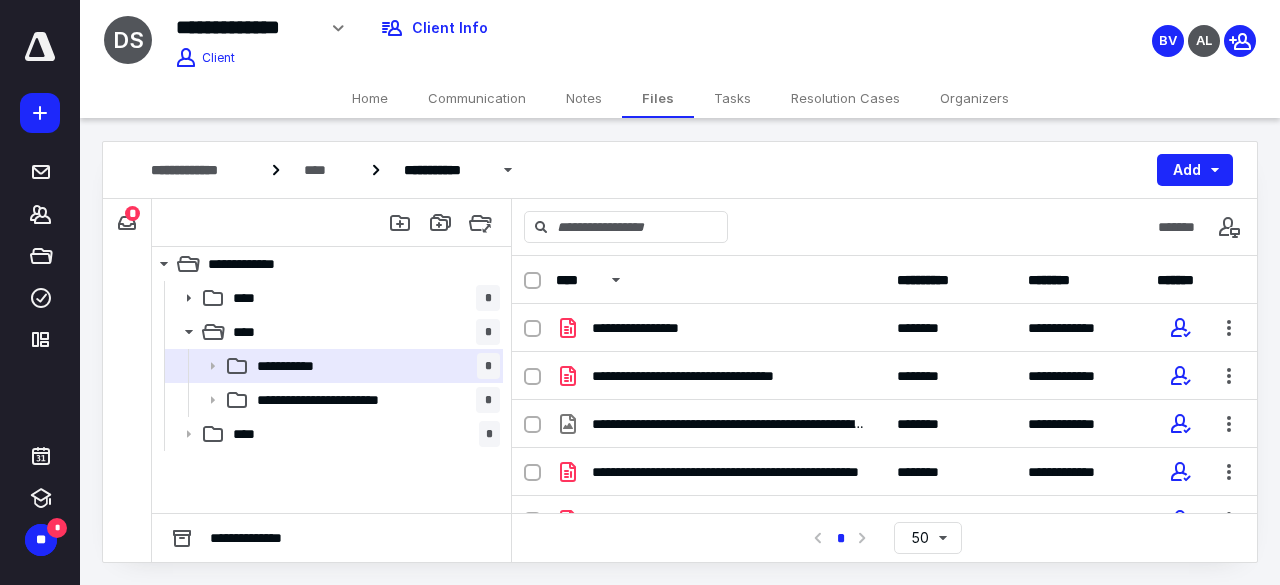 scroll, scrollTop: 0, scrollLeft: 0, axis: both 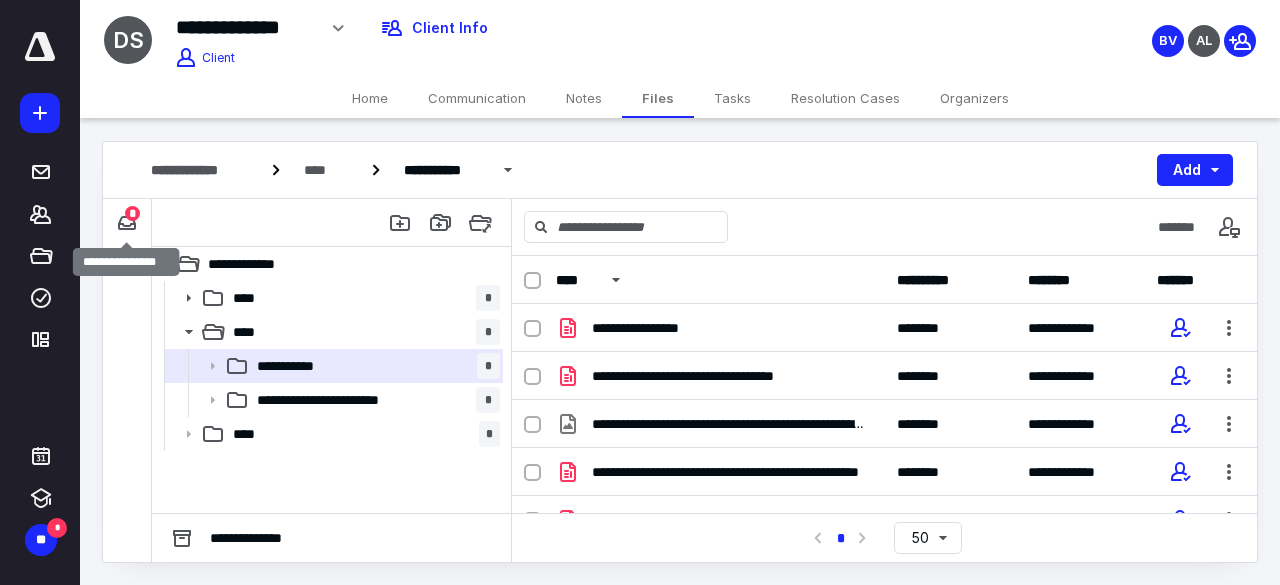click on "*" at bounding box center (132, 213) 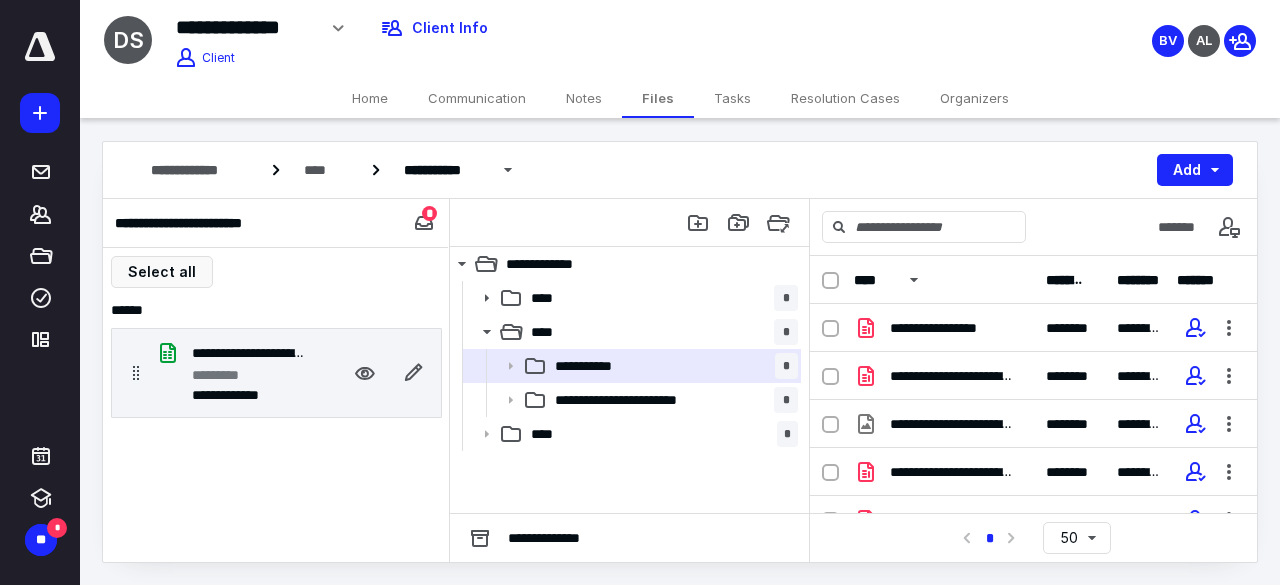 click on "*********" at bounding box center [248, 375] 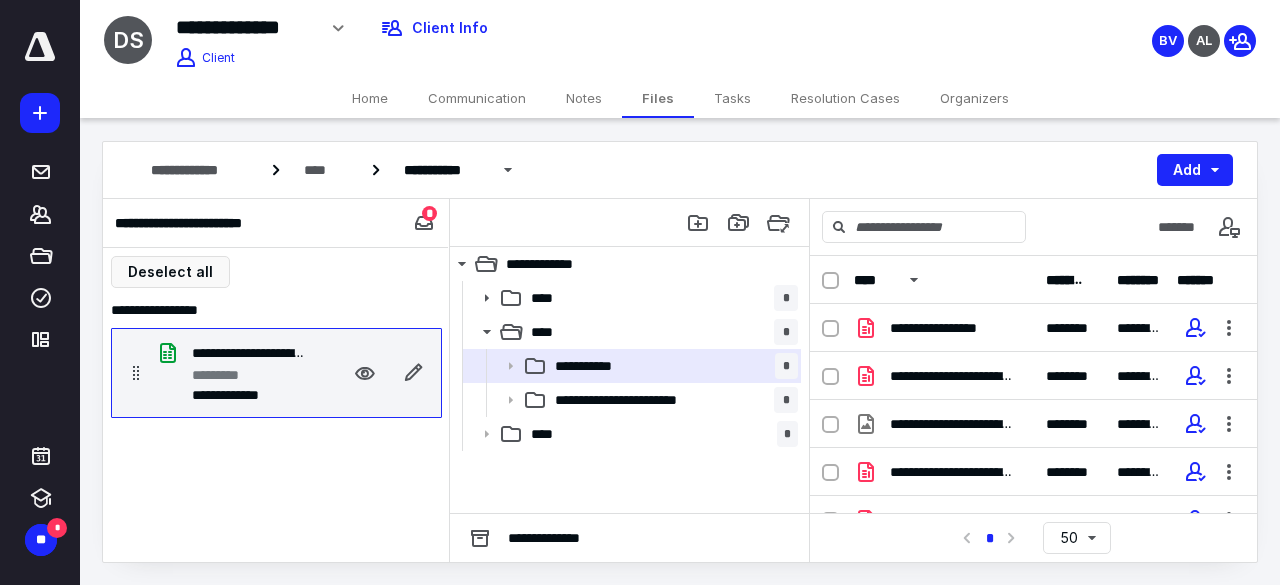 click on "*********" at bounding box center [248, 375] 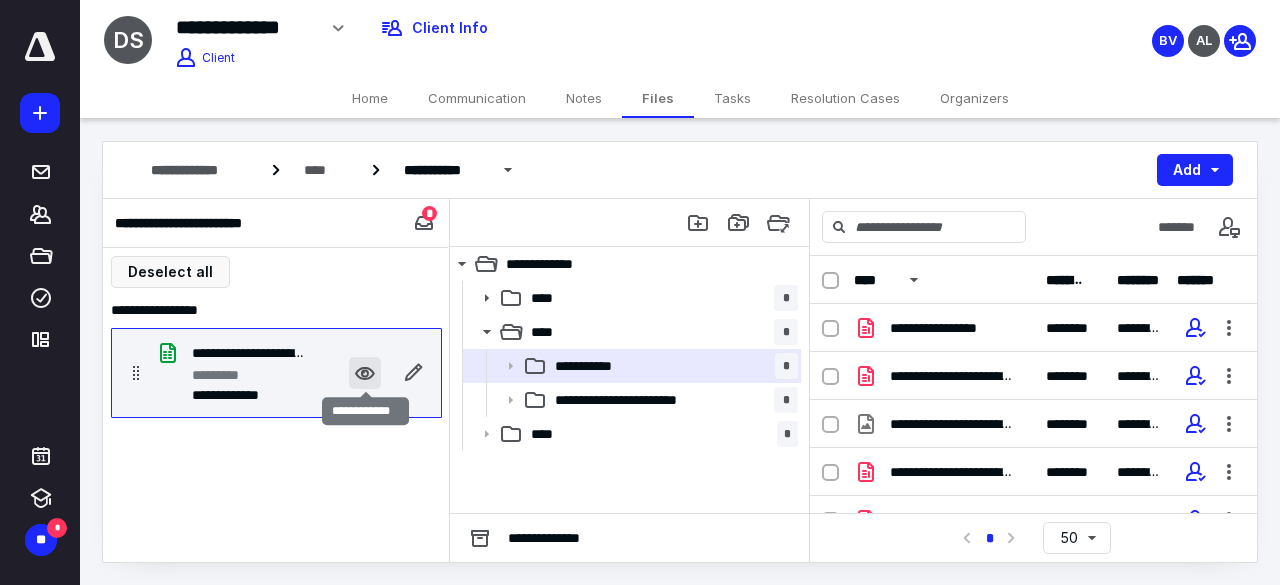 click at bounding box center [365, 373] 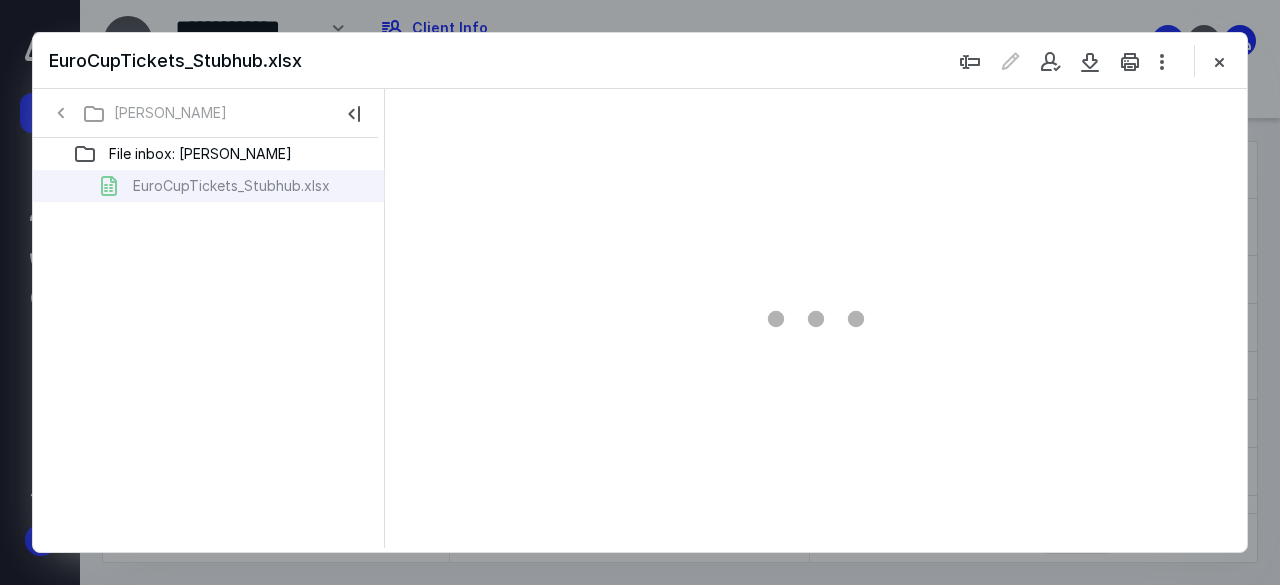 scroll, scrollTop: 0, scrollLeft: 0, axis: both 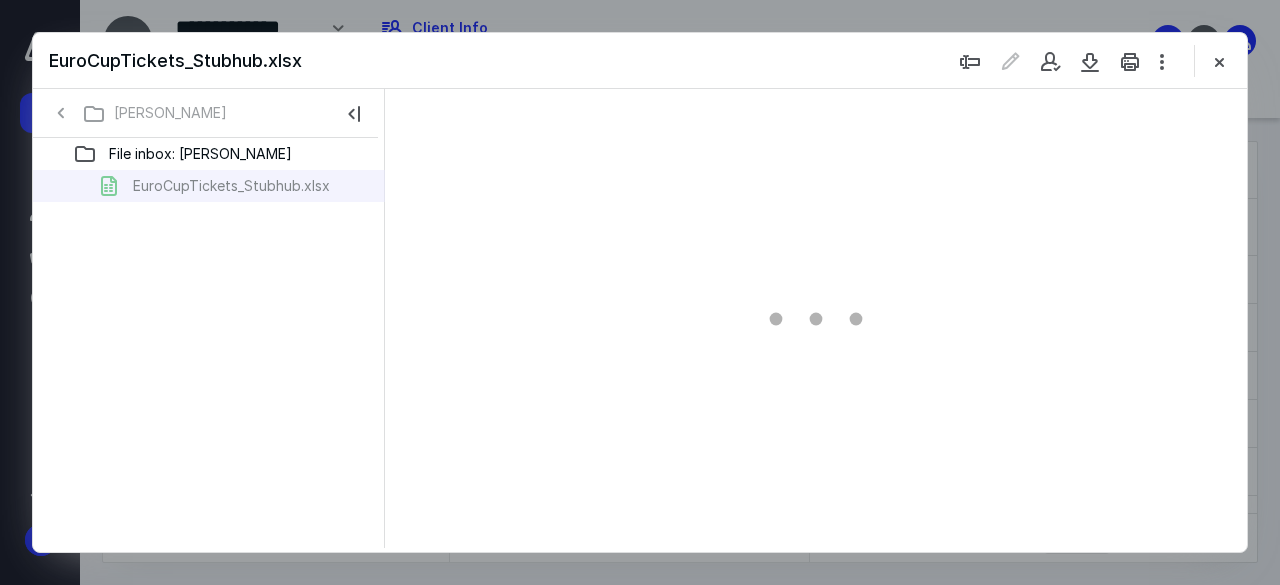 type on "198" 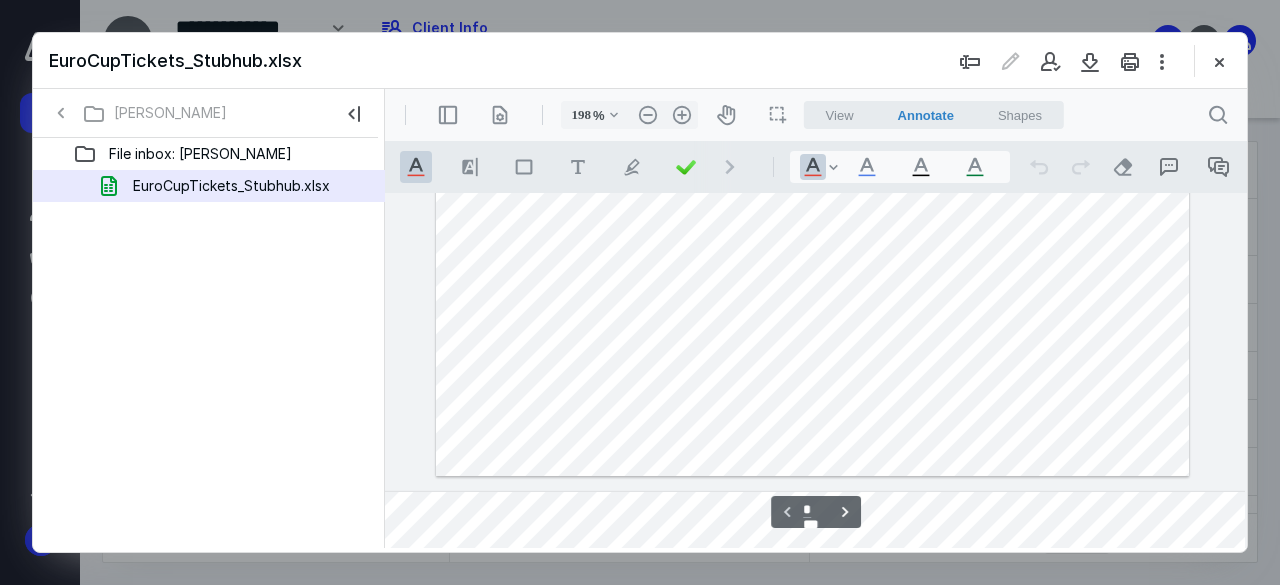 scroll, scrollTop: 66, scrollLeft: 1193, axis: both 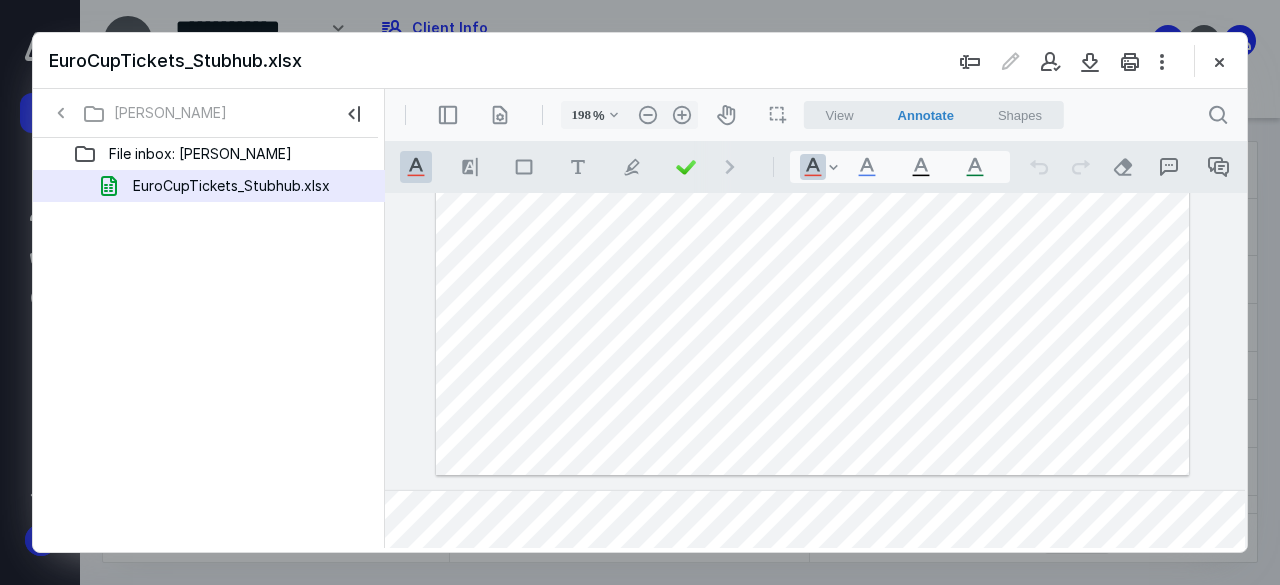 click 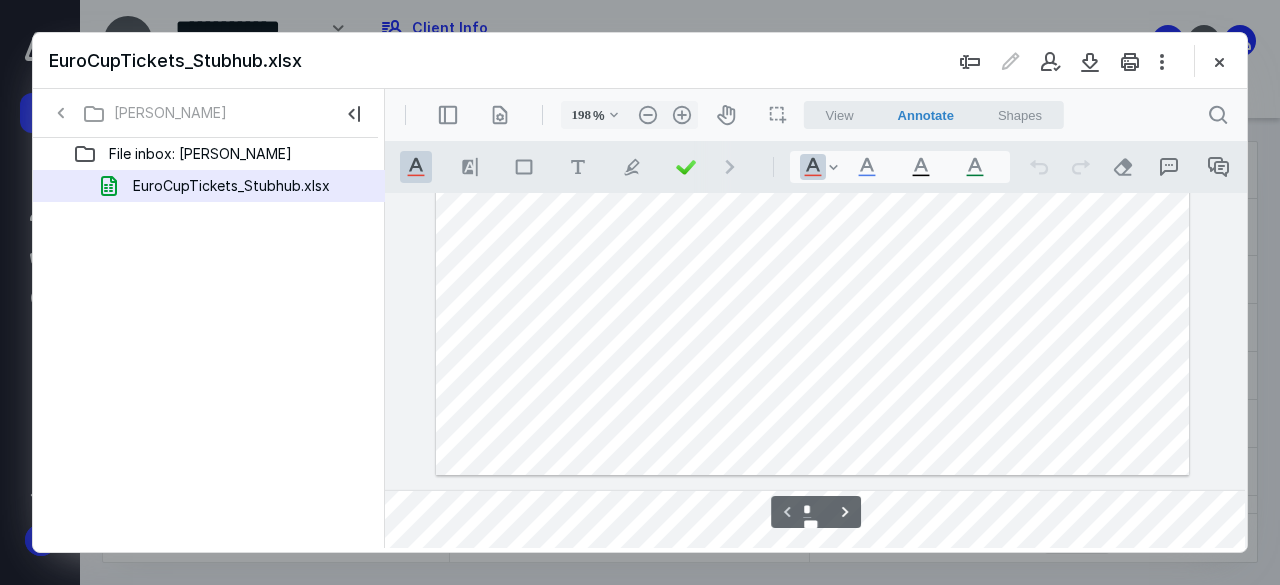 scroll, scrollTop: 0, scrollLeft: 1193, axis: horizontal 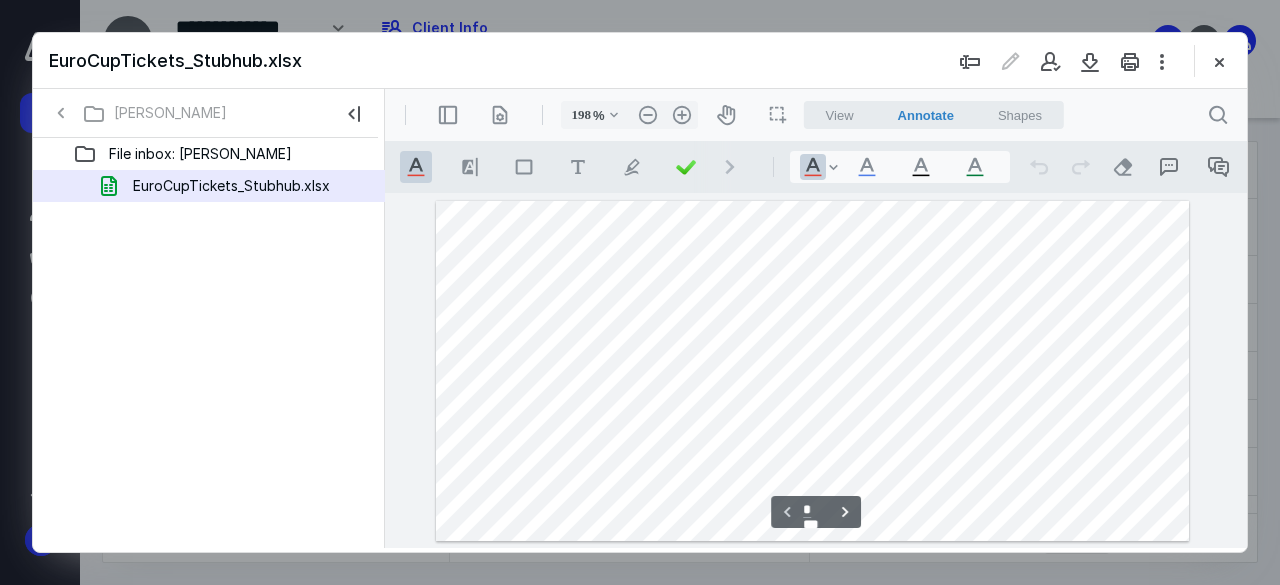 click 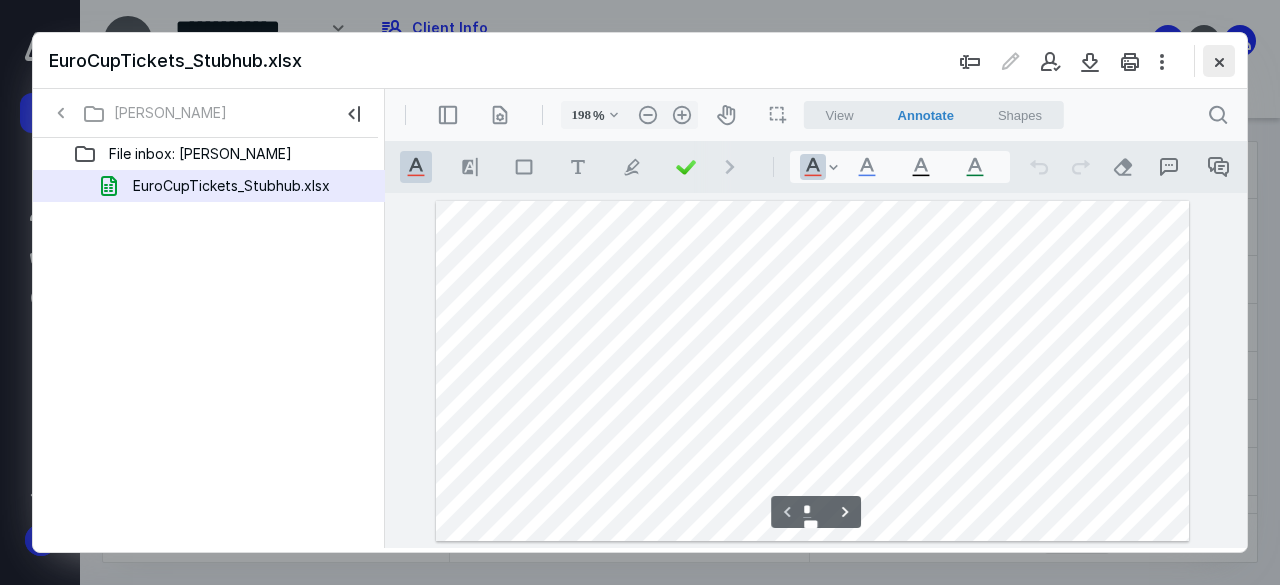 click at bounding box center [1219, 61] 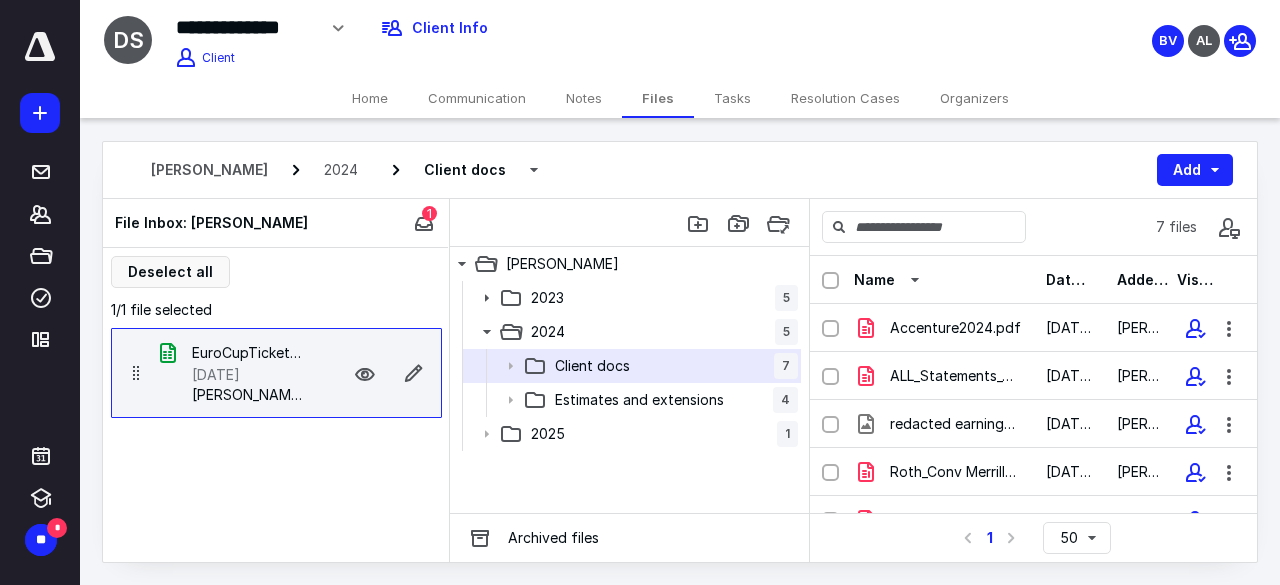 click on "Home" at bounding box center [370, 98] 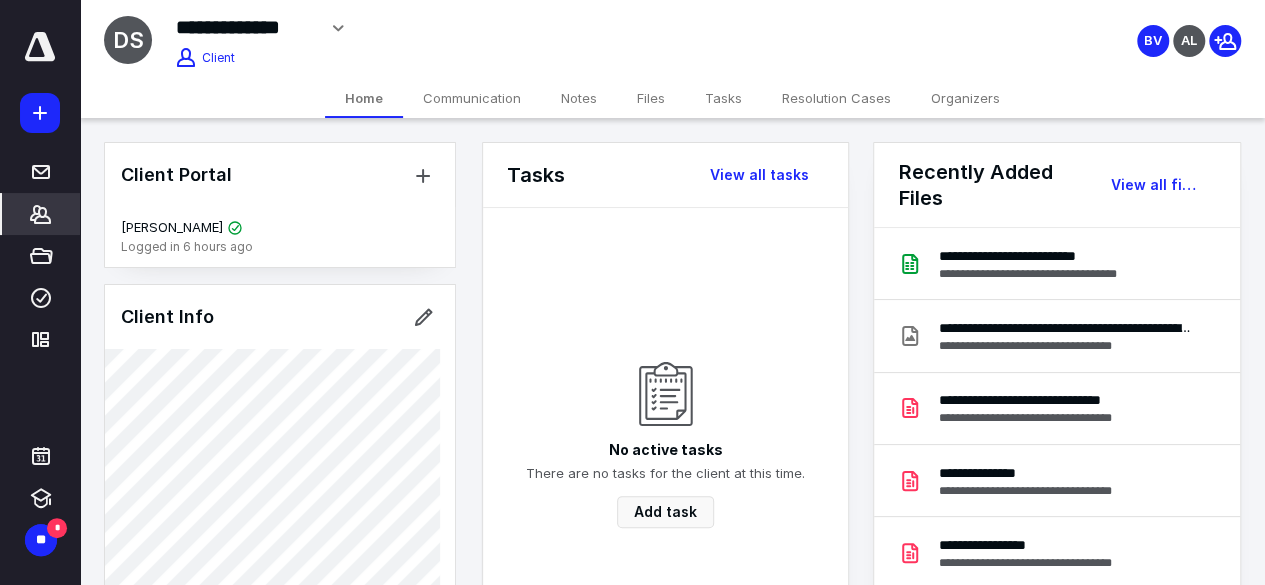 click on "Communication" at bounding box center (472, 98) 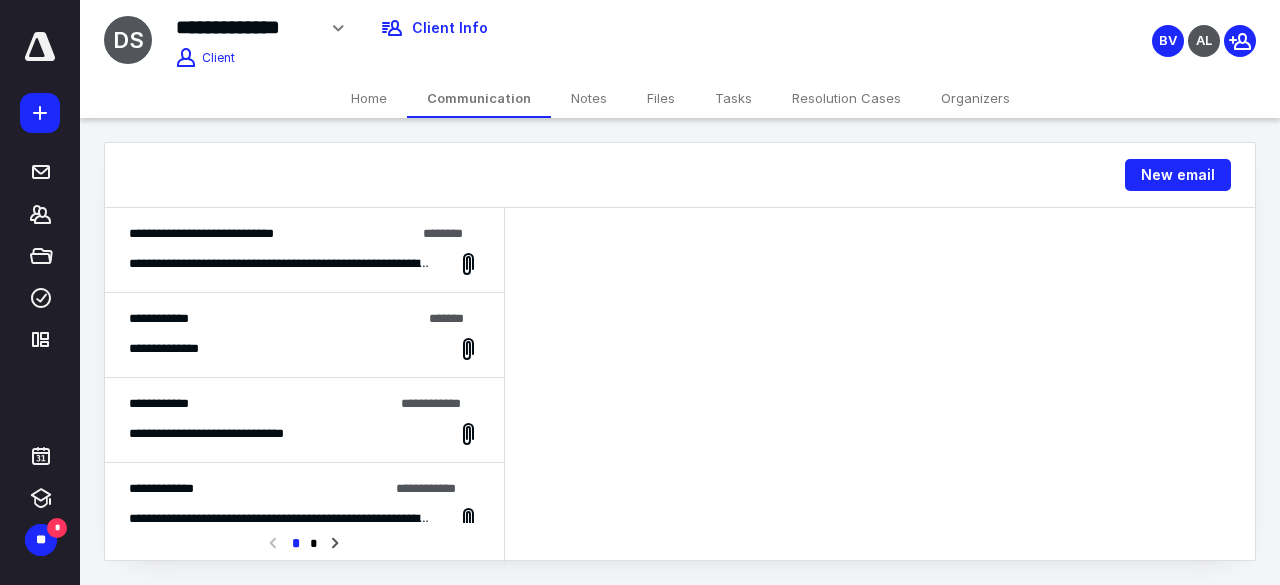 click on "**********" at bounding box center (304, 250) 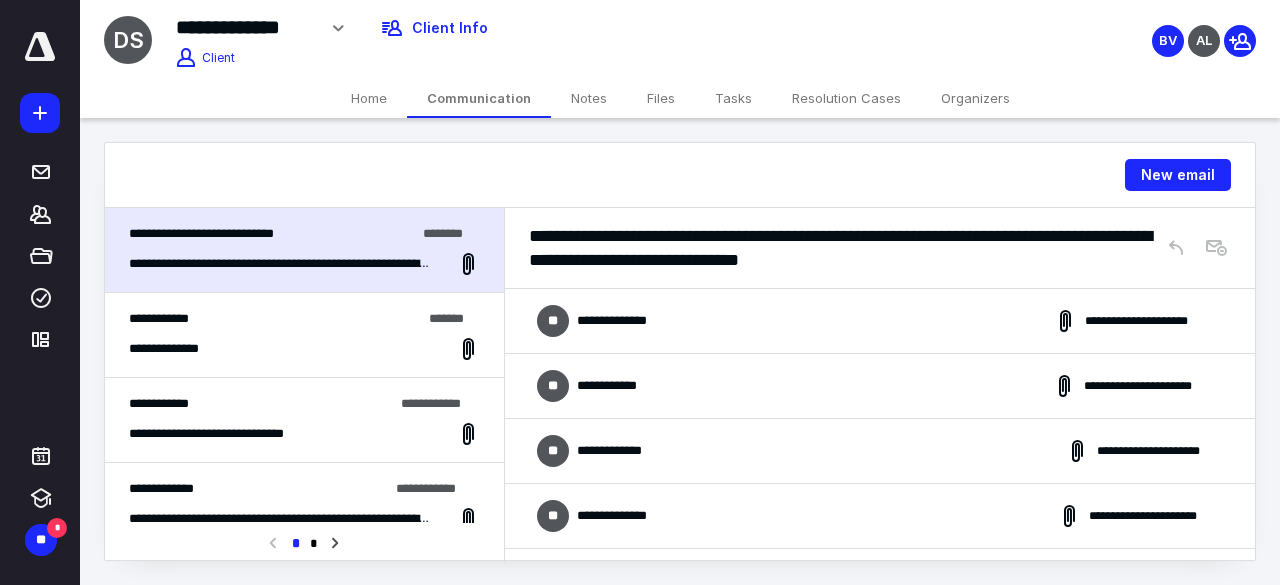 scroll, scrollTop: 305, scrollLeft: 0, axis: vertical 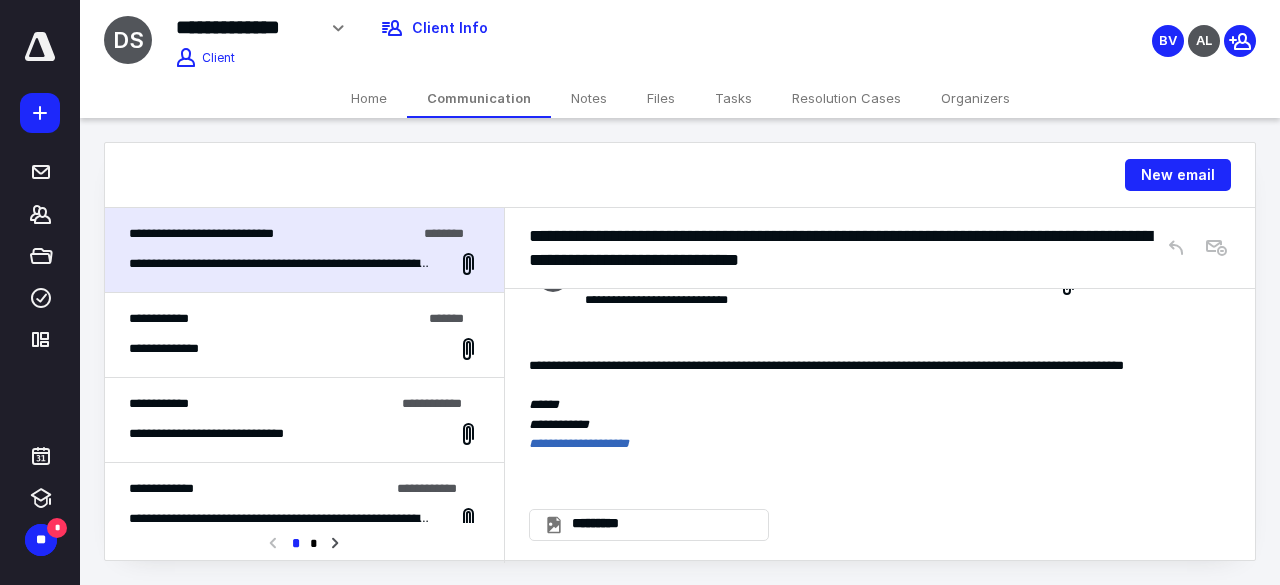 click on "Home" at bounding box center [369, 98] 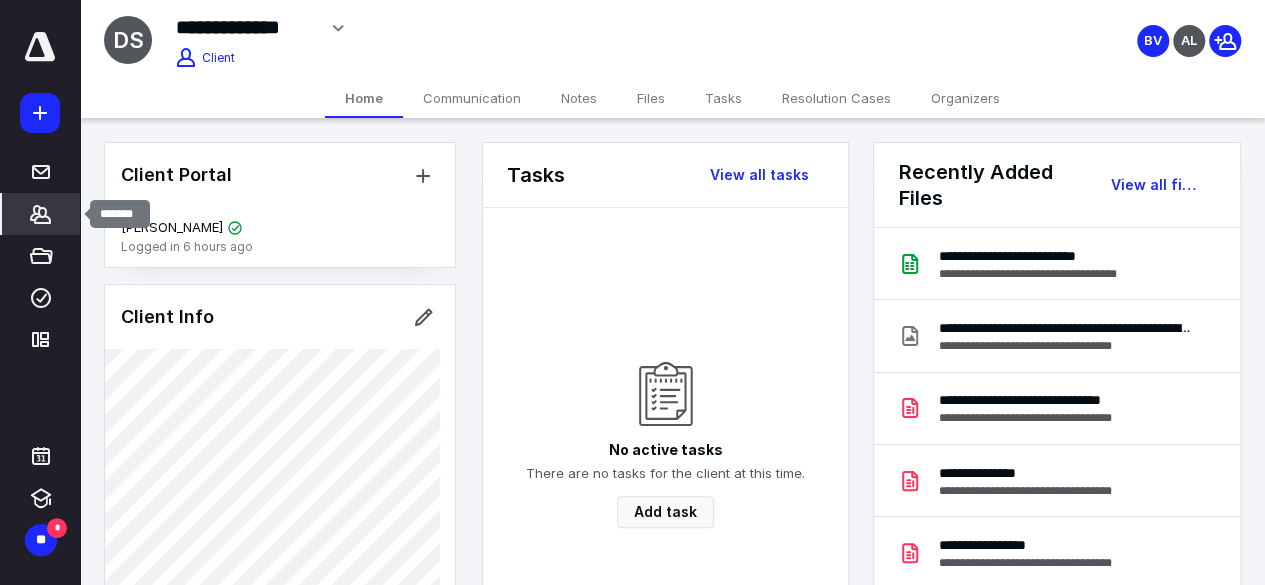 click 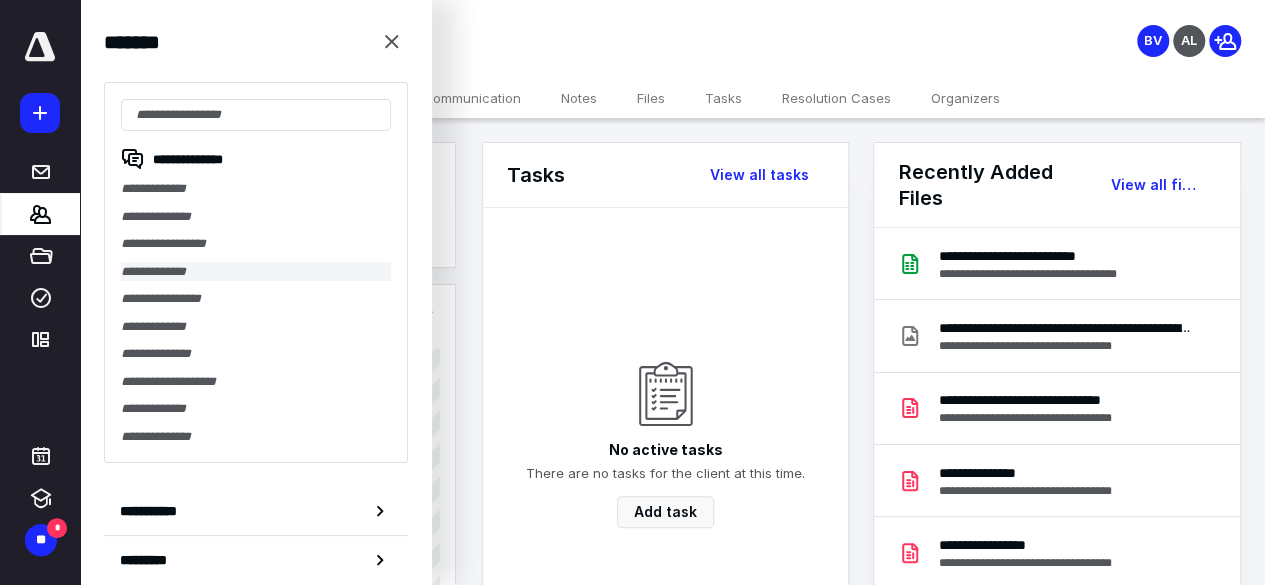 click on "**********" at bounding box center (256, 272) 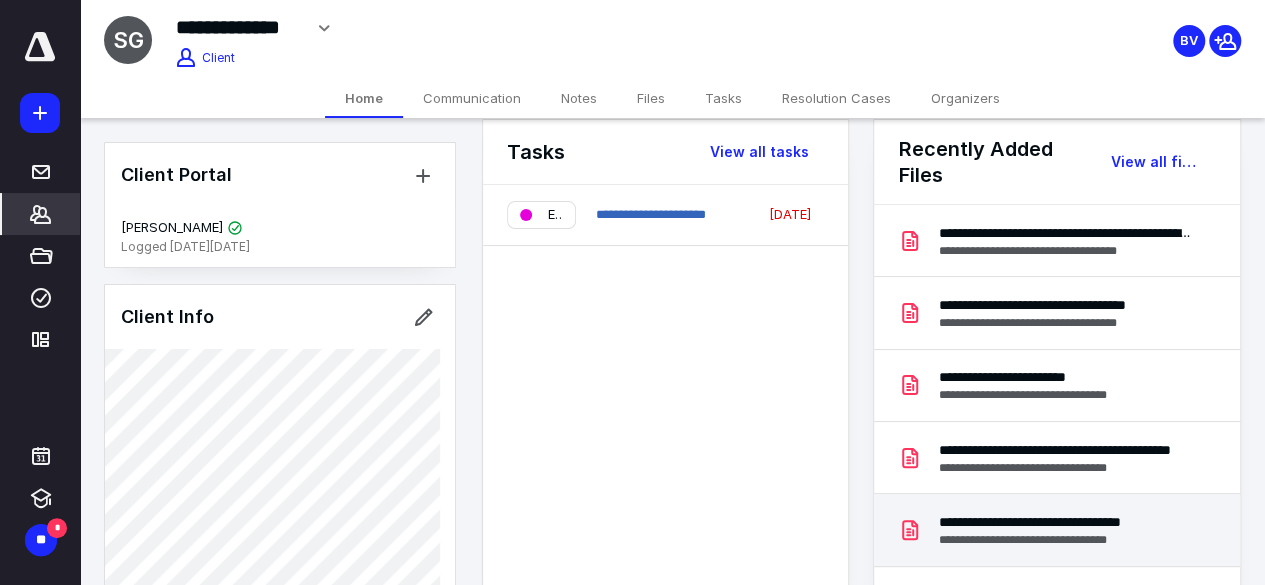 scroll, scrollTop: 0, scrollLeft: 0, axis: both 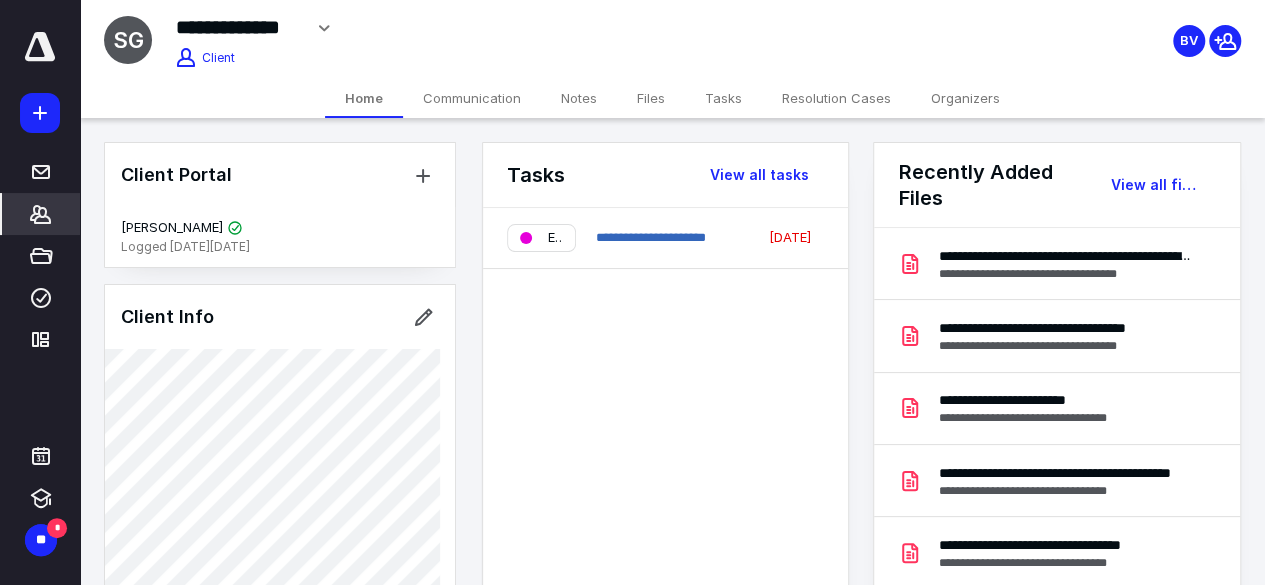 click on "Files" at bounding box center (651, 98) 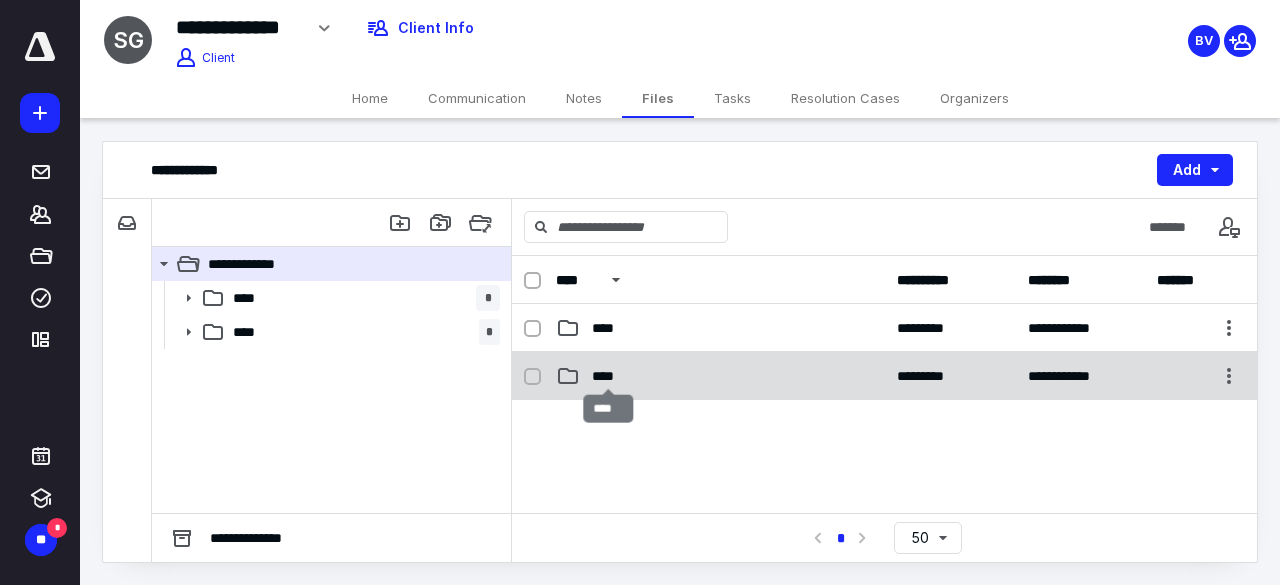 click on "****" at bounding box center [609, 376] 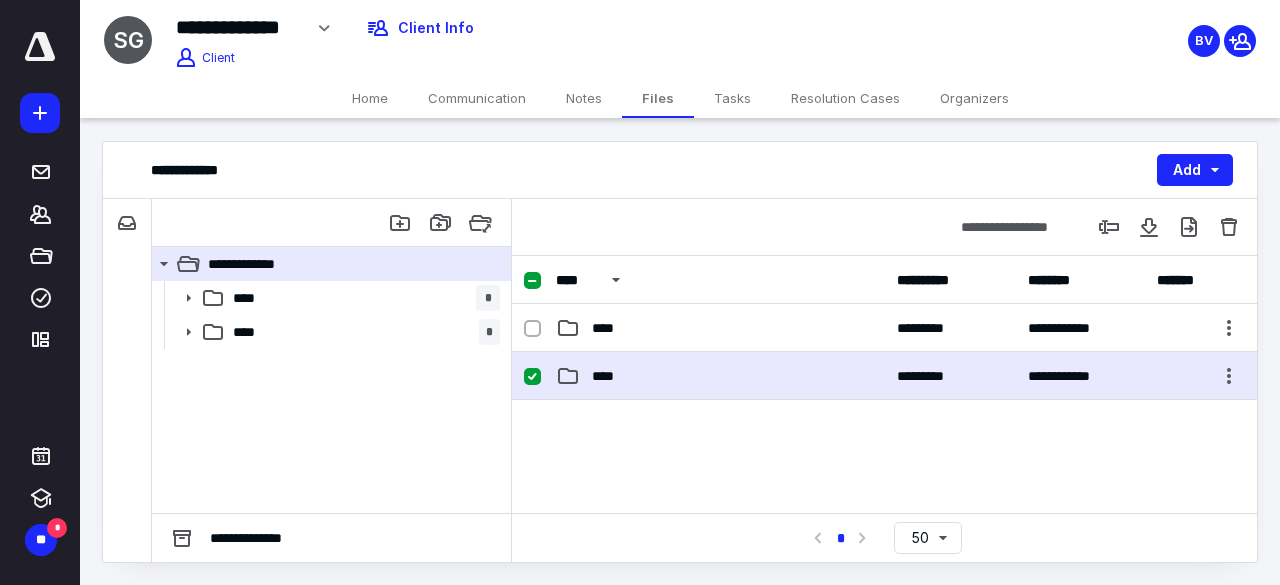 click on "Communication" at bounding box center (477, 98) 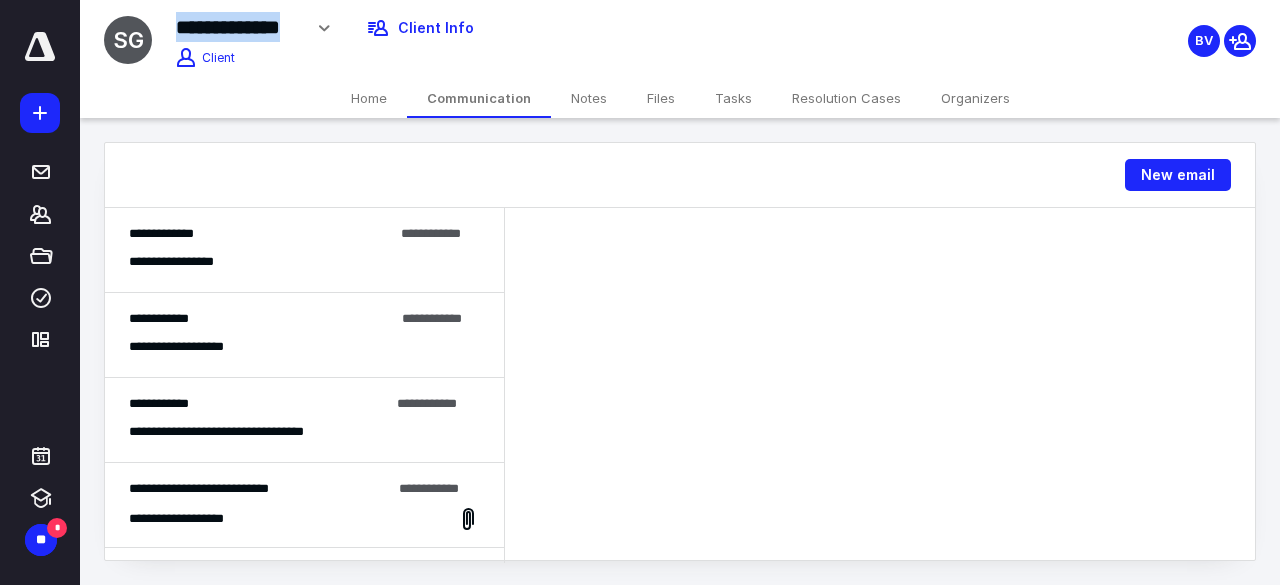 drag, startPoint x: 304, startPoint y: 36, endPoint x: 176, endPoint y: 30, distance: 128.14055 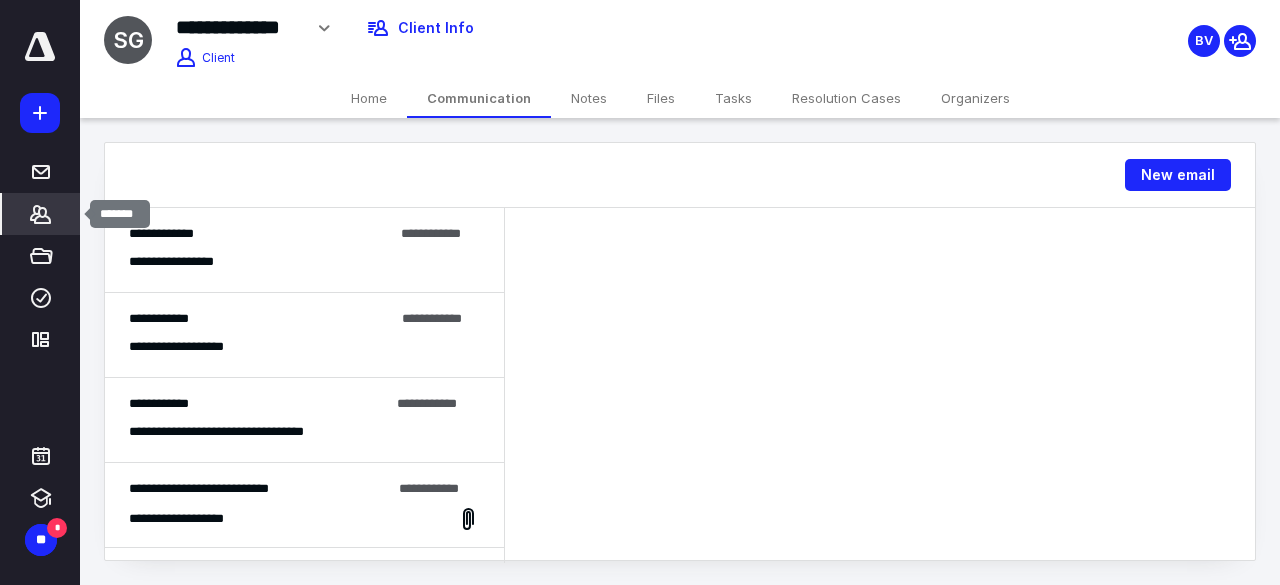 click 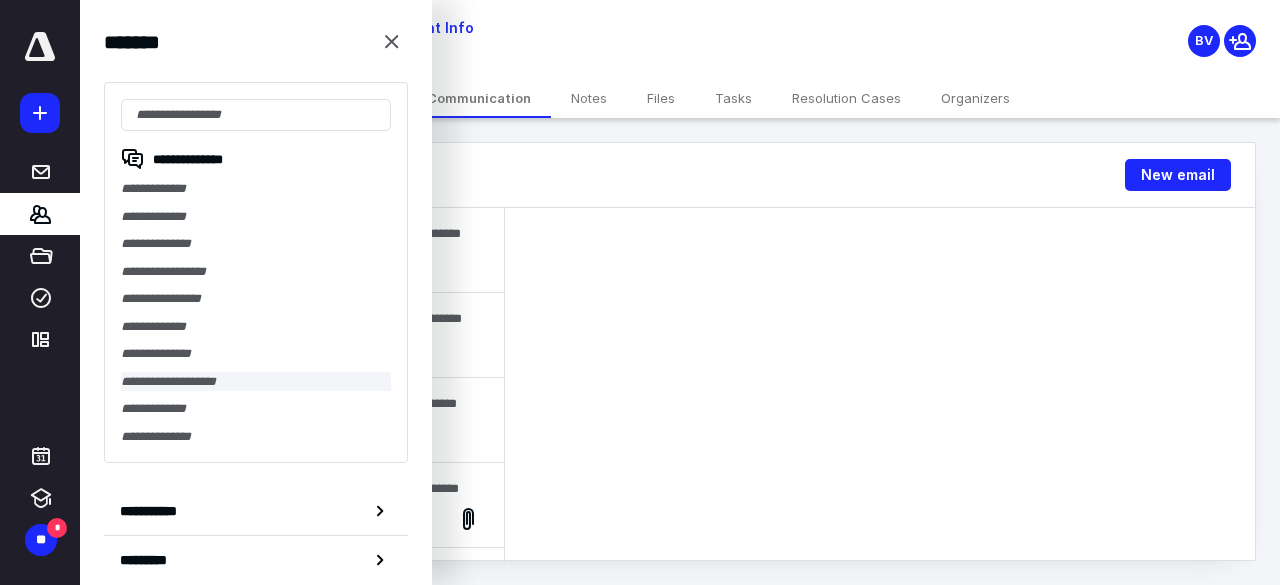 click on "**********" at bounding box center (256, 382) 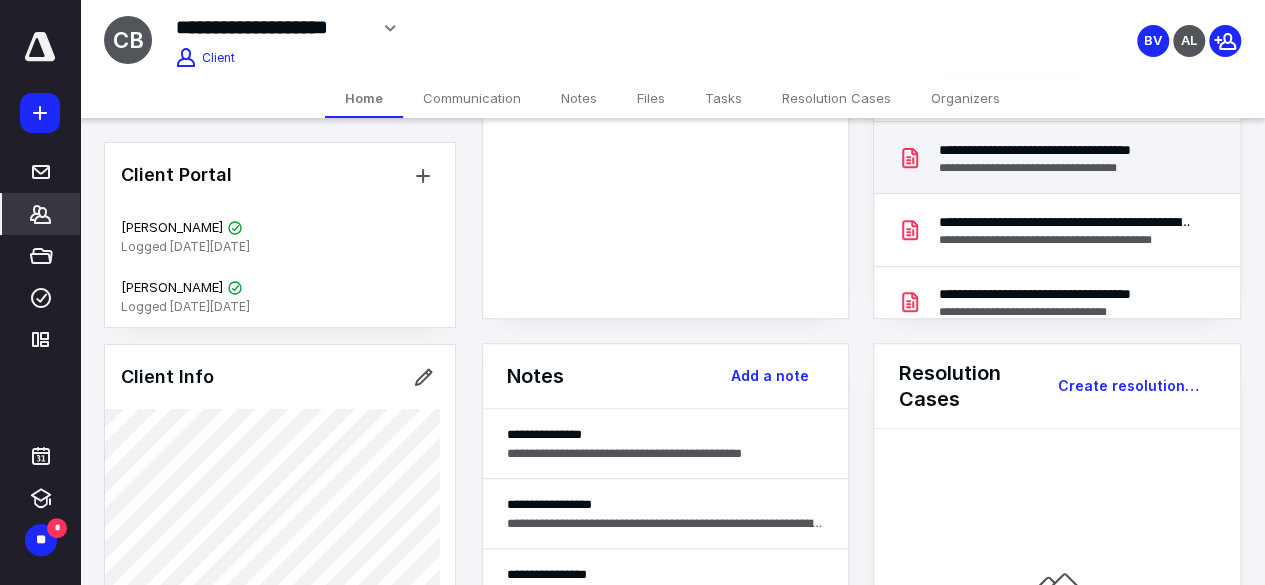 scroll, scrollTop: 322, scrollLeft: 0, axis: vertical 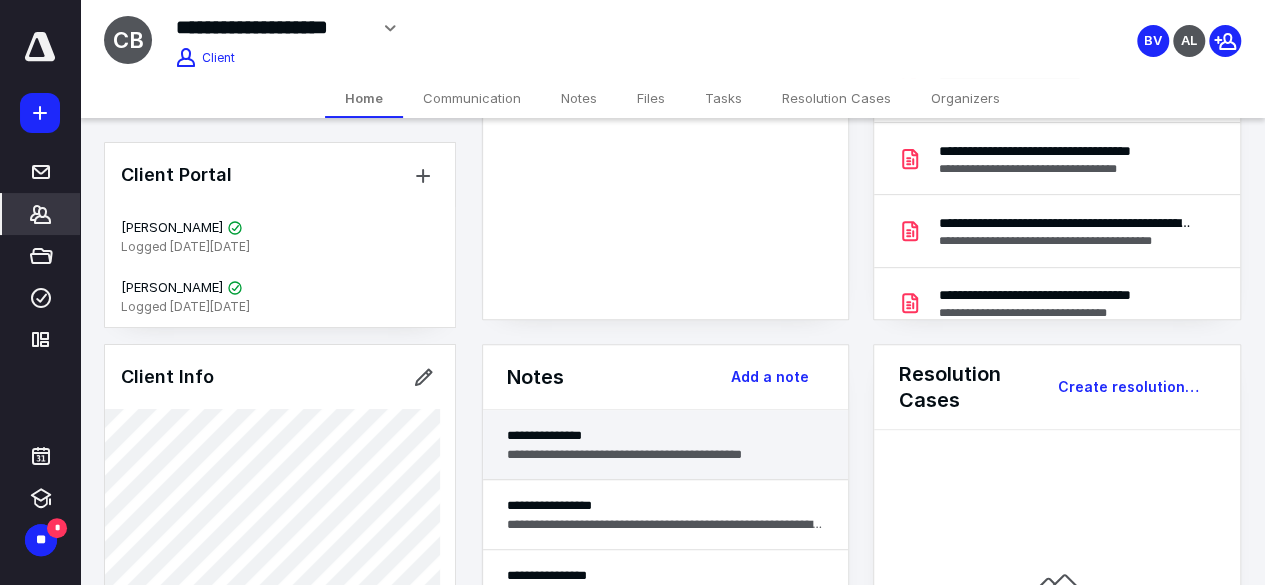 click on "**********" at bounding box center (666, 454) 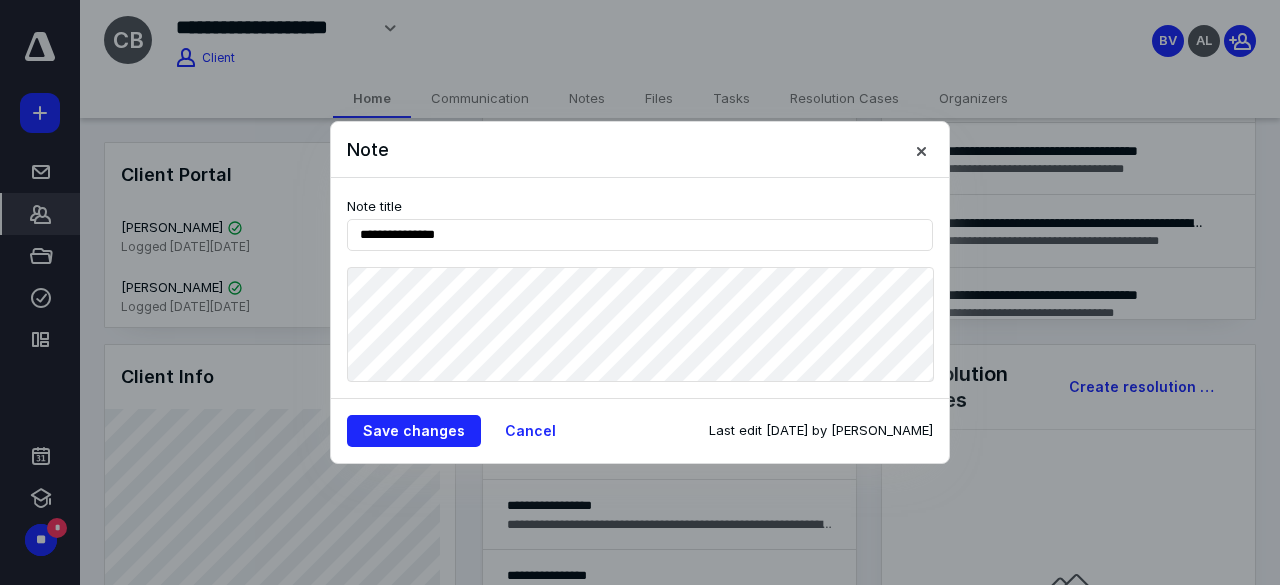 click at bounding box center [640, 292] 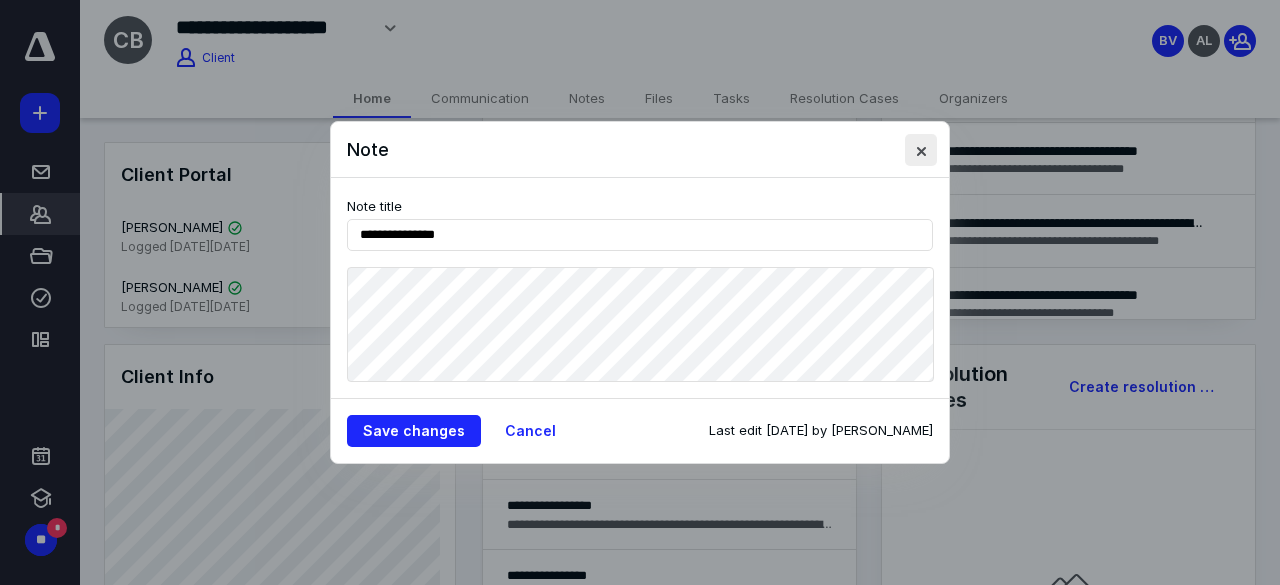 click at bounding box center [921, 150] 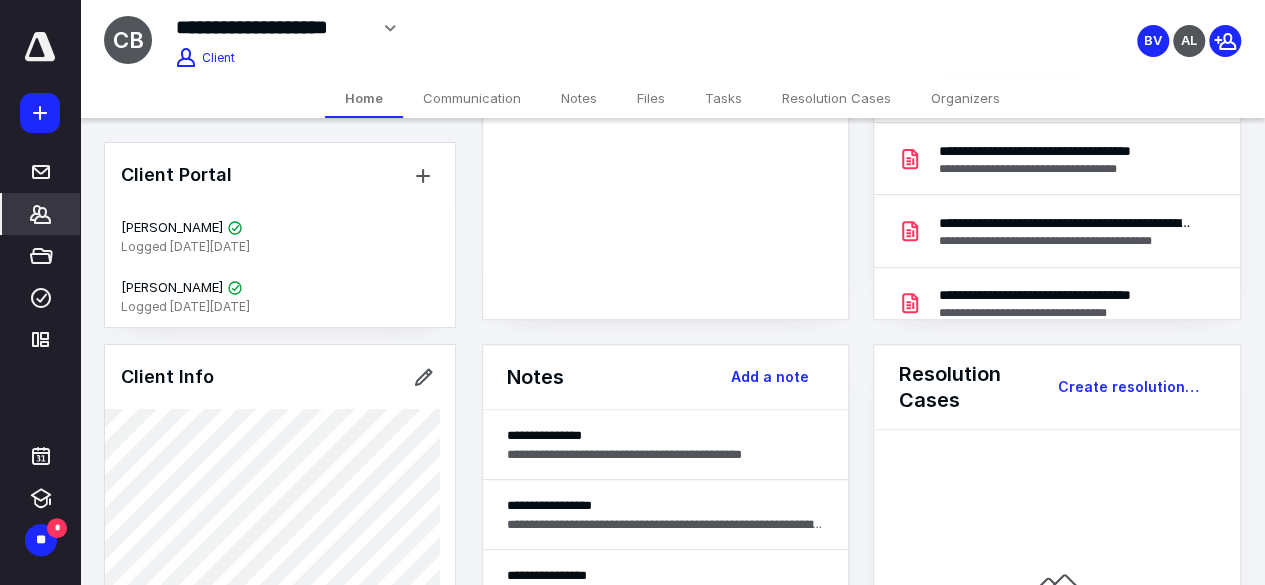 click on "Communication" at bounding box center [472, 98] 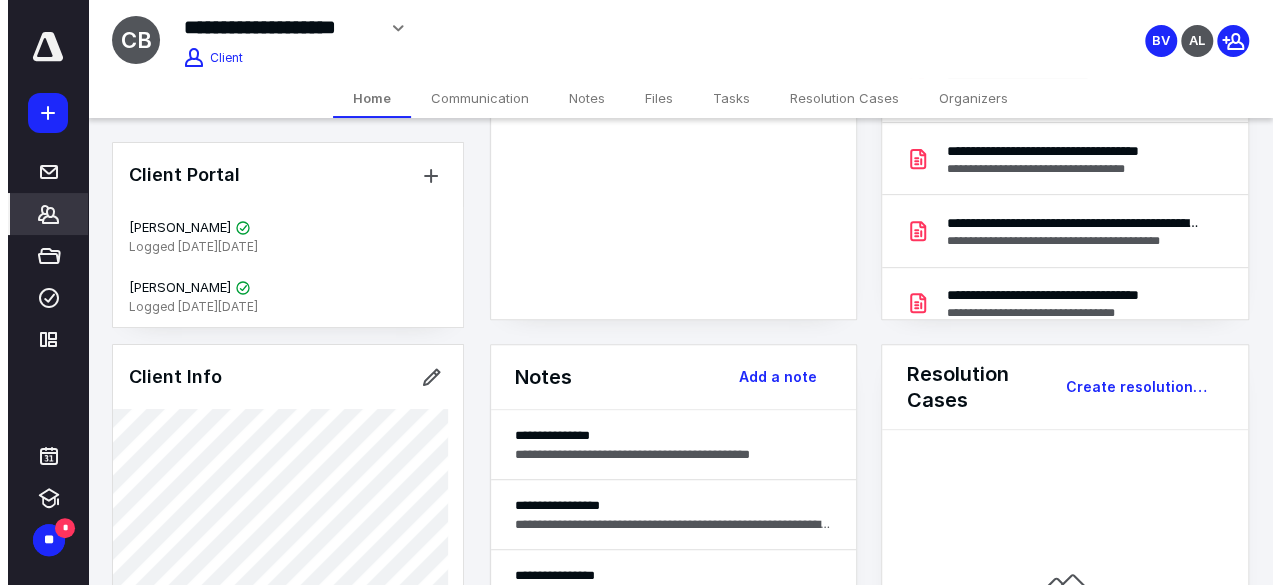scroll, scrollTop: 0, scrollLeft: 0, axis: both 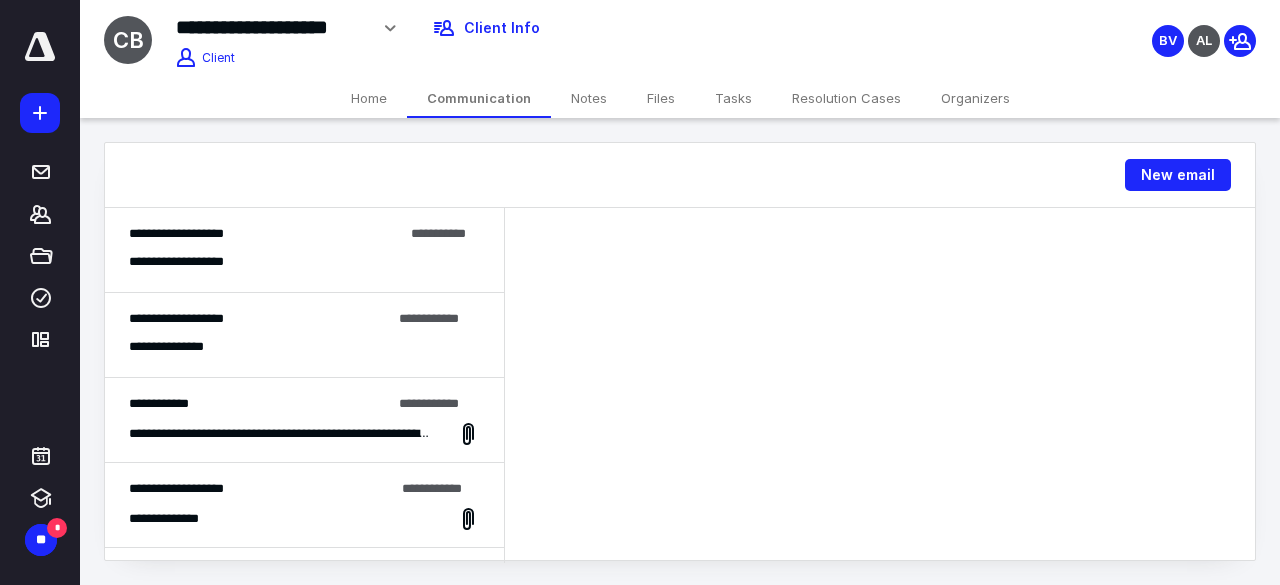 drag, startPoint x: 334, startPoint y: 229, endPoint x: 262, endPoint y: 259, distance: 78 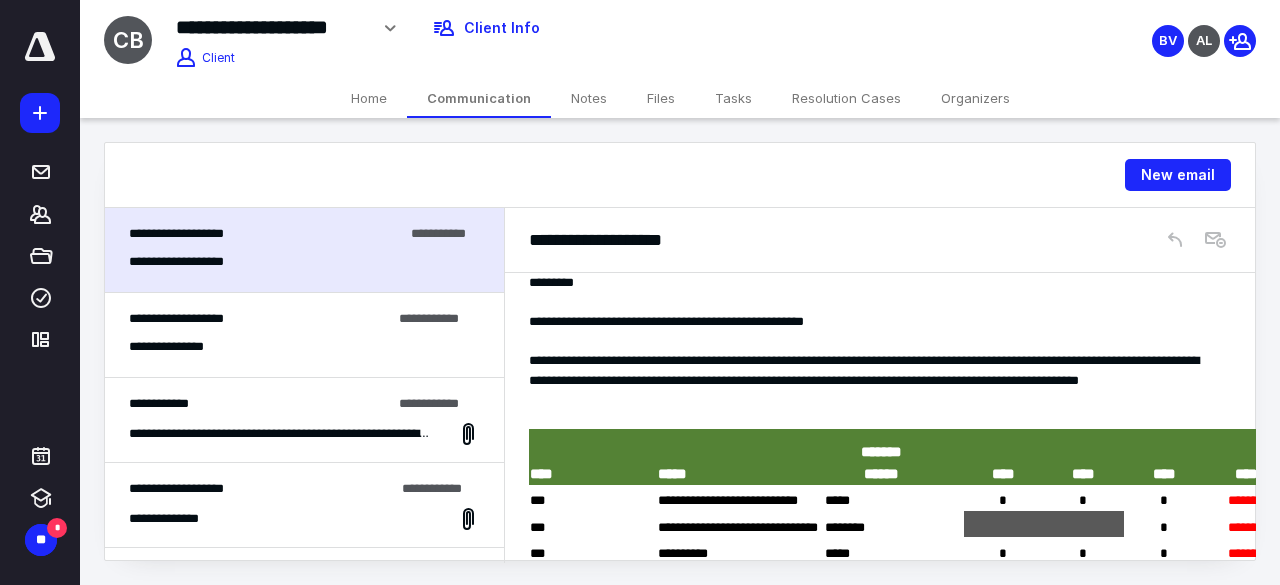 scroll, scrollTop: 441, scrollLeft: 0, axis: vertical 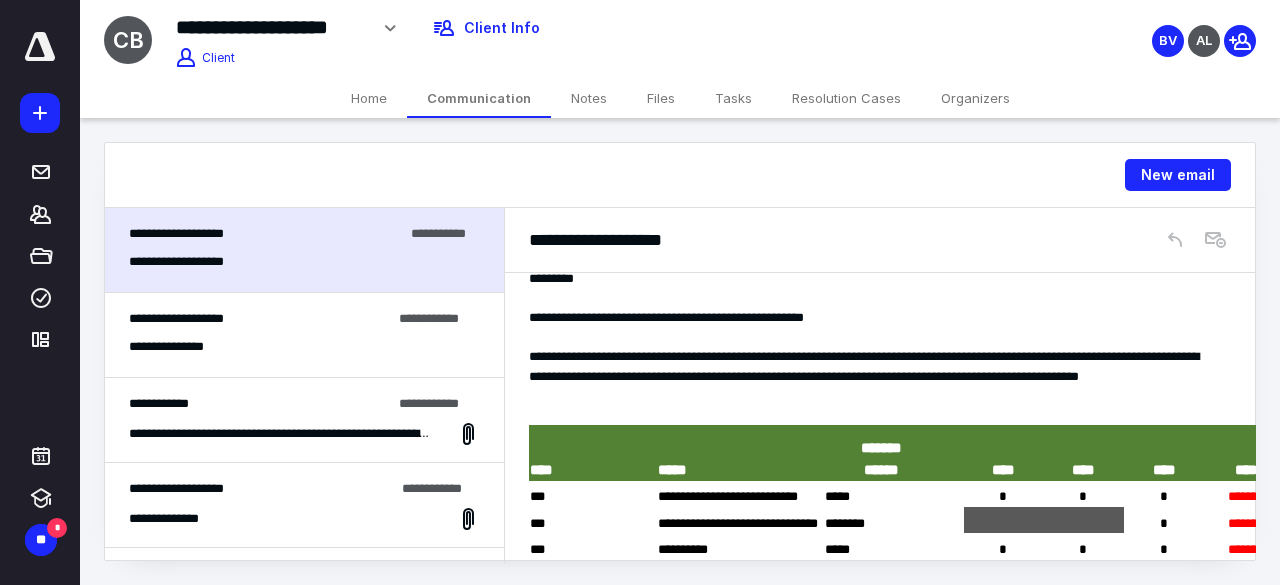 click at bounding box center [872, 416] 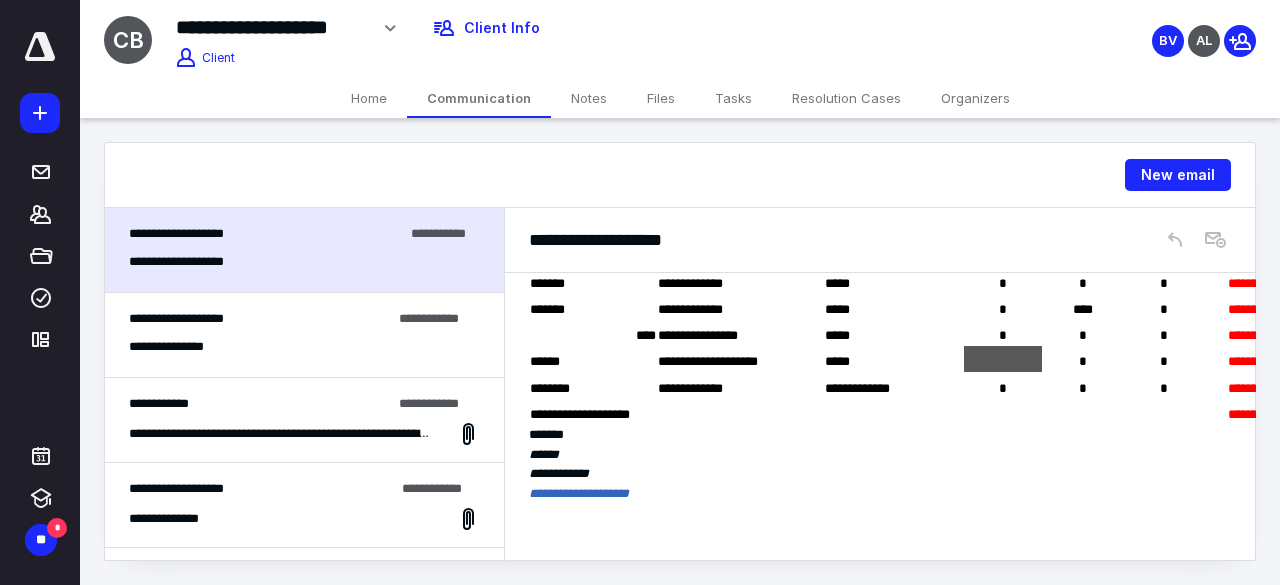 scroll, scrollTop: 1072, scrollLeft: 0, axis: vertical 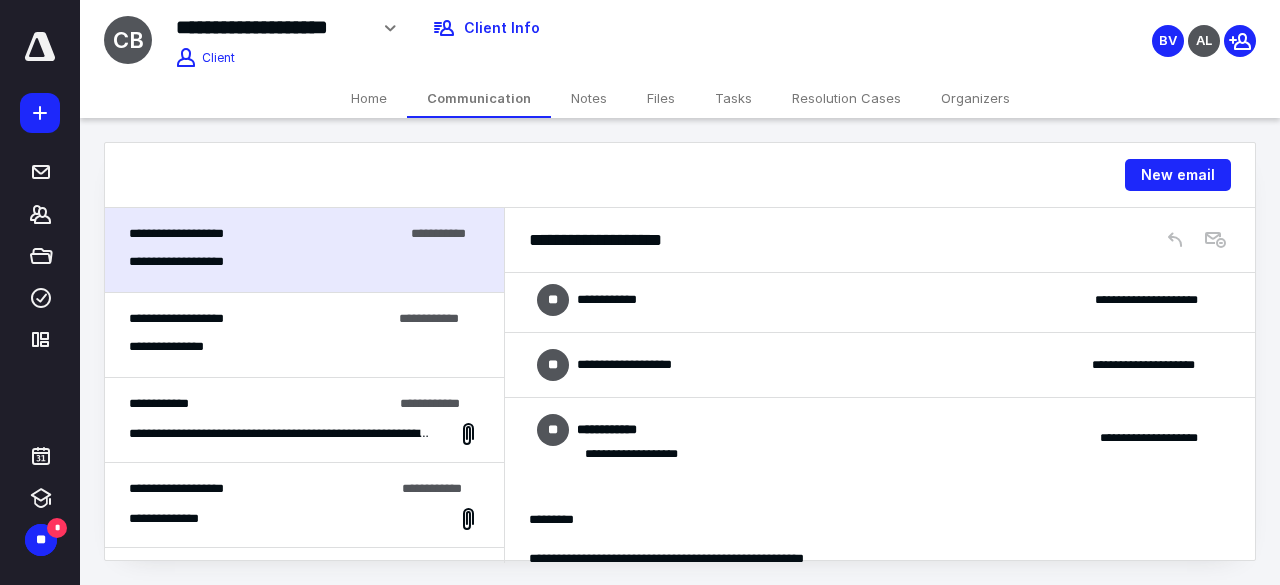 click on "Organizers" at bounding box center (975, 98) 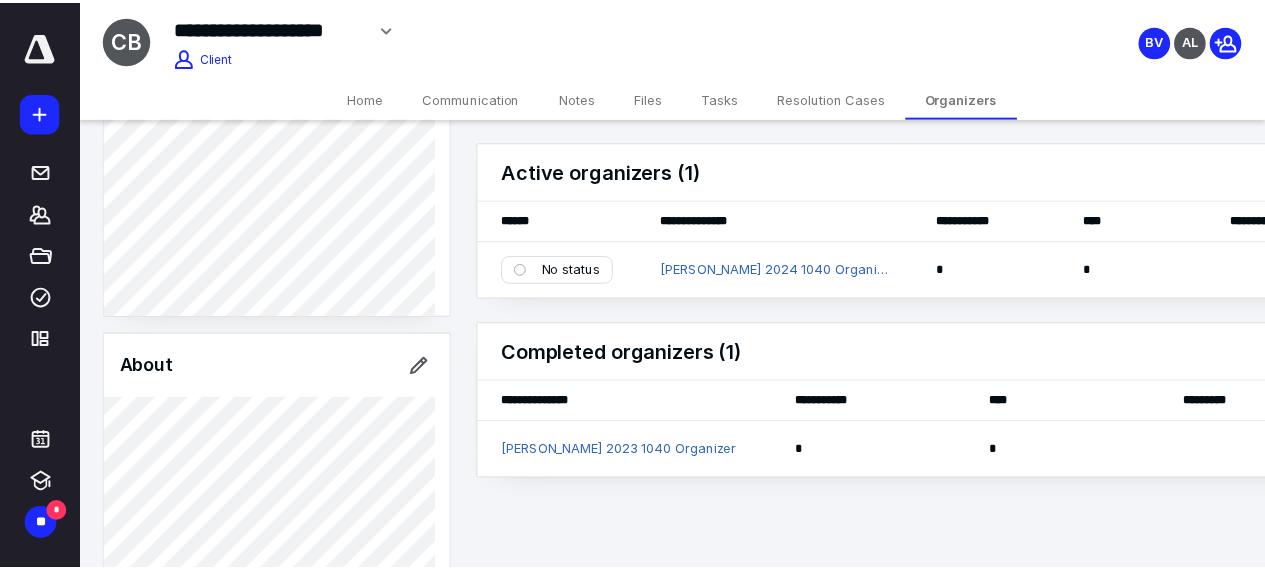 scroll, scrollTop: 0, scrollLeft: 0, axis: both 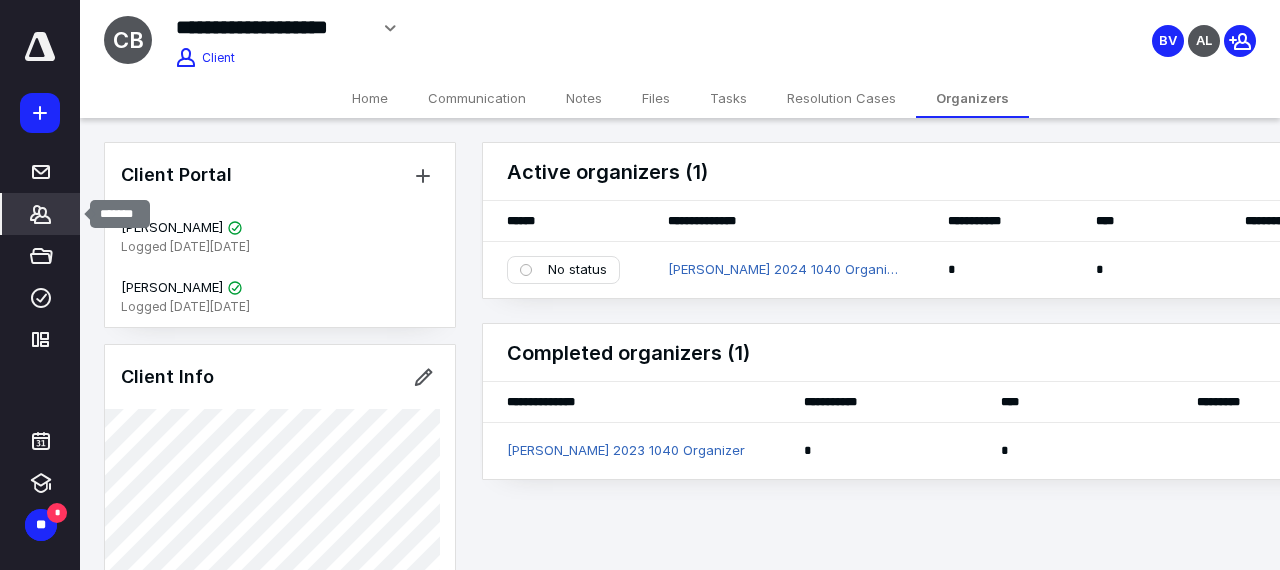 click 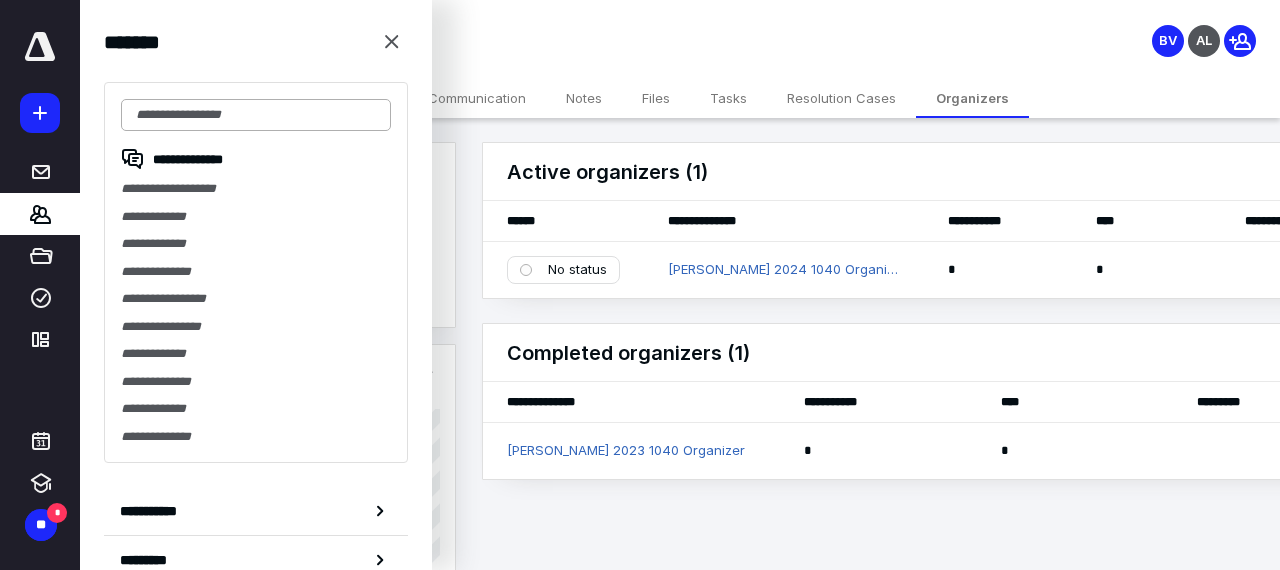click at bounding box center (256, 115) 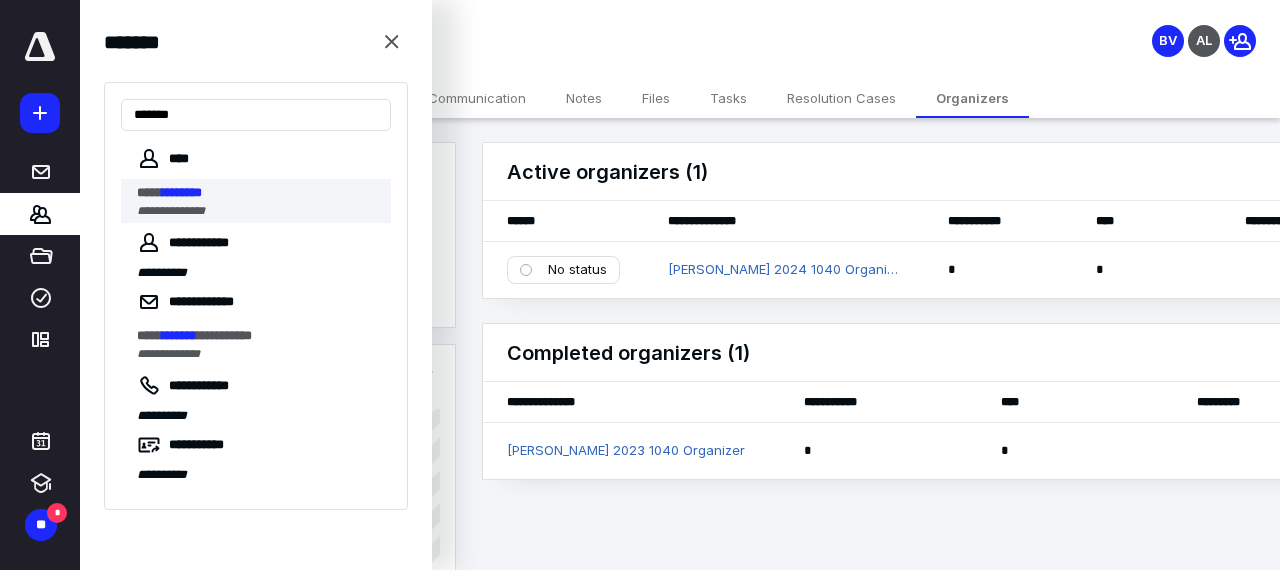 type on "*******" 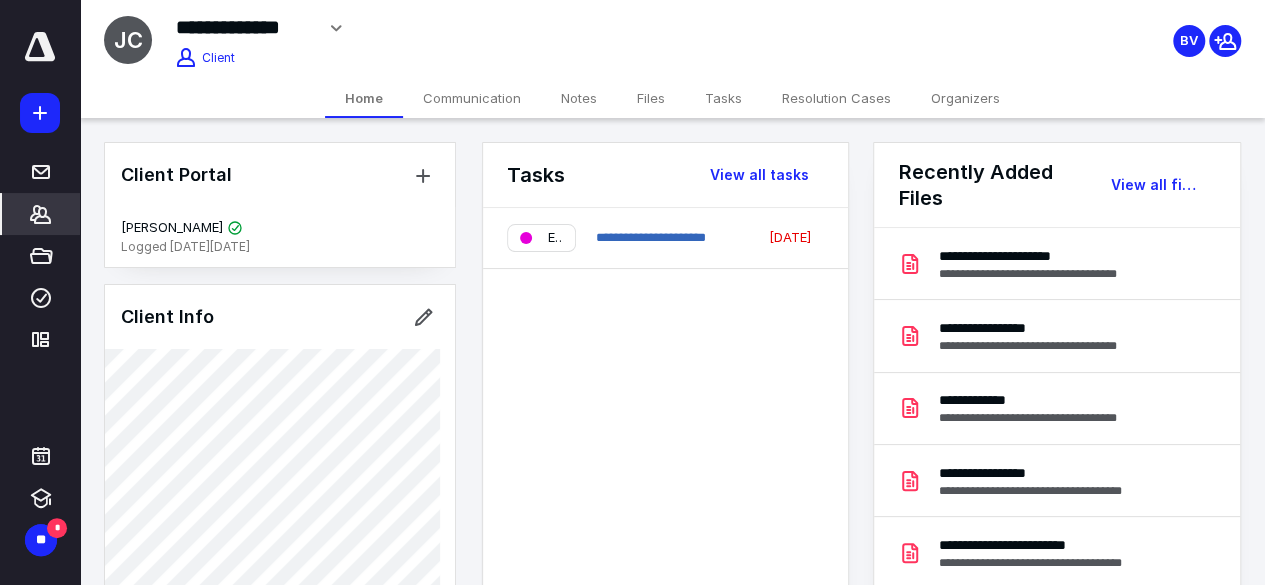 click on "Communication" at bounding box center (472, 98) 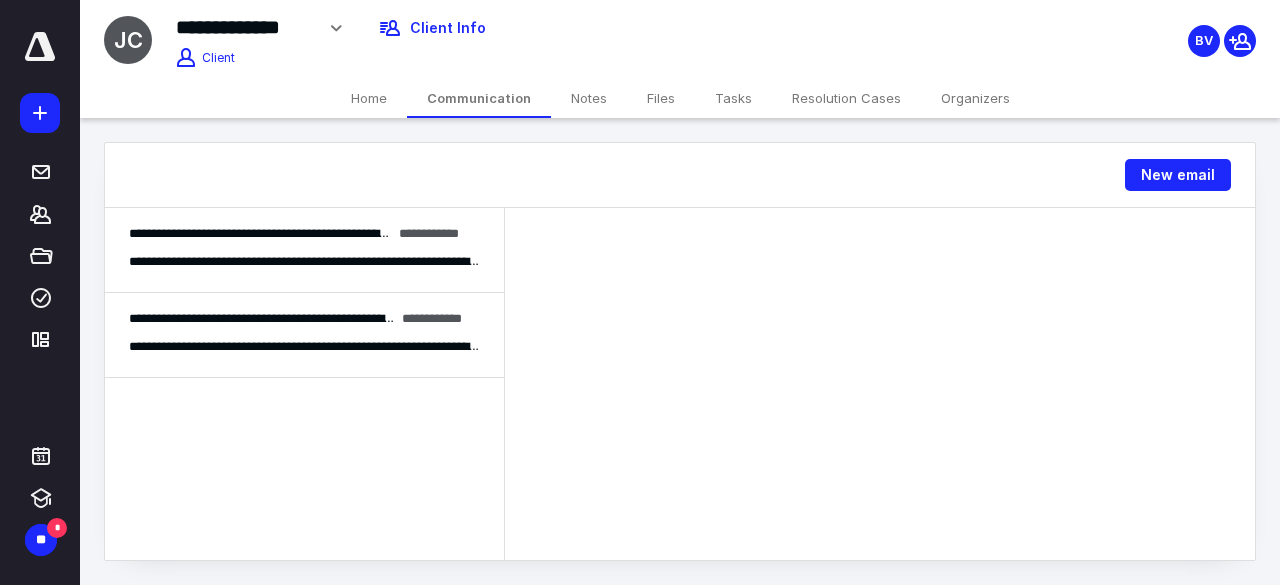 click on "Notes" at bounding box center (589, 98) 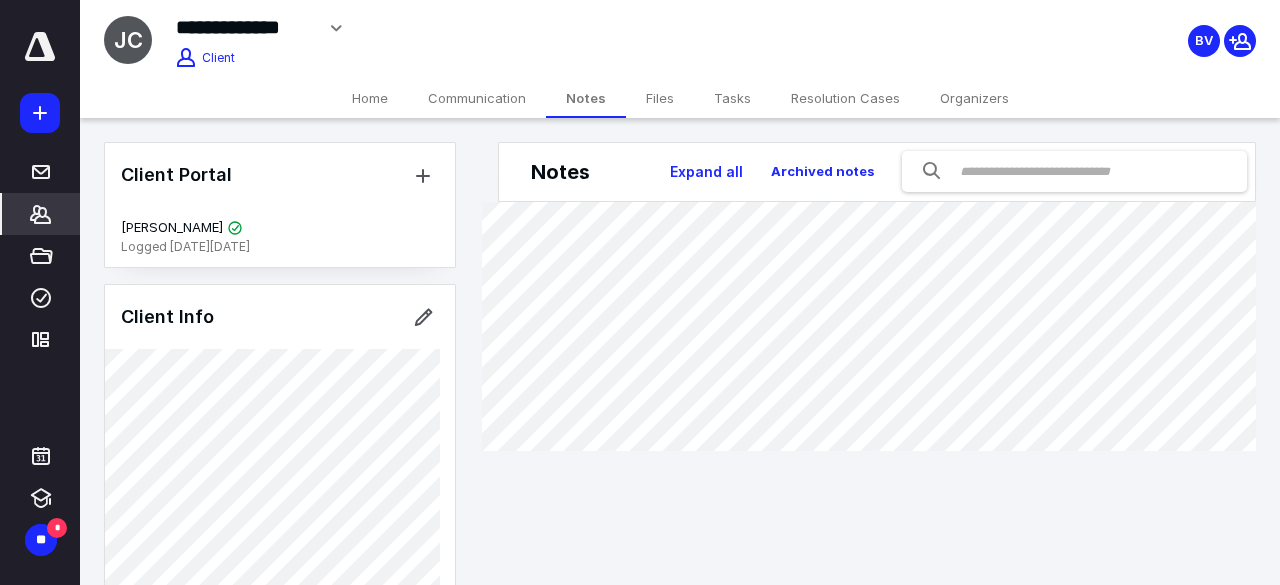 click on "Tasks" at bounding box center [732, 98] 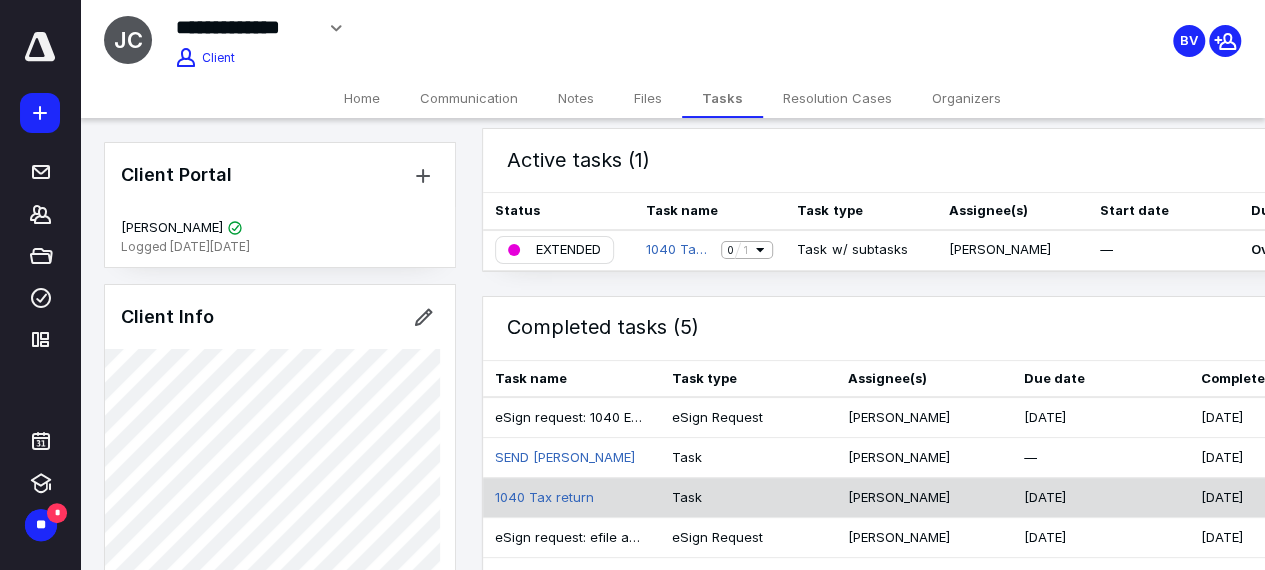 scroll, scrollTop: 0, scrollLeft: 0, axis: both 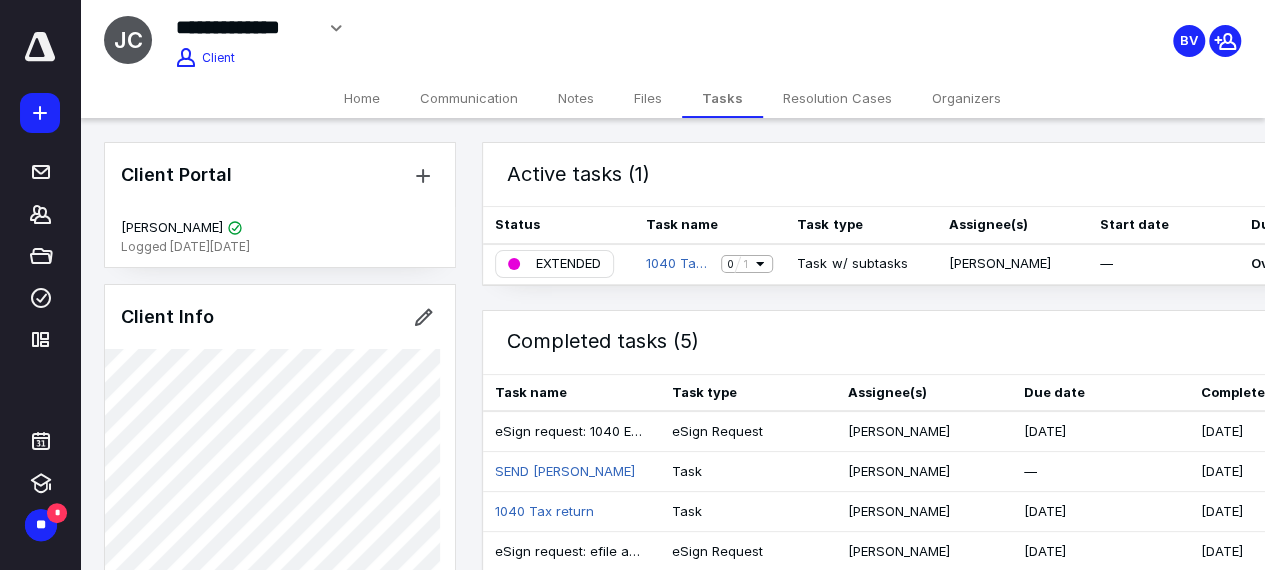 click on "Organizers" at bounding box center (966, 98) 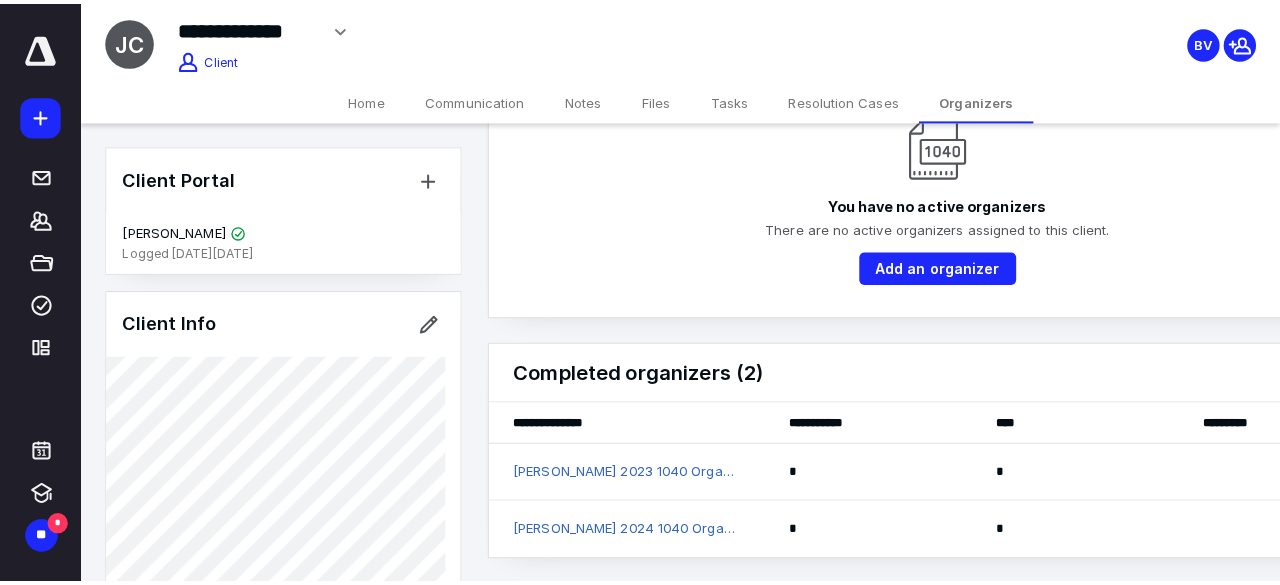scroll, scrollTop: 0, scrollLeft: 0, axis: both 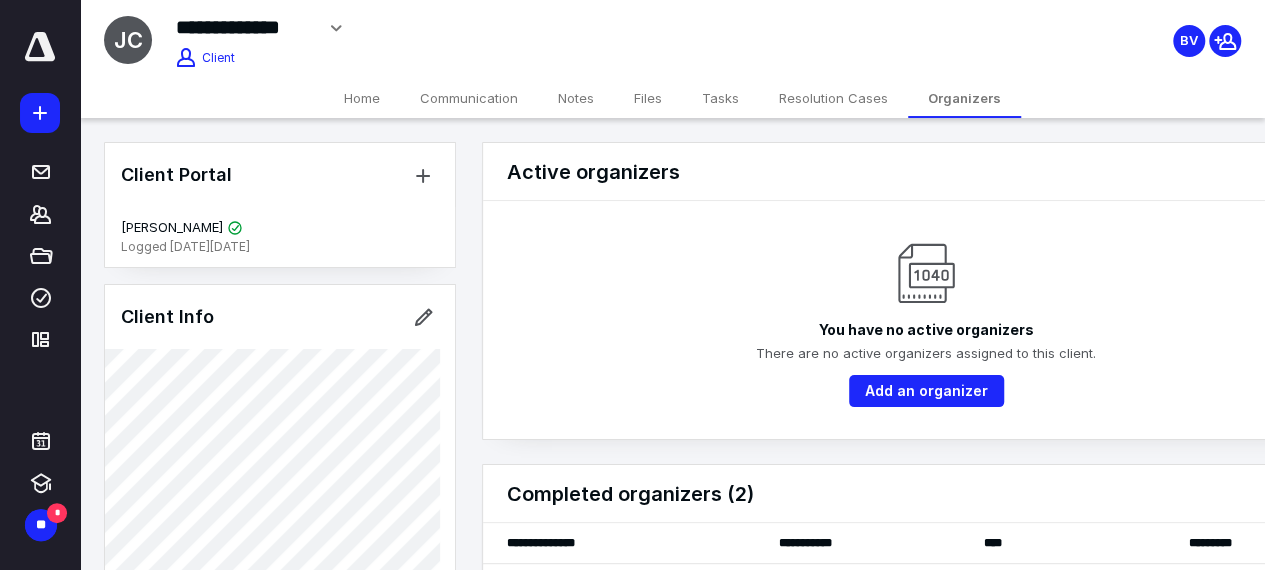 click on "Files" at bounding box center [648, 98] 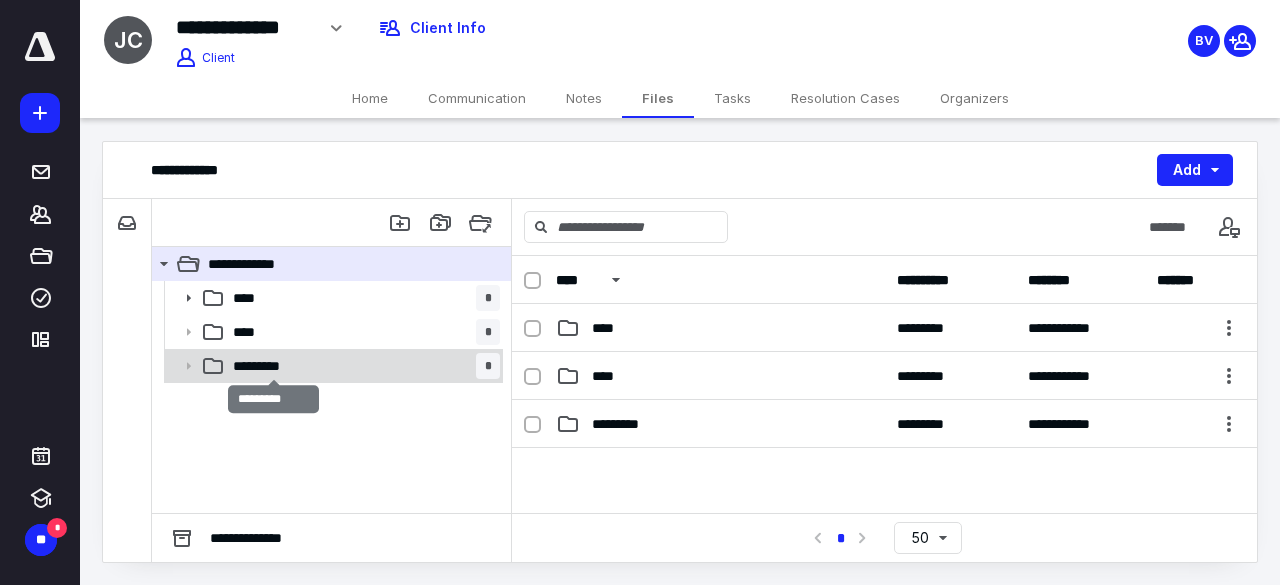 click on "*********" at bounding box center [274, 366] 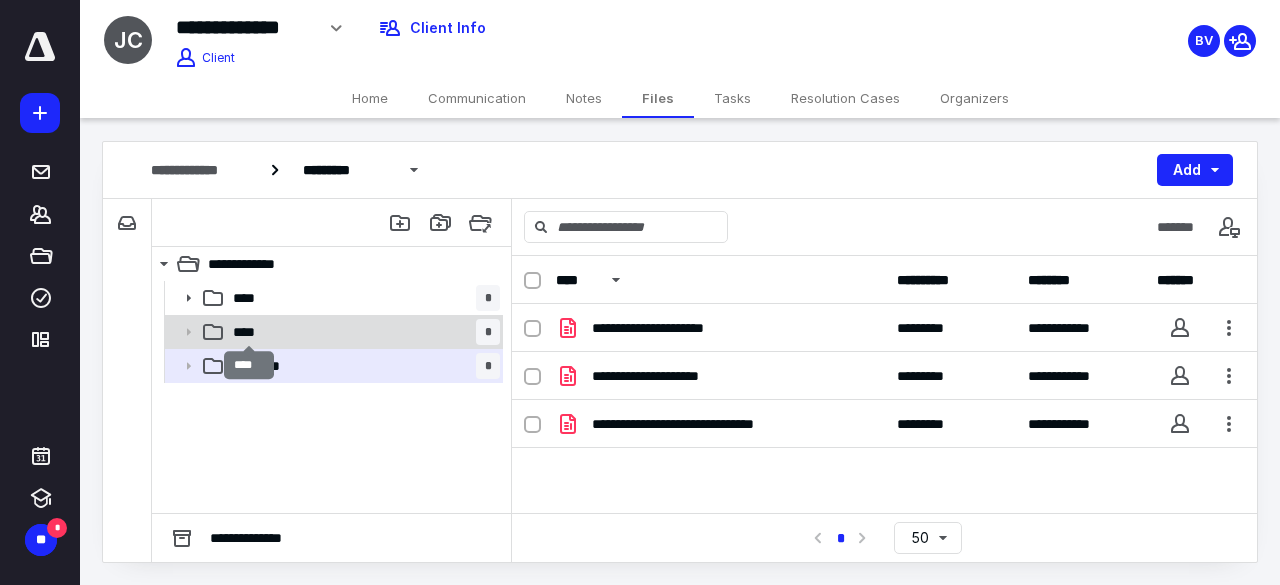 click on "****" at bounding box center (250, 332) 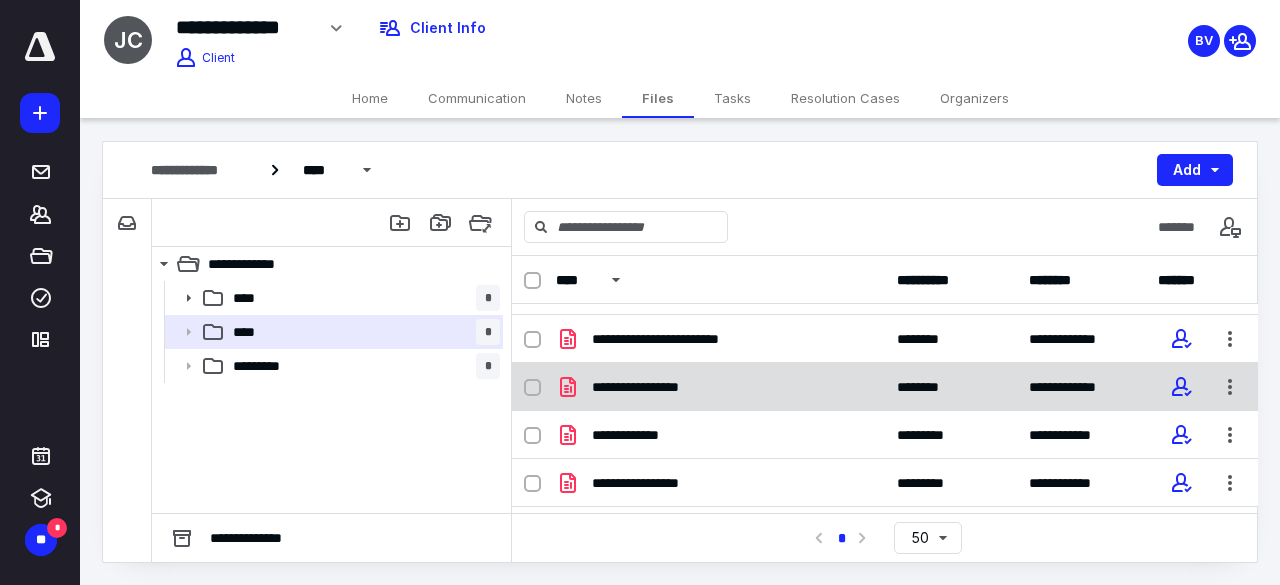 scroll, scrollTop: 89, scrollLeft: 0, axis: vertical 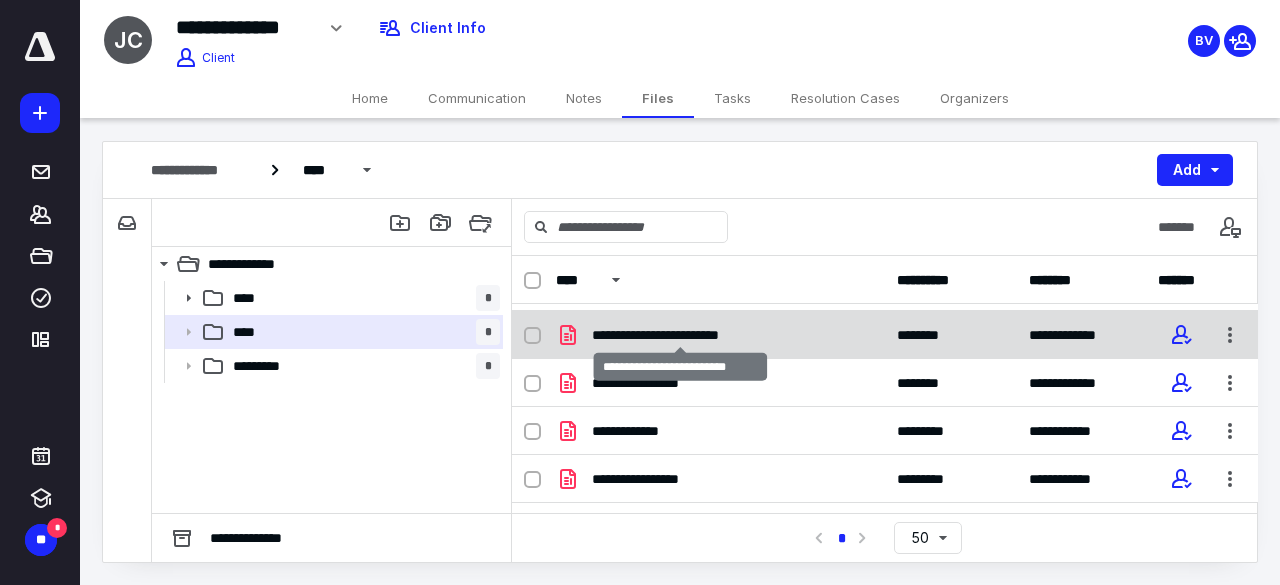 click on "**********" at bounding box center (681, 335) 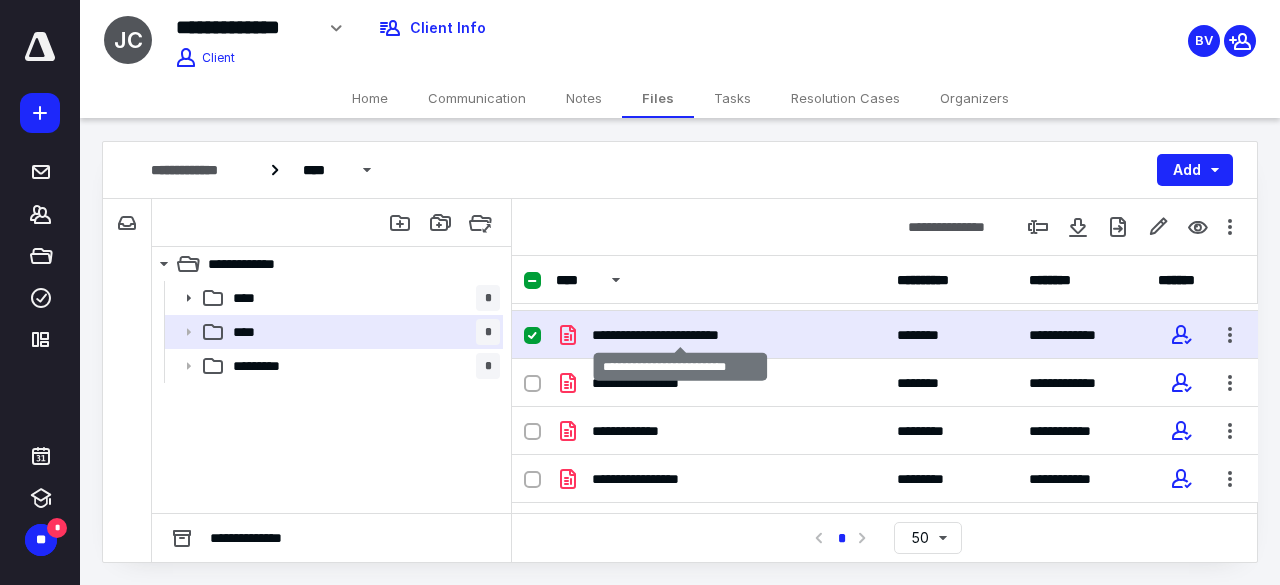 click on "**********" at bounding box center (681, 335) 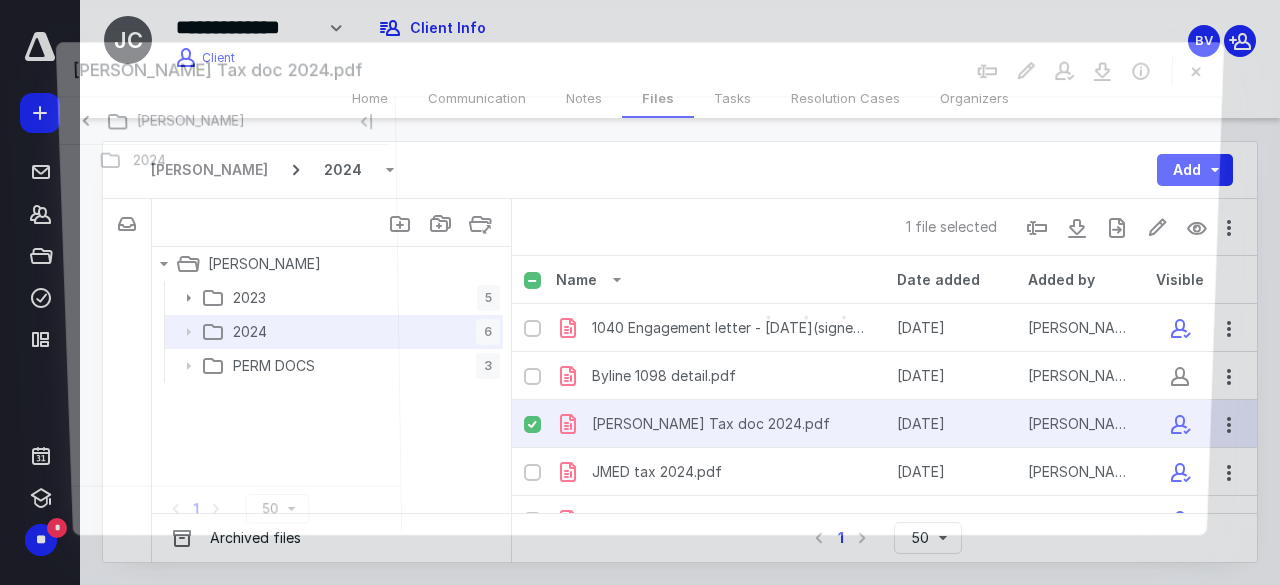 scroll, scrollTop: 89, scrollLeft: 0, axis: vertical 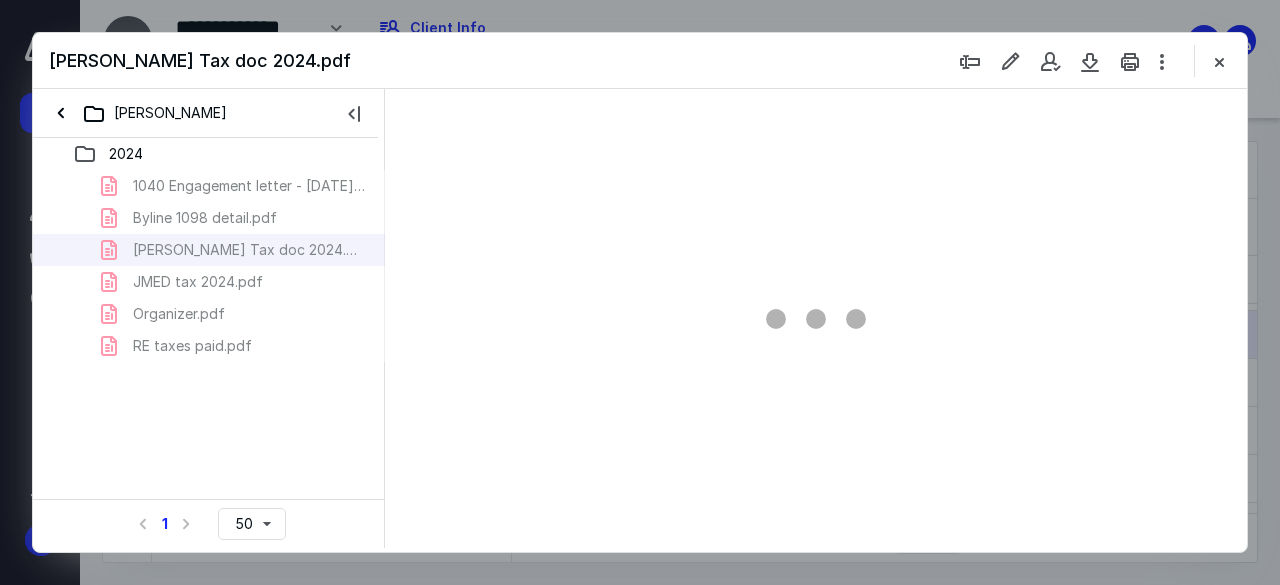 type on "46" 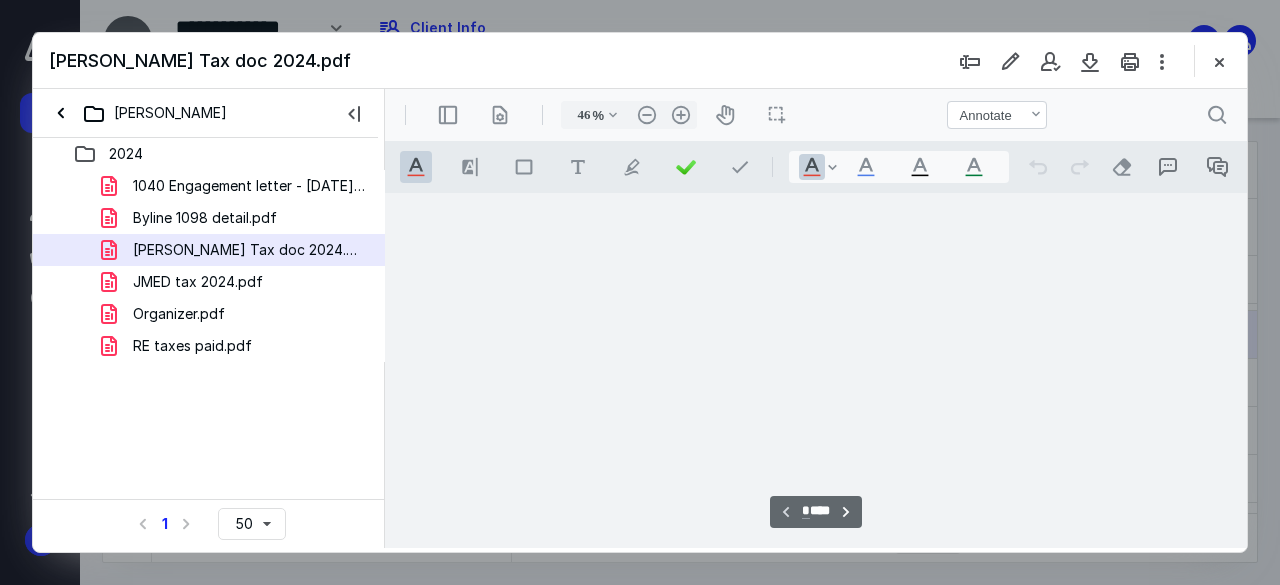 scroll, scrollTop: 106, scrollLeft: 0, axis: vertical 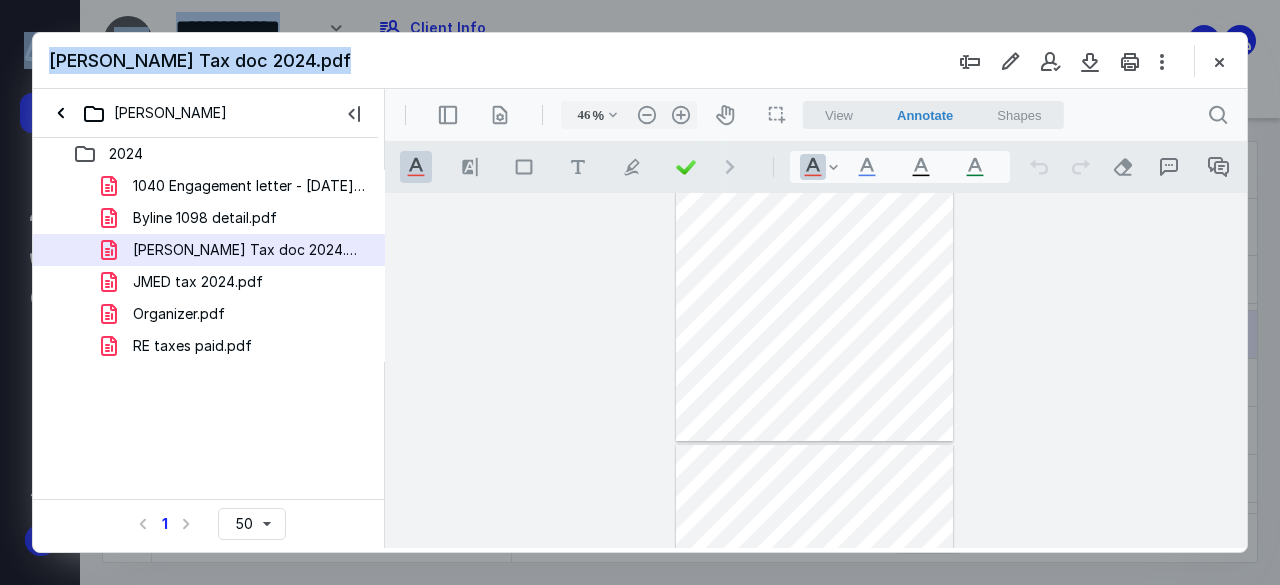 drag, startPoint x: 786, startPoint y: 59, endPoint x: -12, endPoint y: 193, distance: 809.1724 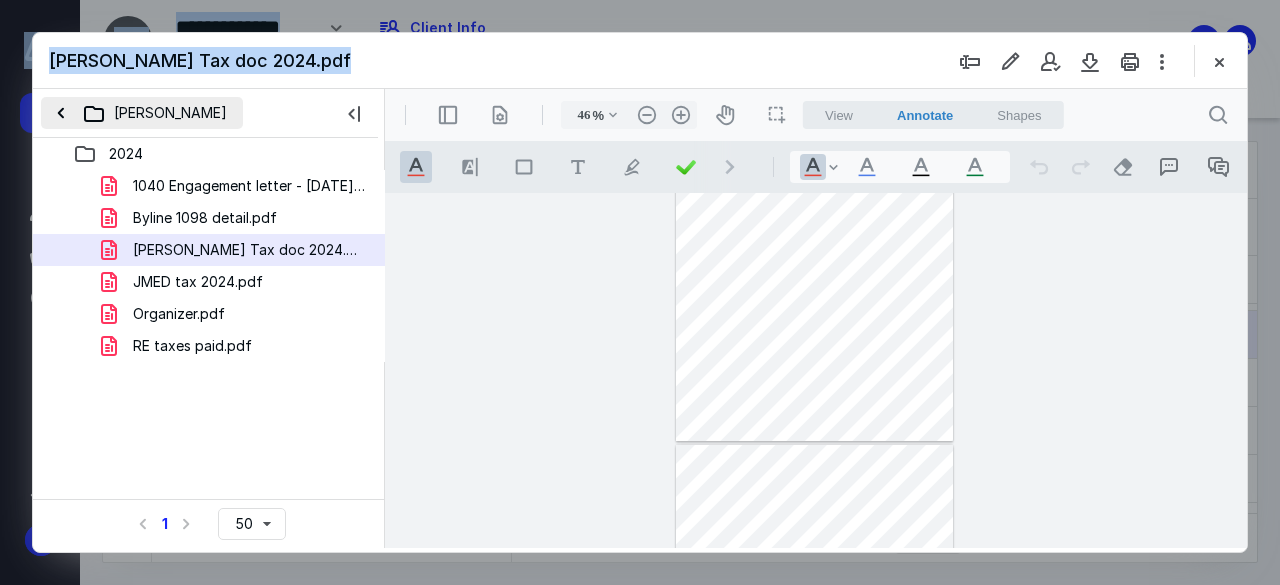 click on "[PERSON_NAME]" at bounding box center [142, 113] 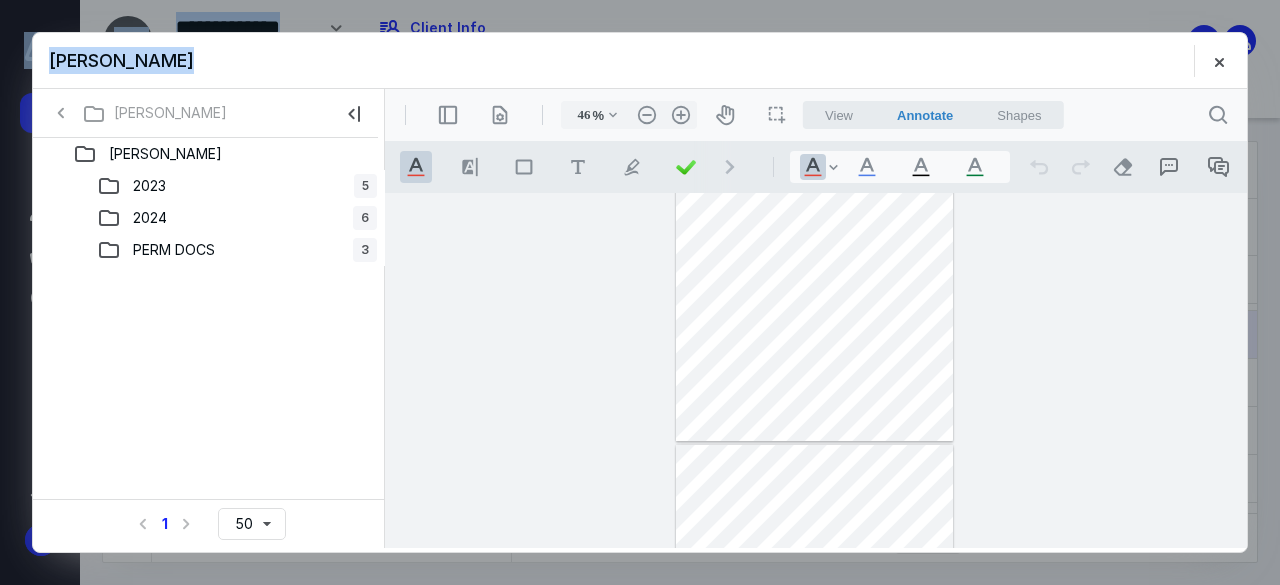click 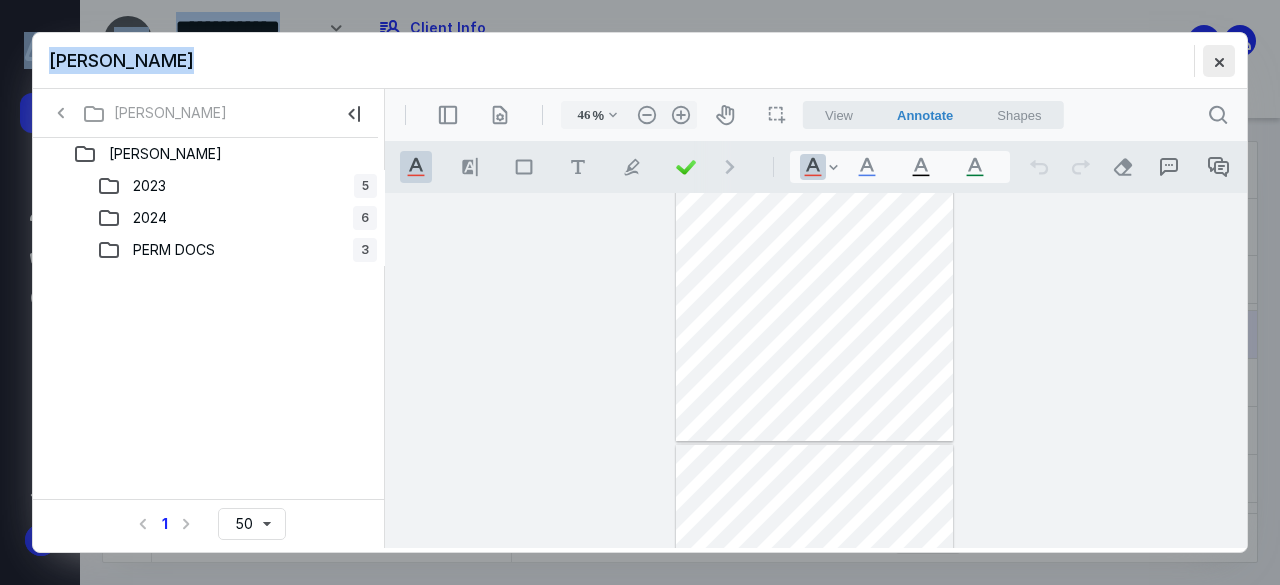 click at bounding box center [1219, 61] 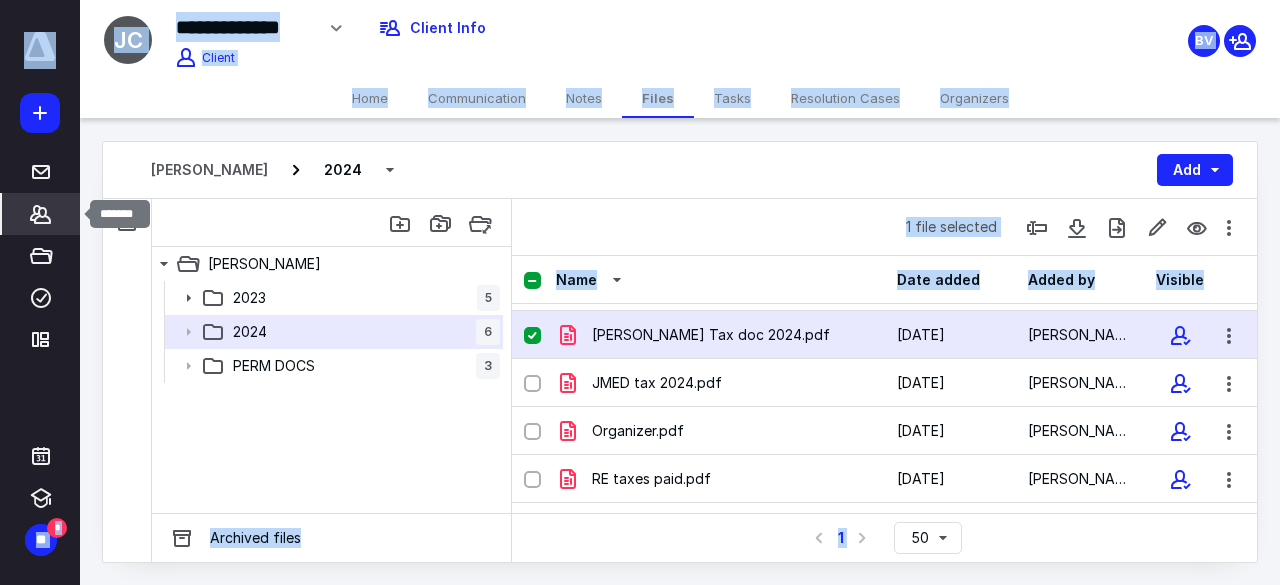 click 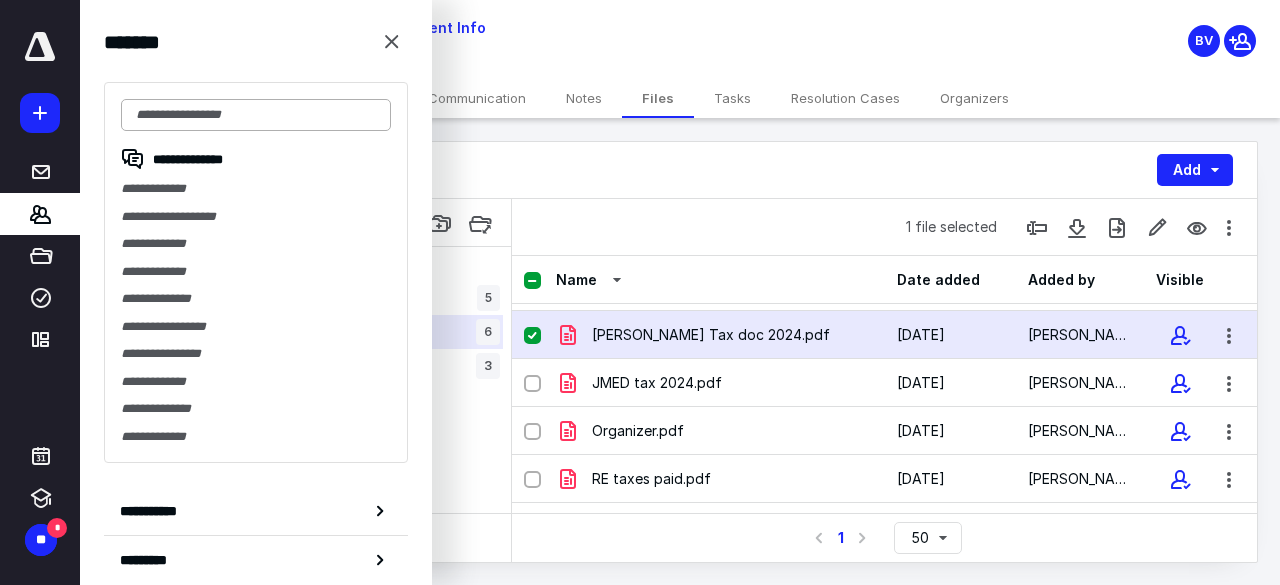click at bounding box center [256, 115] 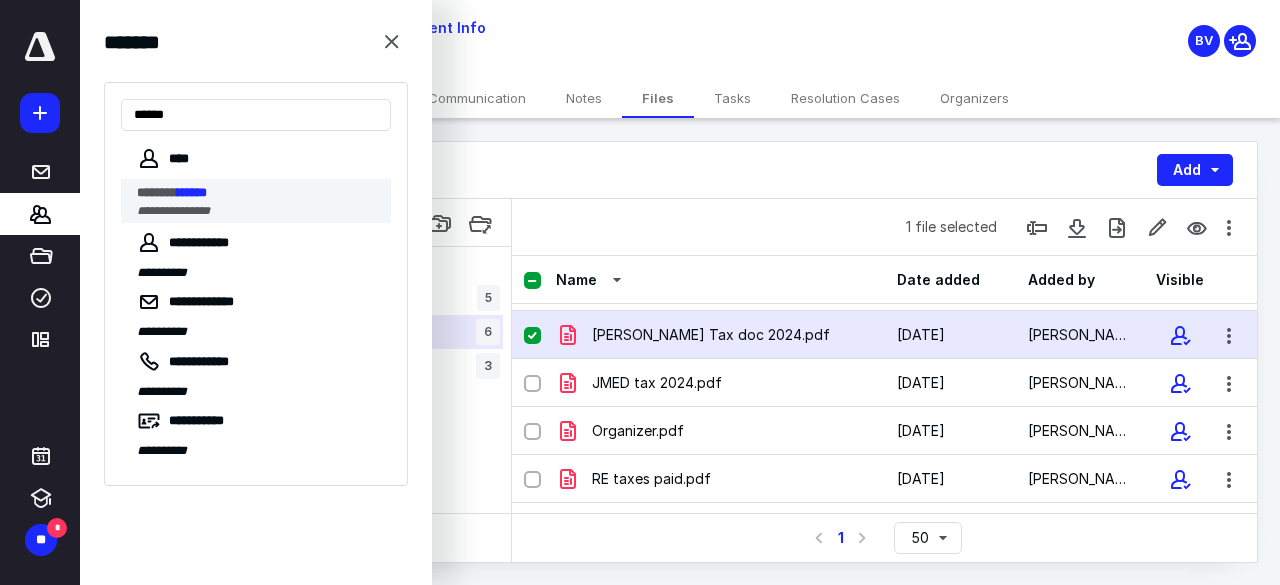 type on "******" 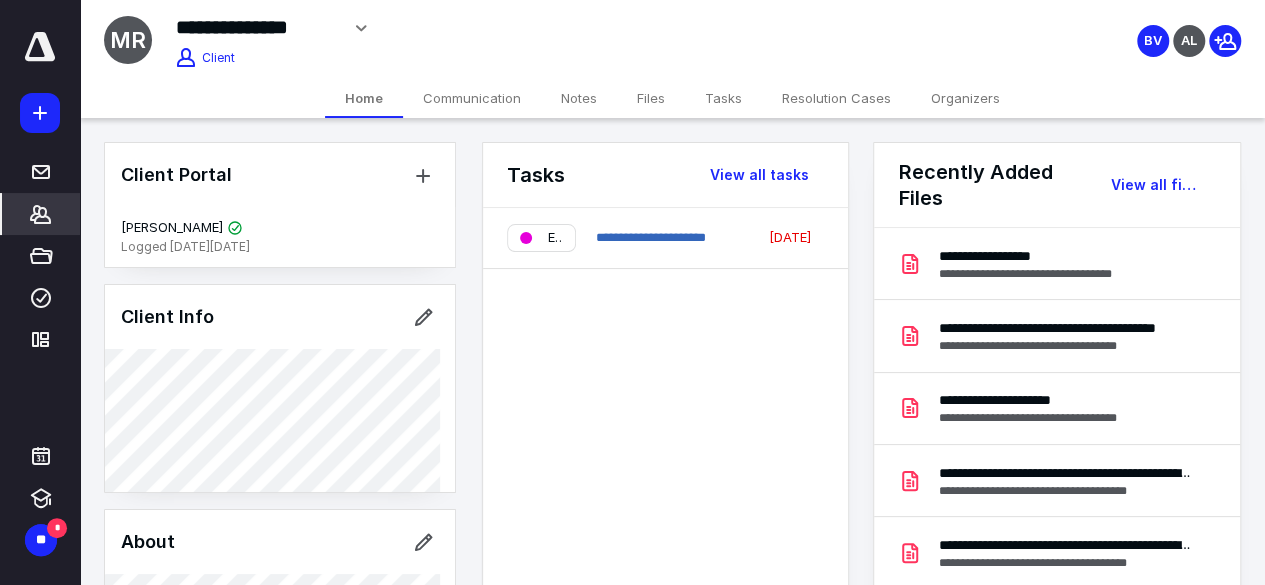click on "Notes" at bounding box center (579, 98) 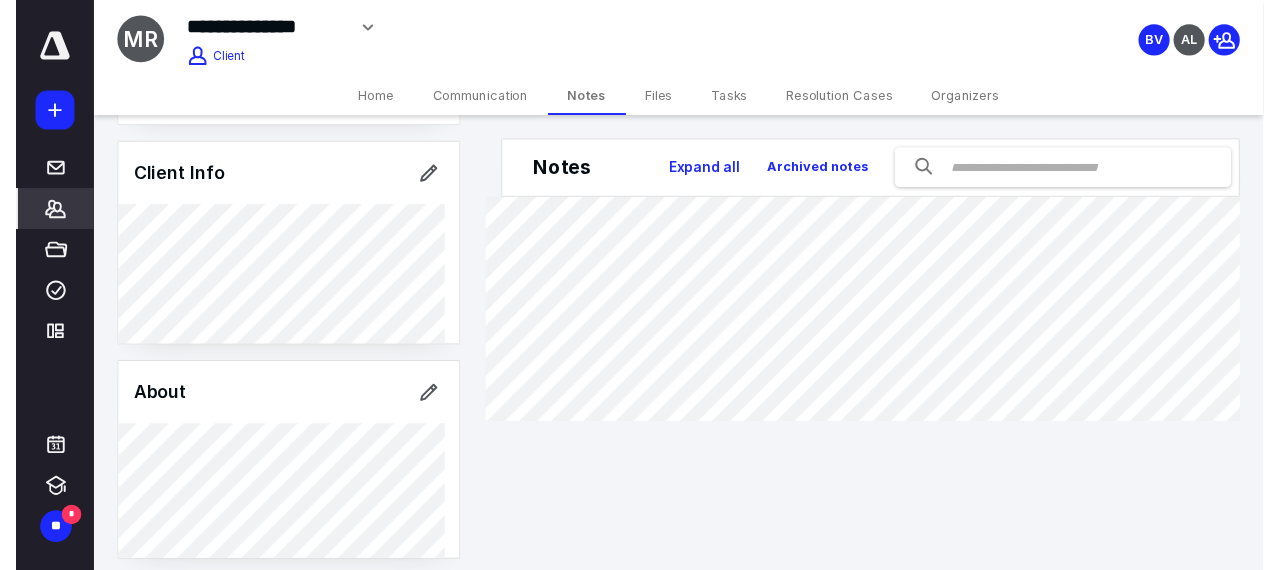 scroll, scrollTop: 0, scrollLeft: 0, axis: both 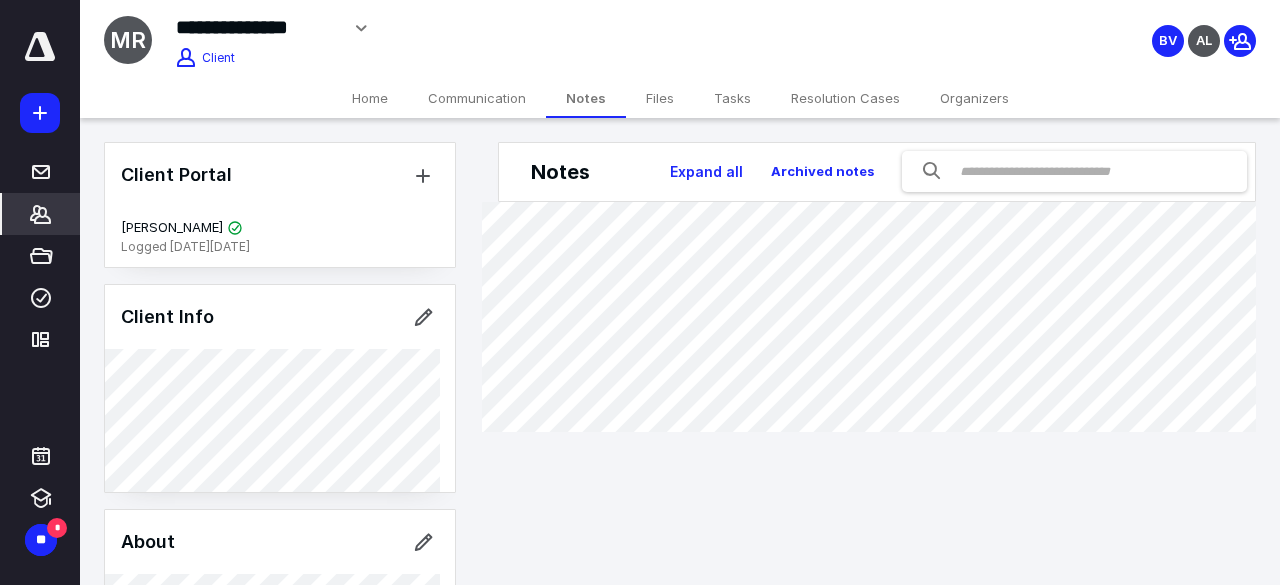 click on "Tasks" at bounding box center (732, 98) 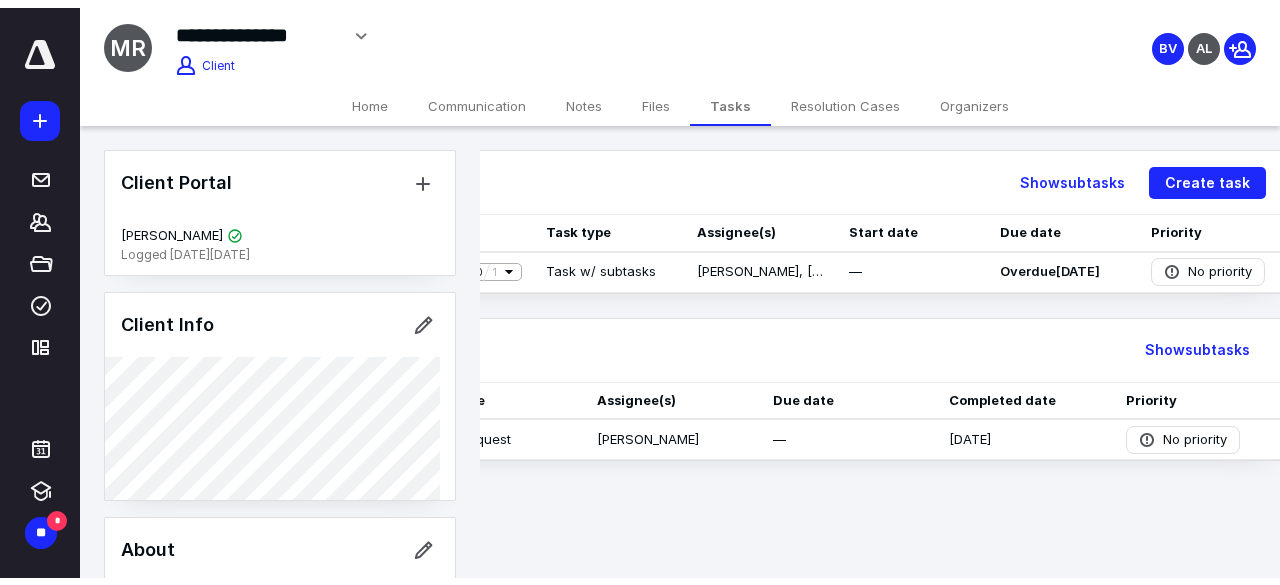scroll, scrollTop: 0, scrollLeft: 0, axis: both 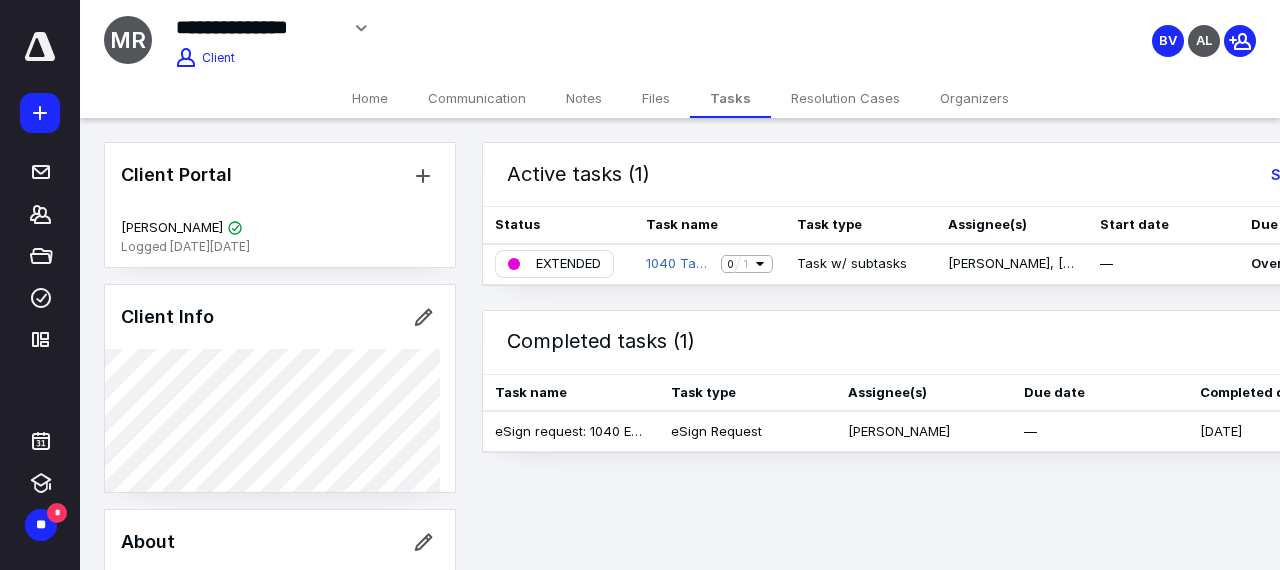 click on "Files" at bounding box center (656, 98) 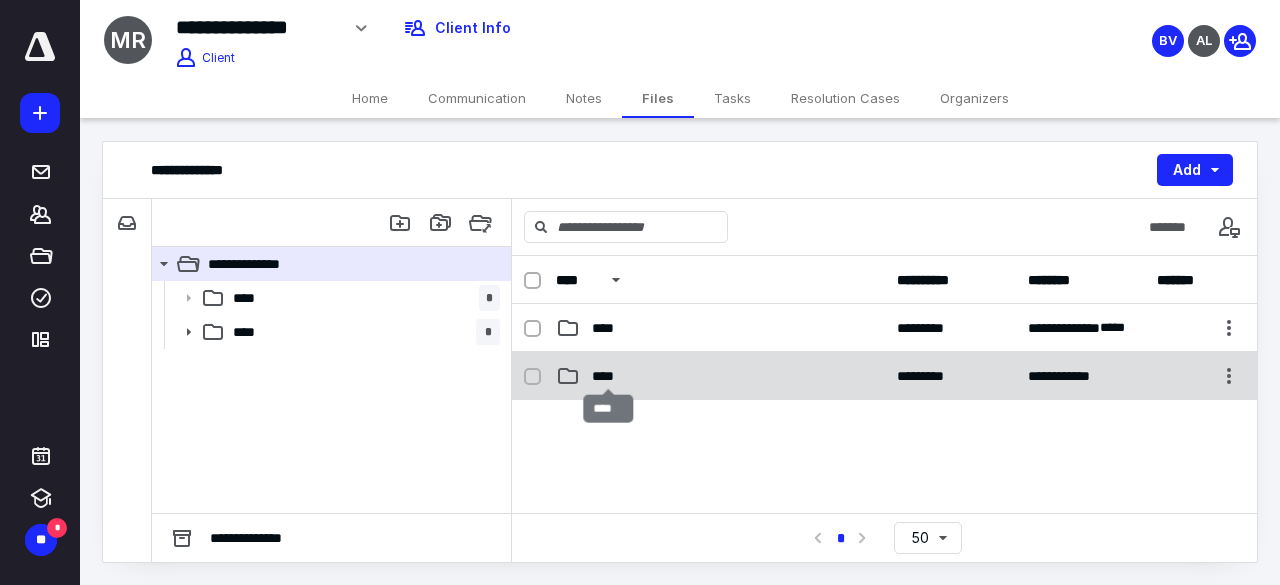 click on "****" at bounding box center (609, 376) 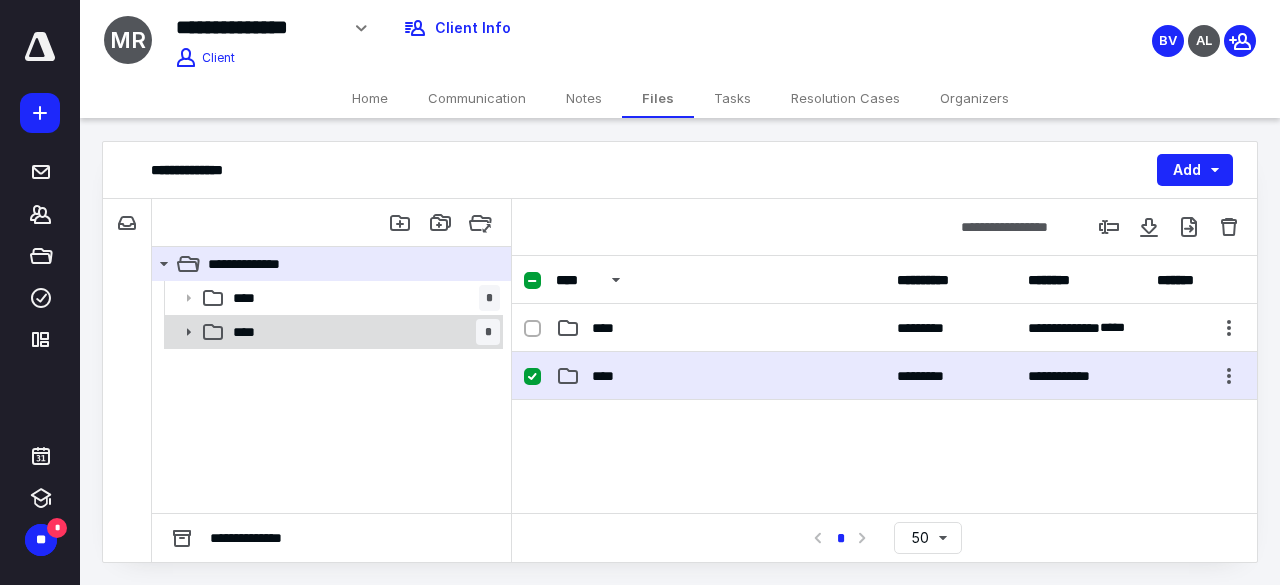 click on "**** *" at bounding box center (332, 332) 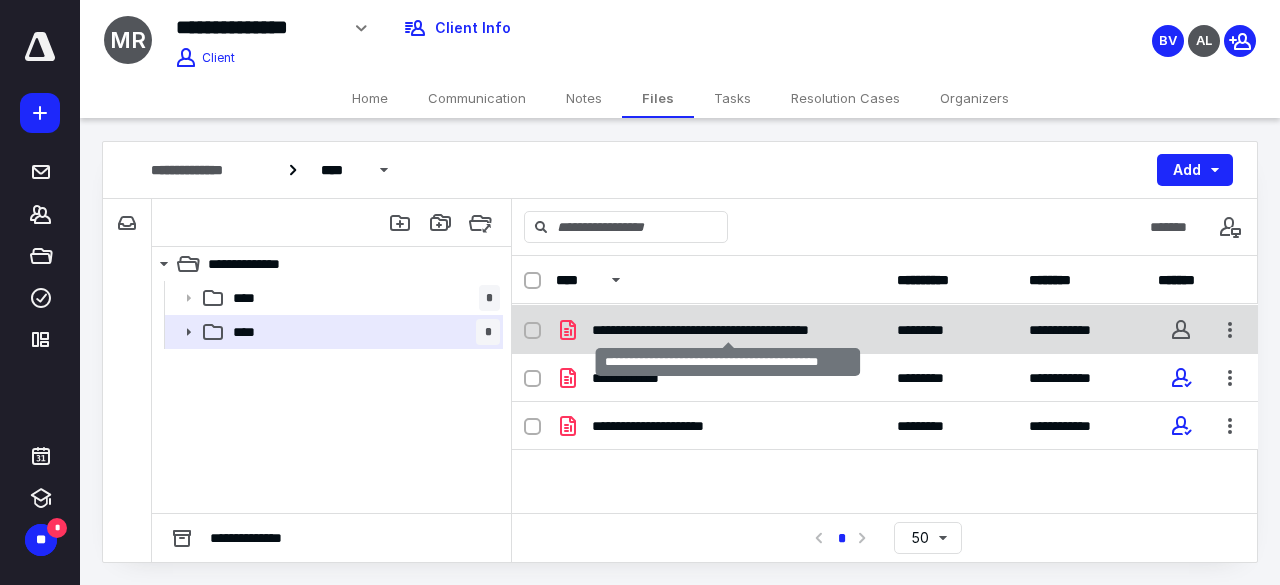 scroll, scrollTop: 95, scrollLeft: 0, axis: vertical 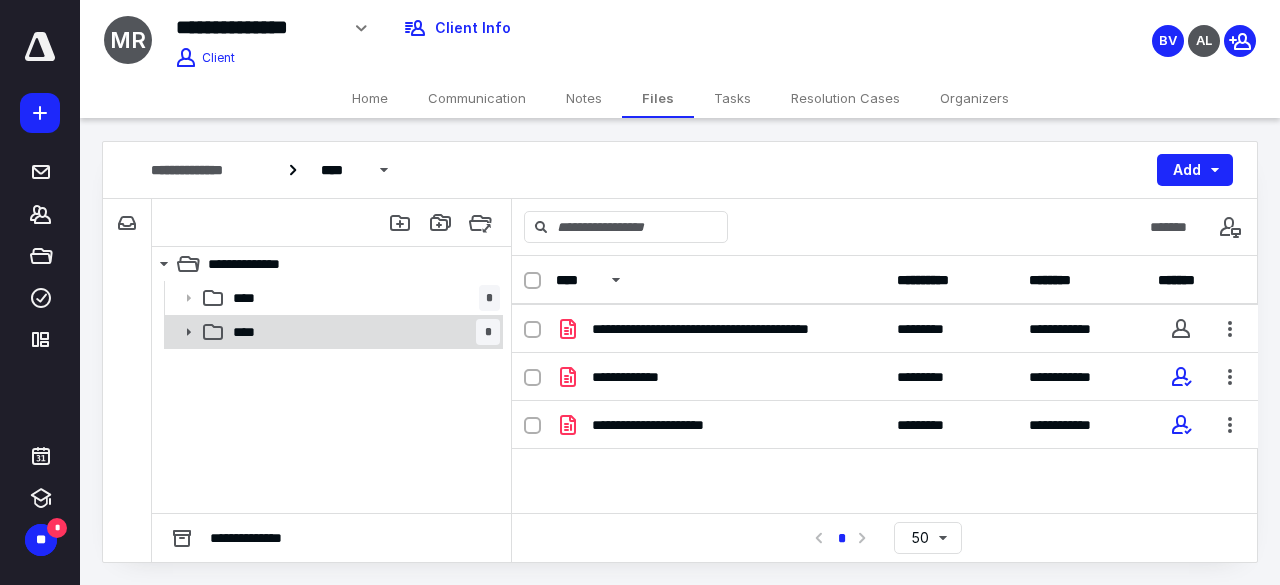 click 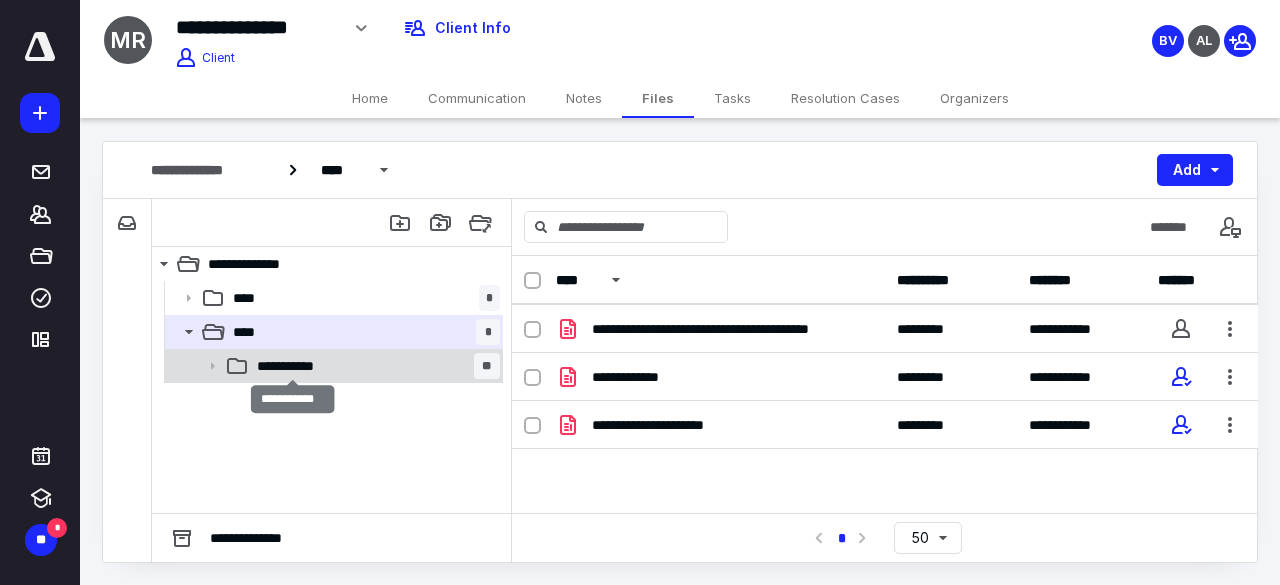 click on "**********" at bounding box center (294, 366) 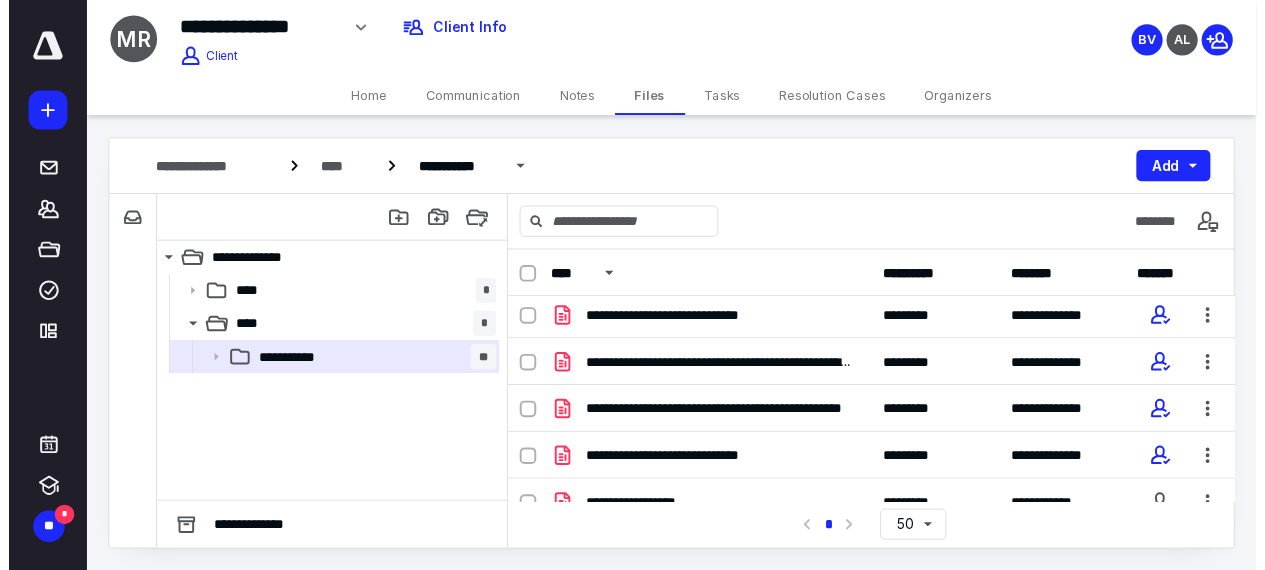 scroll, scrollTop: 100, scrollLeft: 0, axis: vertical 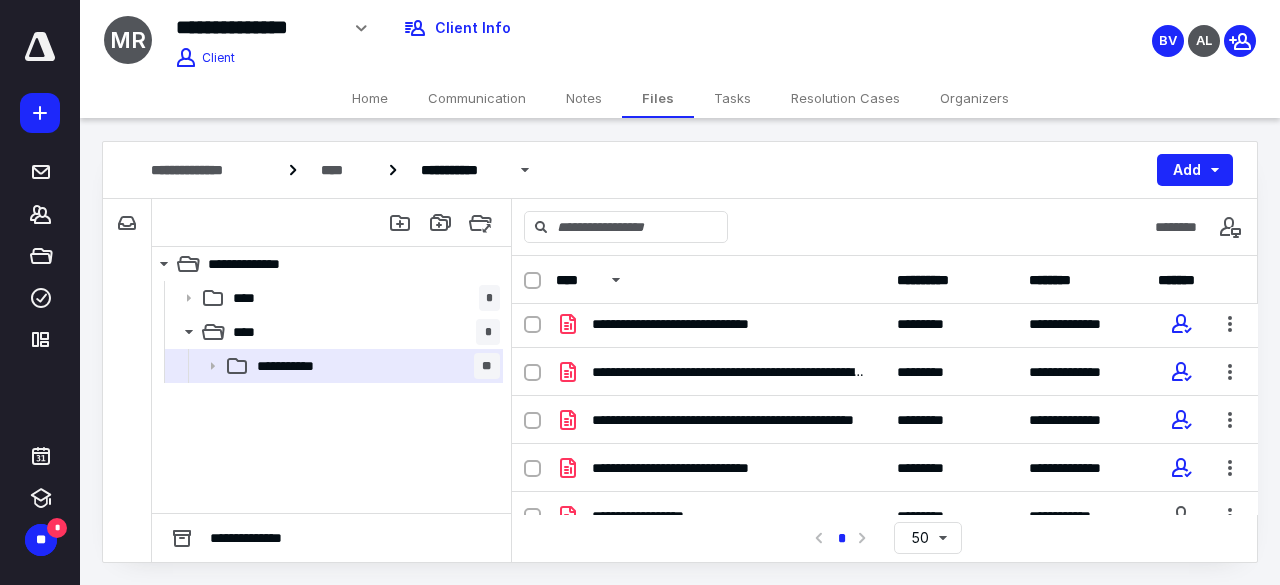 click on "Organizers" at bounding box center (974, 98) 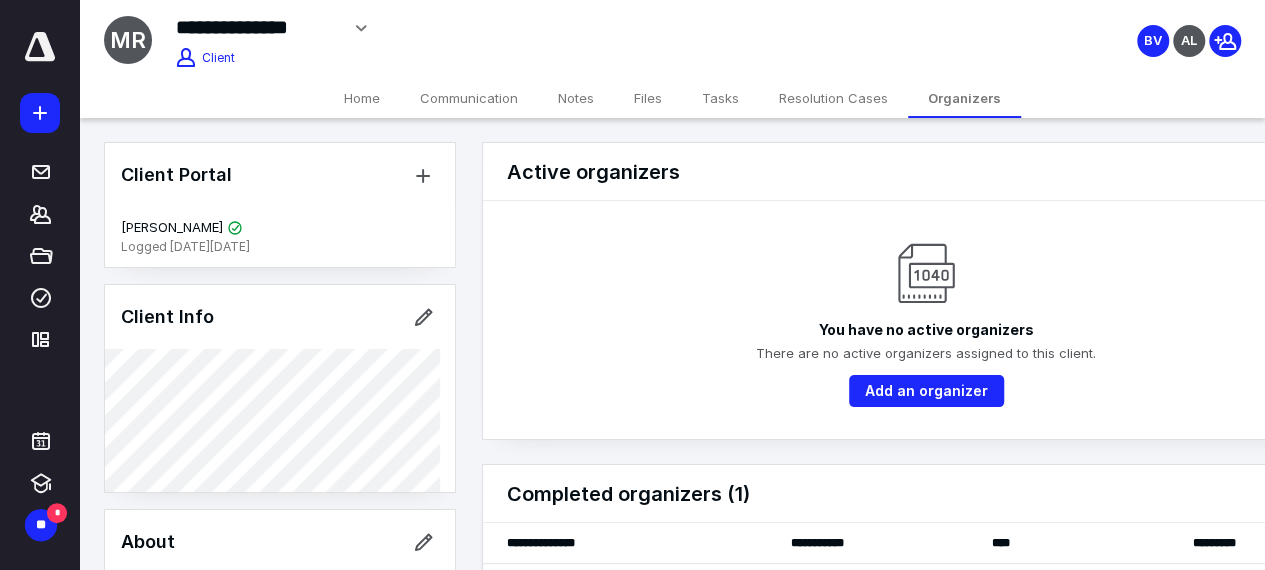 scroll, scrollTop: 73, scrollLeft: 0, axis: vertical 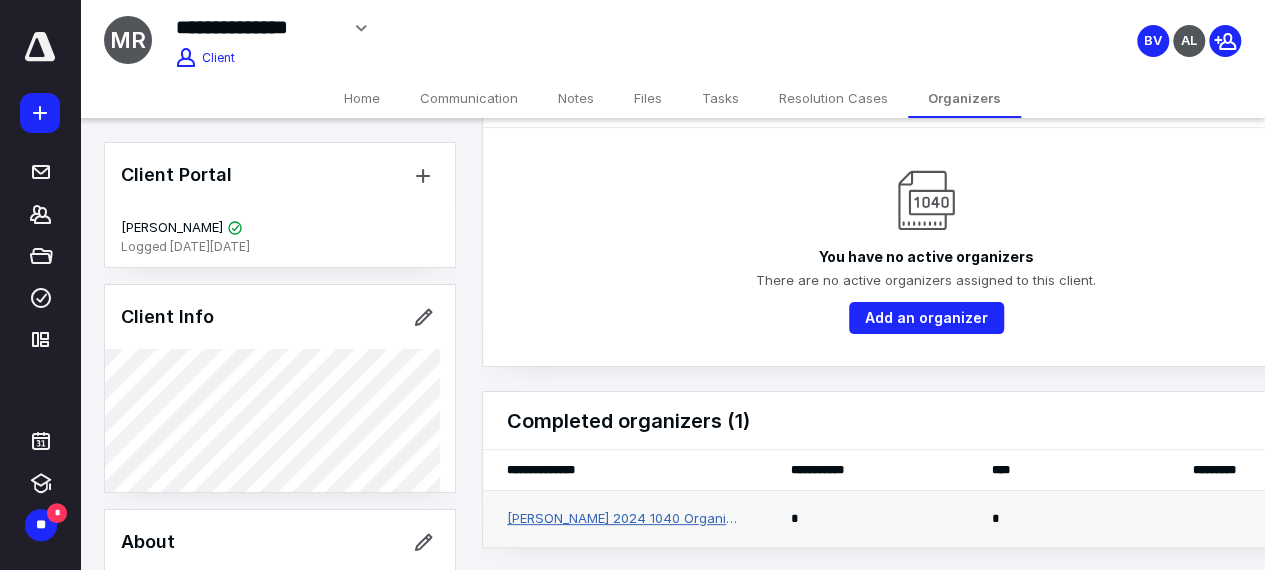 click on "[PERSON_NAME] 2024 1040 Organizer" at bounding box center (625, 519) 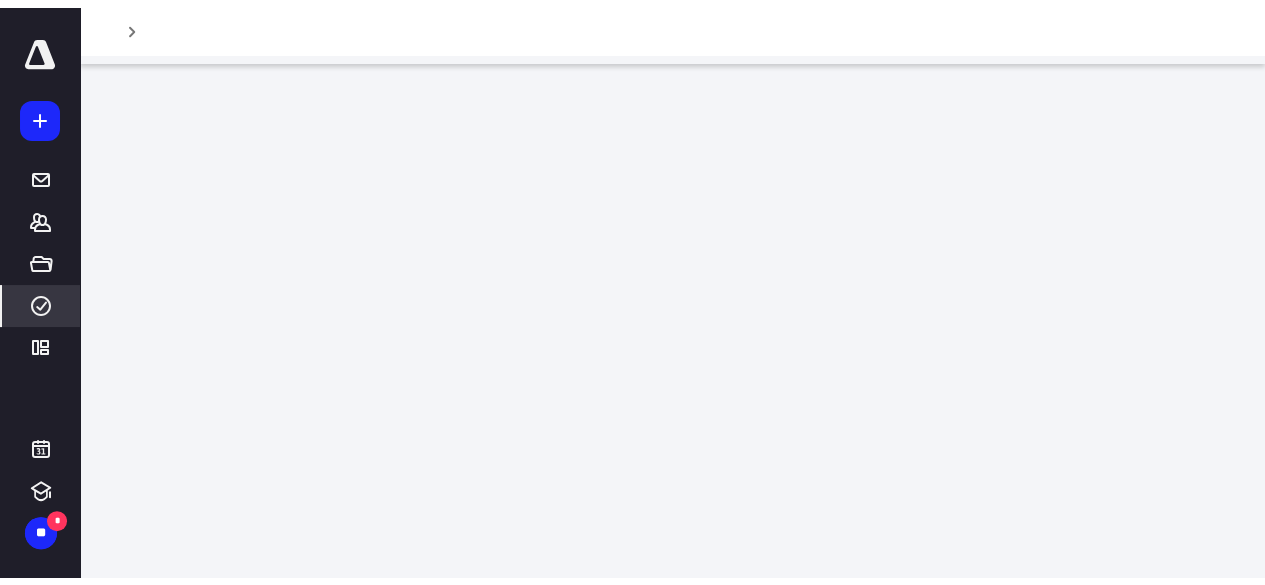 scroll, scrollTop: 0, scrollLeft: 0, axis: both 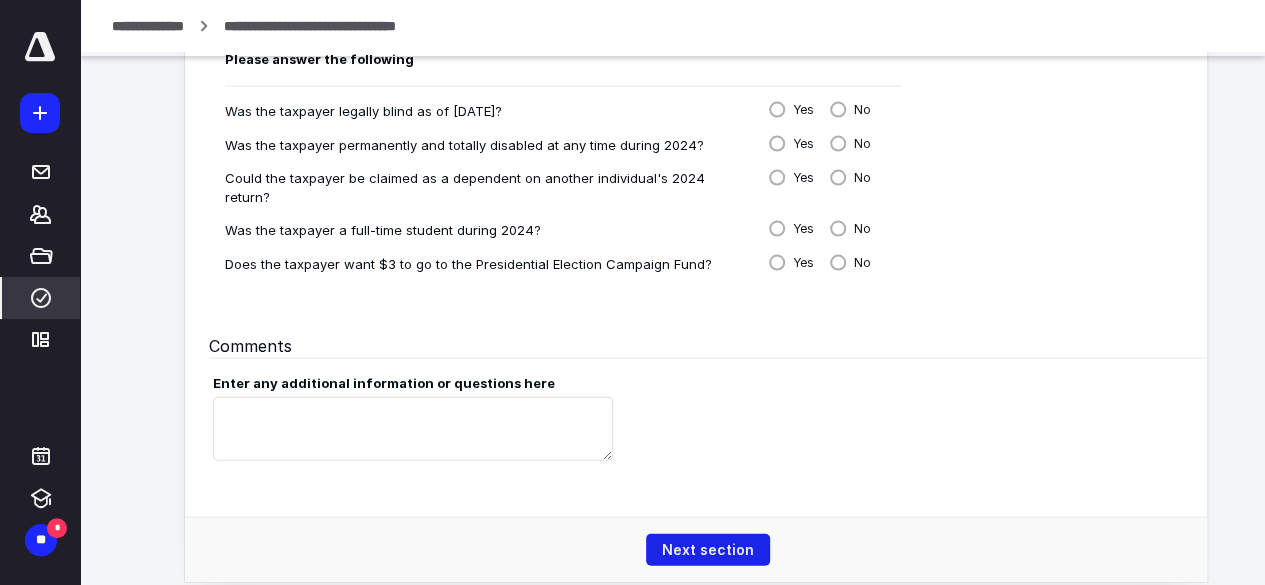 click on "Next section" at bounding box center [708, 550] 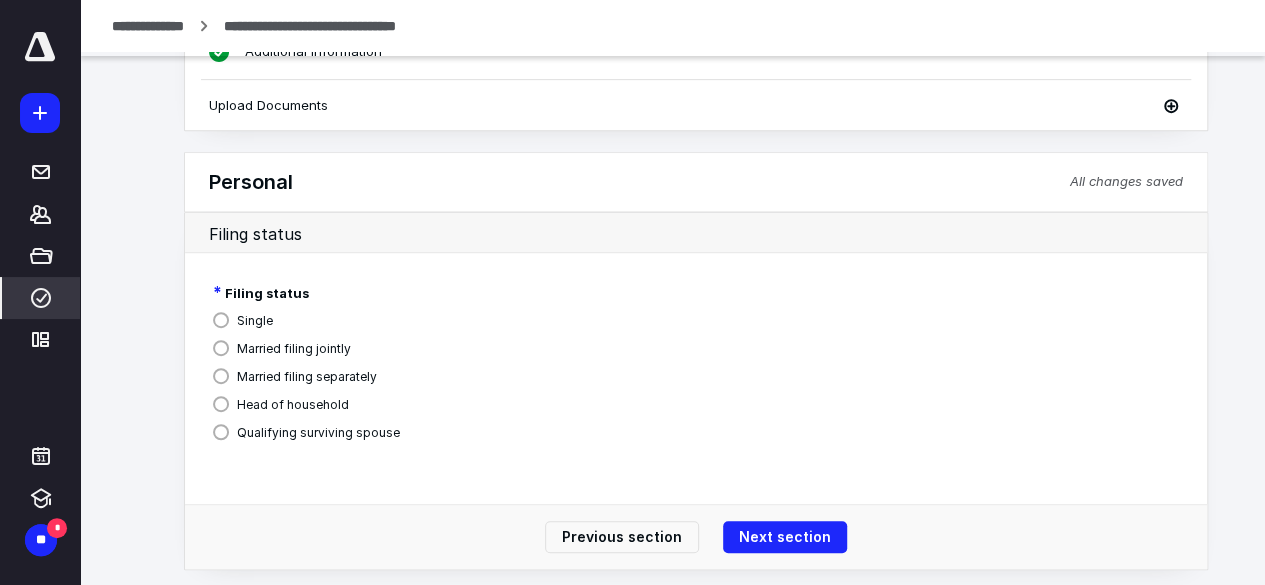 scroll, scrollTop: 405, scrollLeft: 0, axis: vertical 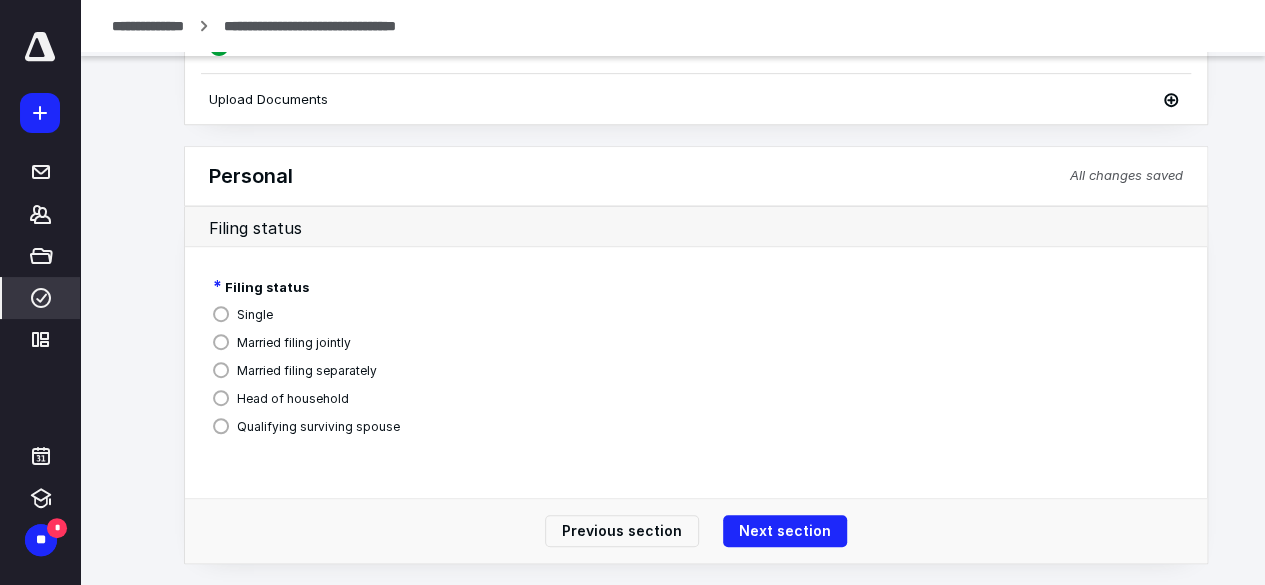 click on "Previous section Next section" at bounding box center (696, 530) 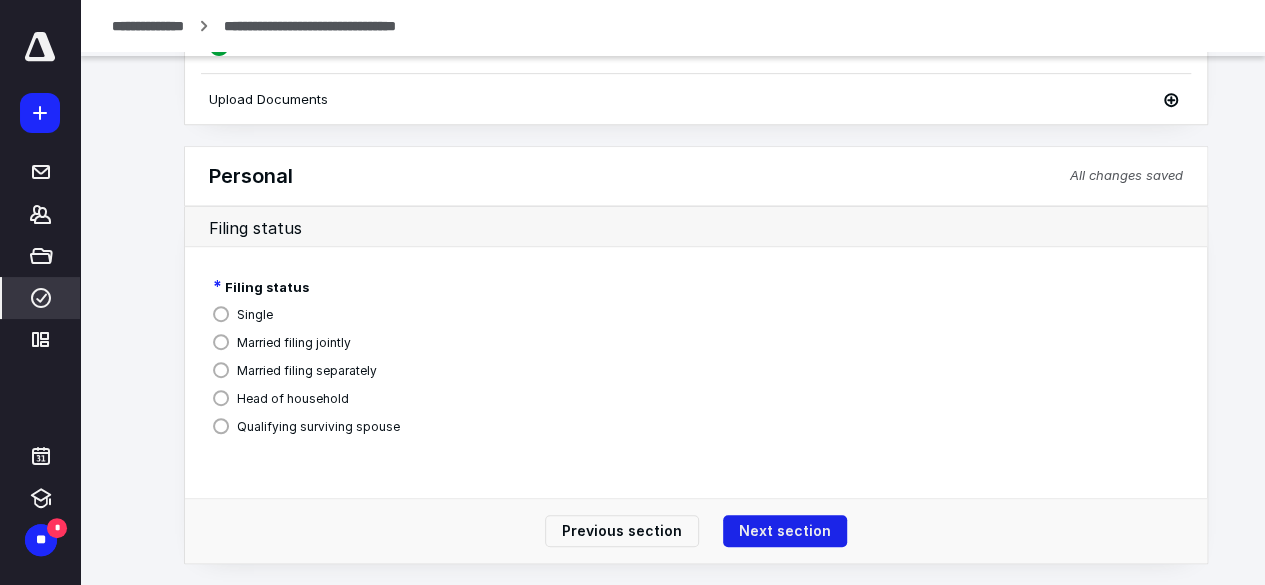 click on "Next section" at bounding box center (785, 531) 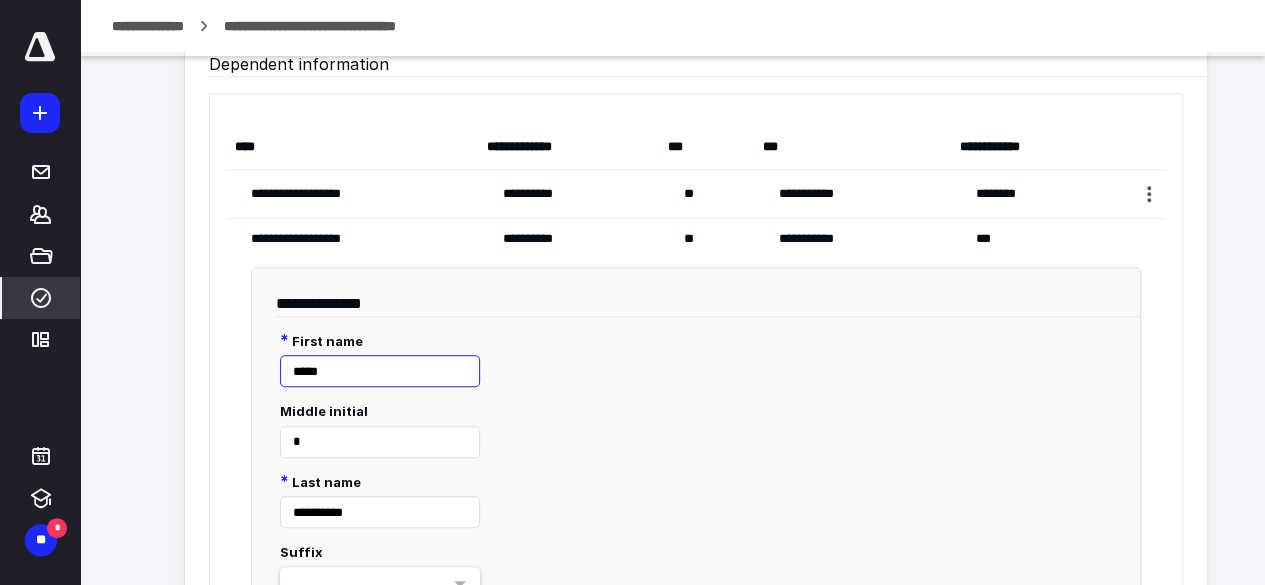 scroll, scrollTop: 712, scrollLeft: 0, axis: vertical 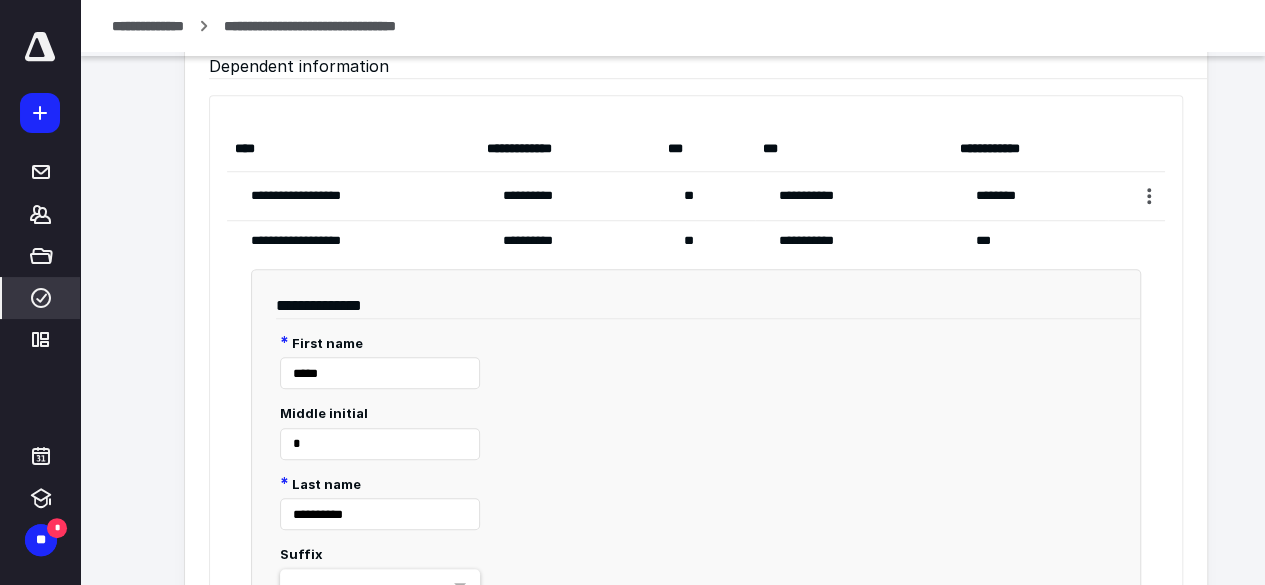click at bounding box center [0, -712] 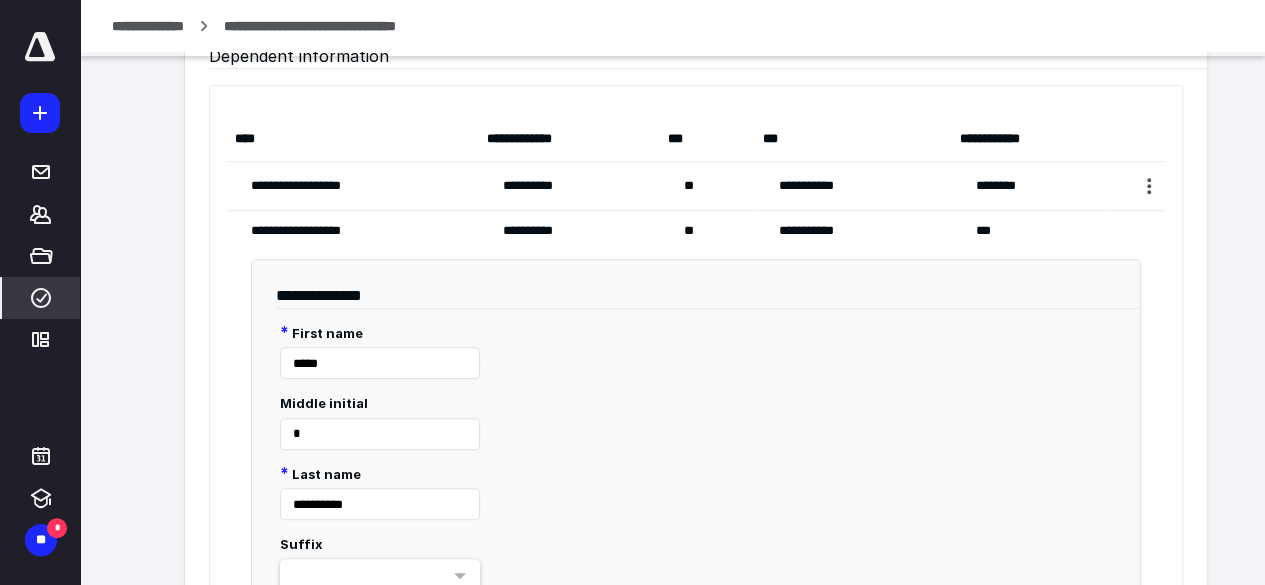 scroll, scrollTop: 722, scrollLeft: 0, axis: vertical 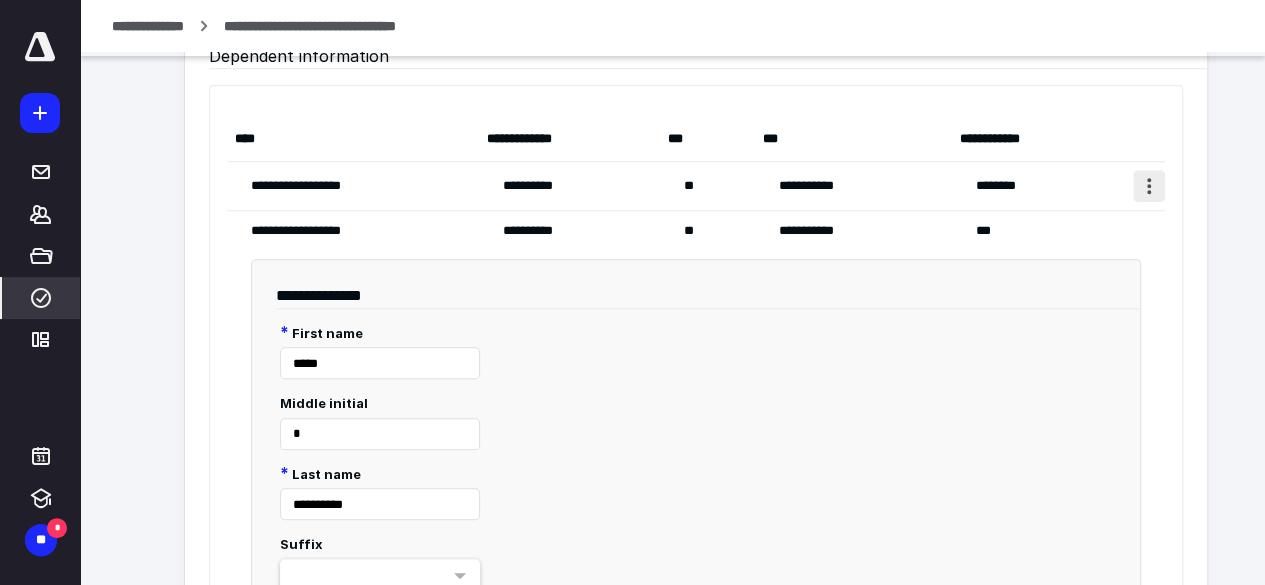 click at bounding box center (1149, 186) 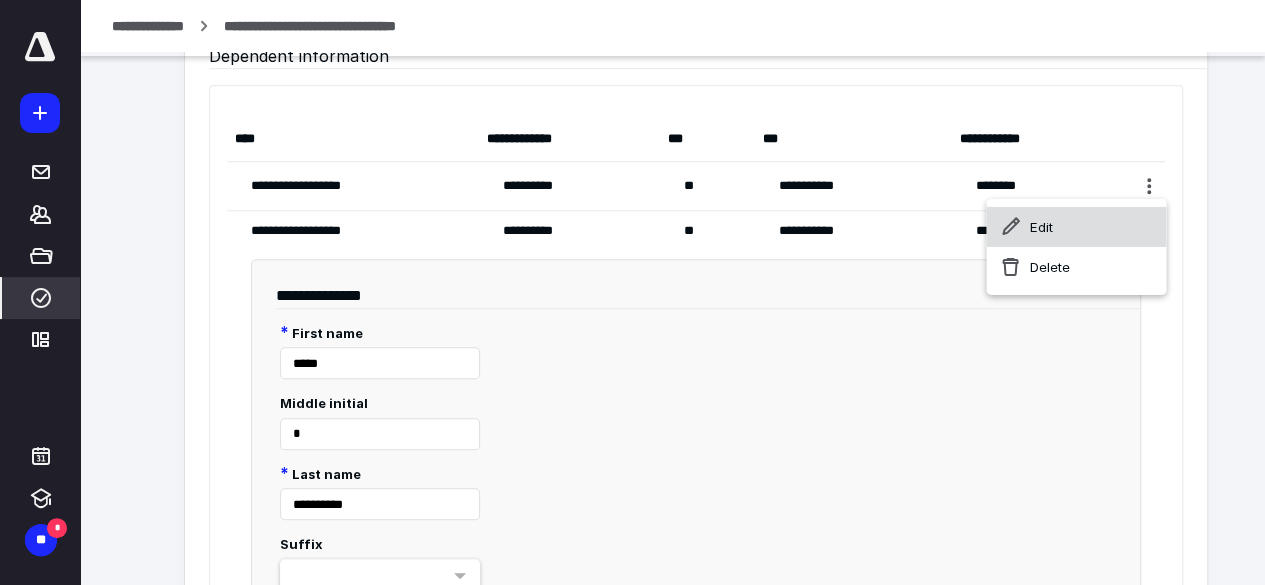 click on "Edit" at bounding box center (1076, 227) 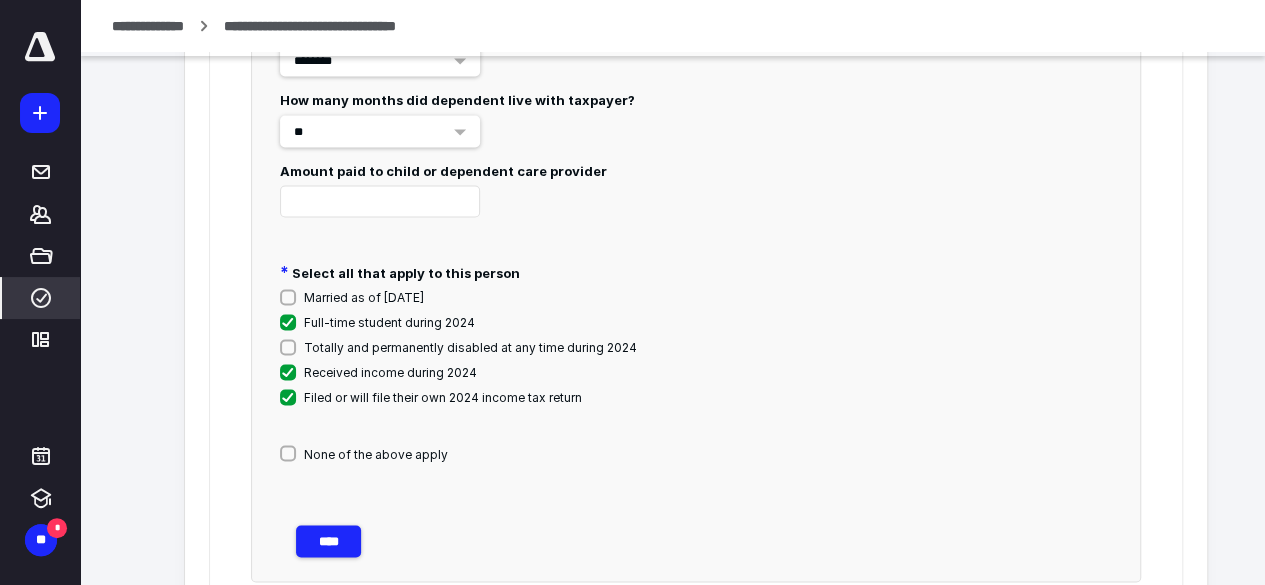 scroll, scrollTop: 1482, scrollLeft: 0, axis: vertical 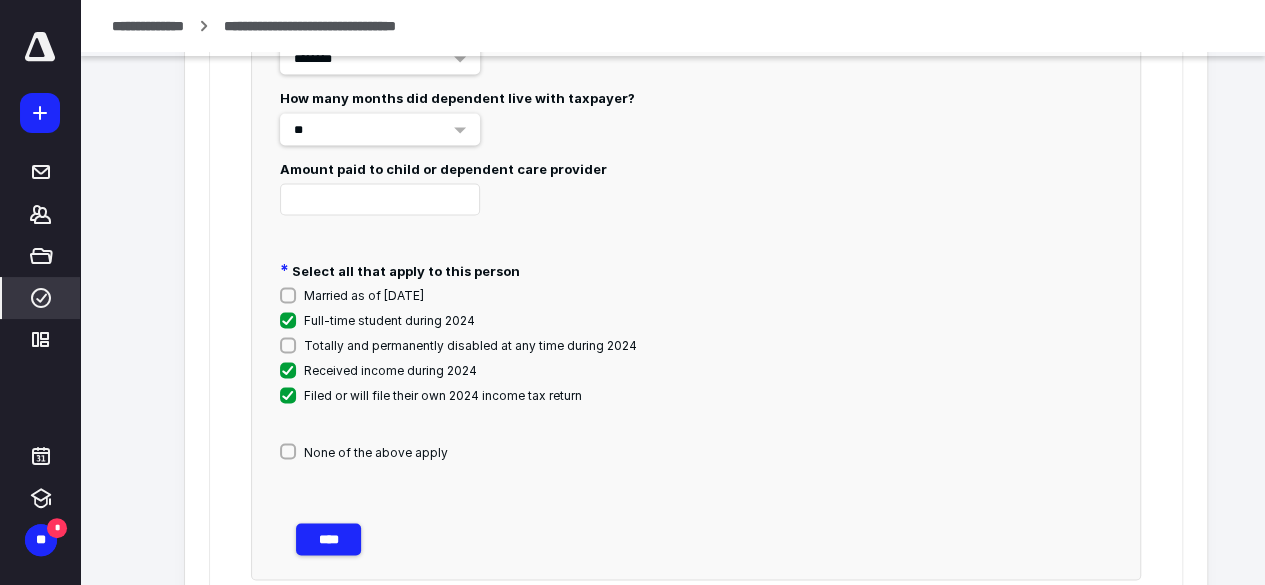 click on "Select all that apply to this person Married as of [DATE] Full-time student during 2024 Totally and permanently disabled at any time during 2024 Received income during 2024 Filed or will file their own 2024 income tax return" at bounding box center [696, 329] 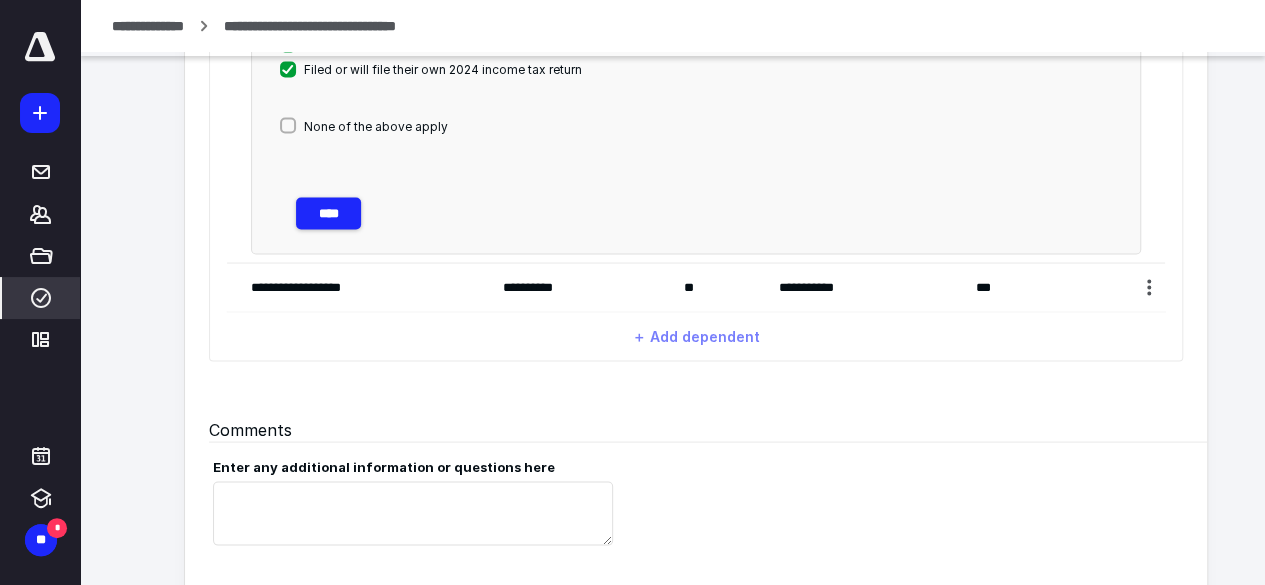 scroll, scrollTop: 1907, scrollLeft: 0, axis: vertical 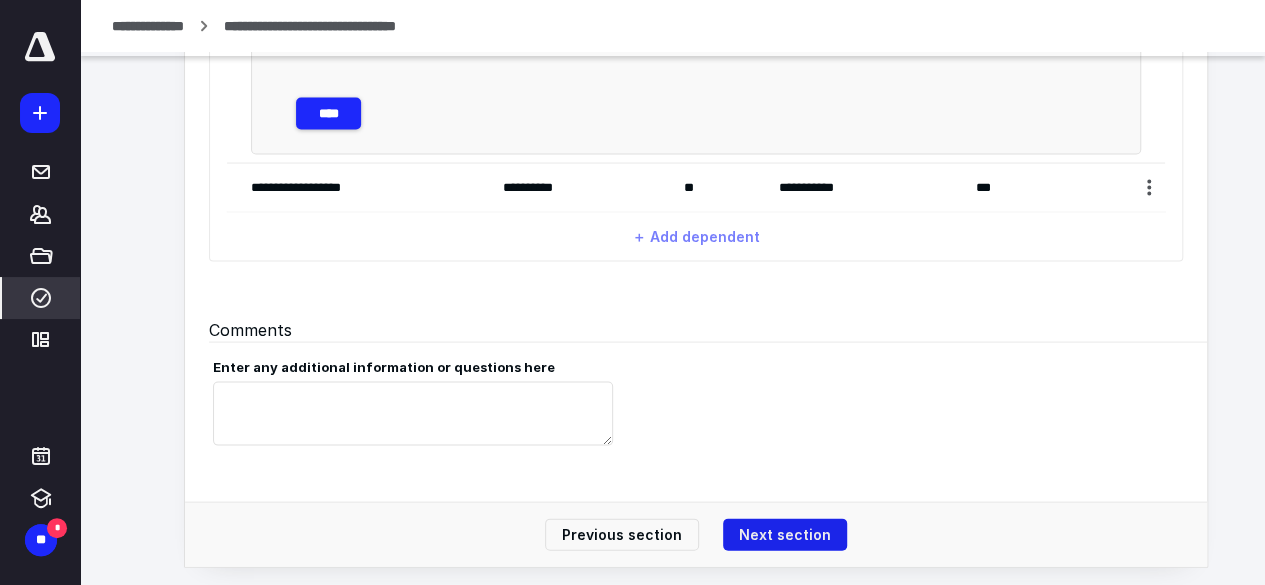 click on "Next section" at bounding box center [785, 535] 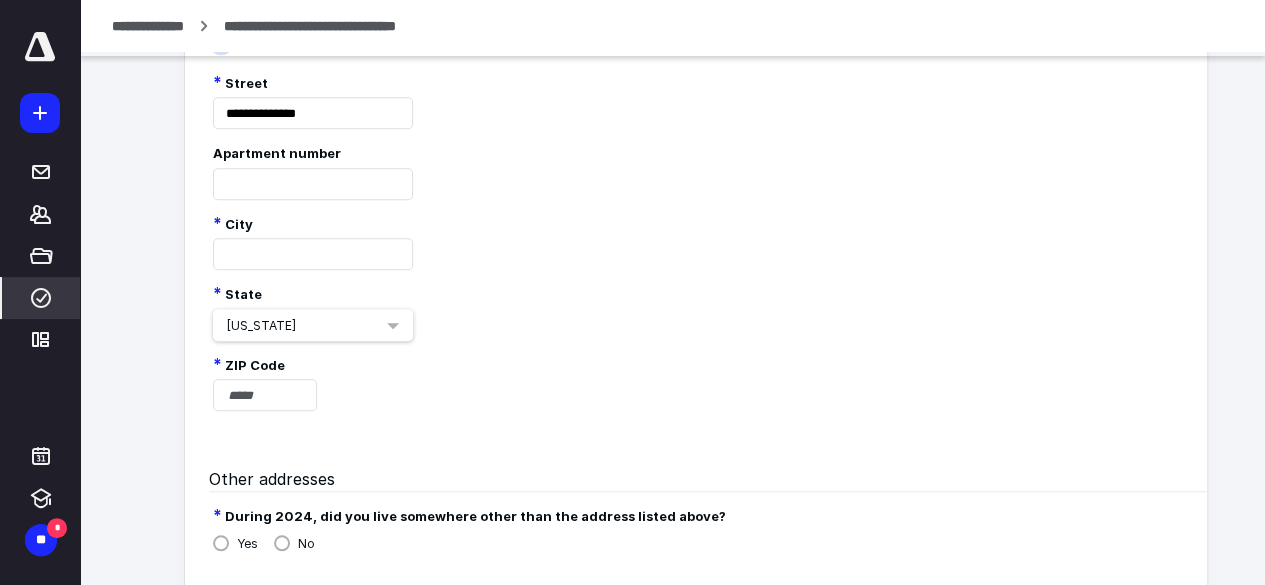 scroll, scrollTop: 852, scrollLeft: 0, axis: vertical 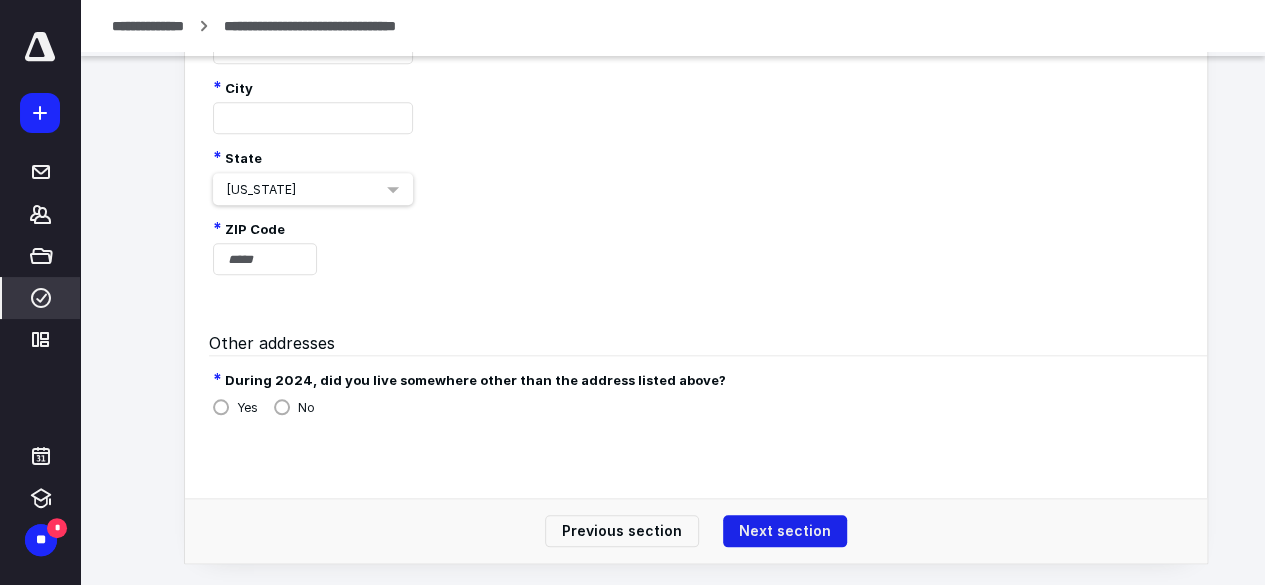 click on "Next section" at bounding box center [785, 531] 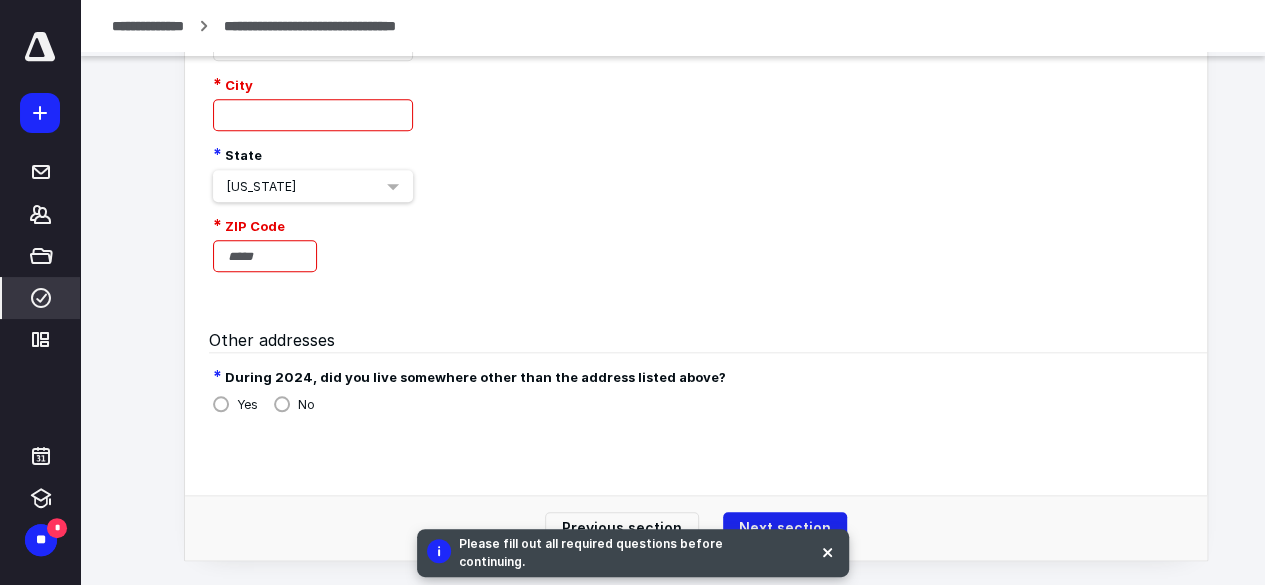 scroll, scrollTop: 852, scrollLeft: 0, axis: vertical 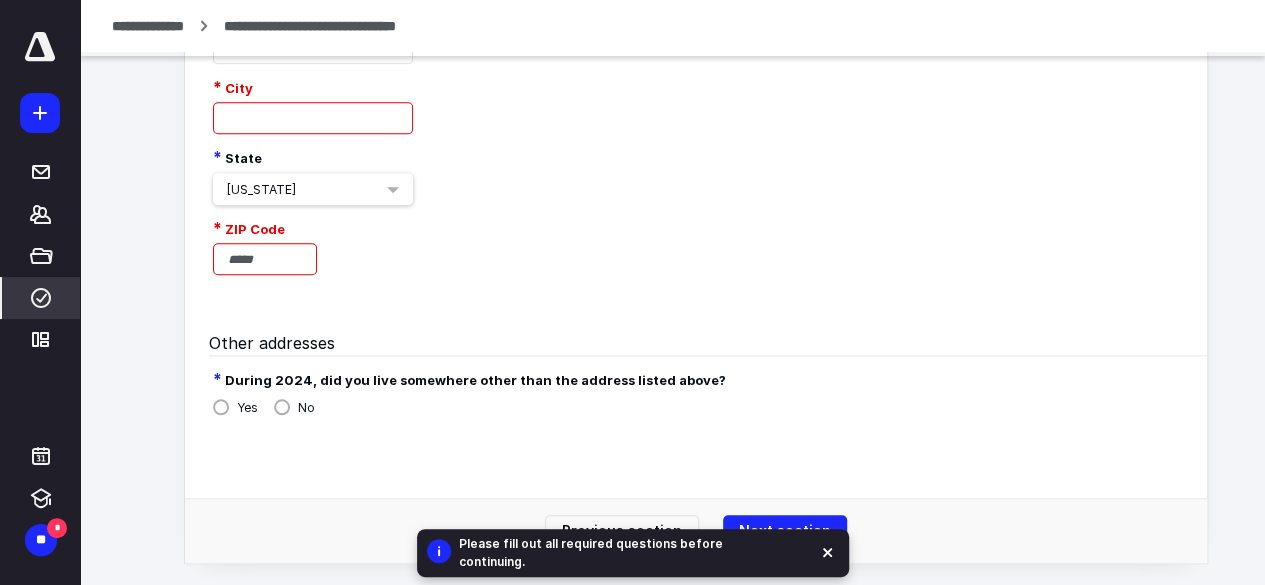 type 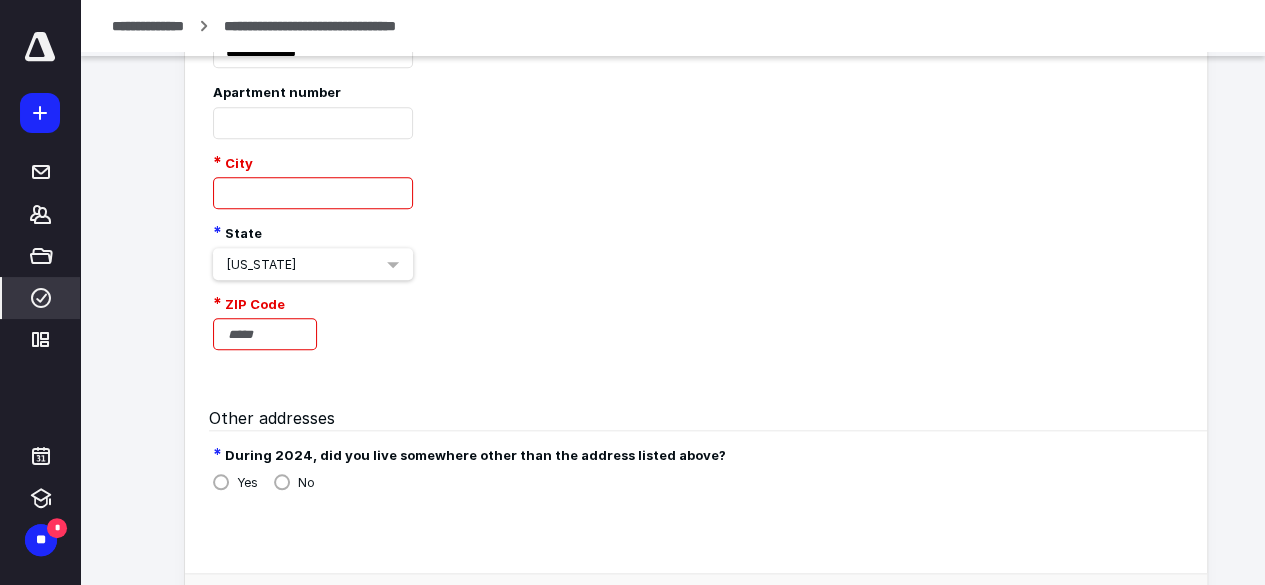 scroll, scrollTop: 852, scrollLeft: 0, axis: vertical 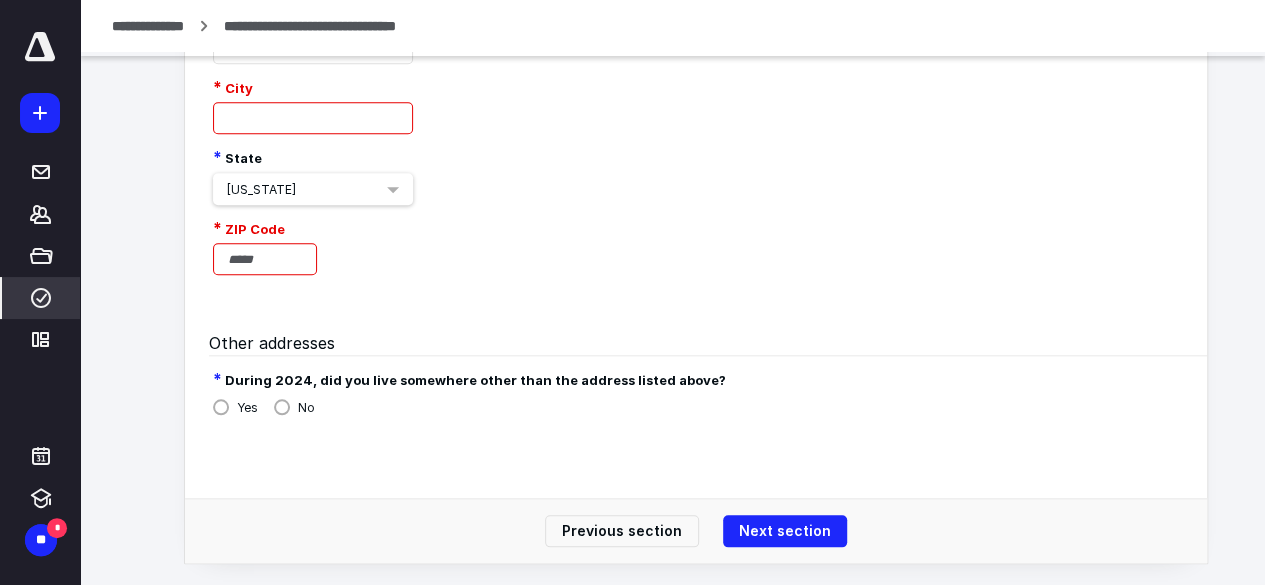 click on "Previous section Next section" at bounding box center (696, 530) 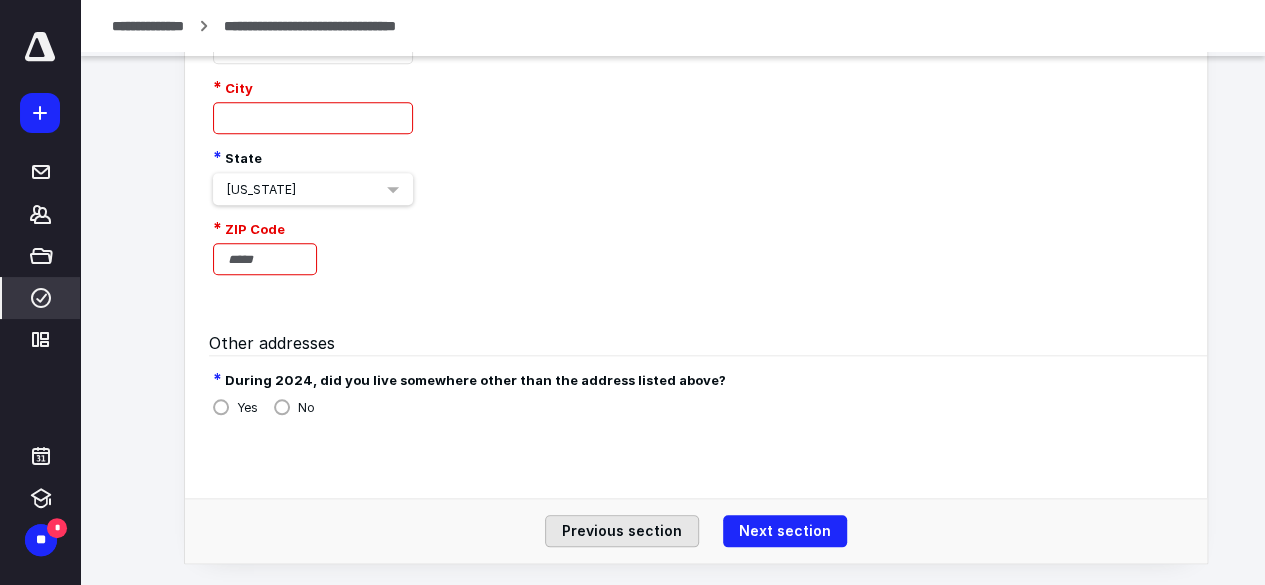 click on "Previous section" at bounding box center [622, 531] 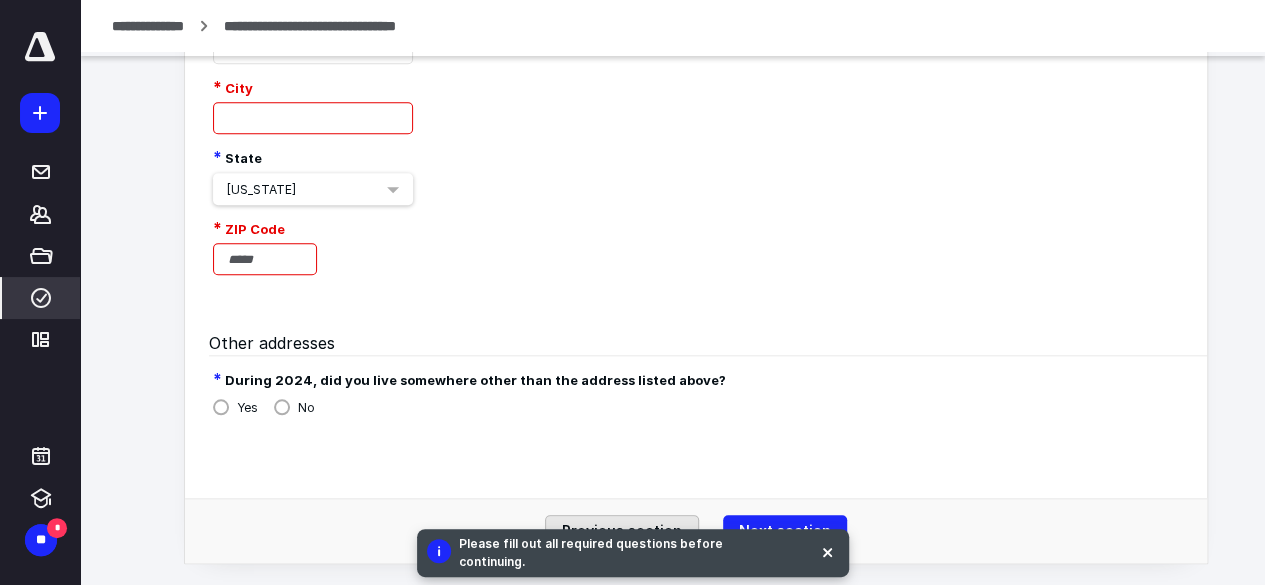 click on "Previous section" at bounding box center [622, 531] 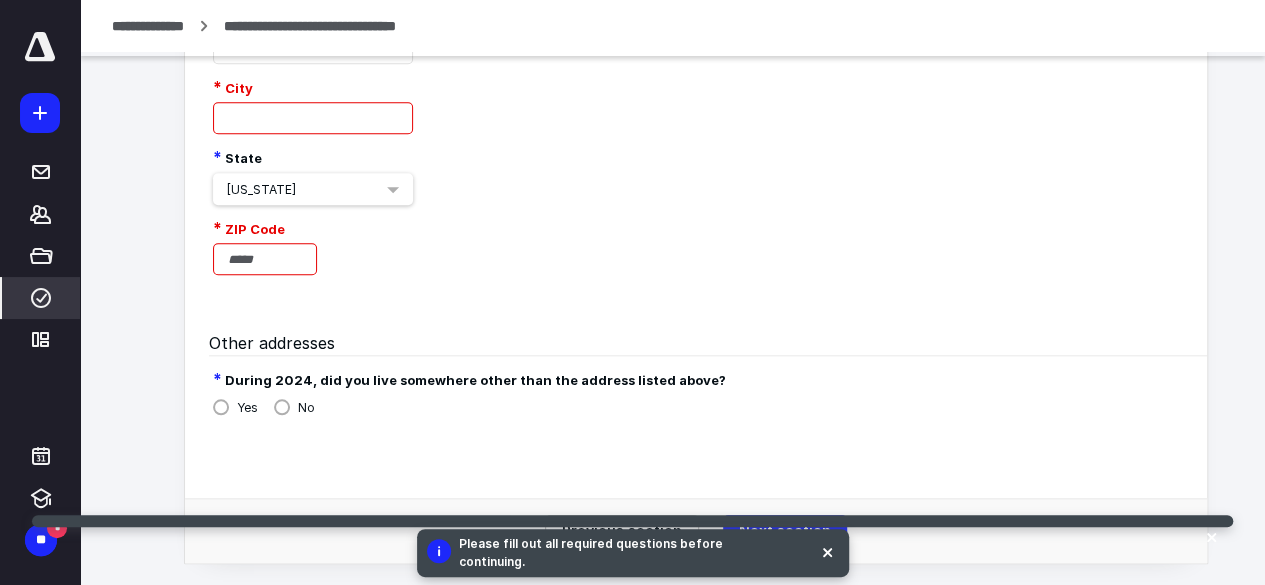 drag, startPoint x: 602, startPoint y: 522, endPoint x: 995, endPoint y: 121, distance: 561.47125 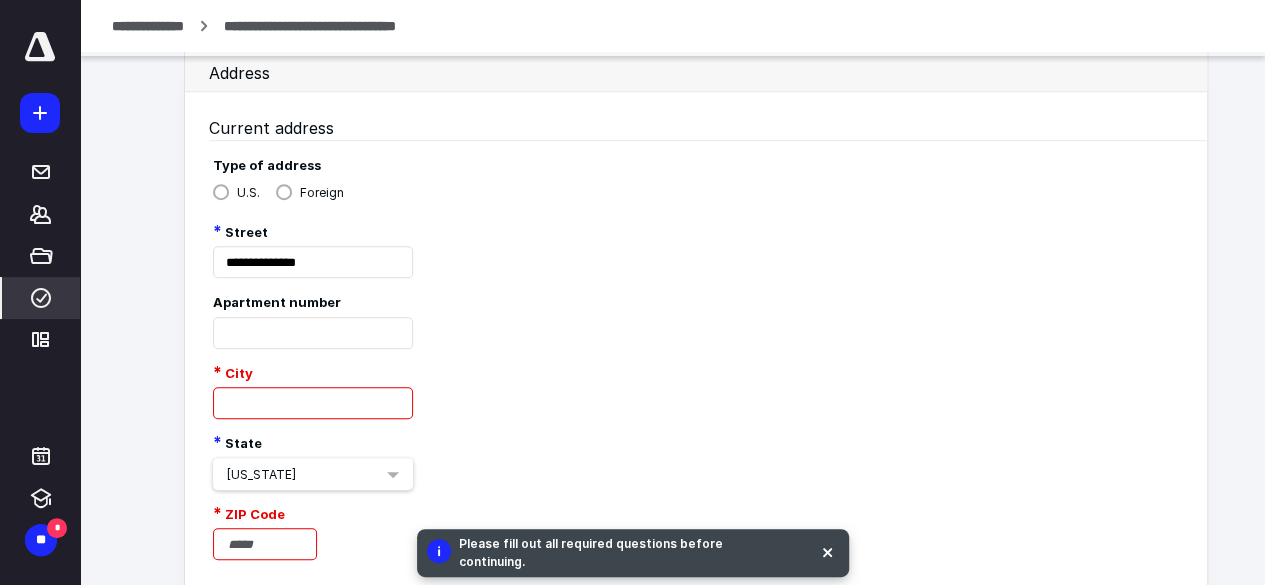 scroll, scrollTop: 566, scrollLeft: 0, axis: vertical 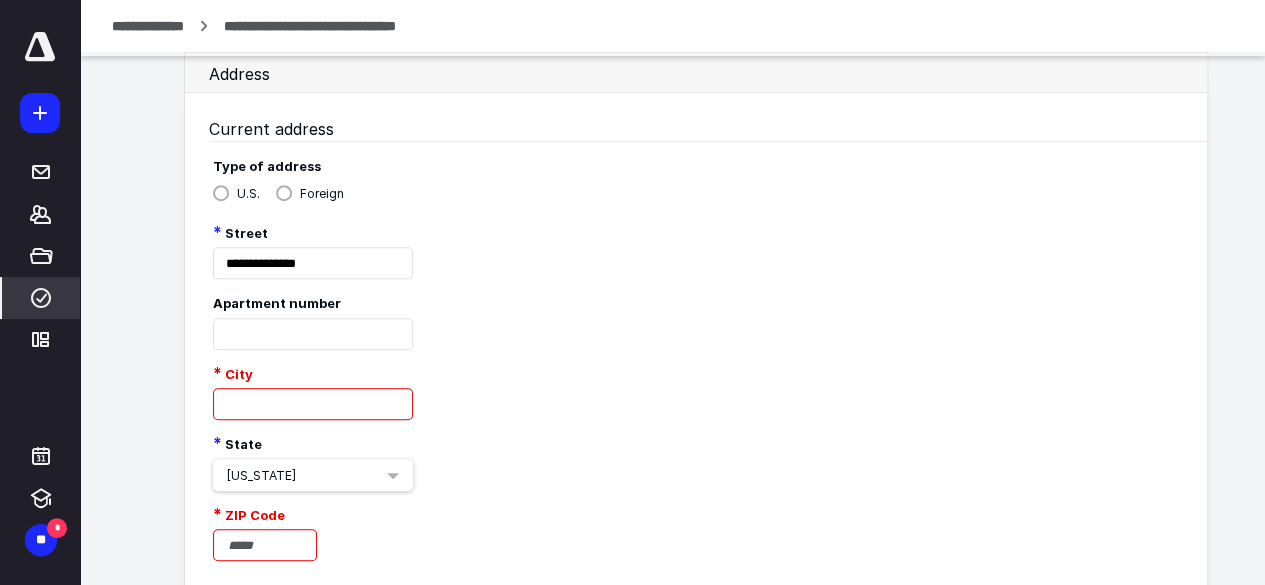 click at bounding box center [265, 545] 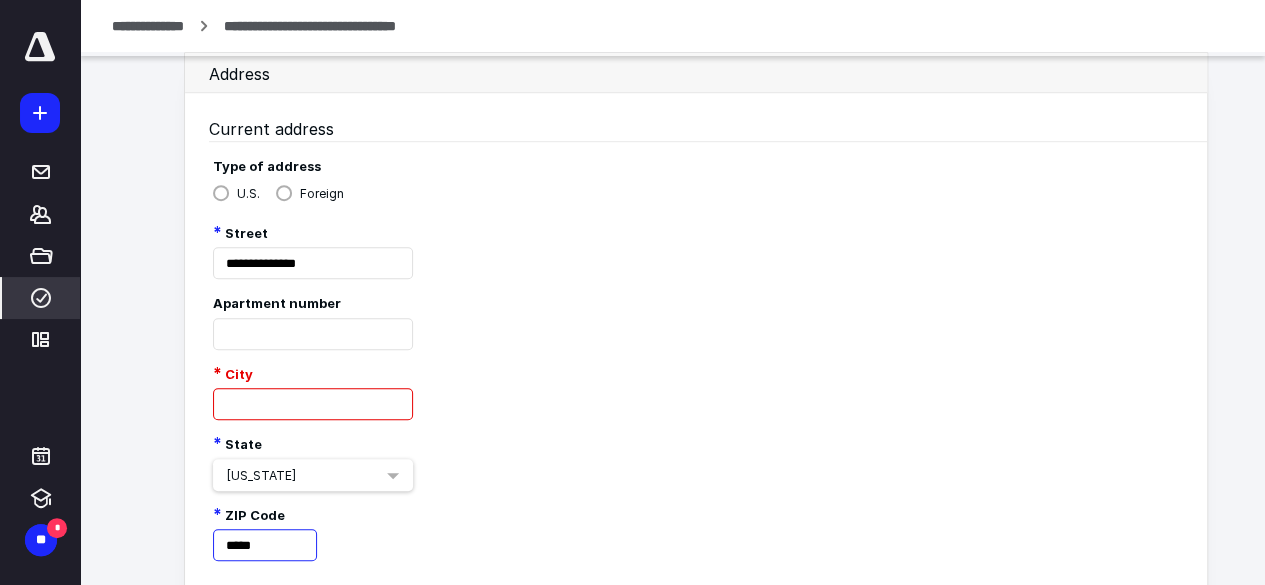 type on "*****" 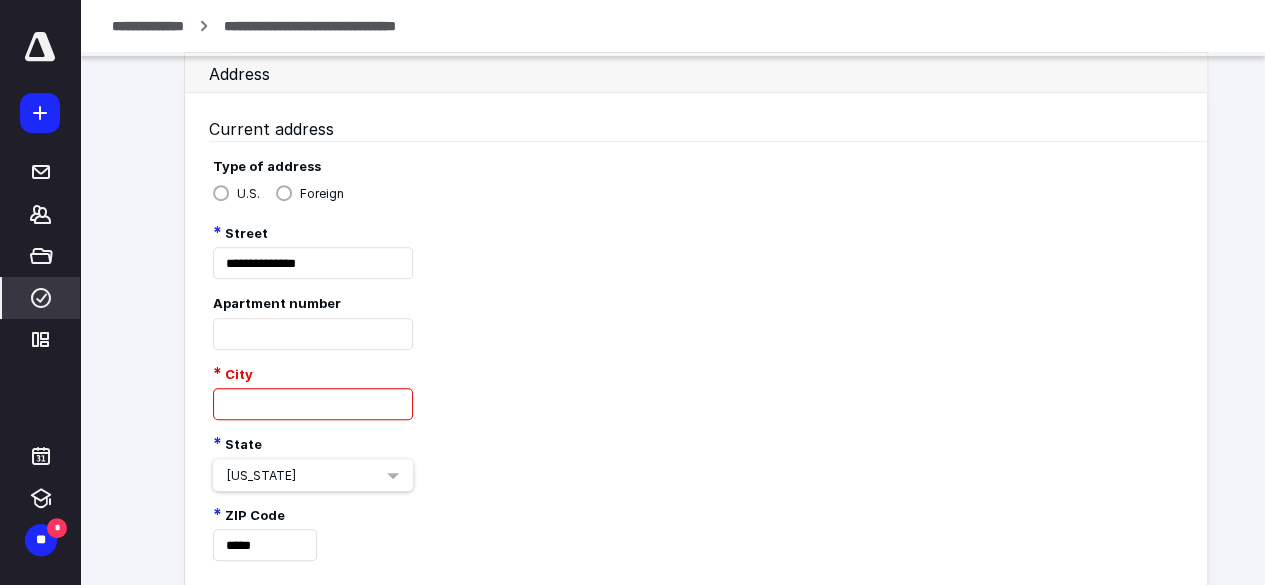 click at bounding box center [313, 404] 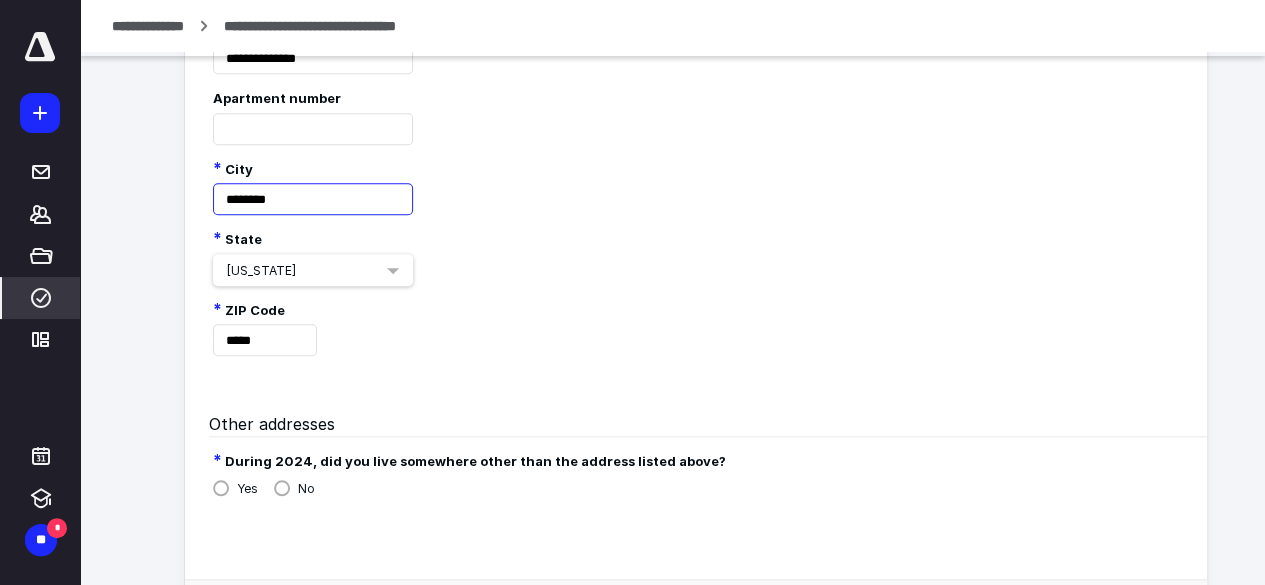 scroll, scrollTop: 852, scrollLeft: 0, axis: vertical 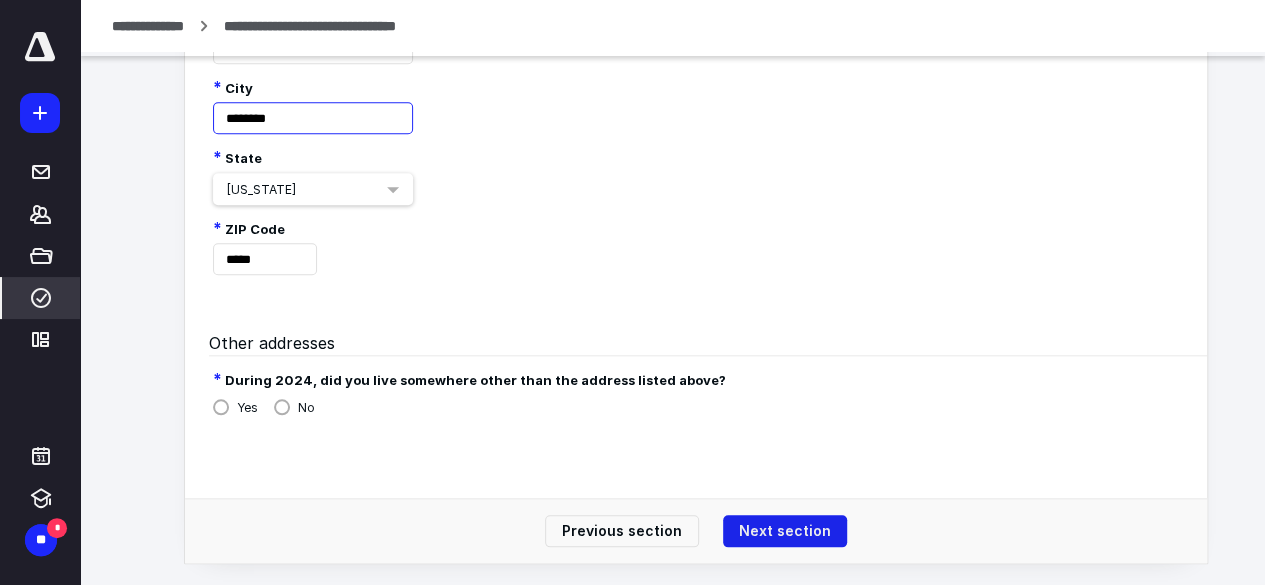 type on "********" 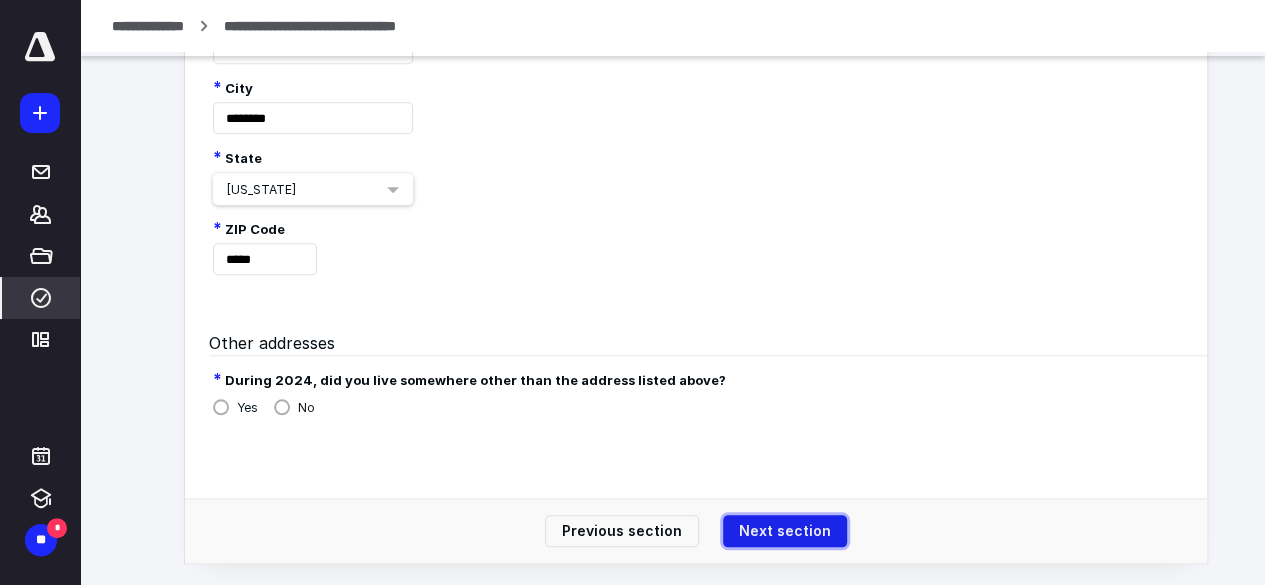 click on "Next section" at bounding box center [785, 531] 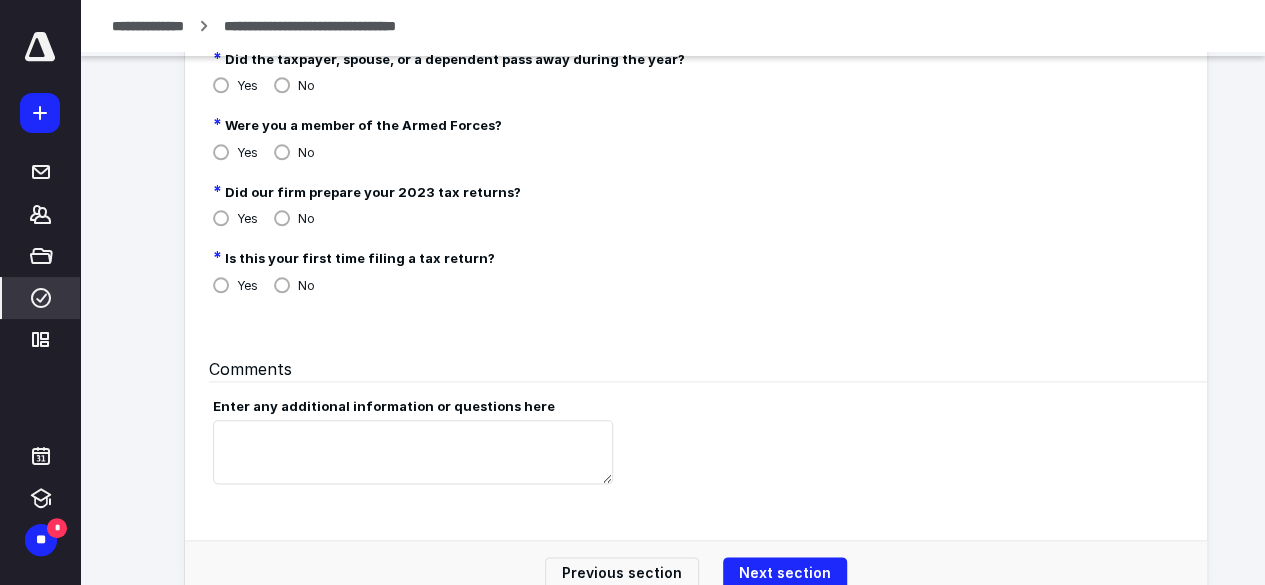 scroll, scrollTop: 984, scrollLeft: 0, axis: vertical 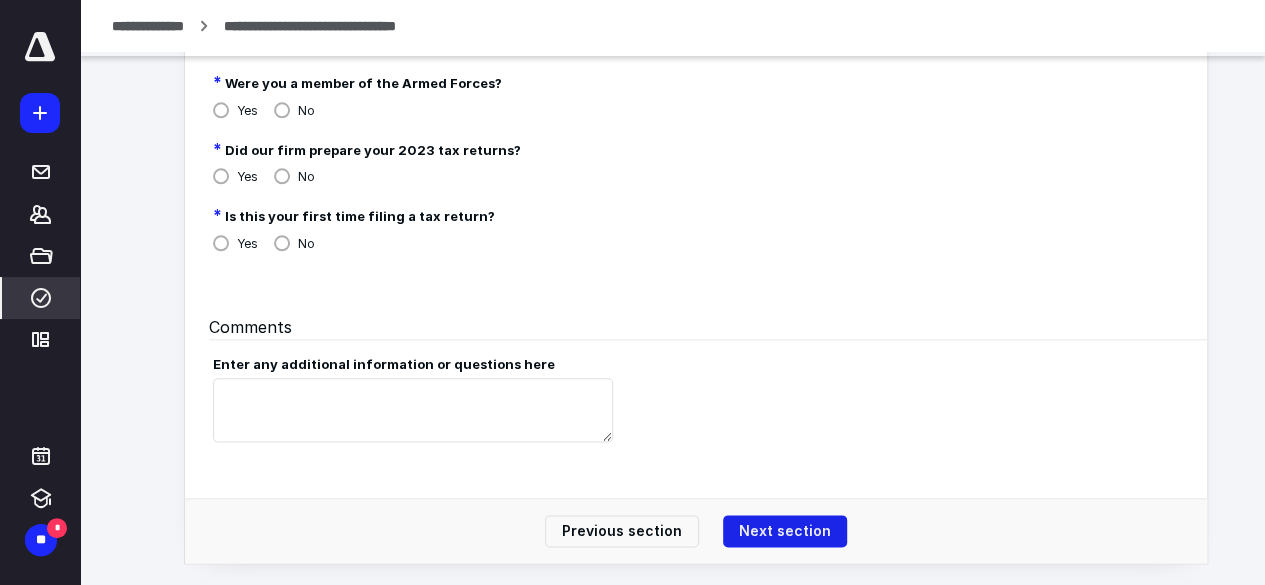 click on "Next section" at bounding box center [785, 531] 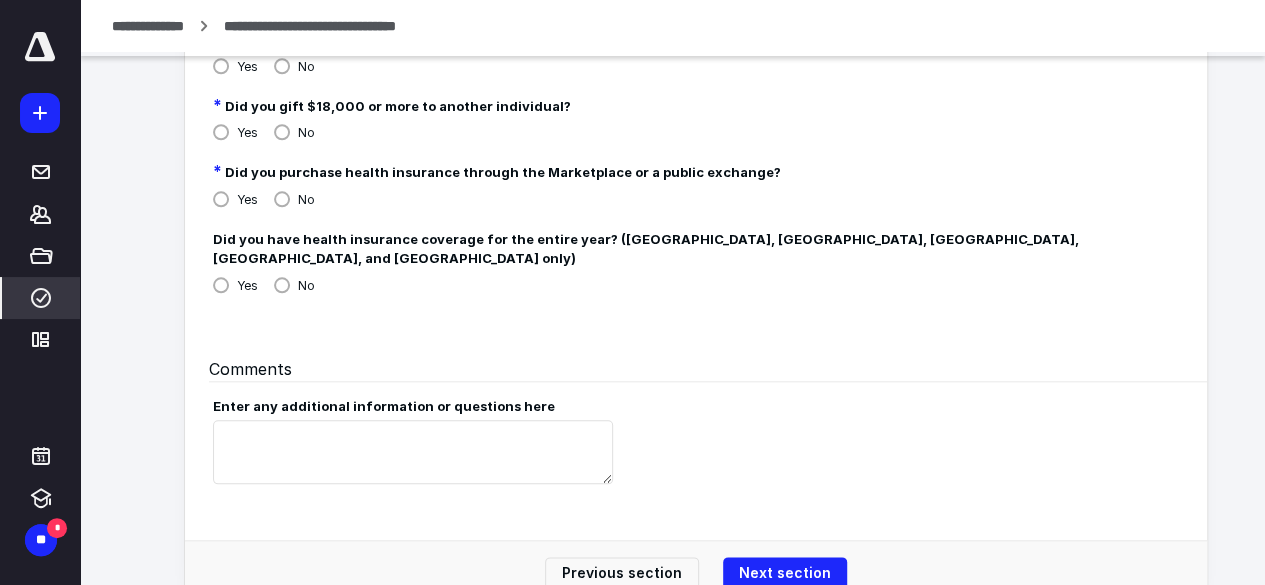scroll, scrollTop: 917, scrollLeft: 0, axis: vertical 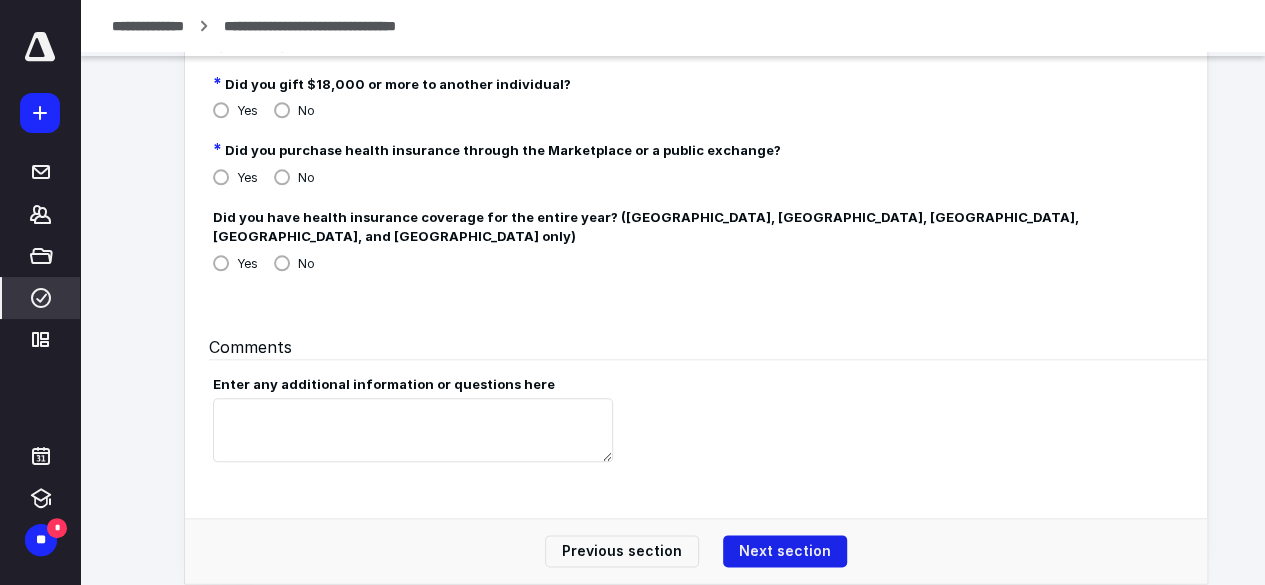 click on "Next section" at bounding box center (785, 551) 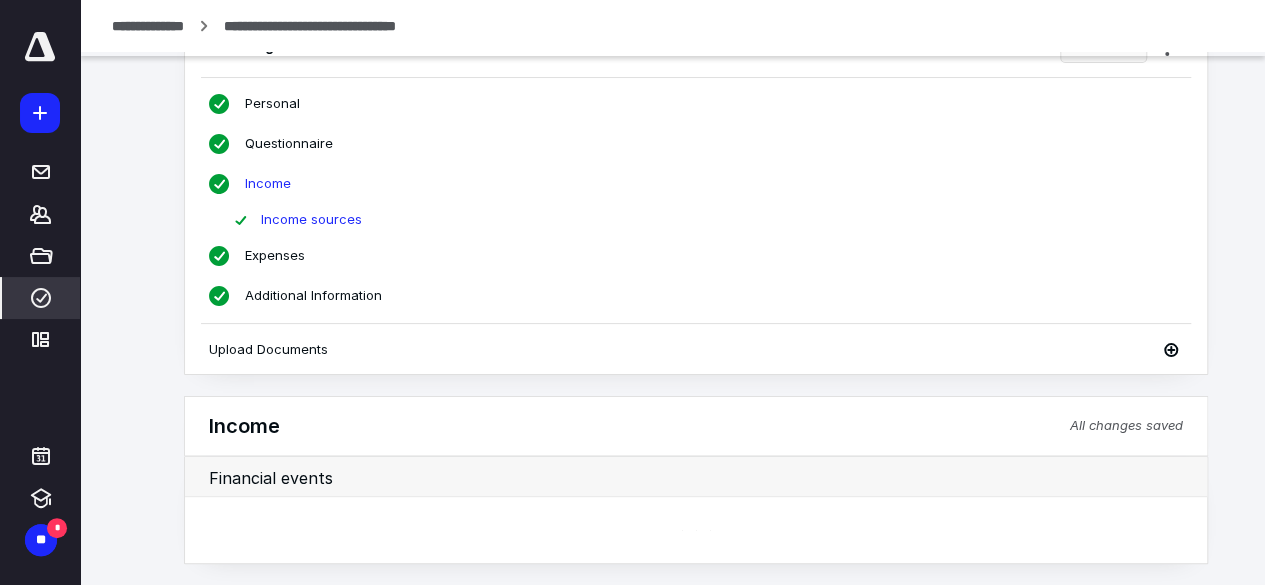 scroll, scrollTop: 653, scrollLeft: 0, axis: vertical 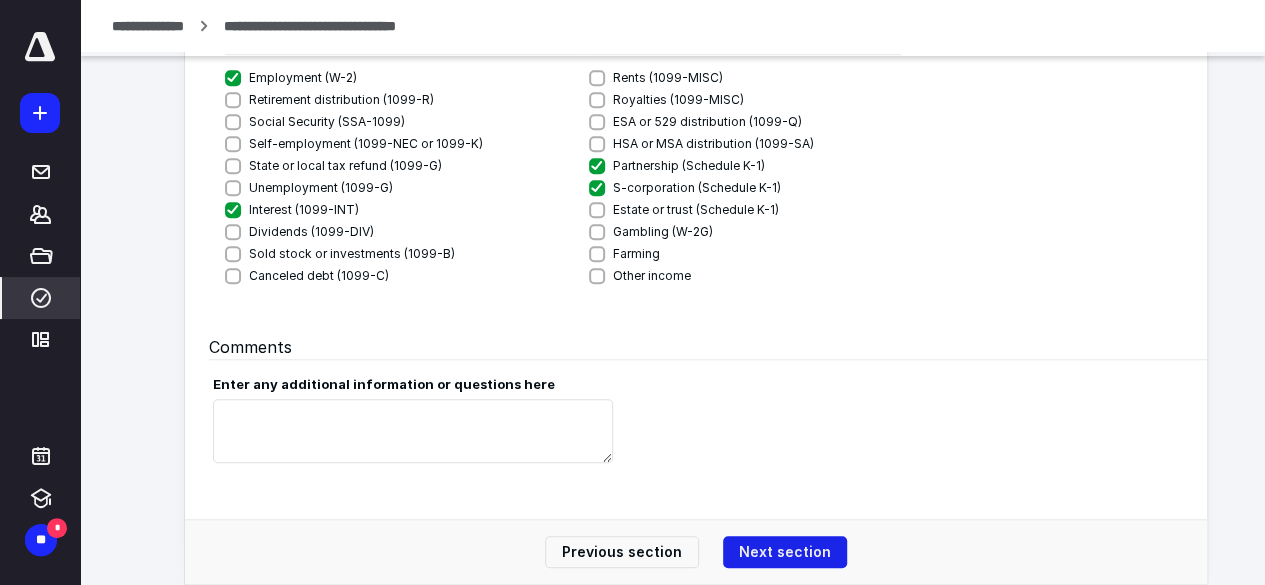 click on "Next section" at bounding box center [785, 552] 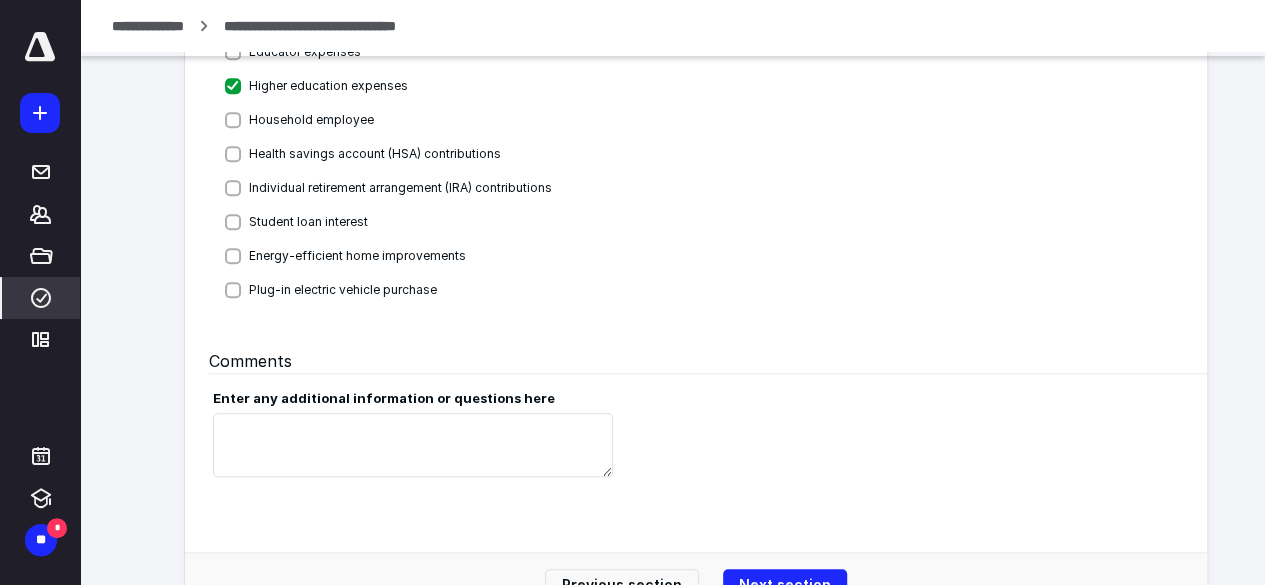 scroll, scrollTop: 880, scrollLeft: 0, axis: vertical 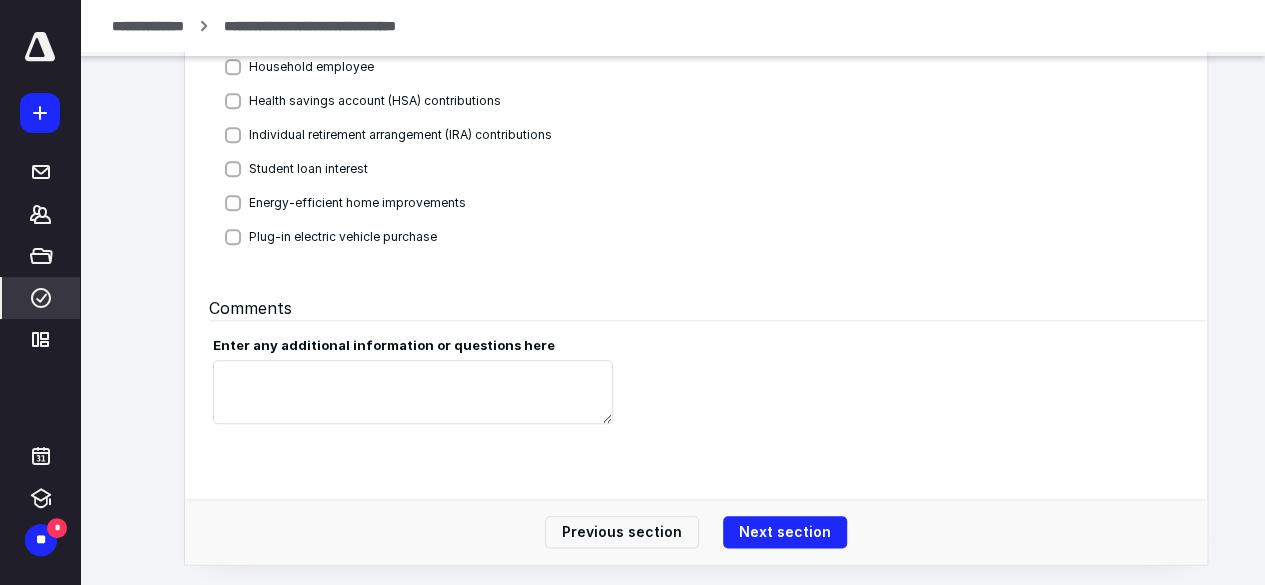 click on "Previous section Next section" at bounding box center [696, 531] 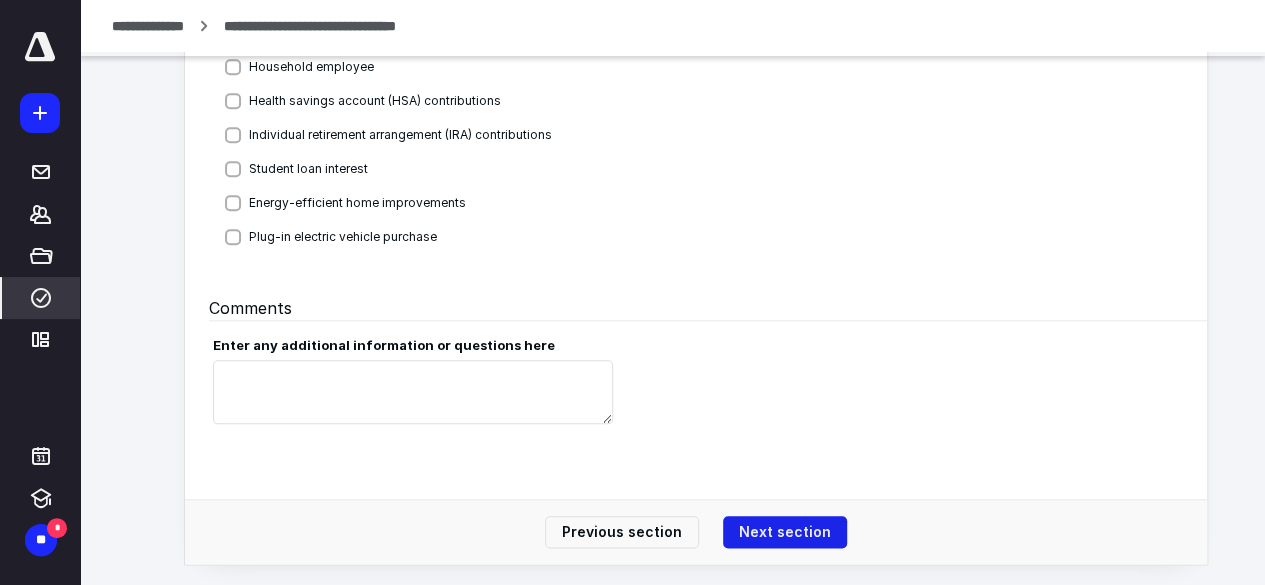 click on "Next section" at bounding box center (785, 532) 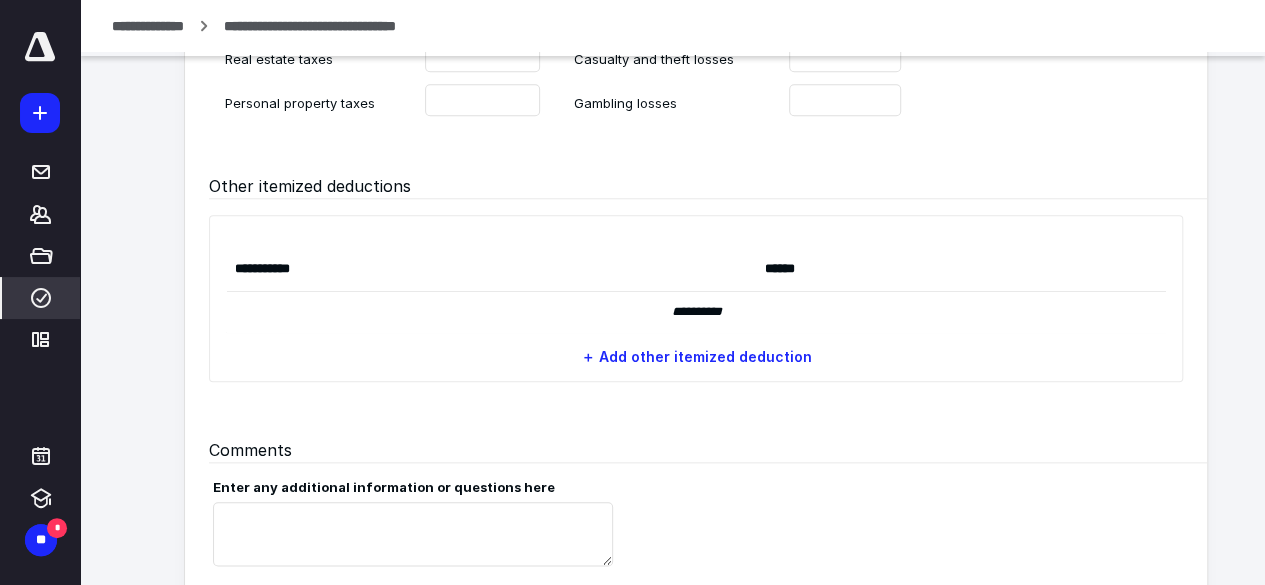 scroll, scrollTop: 1040, scrollLeft: 0, axis: vertical 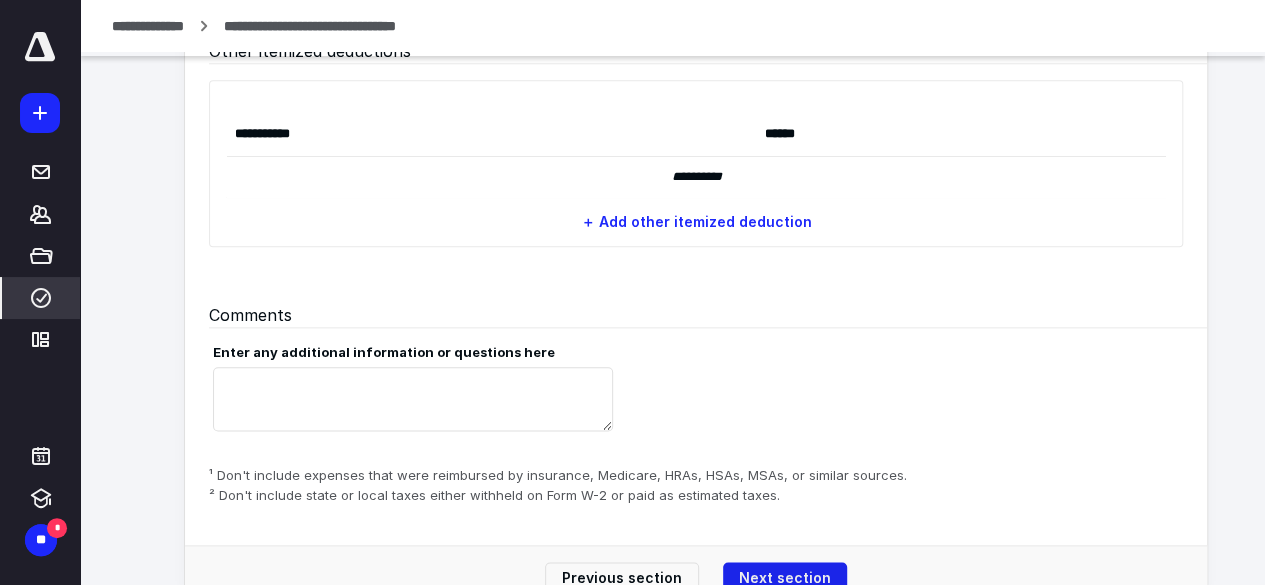 click on "Next section" at bounding box center [785, 578] 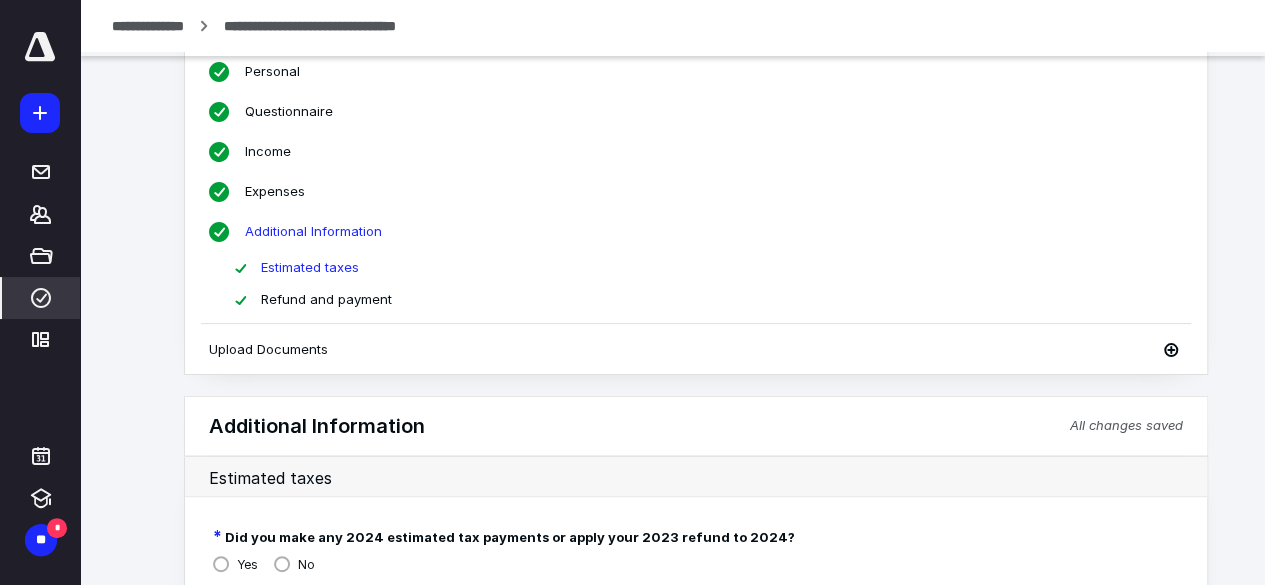 scroll, scrollTop: 387, scrollLeft: 0, axis: vertical 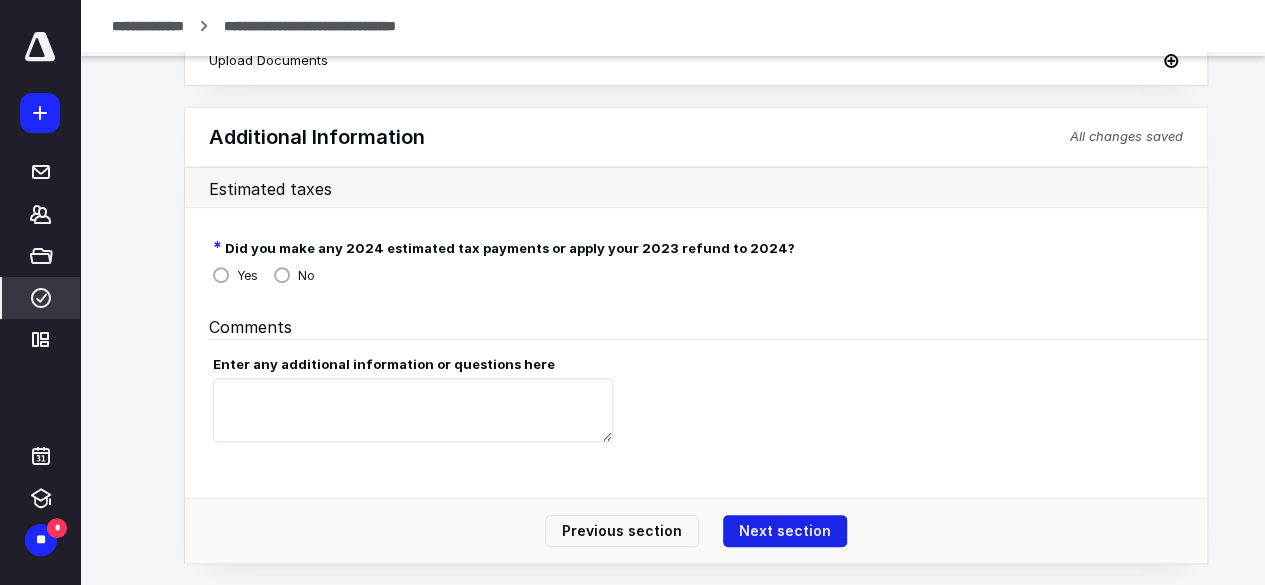 click on "Next section" at bounding box center [785, 531] 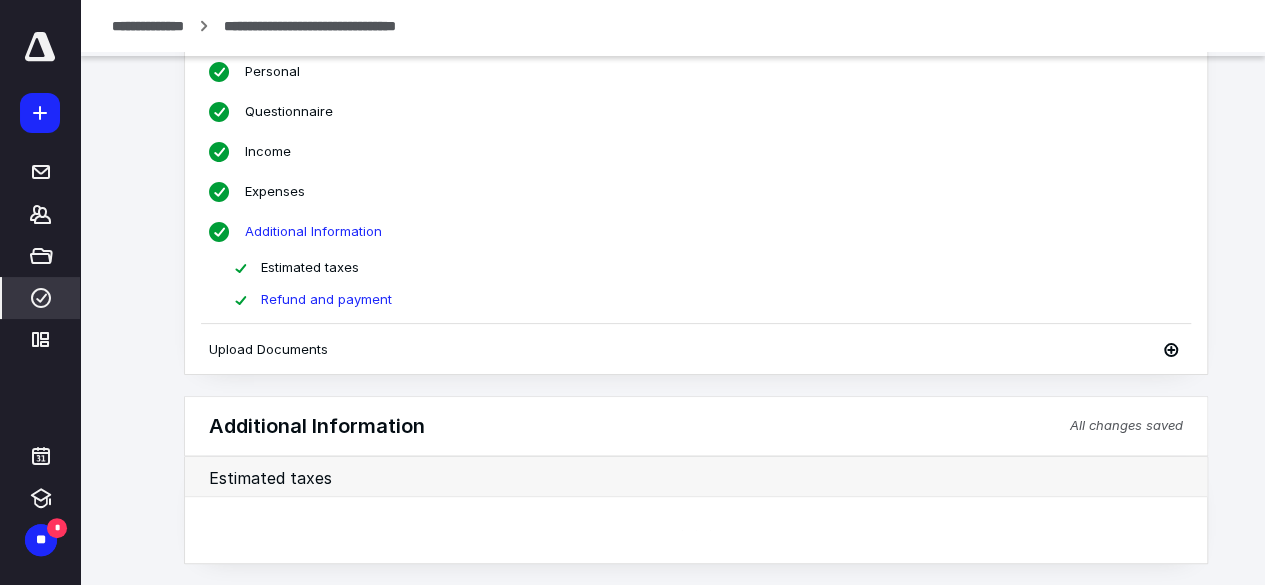 scroll, scrollTop: 387, scrollLeft: 0, axis: vertical 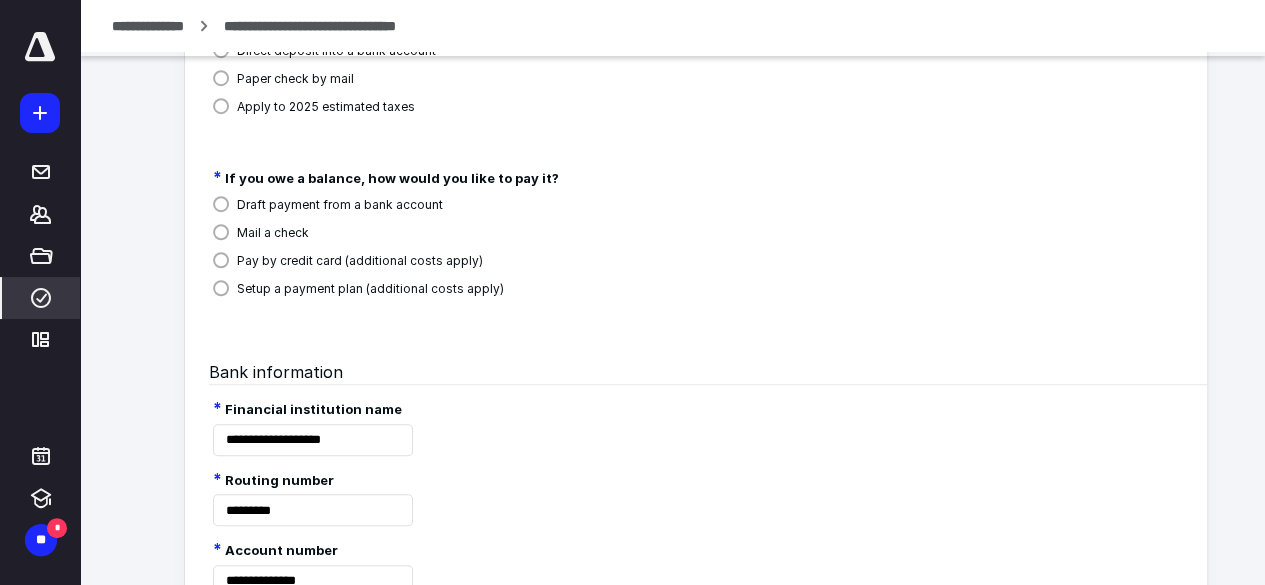 click on "**********" at bounding box center [696, 420] 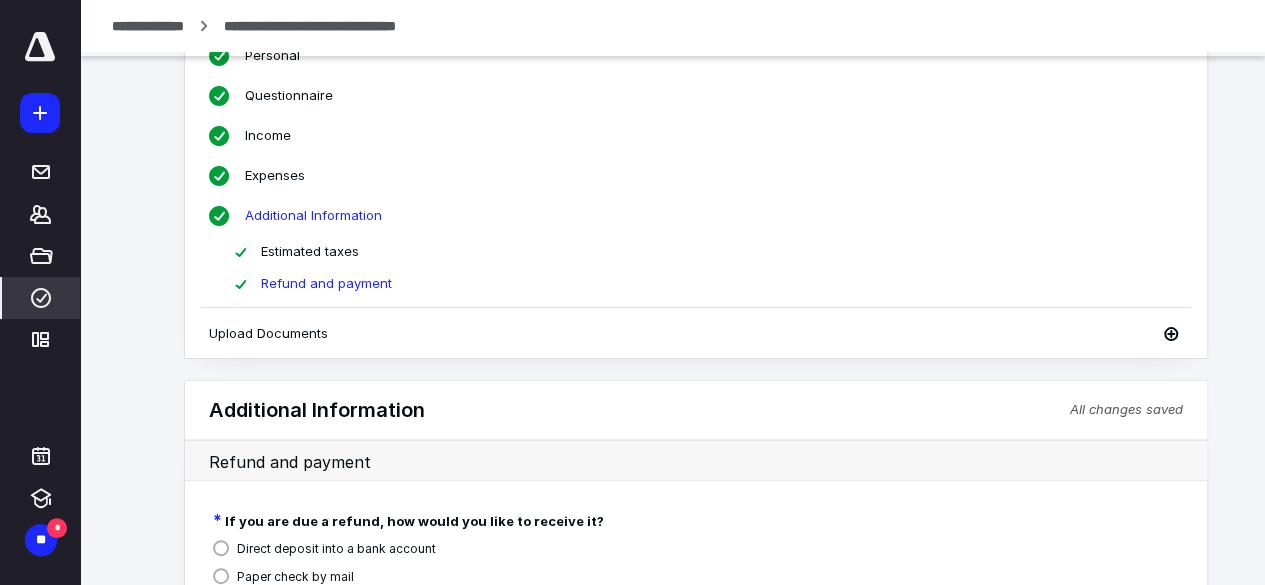 scroll, scrollTop: 0, scrollLeft: 0, axis: both 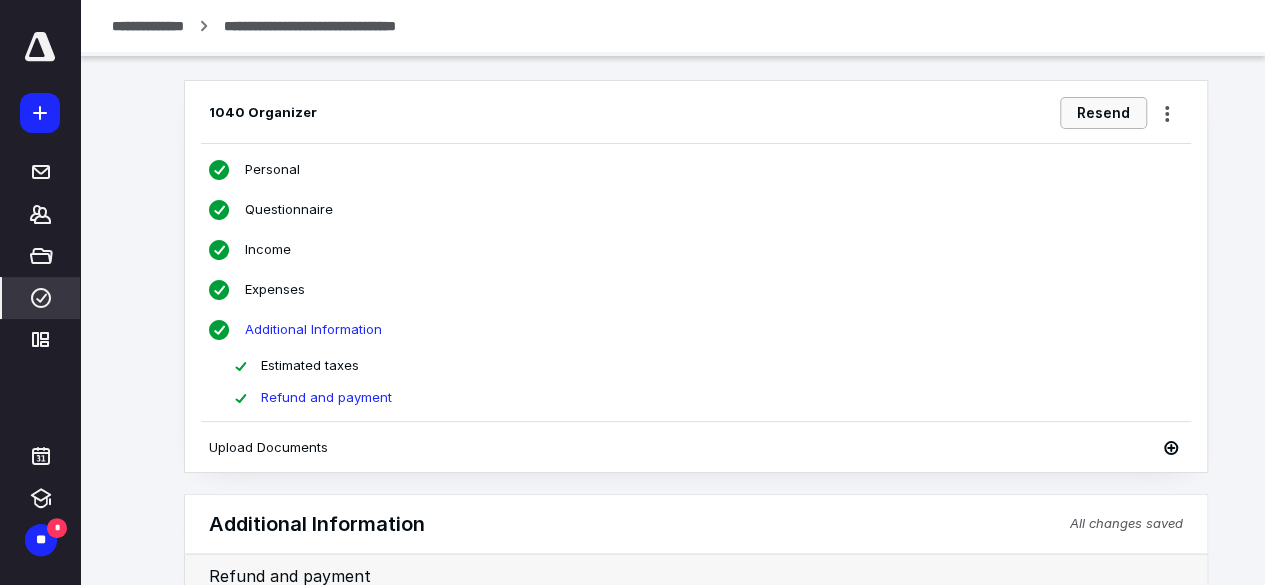 drag, startPoint x: 1110, startPoint y: 107, endPoint x: 638, endPoint y: 364, distance: 537.4319 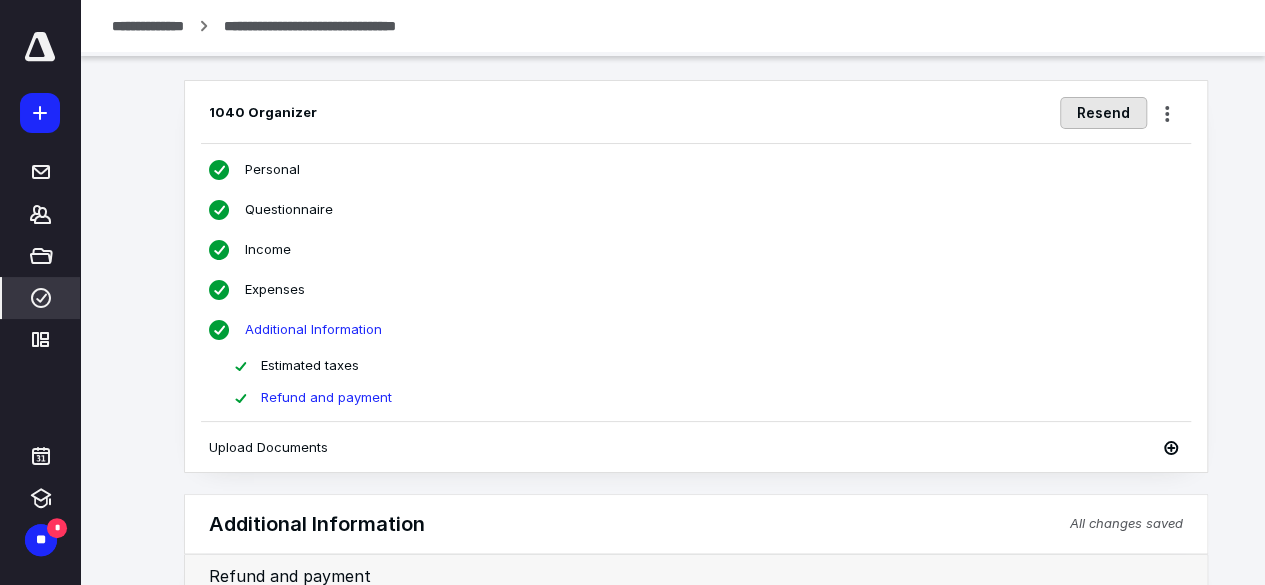 click on "Resend" at bounding box center [1103, 113] 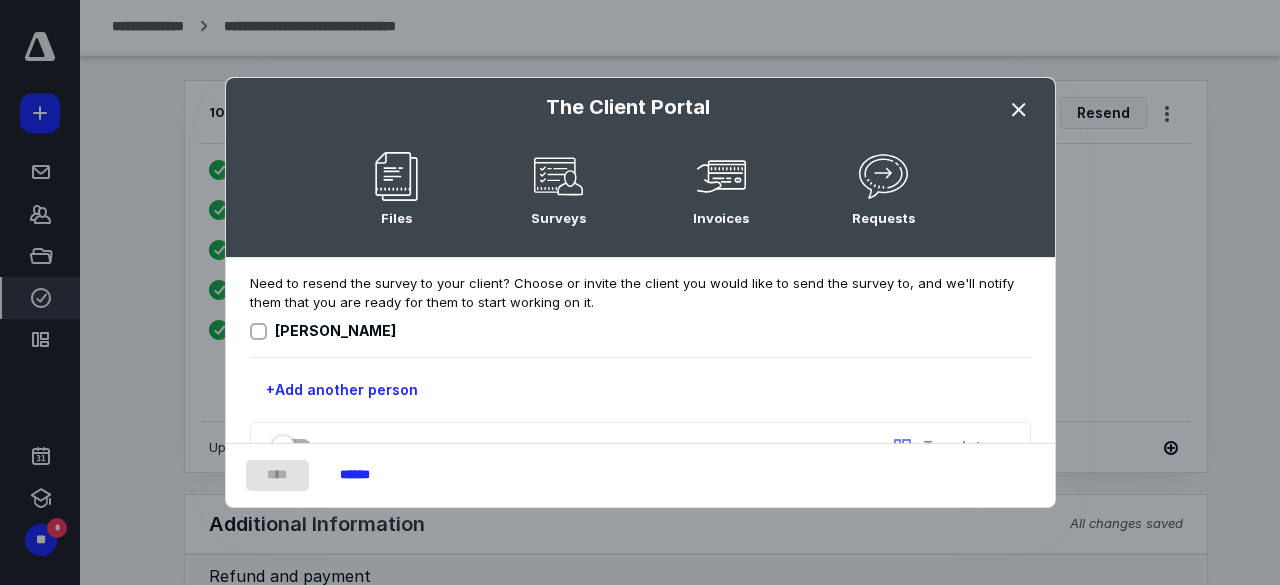 click at bounding box center (1019, 110) 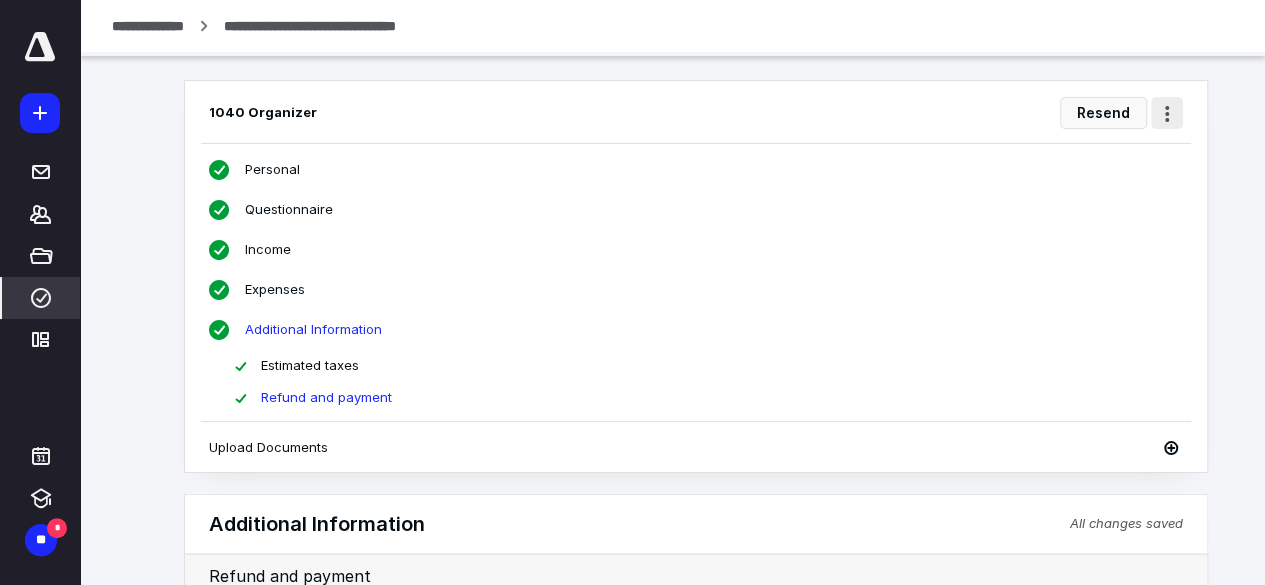 click at bounding box center (1167, 113) 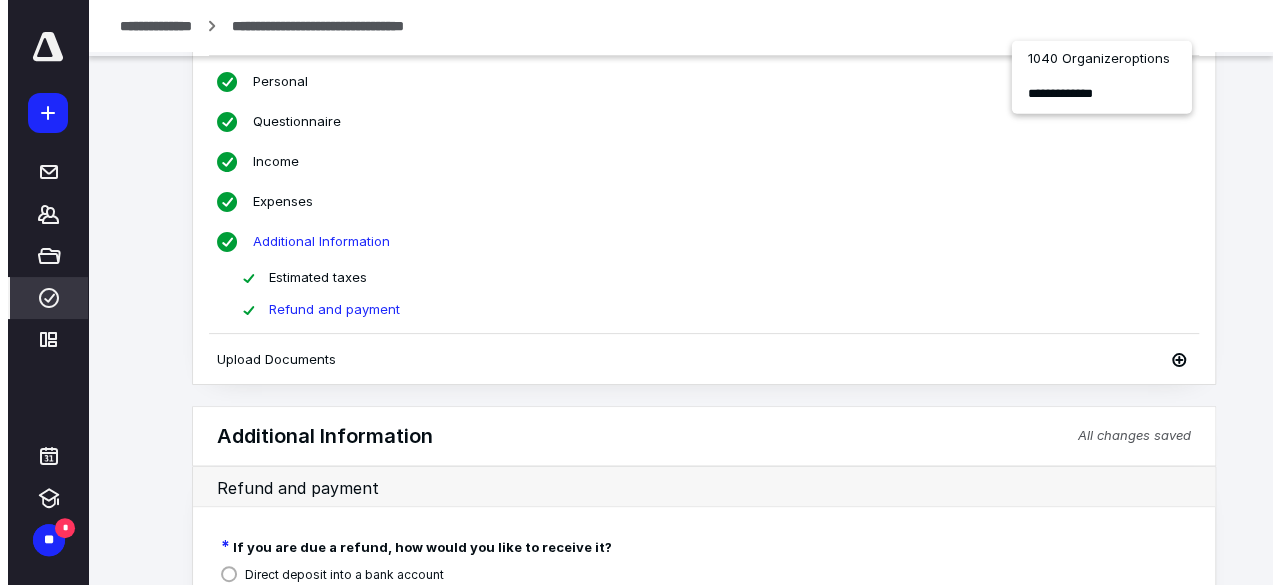 scroll, scrollTop: 0, scrollLeft: 0, axis: both 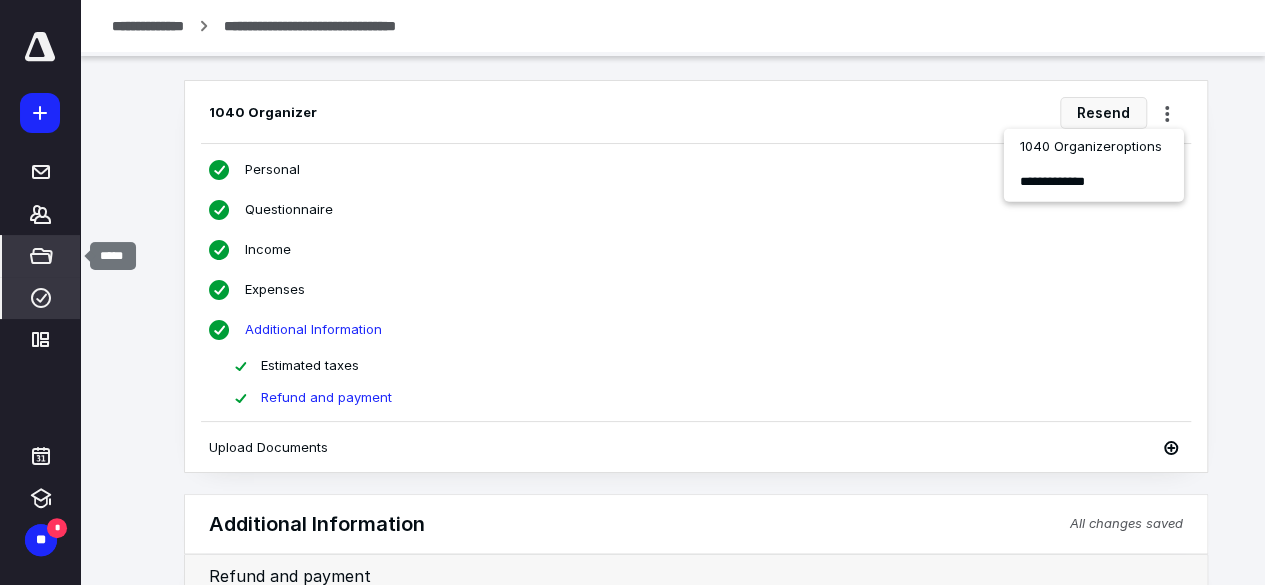 click 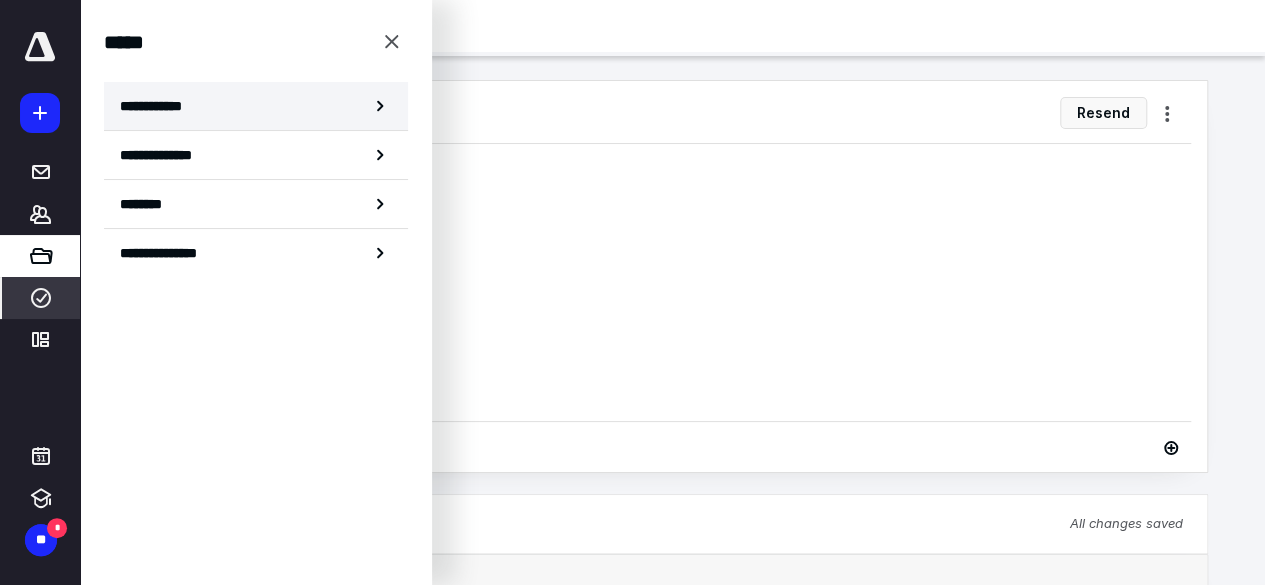 click on "**********" at bounding box center (256, 106) 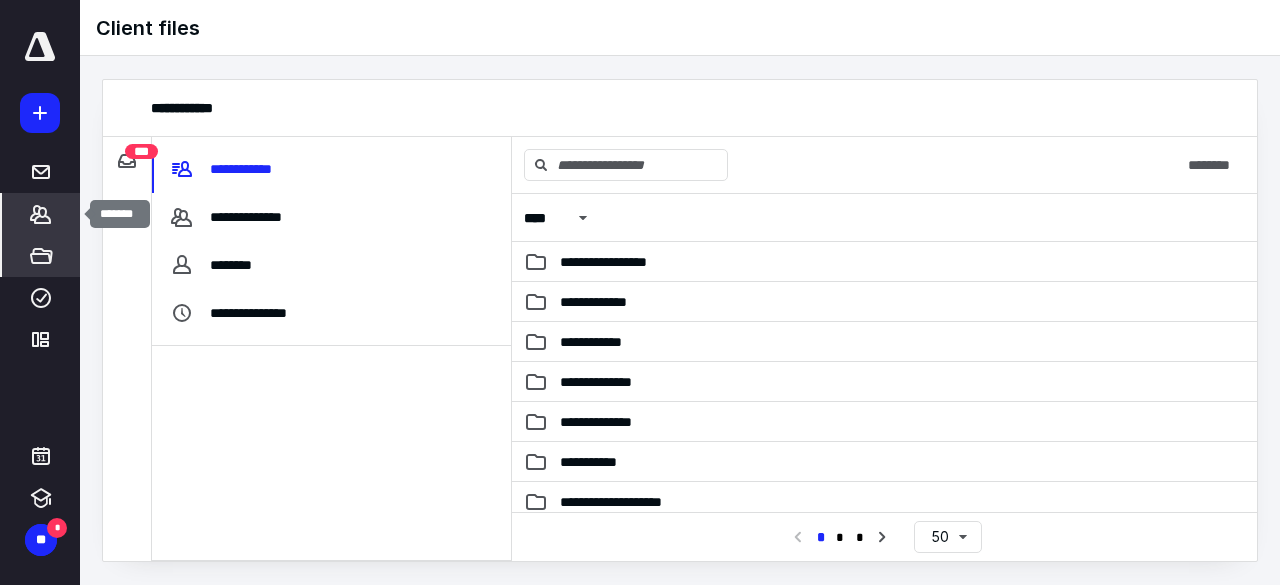 click on "*******" at bounding box center (41, 214) 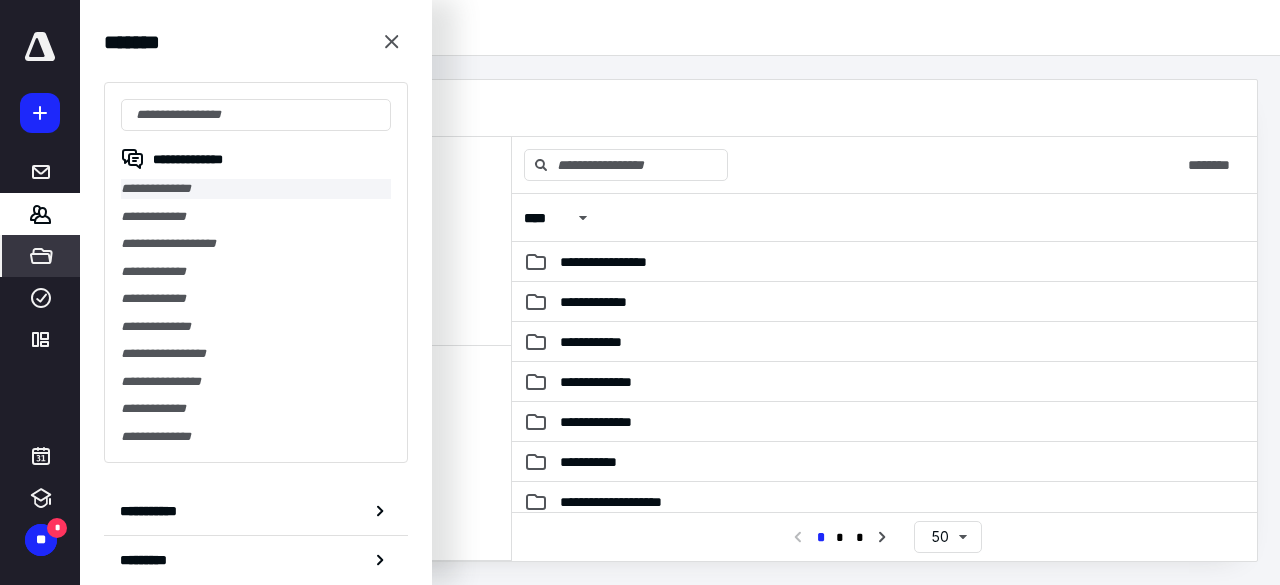 click on "**********" at bounding box center [256, 189] 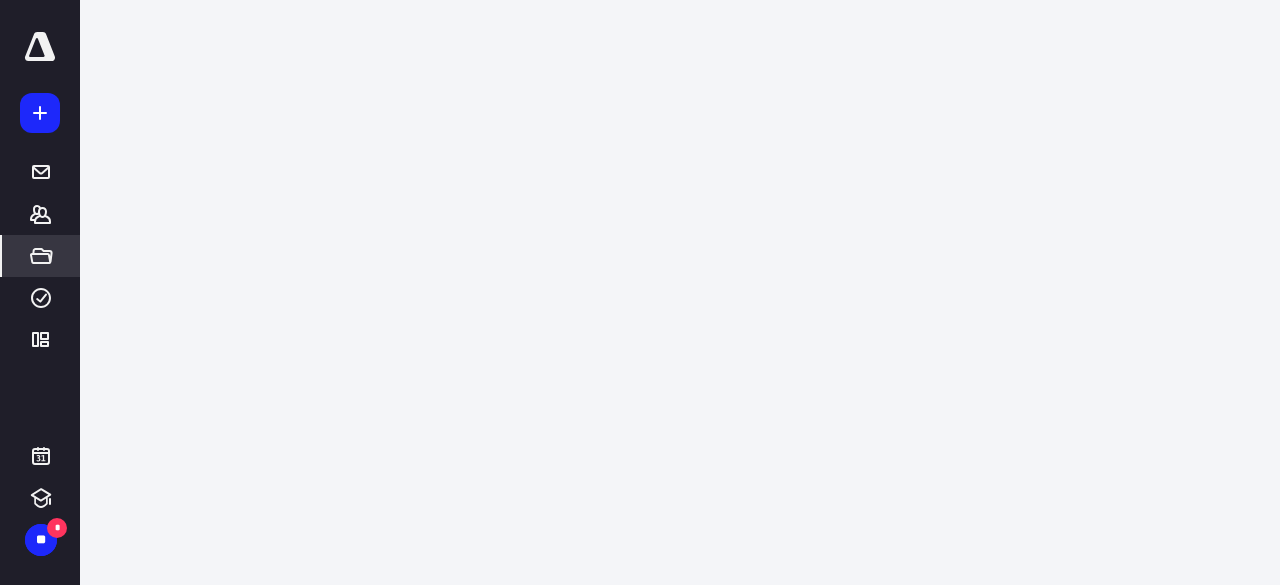 click at bounding box center [640, 0] 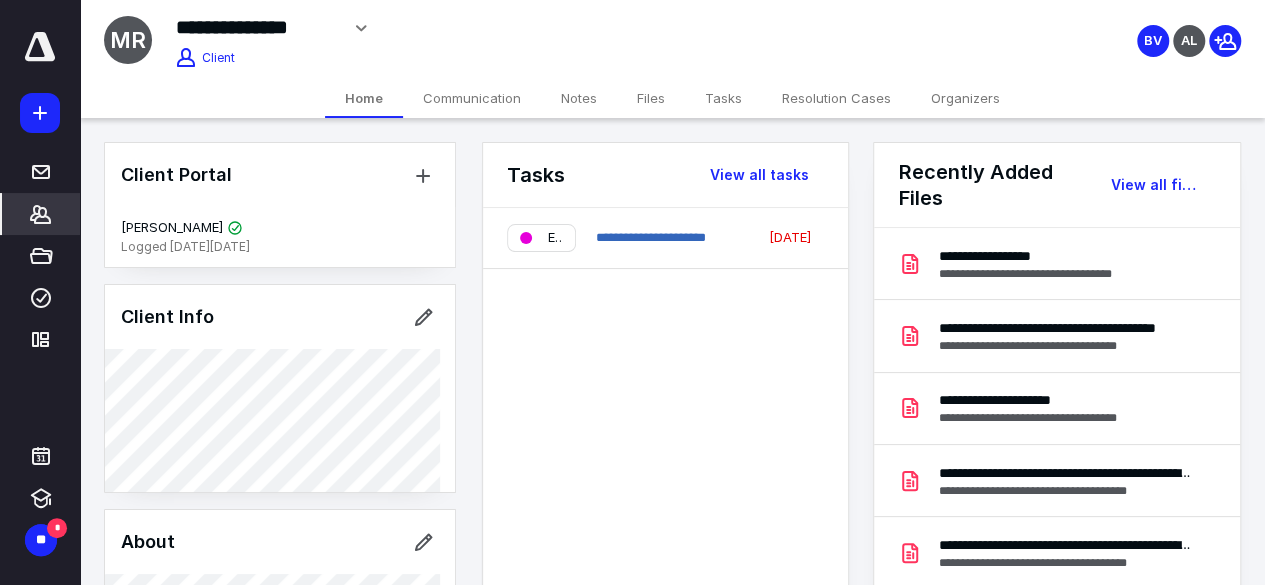 click on "Files" at bounding box center [651, 98] 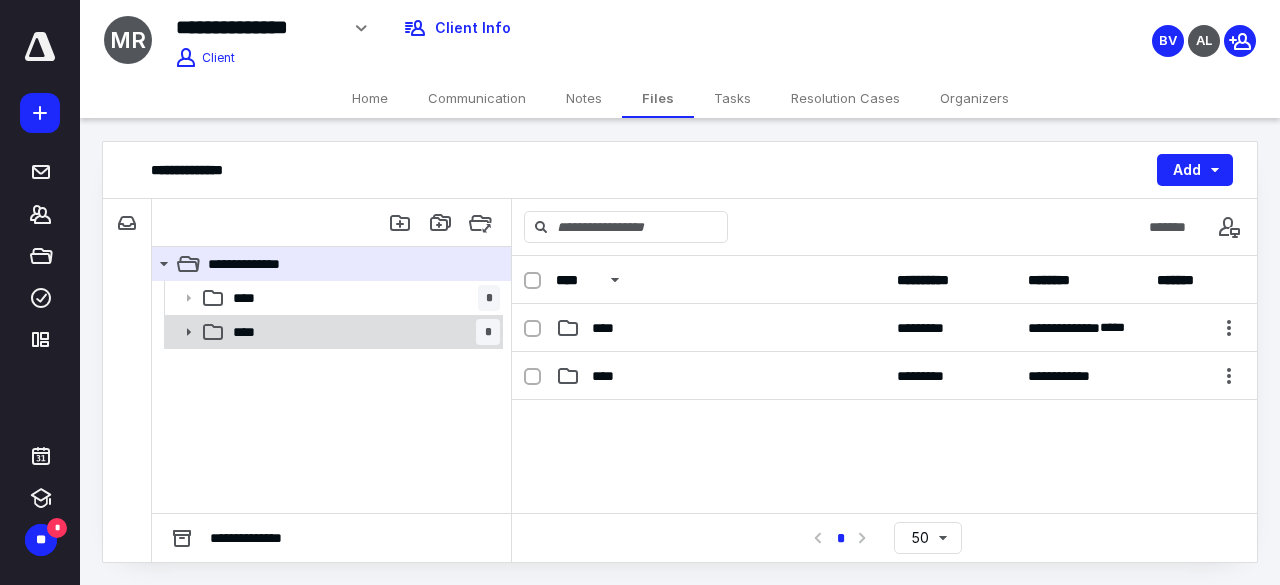 click on "**** *" at bounding box center (362, 332) 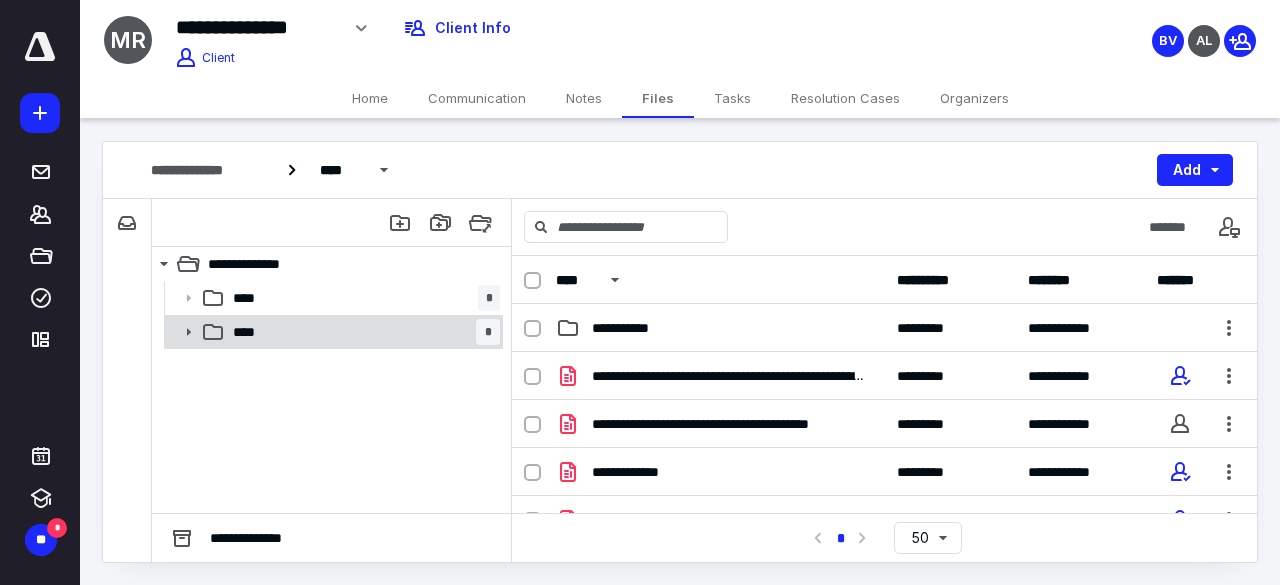 click on "**** *" at bounding box center (362, 332) 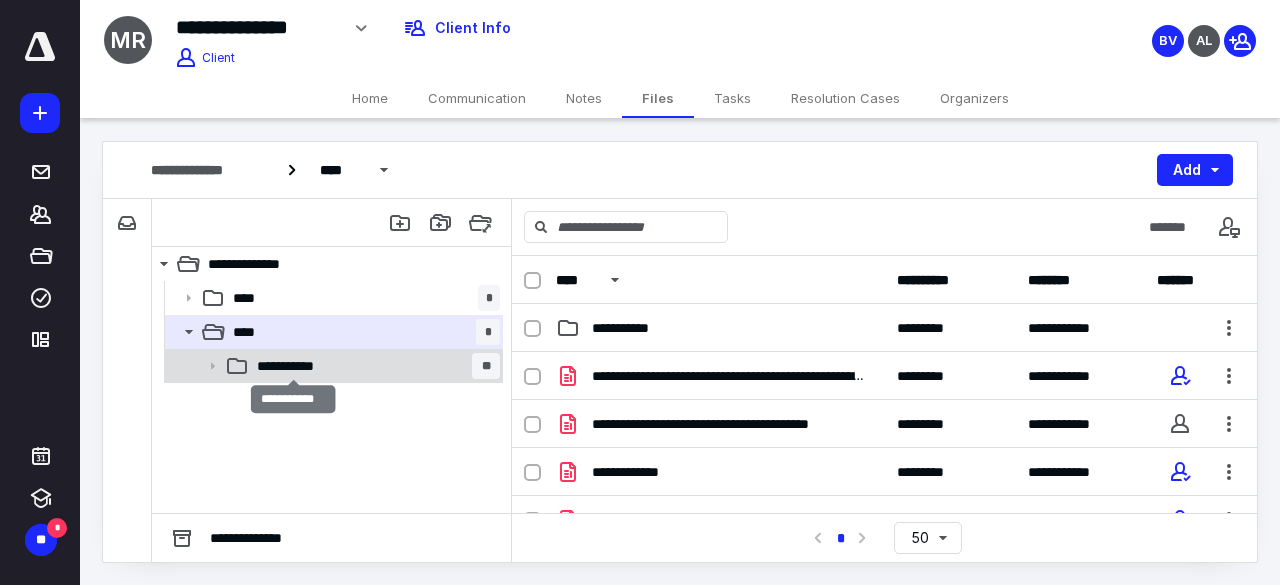 click on "**********" at bounding box center (294, 366) 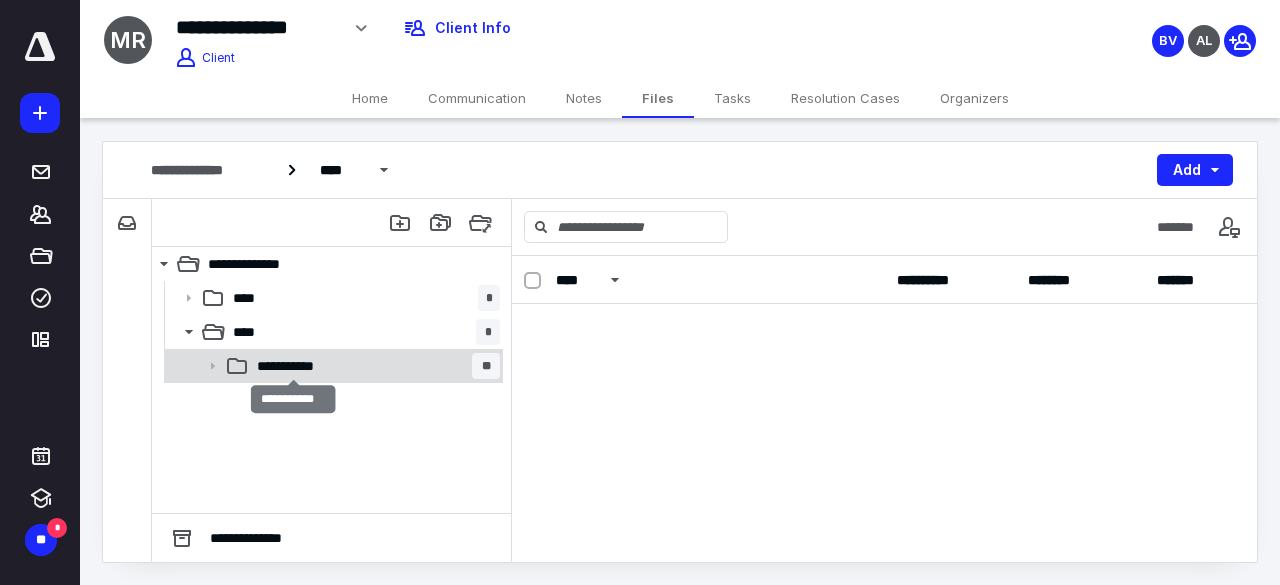 click on "**********" at bounding box center (294, 366) 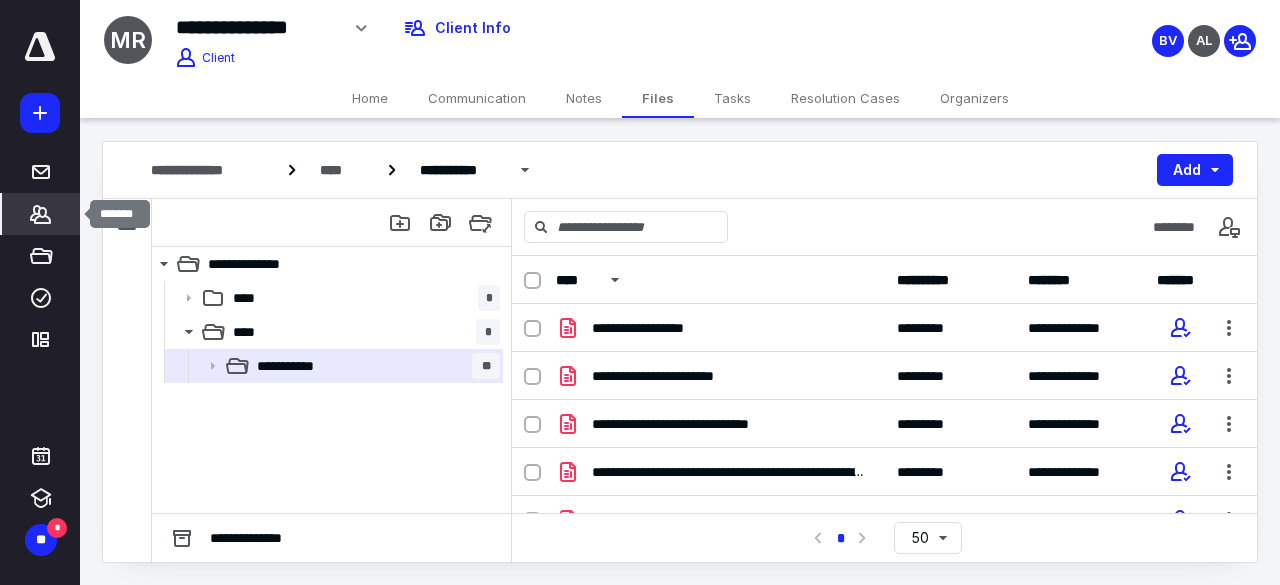 click 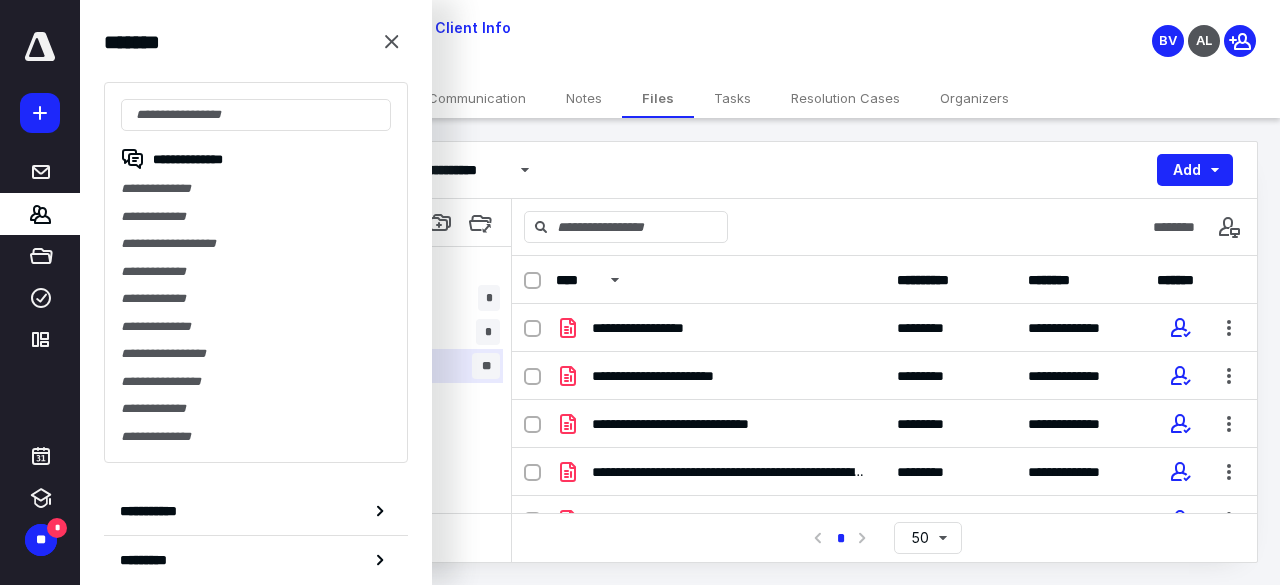 click on "**********" at bounding box center (680, 170) 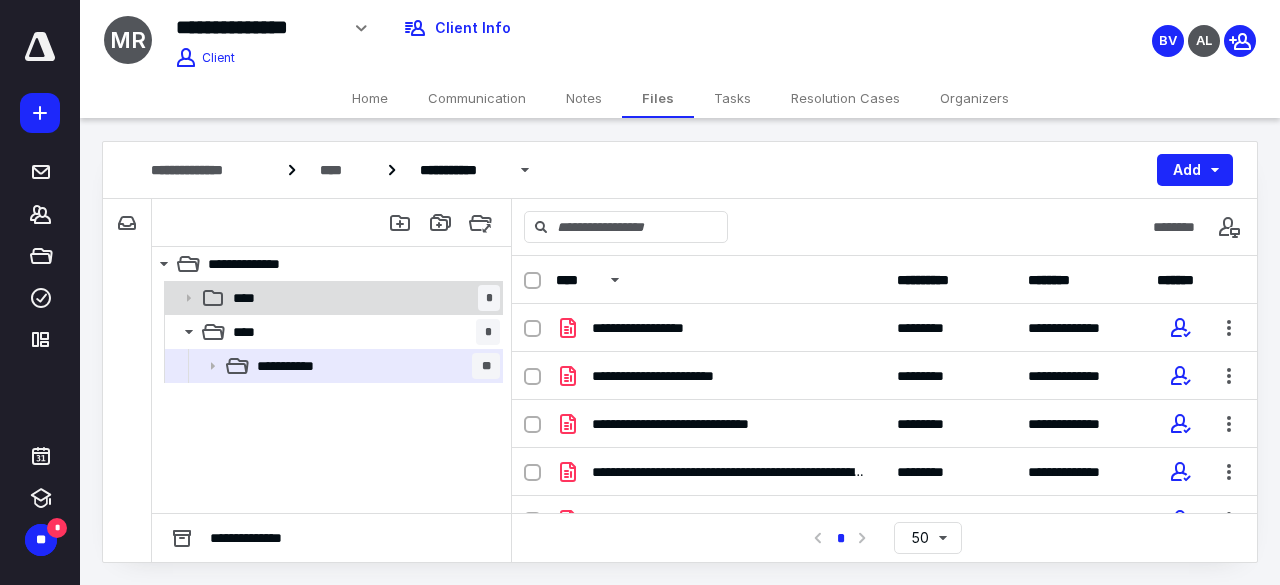 click on "**** *" at bounding box center [362, 298] 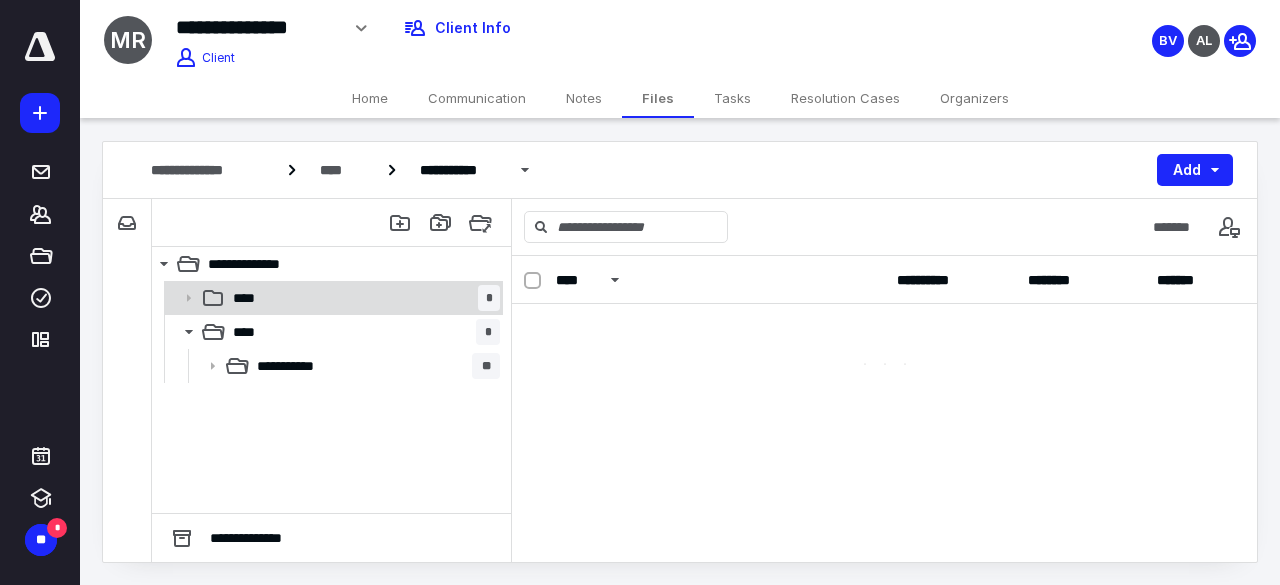 click on "**** *" at bounding box center (362, 298) 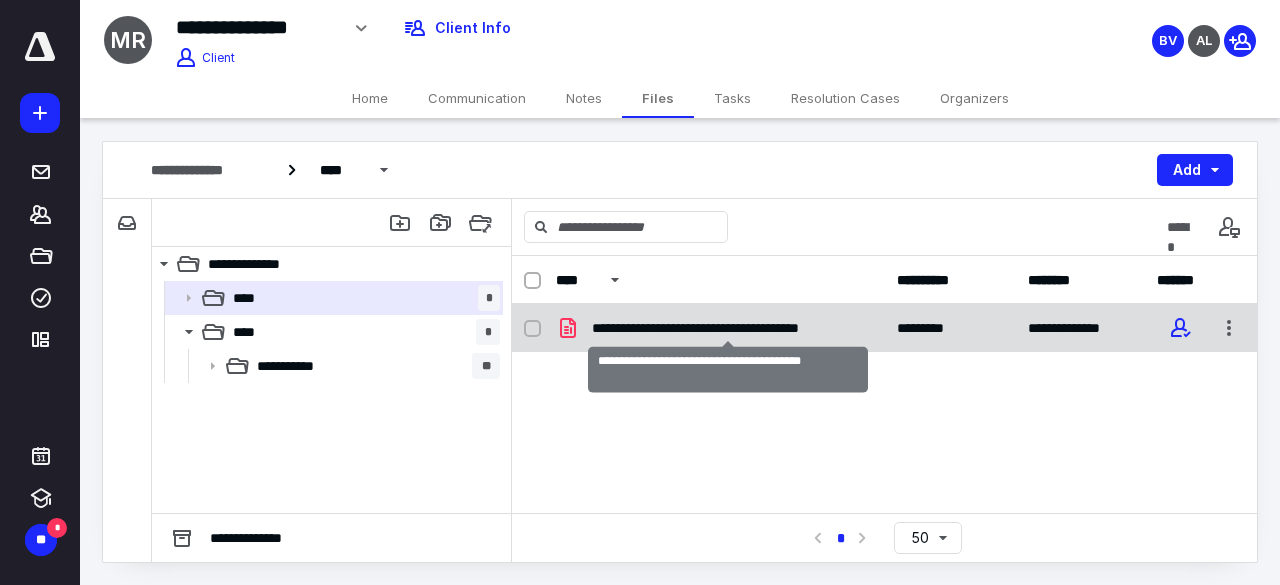 click on "**********" at bounding box center (728, 328) 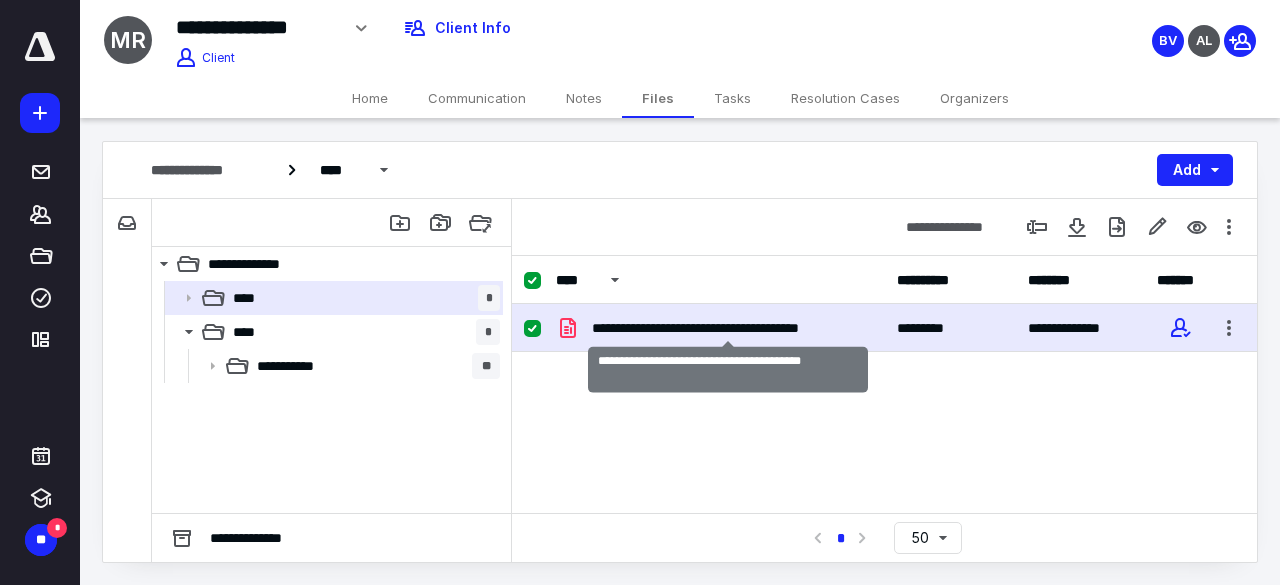 click on "**********" at bounding box center (728, 328) 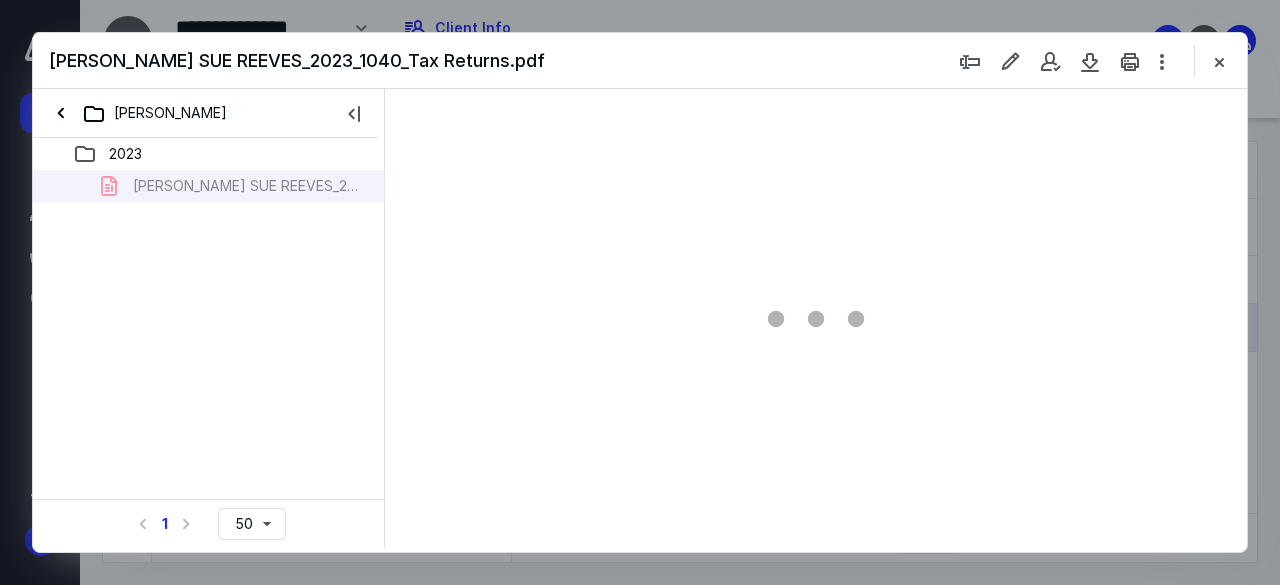 scroll, scrollTop: 0, scrollLeft: 0, axis: both 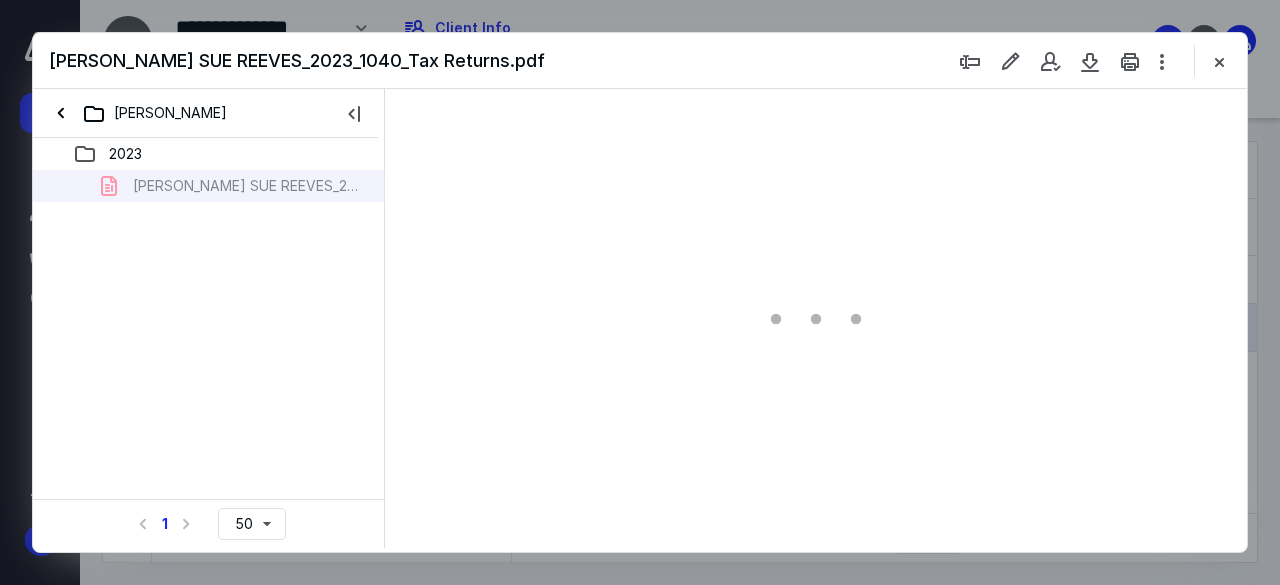 type on "45" 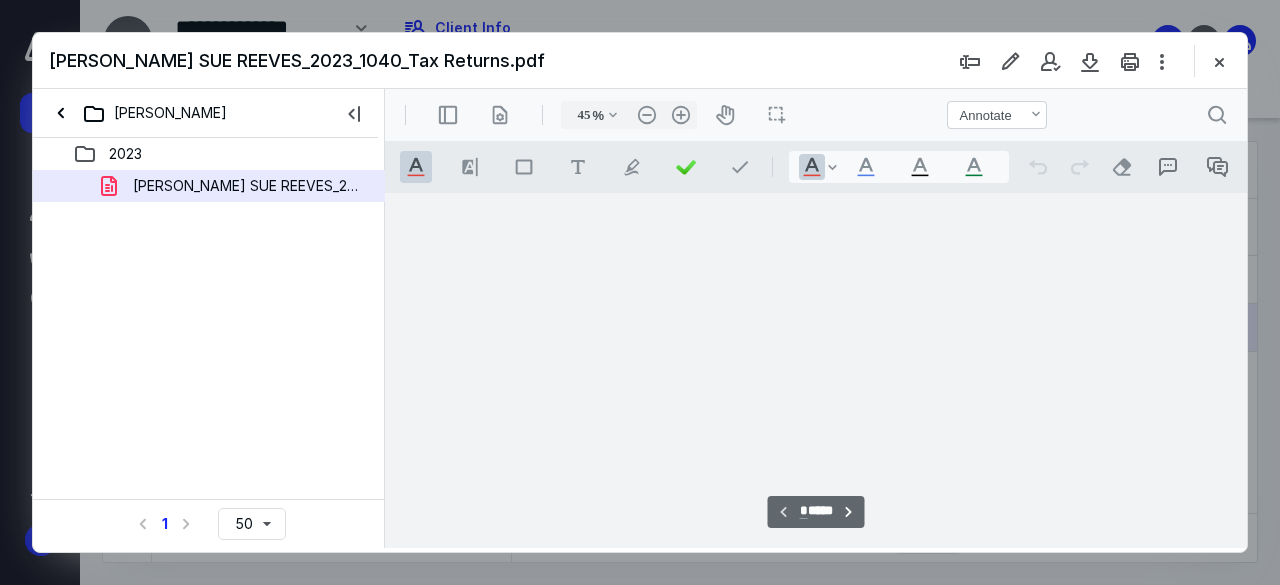 scroll, scrollTop: 106, scrollLeft: 0, axis: vertical 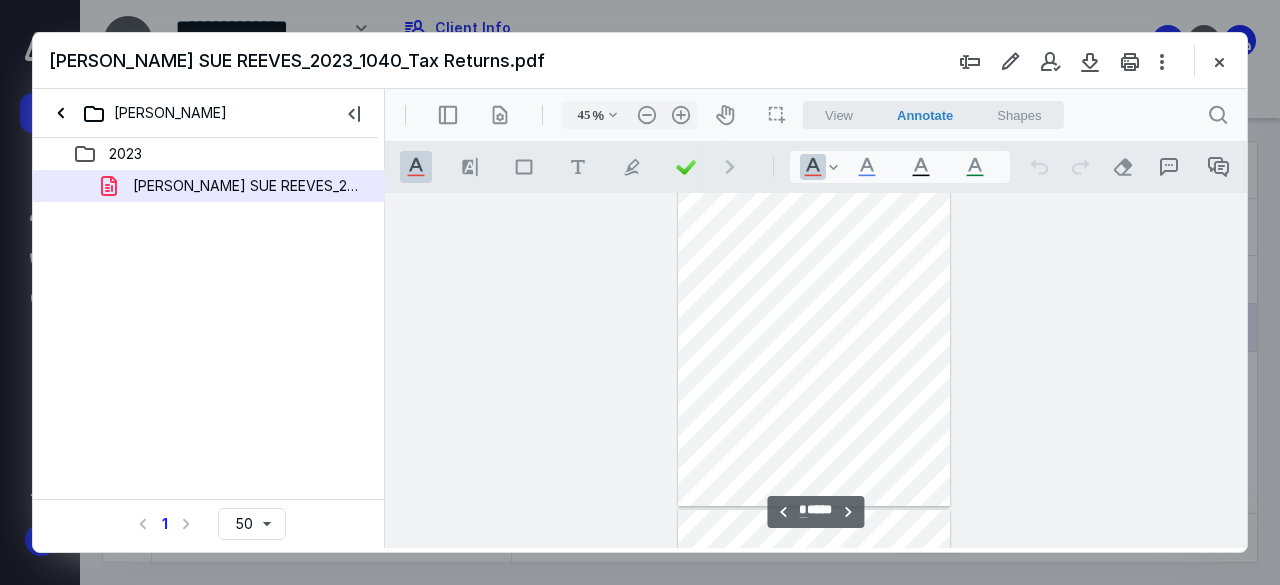 type on "*" 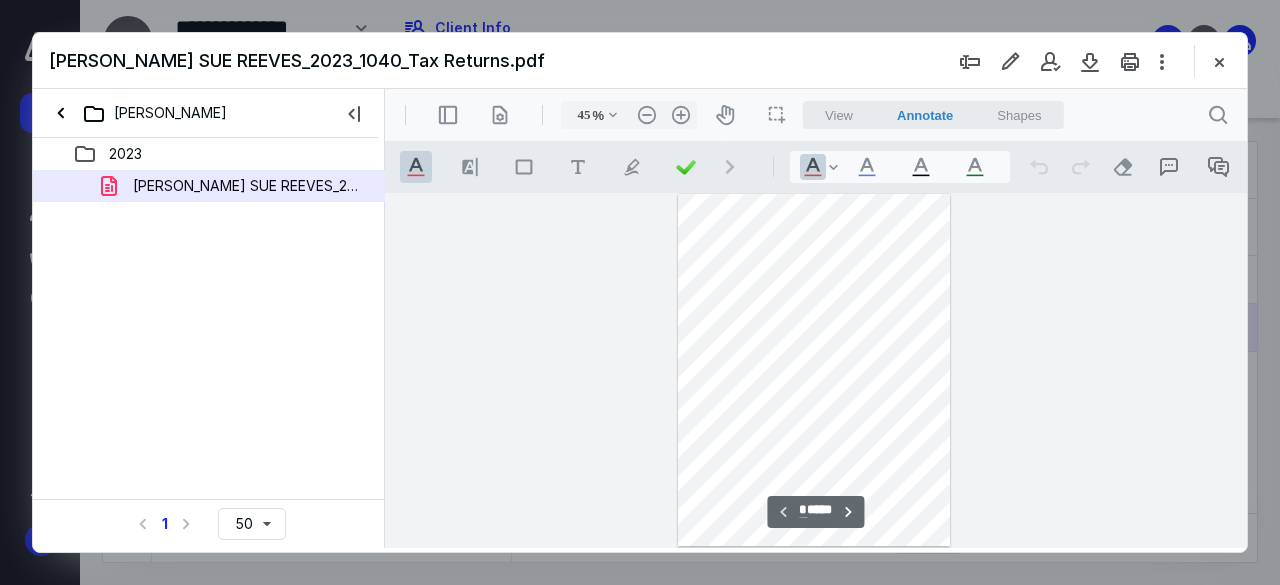 scroll, scrollTop: 0, scrollLeft: 0, axis: both 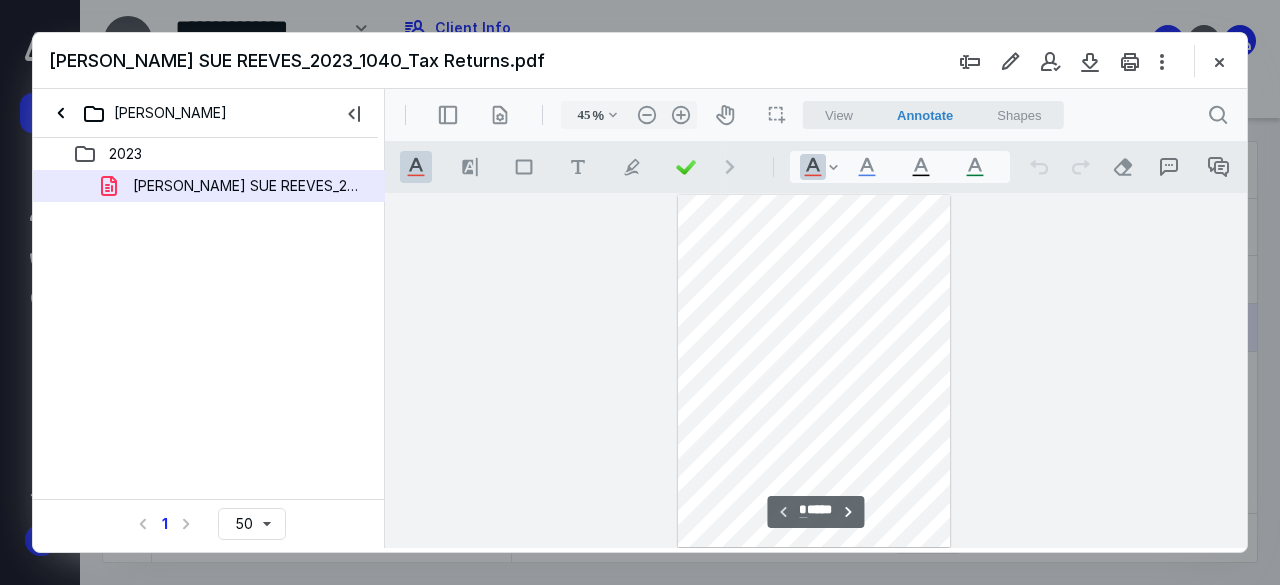 type on "82" 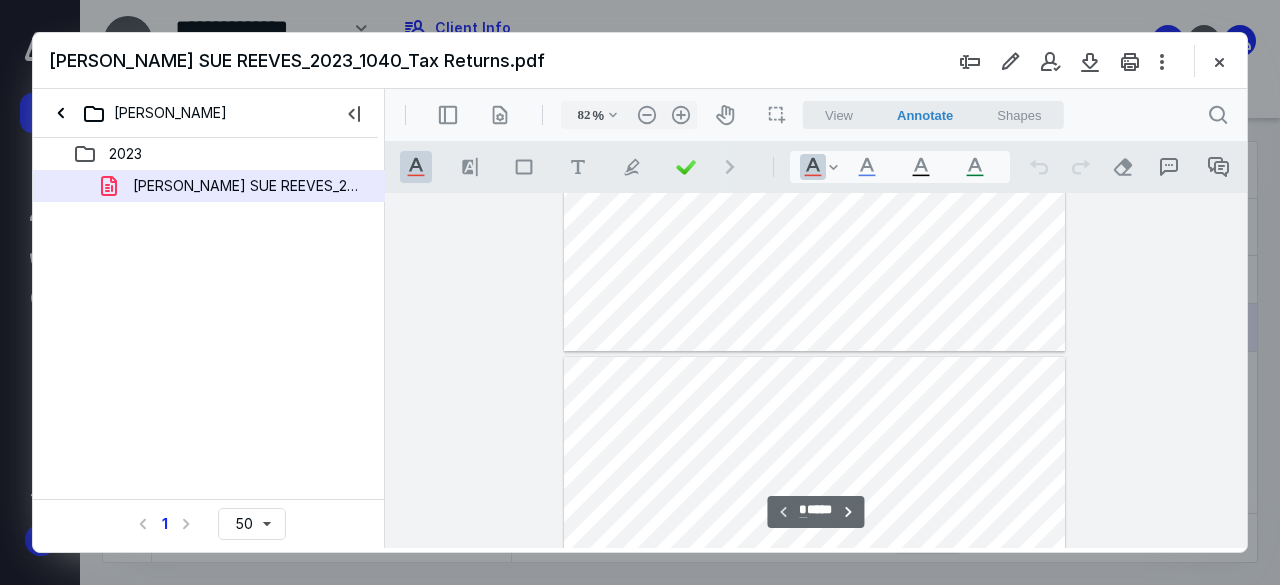 type on "*" 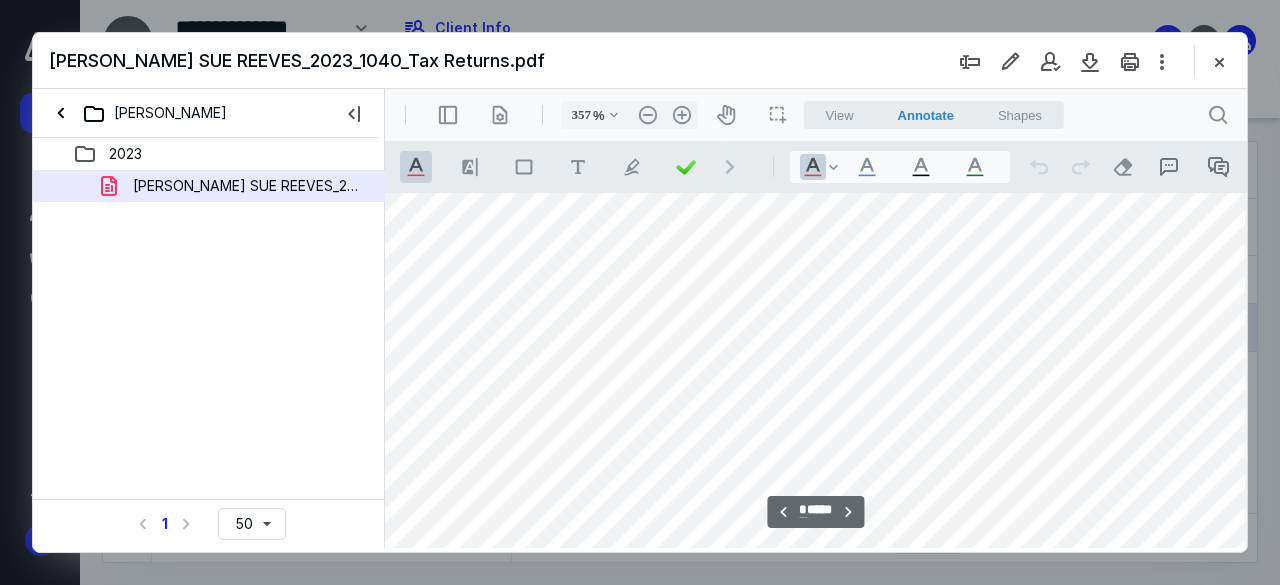 scroll, scrollTop: 3492, scrollLeft: 577, axis: both 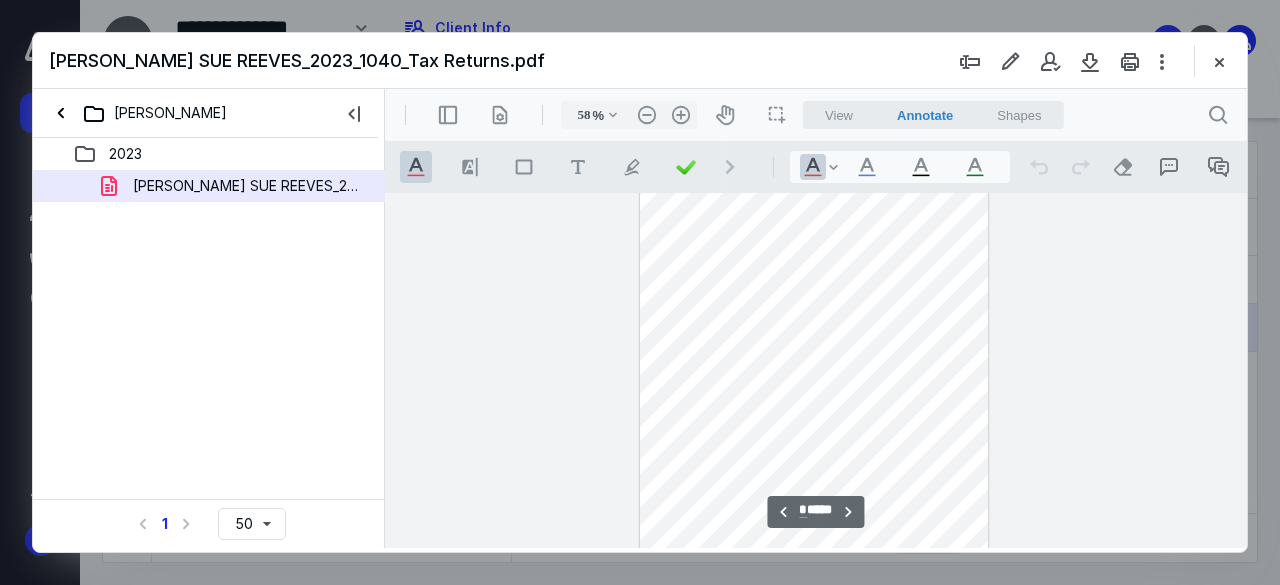 type on "80" 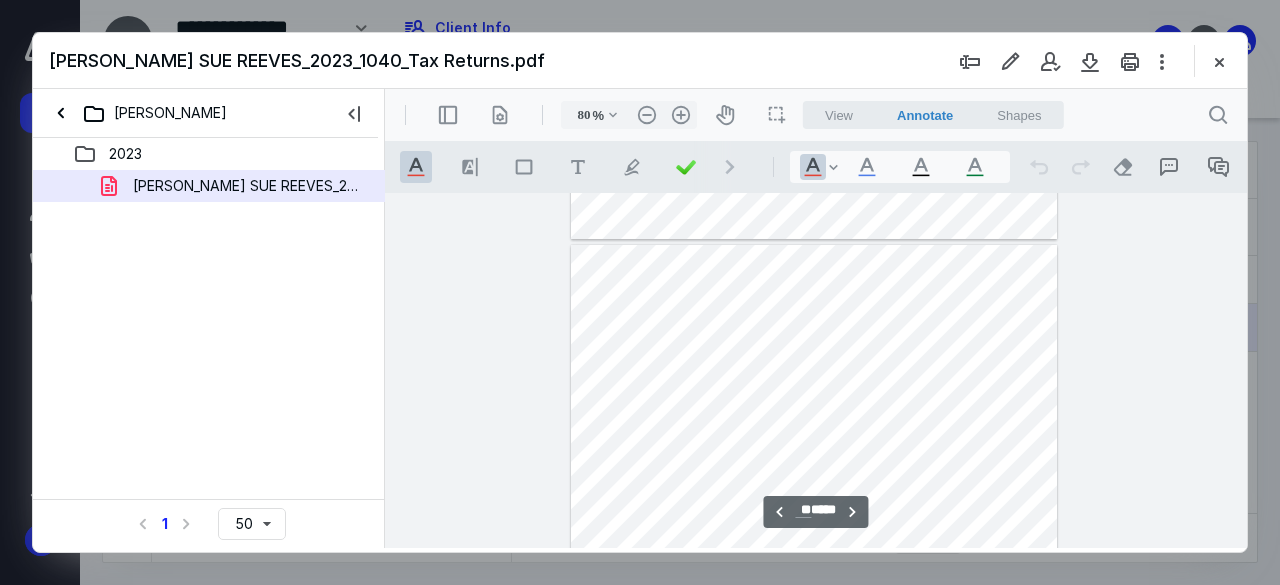 scroll, scrollTop: 14698, scrollLeft: 0, axis: vertical 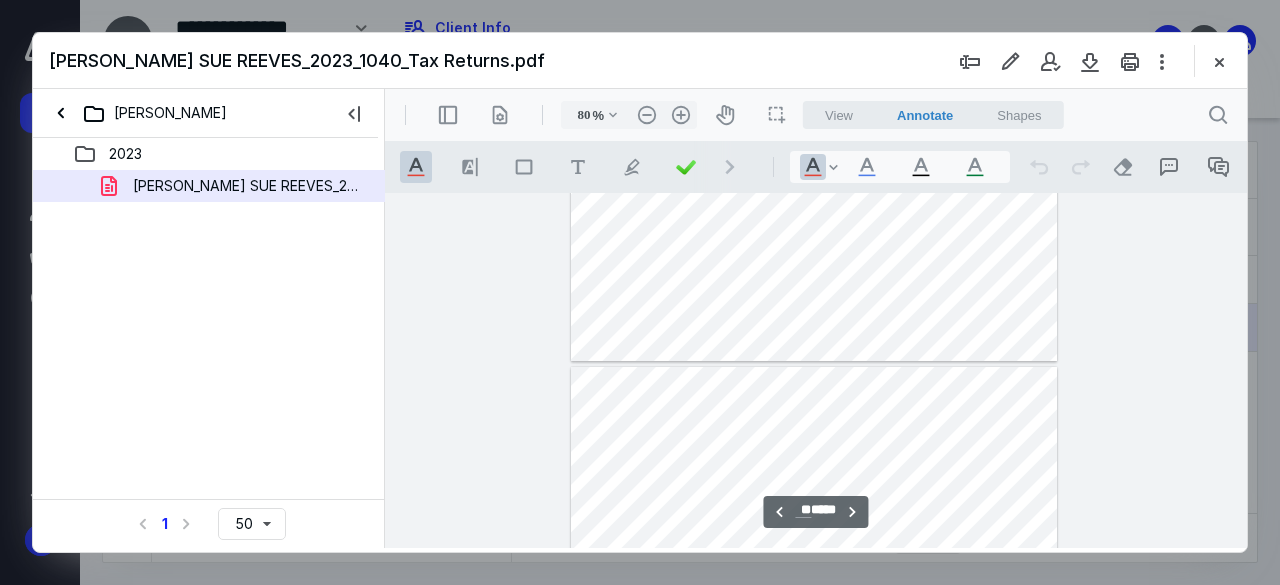 type on "**" 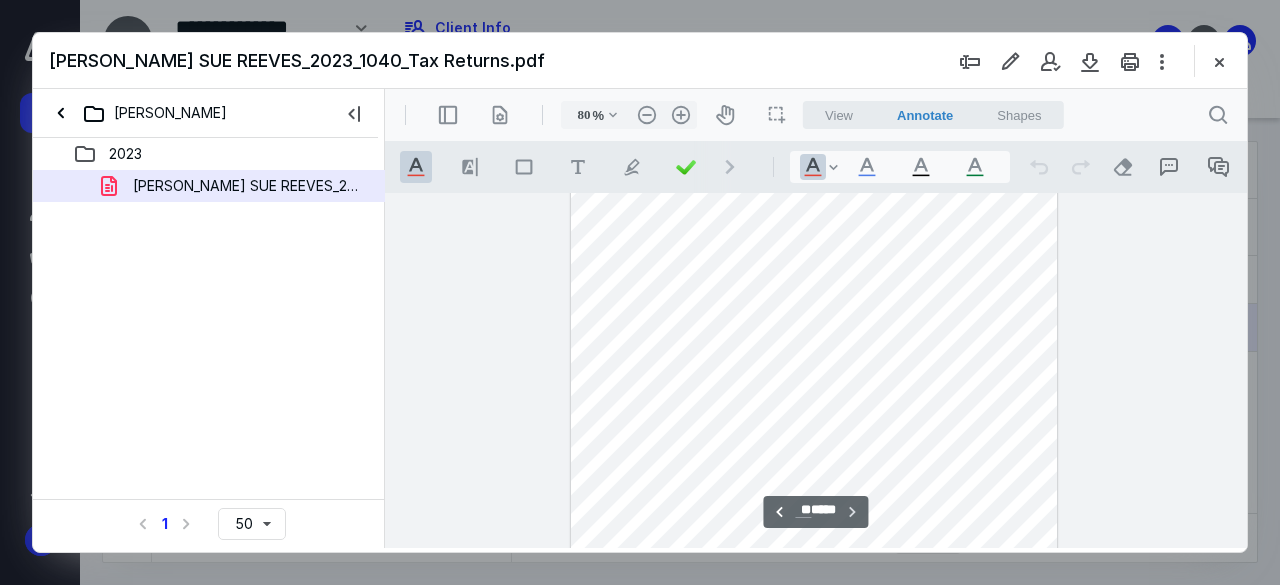 scroll, scrollTop: 23774, scrollLeft: 0, axis: vertical 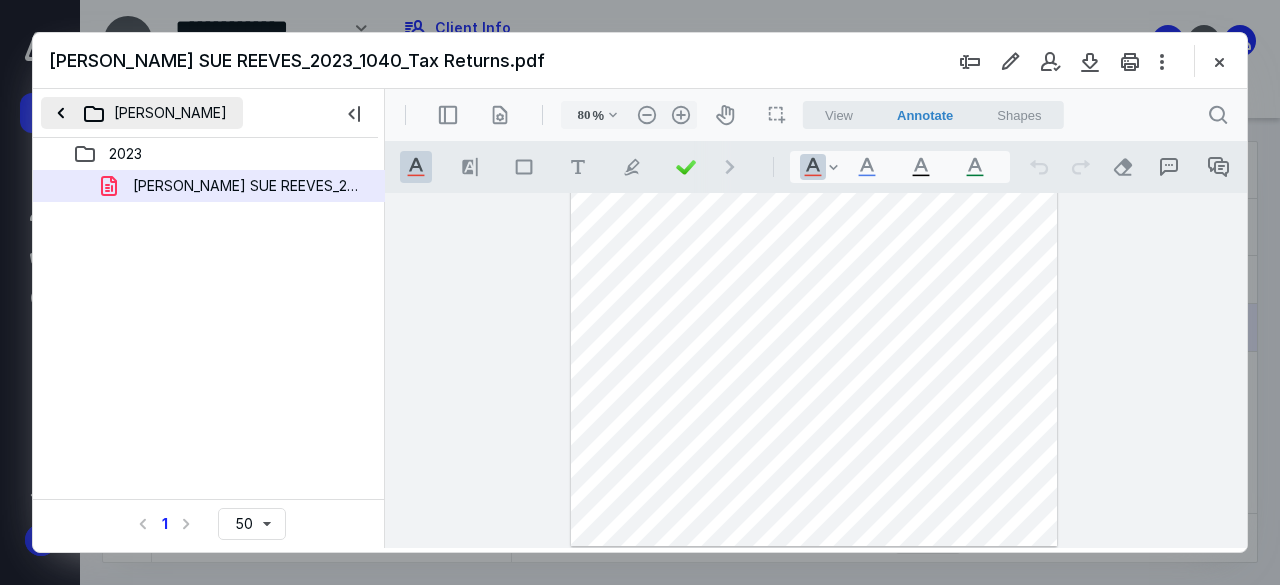click on "[PERSON_NAME]" at bounding box center [142, 113] 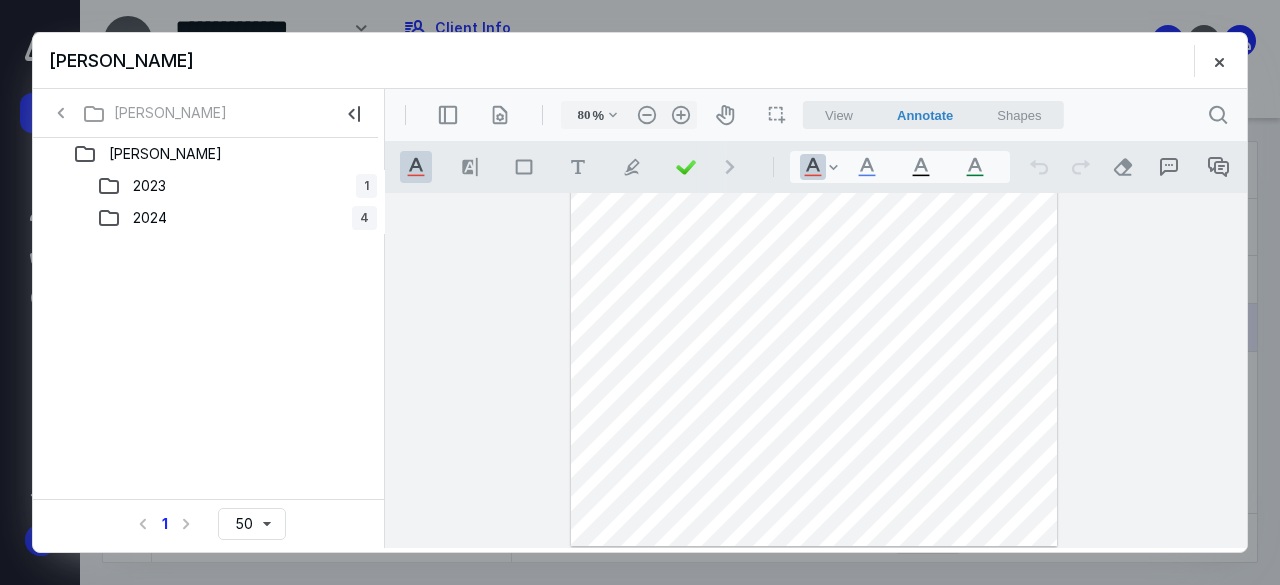 drag, startPoint x: 441, startPoint y: 206, endPoint x: 425, endPoint y: 374, distance: 168.76018 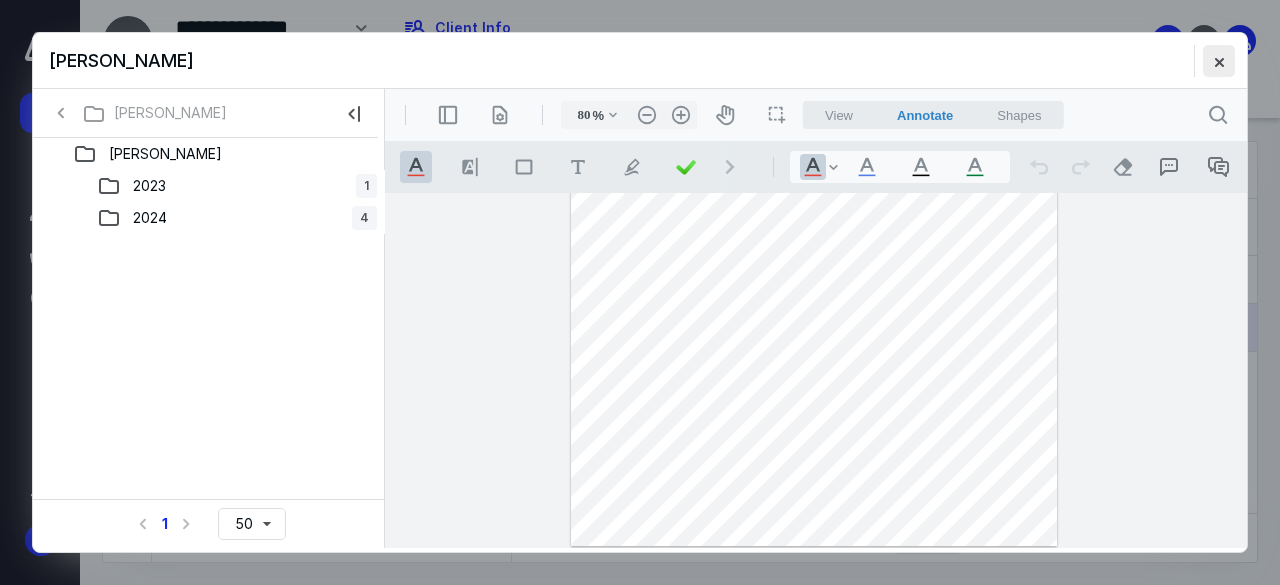 click at bounding box center (1219, 61) 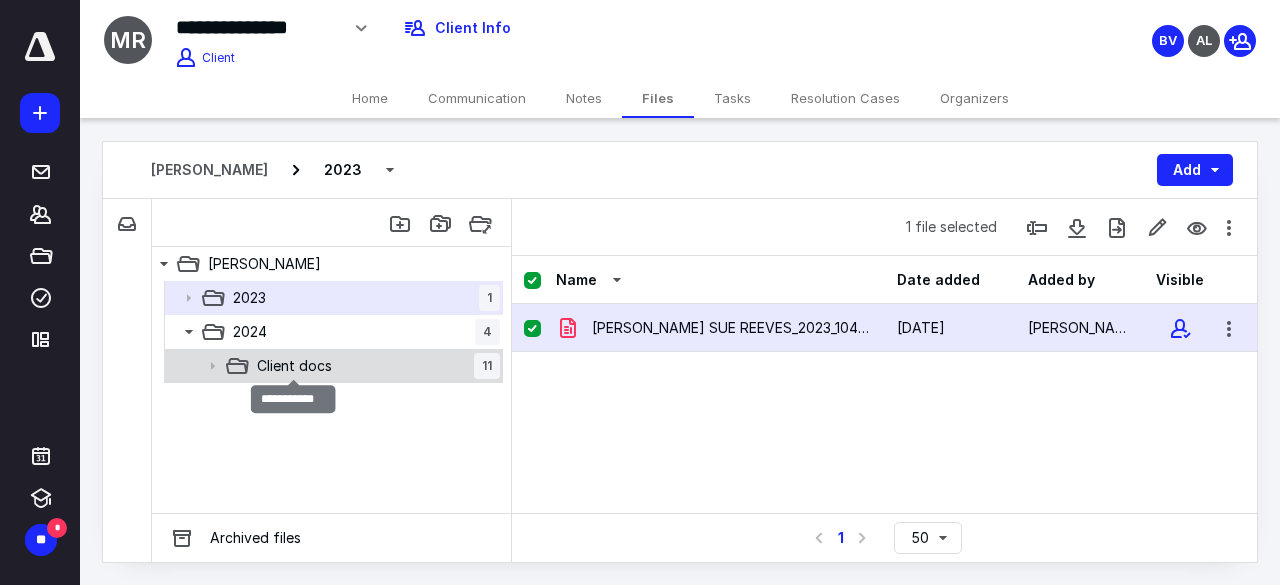 click on "Client docs" at bounding box center [294, 366] 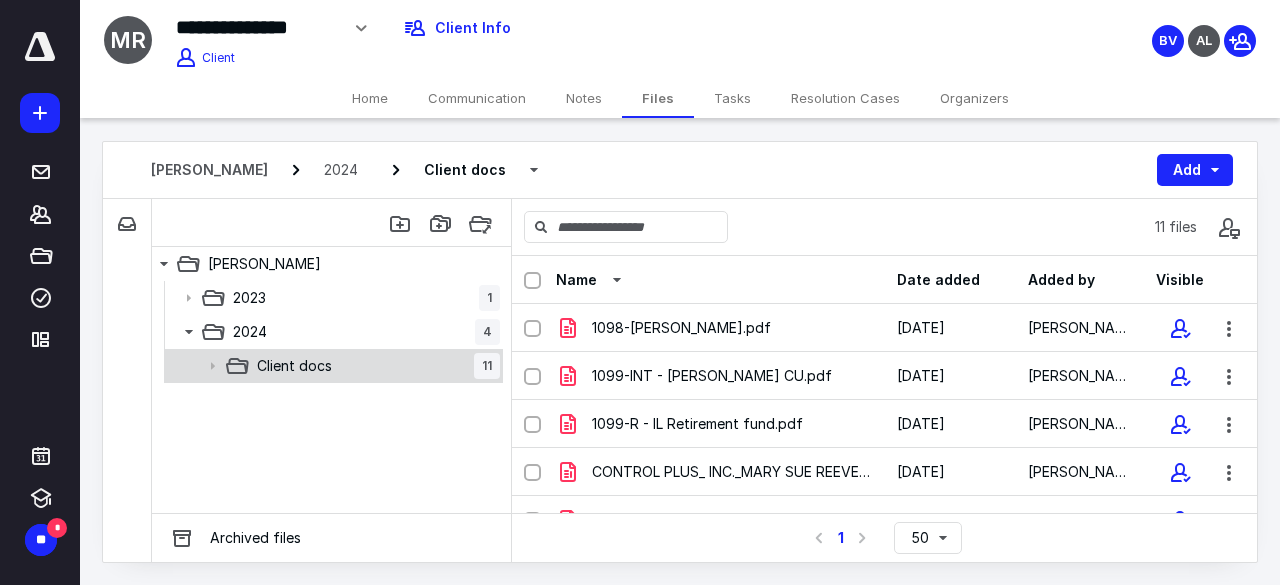 click on "Client docs 11" at bounding box center [374, 366] 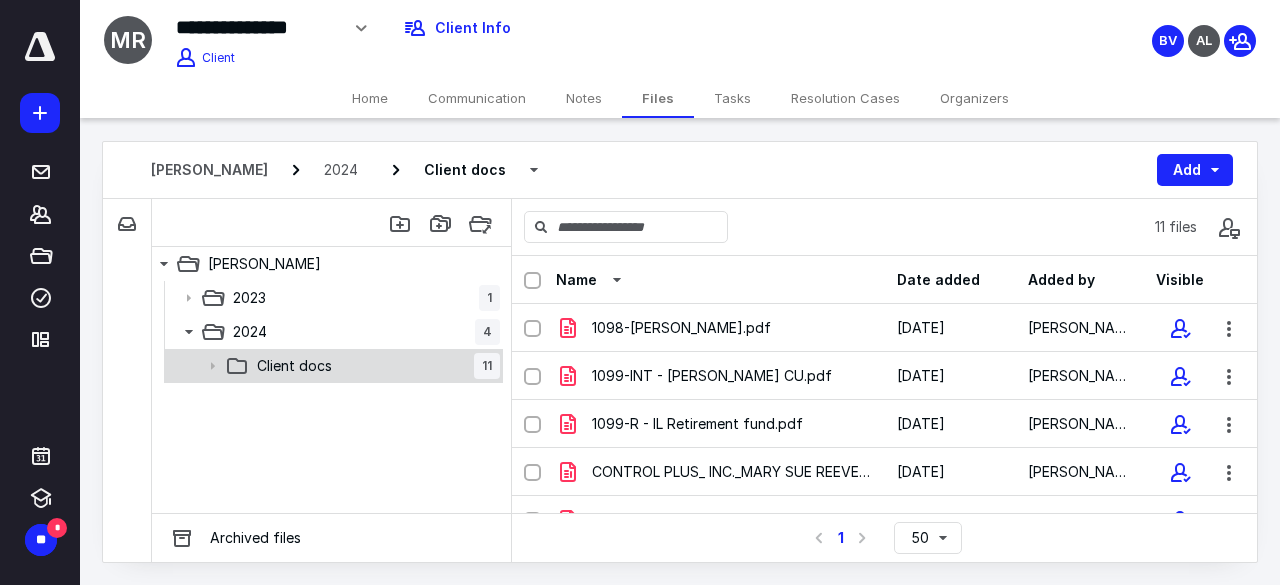 click 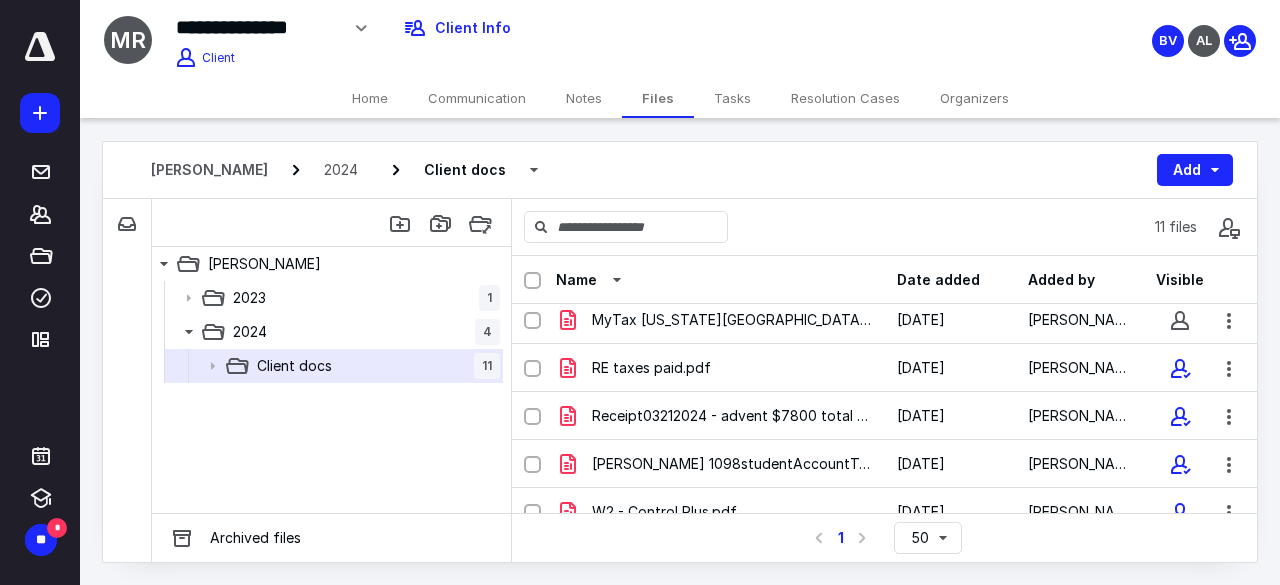 scroll, scrollTop: 313, scrollLeft: 0, axis: vertical 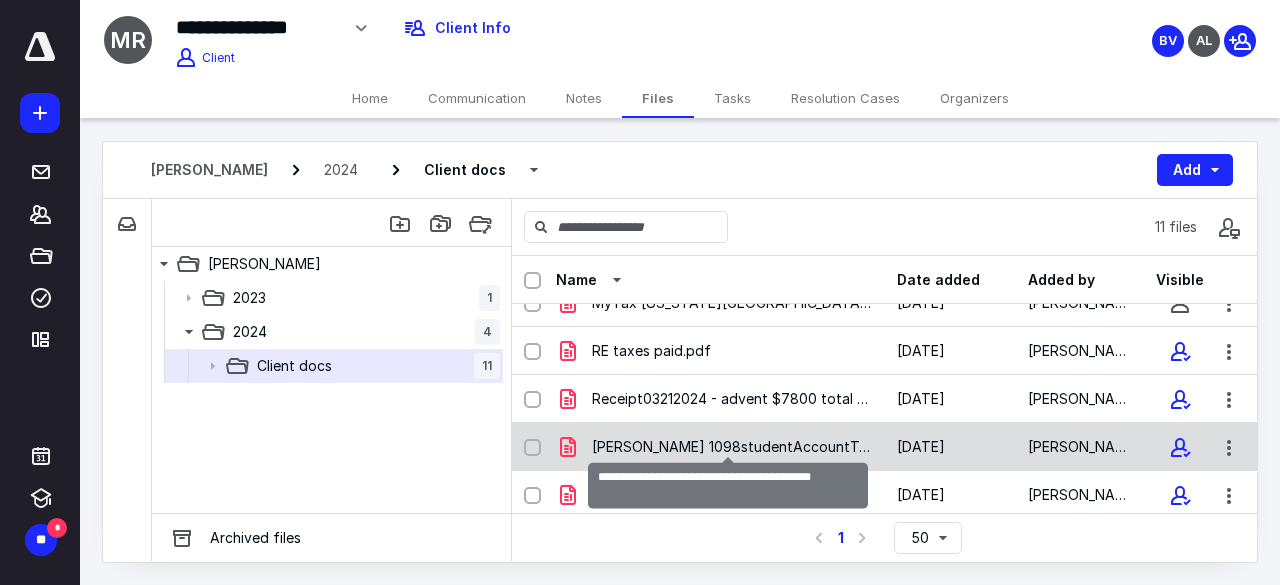 click on "[PERSON_NAME] 1098studentAccountTaxNotification.pdf" at bounding box center (732, 447) 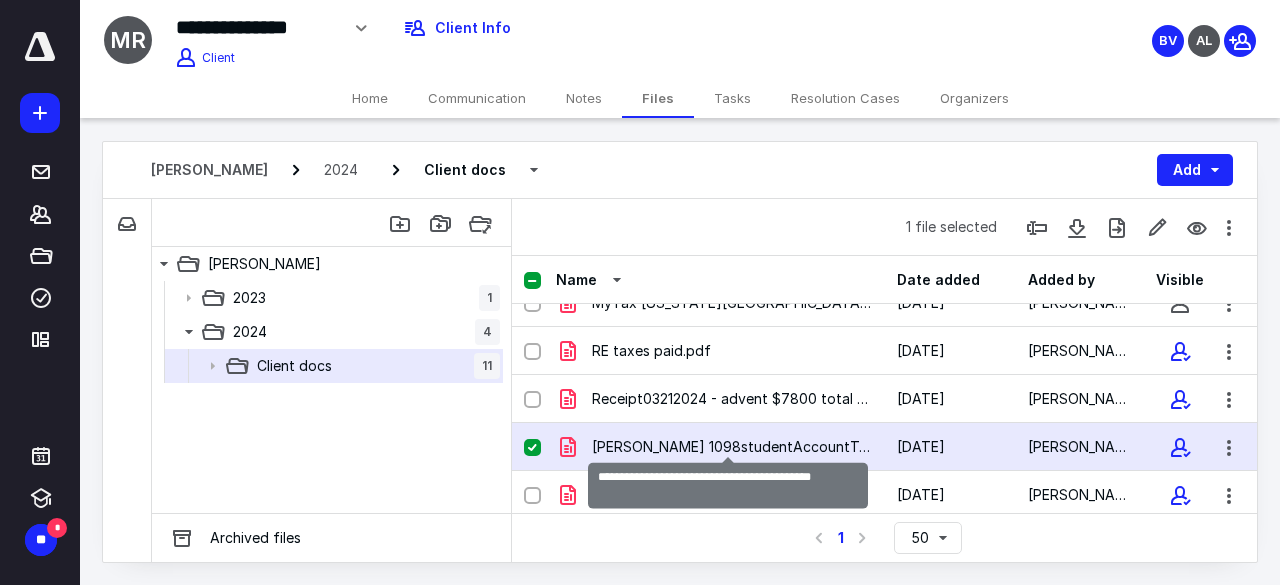 click on "[PERSON_NAME] 1098studentAccountTaxNotification.pdf" at bounding box center (732, 447) 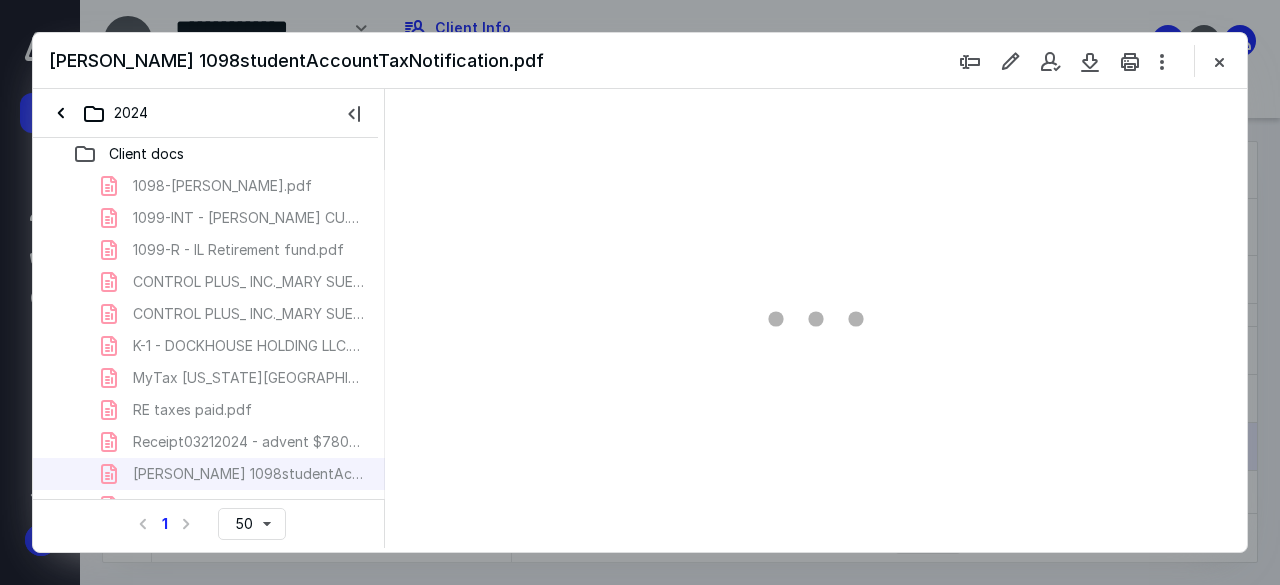 scroll, scrollTop: 0, scrollLeft: 0, axis: both 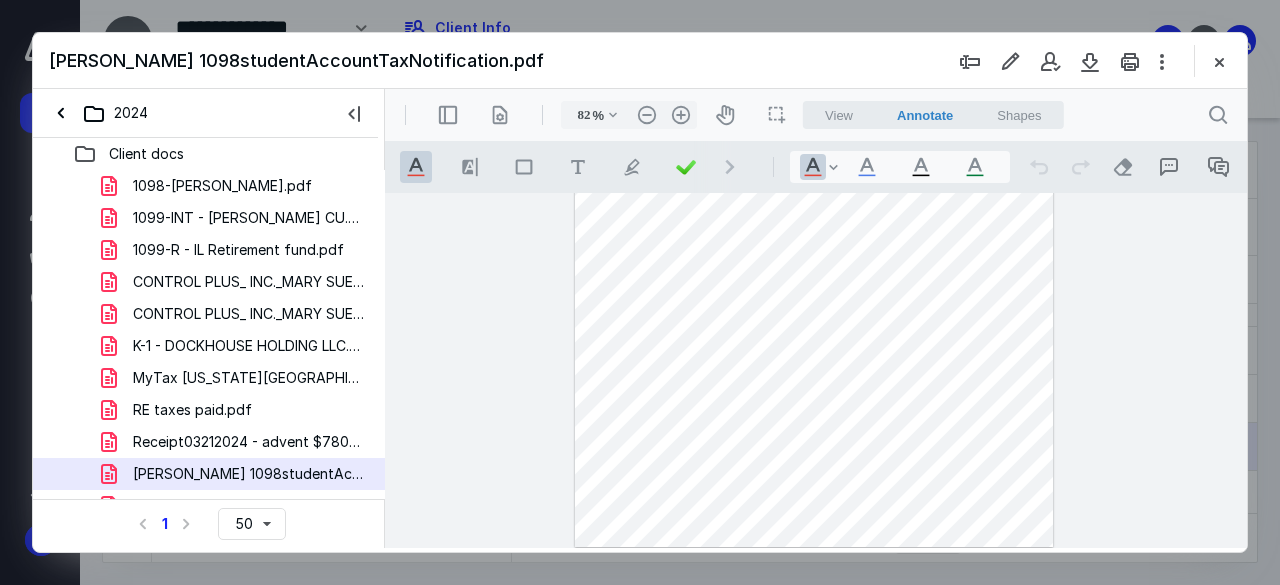 type on "107" 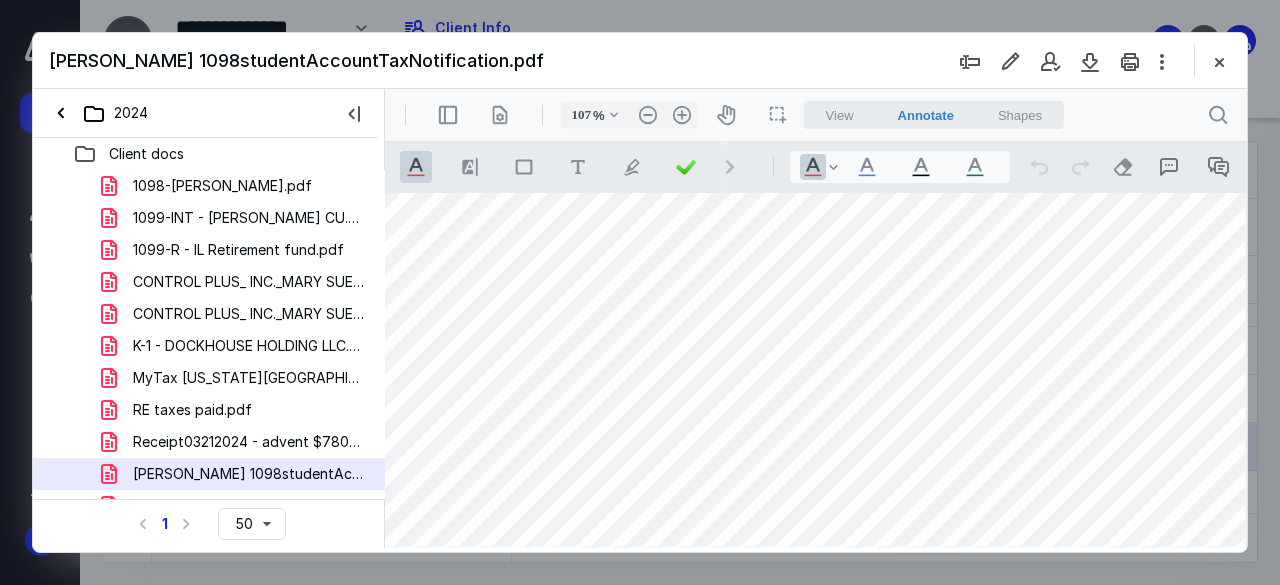 scroll, scrollTop: 339, scrollLeft: 74, axis: both 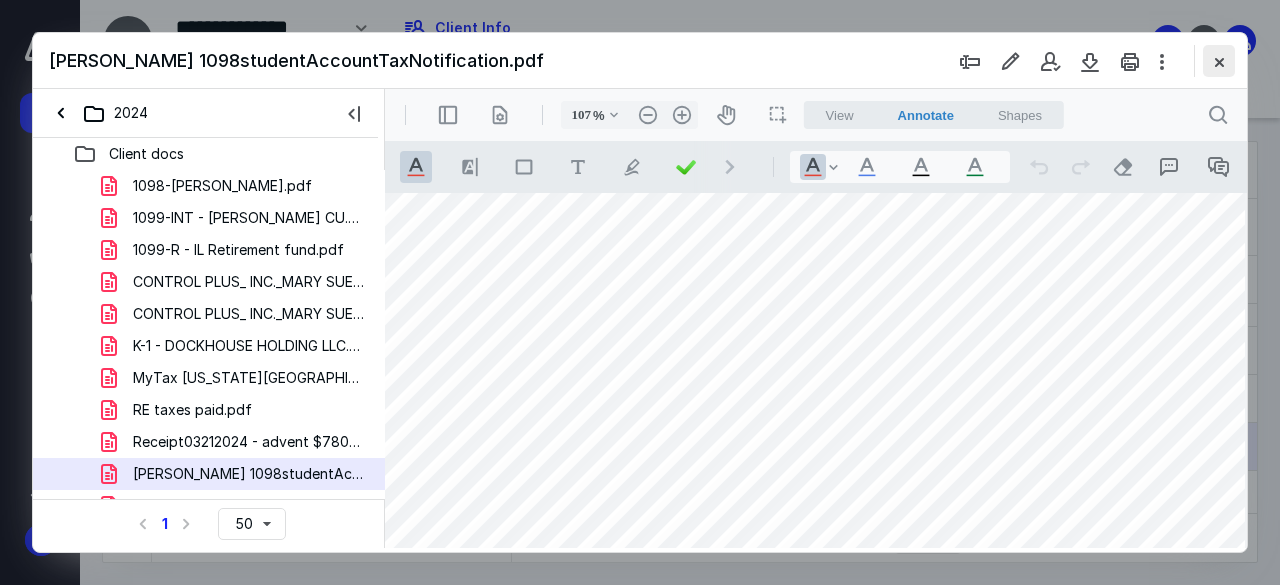 click at bounding box center (1219, 61) 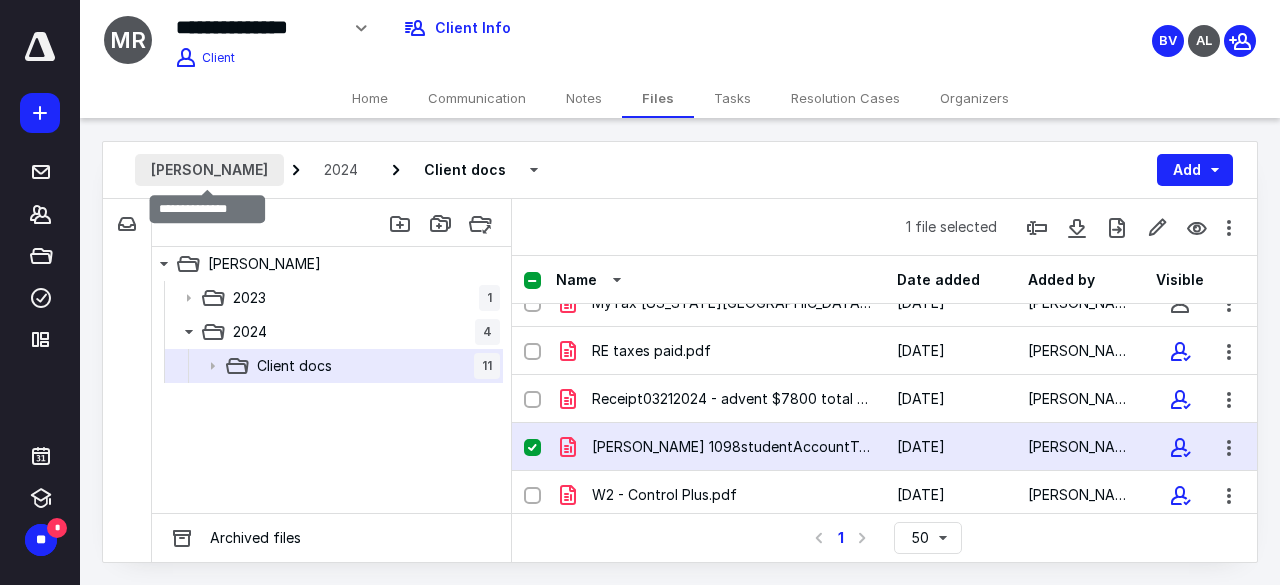 drag, startPoint x: 275, startPoint y: 171, endPoint x: 168, endPoint y: 161, distance: 107.46627 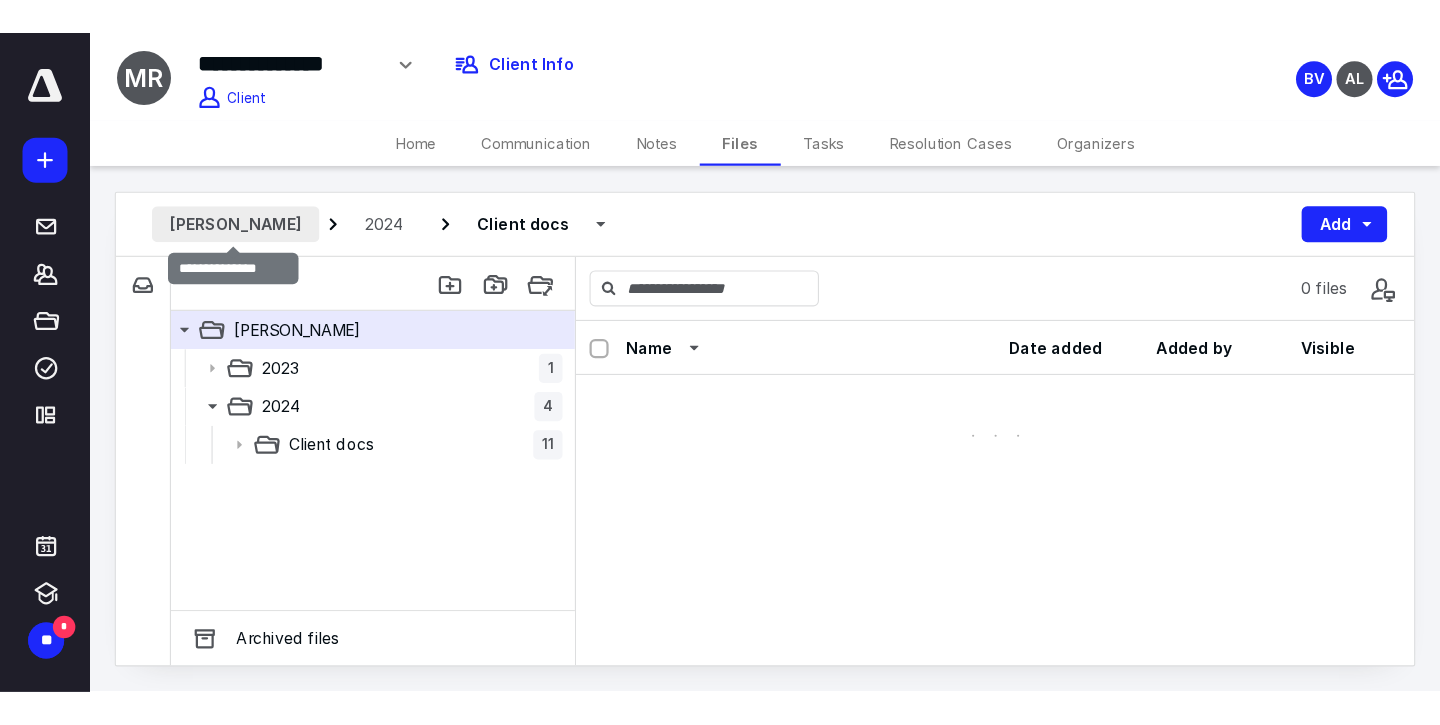scroll, scrollTop: 0, scrollLeft: 0, axis: both 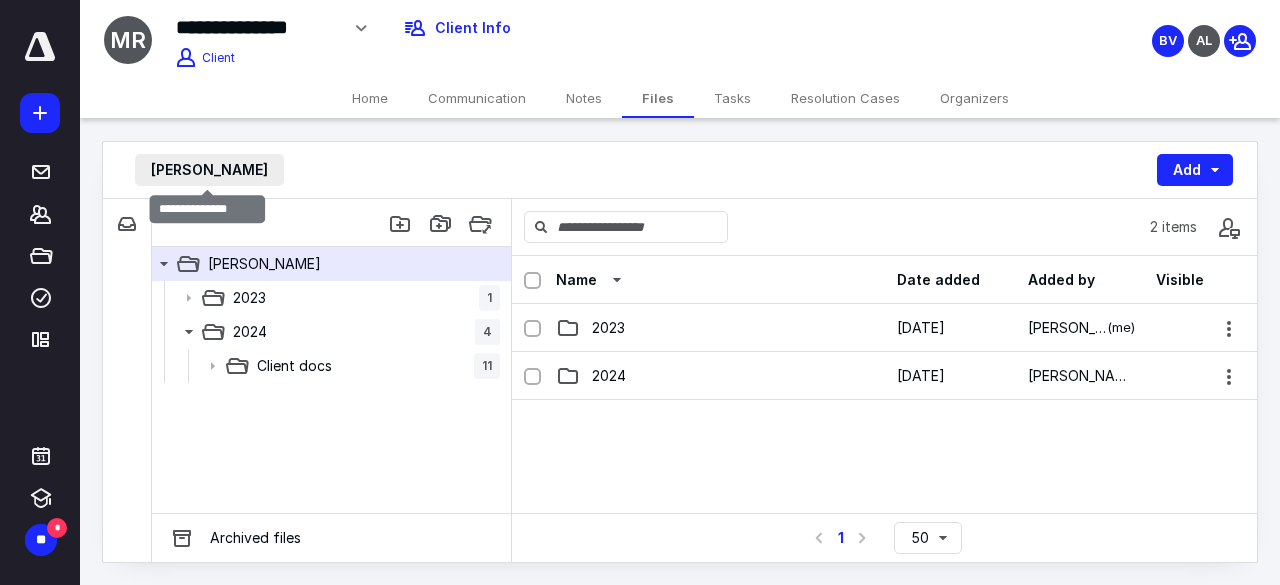 drag, startPoint x: 145, startPoint y: 164, endPoint x: 233, endPoint y: 183, distance: 90.02777 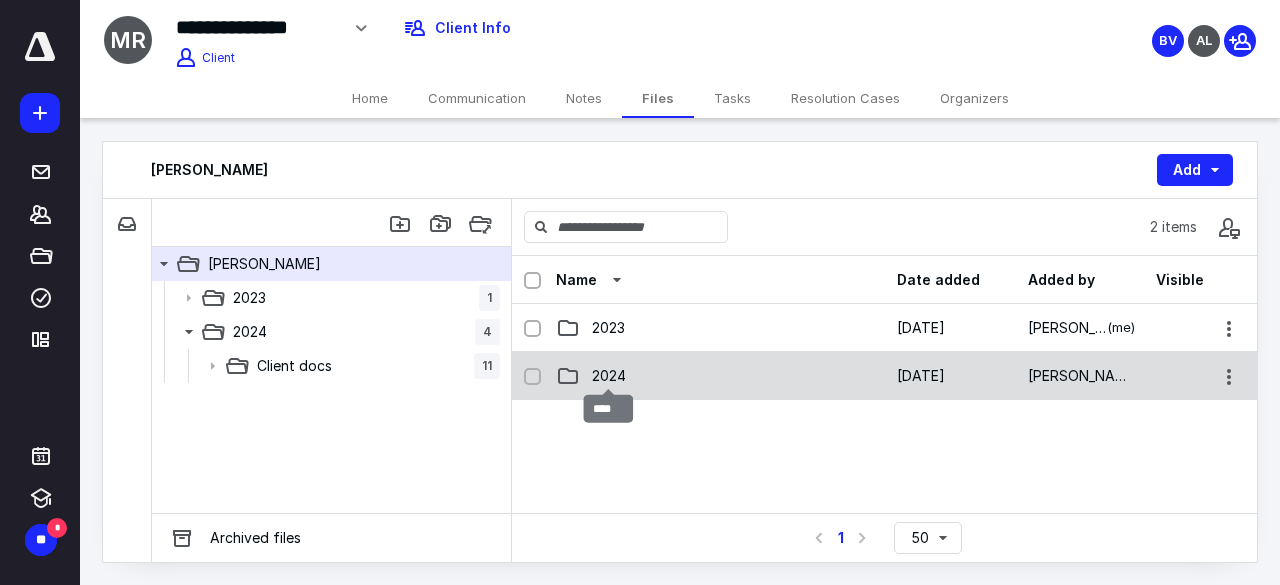 click on "2024" at bounding box center [609, 376] 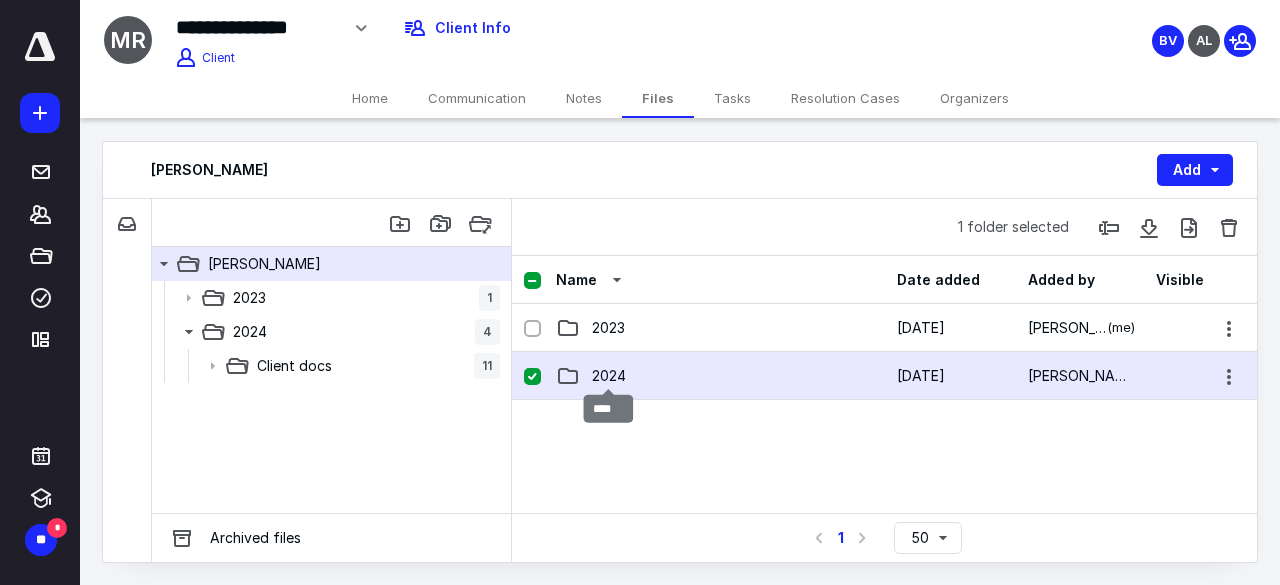 click on "2024" at bounding box center [609, 376] 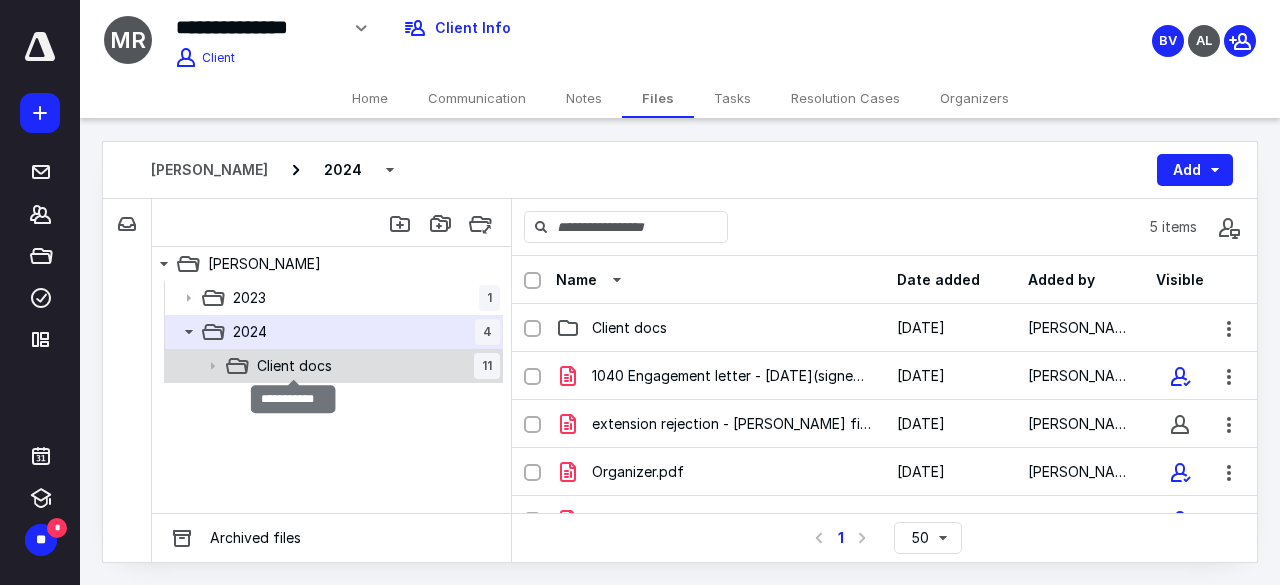 click on "Client docs" at bounding box center [294, 366] 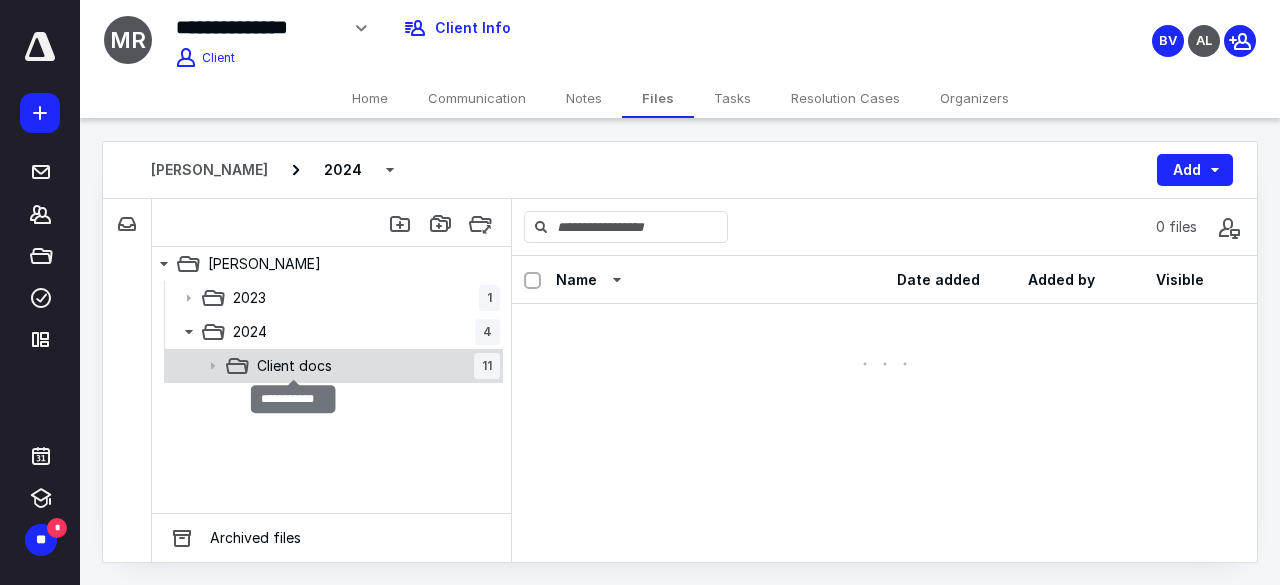 click on "Client docs" at bounding box center (294, 366) 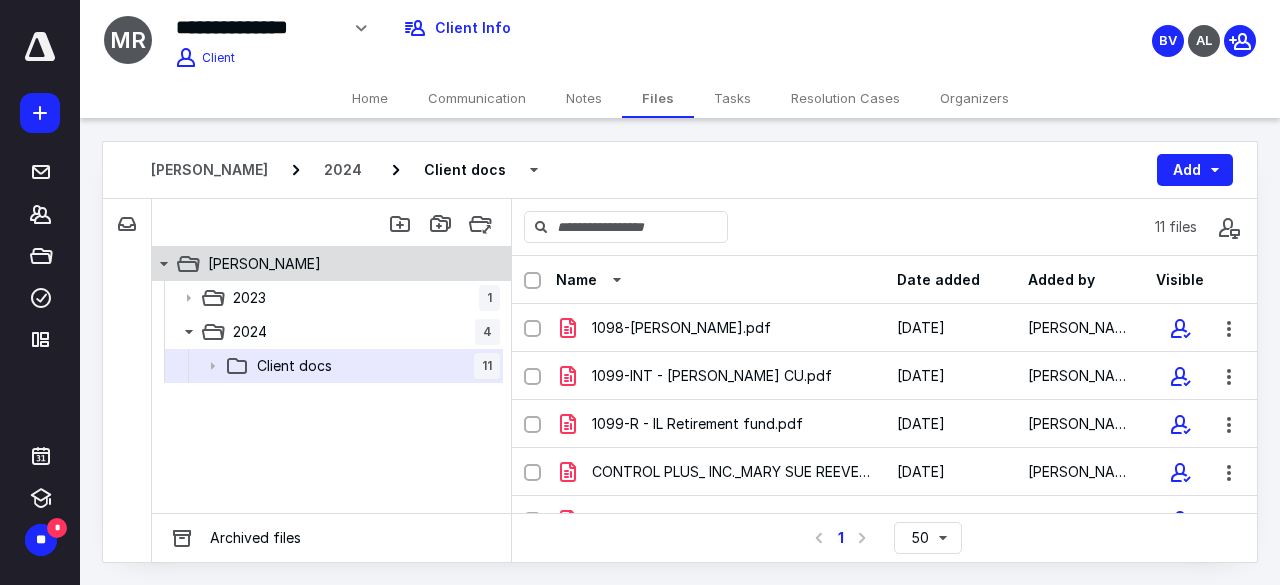 drag, startPoint x: 322, startPoint y: 256, endPoint x: 192, endPoint y: 253, distance: 130.0346 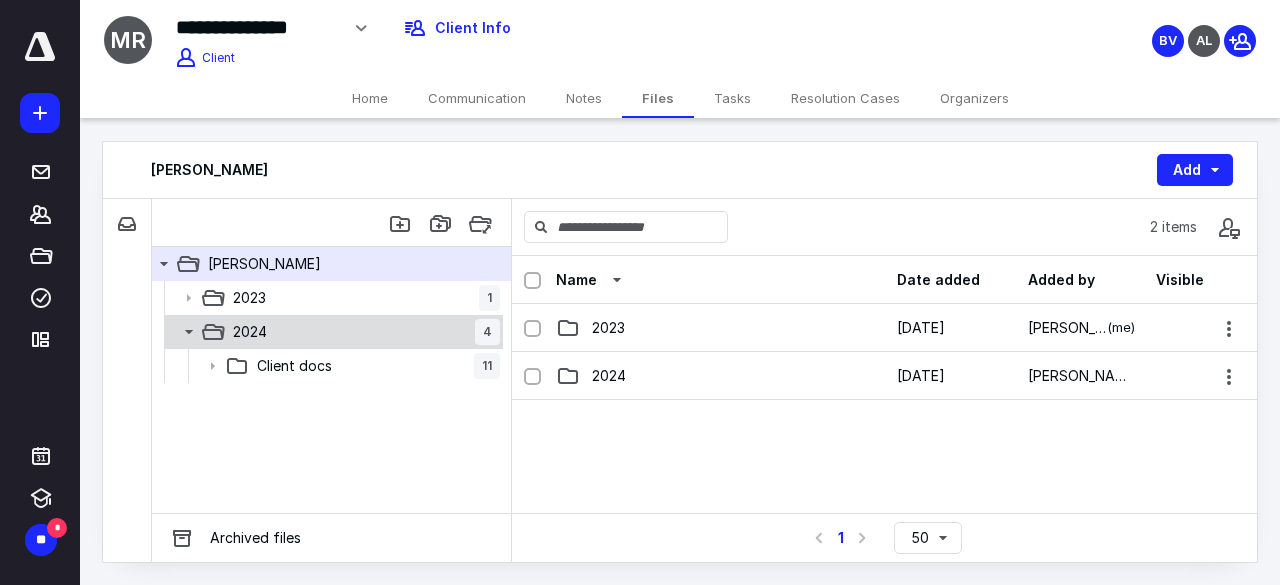 drag, startPoint x: 192, startPoint y: 253, endPoint x: 336, endPoint y: 327, distance: 161.9012 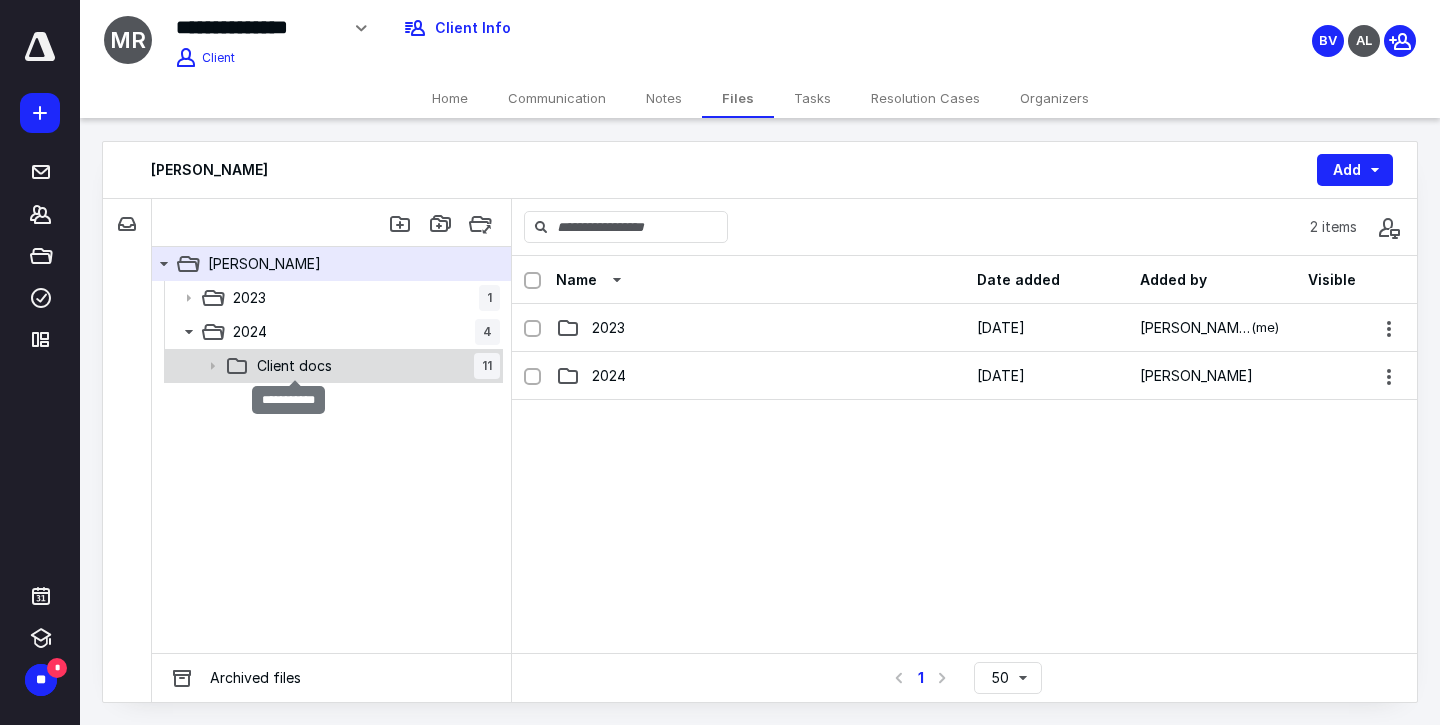 click on "Client docs" at bounding box center (294, 366) 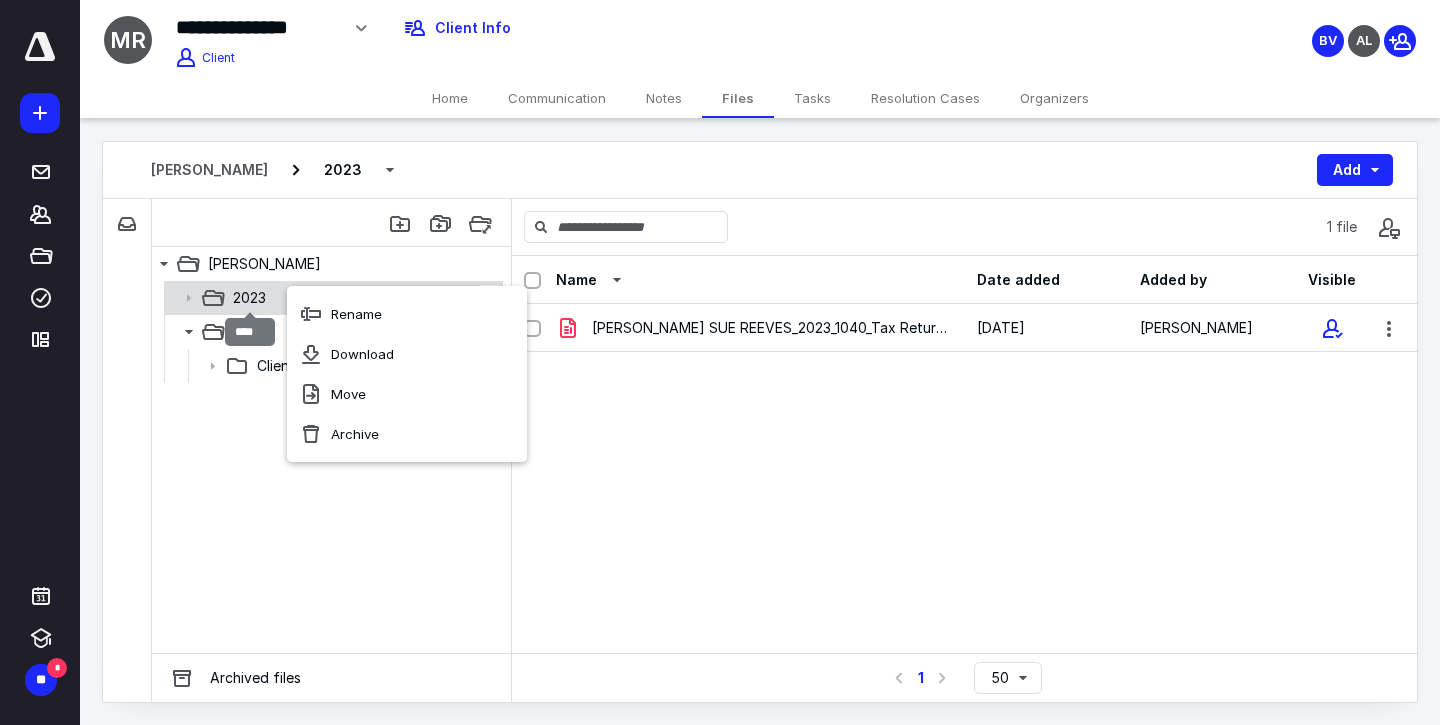 click on "2023" at bounding box center [249, 298] 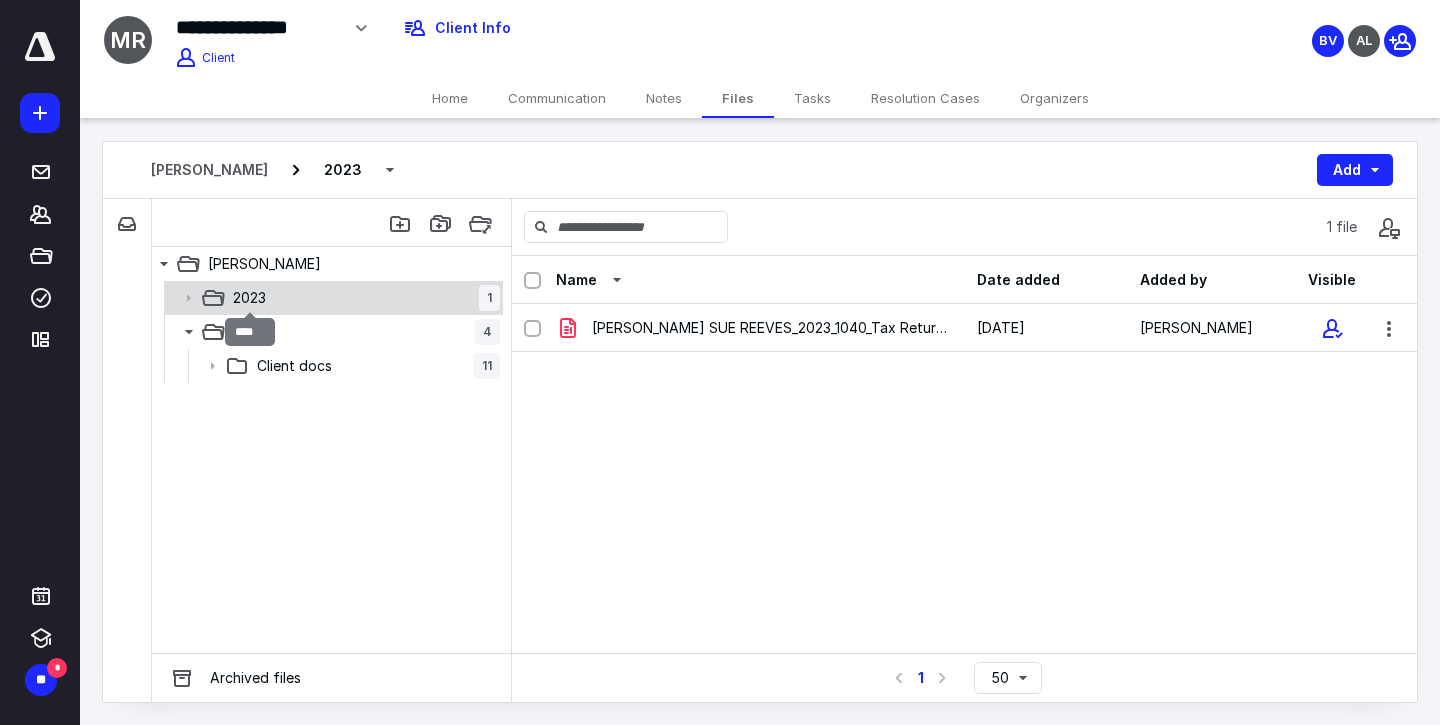 click on "2023" at bounding box center [249, 298] 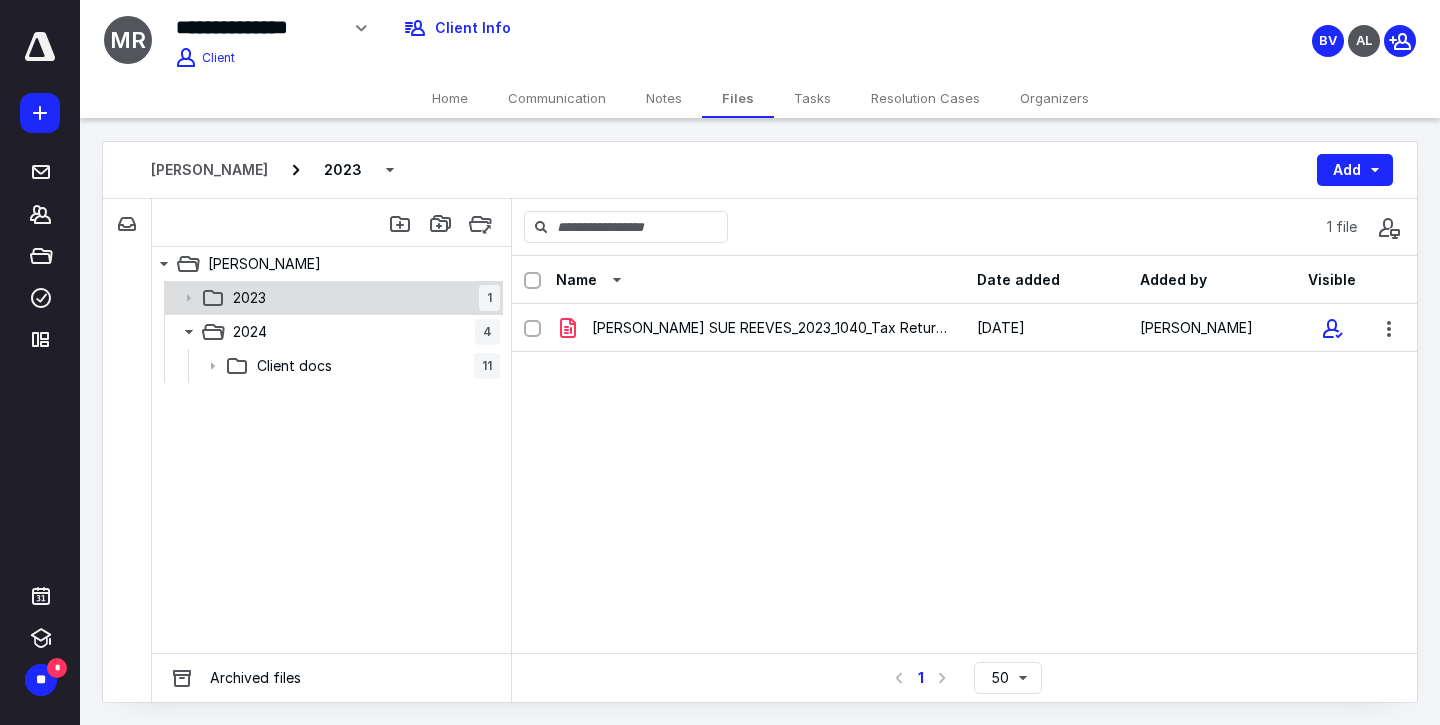 click on "2023 1" at bounding box center (362, 298) 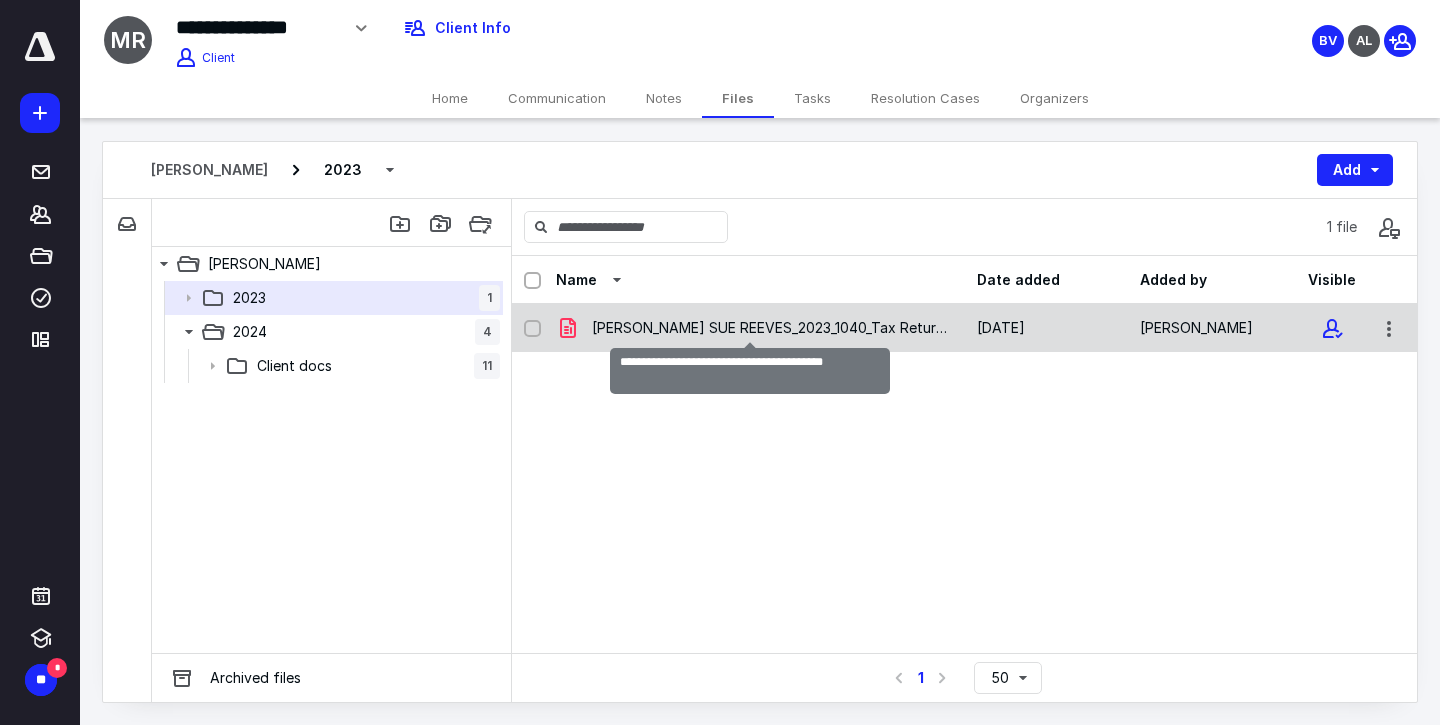 click on "[PERSON_NAME] SUE REEVES_2023_1040_Tax Returns.pdf" at bounding box center (772, 328) 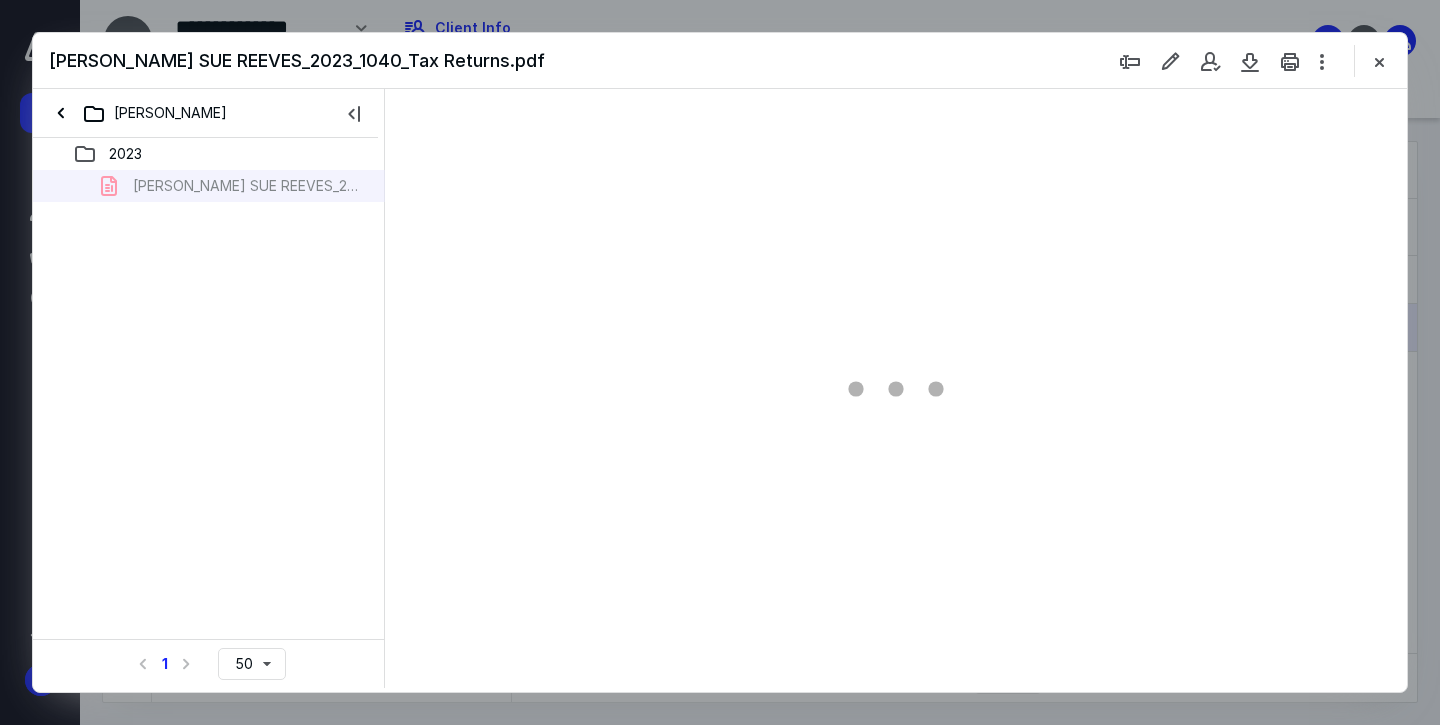 scroll, scrollTop: 0, scrollLeft: 0, axis: both 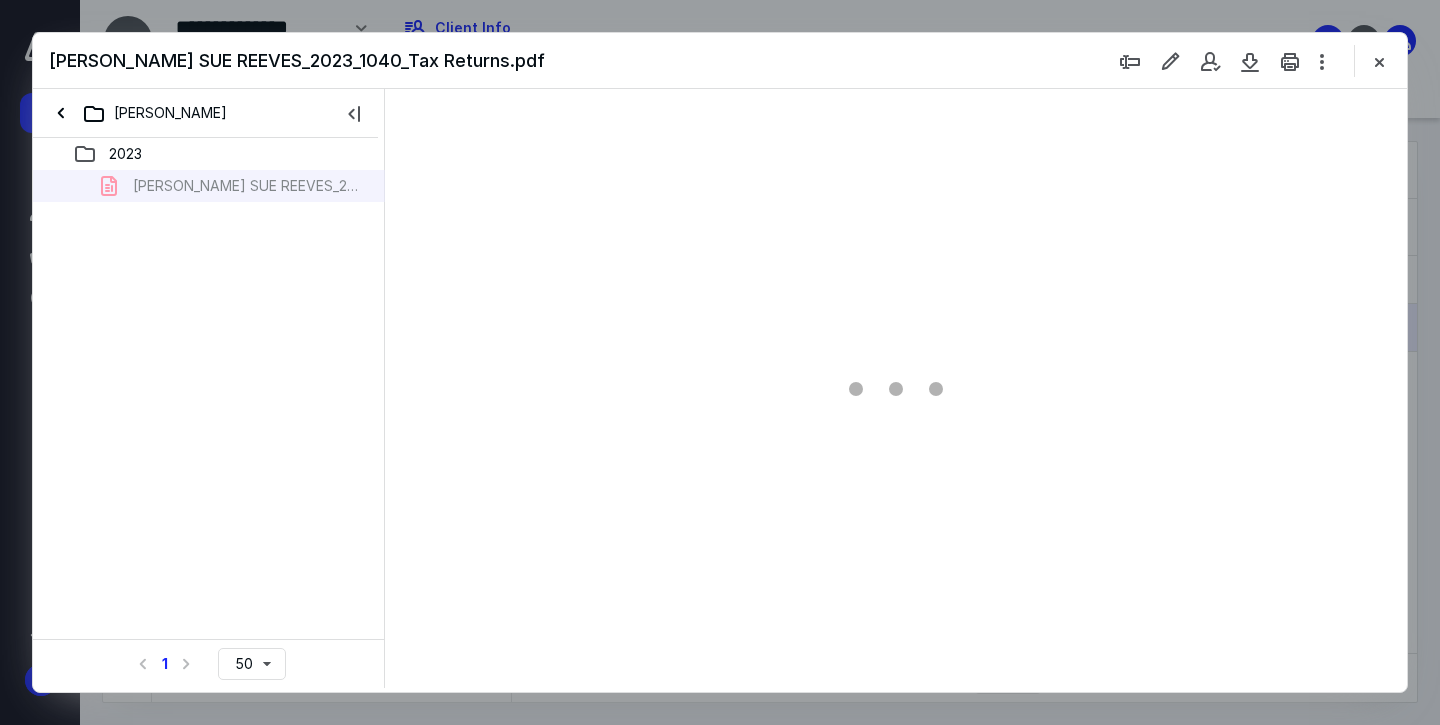 type on "66" 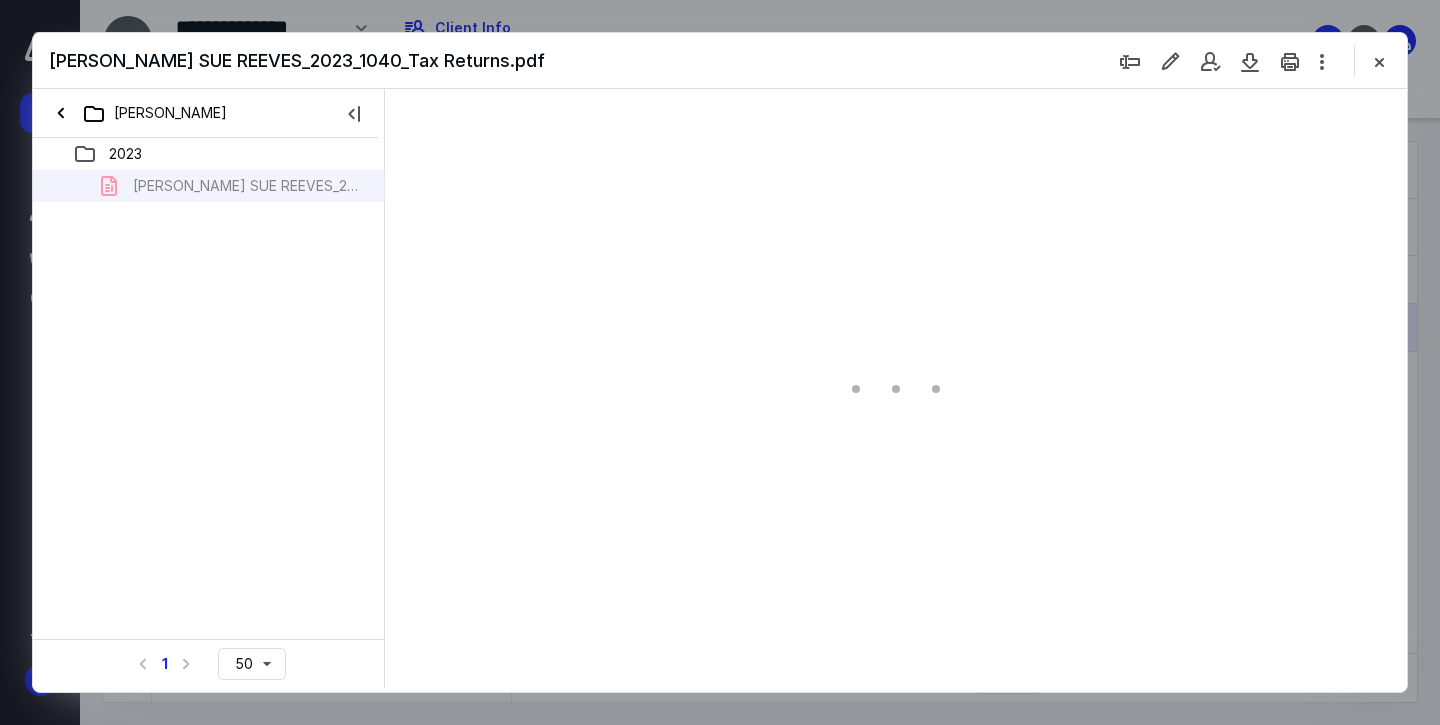 scroll, scrollTop: 79, scrollLeft: 0, axis: vertical 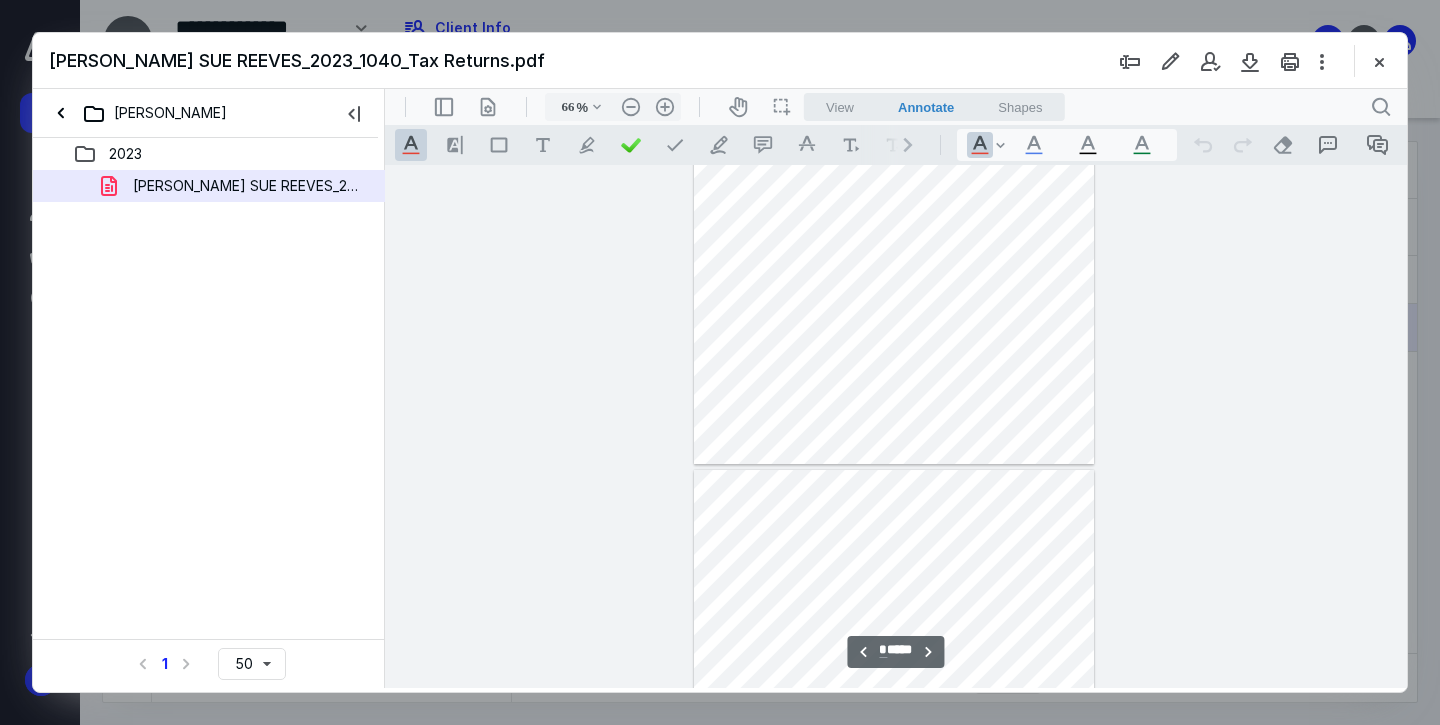 type on "*" 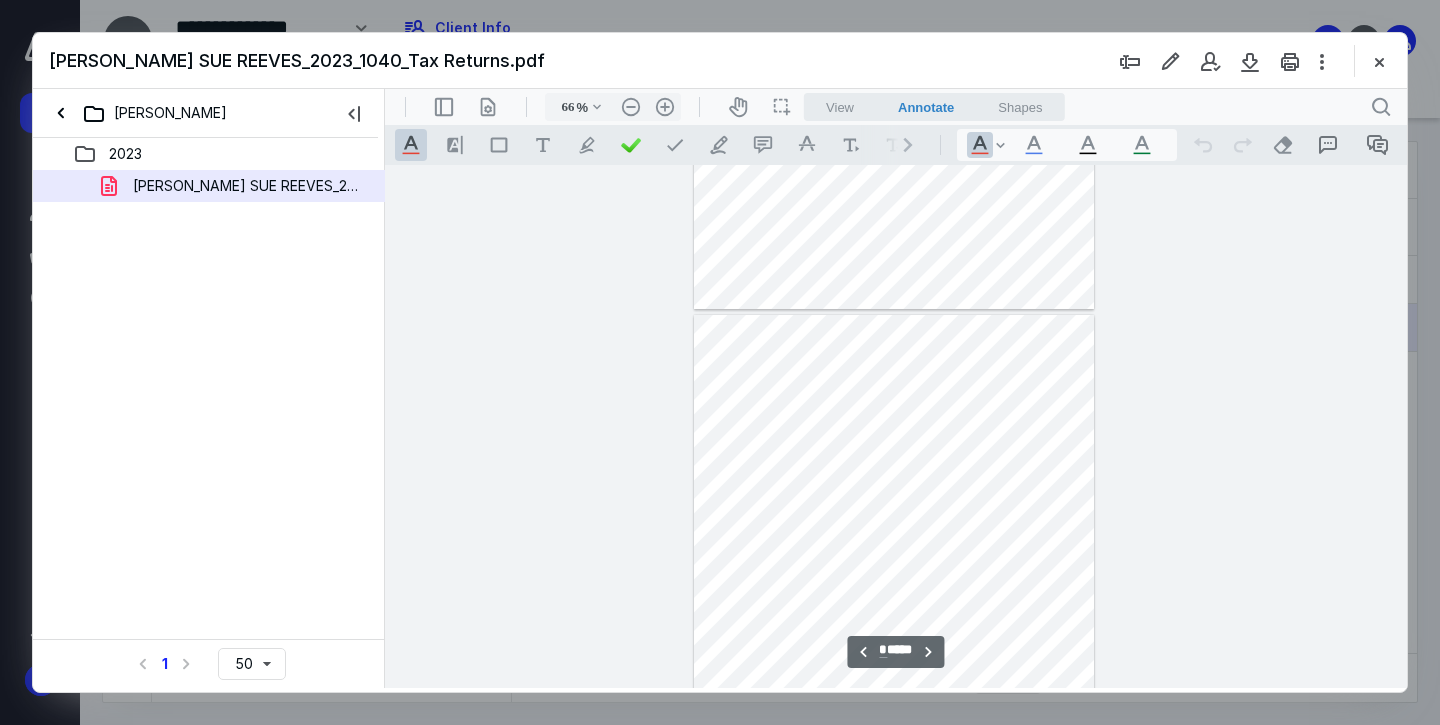 type on "106" 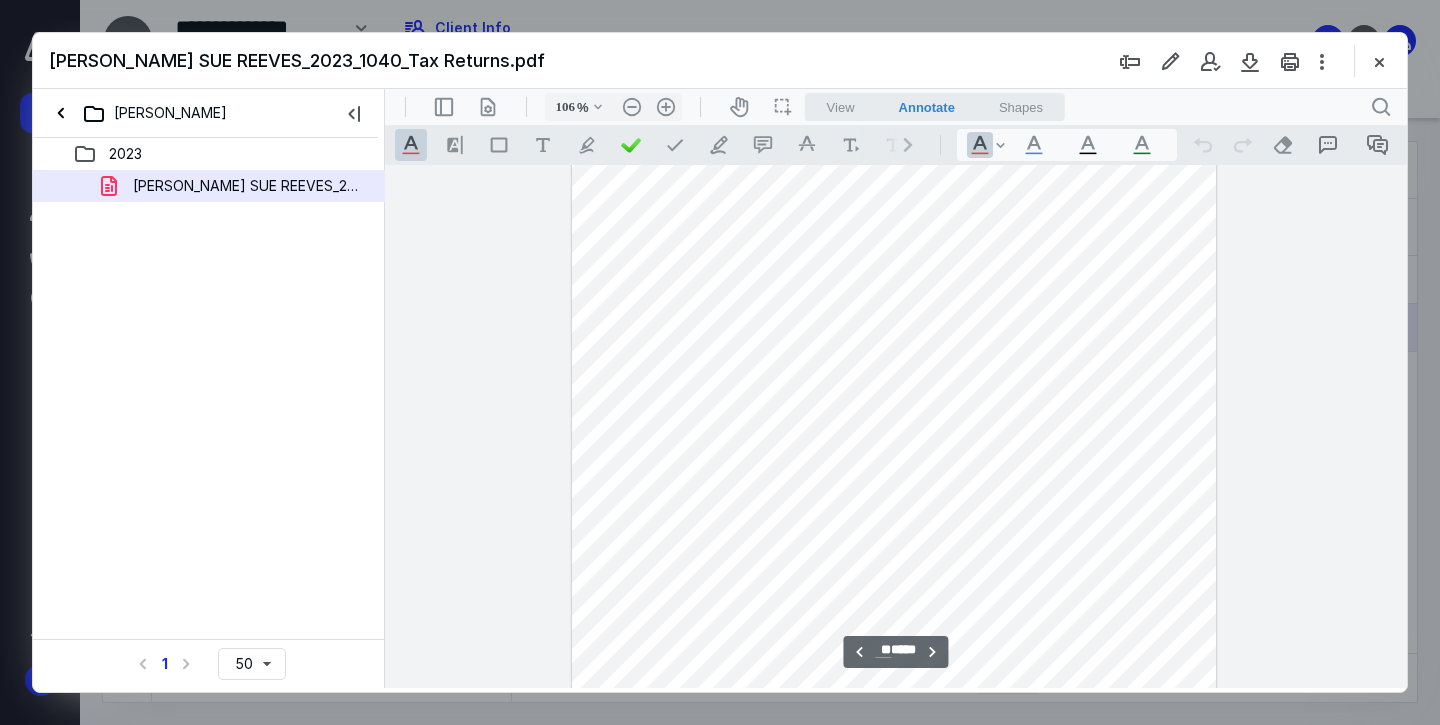 scroll, scrollTop: 12671, scrollLeft: 0, axis: vertical 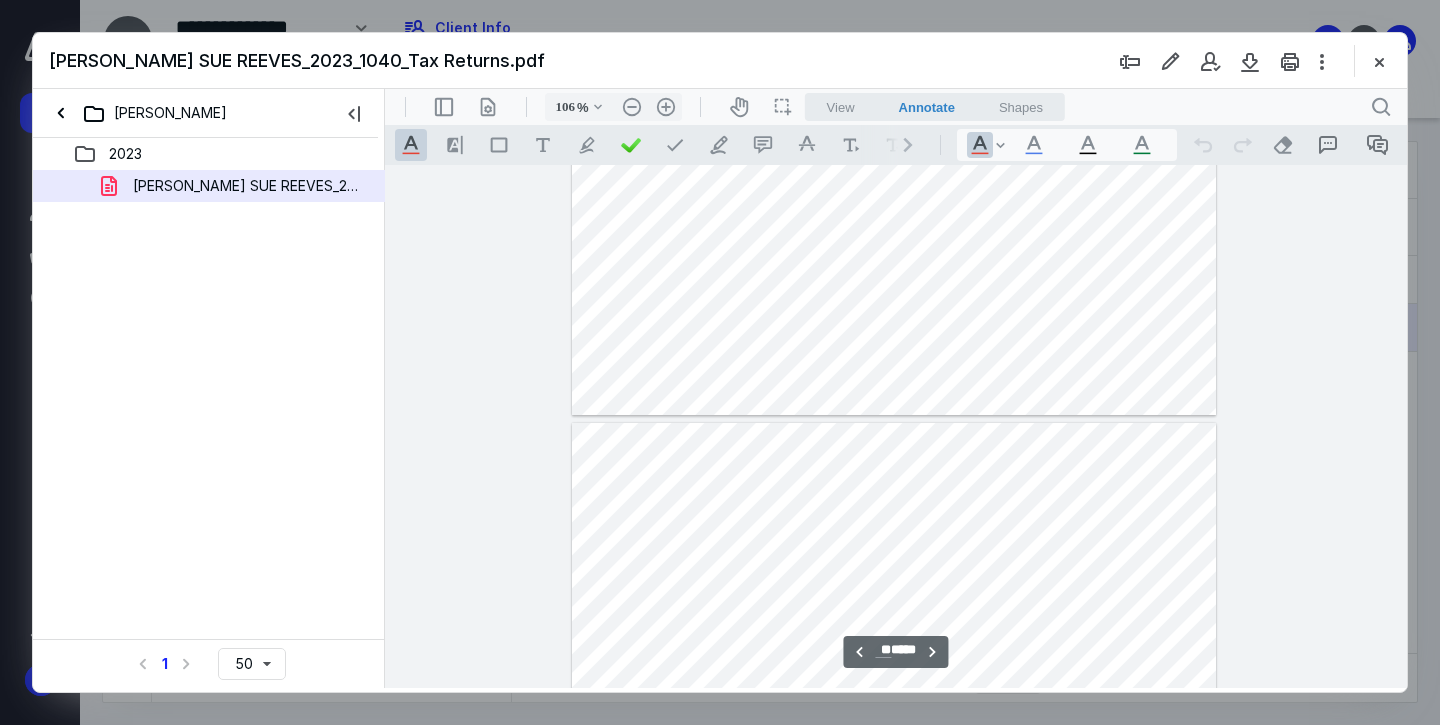 type on "**" 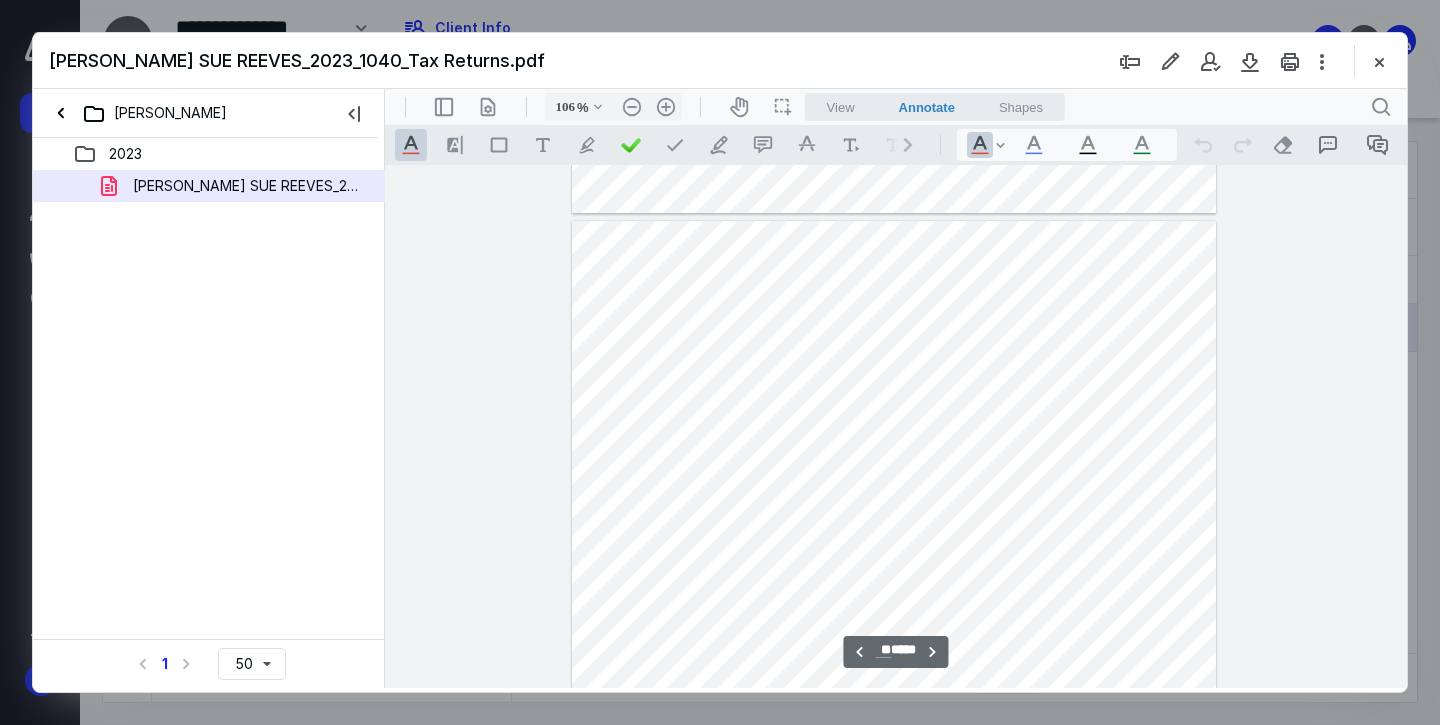 scroll, scrollTop: 20157, scrollLeft: 0, axis: vertical 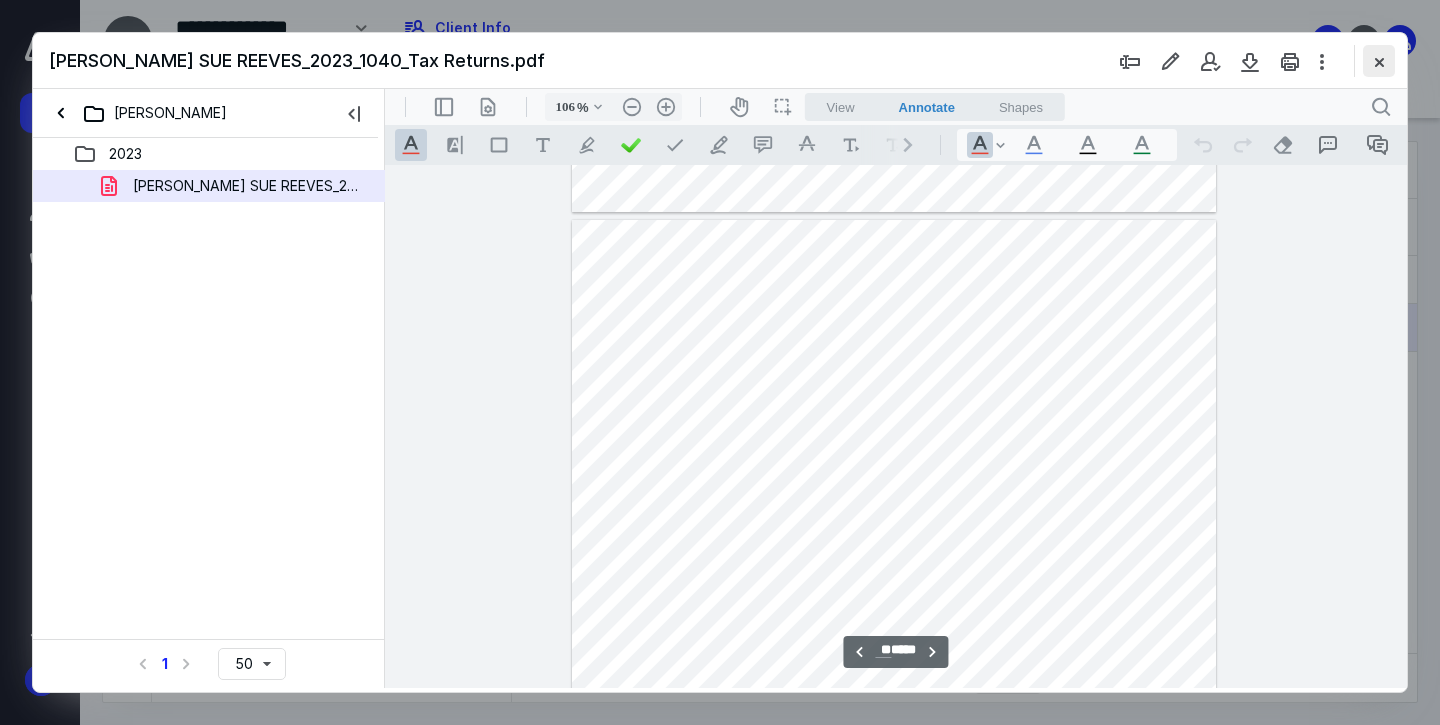 click at bounding box center (1379, 61) 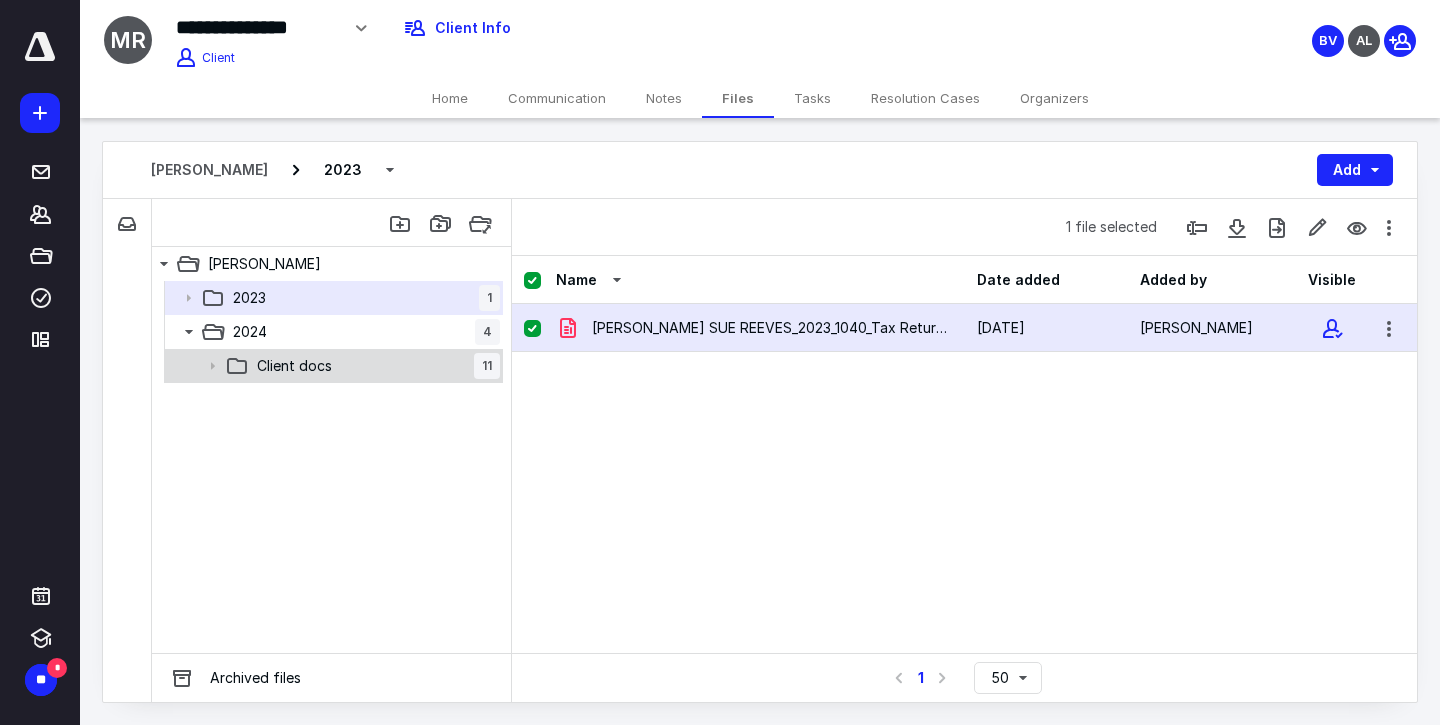 click on "Client docs 11" at bounding box center [374, 366] 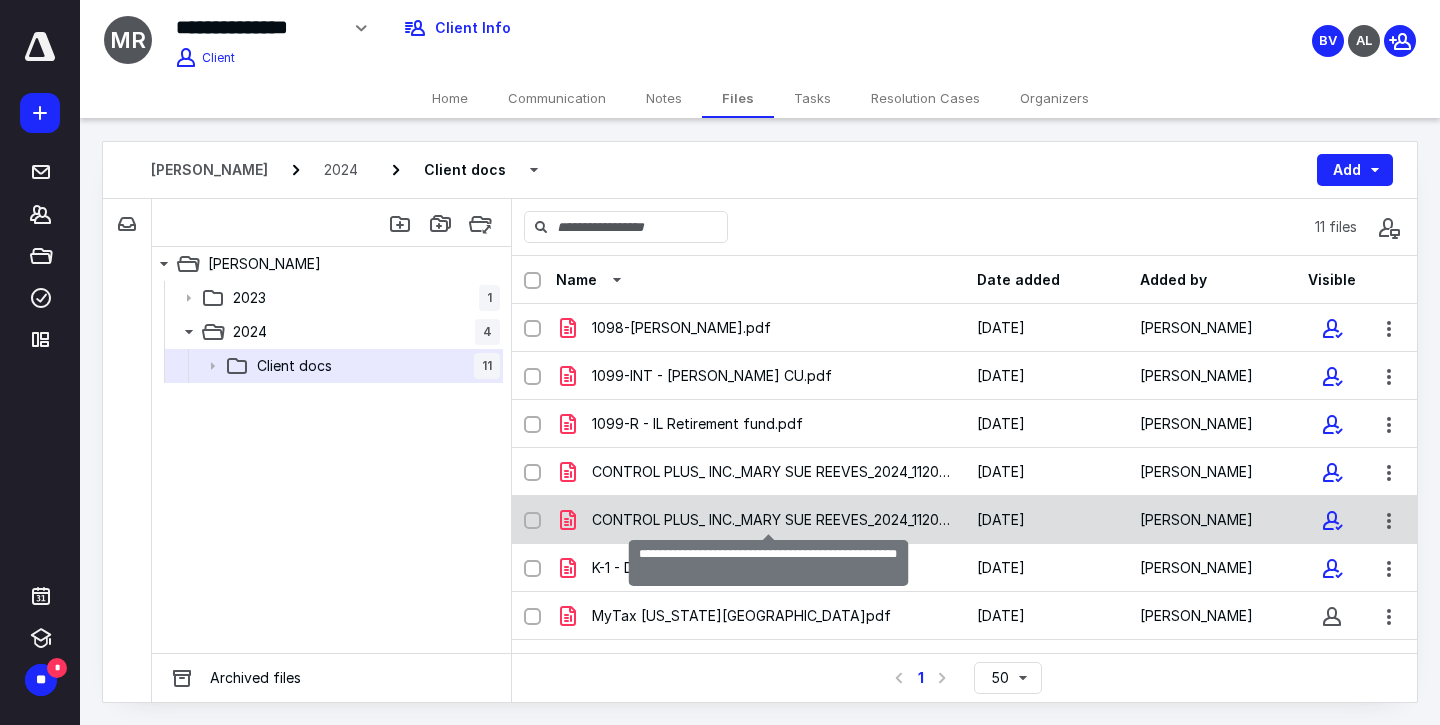 click on "CONTROL PLUS_ INC._MARY SUE REEVES_2024_1120S_K1.pdf" at bounding box center (772, 520) 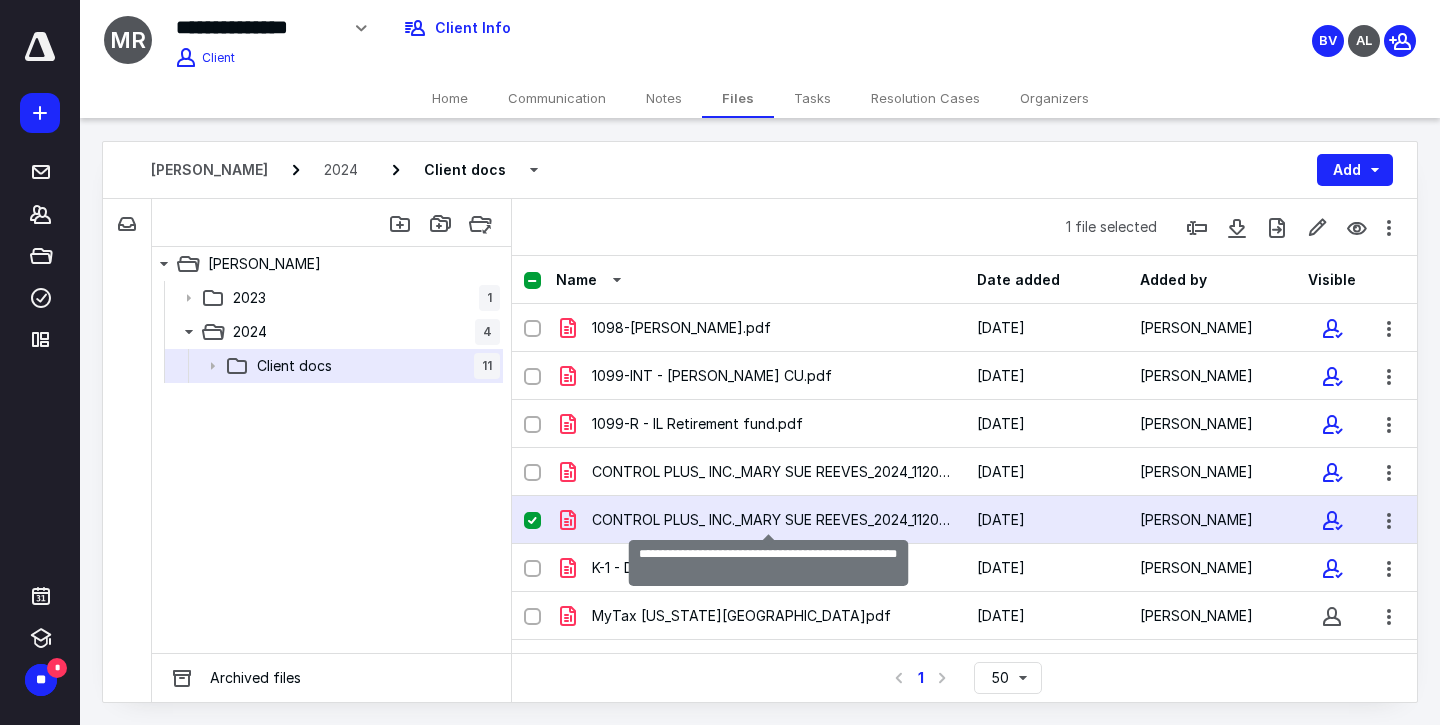 click on "CONTROL PLUS_ INC._MARY SUE REEVES_2024_1120S_K1.pdf" at bounding box center [772, 520] 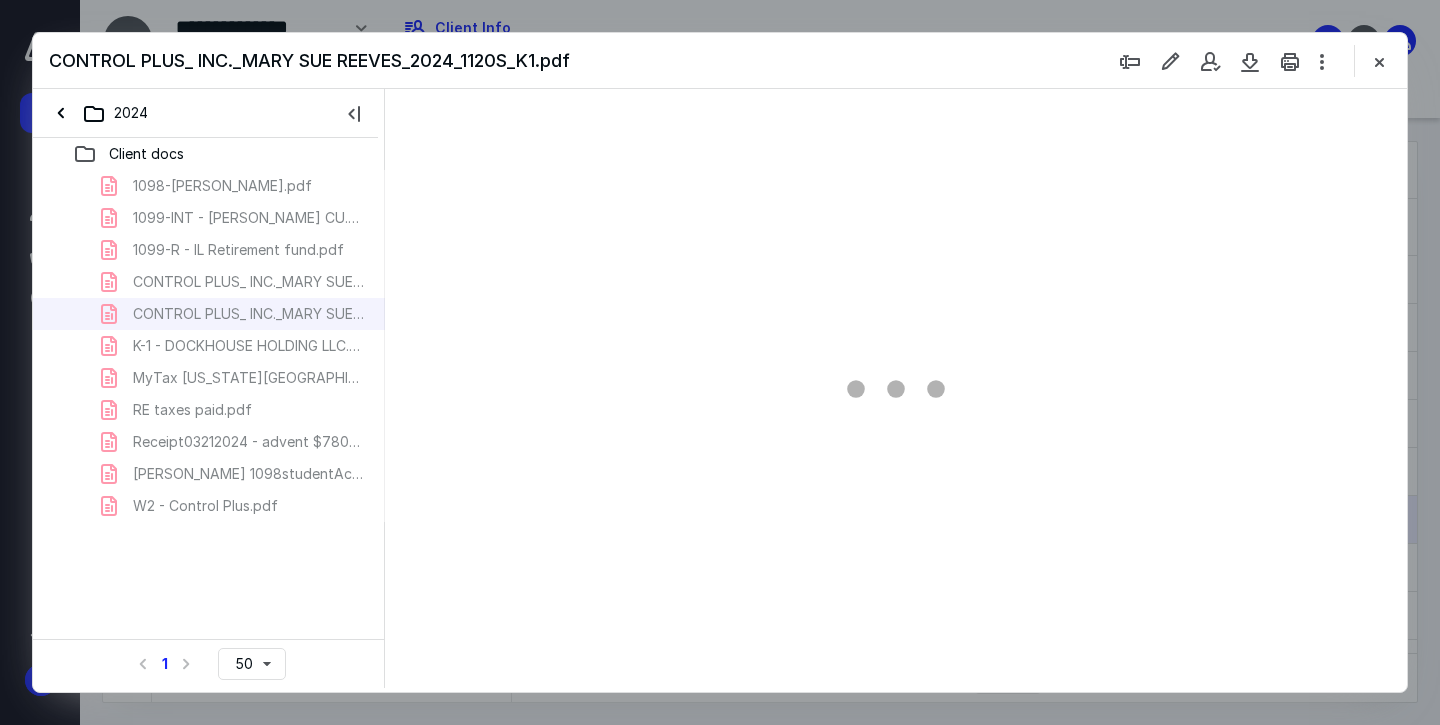 scroll, scrollTop: 0, scrollLeft: 0, axis: both 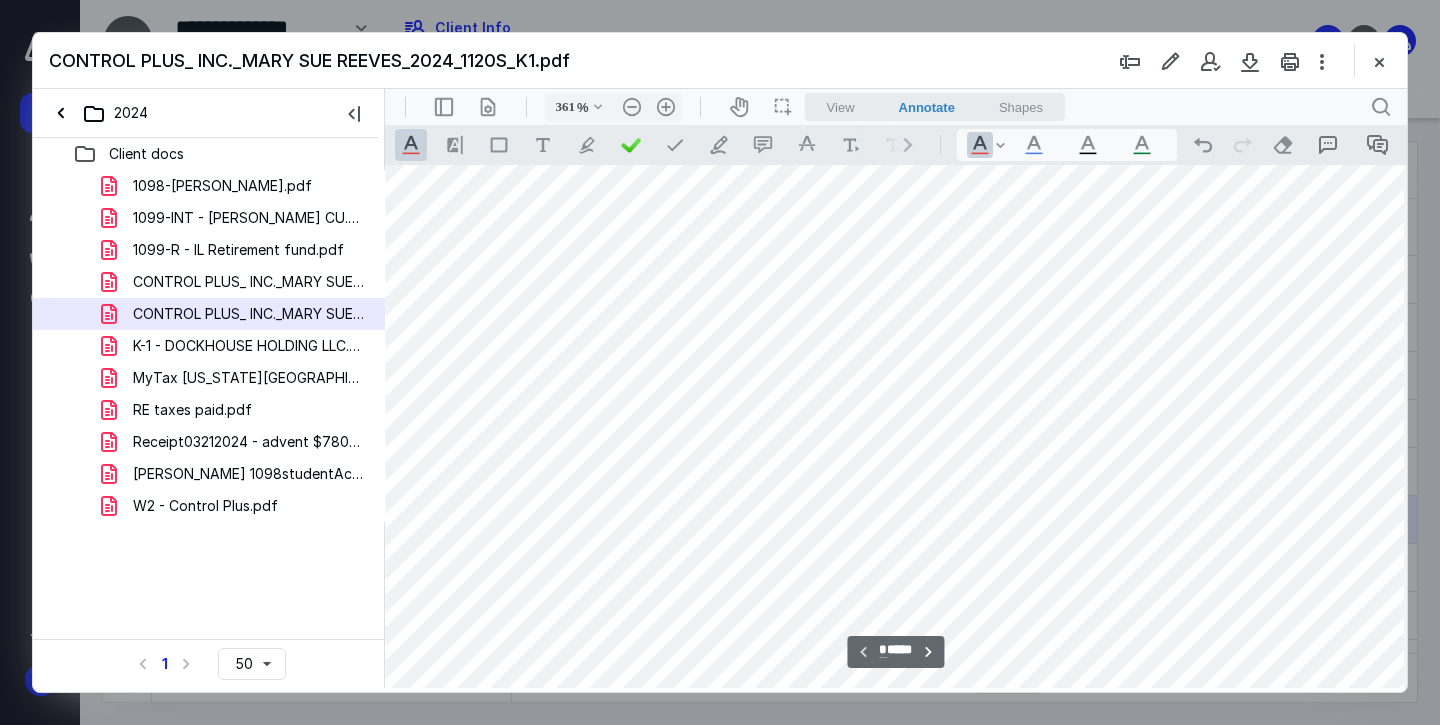 type on "111" 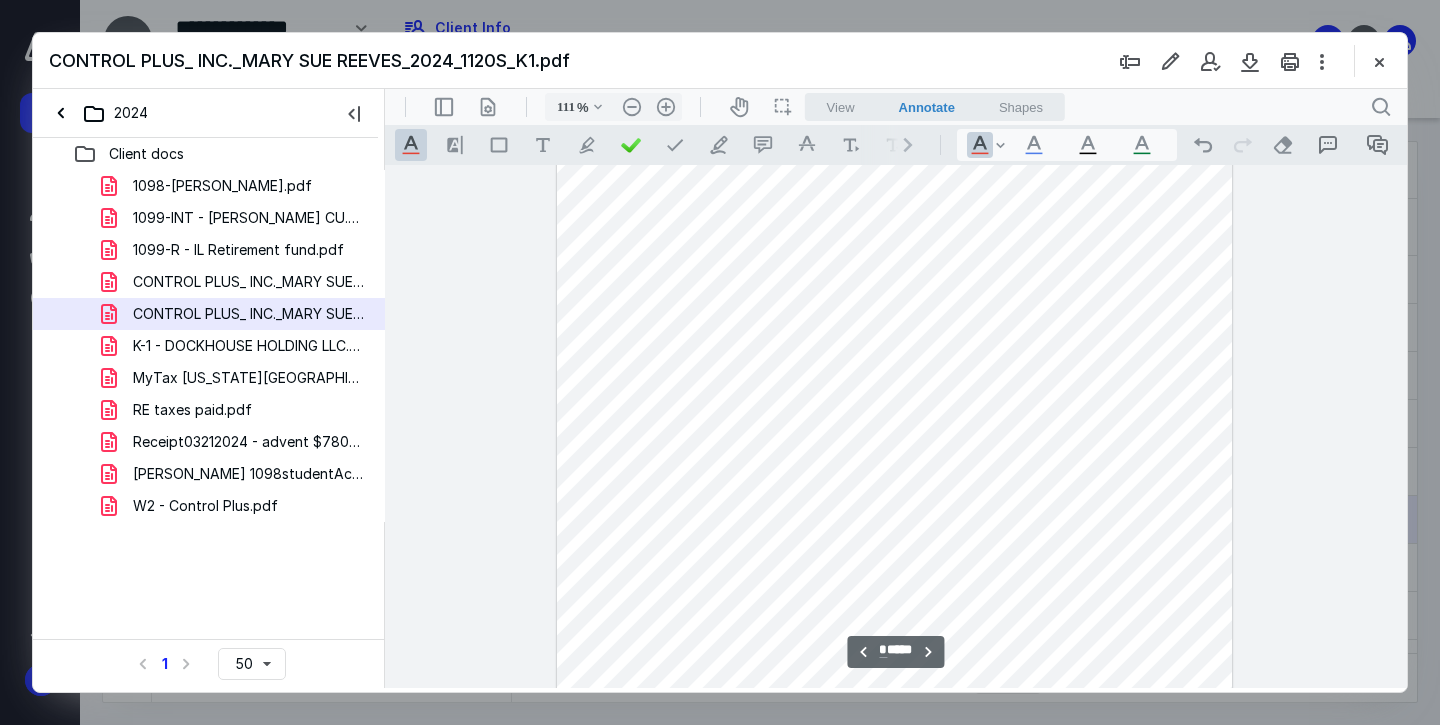 scroll, scrollTop: 1912, scrollLeft: 0, axis: vertical 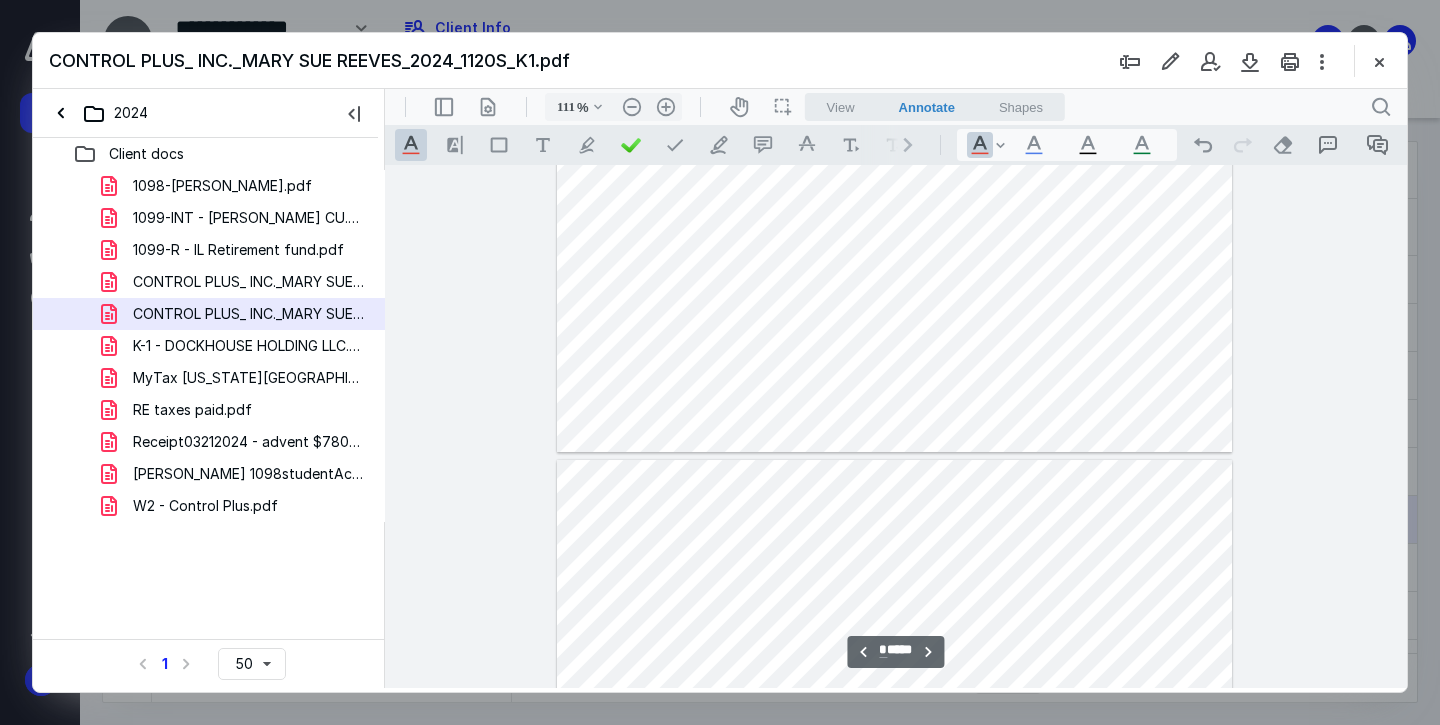 type on "*" 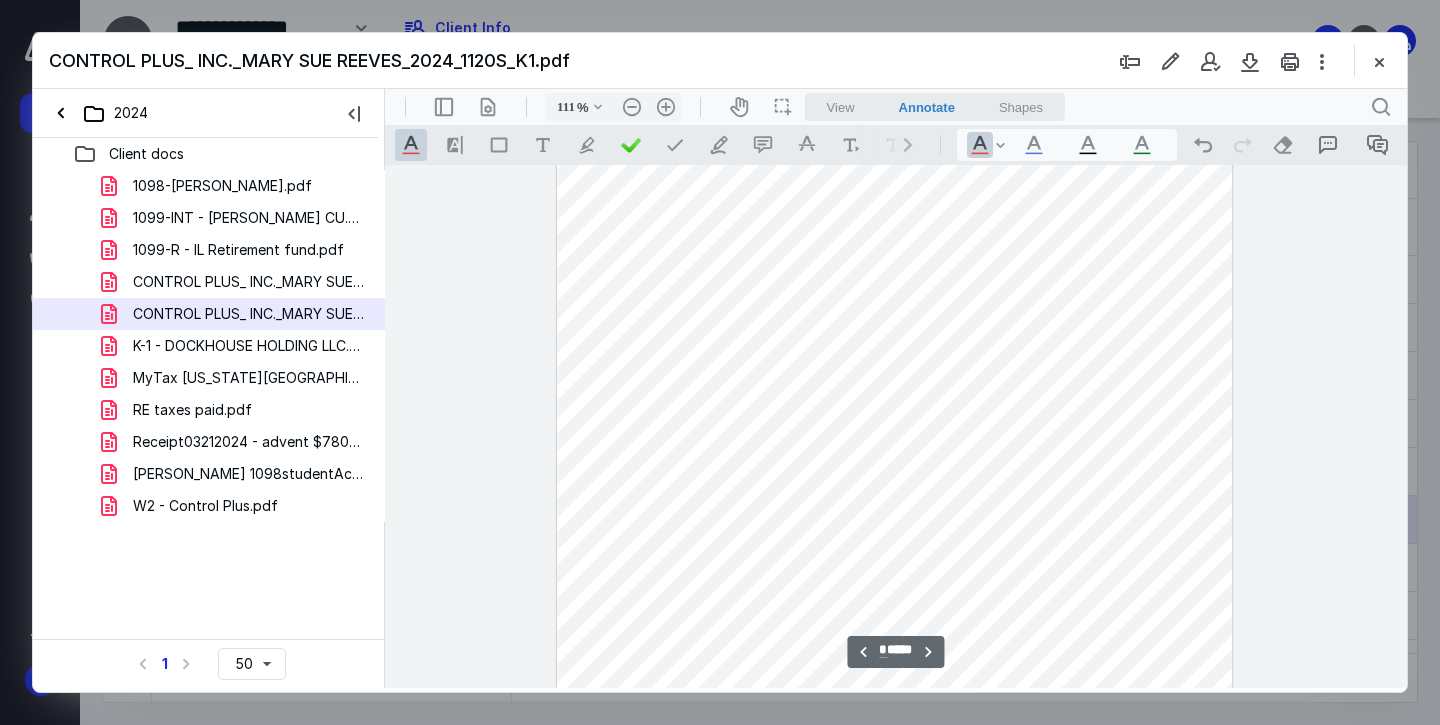 scroll, scrollTop: 2093, scrollLeft: 0, axis: vertical 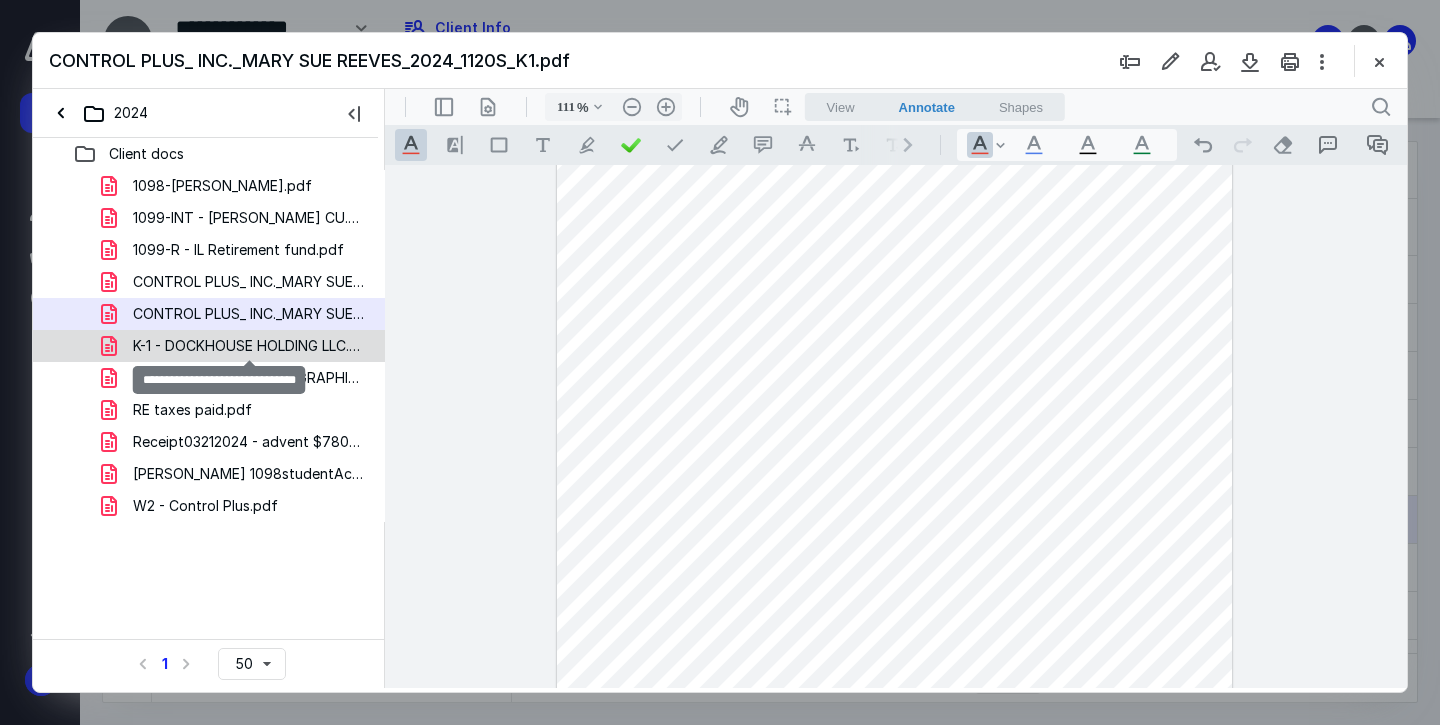 click on "K-1 - DOCKHOUSE HOLDING LLC.pdf" at bounding box center [249, 346] 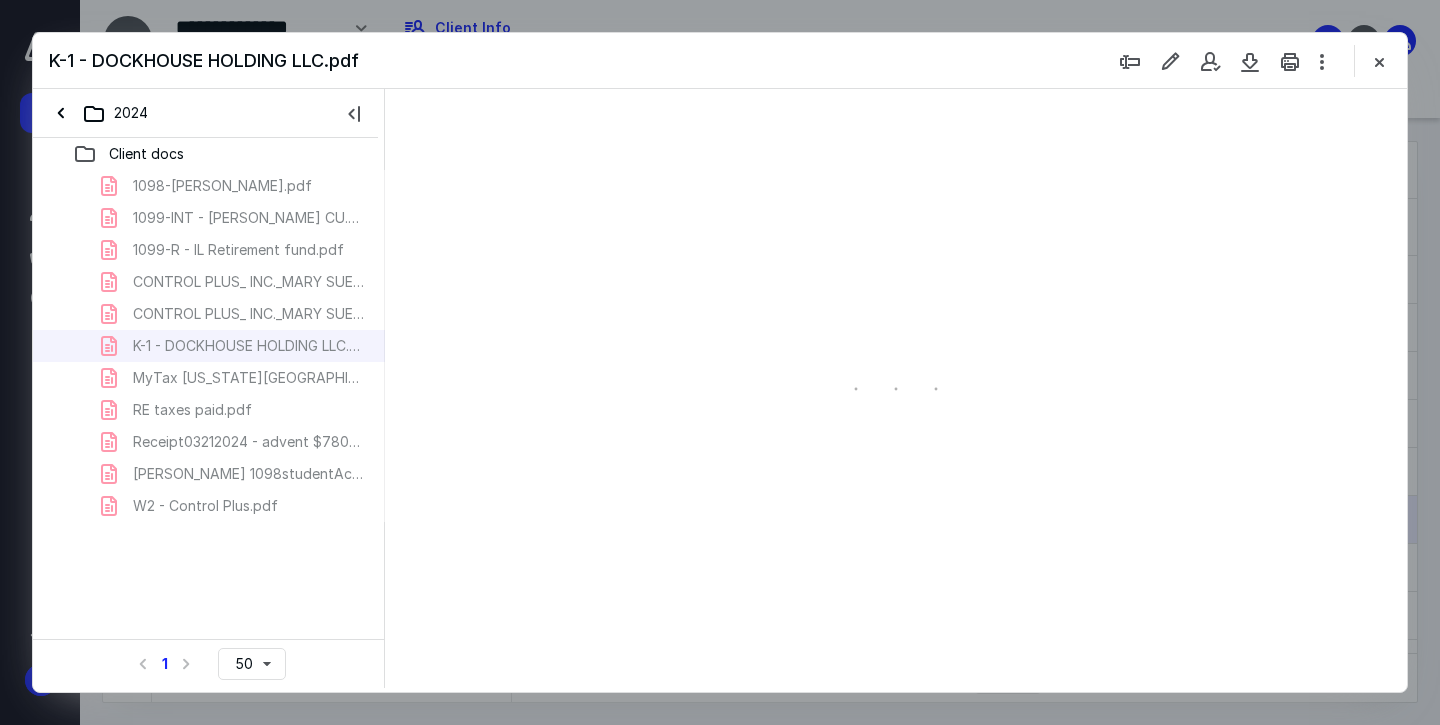 type on "66" 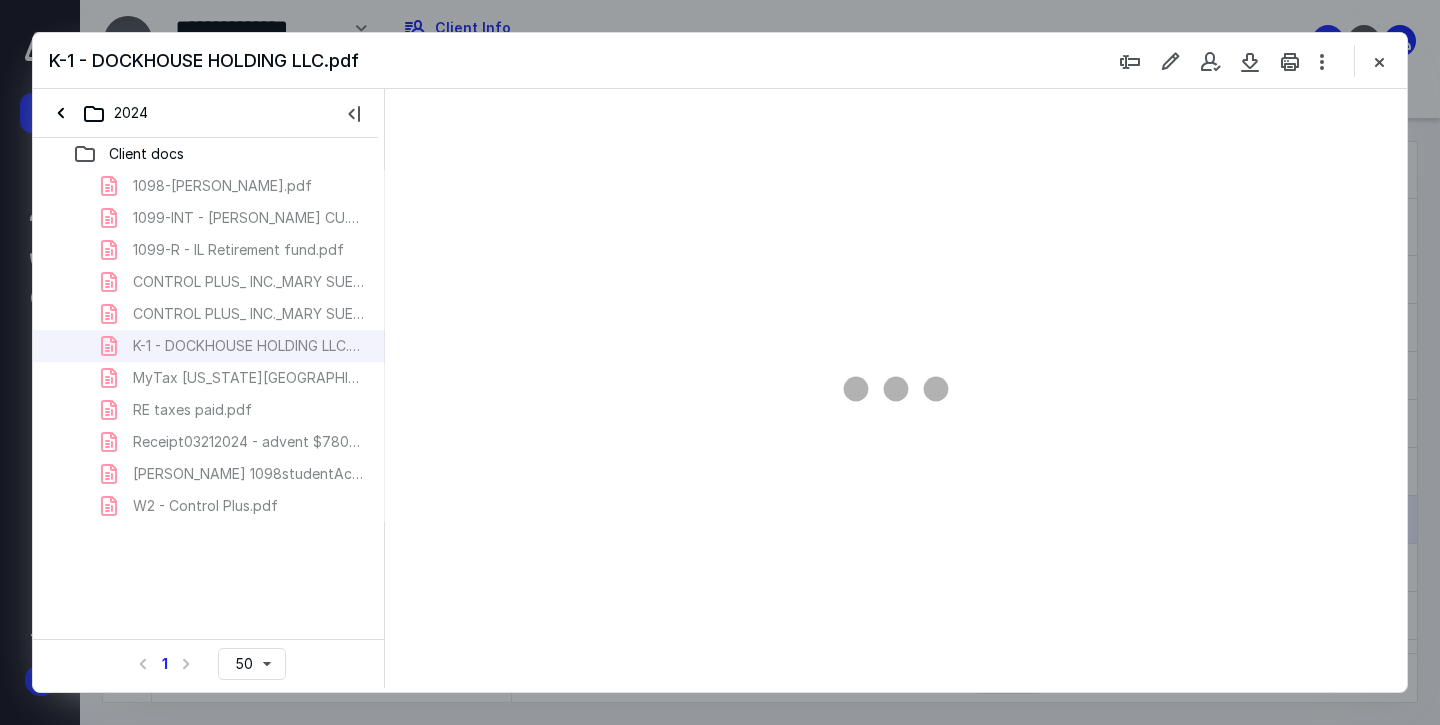 scroll, scrollTop: 79, scrollLeft: 0, axis: vertical 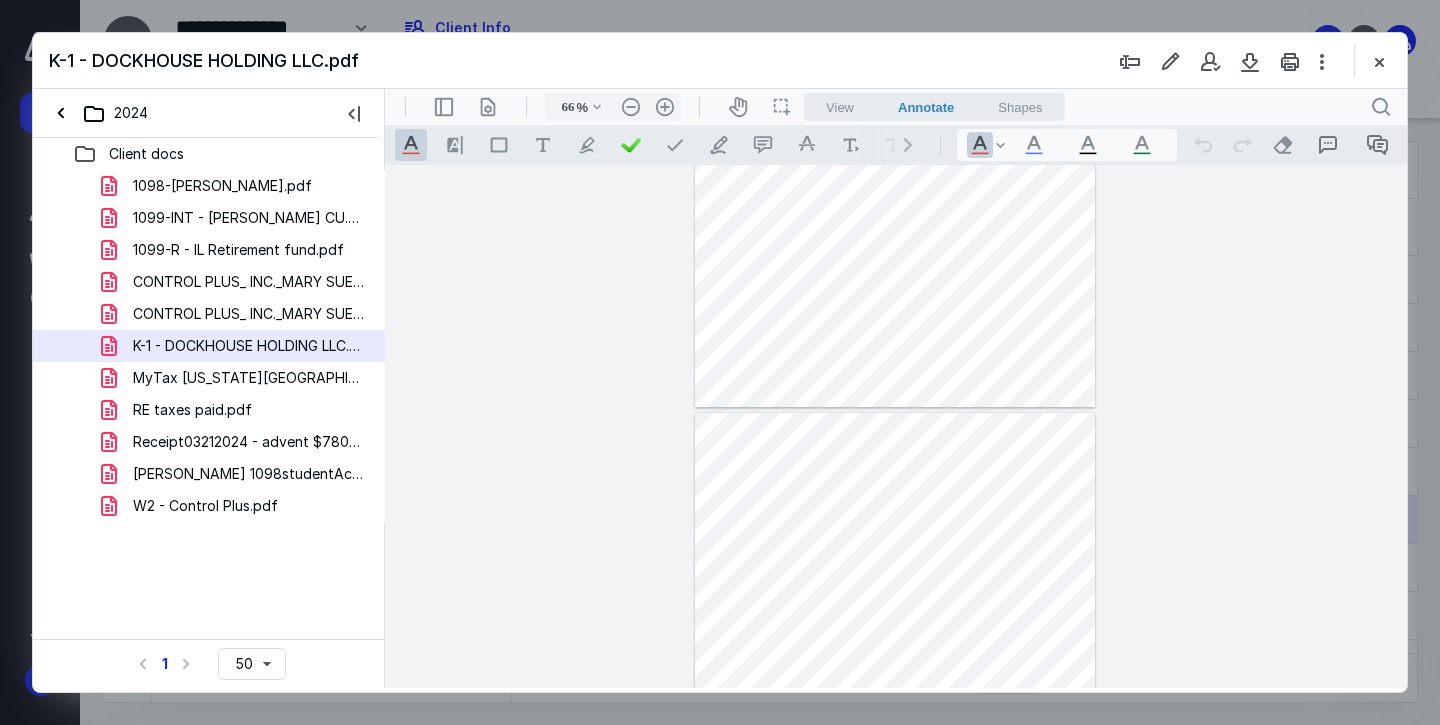 type on "*" 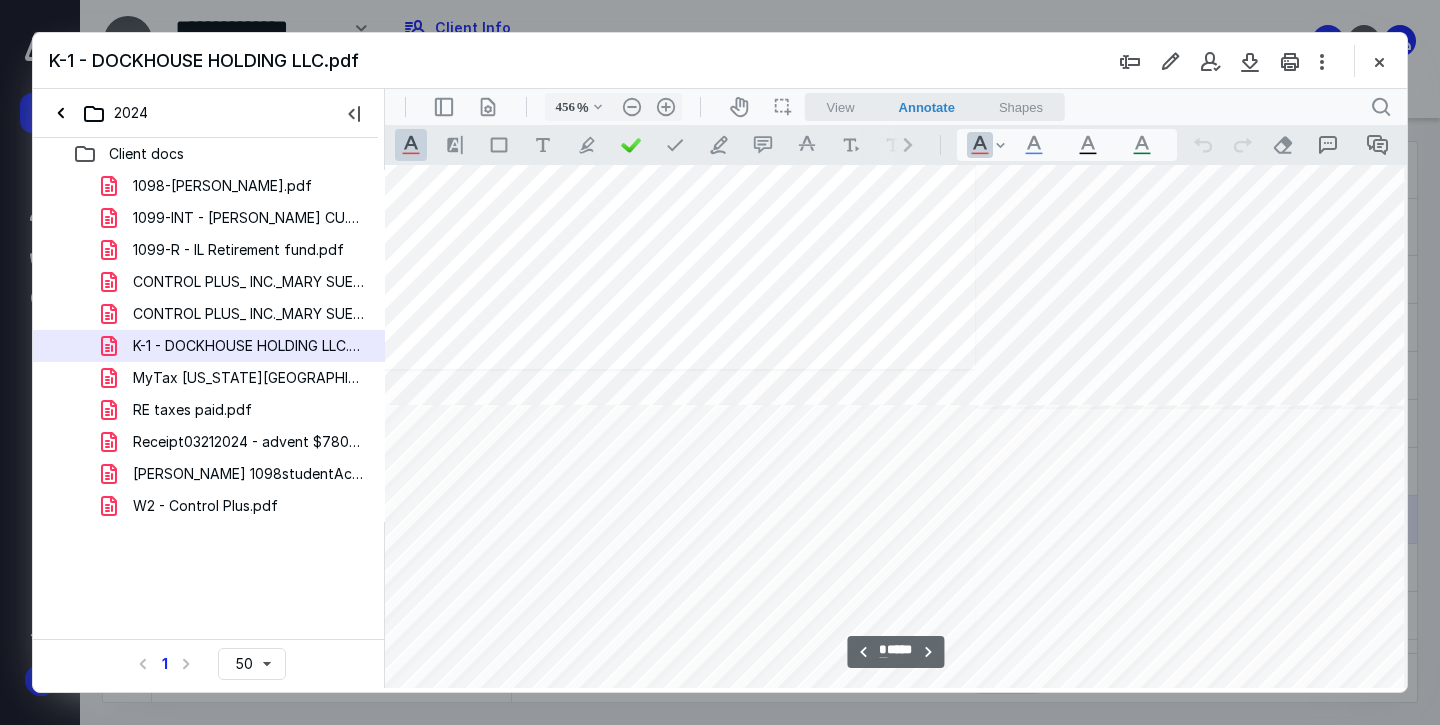 scroll, scrollTop: 5018, scrollLeft: 1256, axis: both 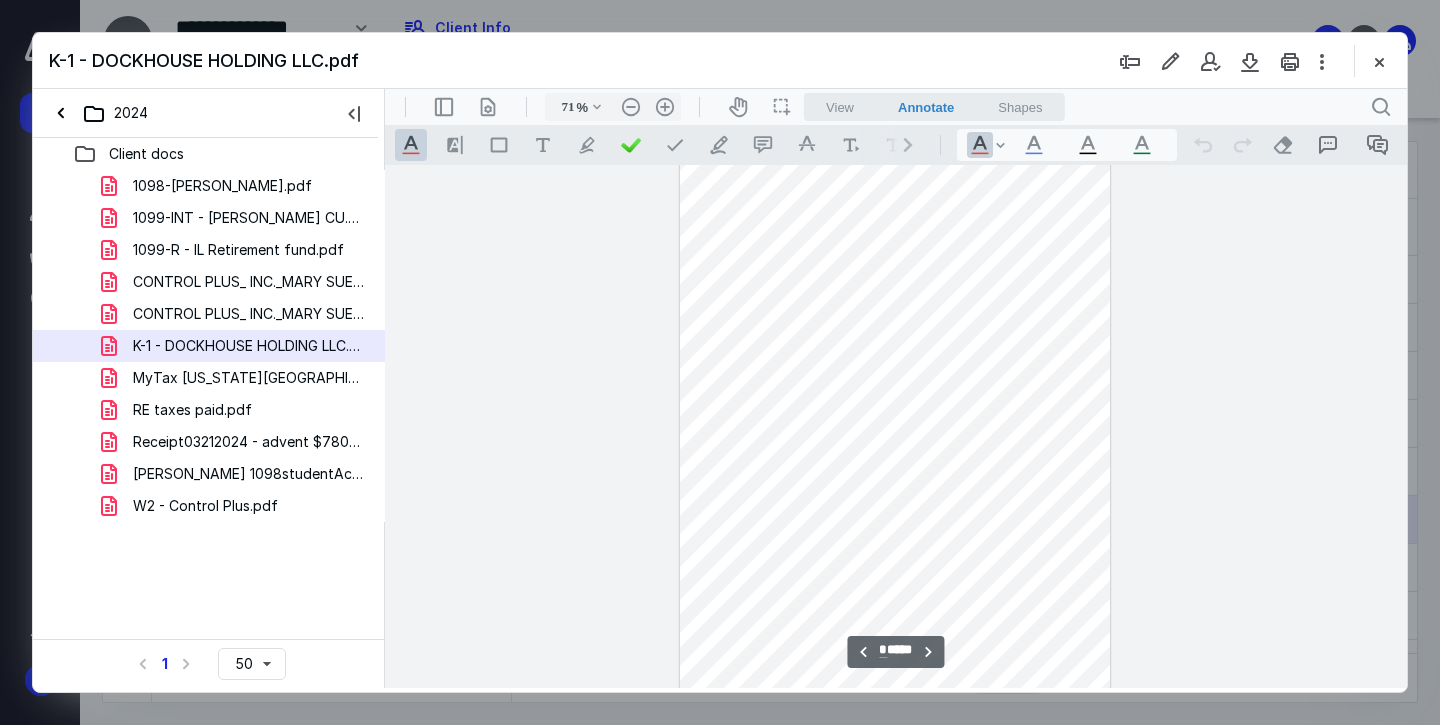 type on "111" 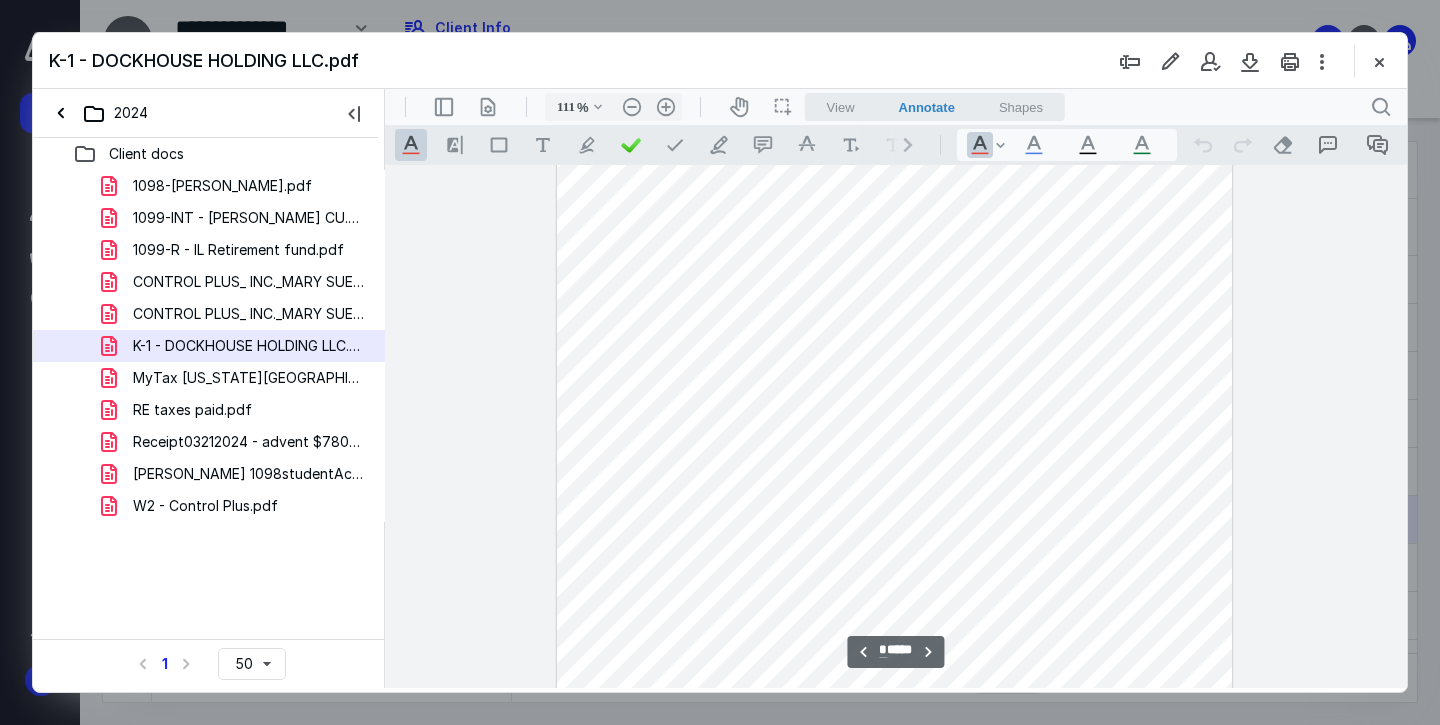 scroll, scrollTop: 1194, scrollLeft: 0, axis: vertical 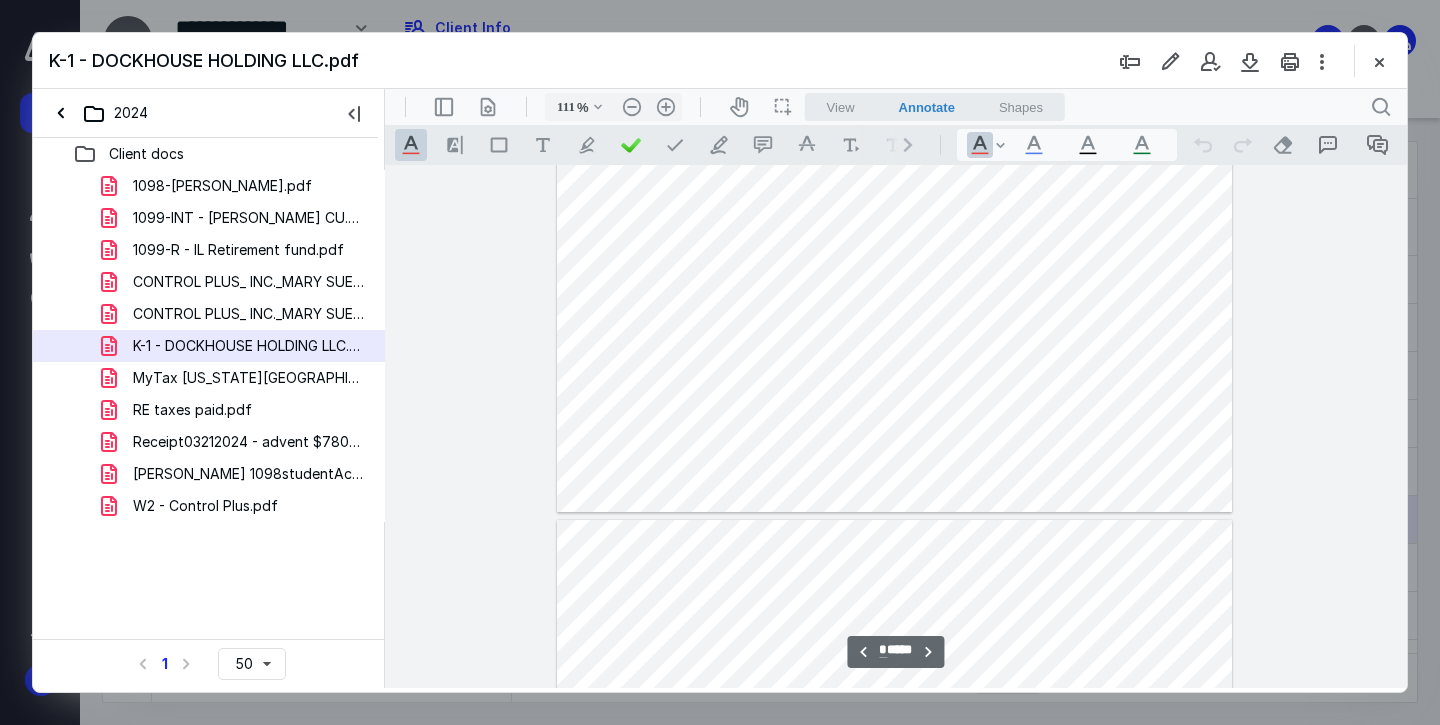 type on "*" 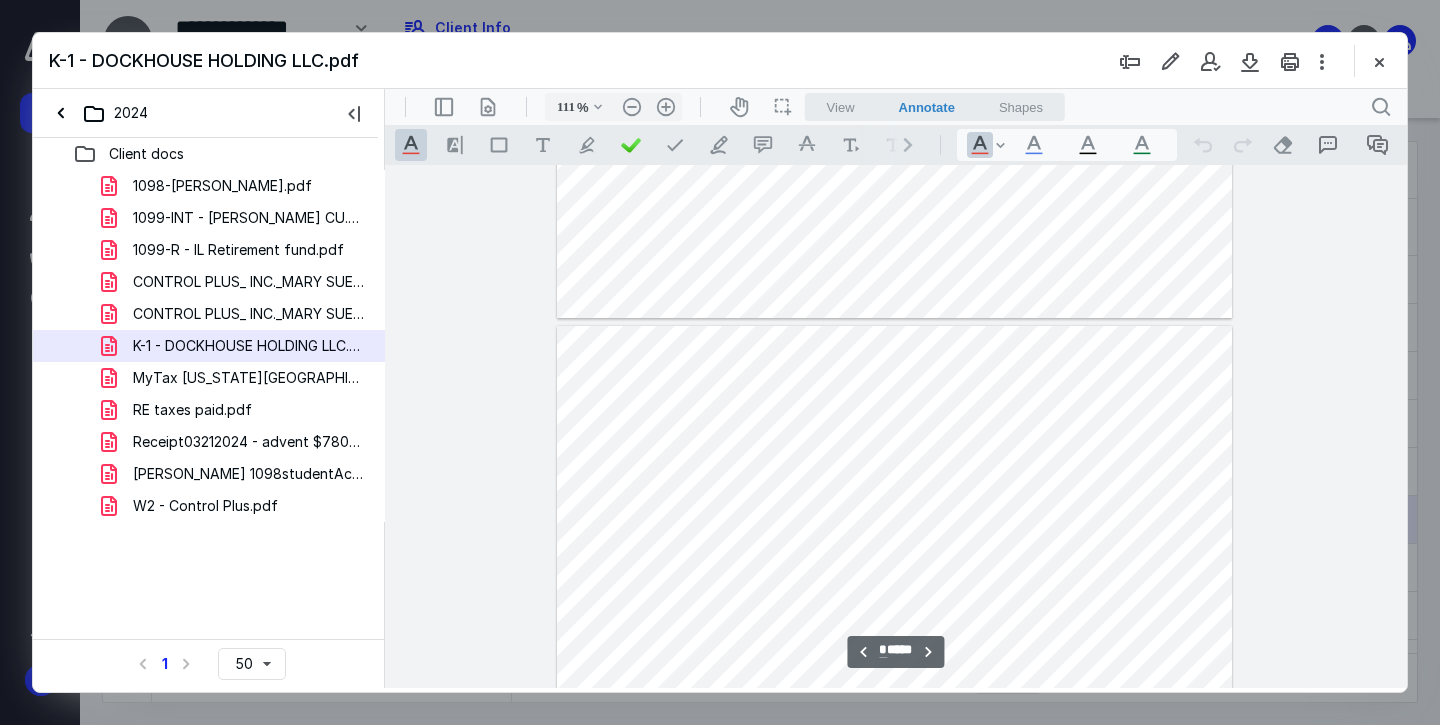 scroll, scrollTop: 1613, scrollLeft: 0, axis: vertical 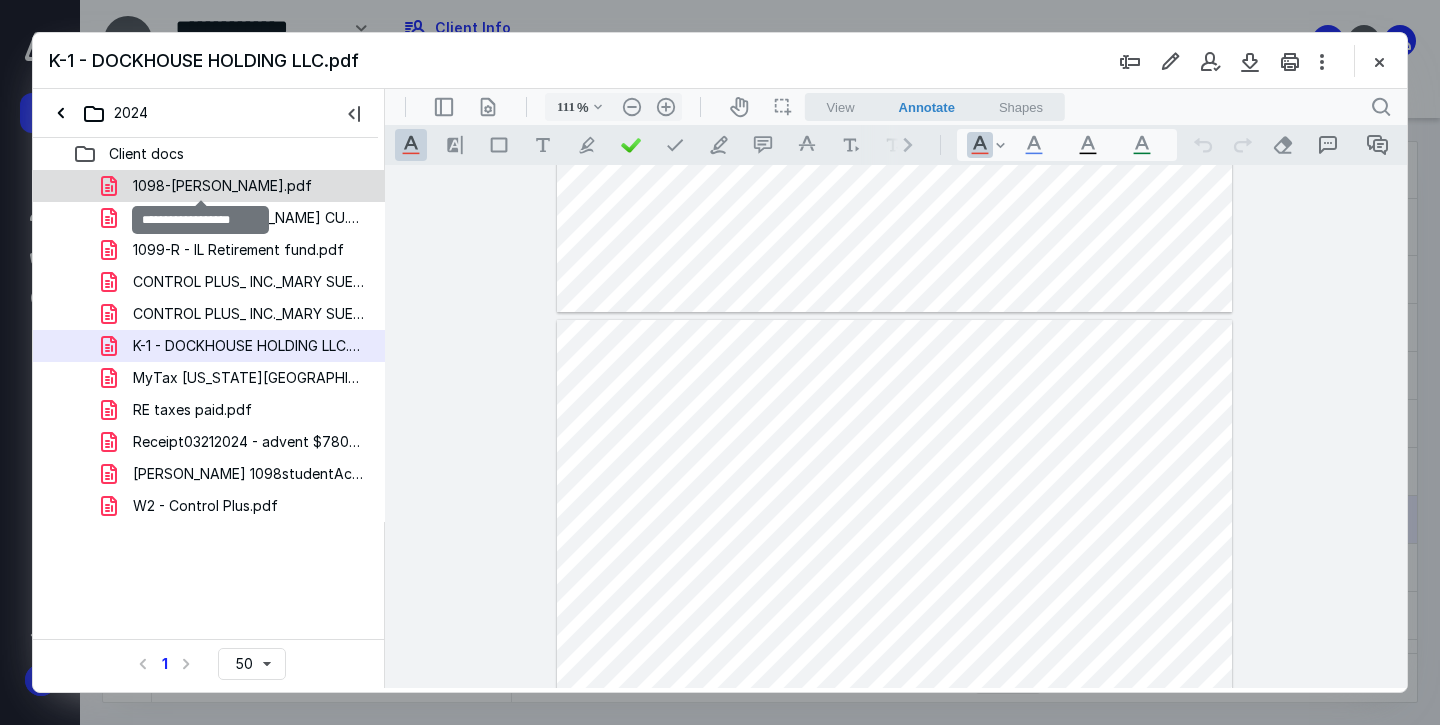 click on "1098-[PERSON_NAME].pdf" at bounding box center [222, 186] 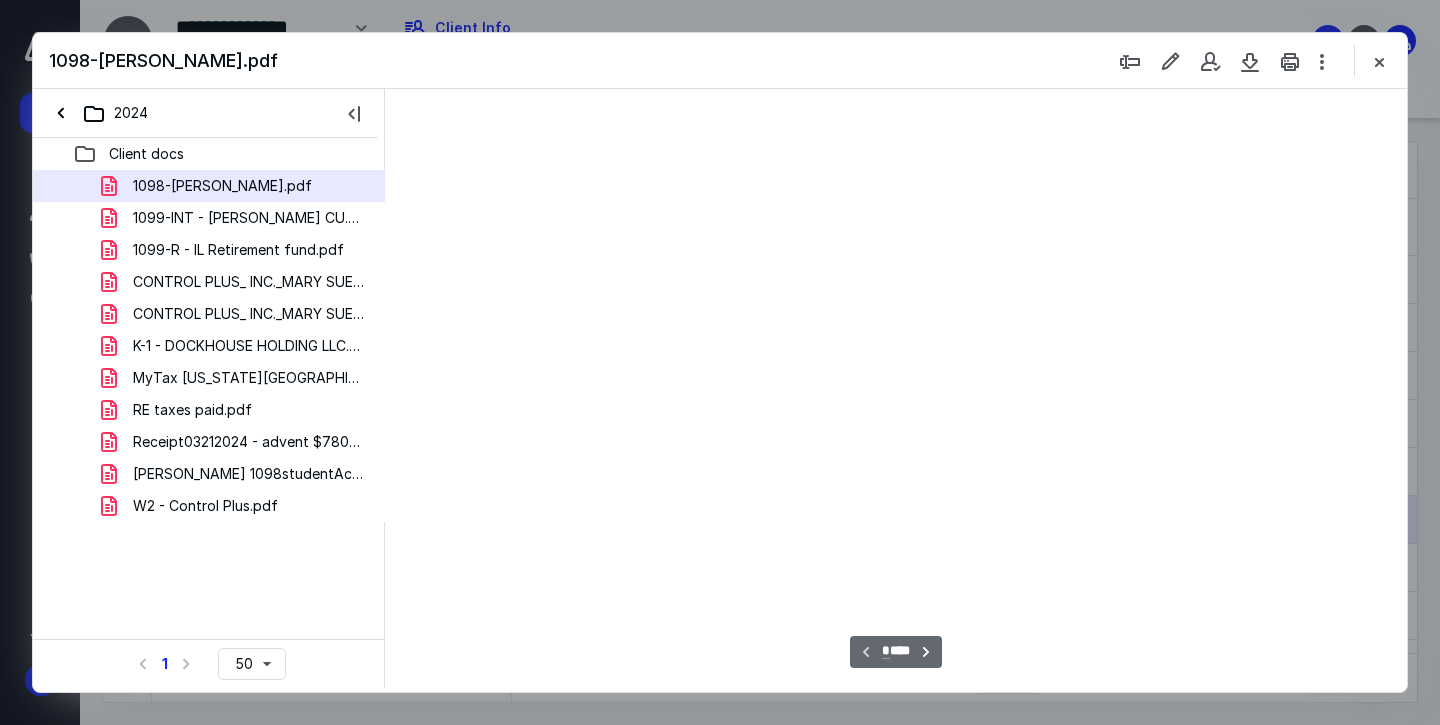 type on "52" 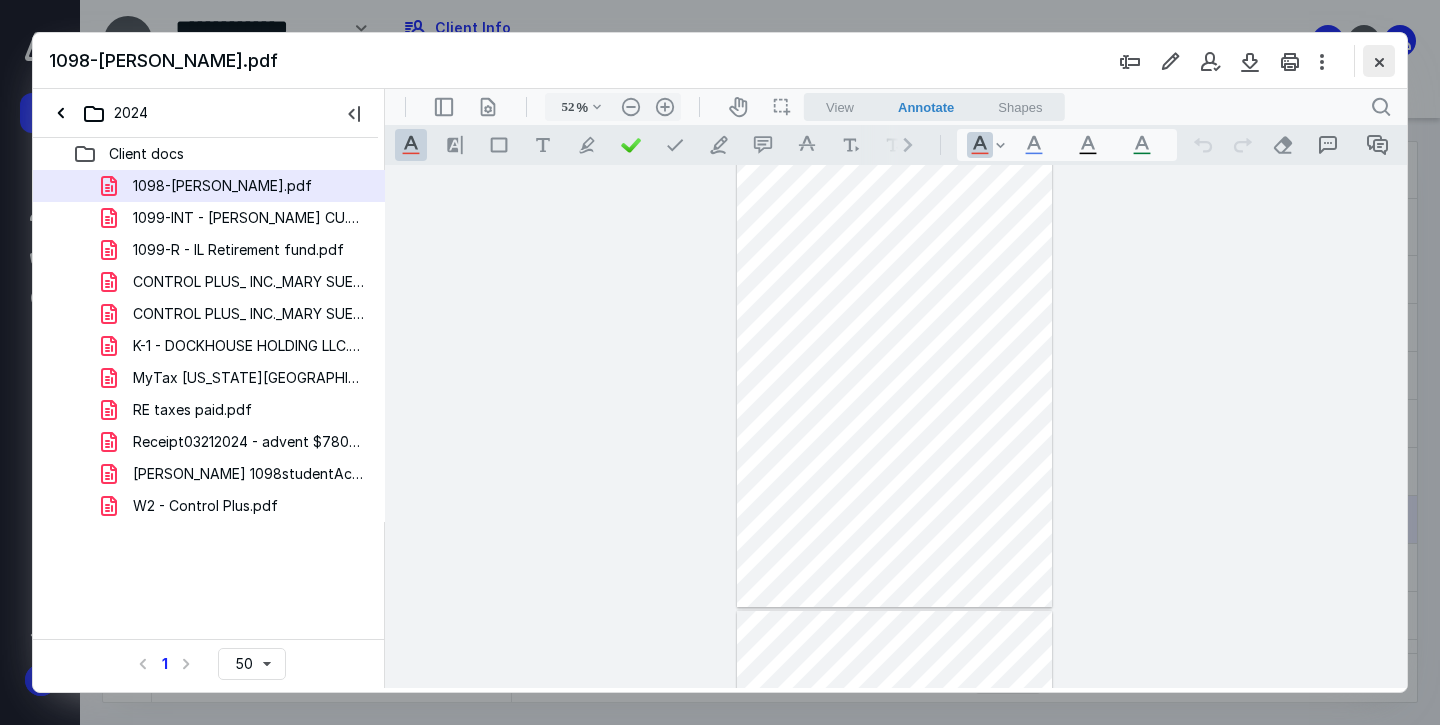 click at bounding box center [1379, 61] 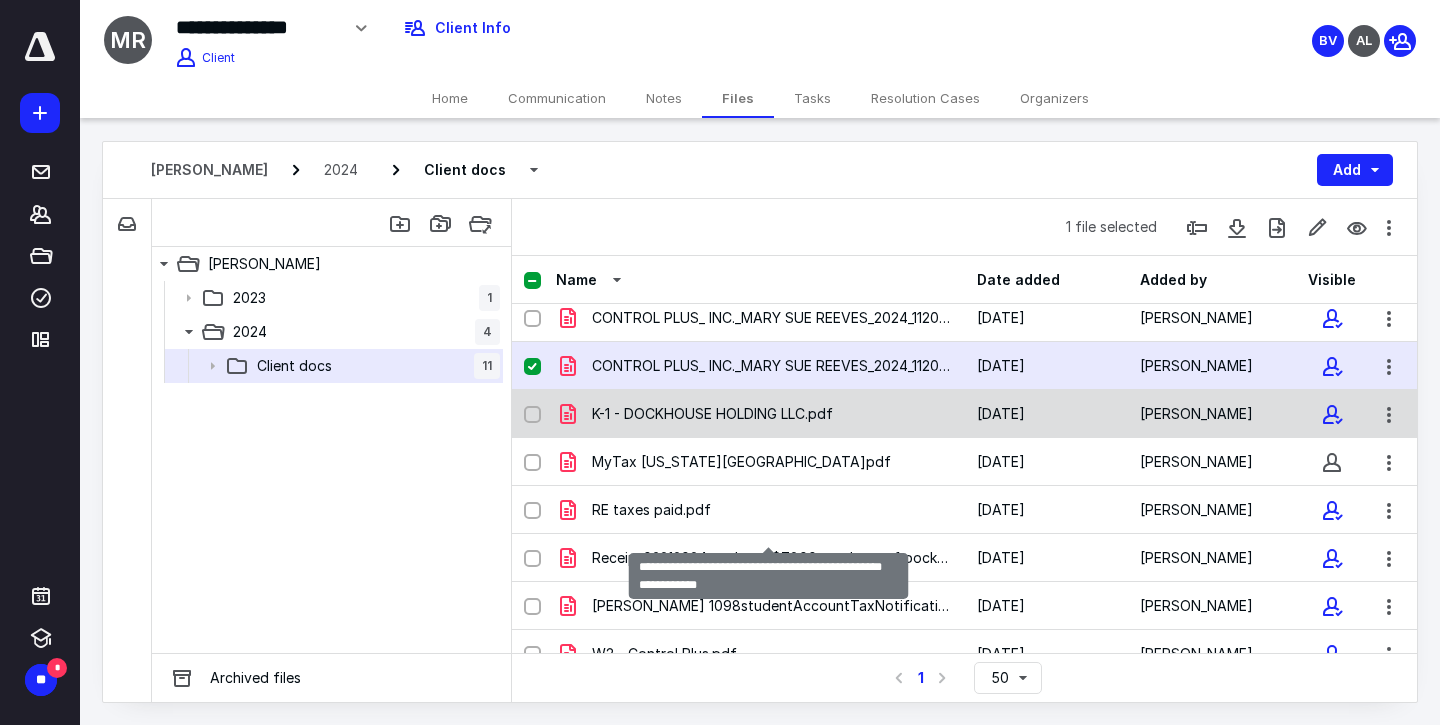 scroll, scrollTop: 179, scrollLeft: 0, axis: vertical 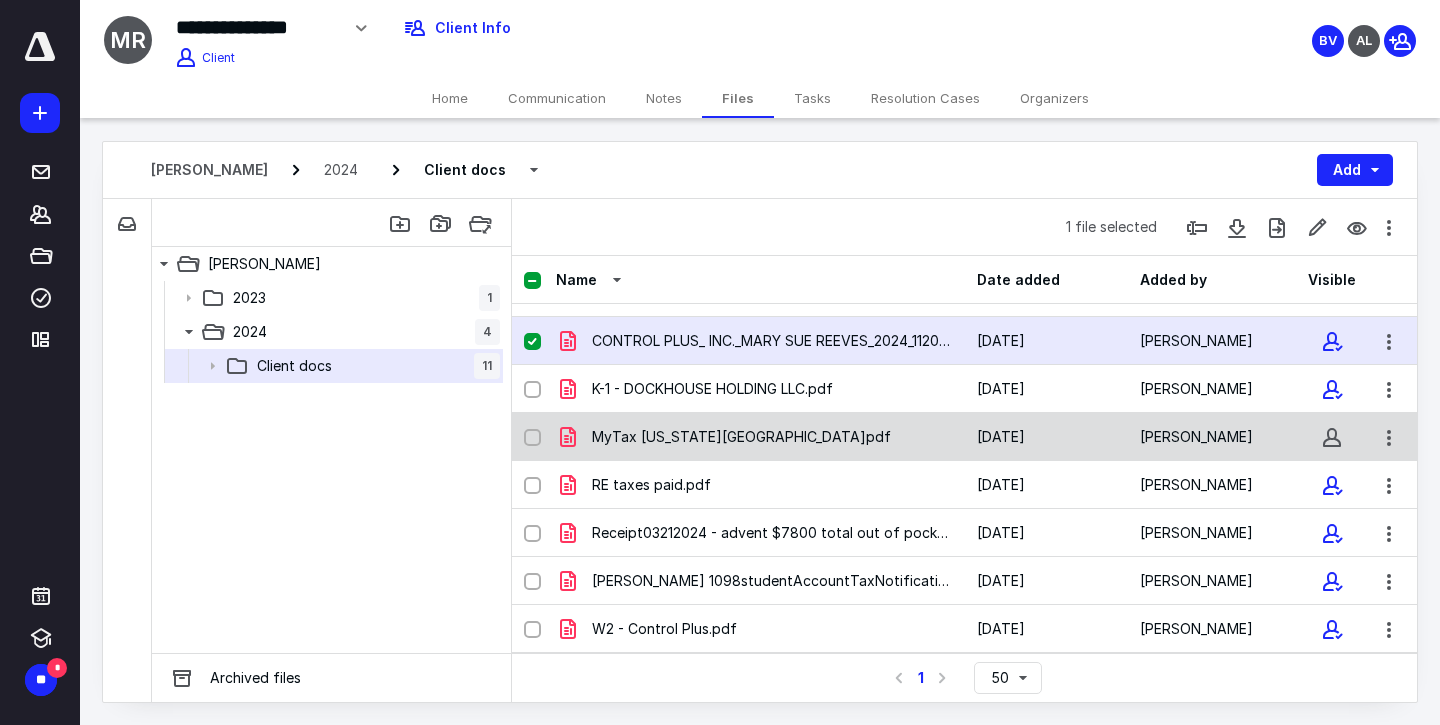 click on "MyTax [US_STATE][GEOGRAPHIC_DATA]pdf" at bounding box center (760, 437) 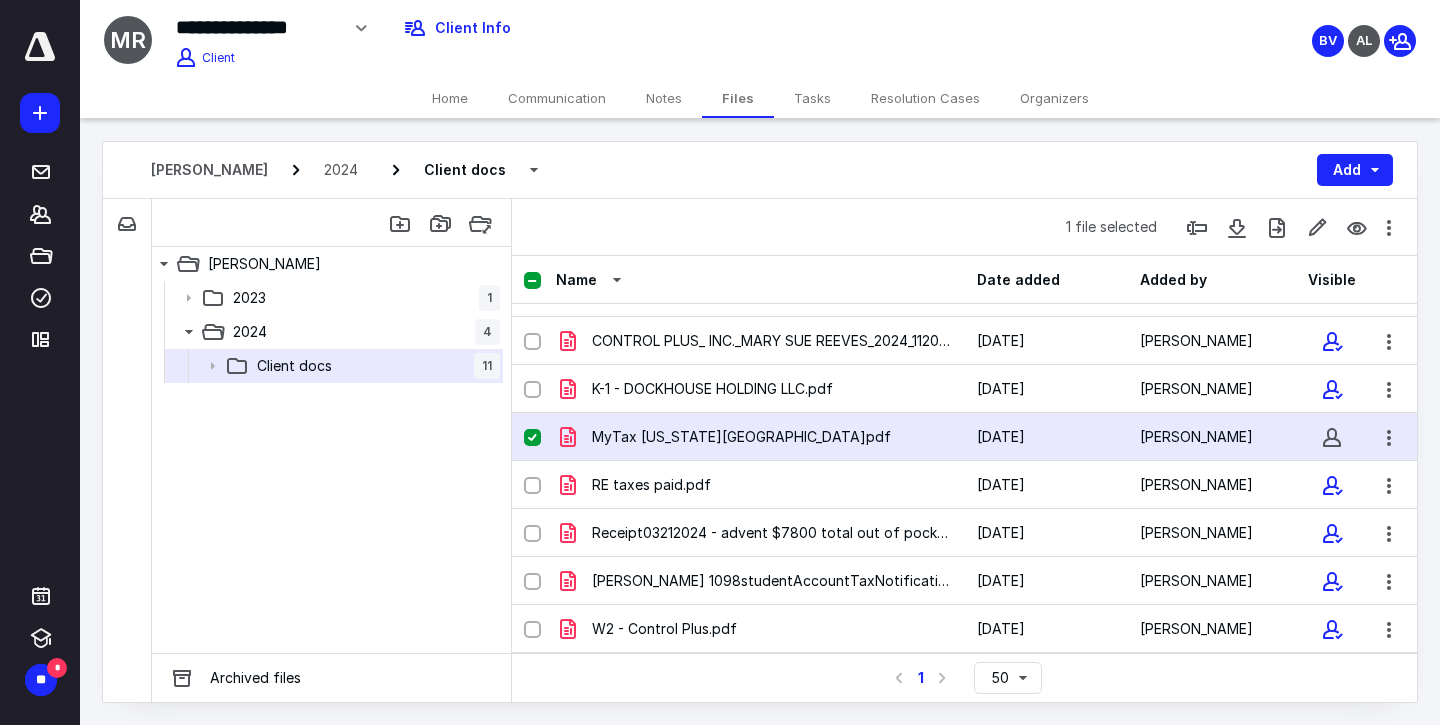 click on "MyTax [US_STATE][GEOGRAPHIC_DATA]pdf" at bounding box center [760, 437] 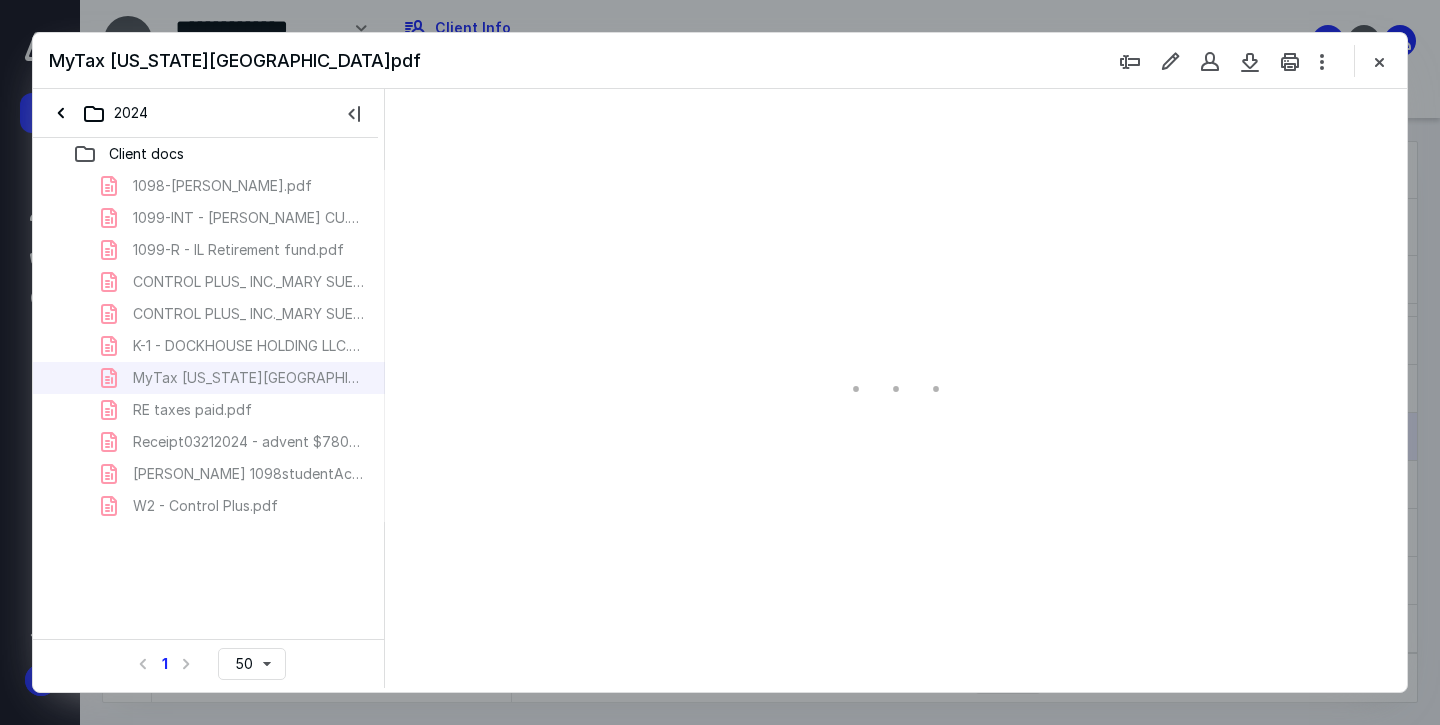 scroll, scrollTop: 0, scrollLeft: 0, axis: both 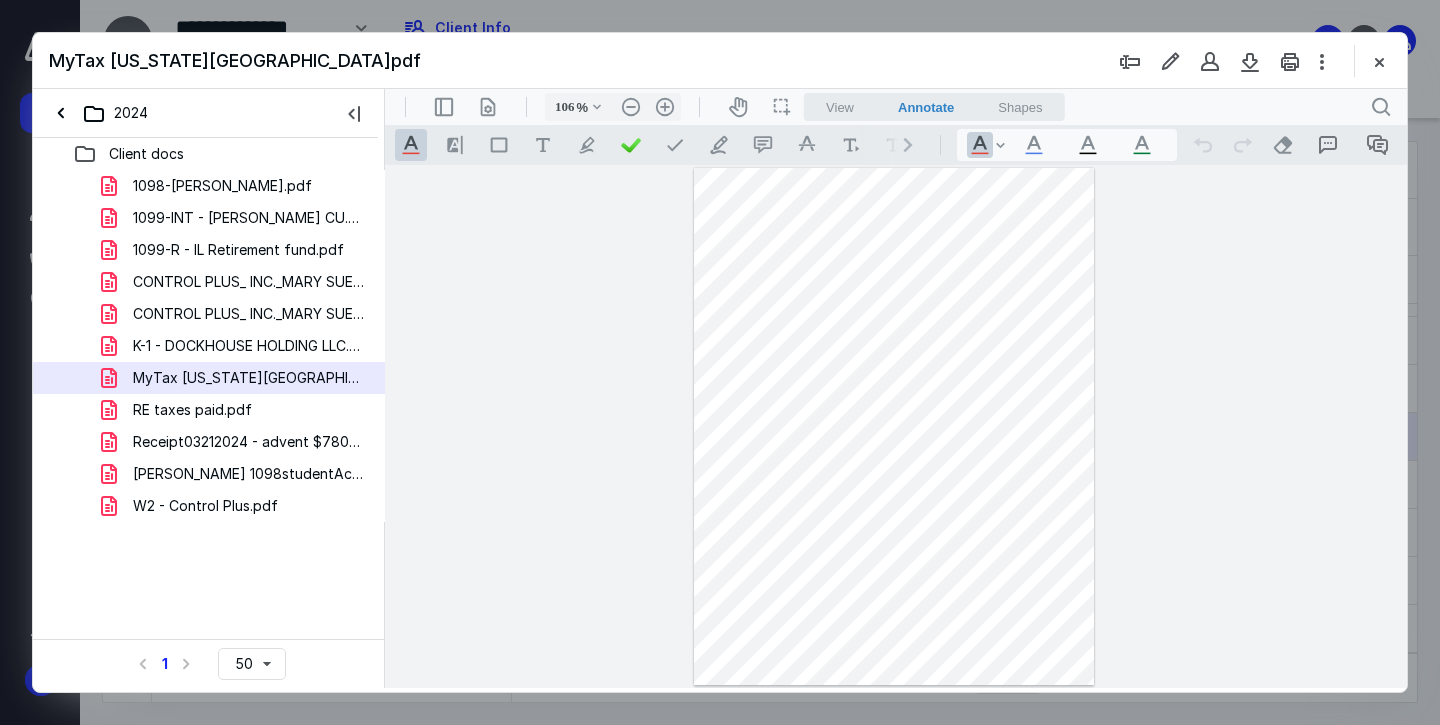 type on "131" 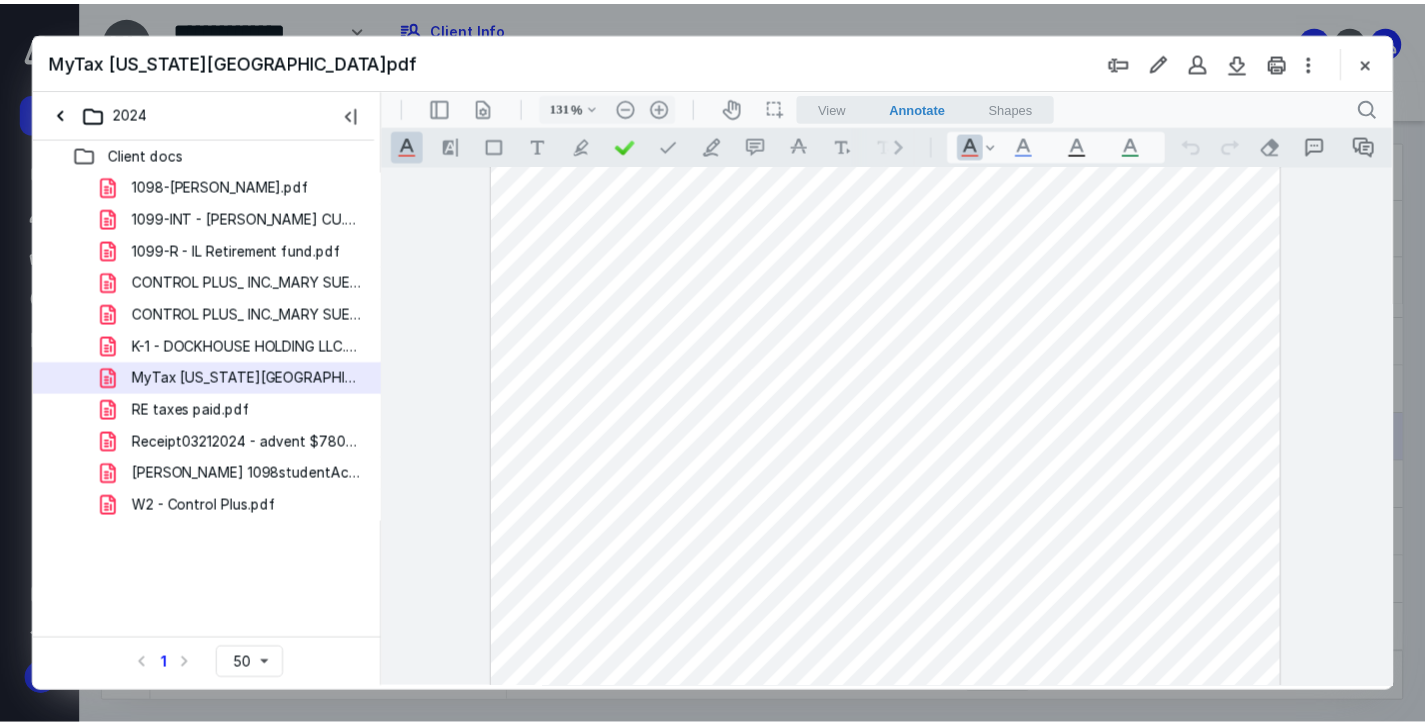 scroll, scrollTop: 50, scrollLeft: 0, axis: vertical 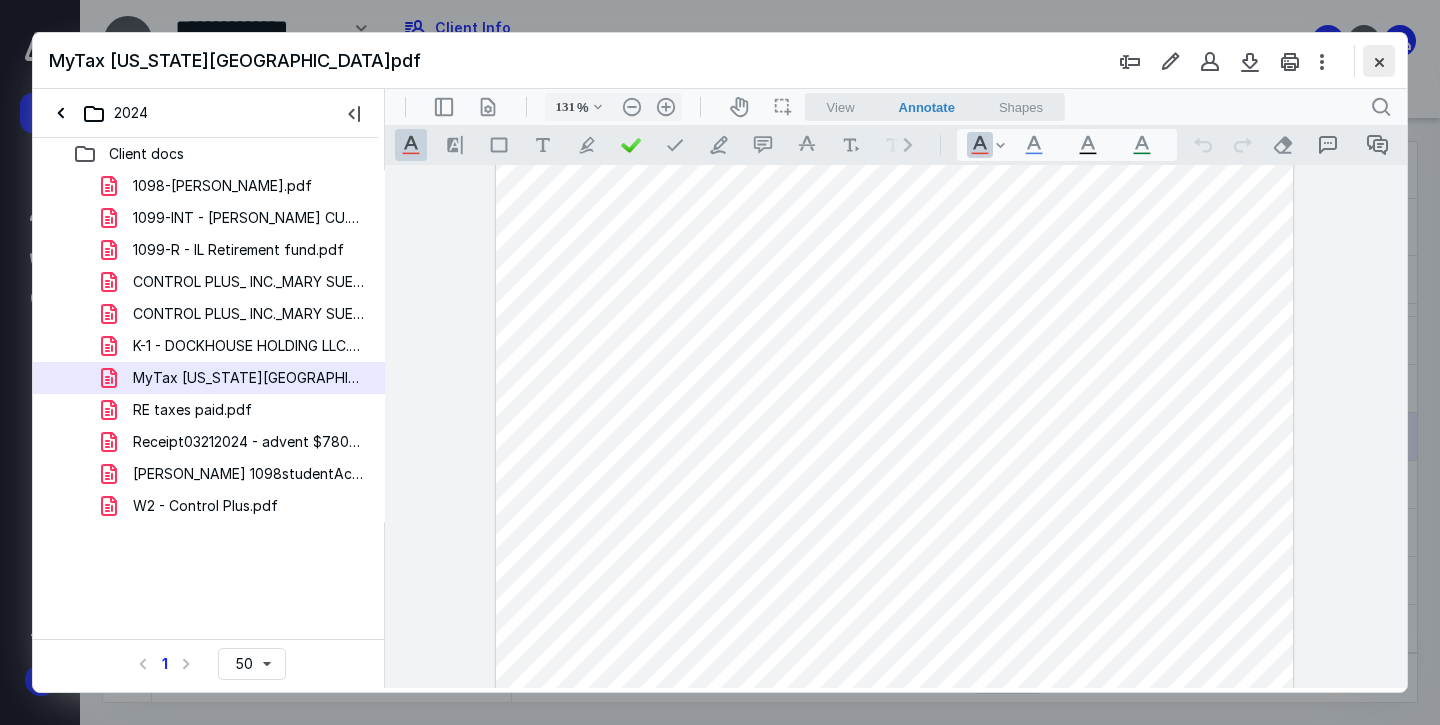click at bounding box center [1379, 61] 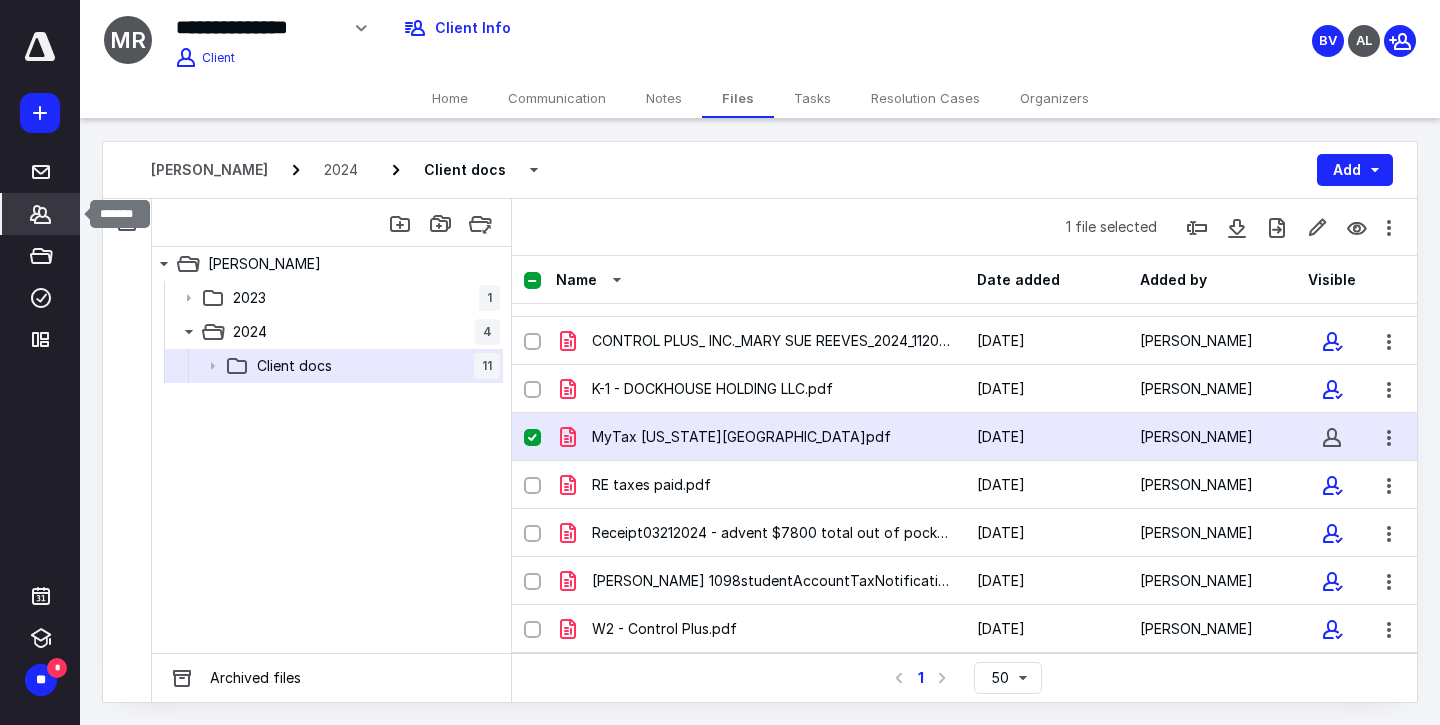 click 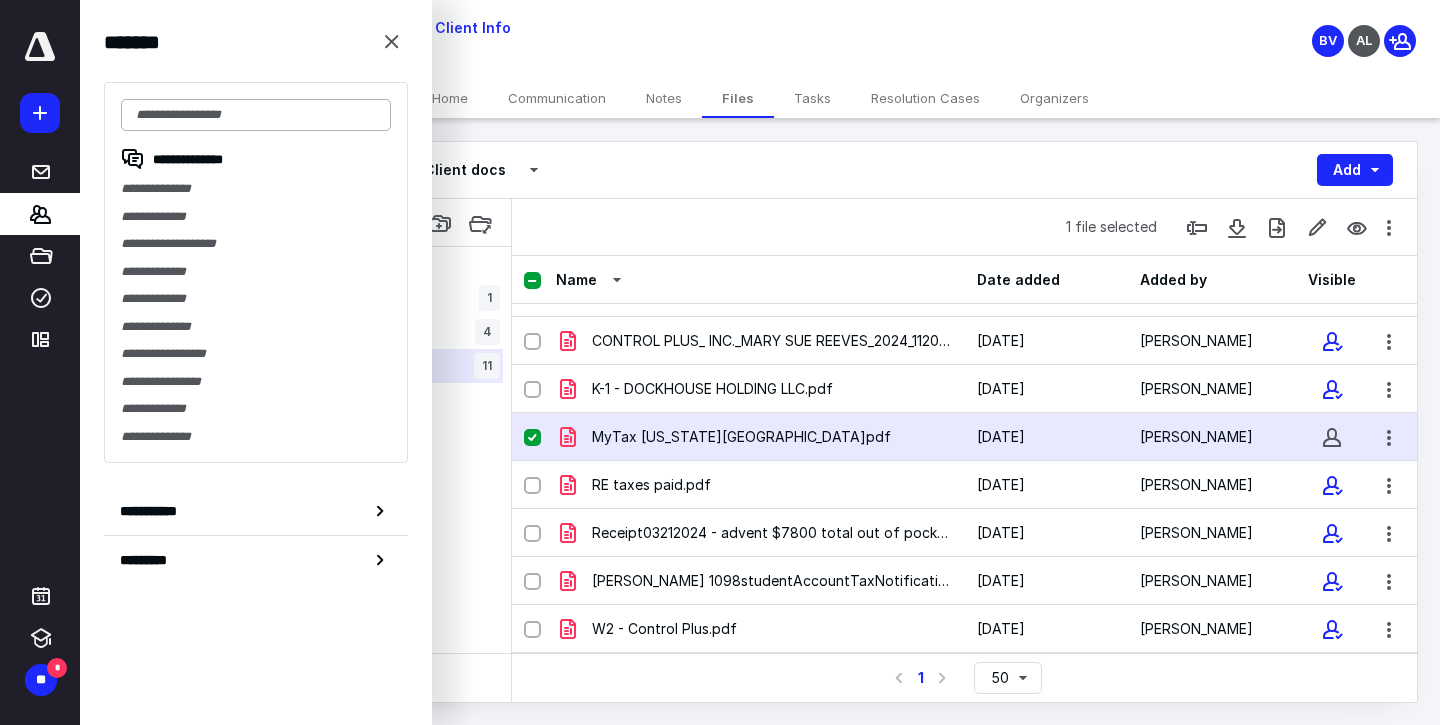 click at bounding box center (256, 115) 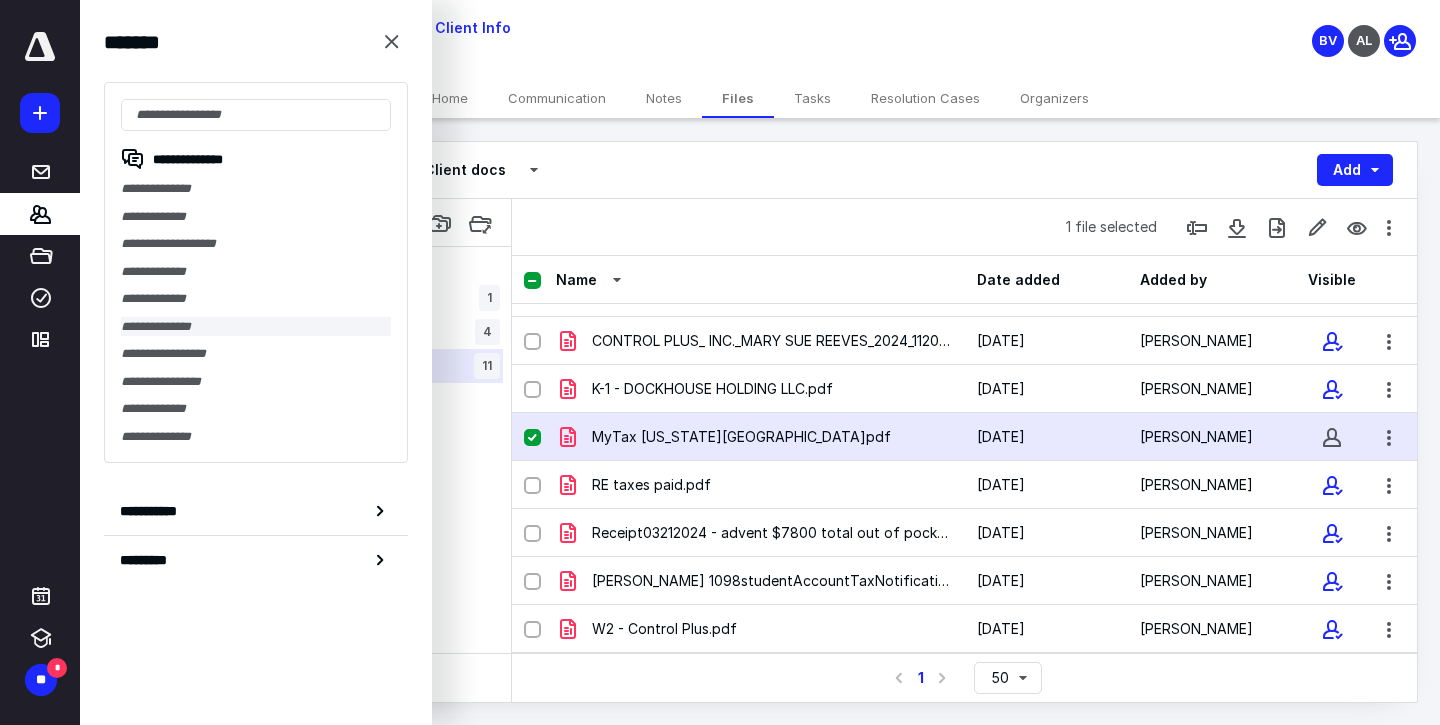 click on "**********" at bounding box center [256, 327] 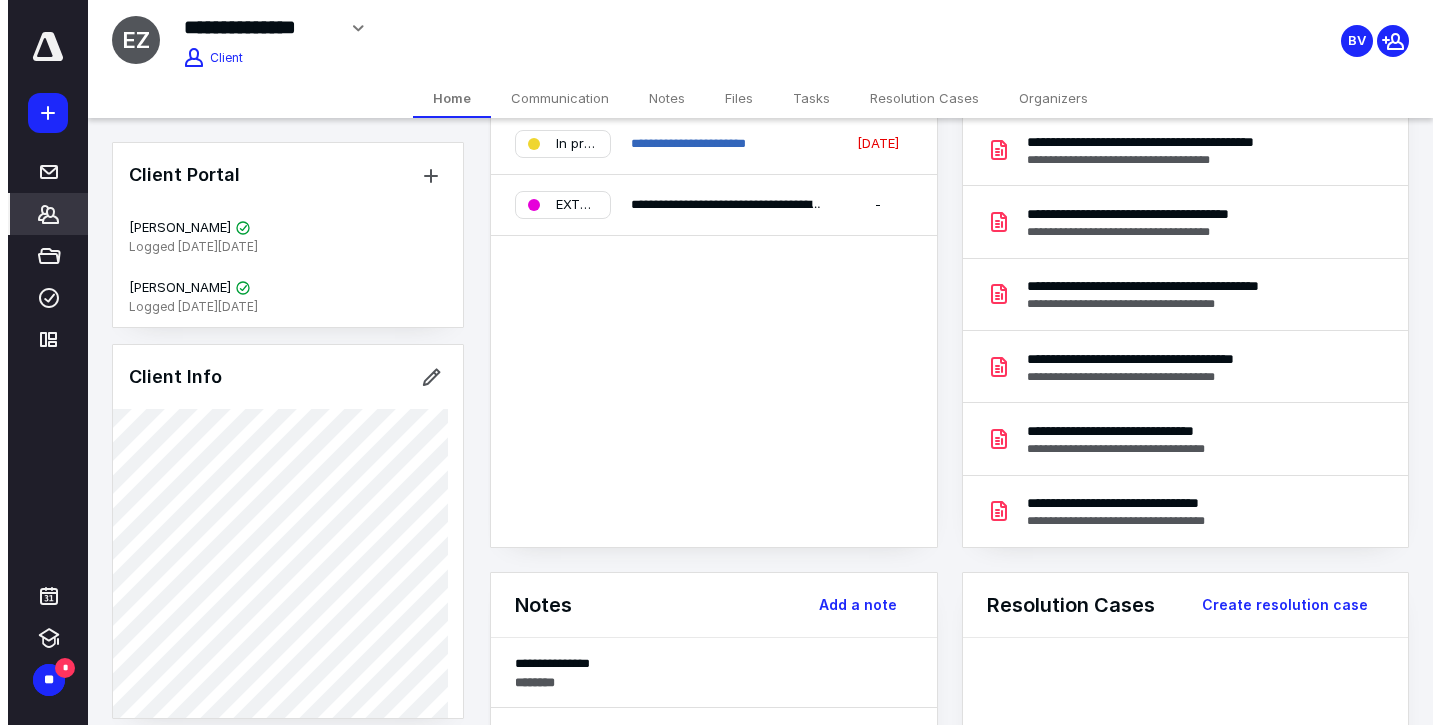 scroll, scrollTop: 0, scrollLeft: 0, axis: both 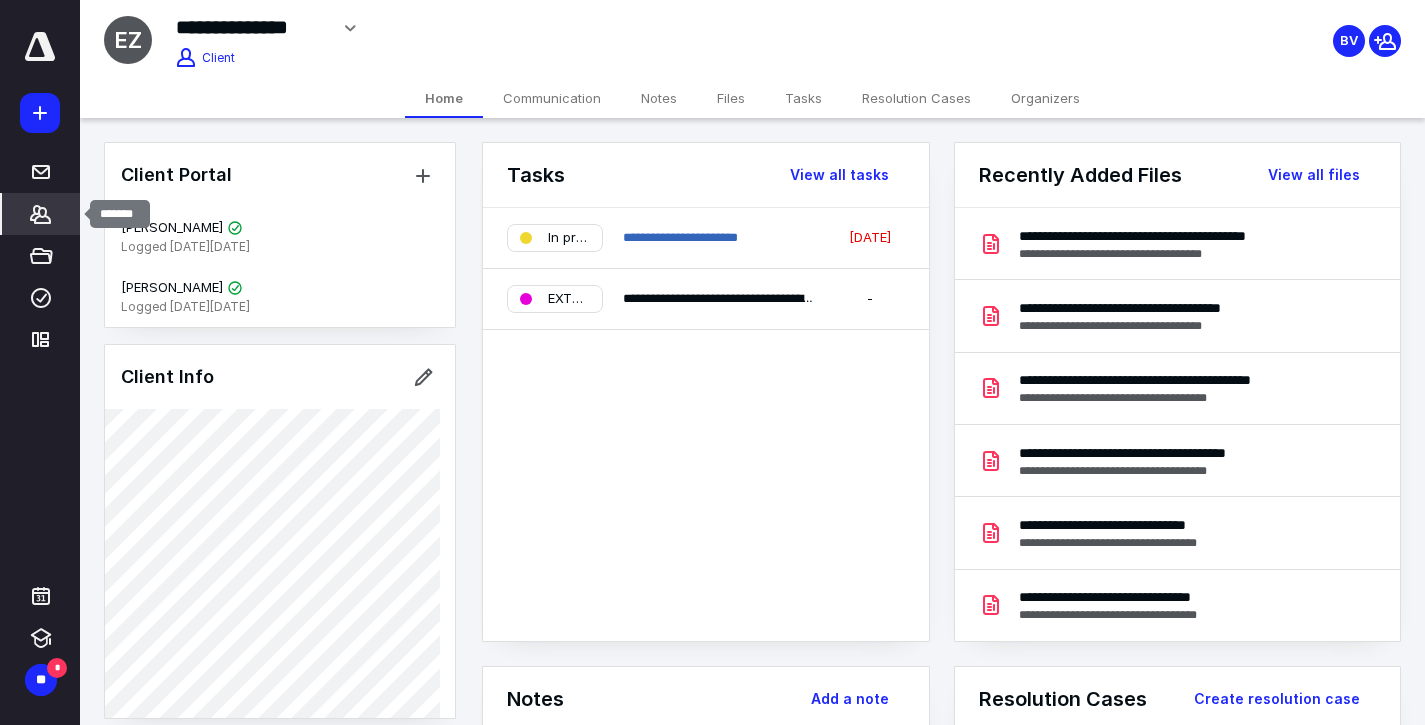 click 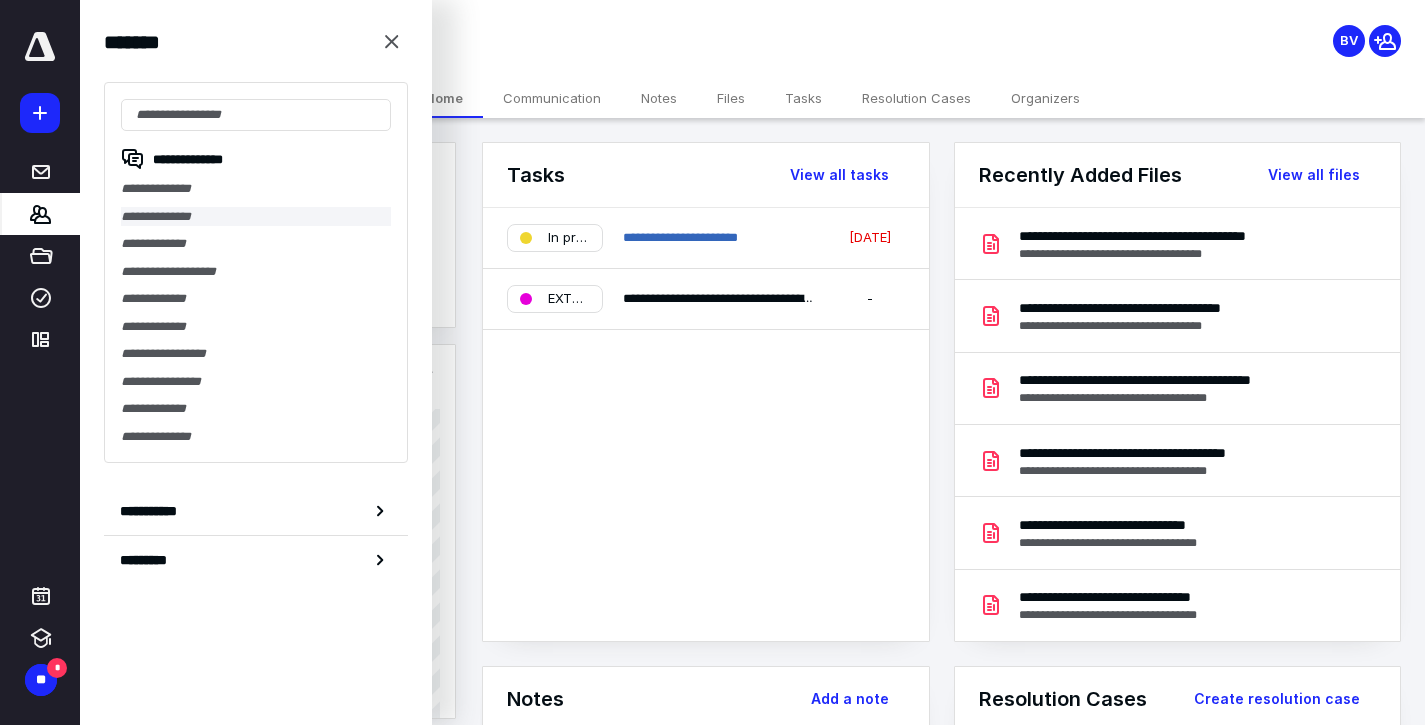 click on "**********" at bounding box center [256, 217] 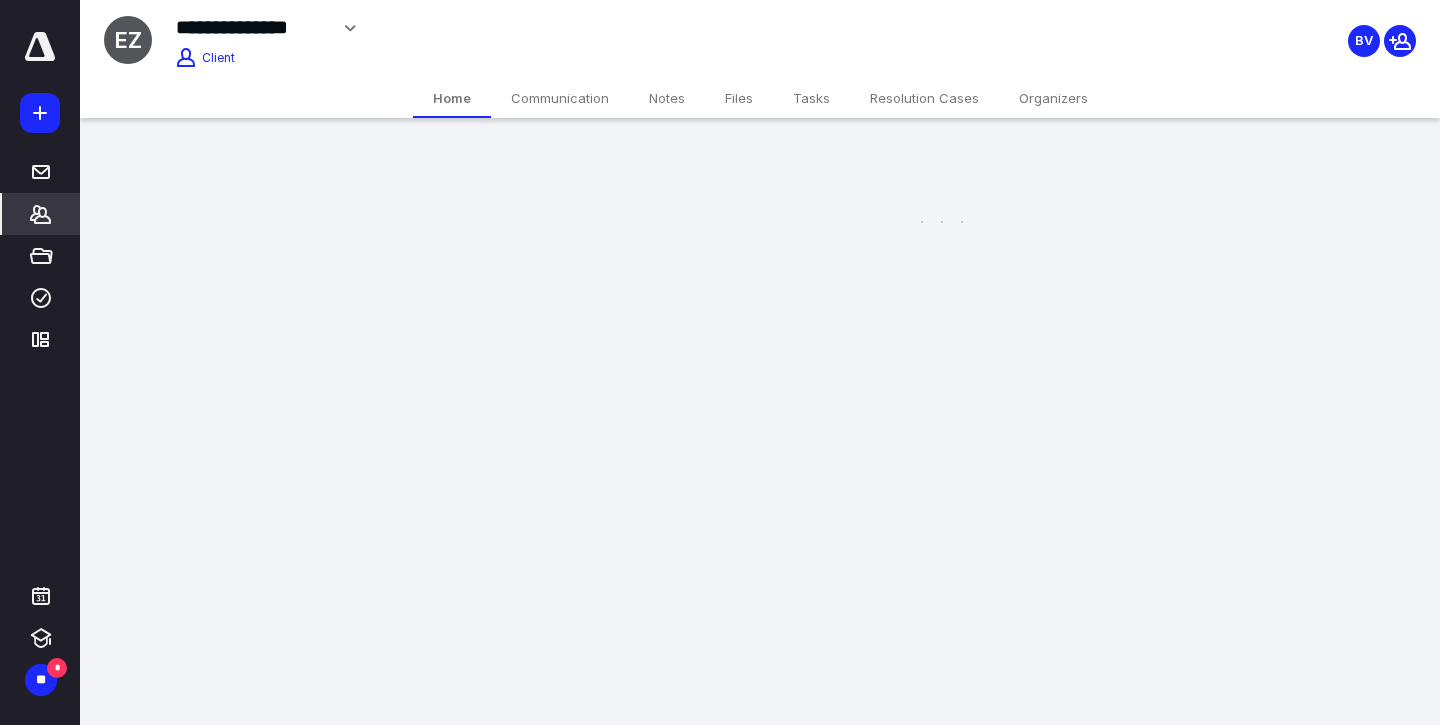 click on "**********" at bounding box center [712, 133] 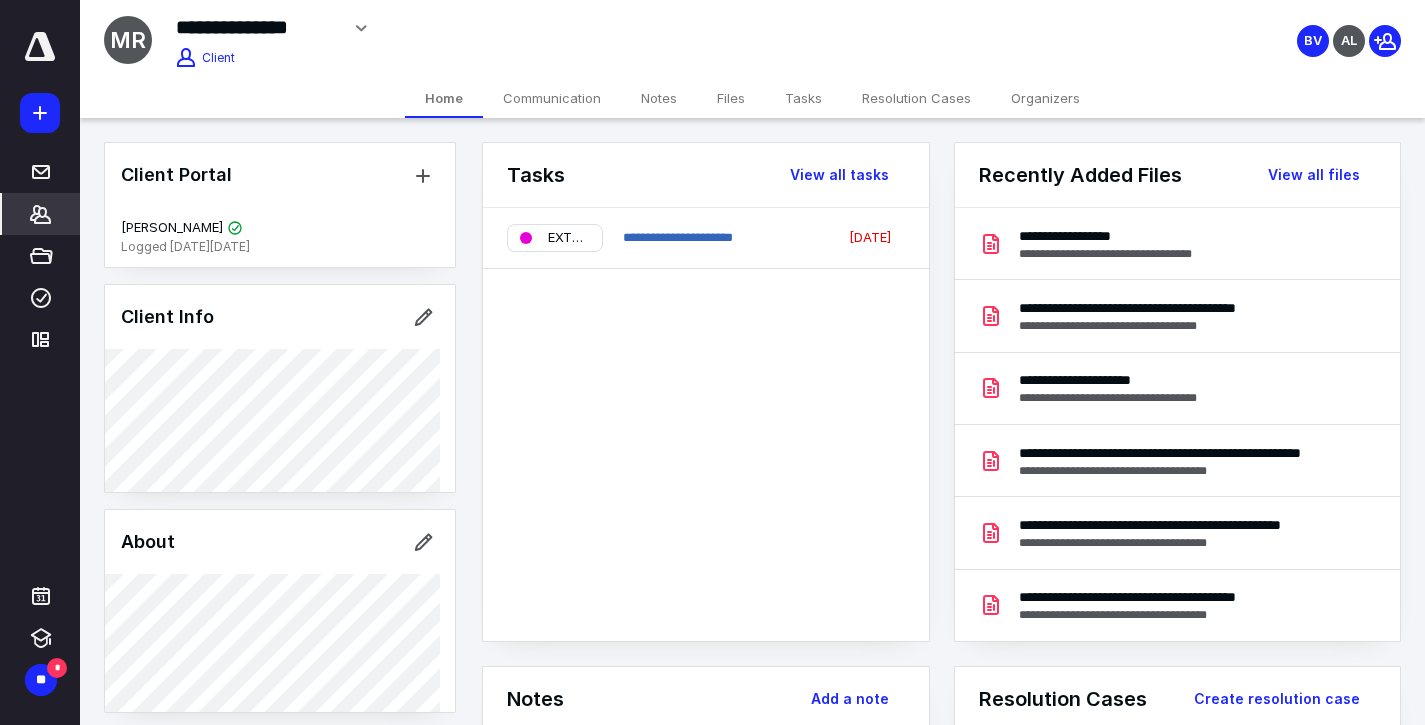 click on "Tasks" at bounding box center [803, 98] 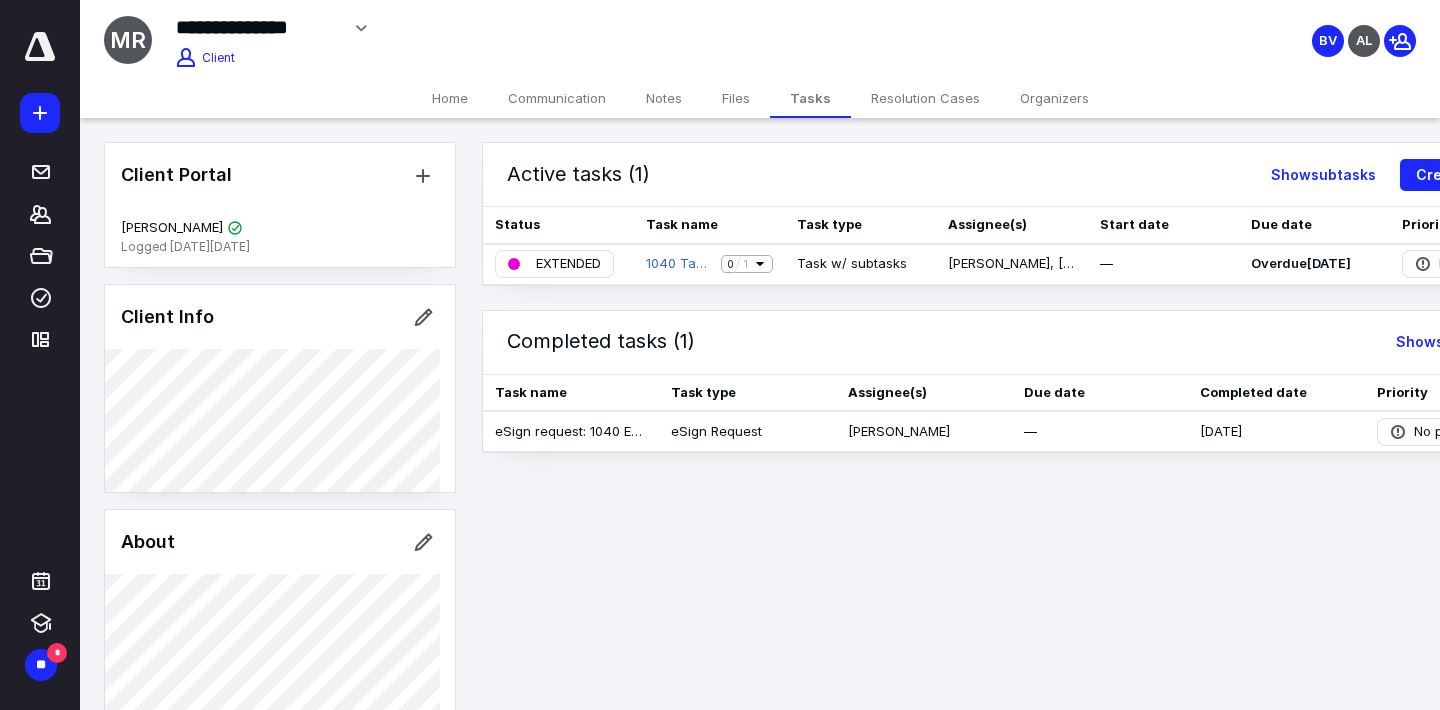 click on "Files" at bounding box center [736, 98] 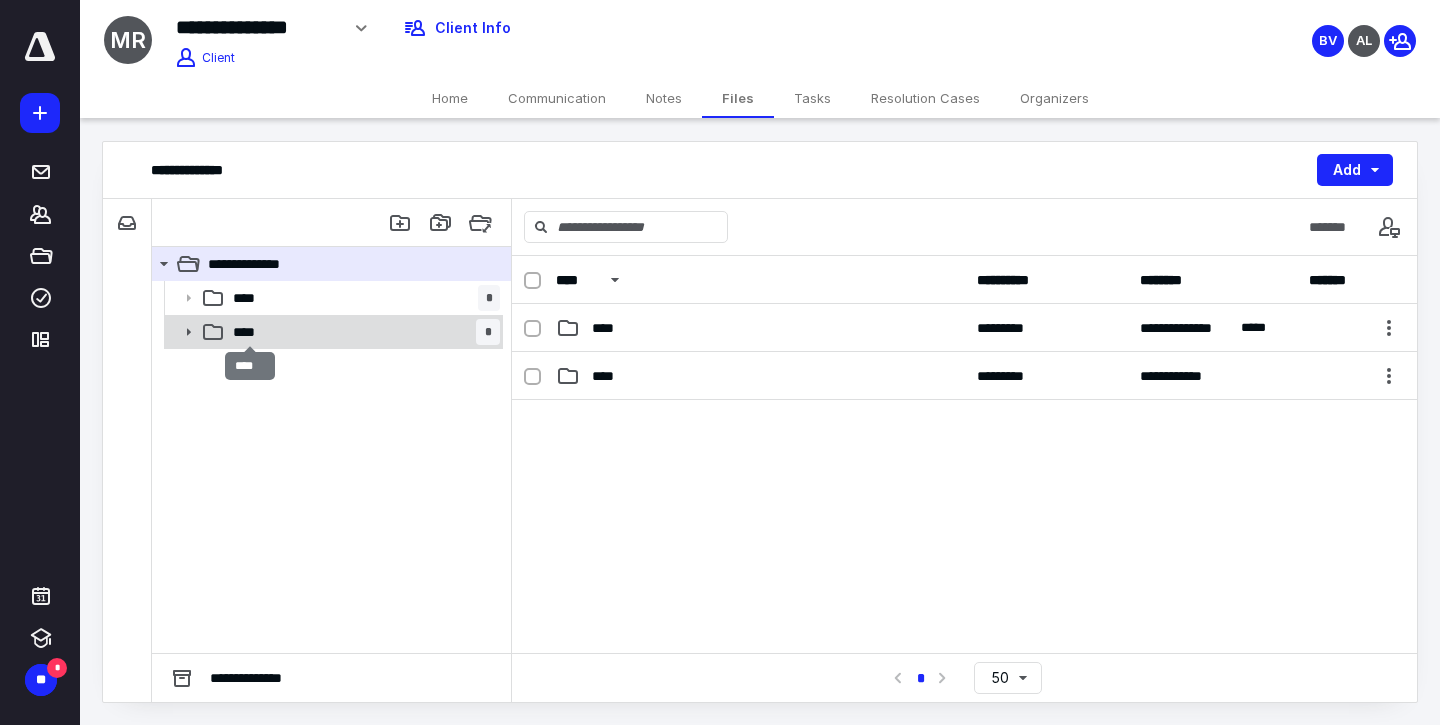 click on "****" at bounding box center [250, 332] 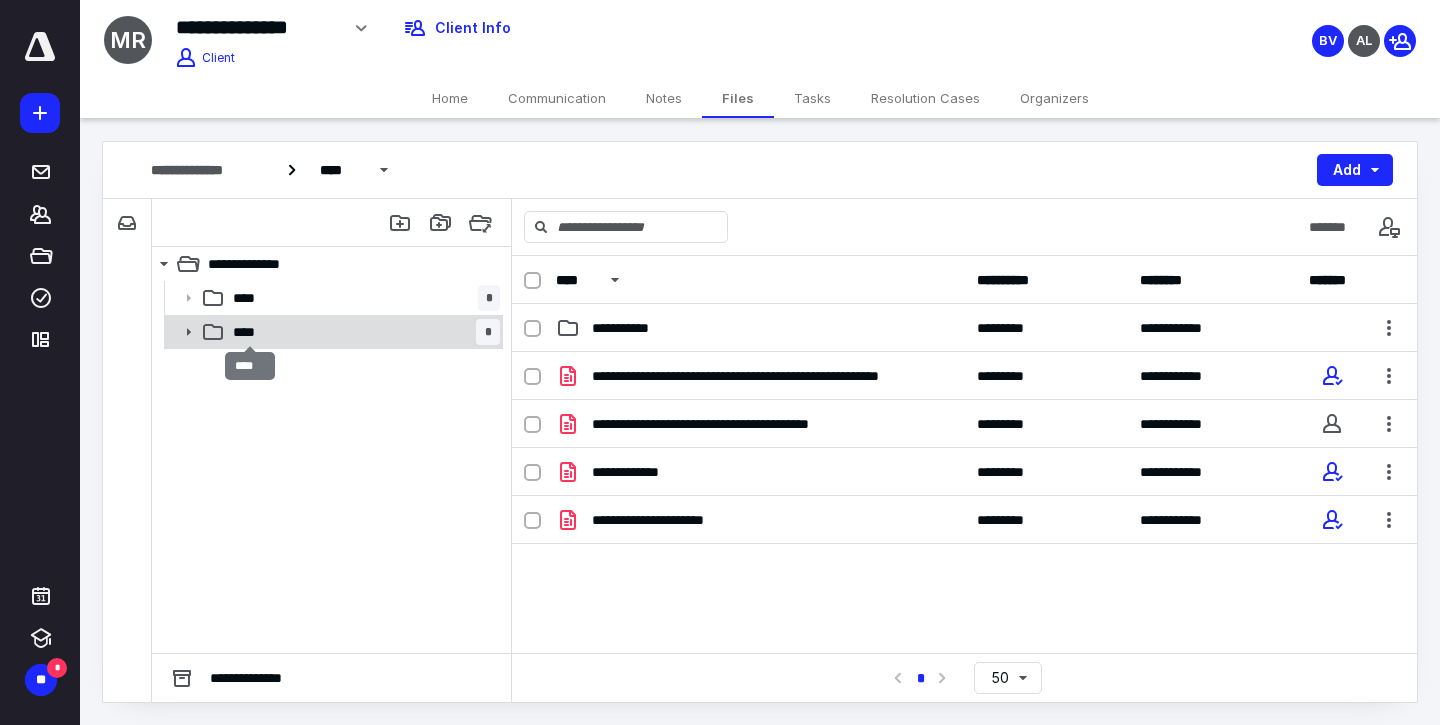 click on "****" at bounding box center [250, 332] 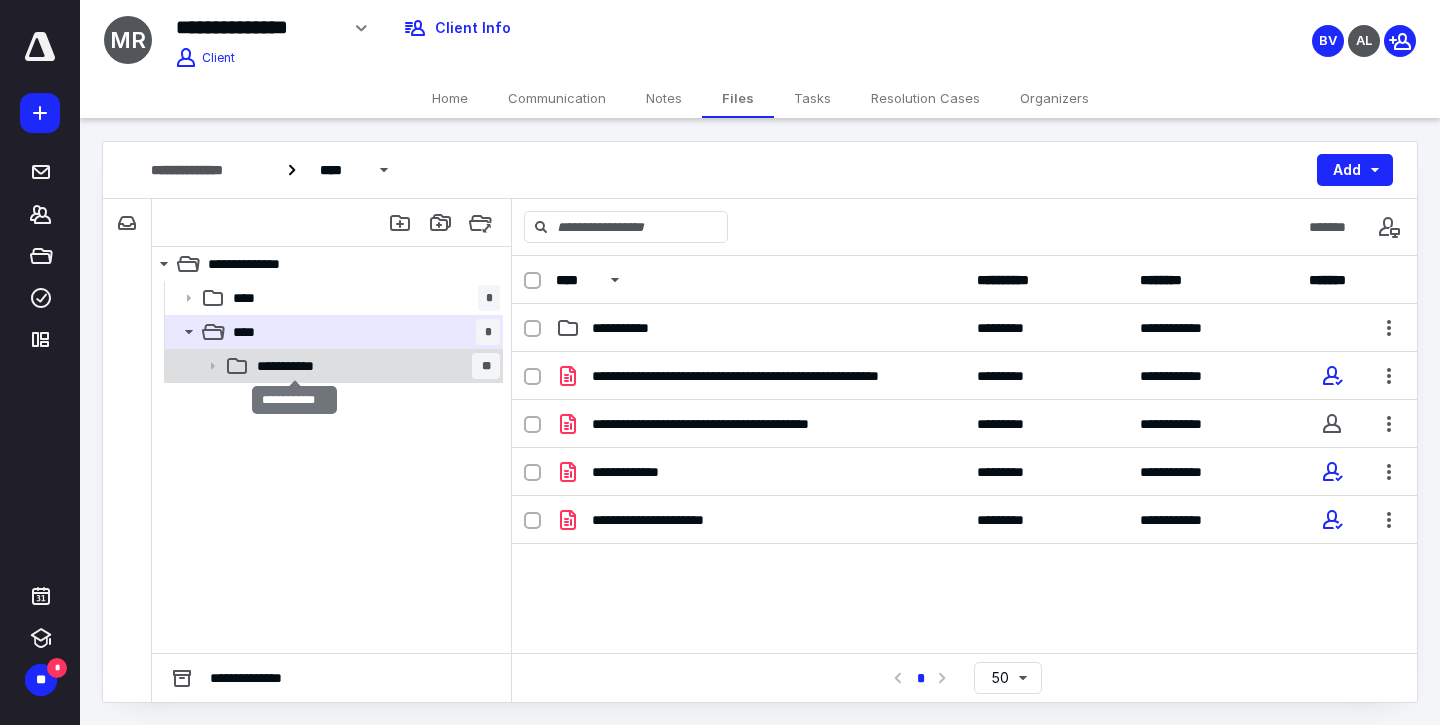click on "**********" at bounding box center (294, 366) 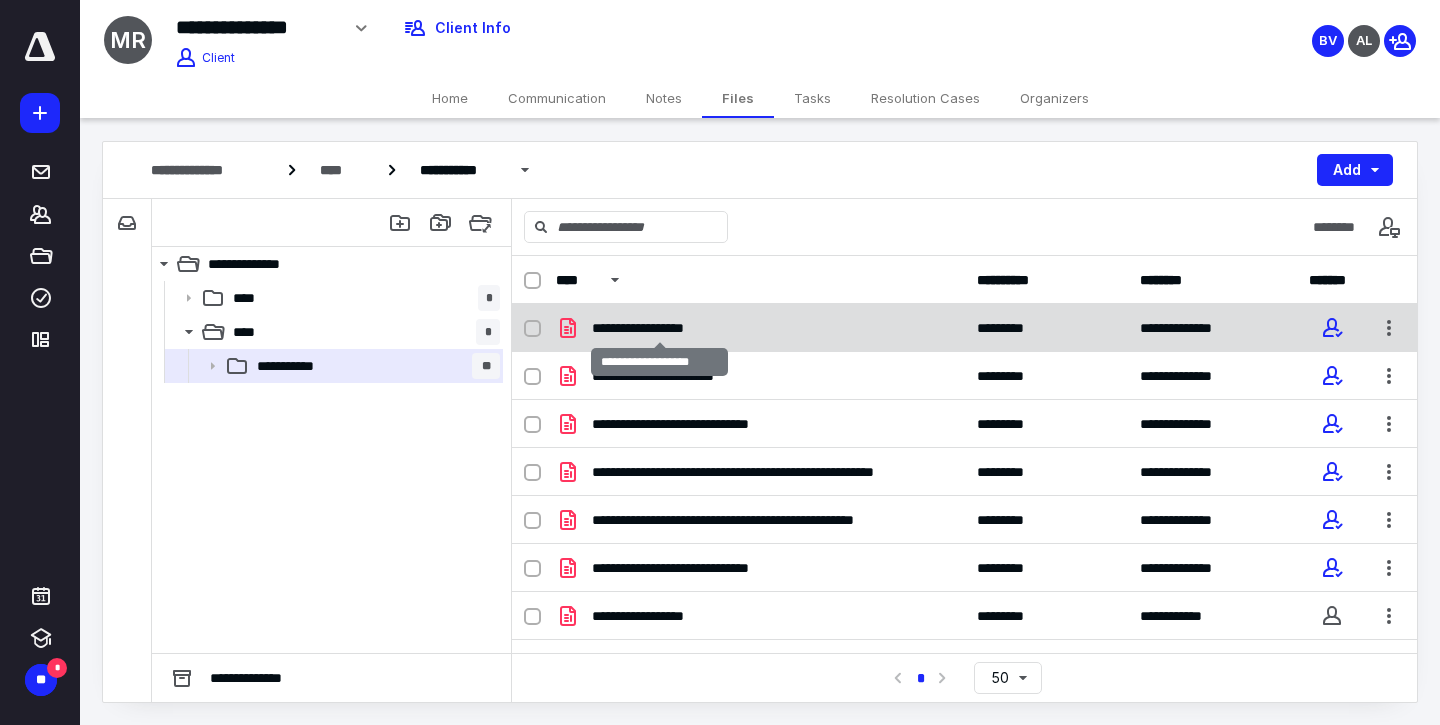 click on "**********" at bounding box center (659, 328) 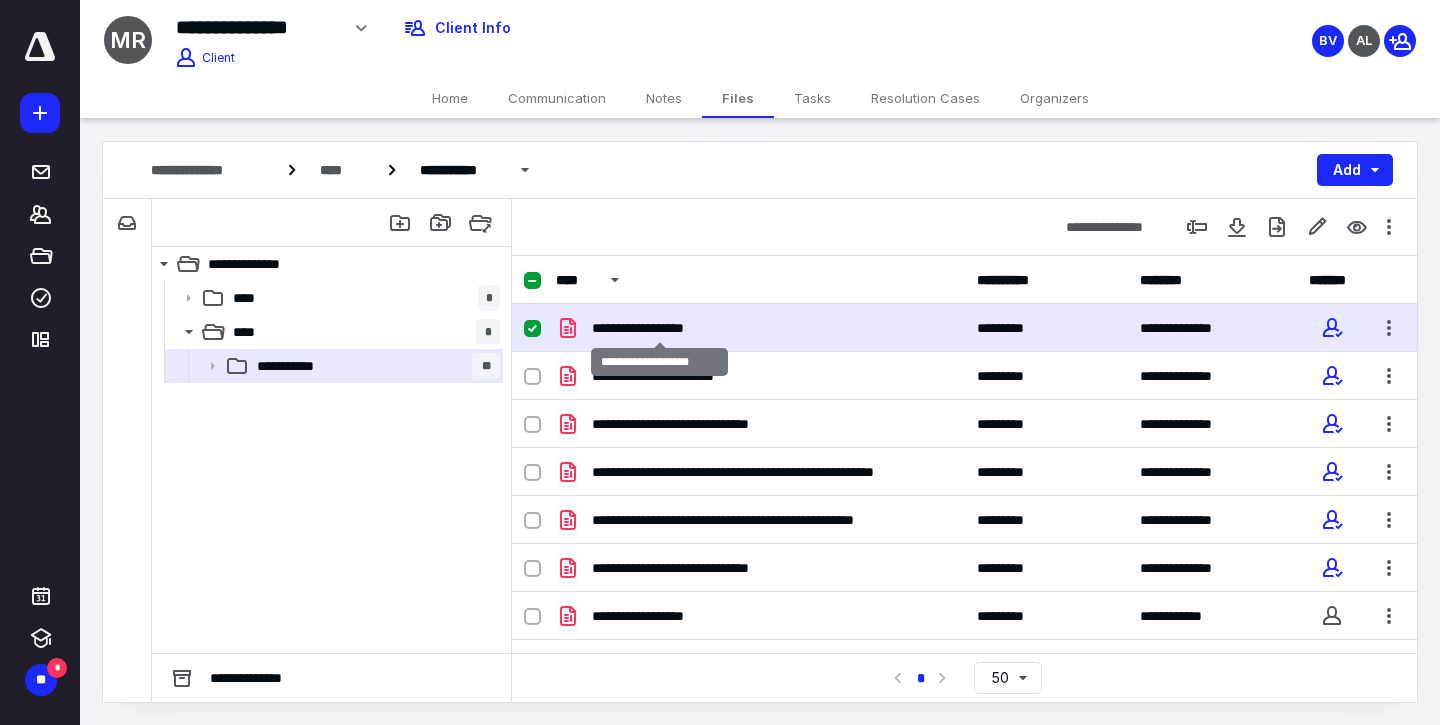 click on "**********" at bounding box center (659, 328) 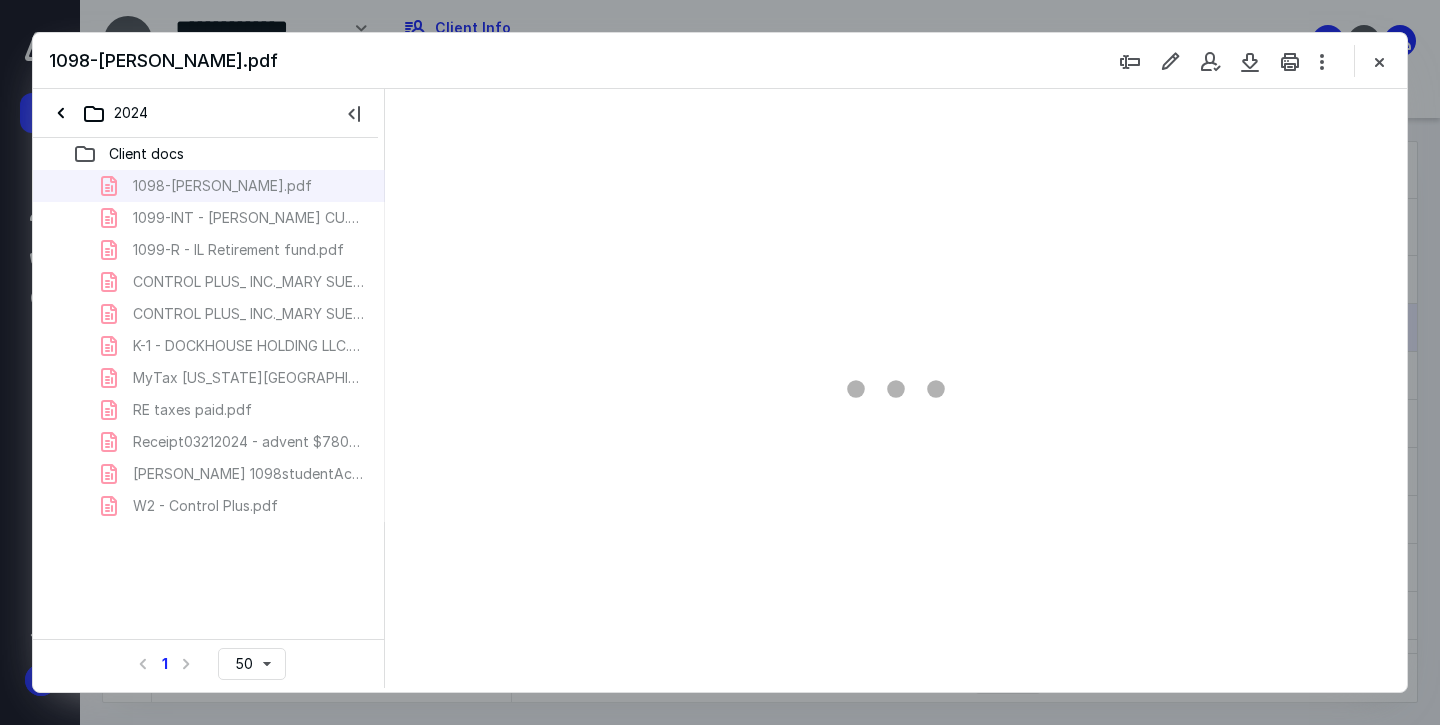 scroll, scrollTop: 0, scrollLeft: 0, axis: both 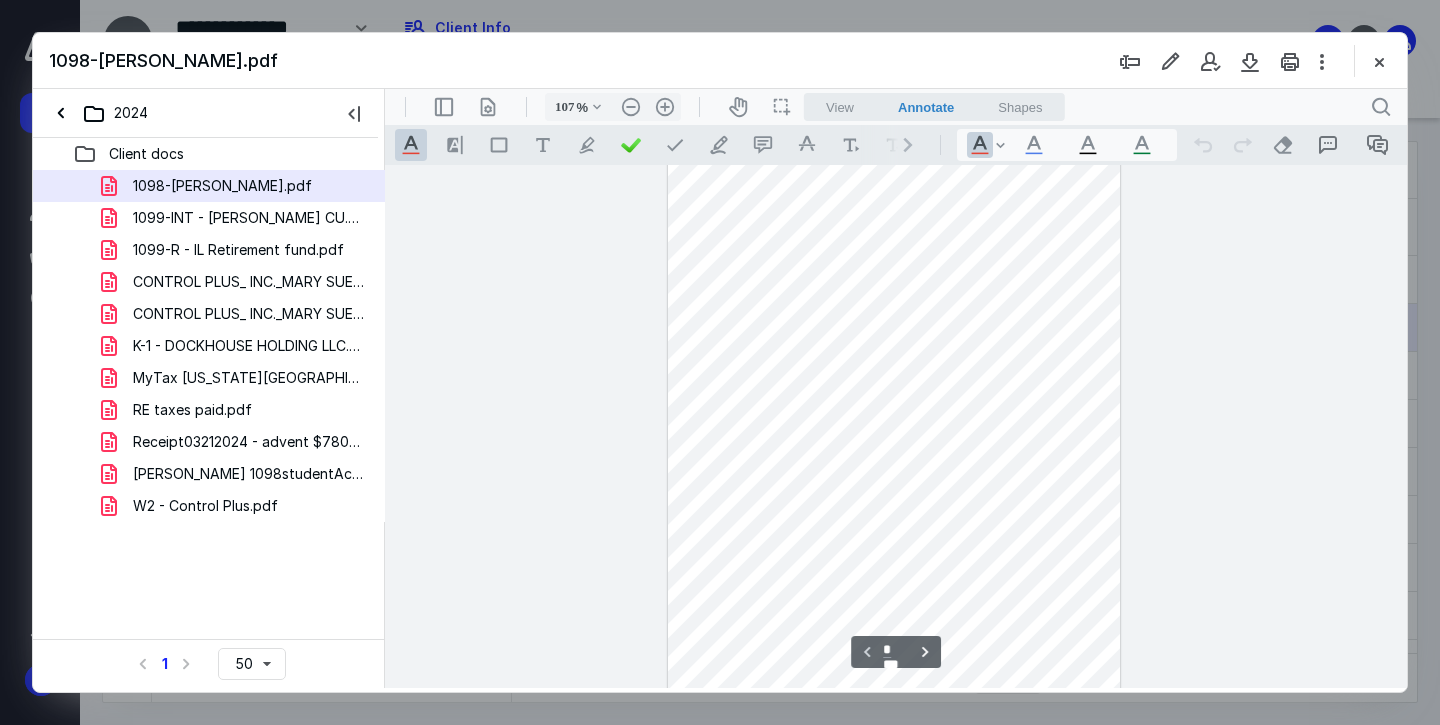 type on "132" 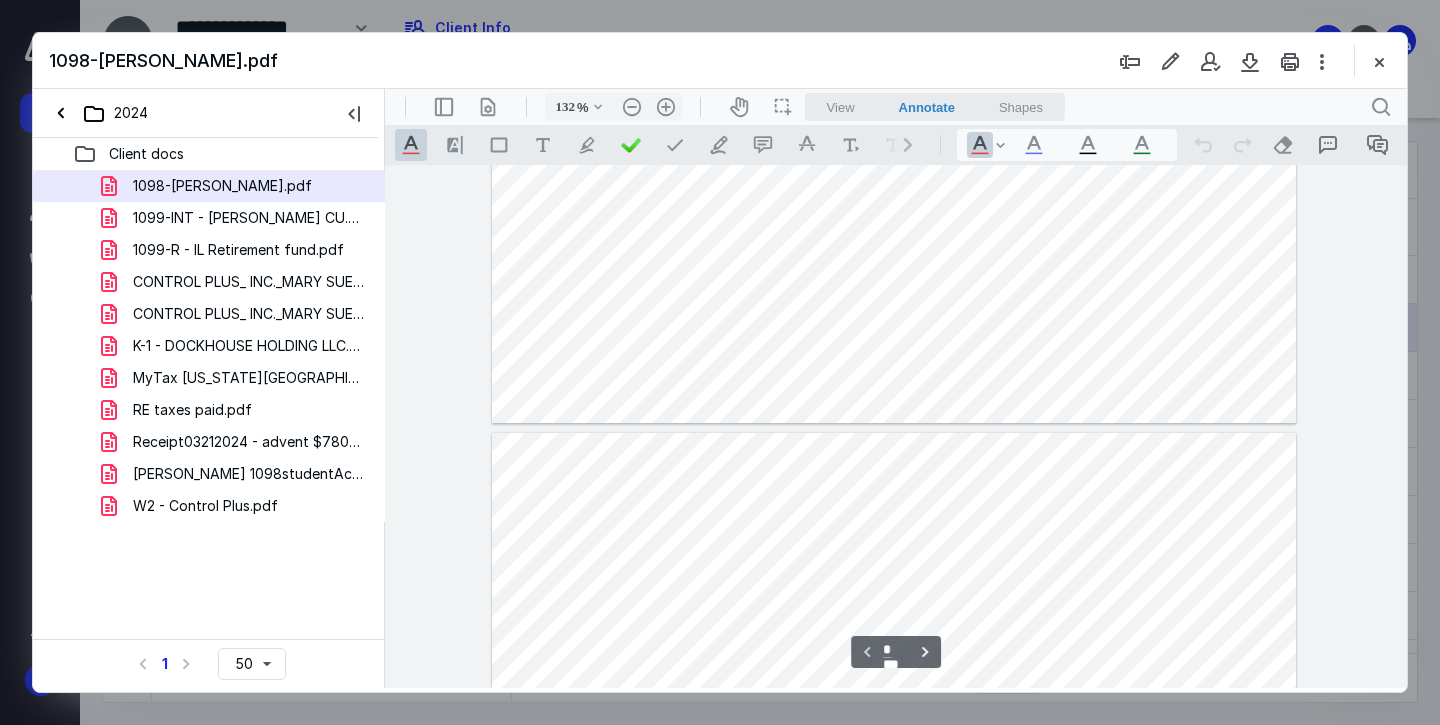 type on "*" 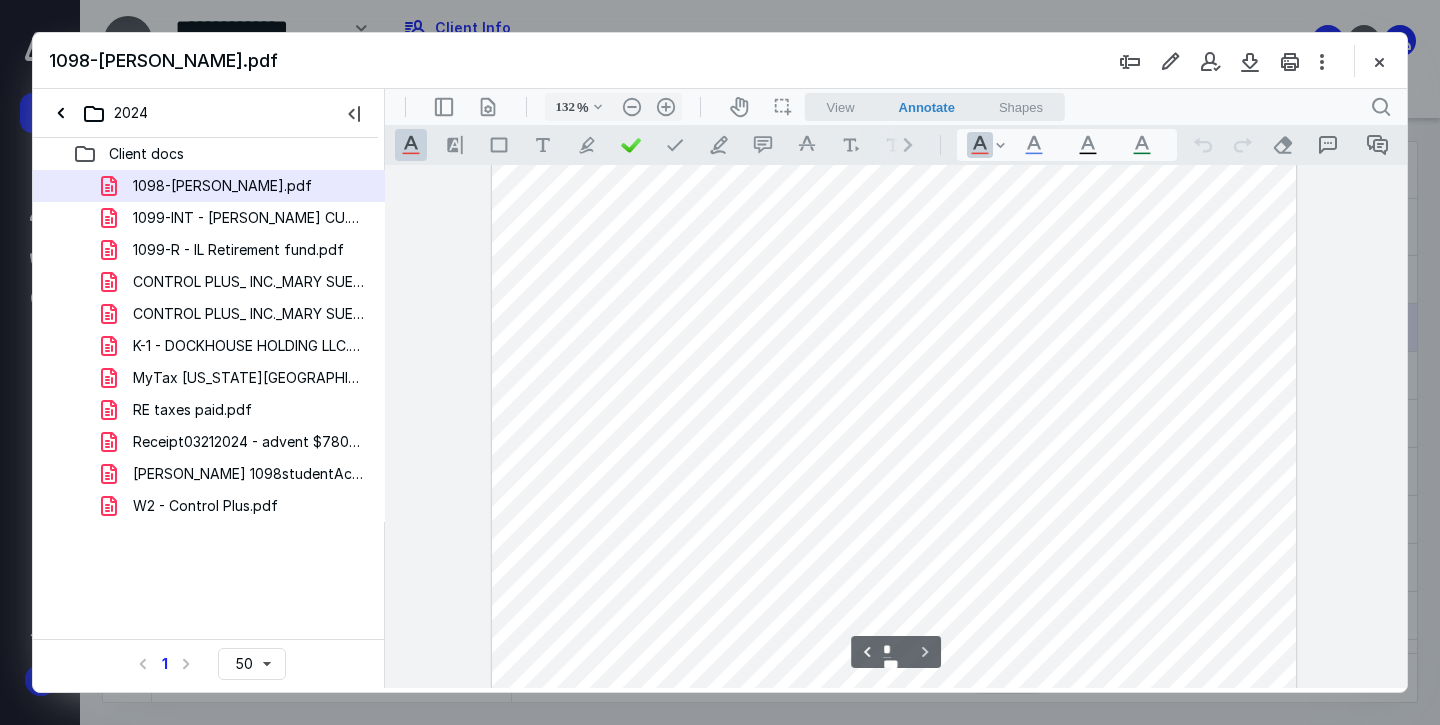 scroll, scrollTop: 2147, scrollLeft: 0, axis: vertical 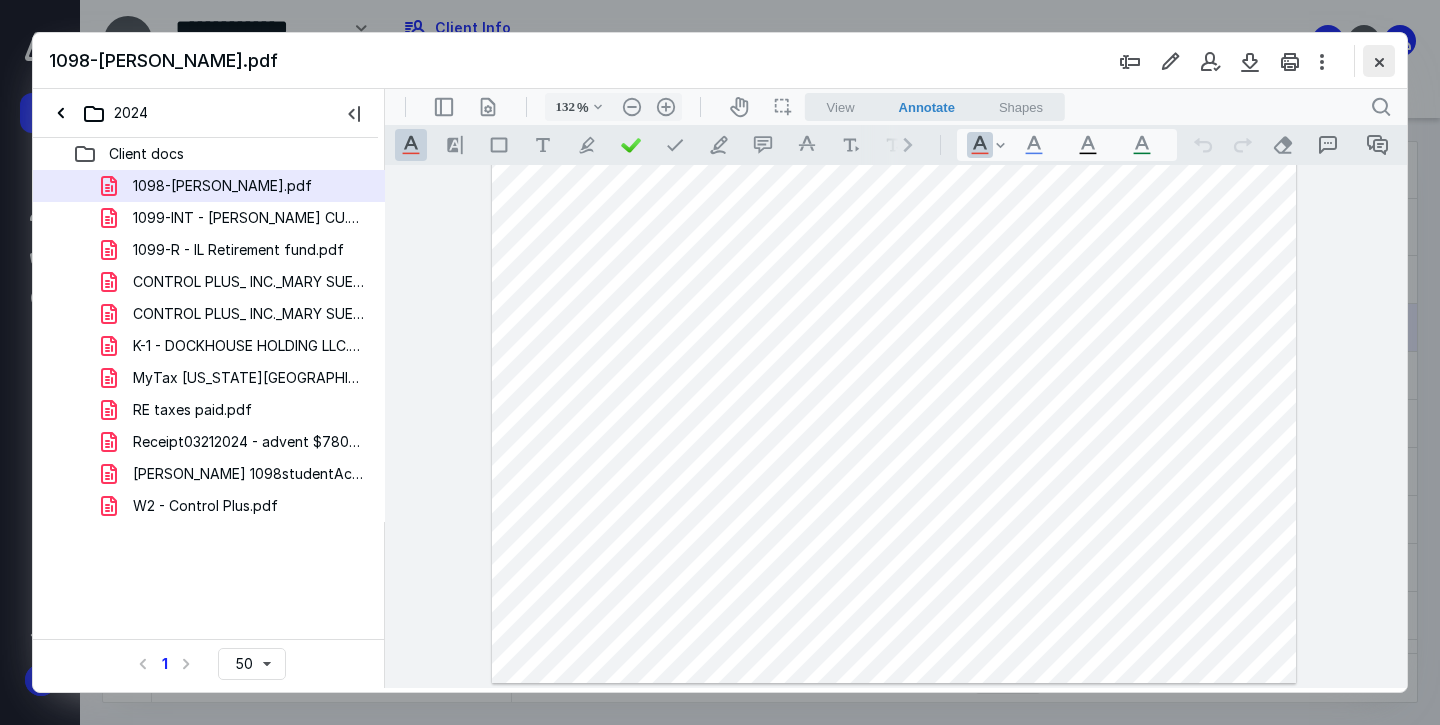 click at bounding box center [1379, 61] 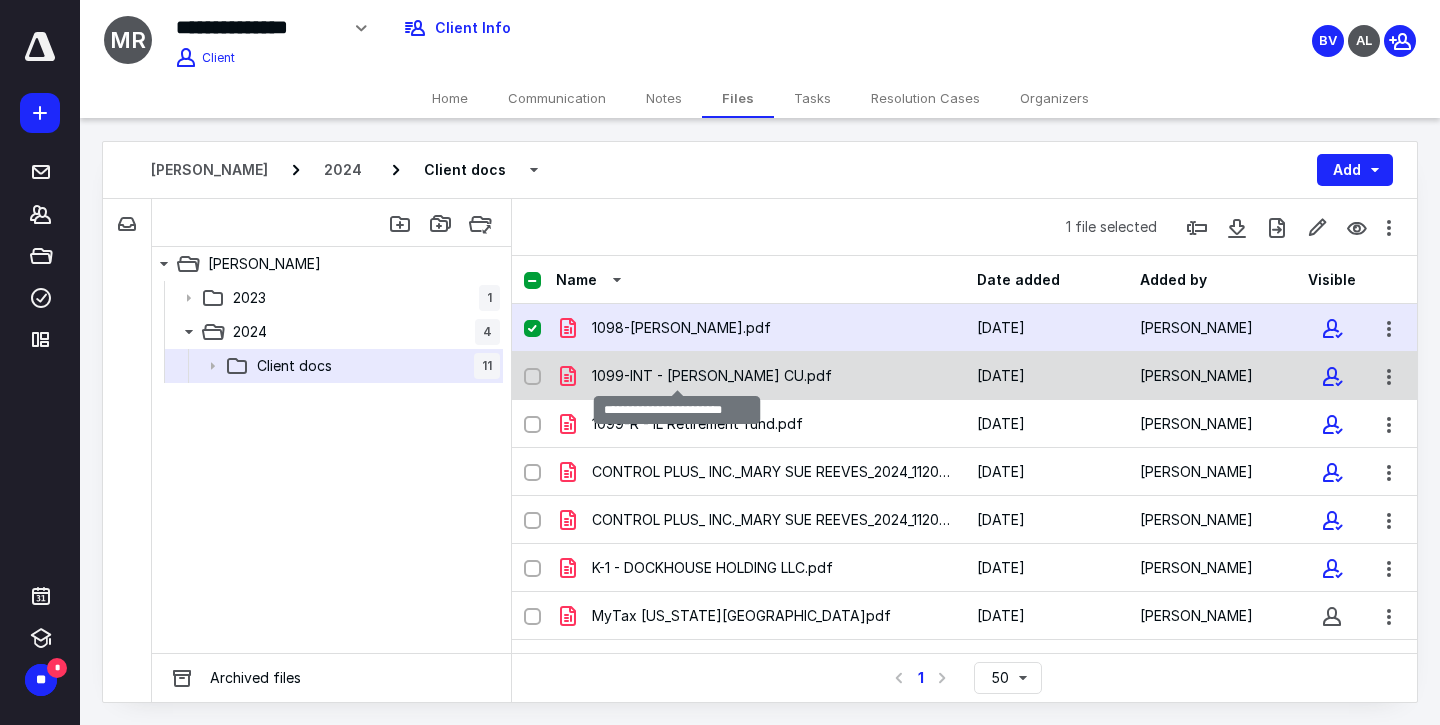 click on "1099-INT - [PERSON_NAME] CU.pdf" at bounding box center (712, 376) 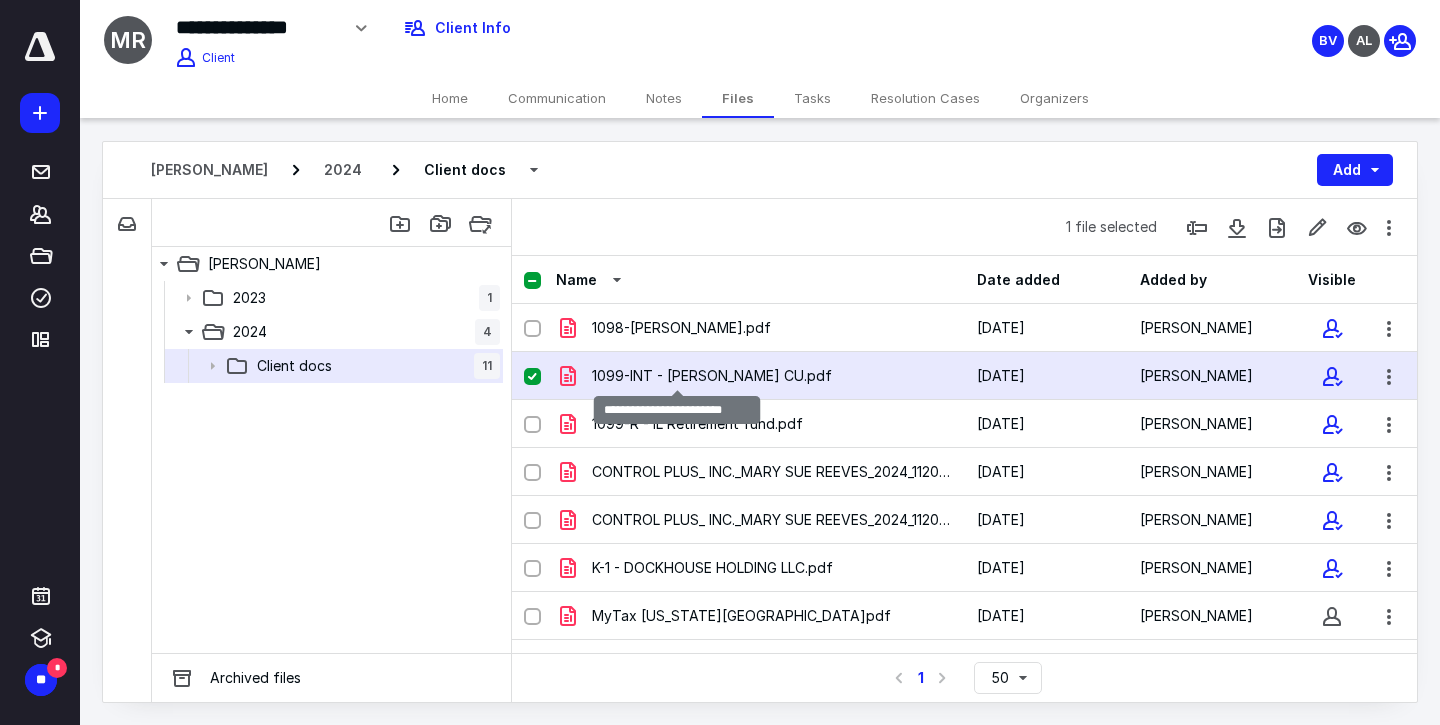 click on "1099-INT - [PERSON_NAME] CU.pdf" at bounding box center (712, 376) 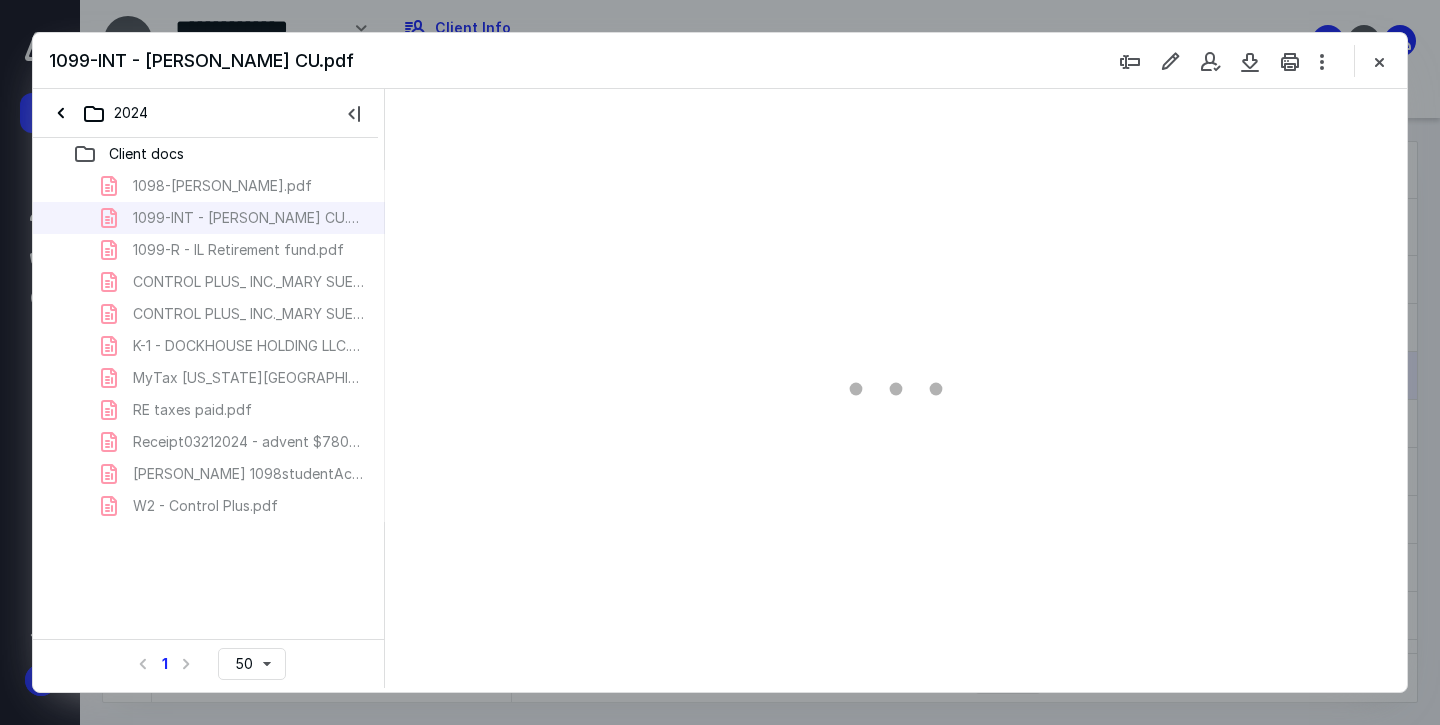 scroll, scrollTop: 0, scrollLeft: 0, axis: both 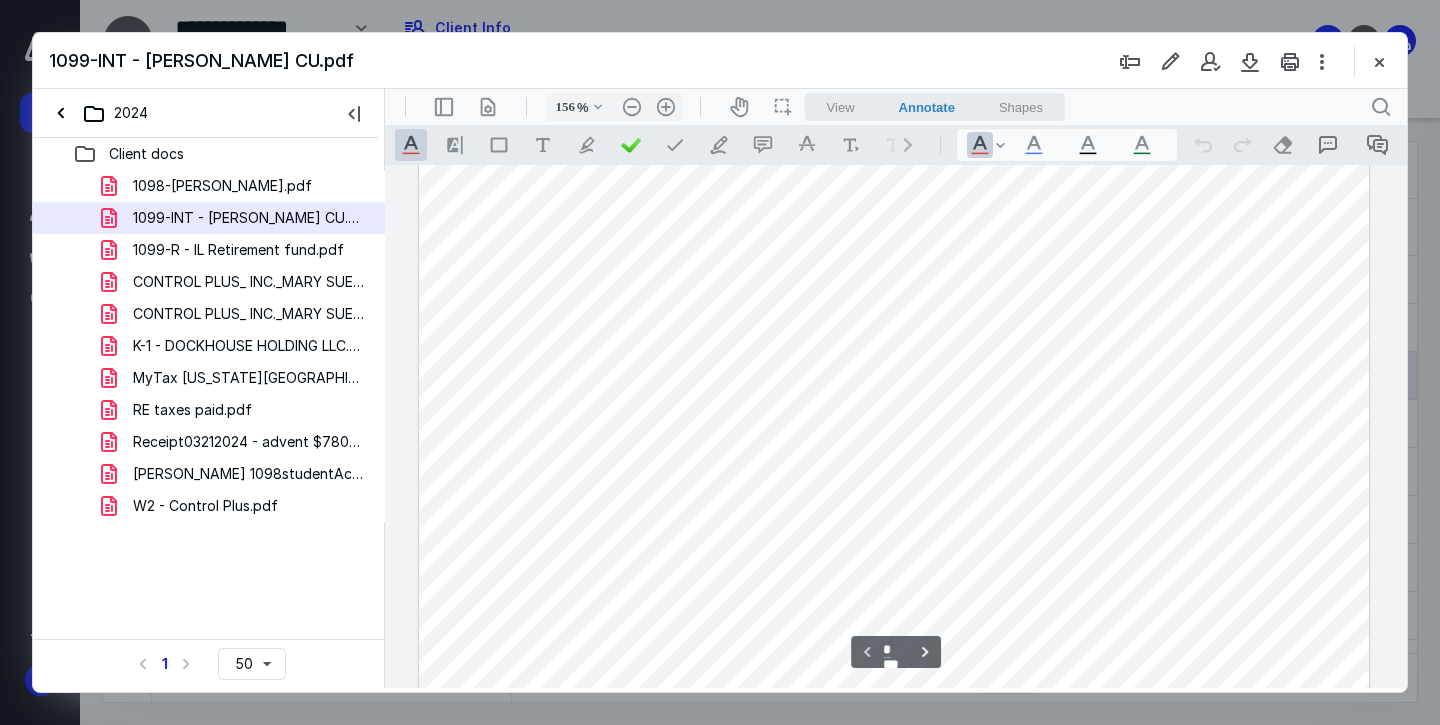 type on "206" 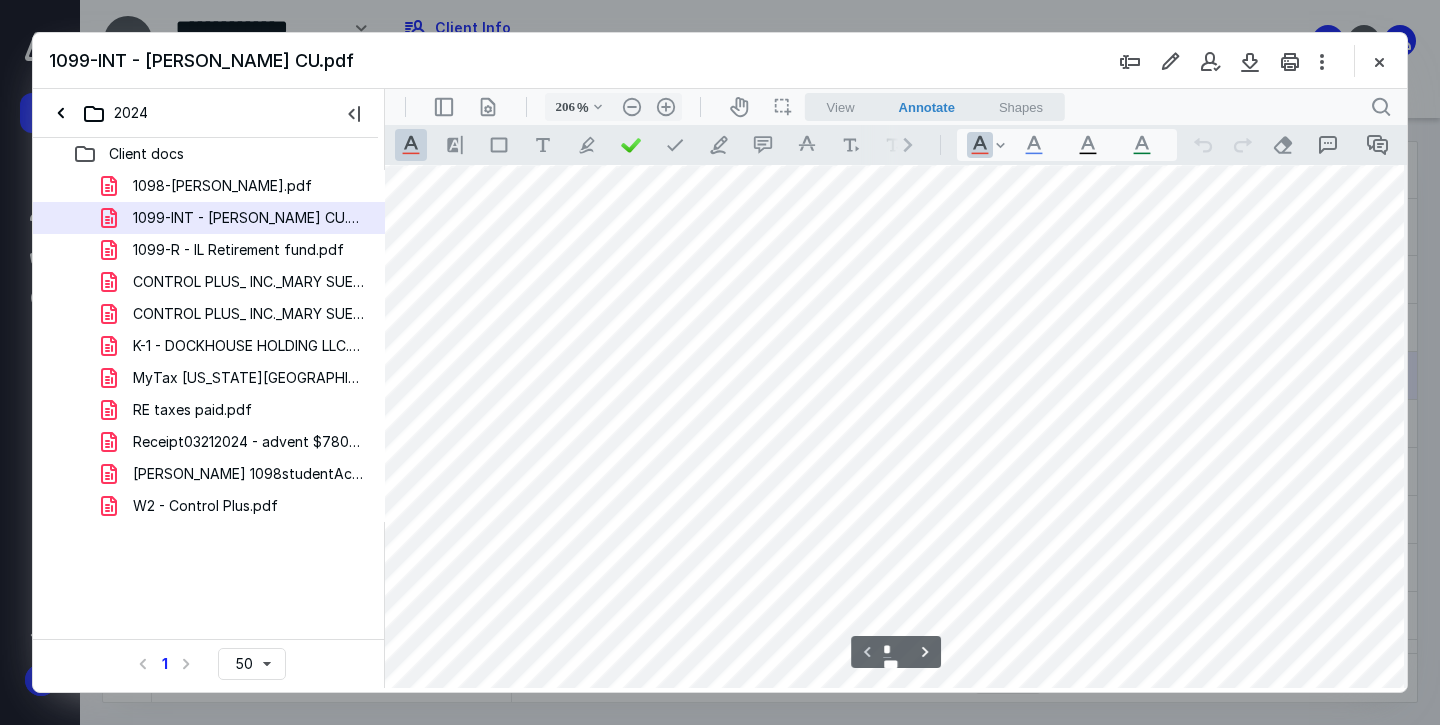 scroll, scrollTop: 585, scrollLeft: 85, axis: both 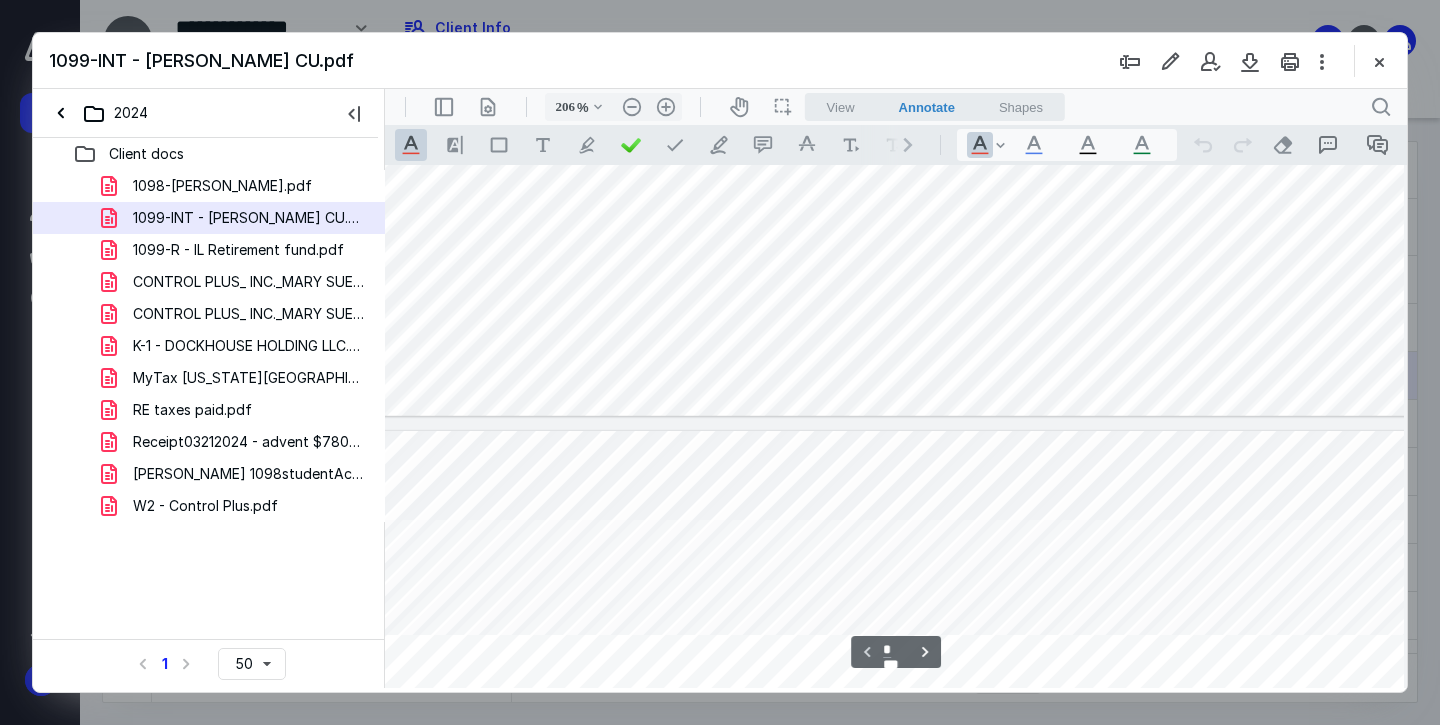 type on "*" 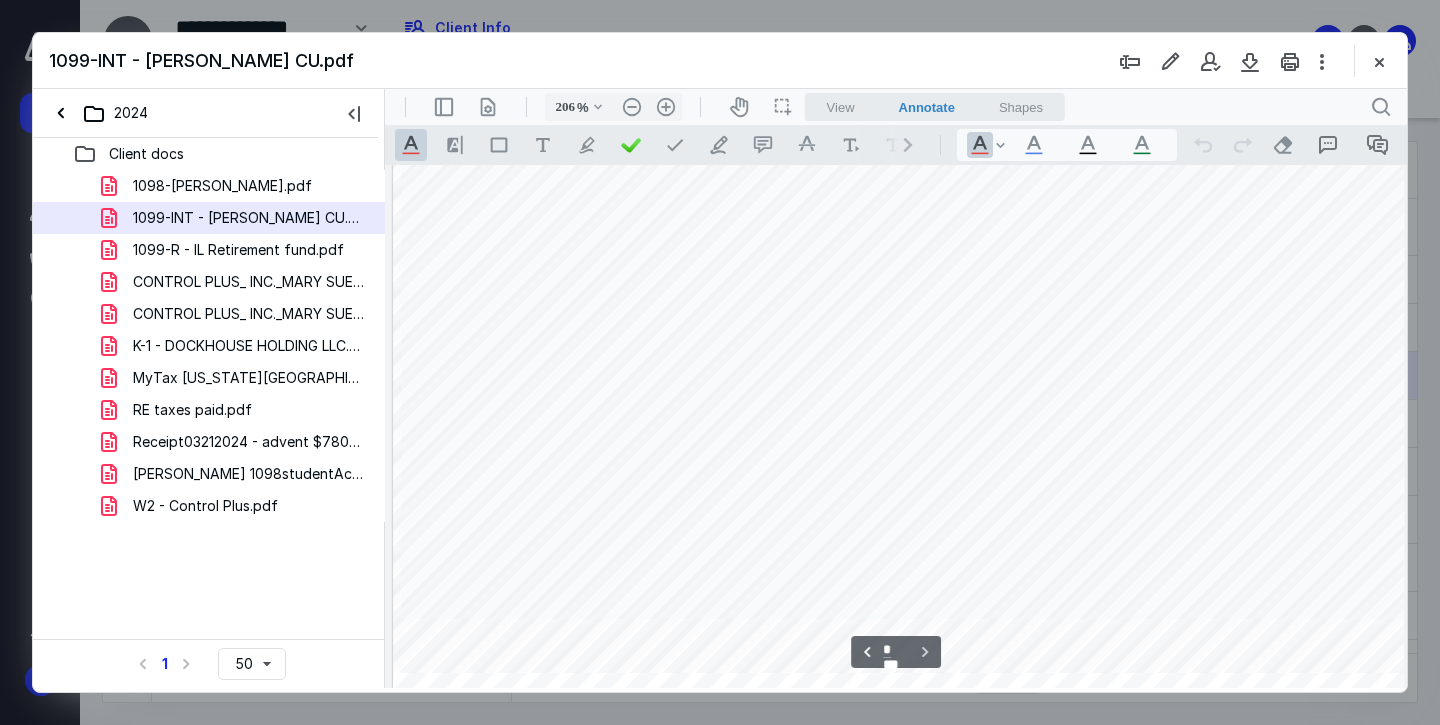 scroll, scrollTop: 2623, scrollLeft: 0, axis: vertical 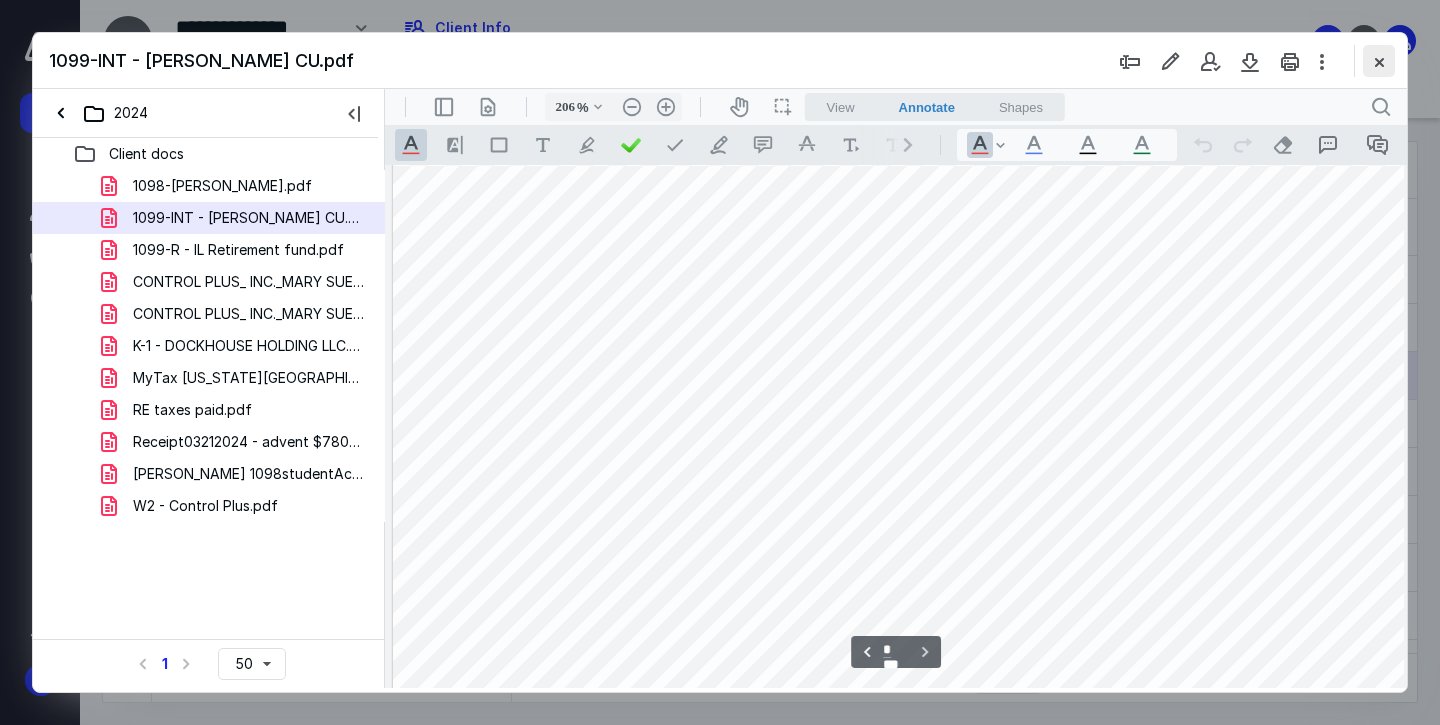 click at bounding box center [1379, 61] 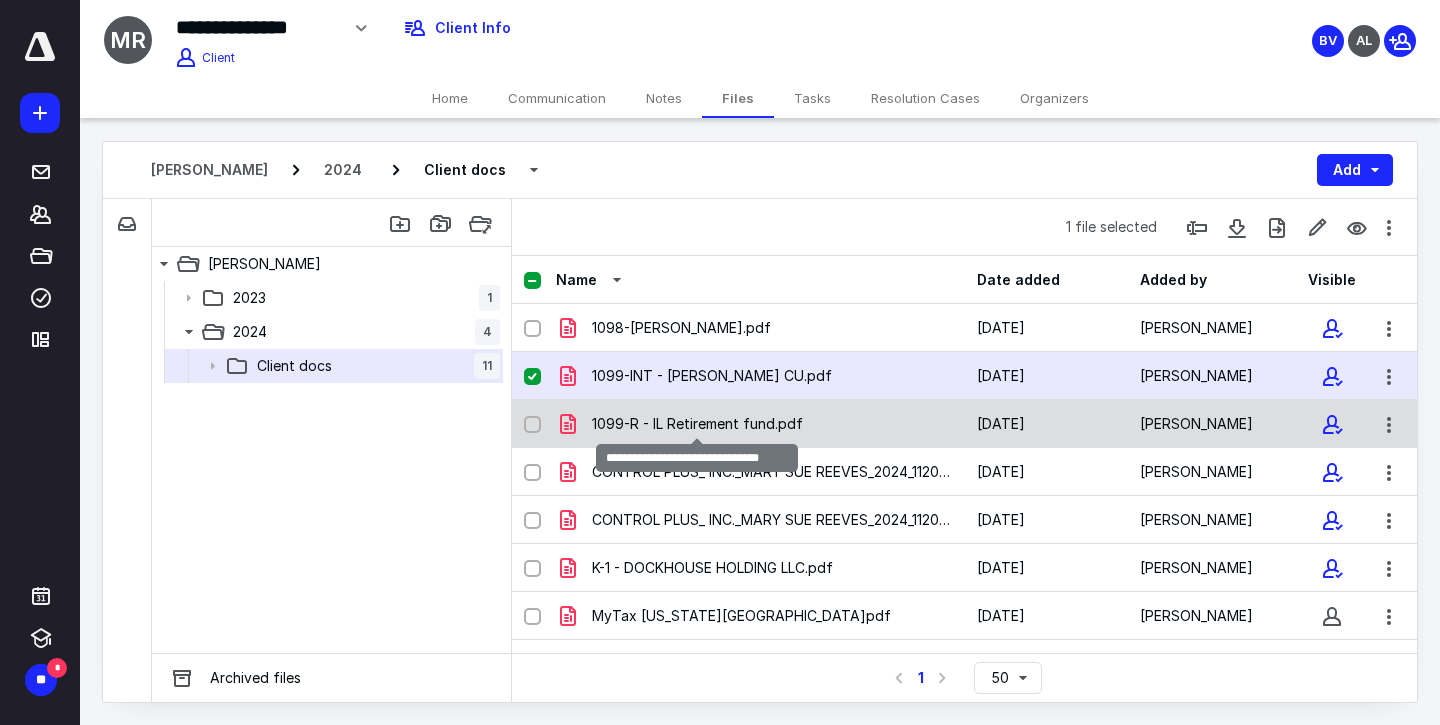 click on "1099-R - IL Retirement fund.pdf" at bounding box center [697, 424] 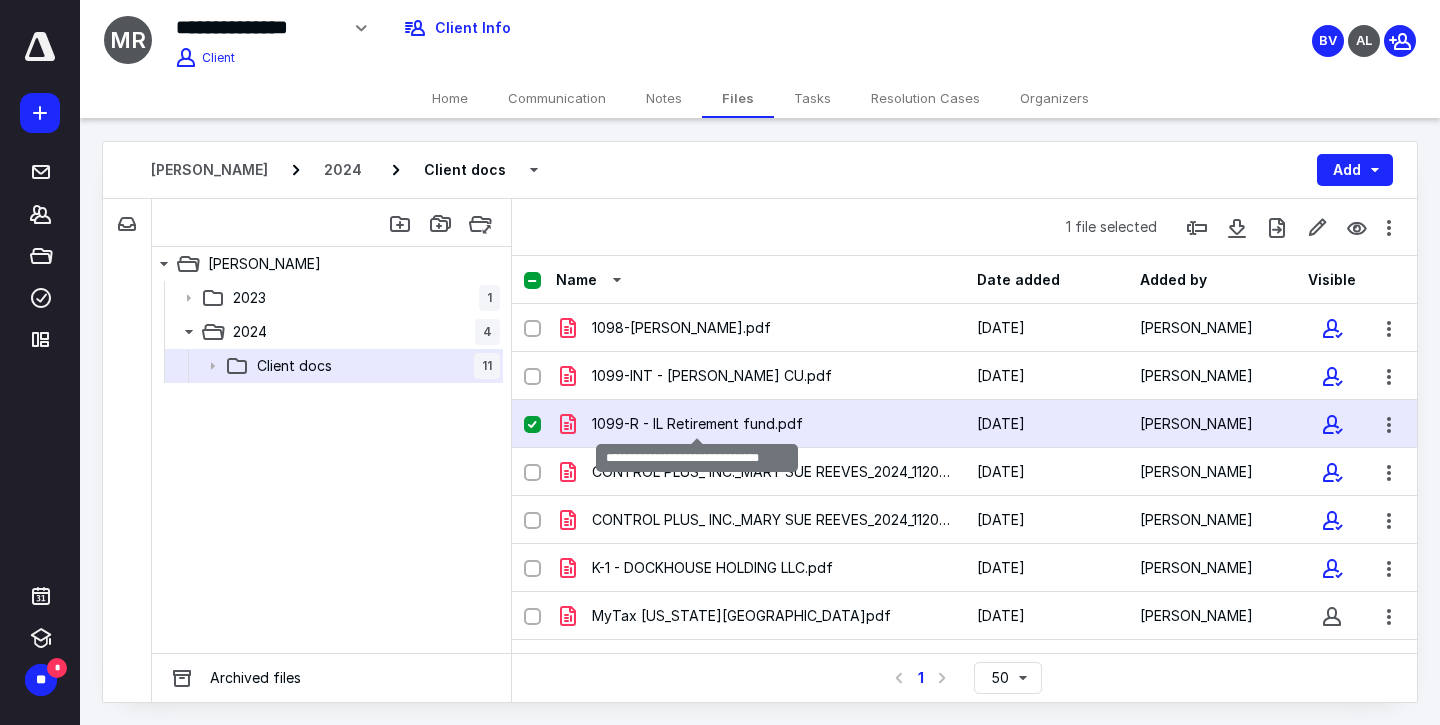 click on "1099-R - IL Retirement fund.pdf" at bounding box center (697, 424) 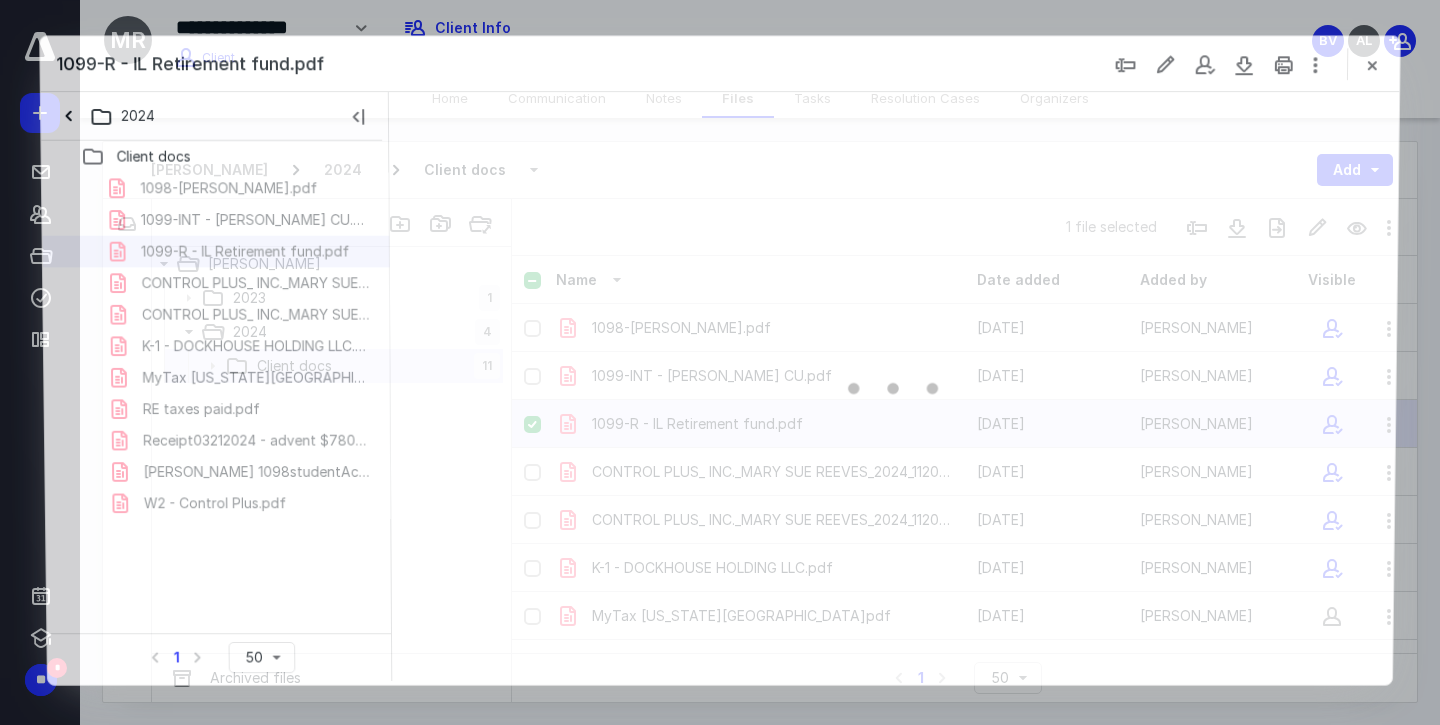 scroll, scrollTop: 0, scrollLeft: 0, axis: both 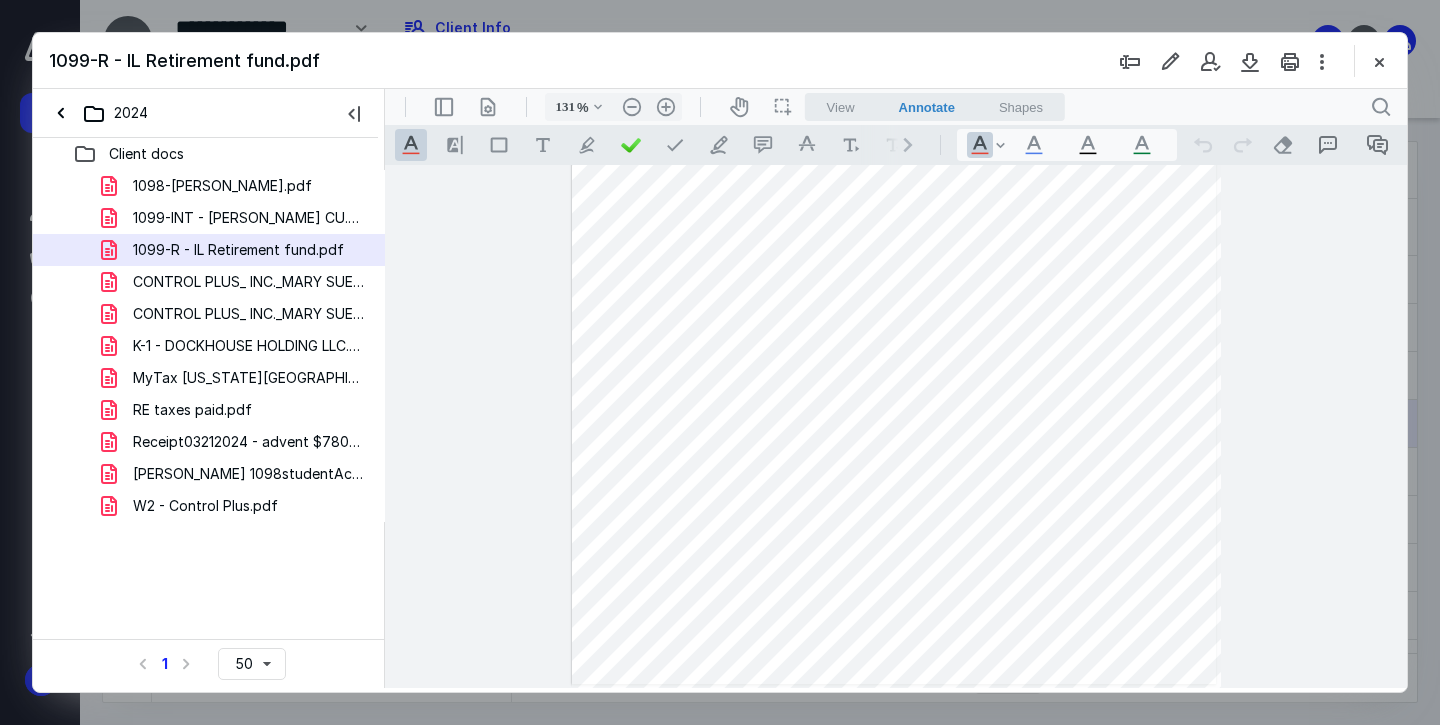 type on "156" 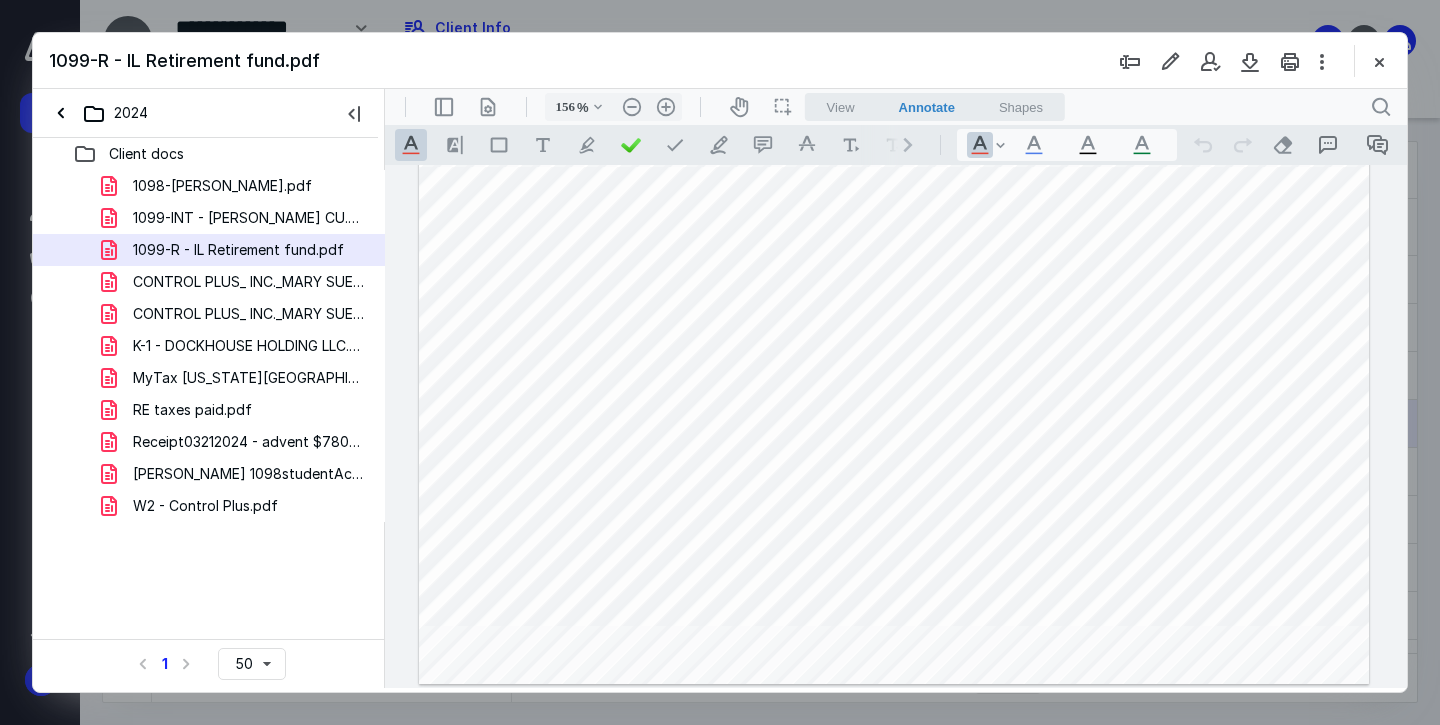 scroll, scrollTop: 719, scrollLeft: 0, axis: vertical 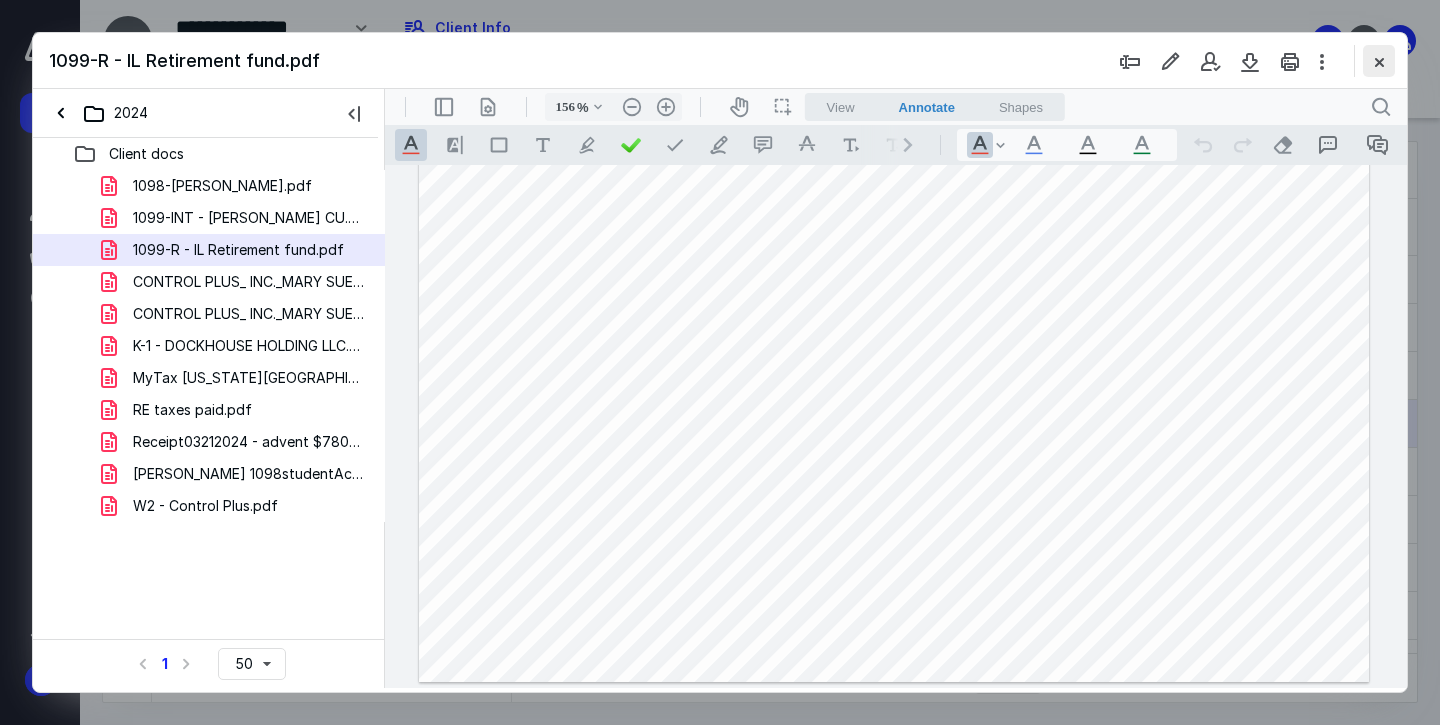 click at bounding box center (1379, 61) 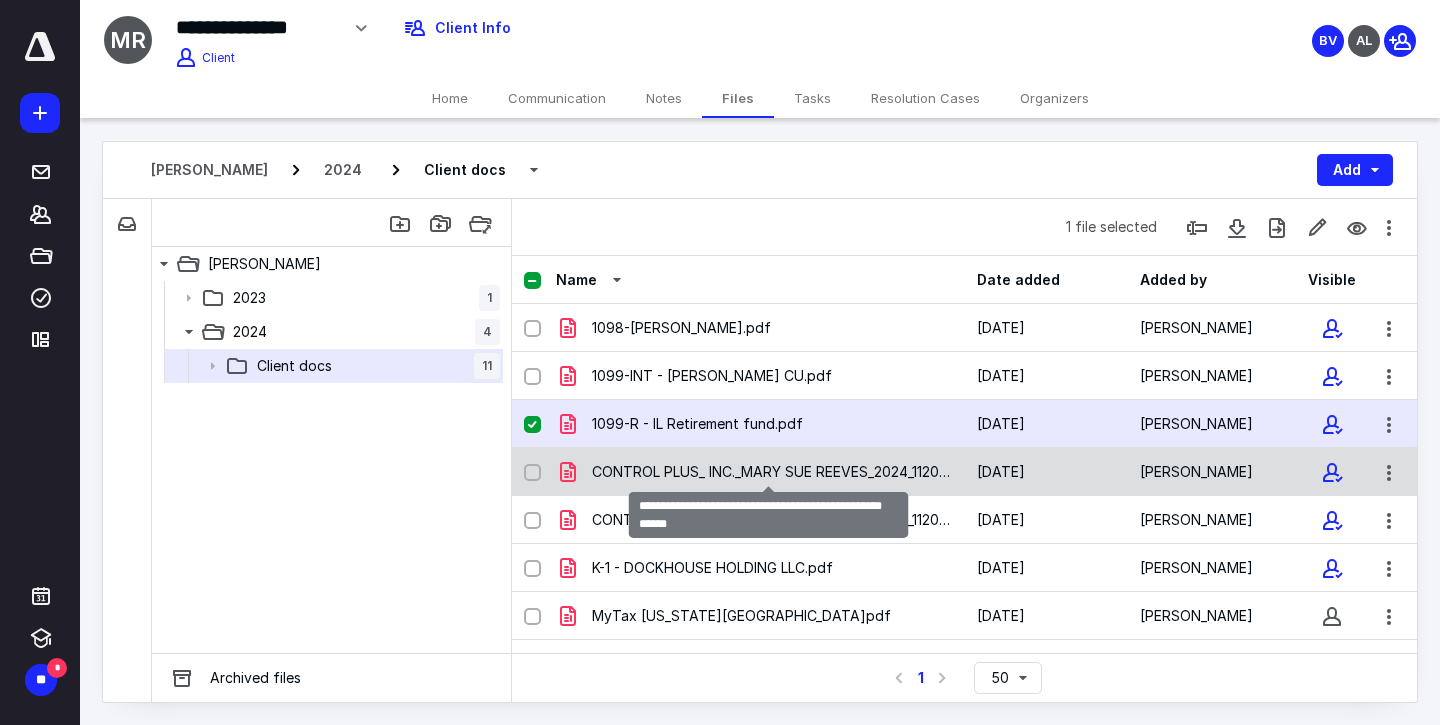 click on "CONTROL PLUS_ INC._MARY SUE REEVES_2024_1120S_K1 (1).pdf" at bounding box center (772, 472) 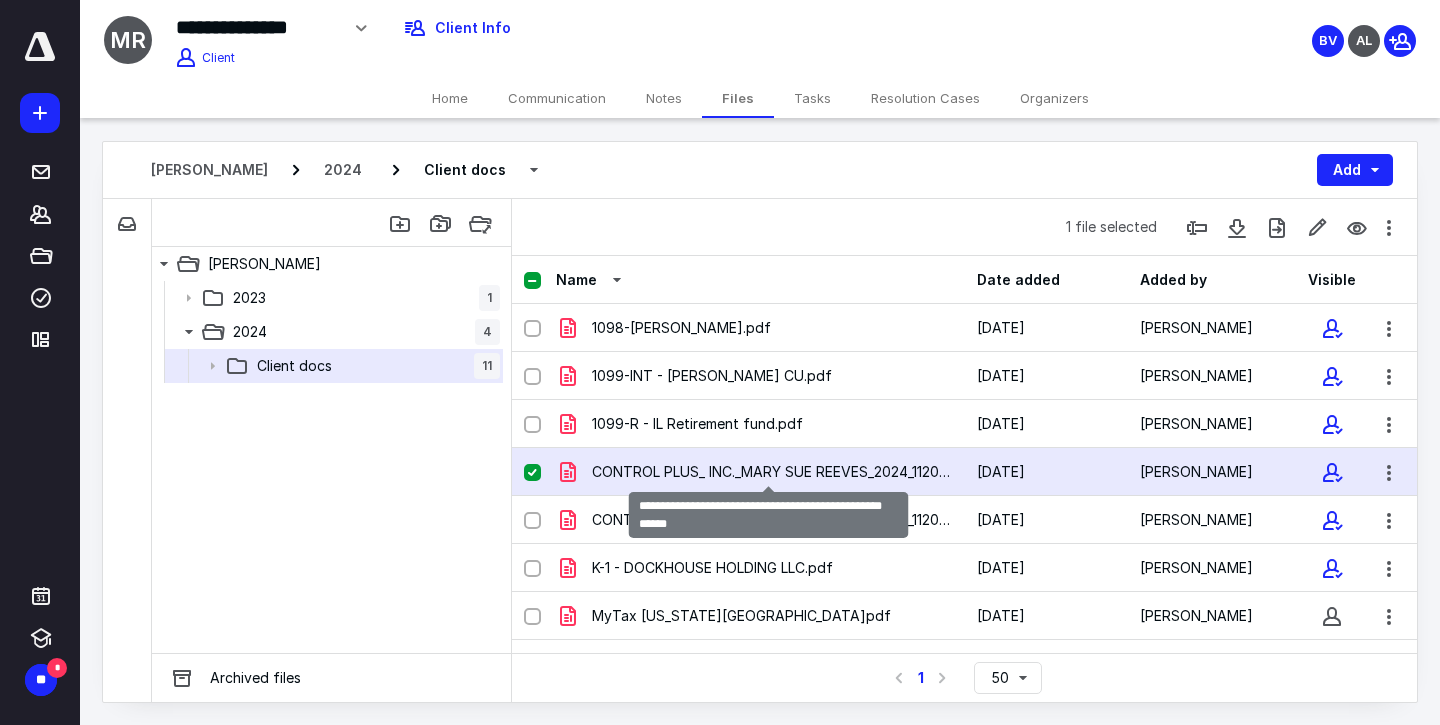 click on "CONTROL PLUS_ INC._MARY SUE REEVES_2024_1120S_K1 (1).pdf" at bounding box center [772, 472] 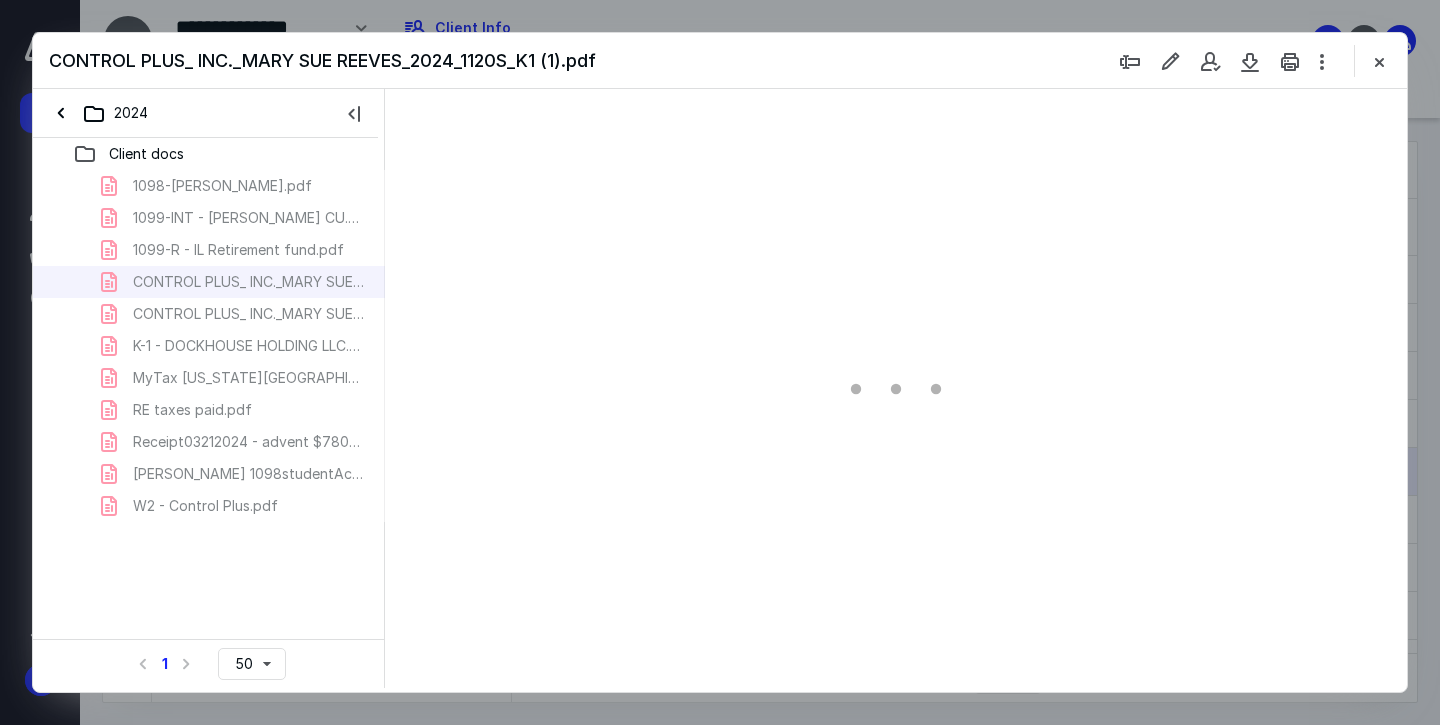 scroll, scrollTop: 0, scrollLeft: 0, axis: both 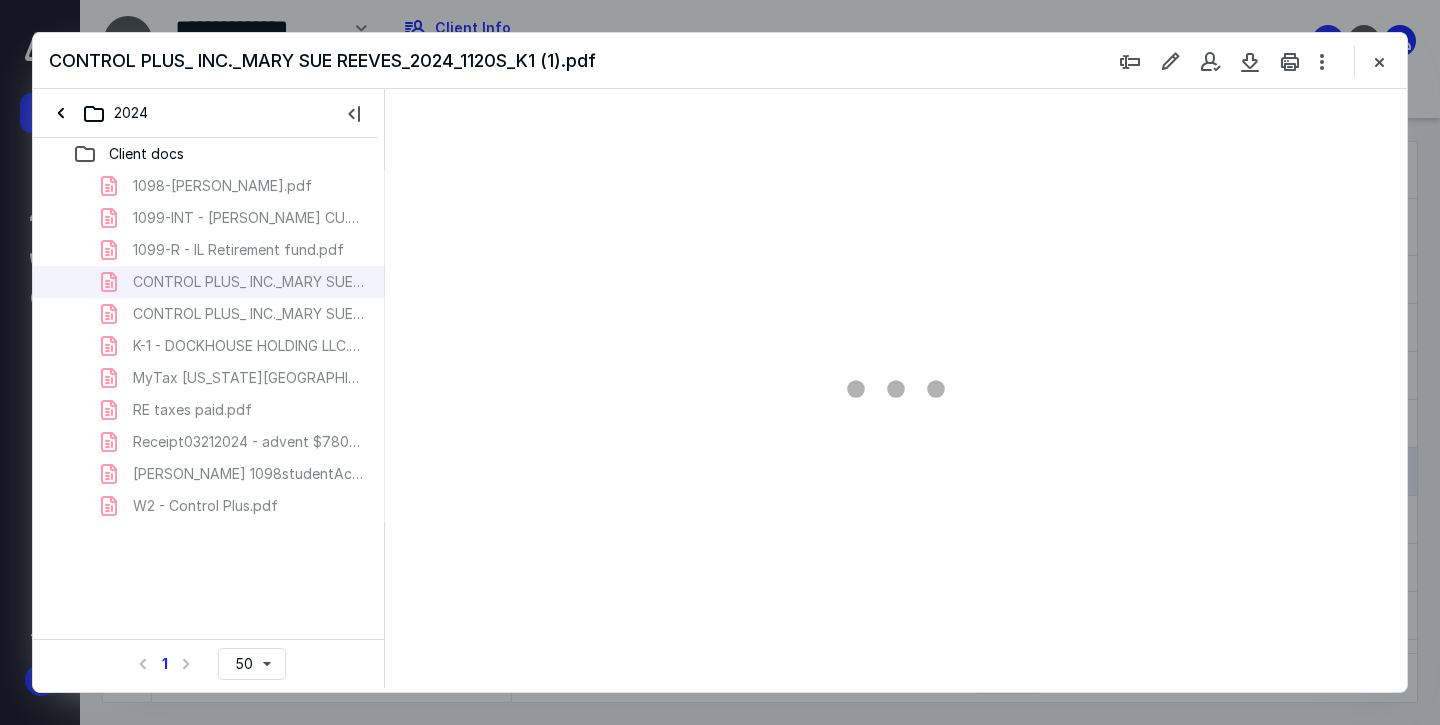 type on "66" 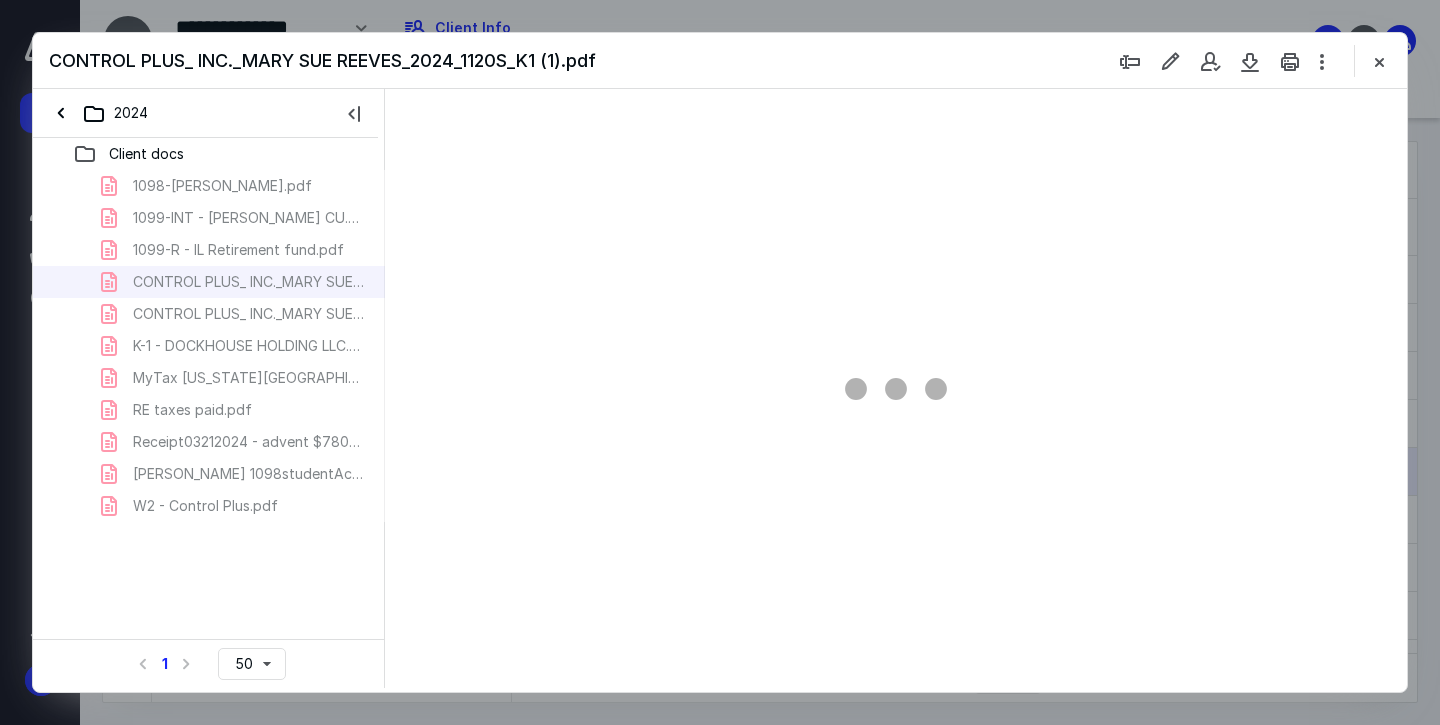 scroll, scrollTop: 79, scrollLeft: 0, axis: vertical 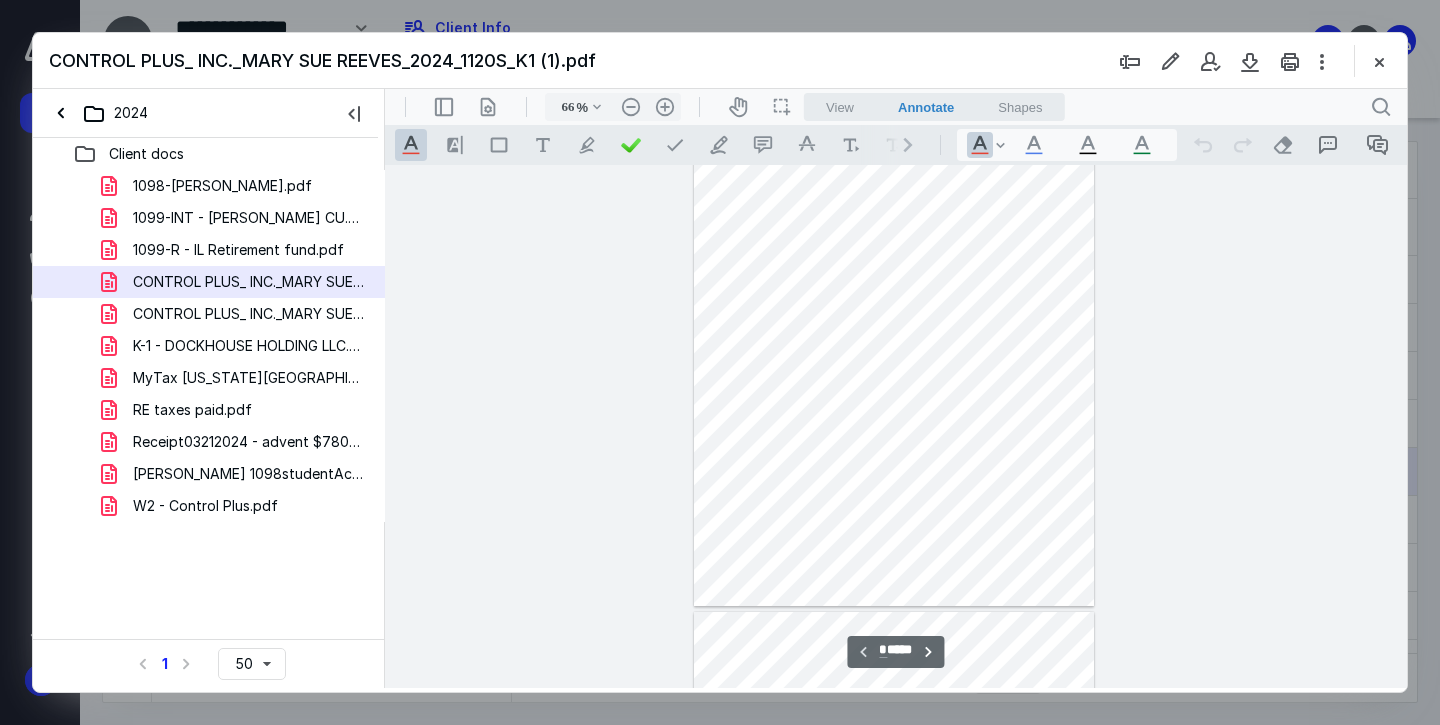 type on "*" 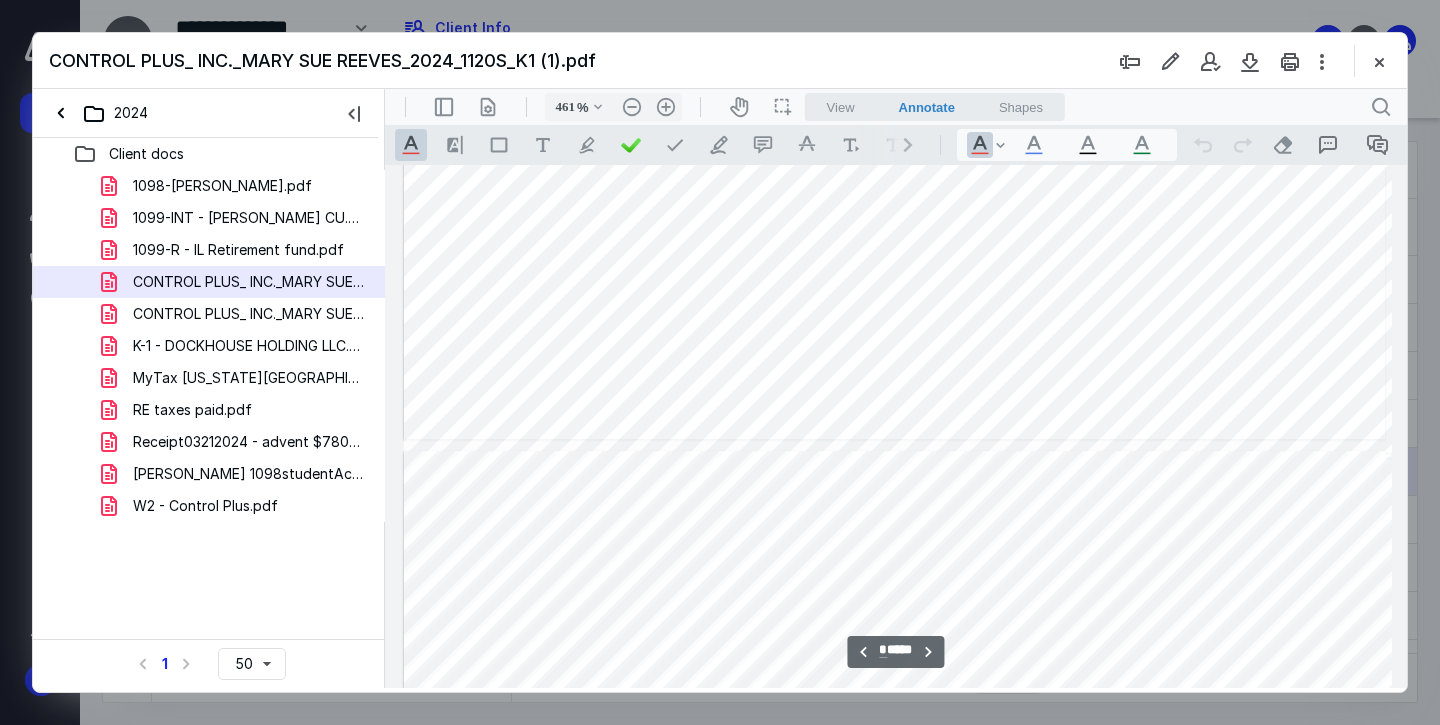 scroll, scrollTop: 5364, scrollLeft: 841, axis: both 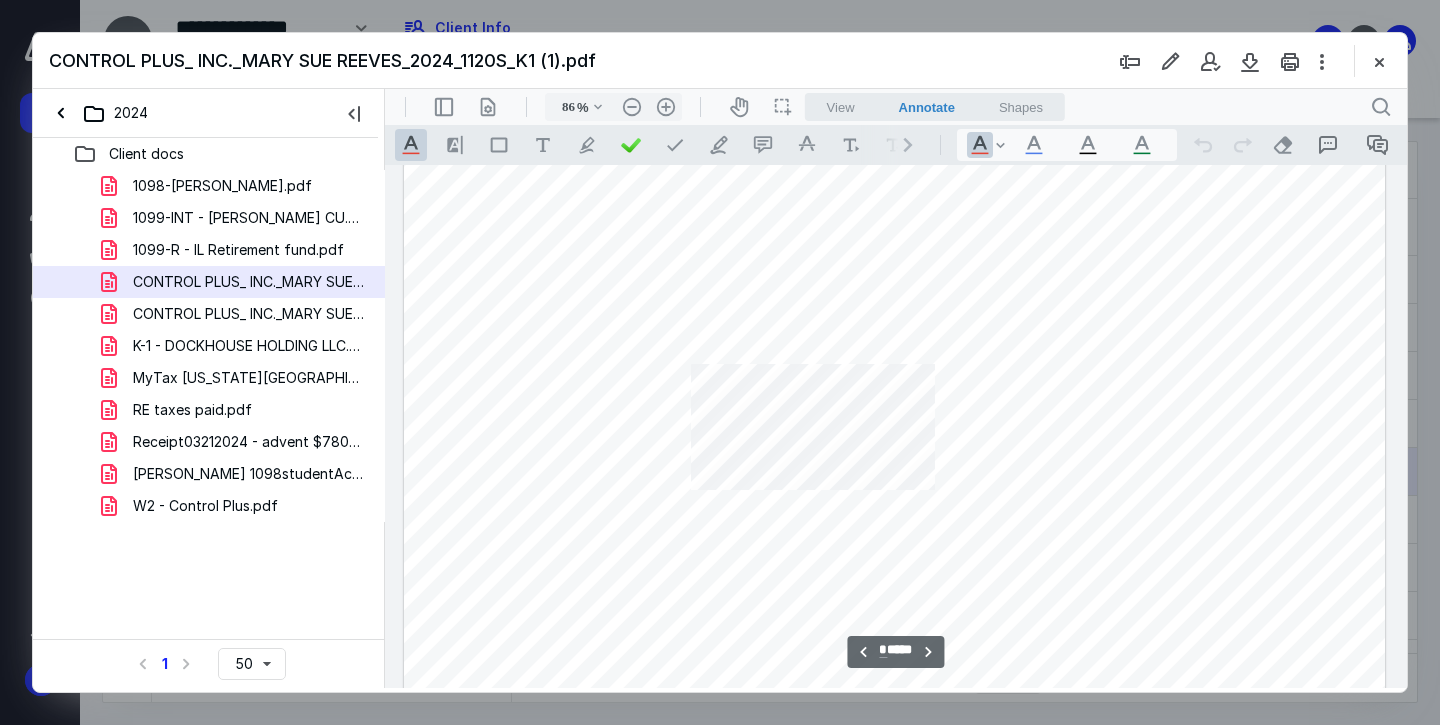 type on "111" 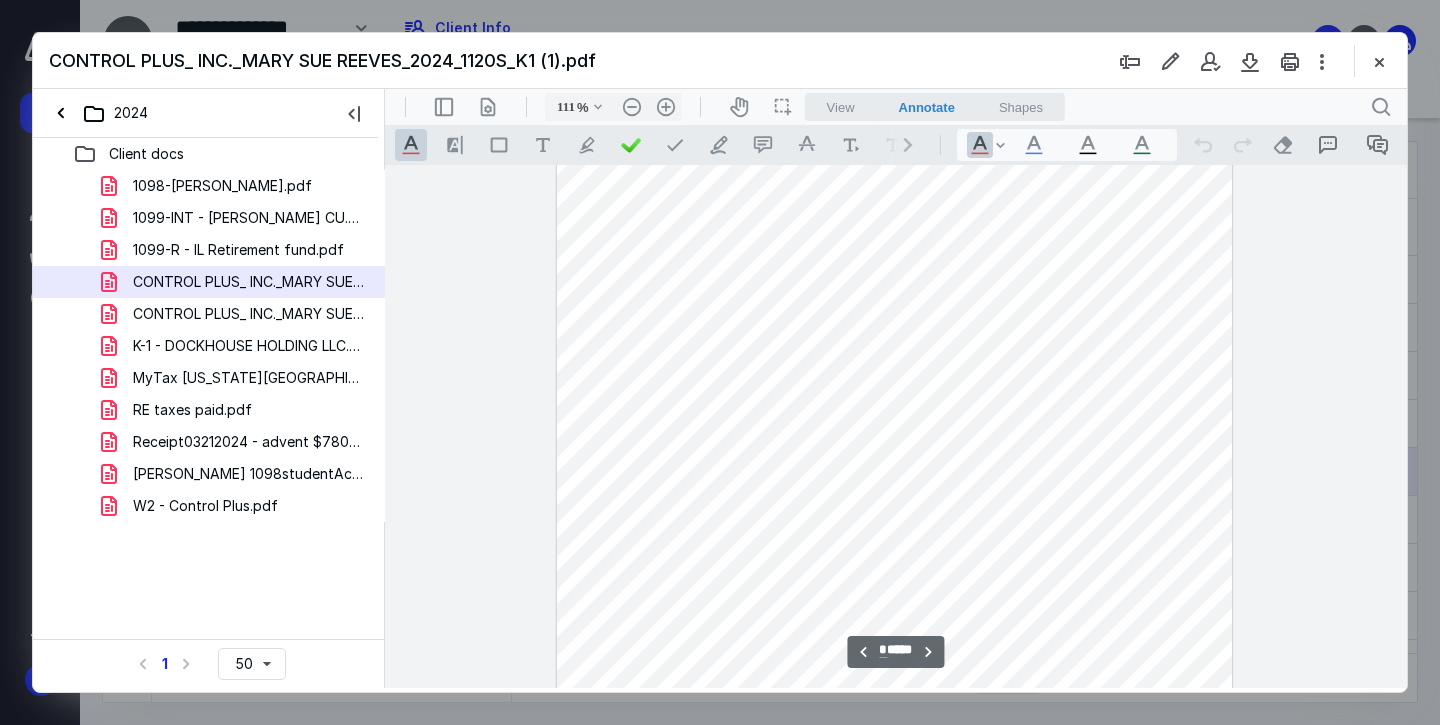 scroll, scrollTop: 971, scrollLeft: 0, axis: vertical 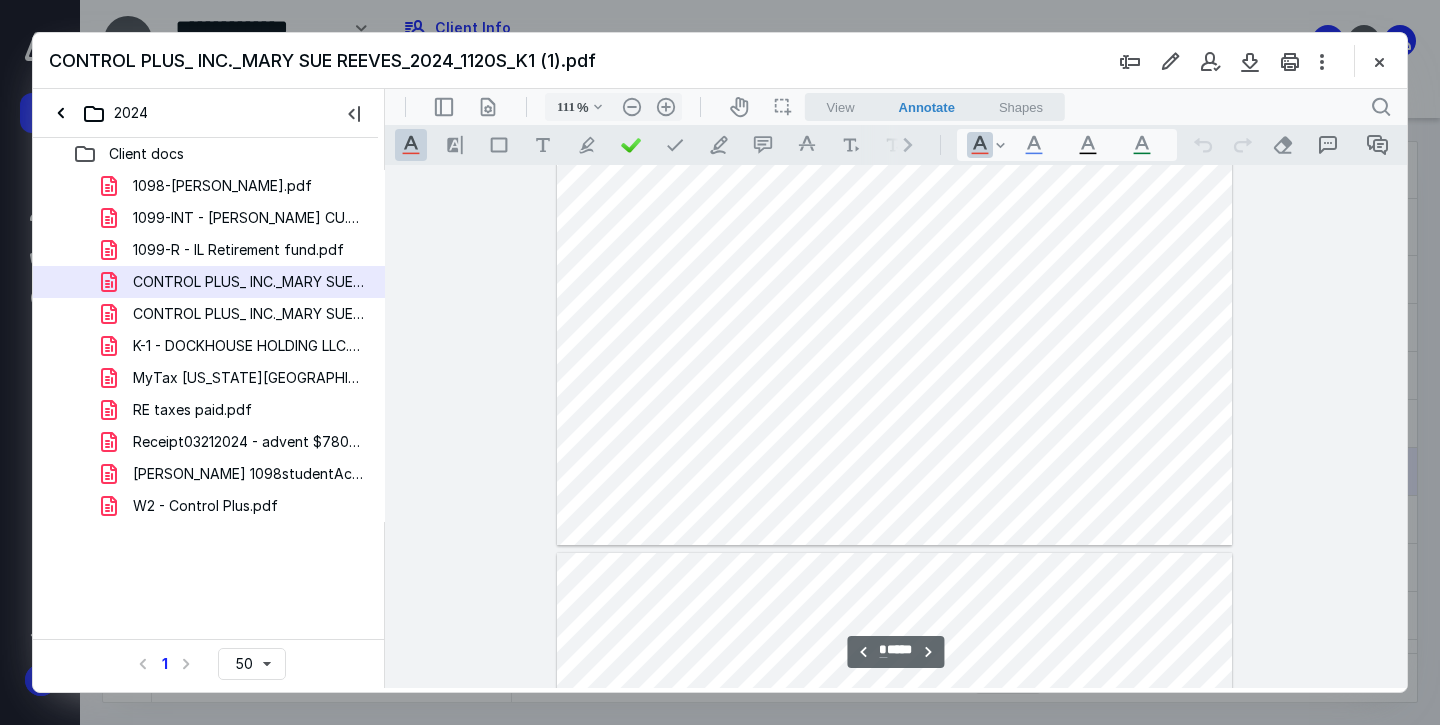 type on "*" 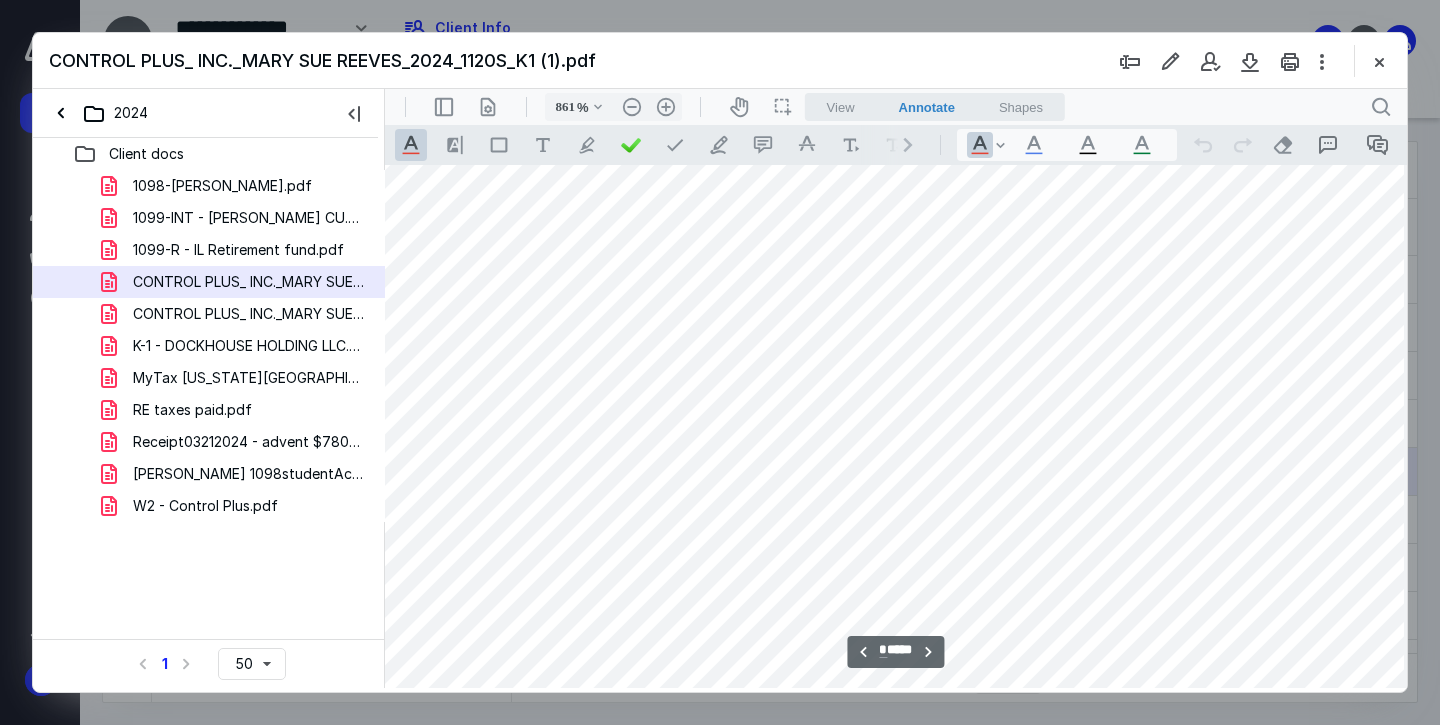 scroll, scrollTop: 14324, scrollLeft: 2562, axis: both 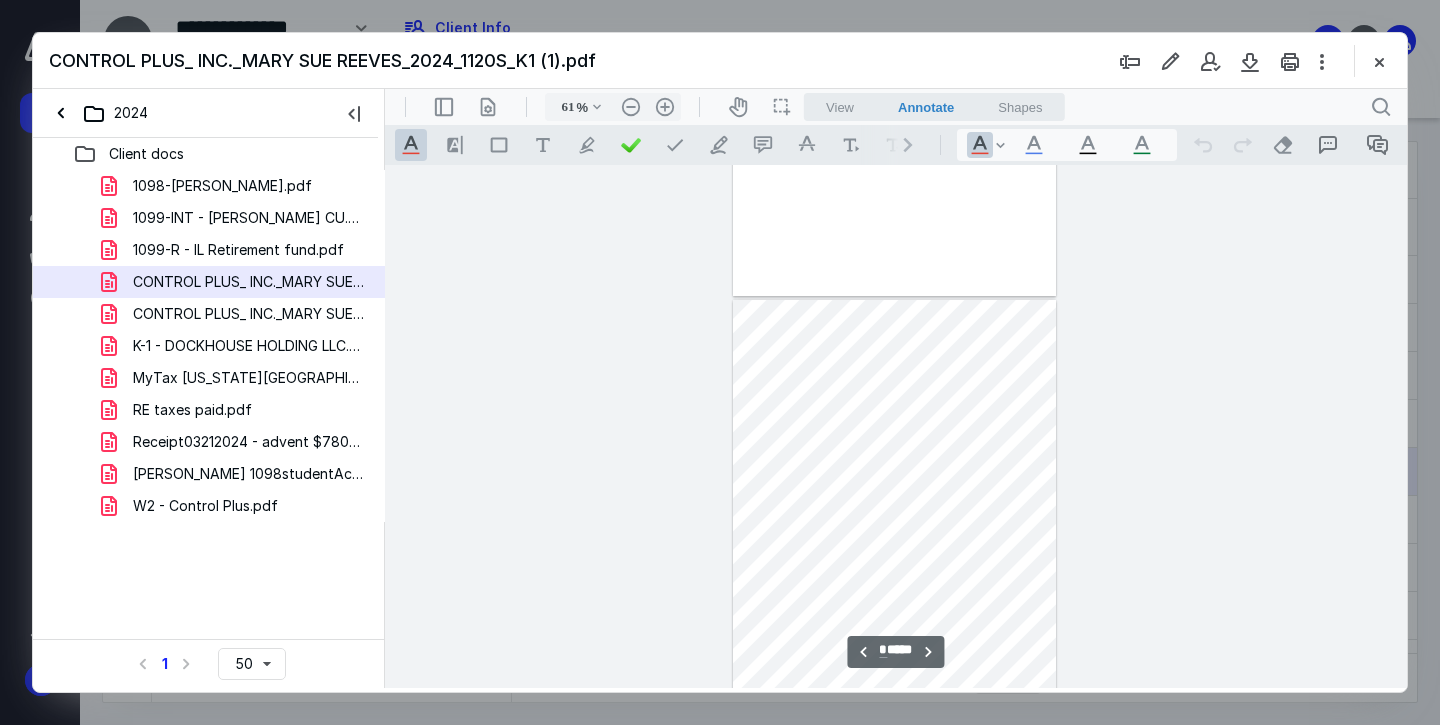 type on "53" 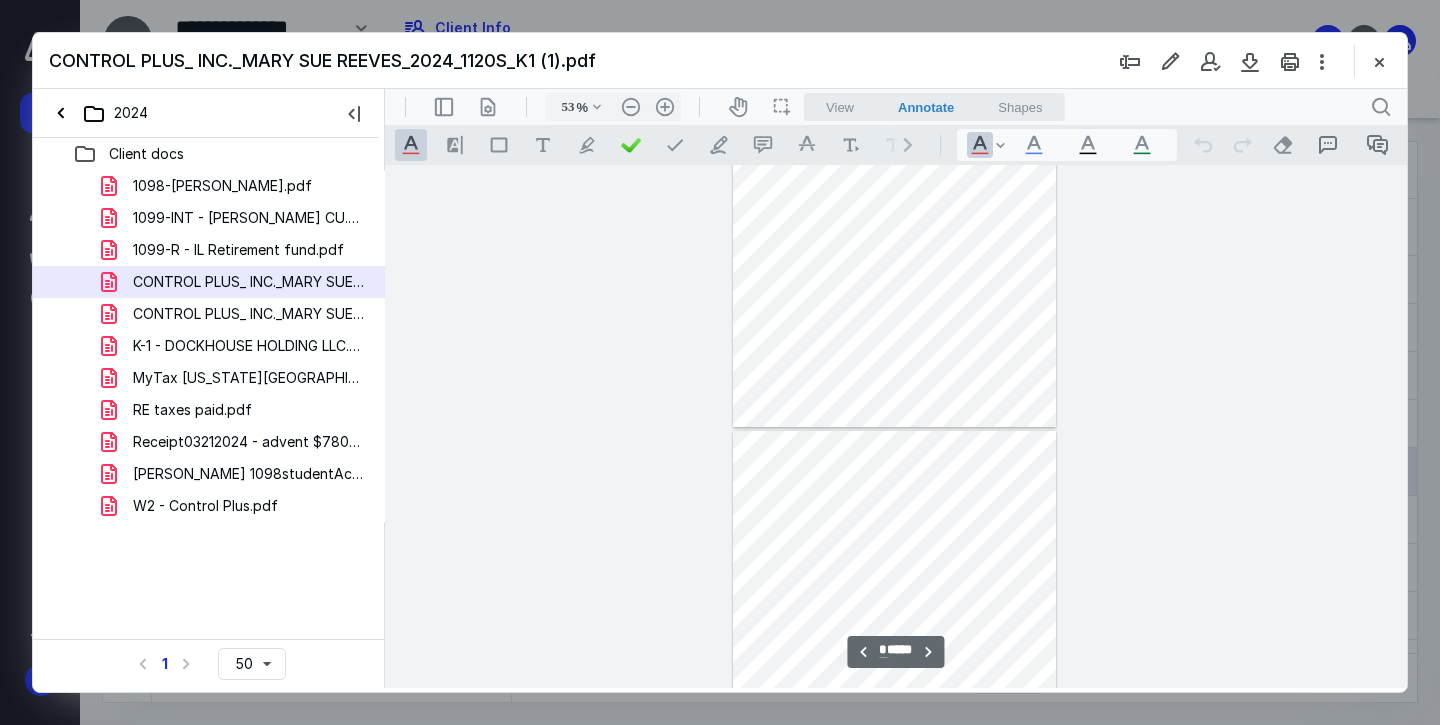 type on "61" 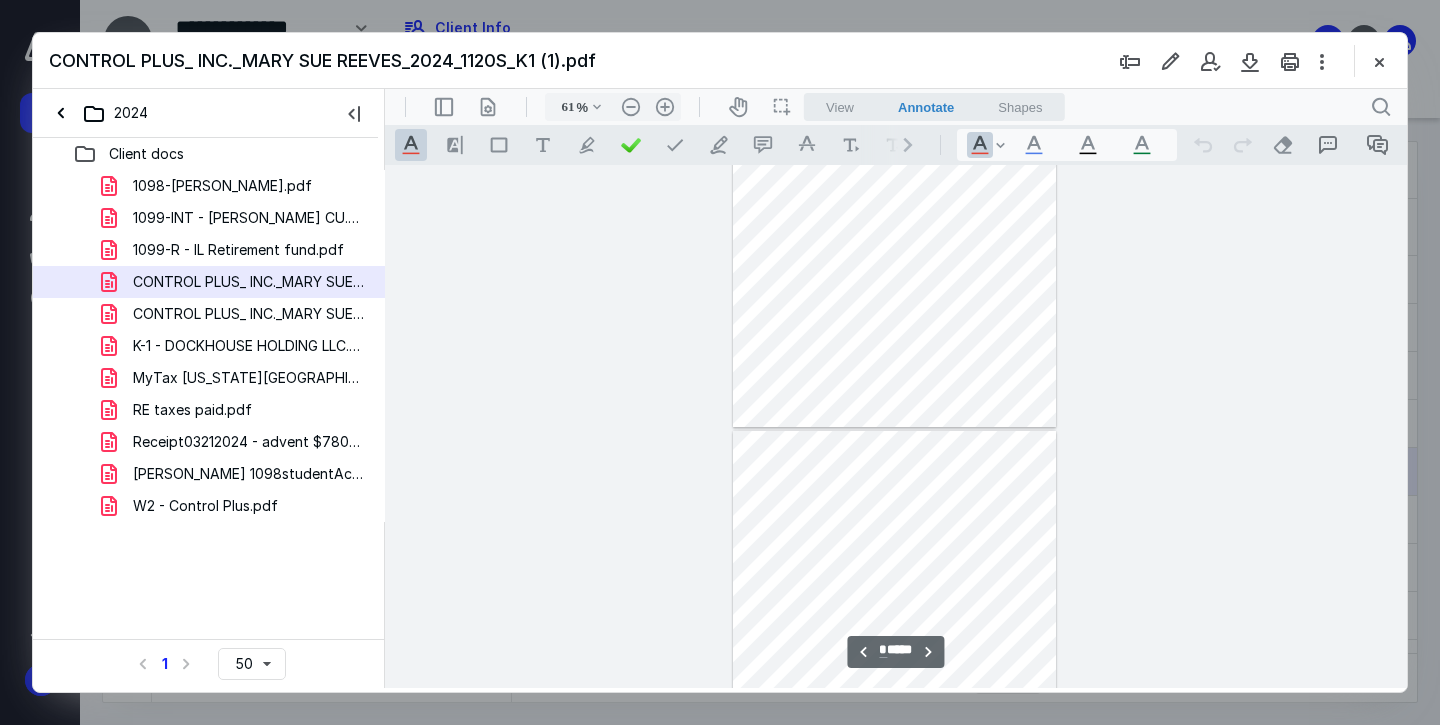 type on "*" 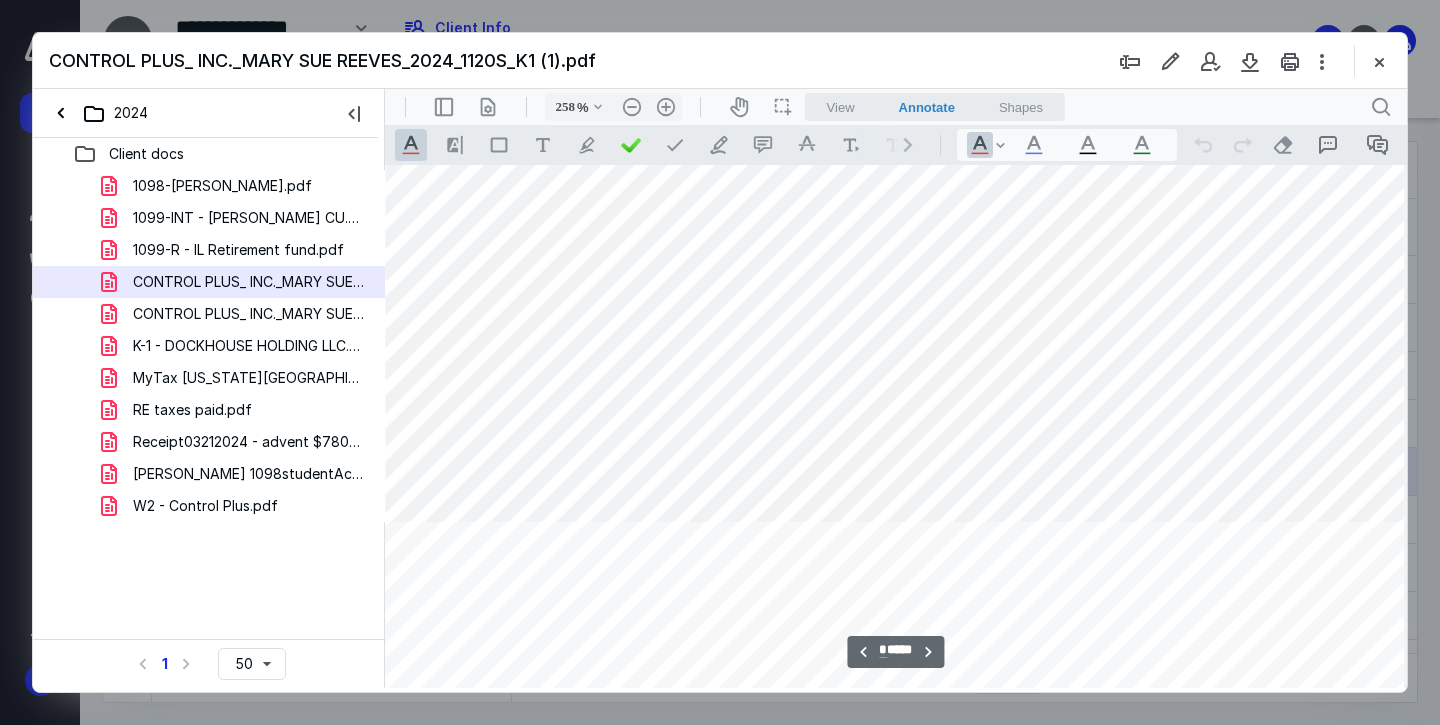 scroll, scrollTop: 4846, scrollLeft: 349, axis: both 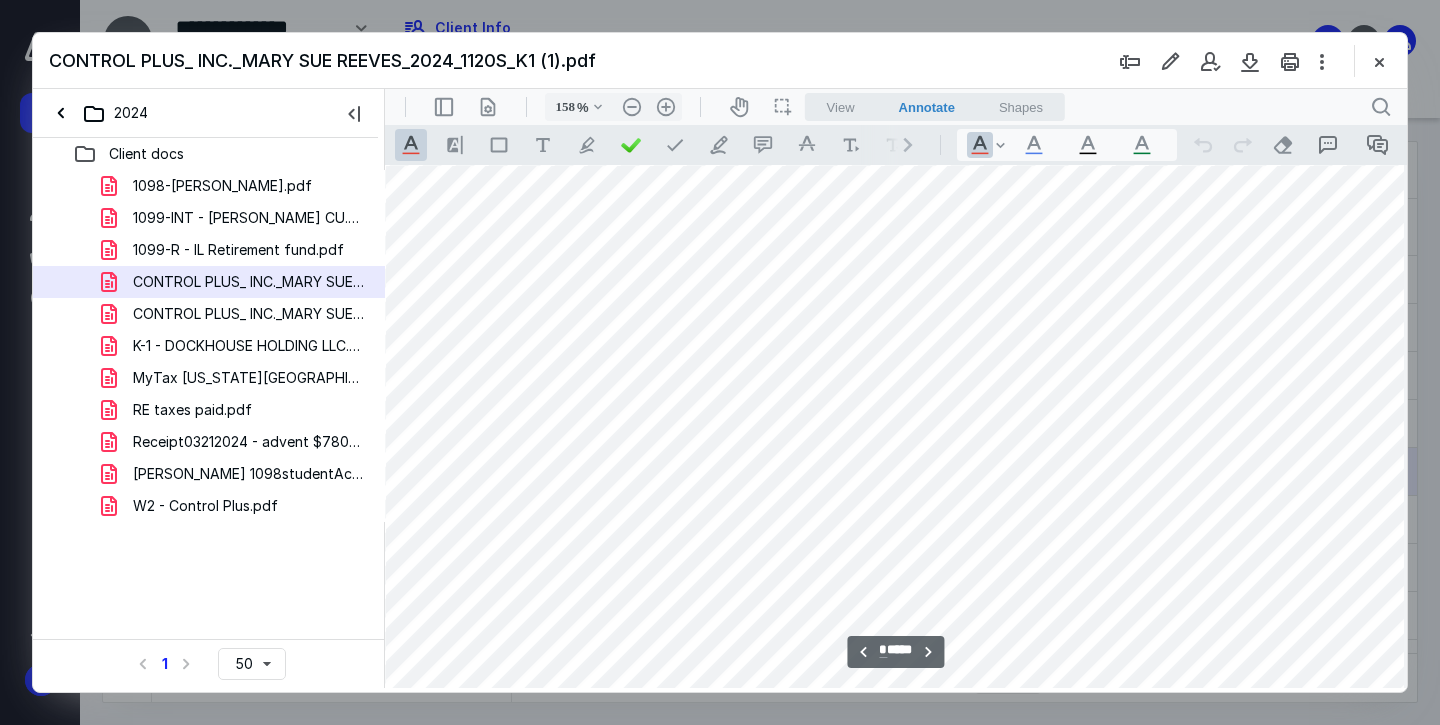 type on "108" 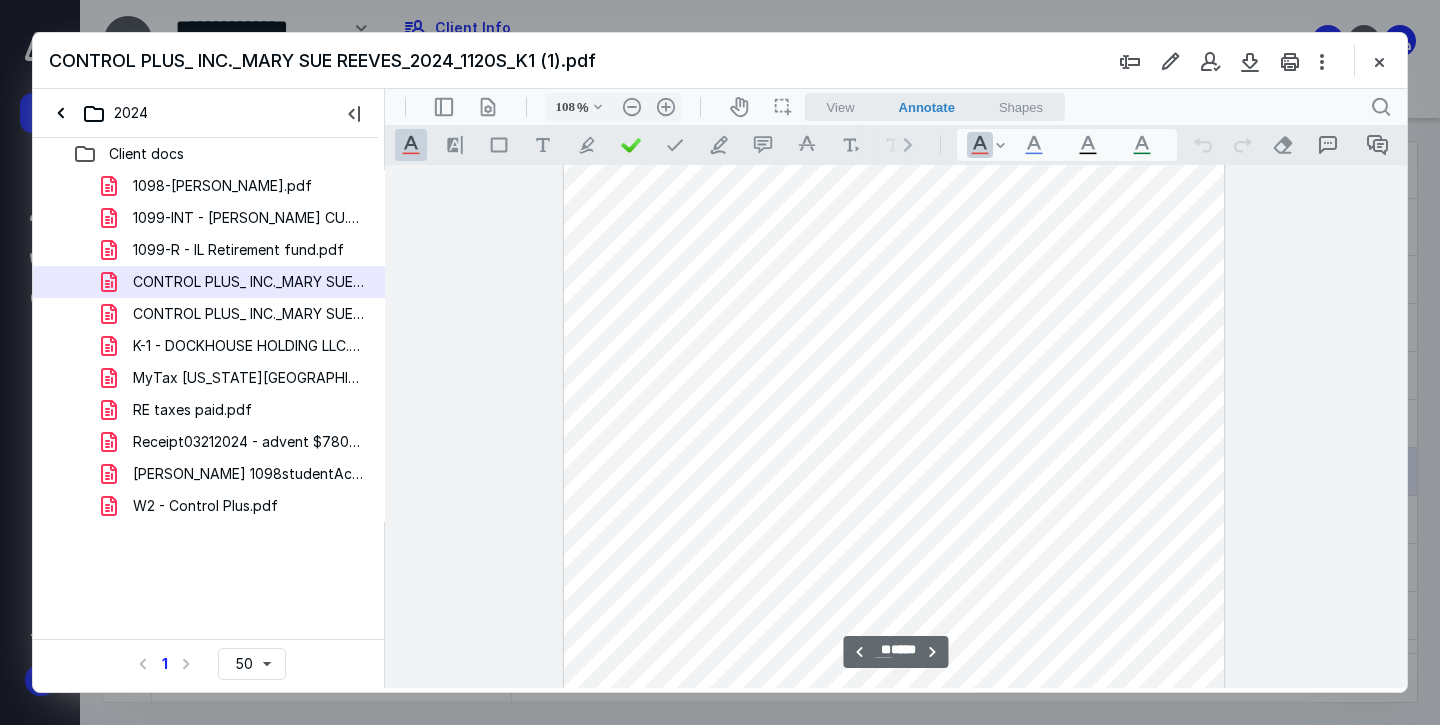 scroll, scrollTop: 7843, scrollLeft: 0, axis: vertical 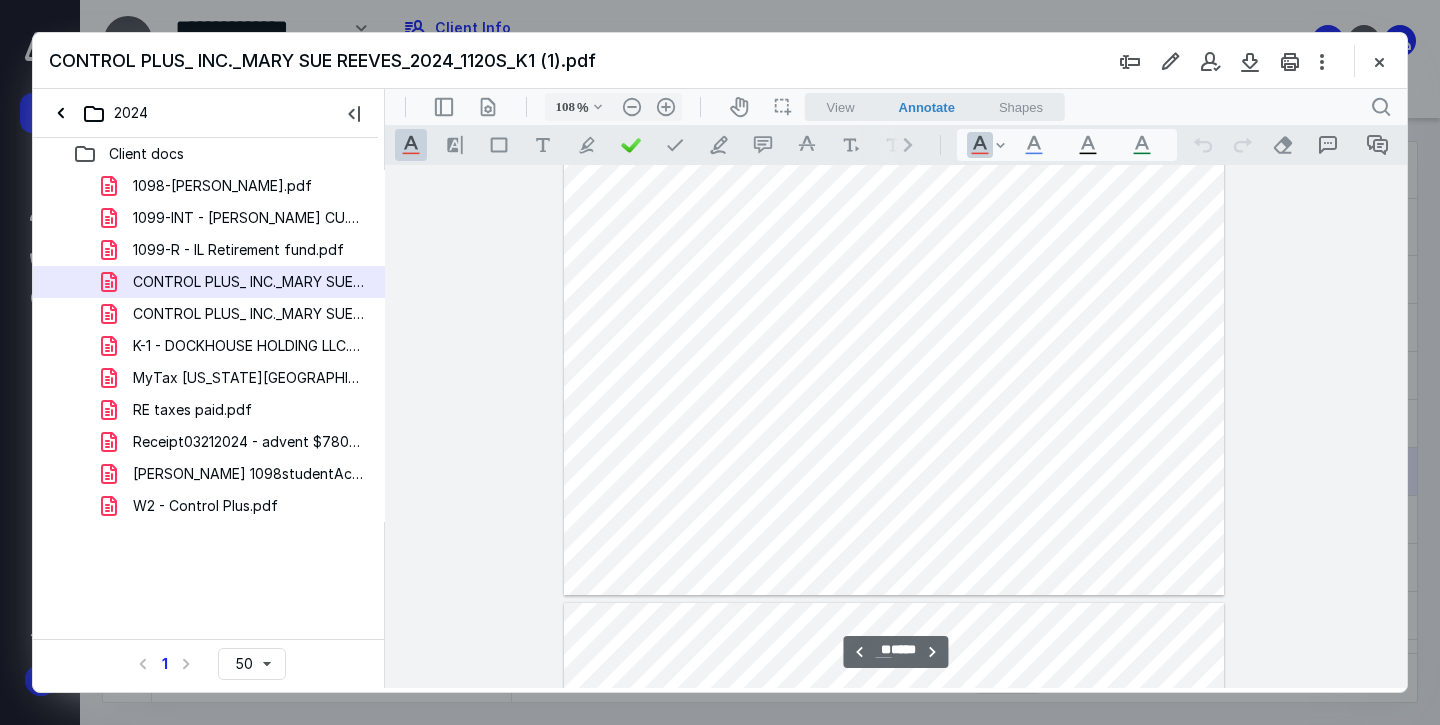 type on "**" 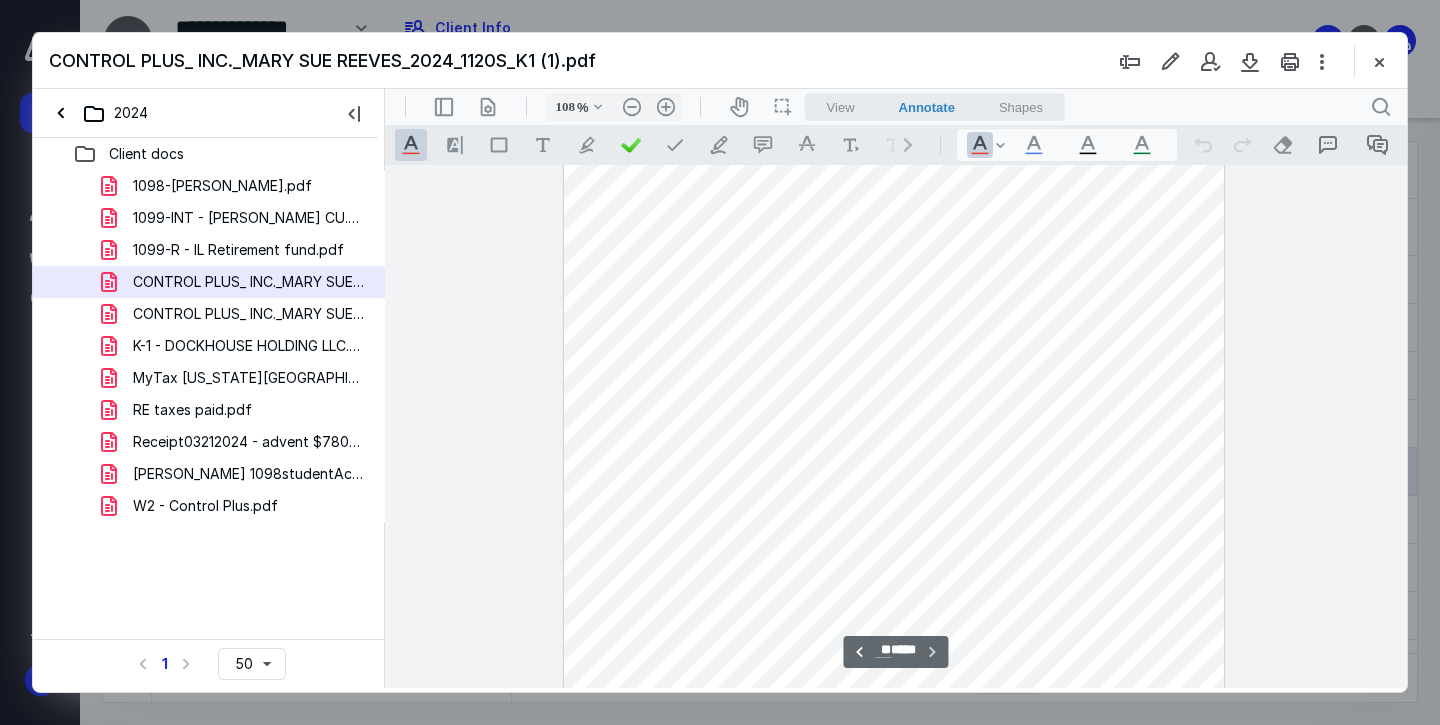 scroll, scrollTop: 8959, scrollLeft: 0, axis: vertical 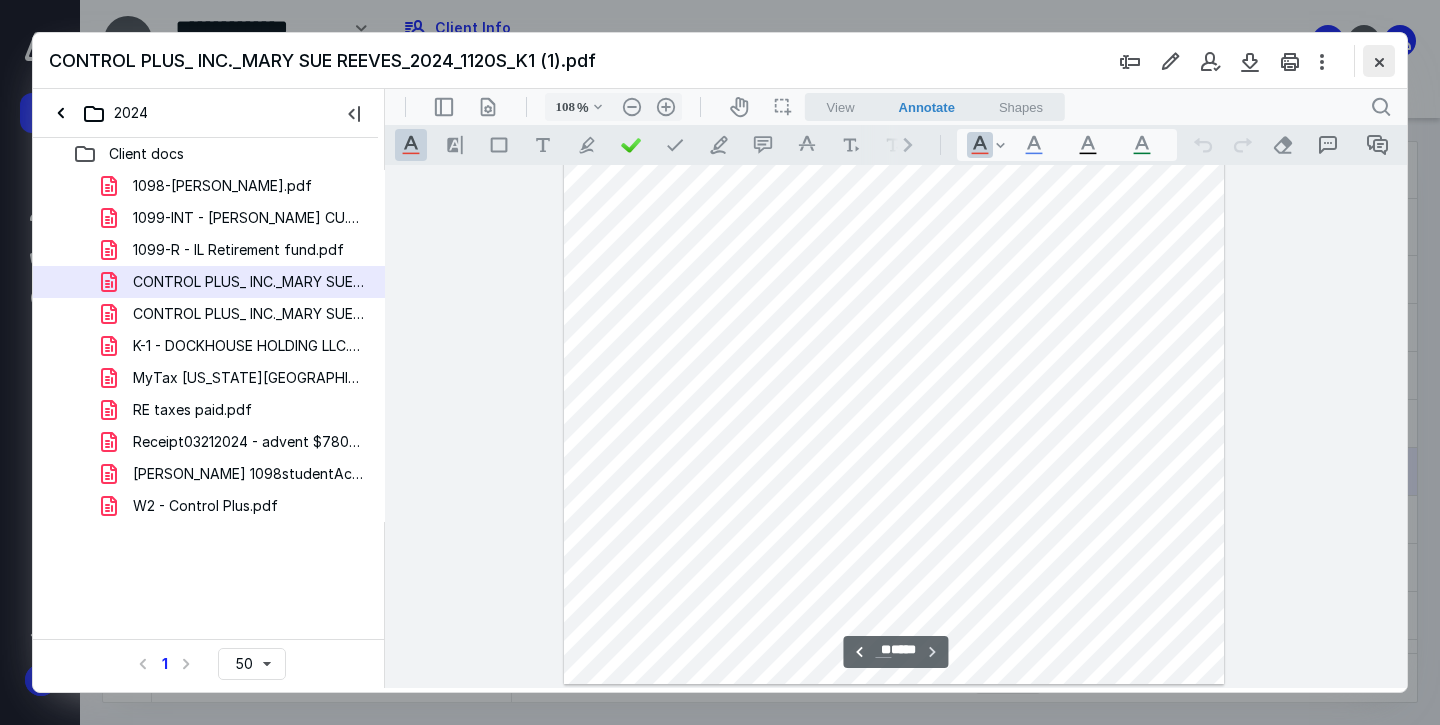 click at bounding box center [1379, 61] 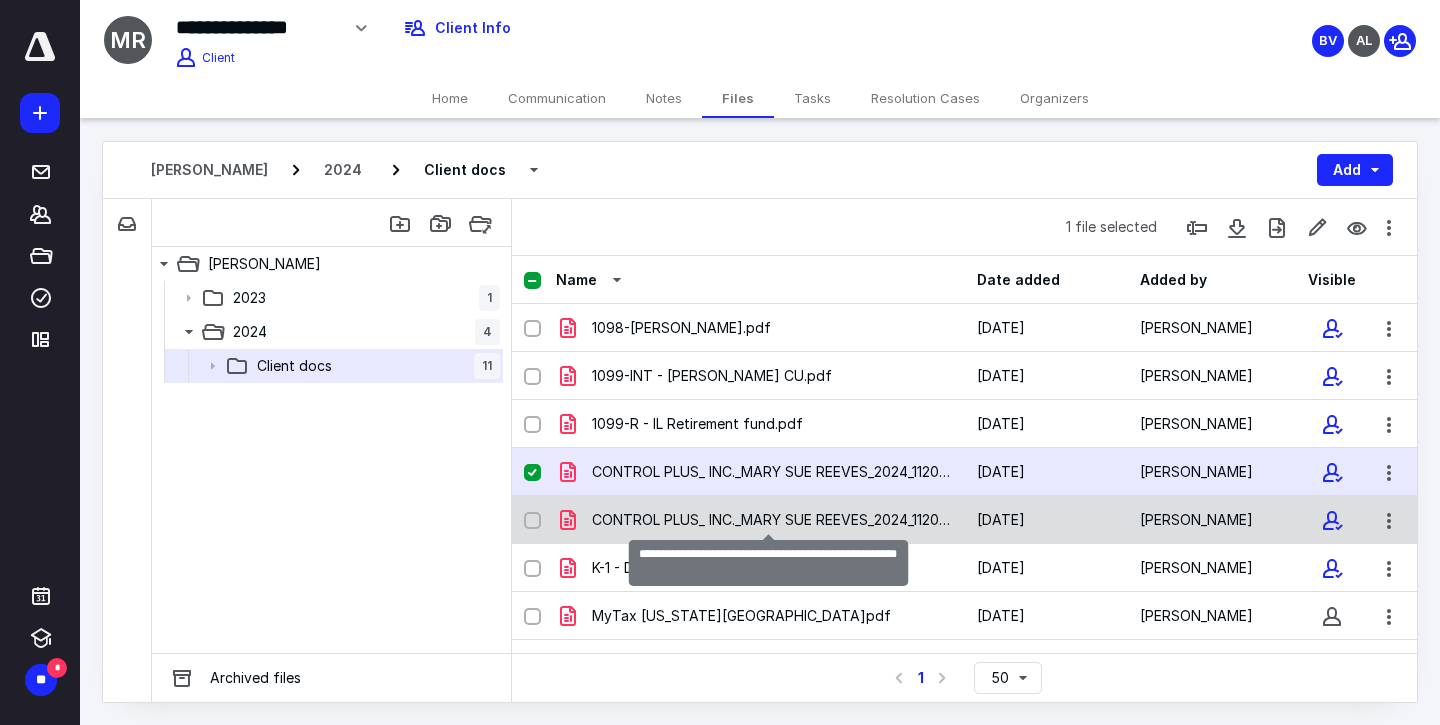 click on "CONTROL PLUS_ INC._MARY SUE REEVES_2024_1120S_K1.pdf" at bounding box center [772, 520] 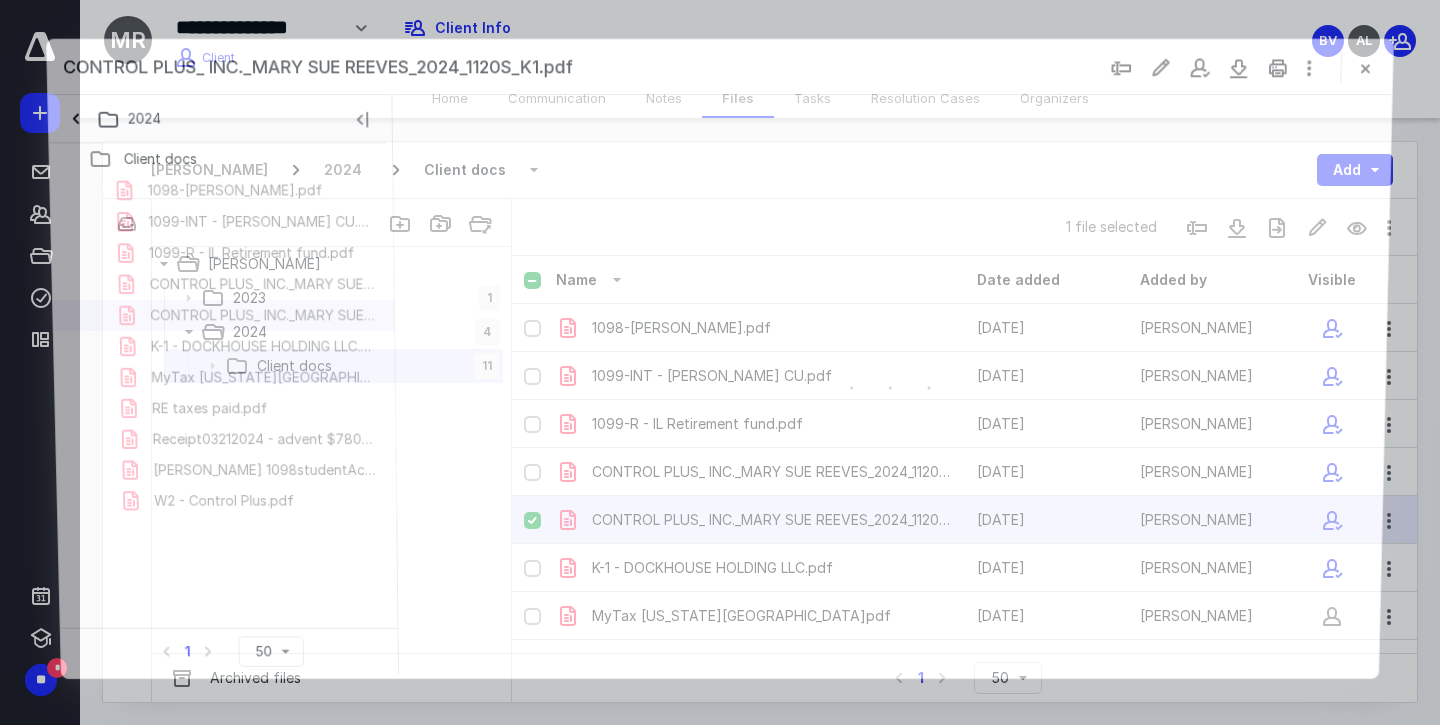 scroll, scrollTop: 0, scrollLeft: 0, axis: both 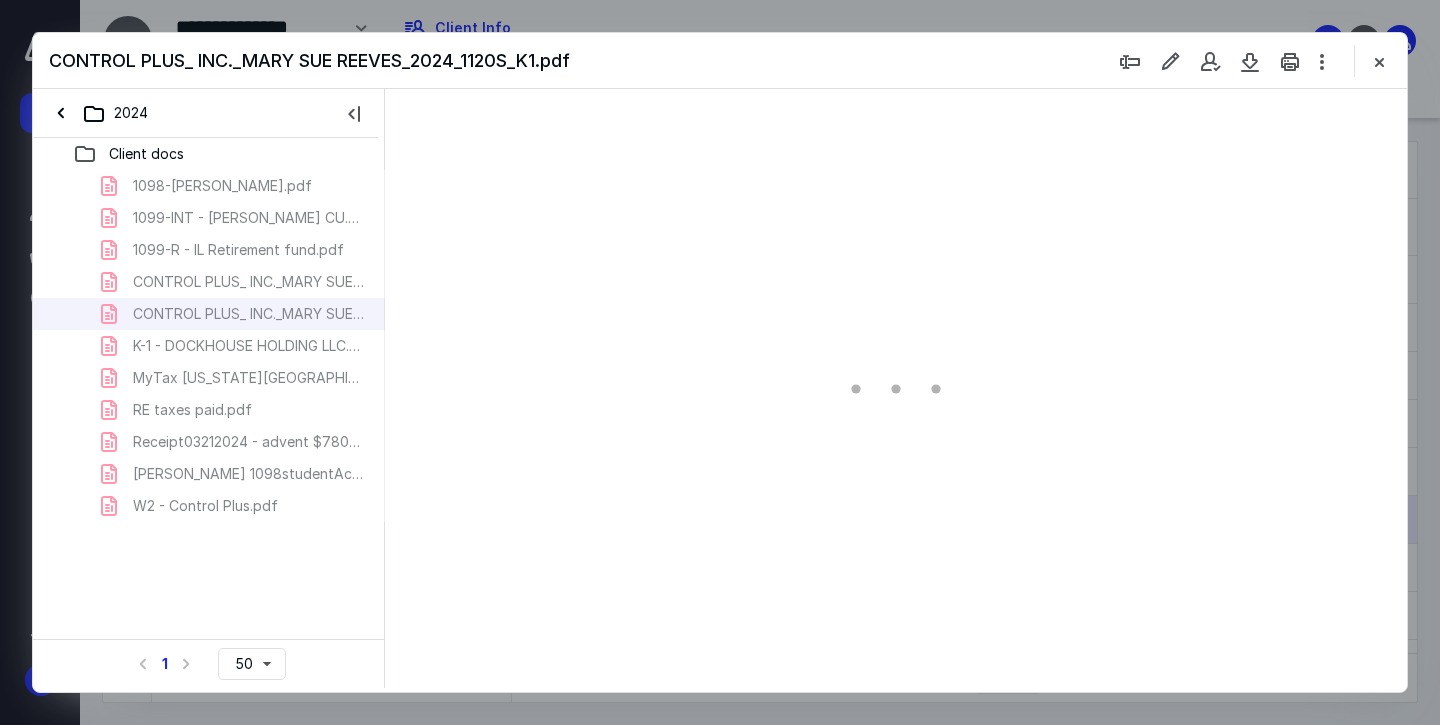 type on "66" 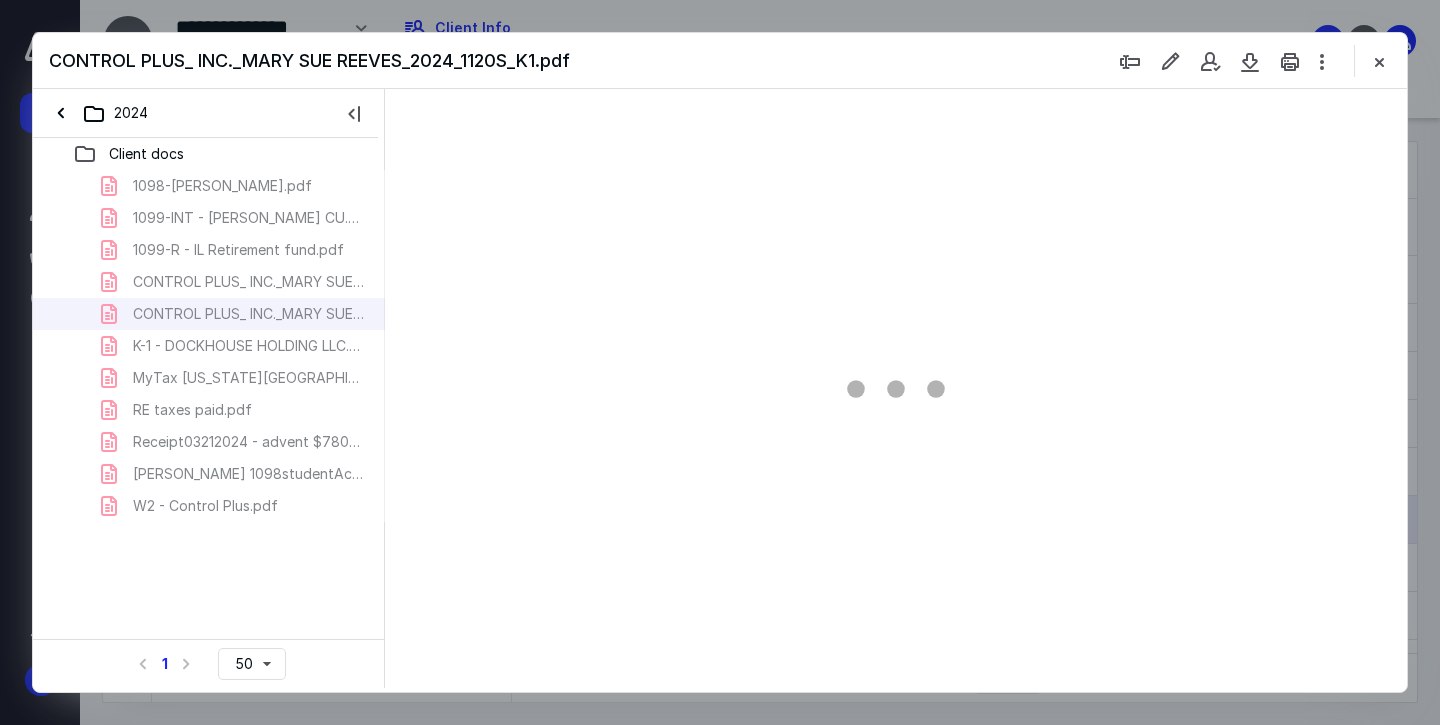 scroll, scrollTop: 79, scrollLeft: 0, axis: vertical 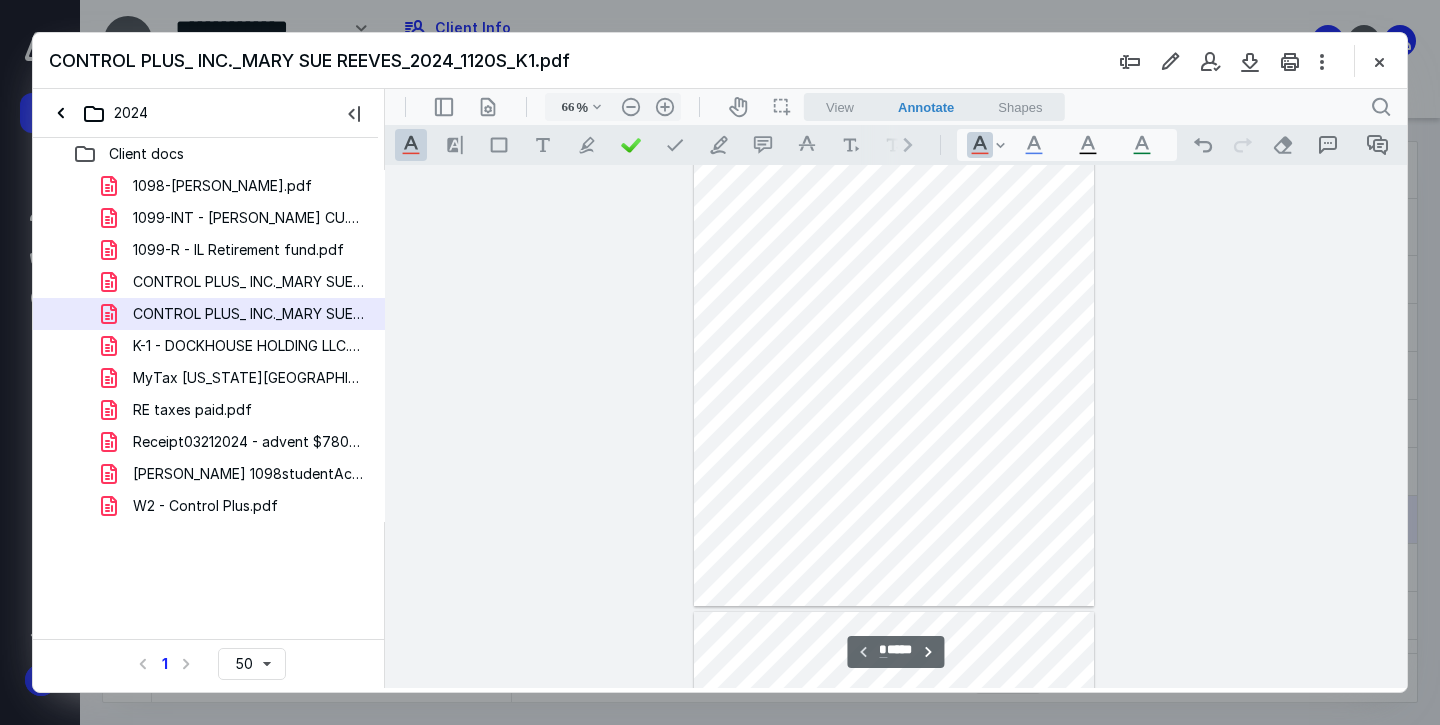 type on "*" 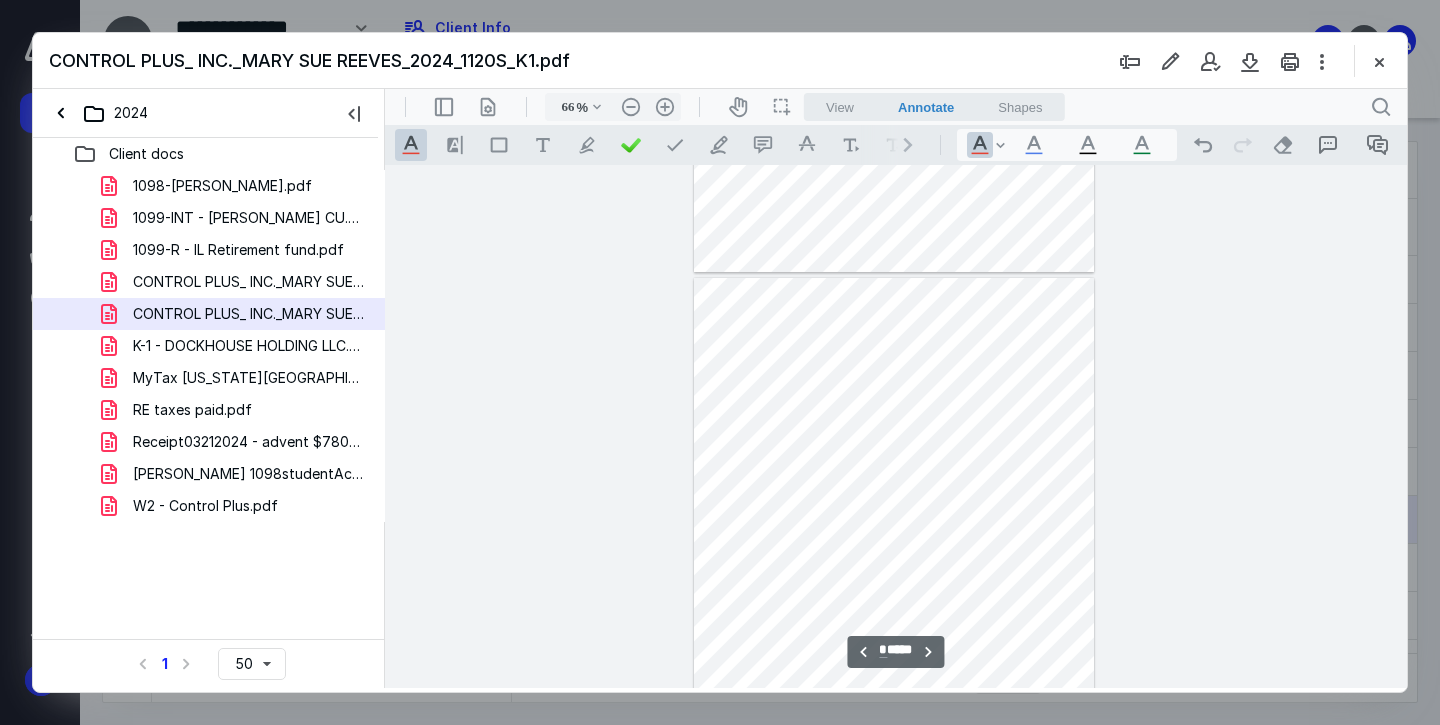 scroll, scrollTop: 425, scrollLeft: 0, axis: vertical 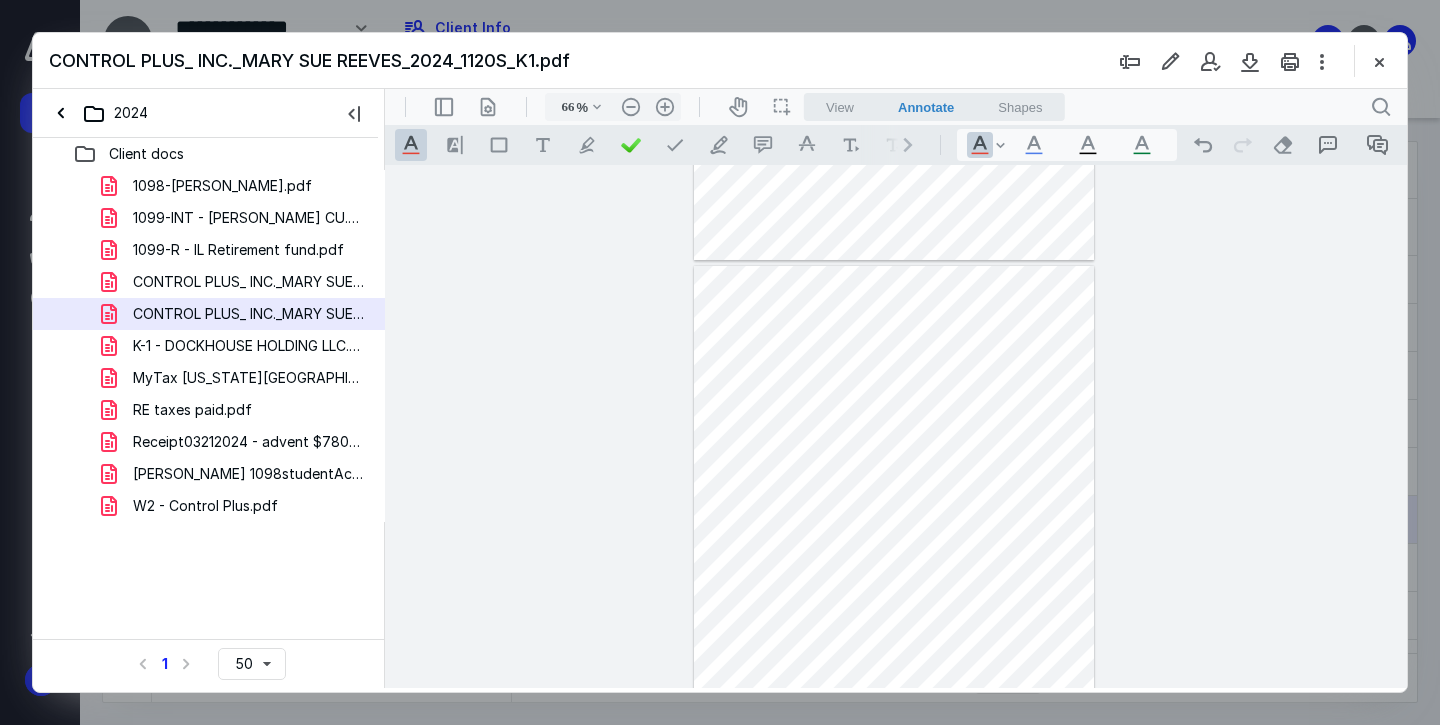type on "73" 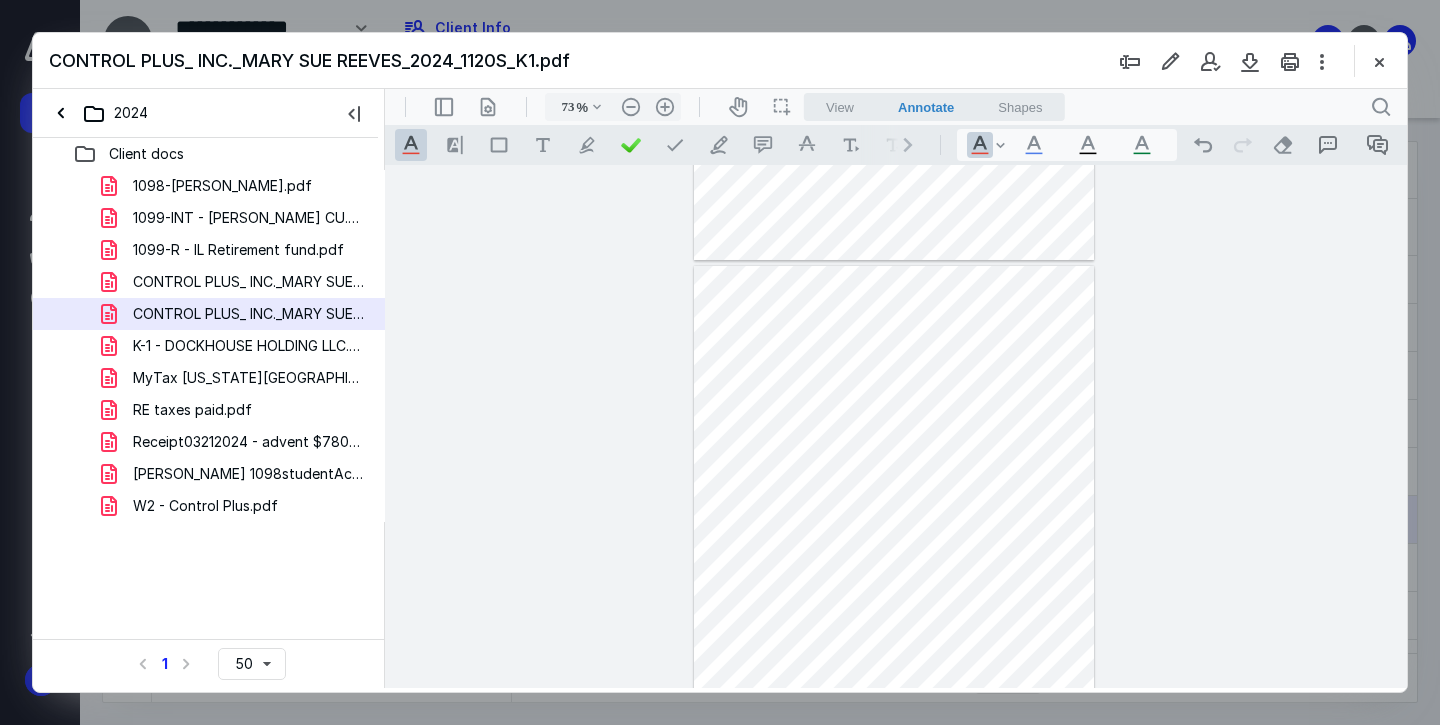 scroll, scrollTop: 513, scrollLeft: 0, axis: vertical 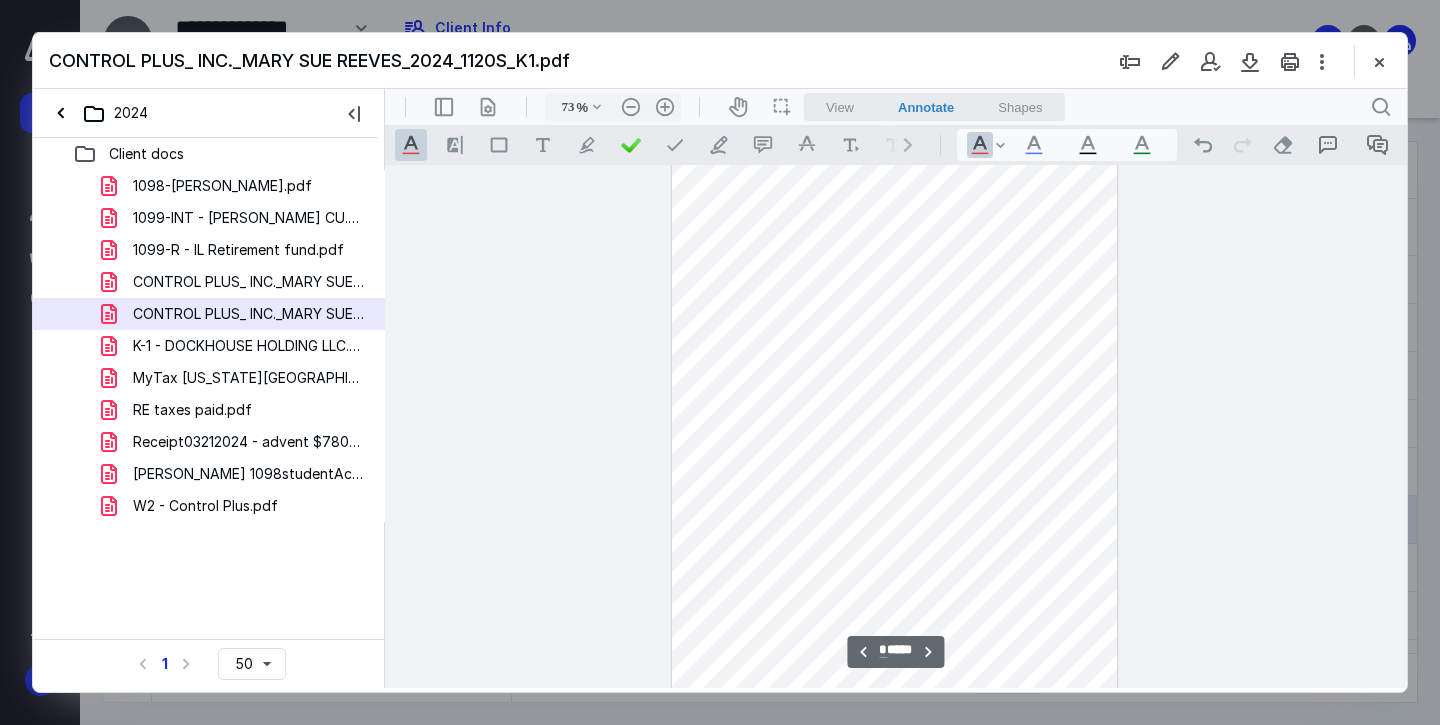 type on "**" 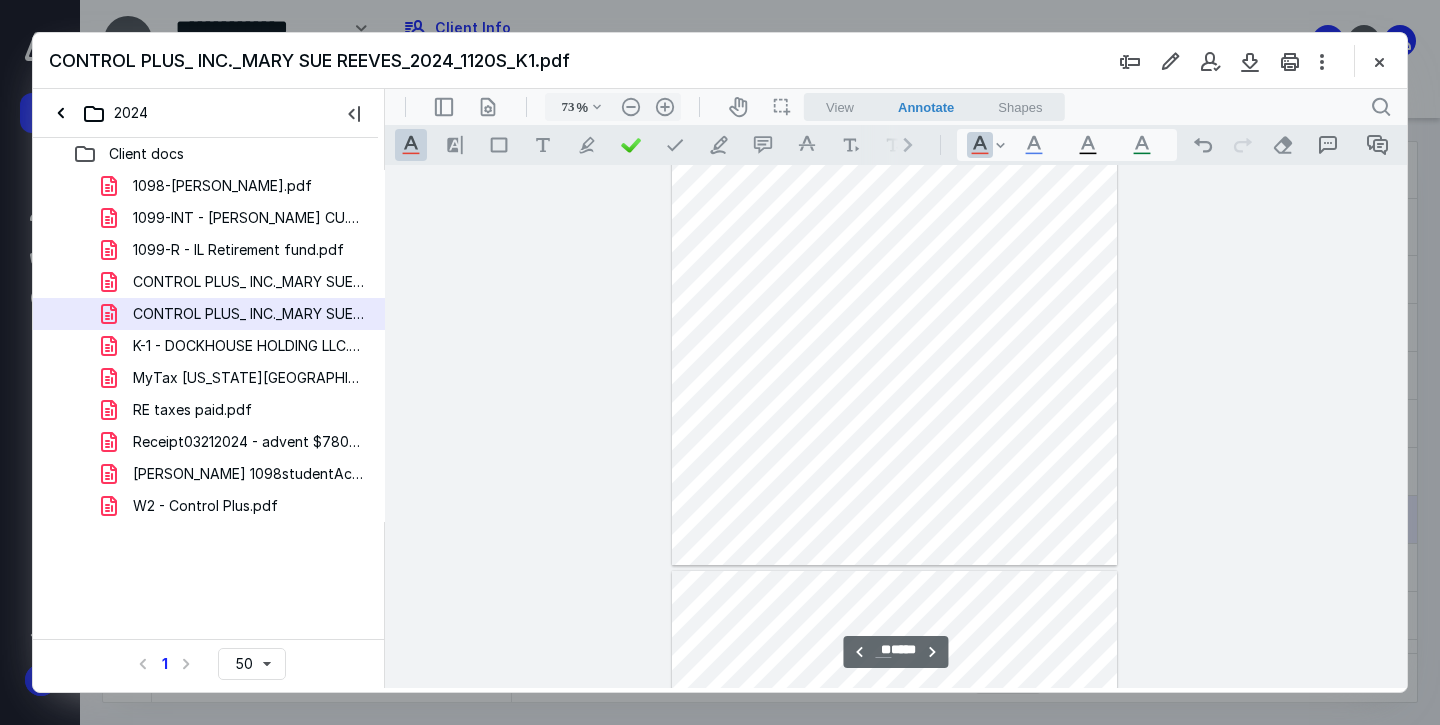 scroll, scrollTop: 5455, scrollLeft: 0, axis: vertical 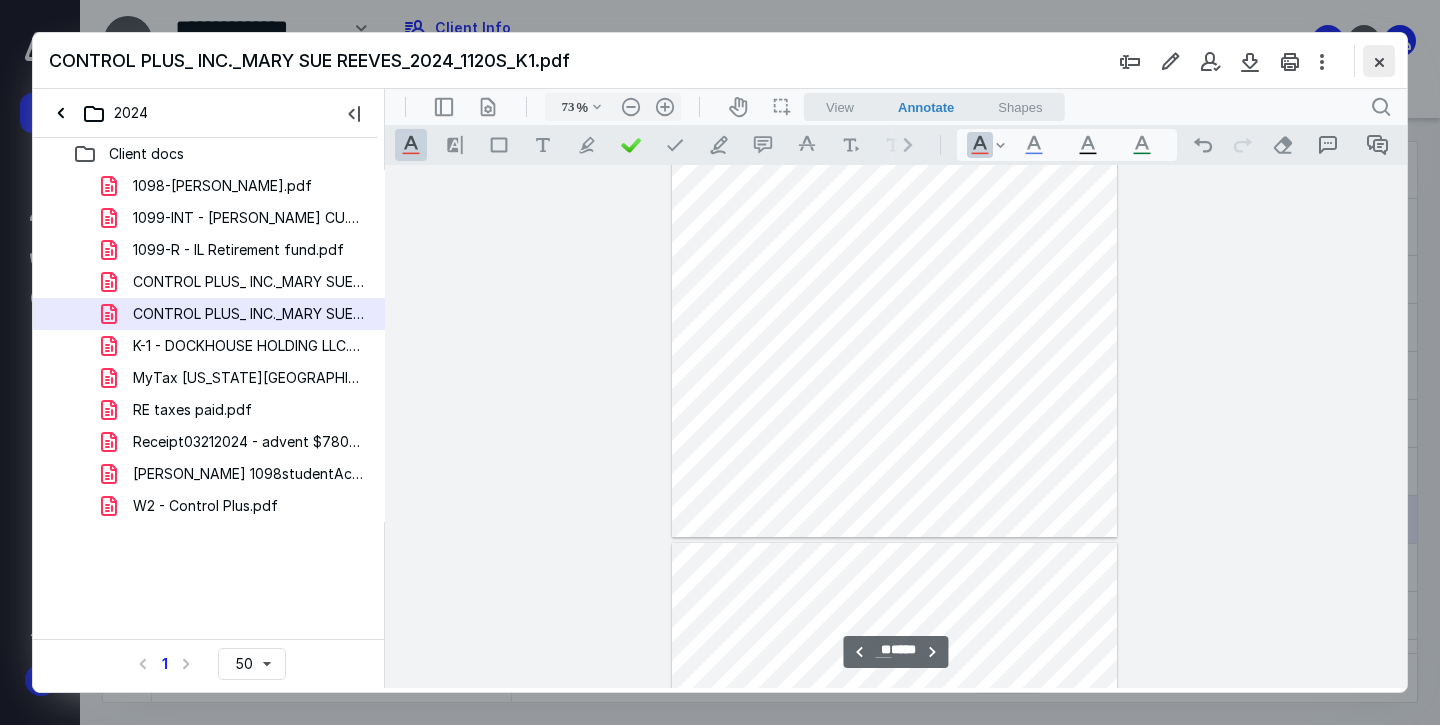 click at bounding box center (1379, 61) 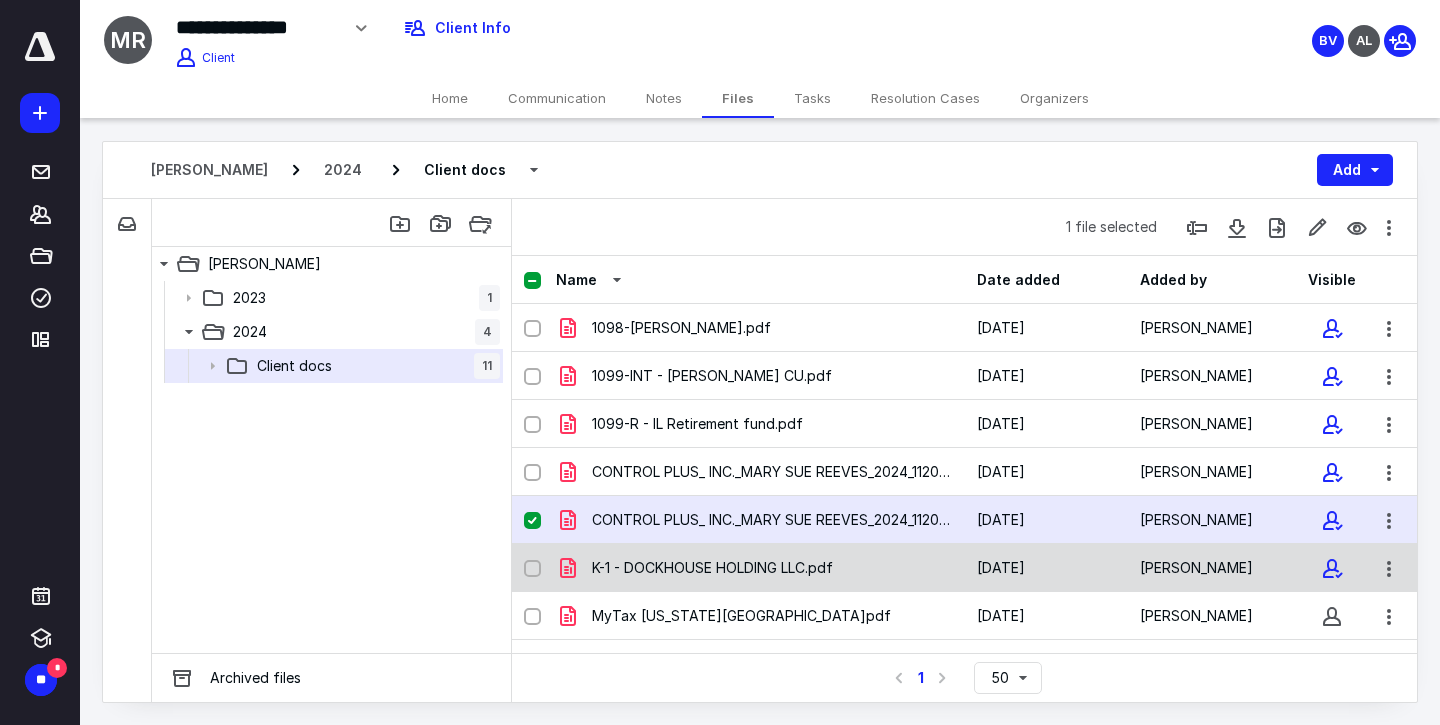 click on "K-1 - DOCKHOUSE HOLDING LLC.pdf [DATE] [PERSON_NAME]" at bounding box center (964, 568) 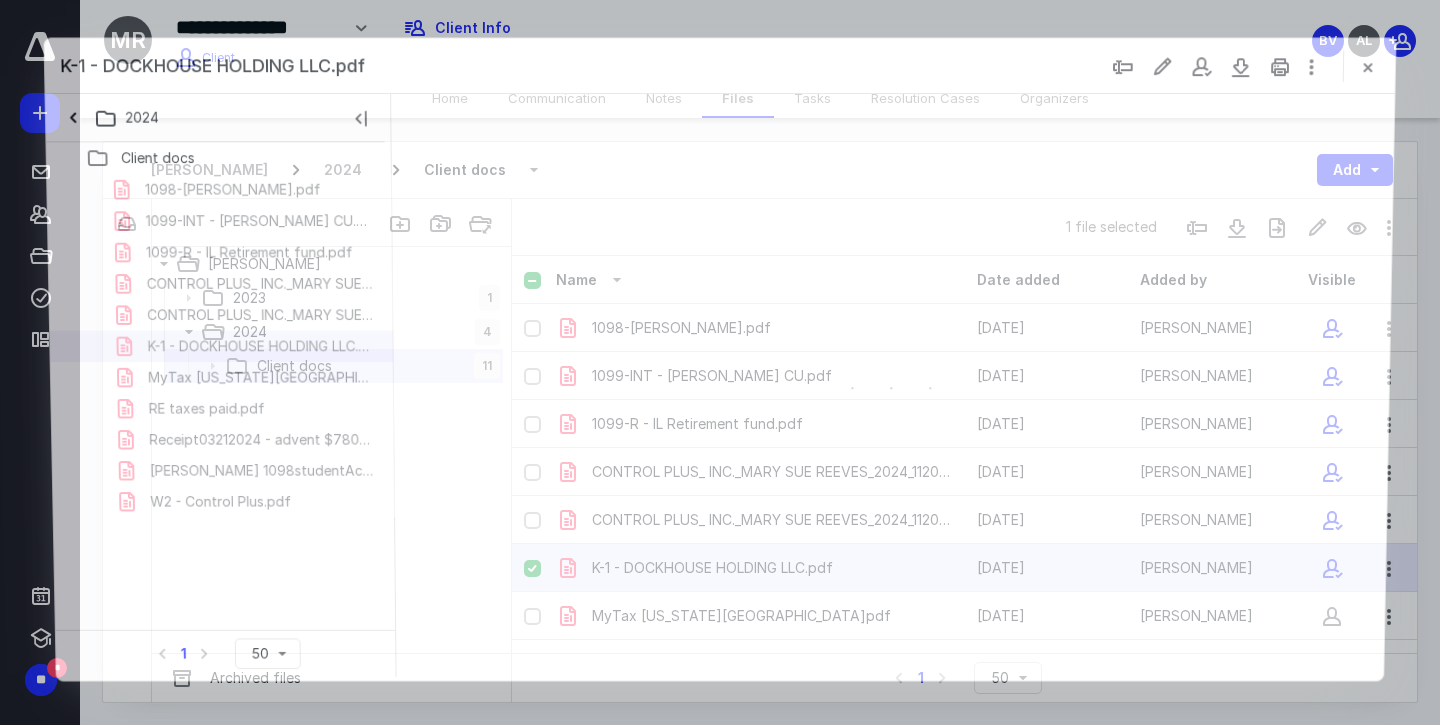 scroll, scrollTop: 0, scrollLeft: 0, axis: both 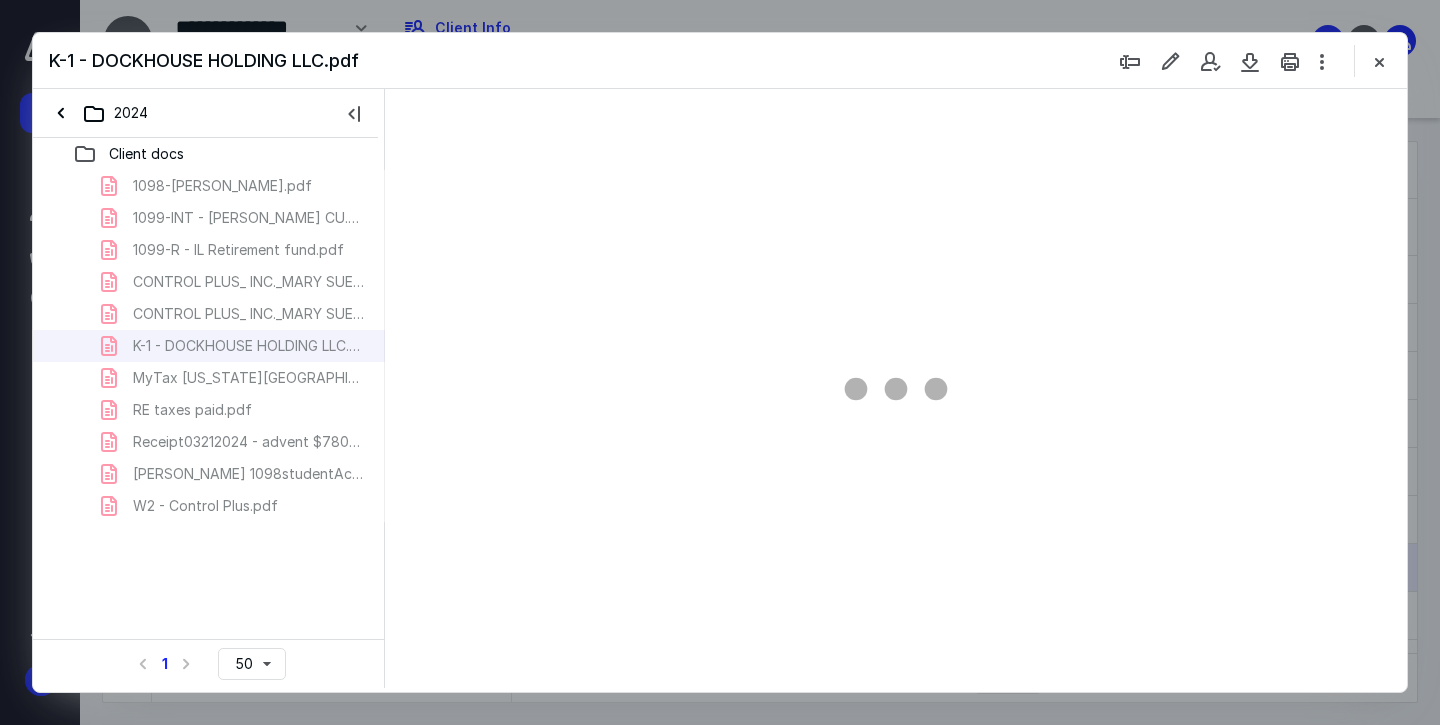 type on "66" 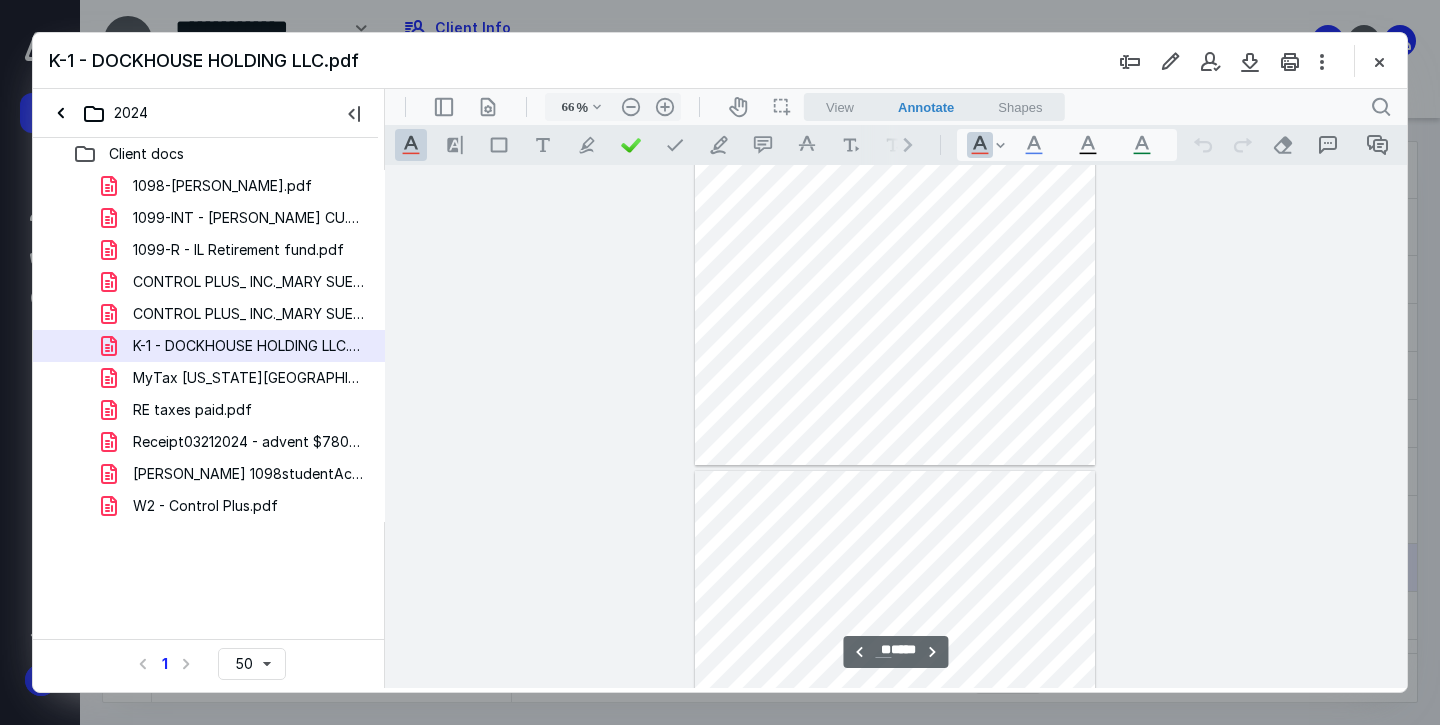 scroll, scrollTop: 8531, scrollLeft: 0, axis: vertical 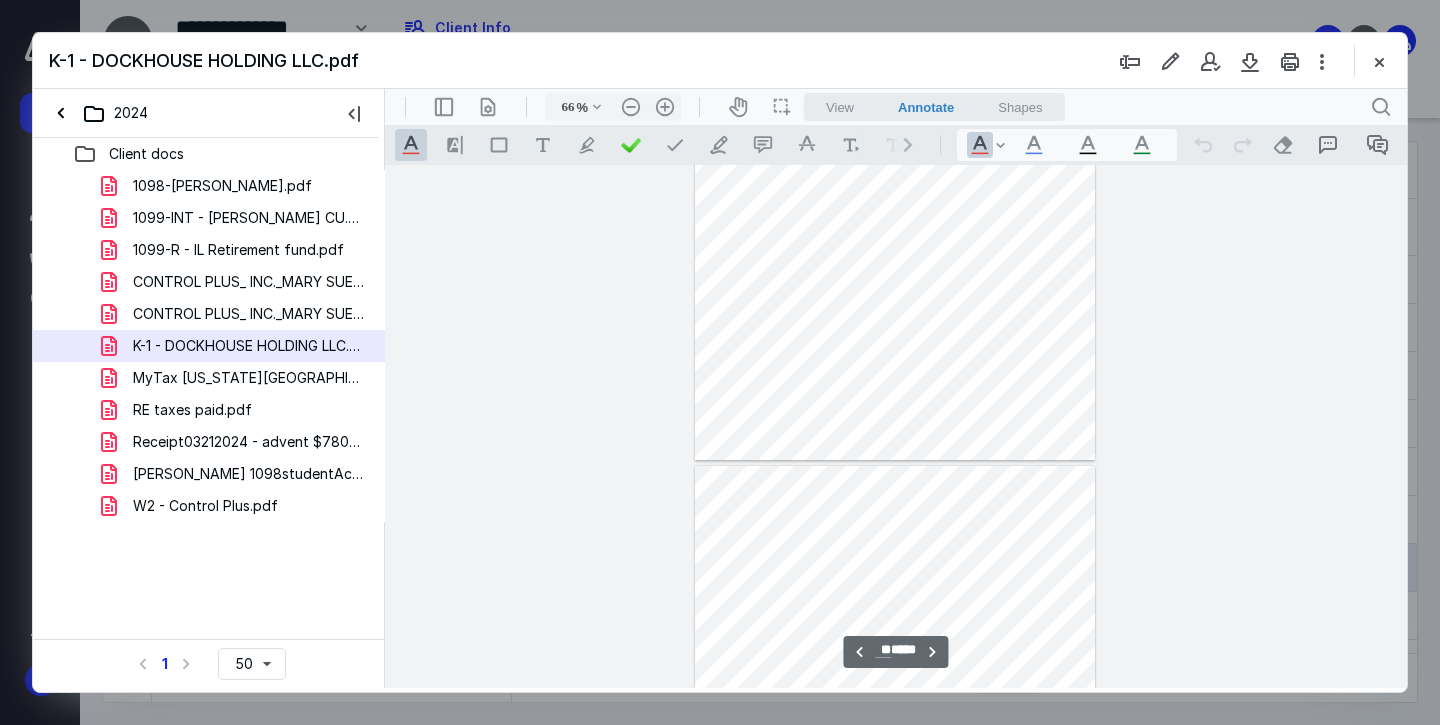 type on "**" 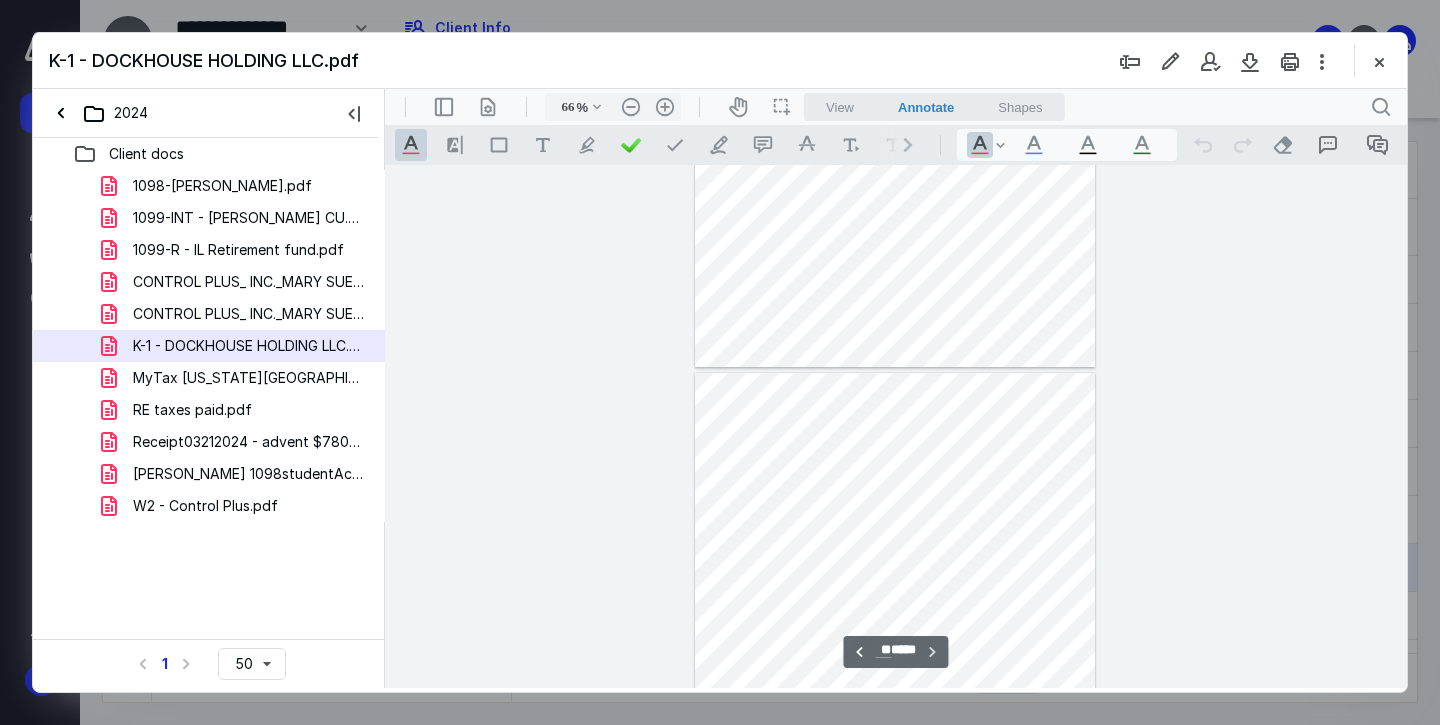 scroll, scrollTop: 8829, scrollLeft: 0, axis: vertical 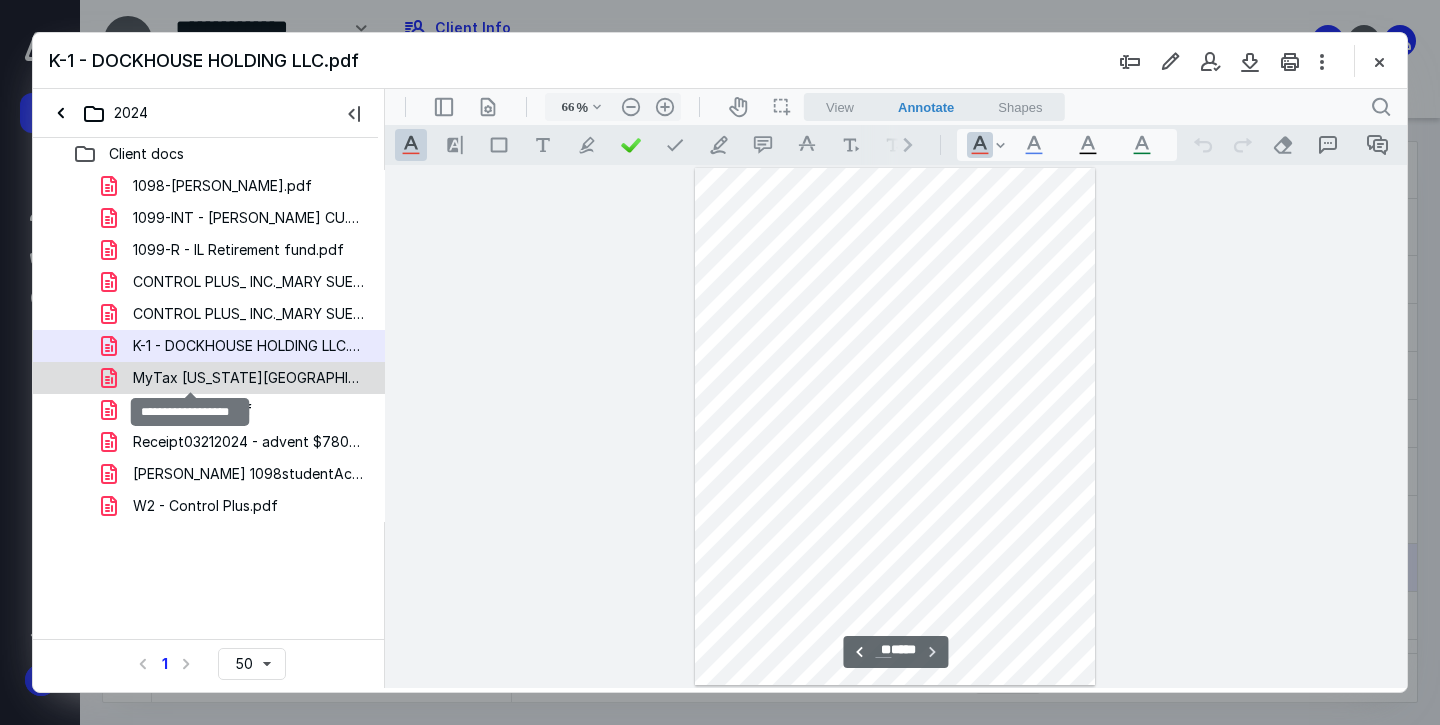 click on "MyTax [US_STATE][GEOGRAPHIC_DATA]pdf" at bounding box center (249, 378) 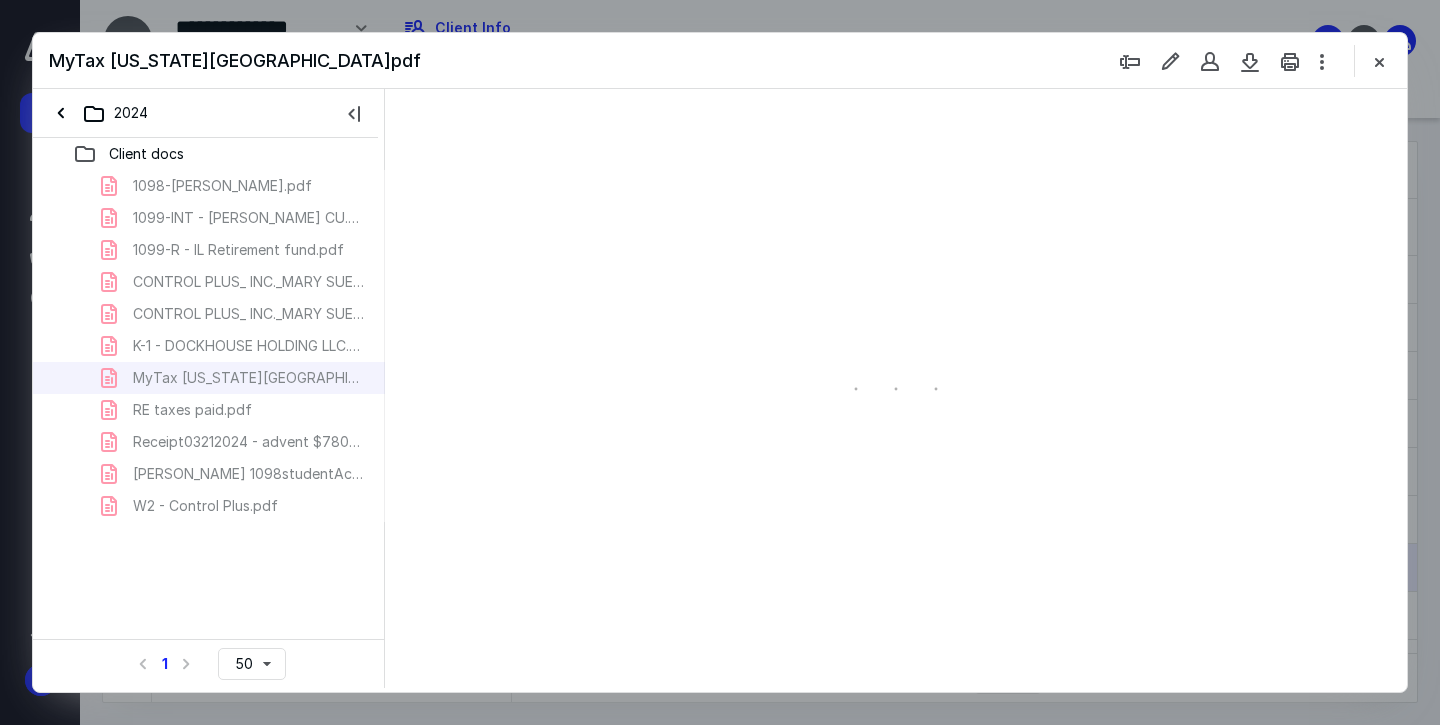 scroll, scrollTop: 0, scrollLeft: 0, axis: both 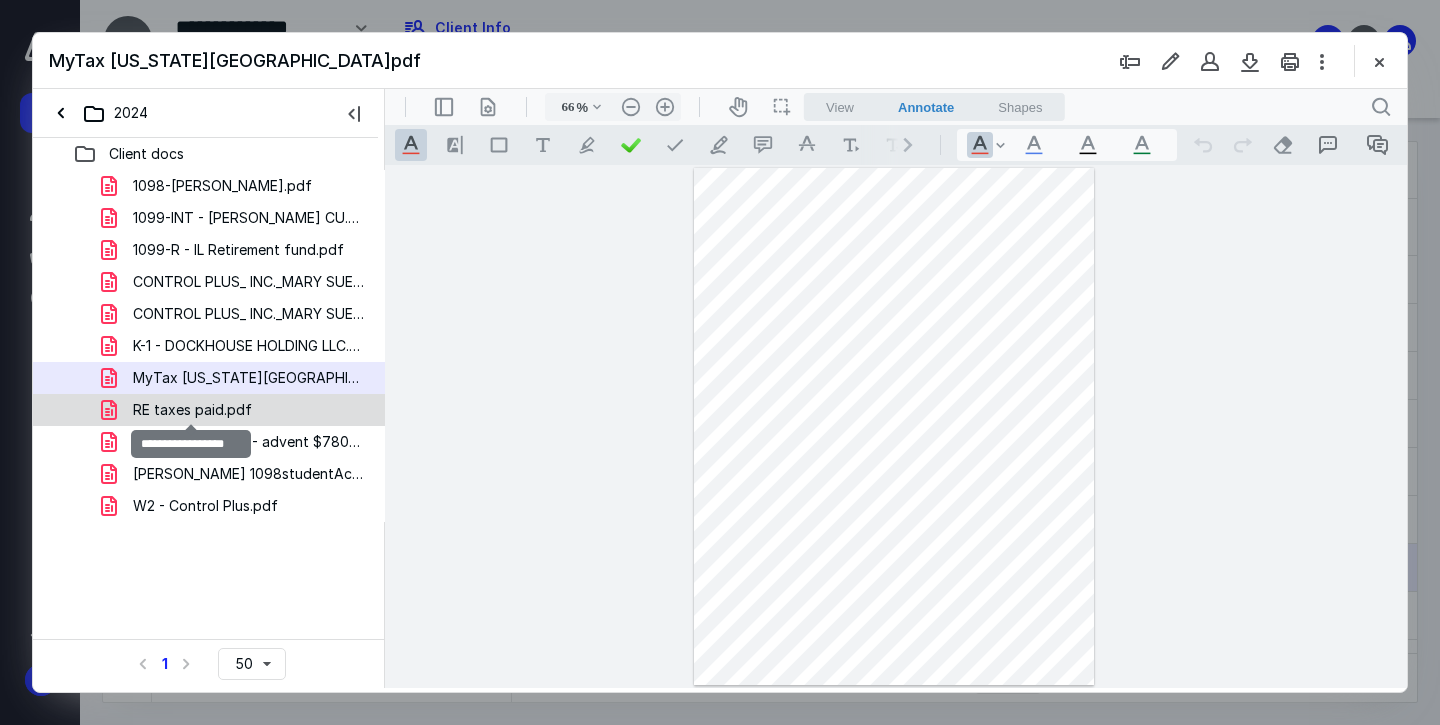click on "RE taxes paid.pdf" at bounding box center [192, 410] 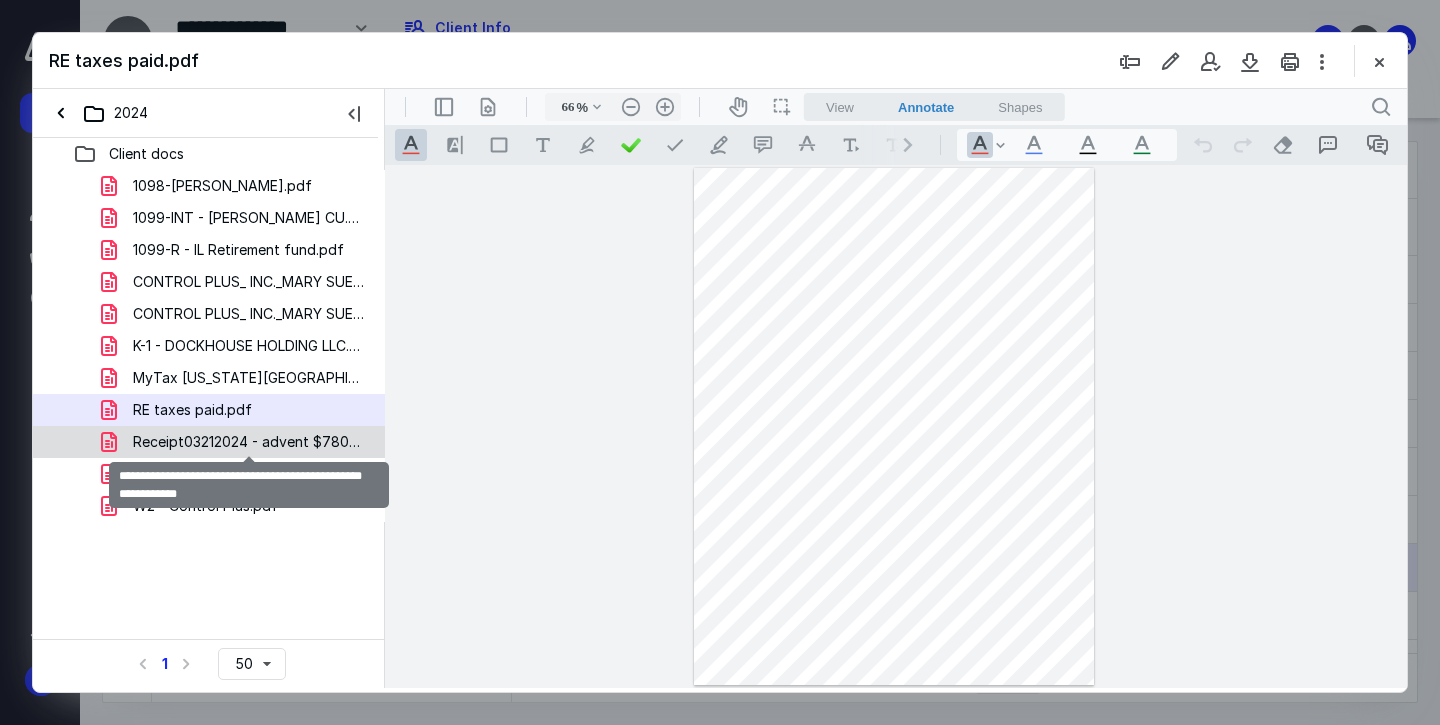 click on "Receipt03212024 - advent $7800 total out of pocket medical.pdf" at bounding box center (249, 442) 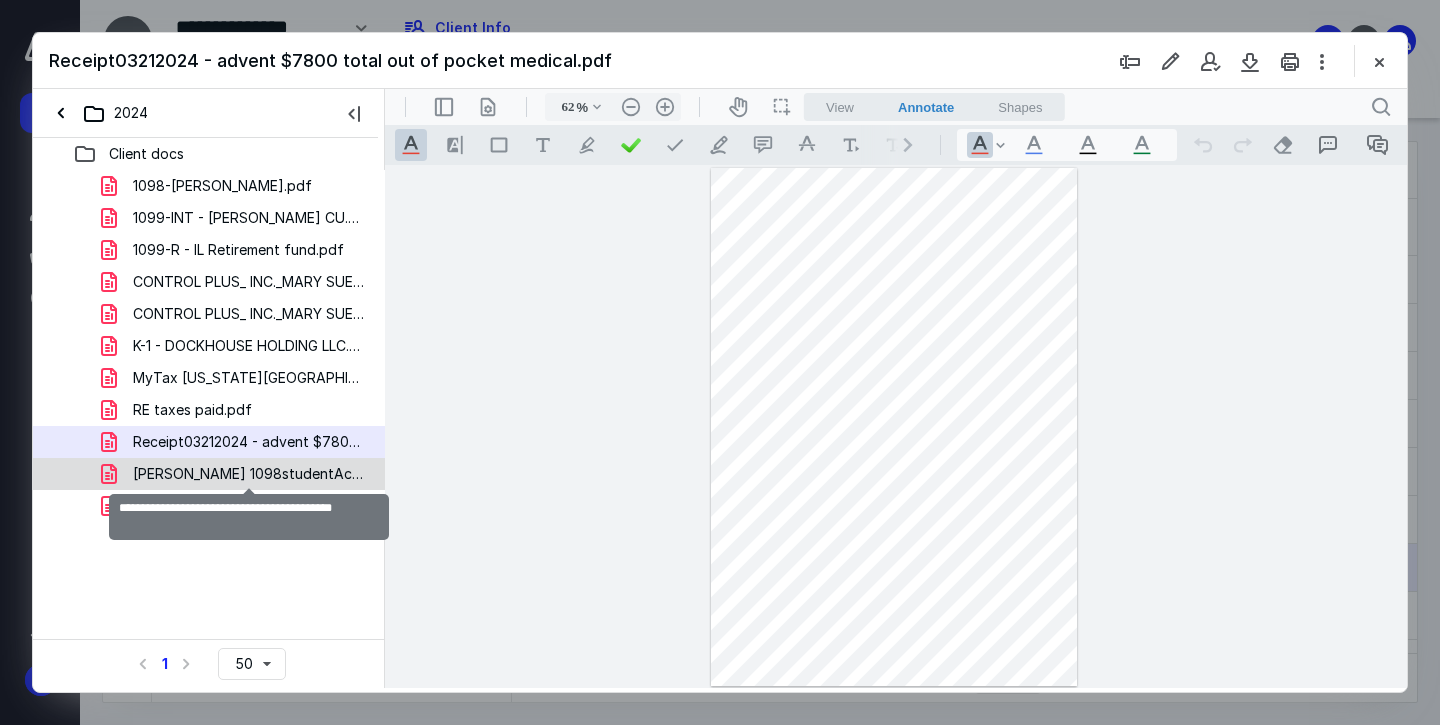 click on "[PERSON_NAME] 1098studentAccountTaxNotification.pdf" at bounding box center (249, 474) 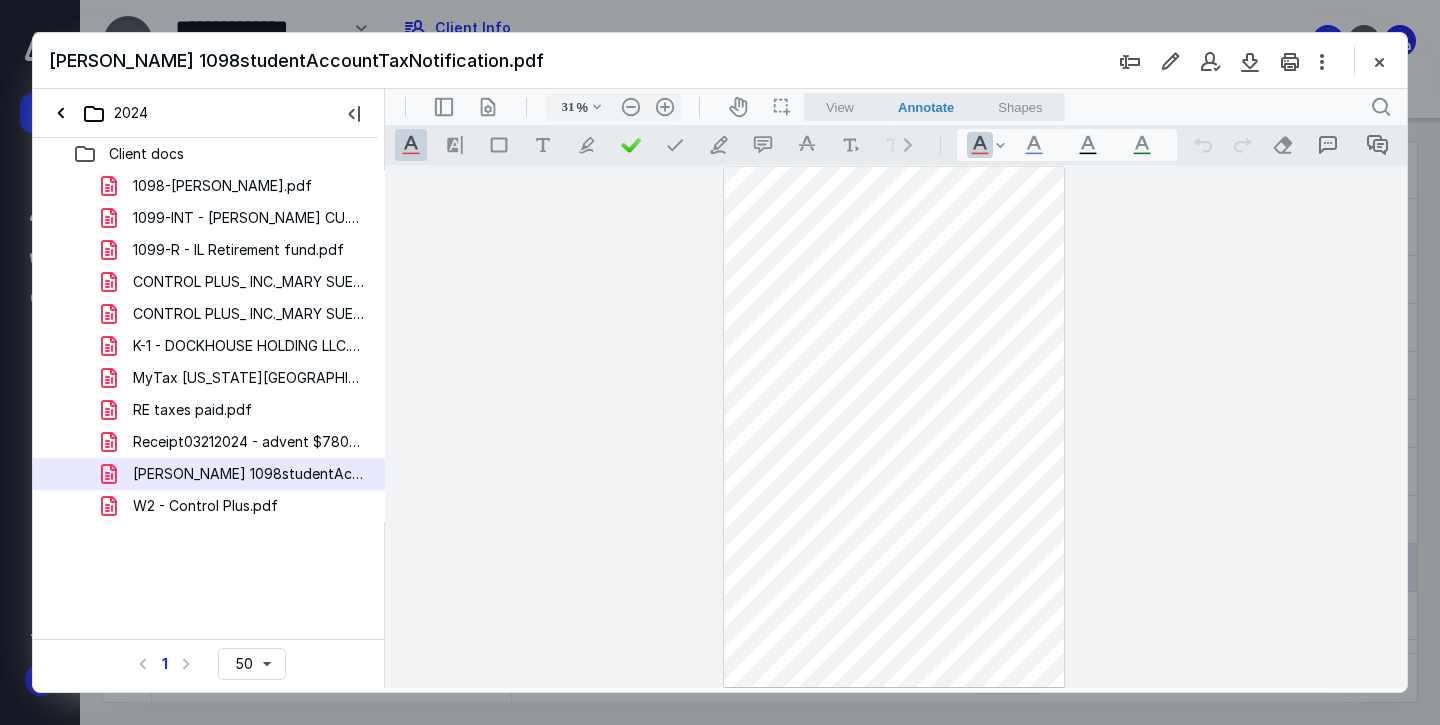 click on "W2 - Control Plus.pdf" at bounding box center (205, 506) 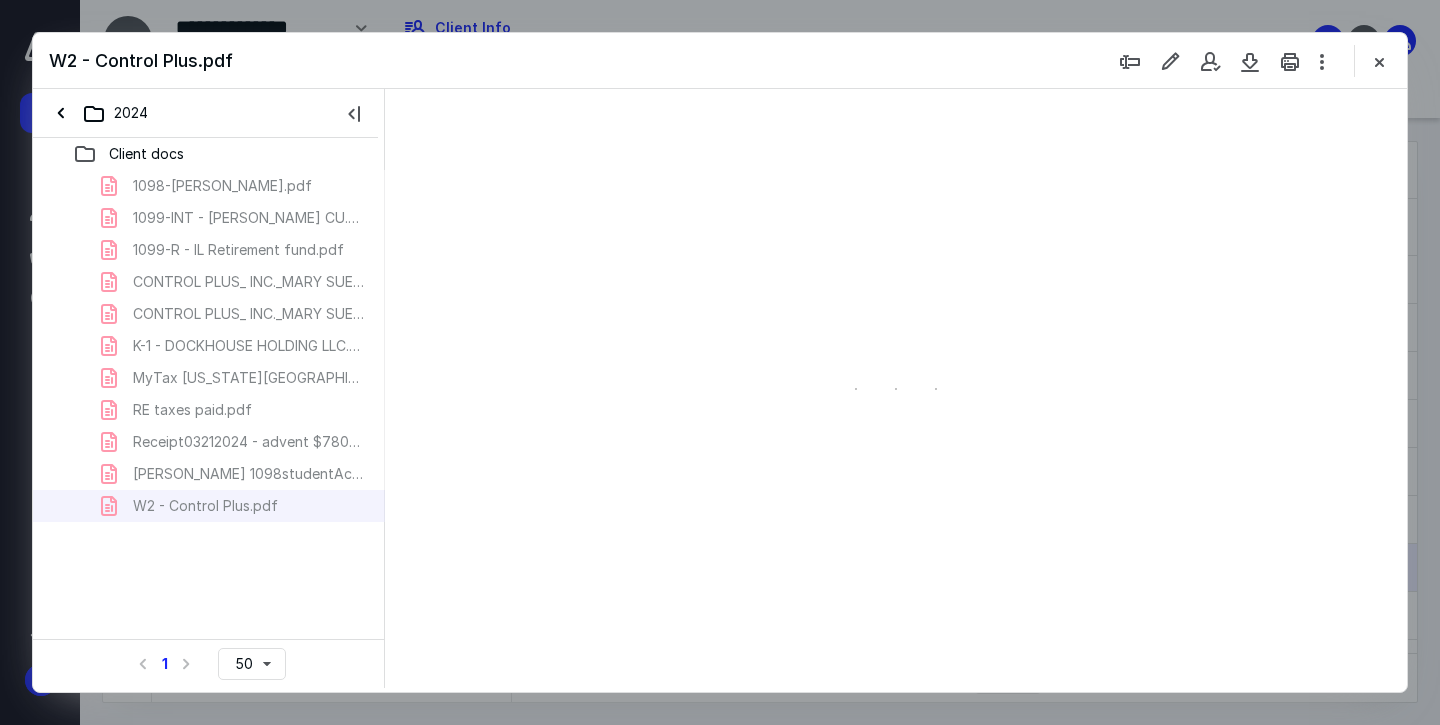 type on "66" 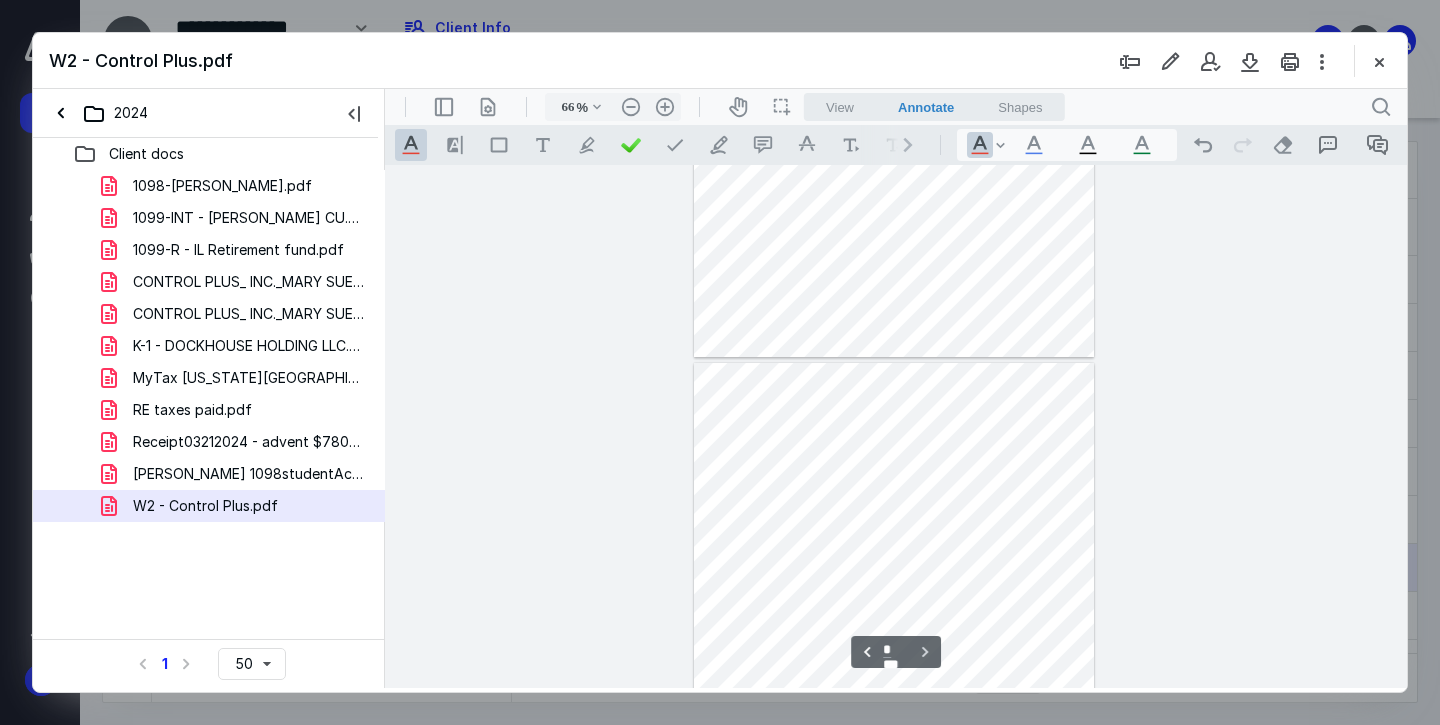 scroll, scrollTop: 523, scrollLeft: 0, axis: vertical 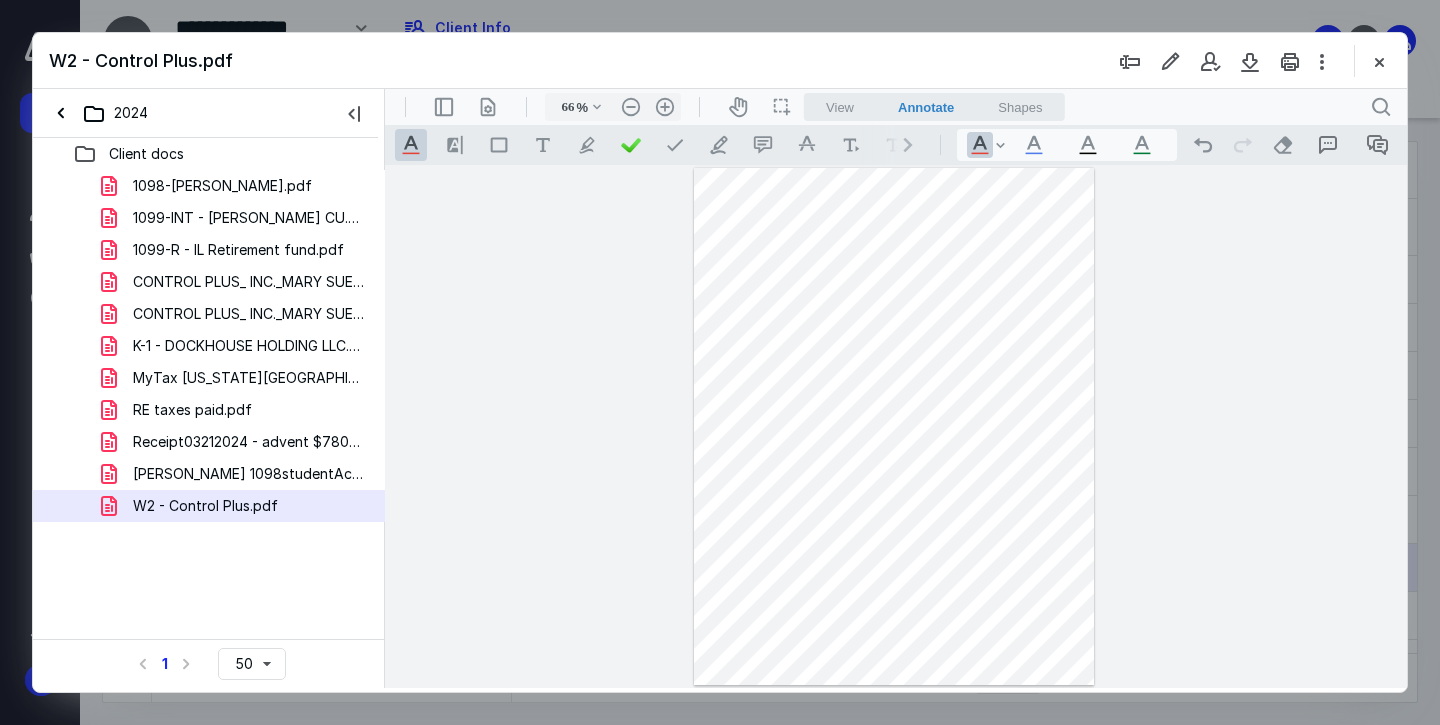 type on "*" 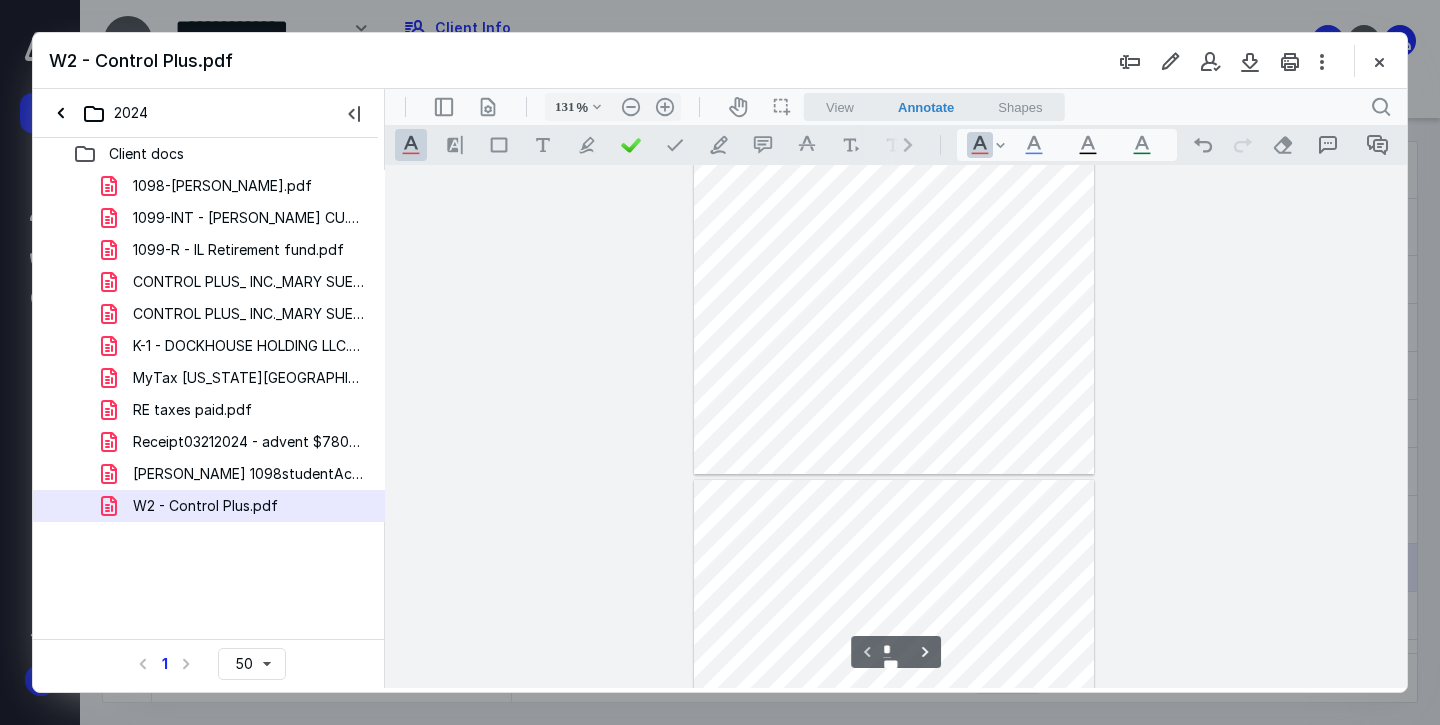 scroll, scrollTop: 564, scrollLeft: 0, axis: vertical 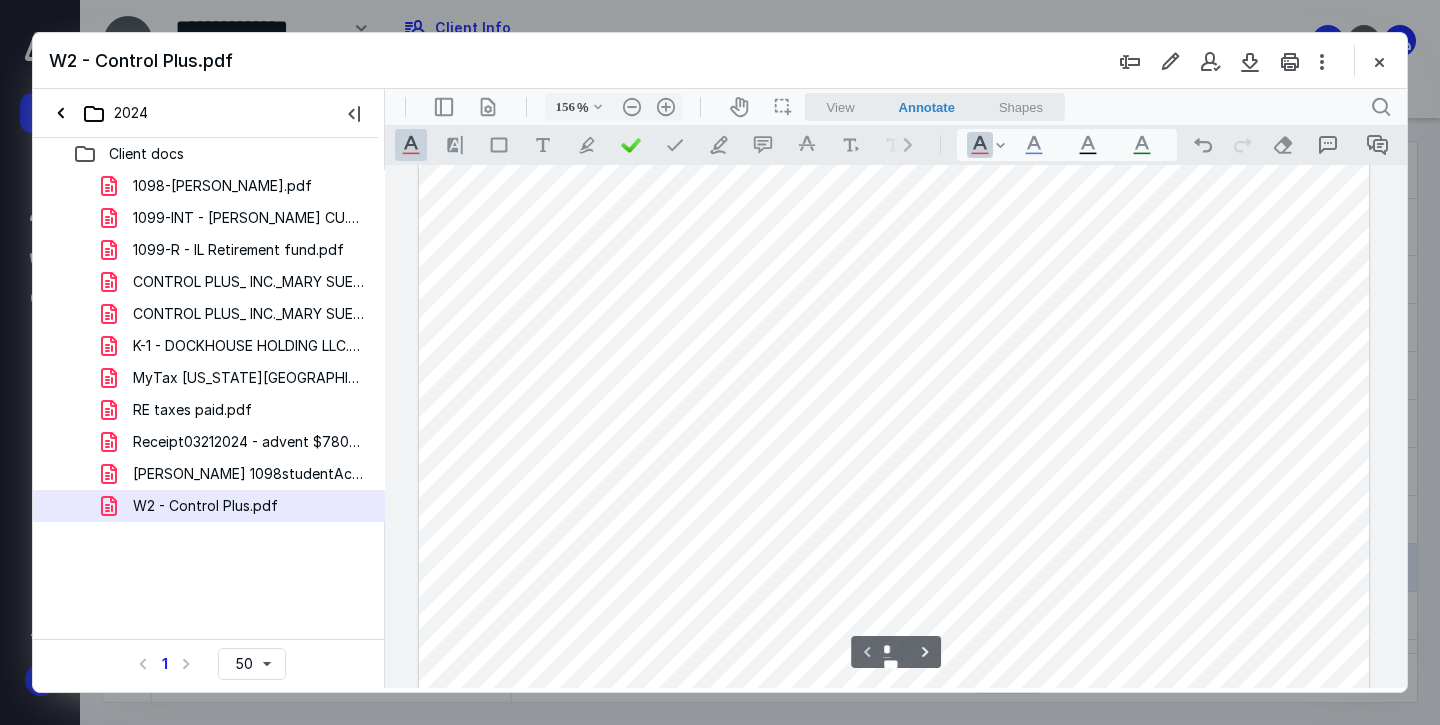 type on "206" 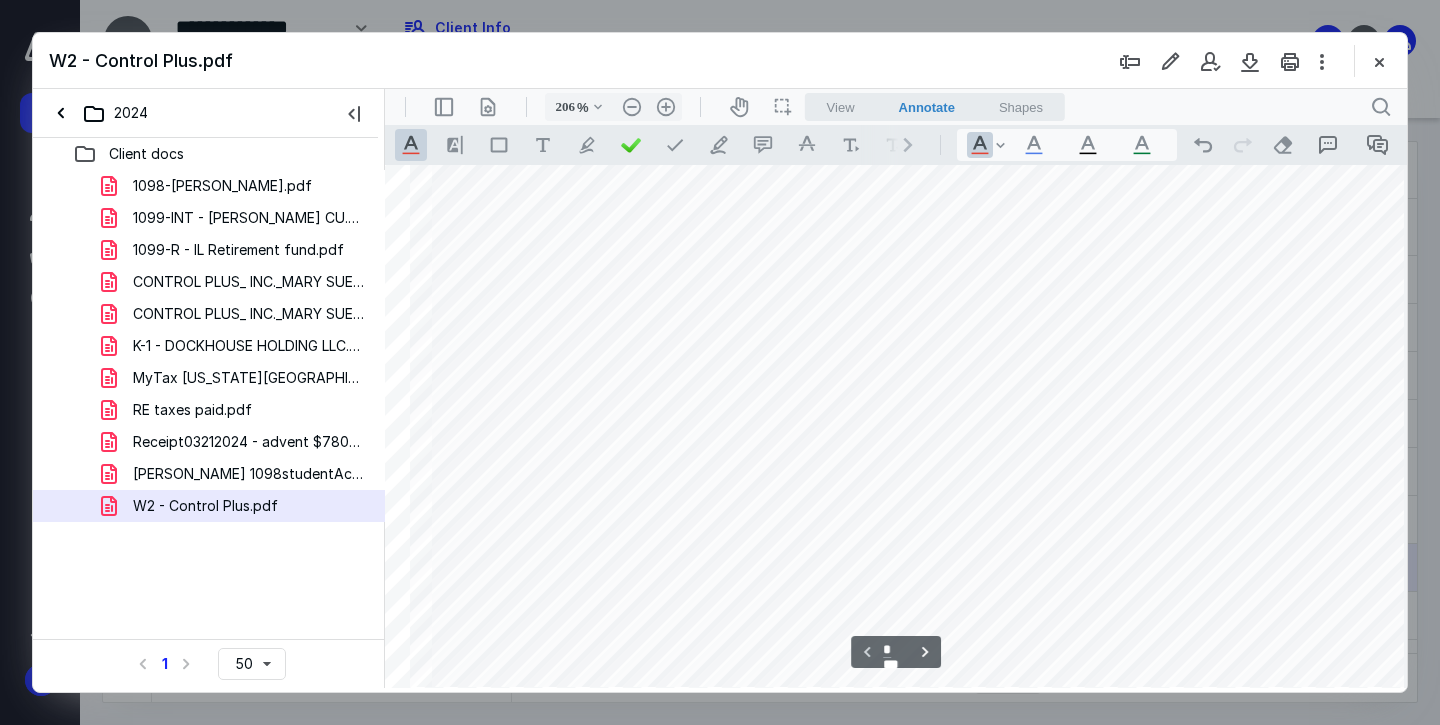 scroll, scrollTop: 825, scrollLeft: 0, axis: vertical 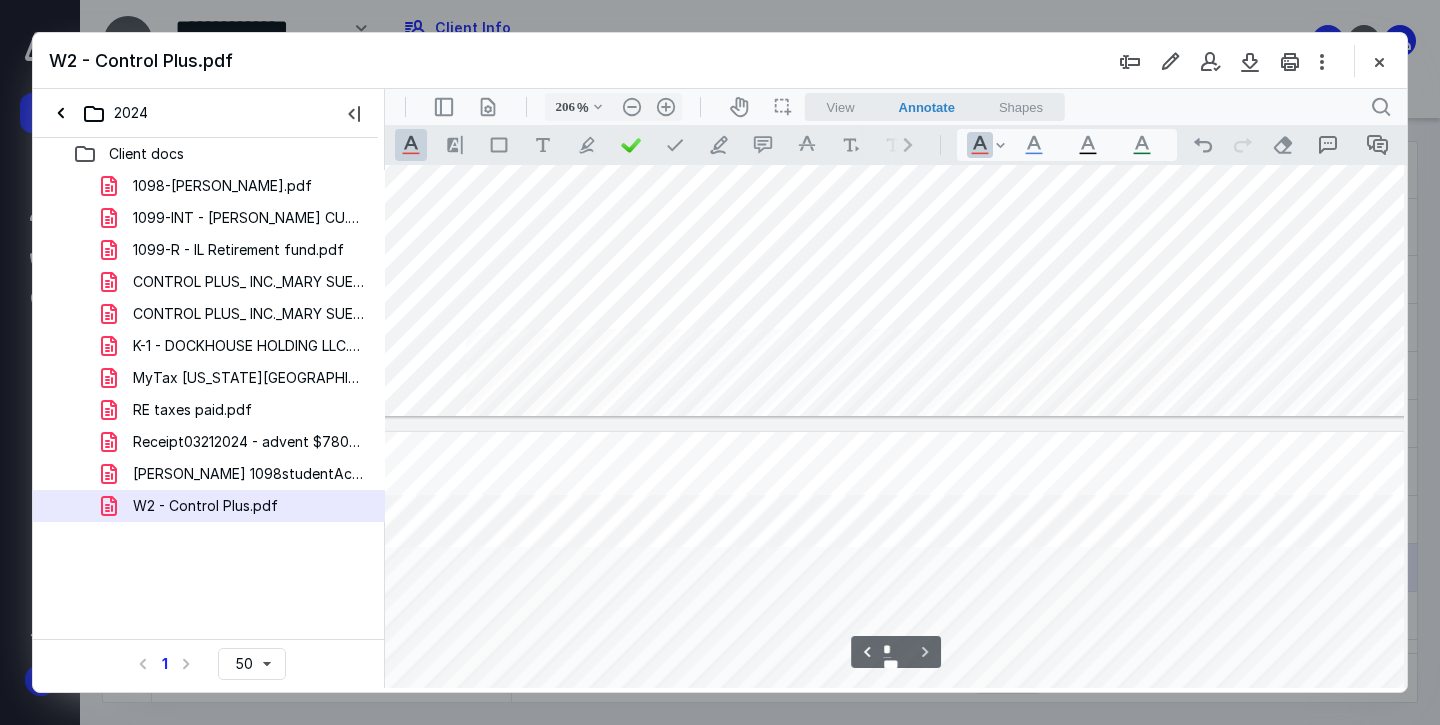 type on "*" 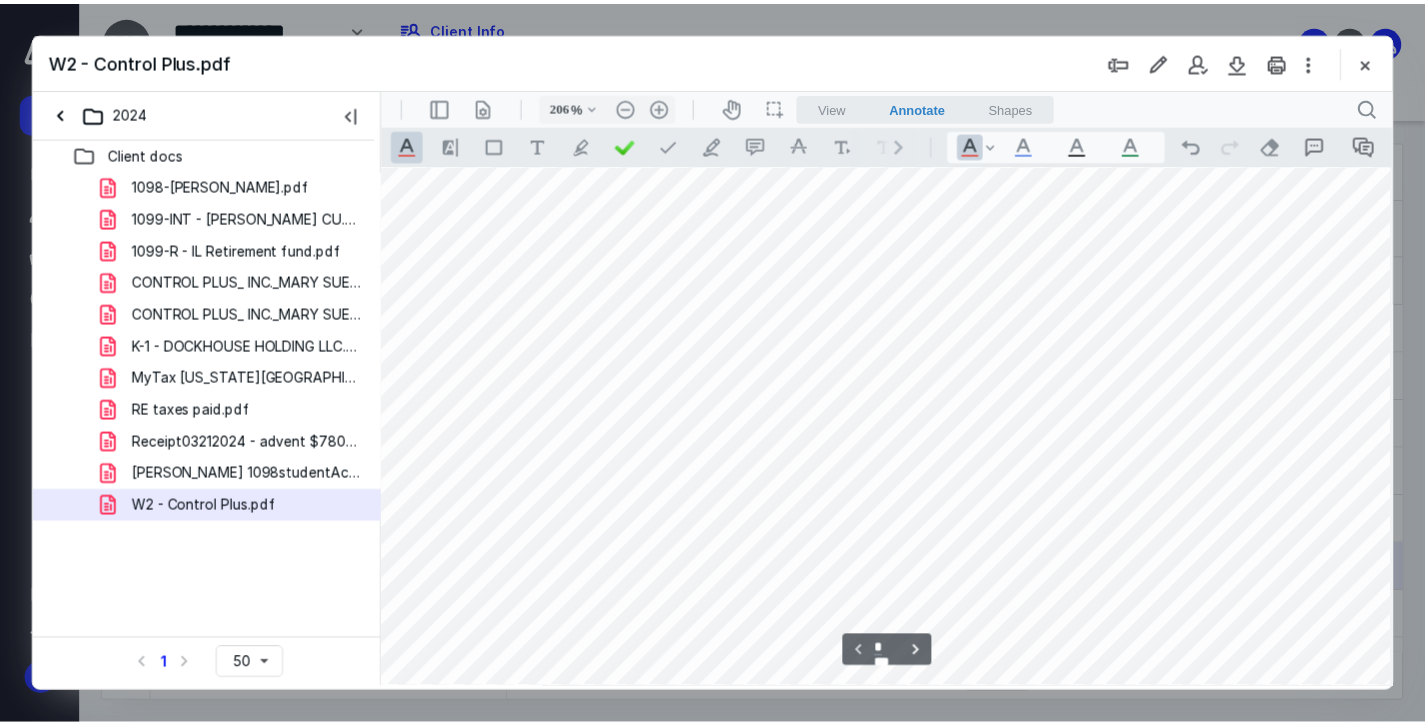 scroll, scrollTop: 418, scrollLeft: 47, axis: both 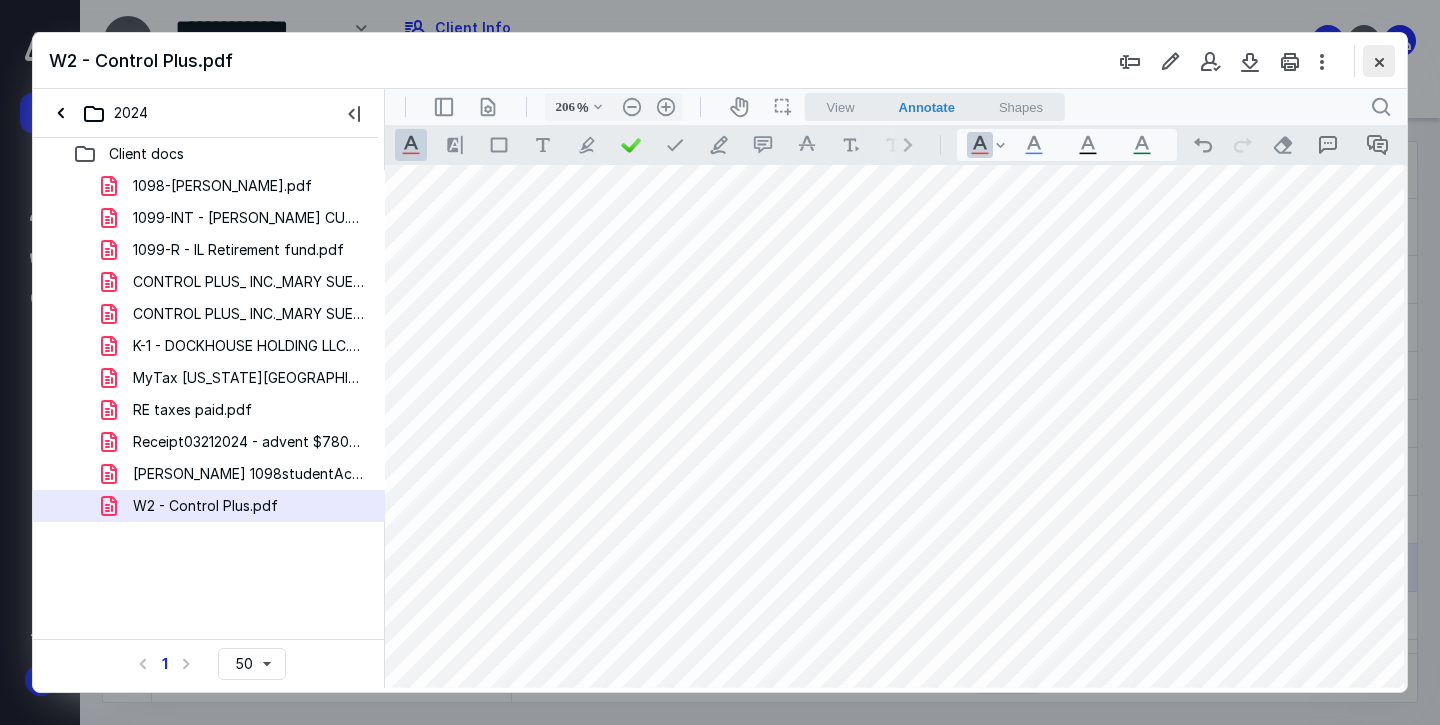 click at bounding box center [1379, 61] 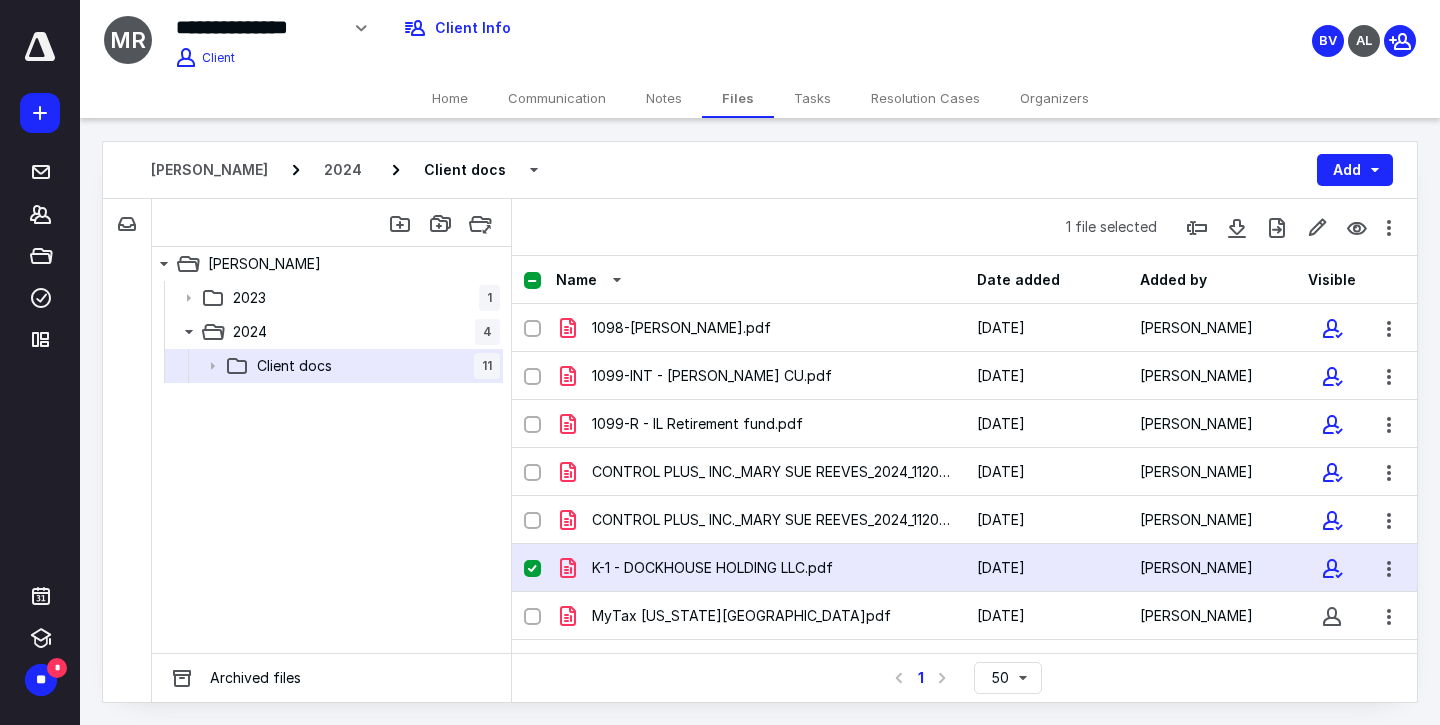 click at bounding box center (532, 569) 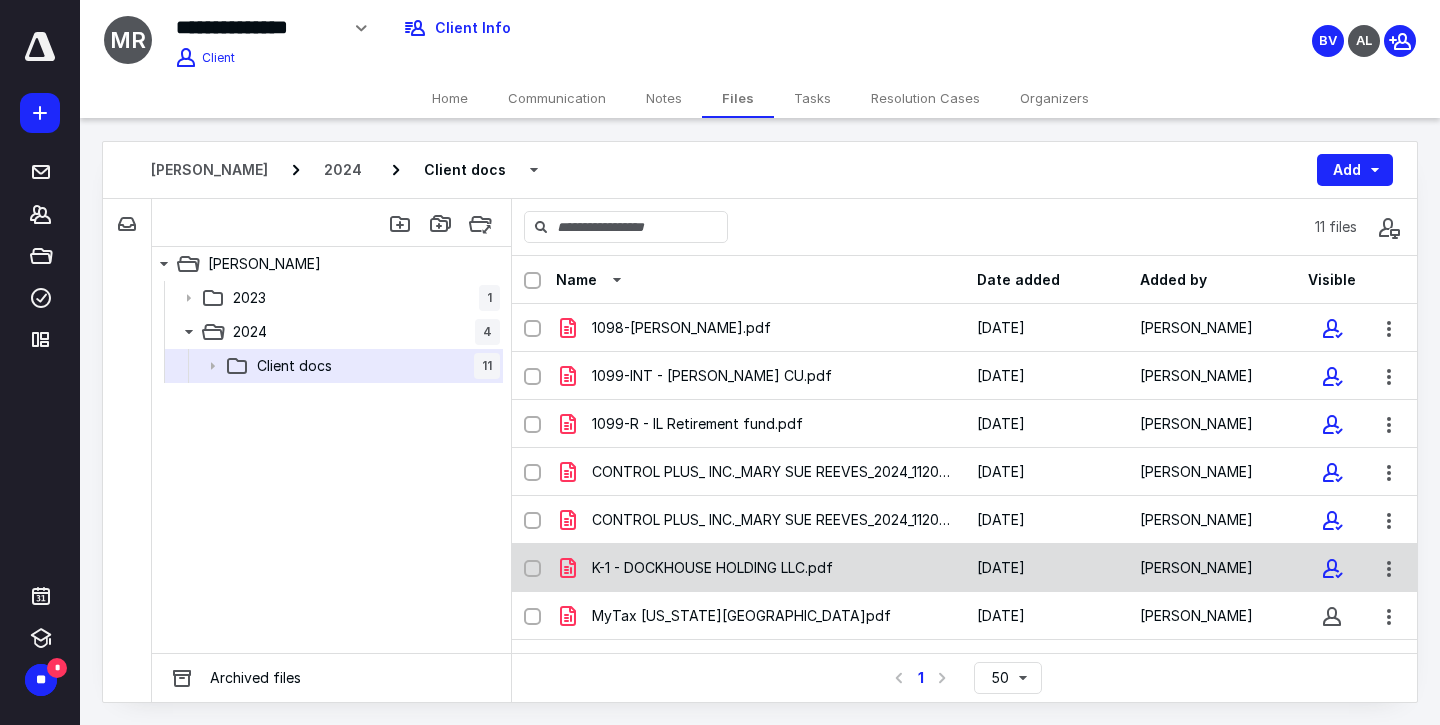 checkbox on "true" 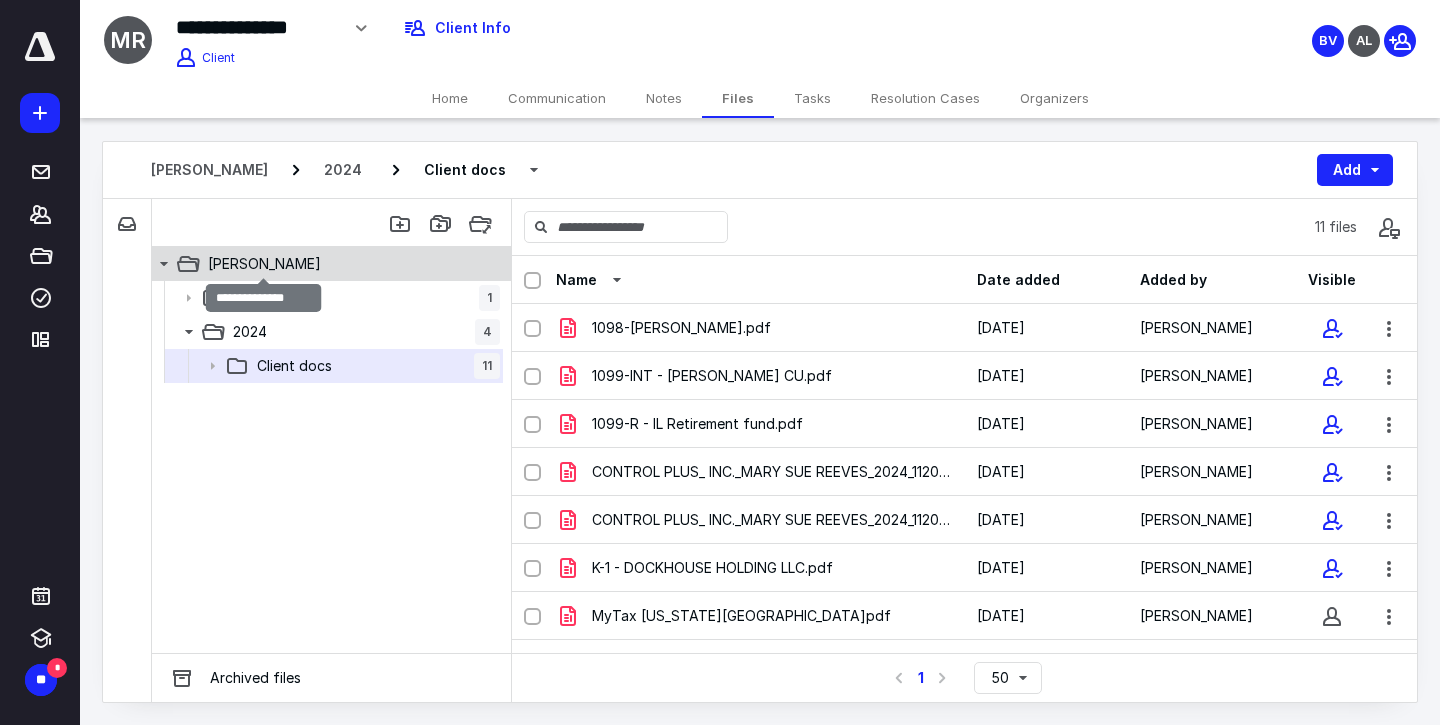 drag, startPoint x: 242, startPoint y: 256, endPoint x: 201, endPoint y: 439, distance: 187.53667 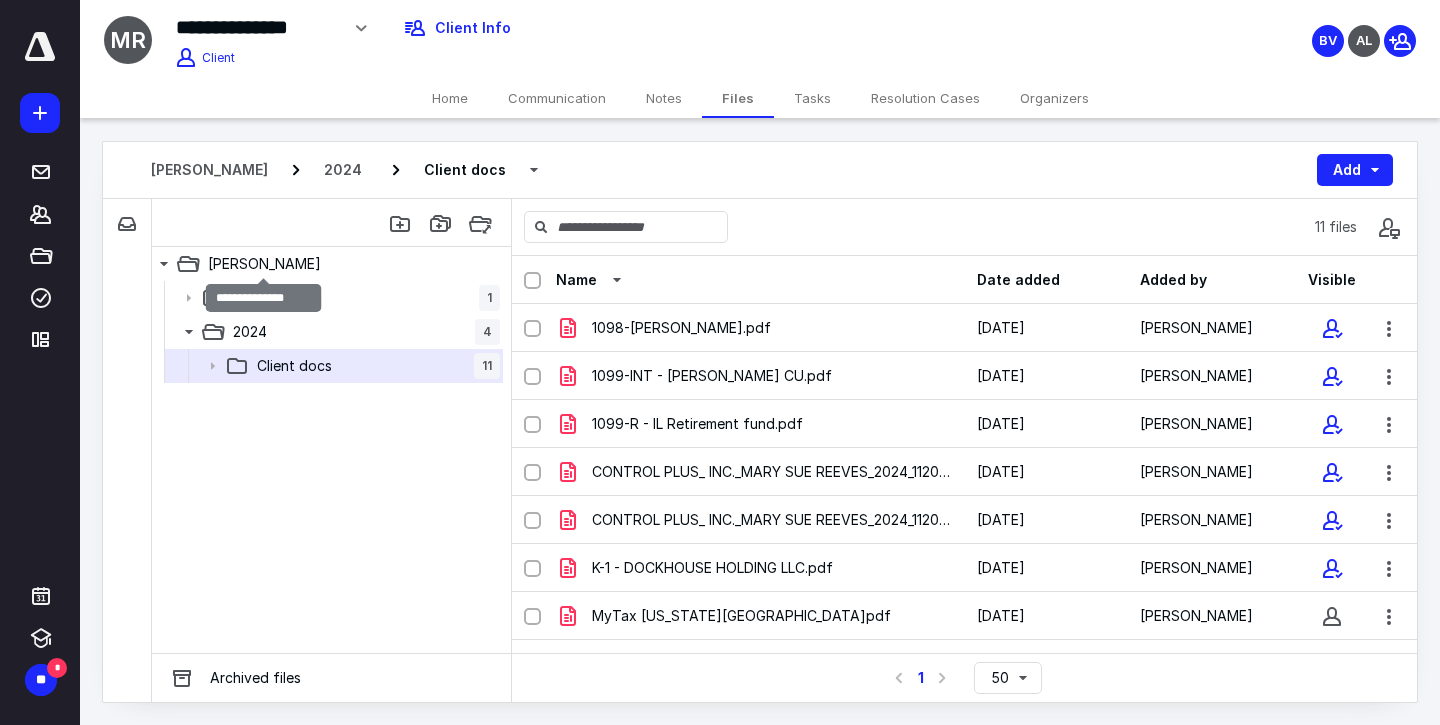 click on "2023 1 2024 4 Client docs 11" at bounding box center (331, 467) 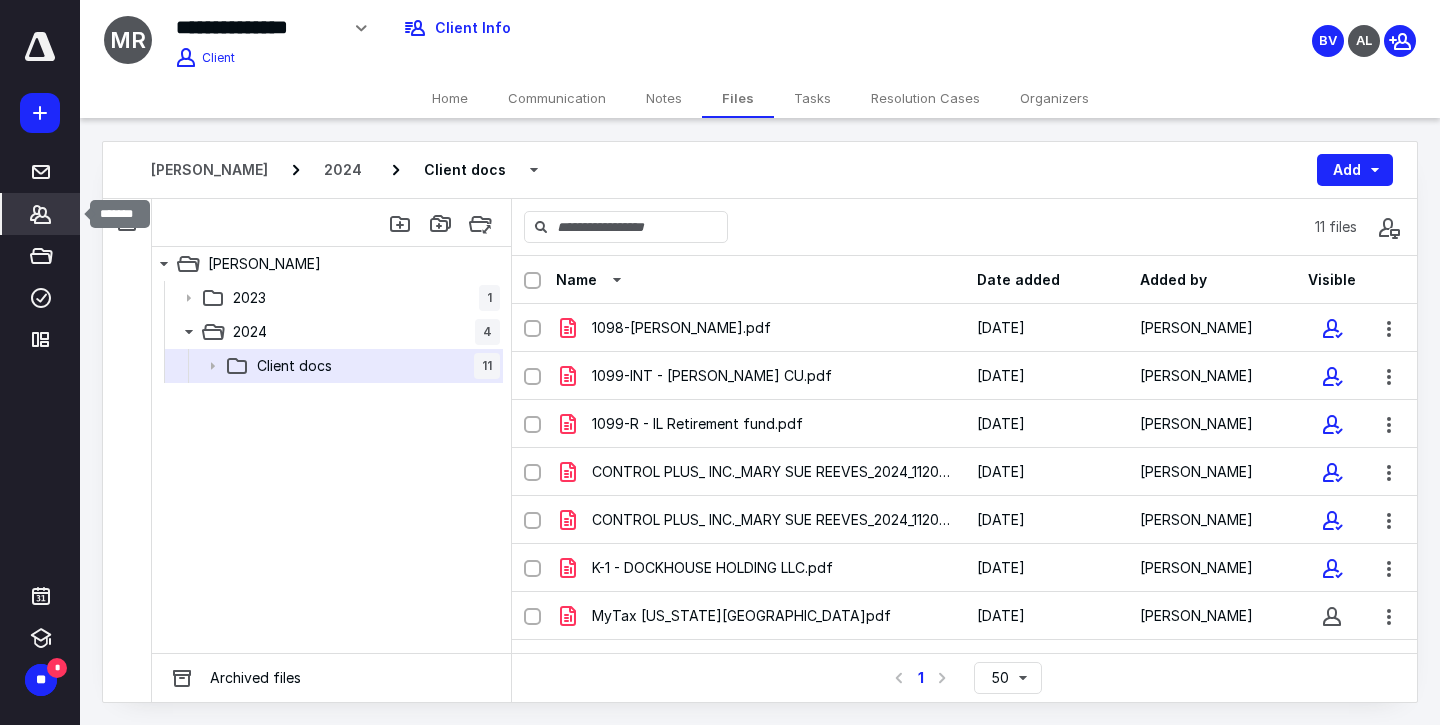 click 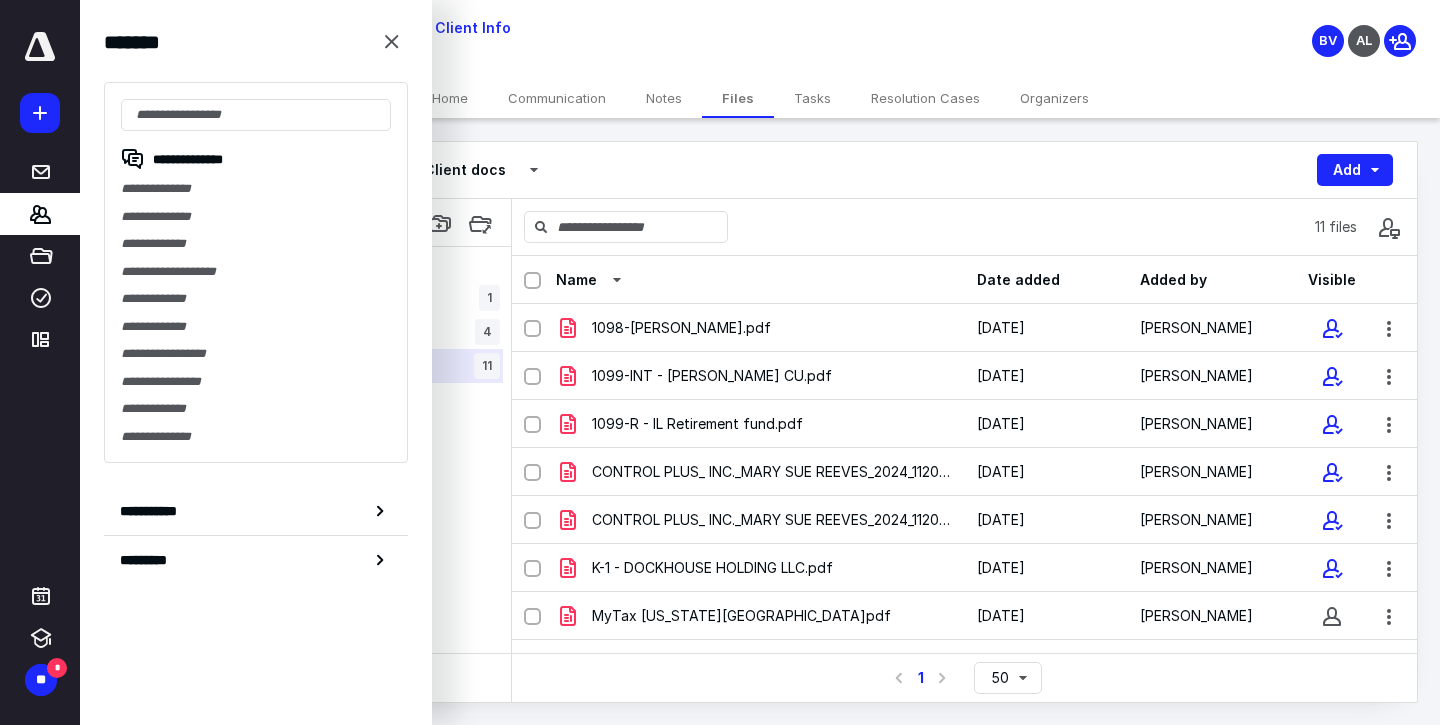click on "**********" at bounding box center (256, 272) 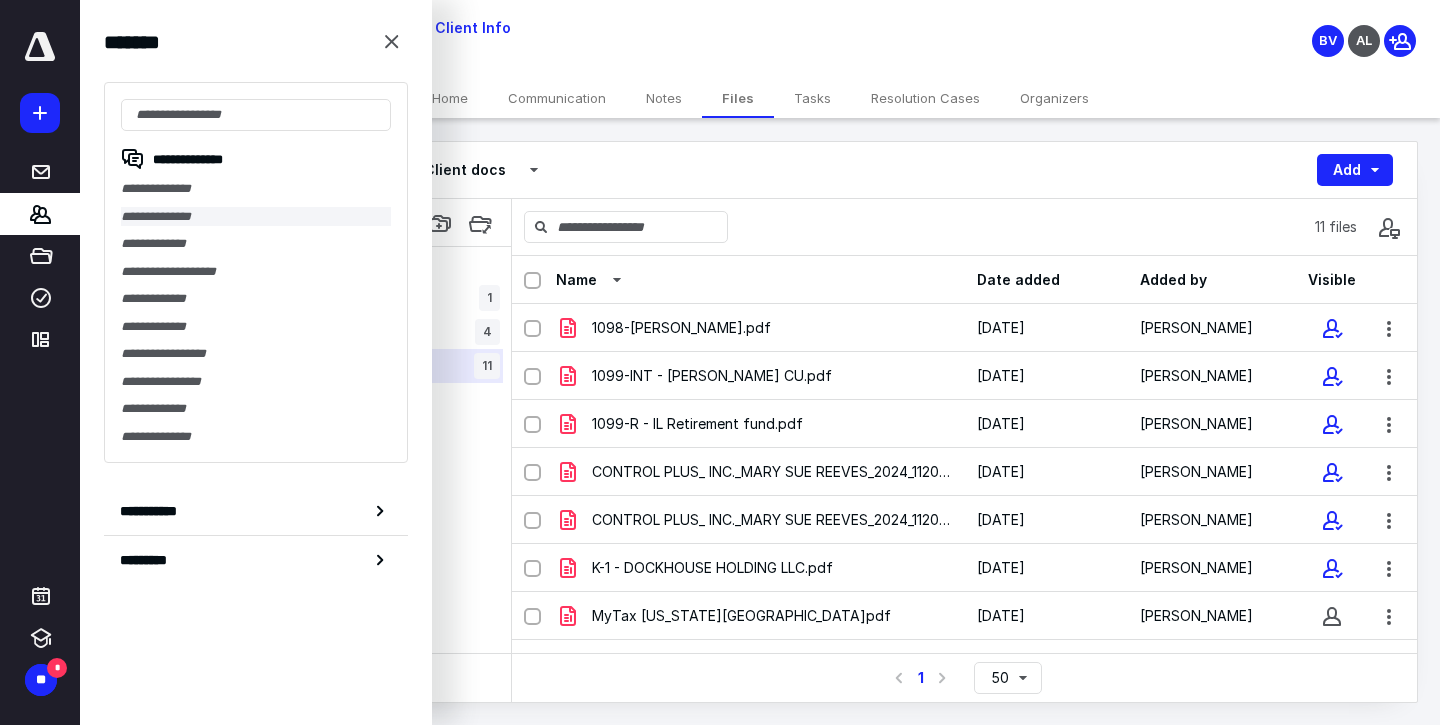 click on "**********" at bounding box center (256, 217) 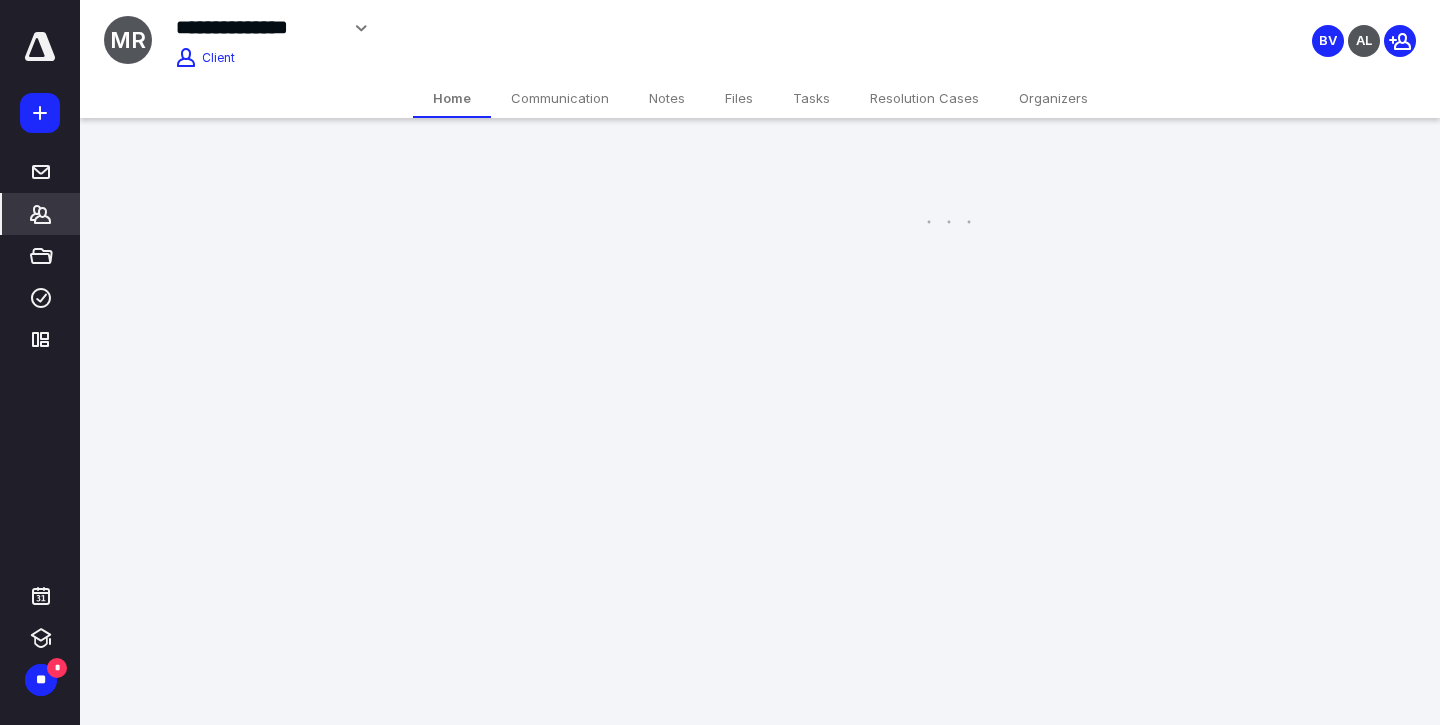 click on "**********" at bounding box center [720, 133] 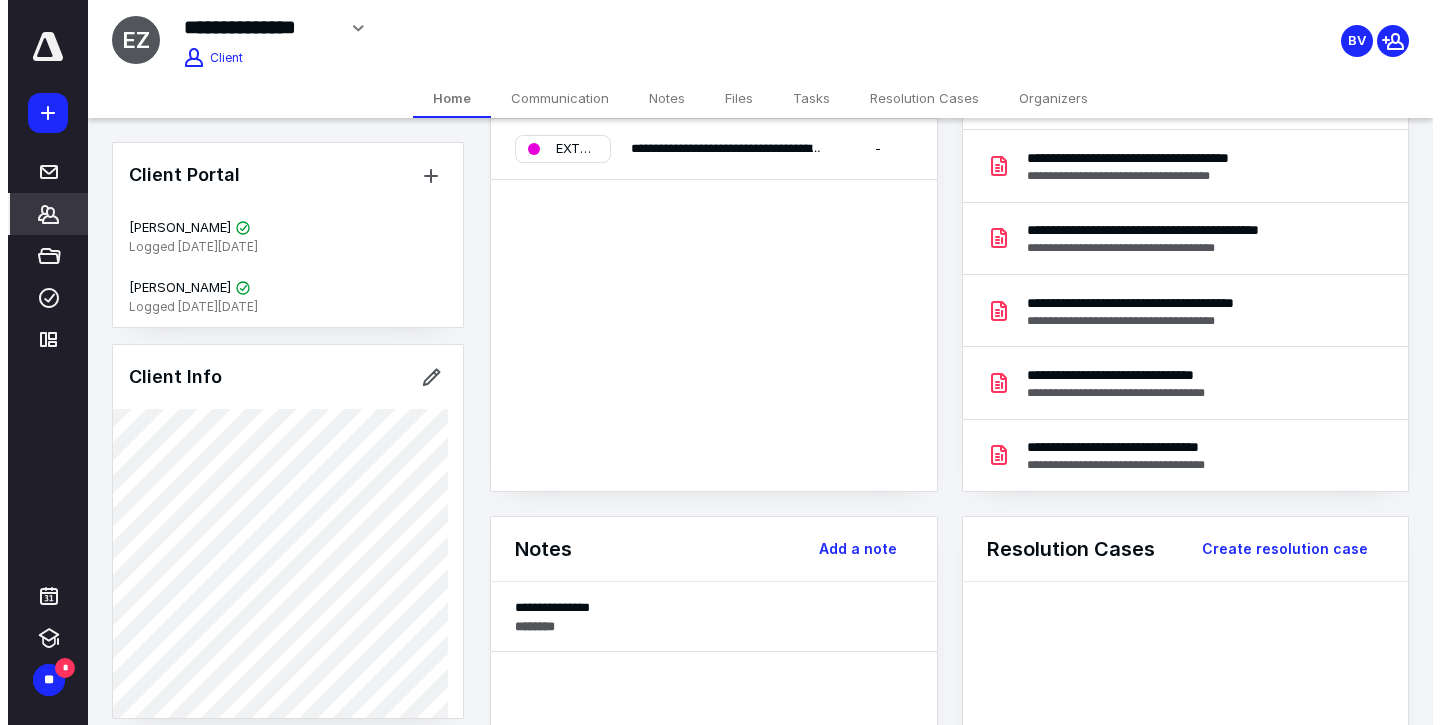 scroll, scrollTop: 0, scrollLeft: 0, axis: both 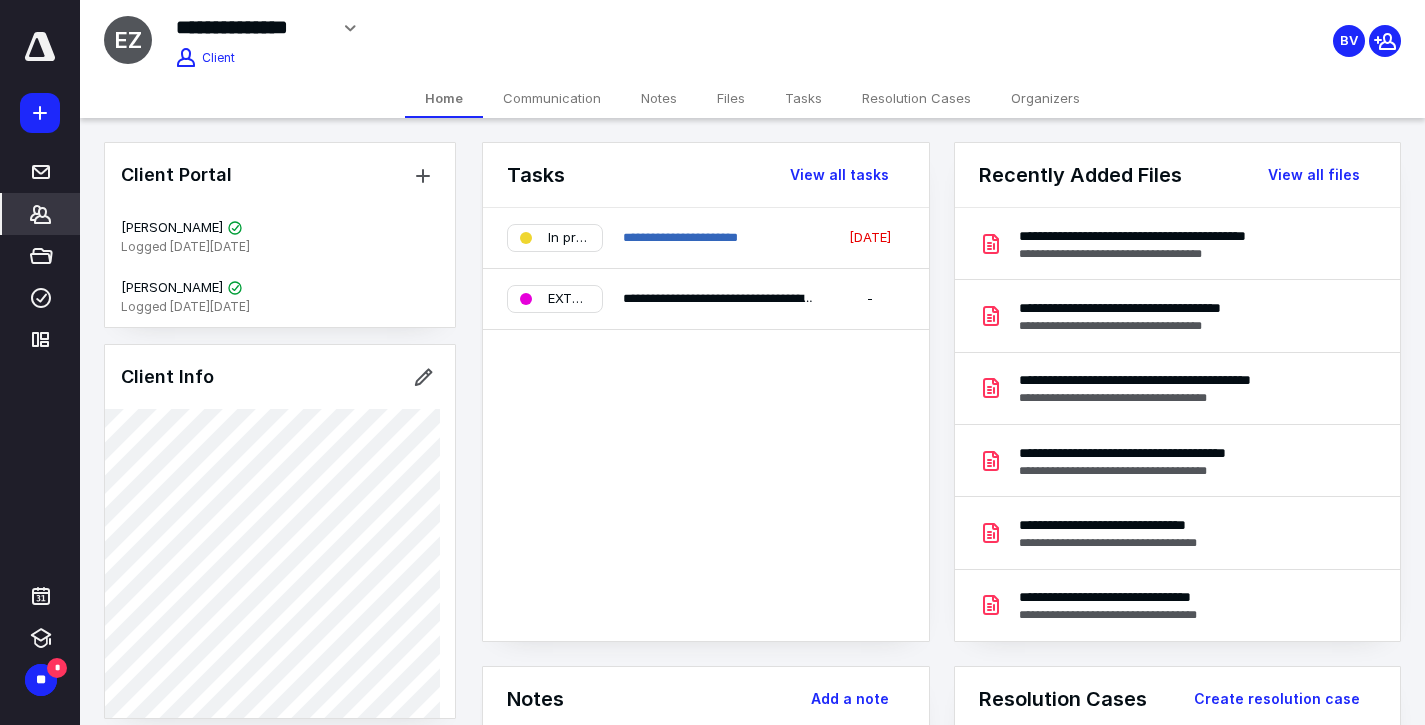 click on "Files" at bounding box center [731, 98] 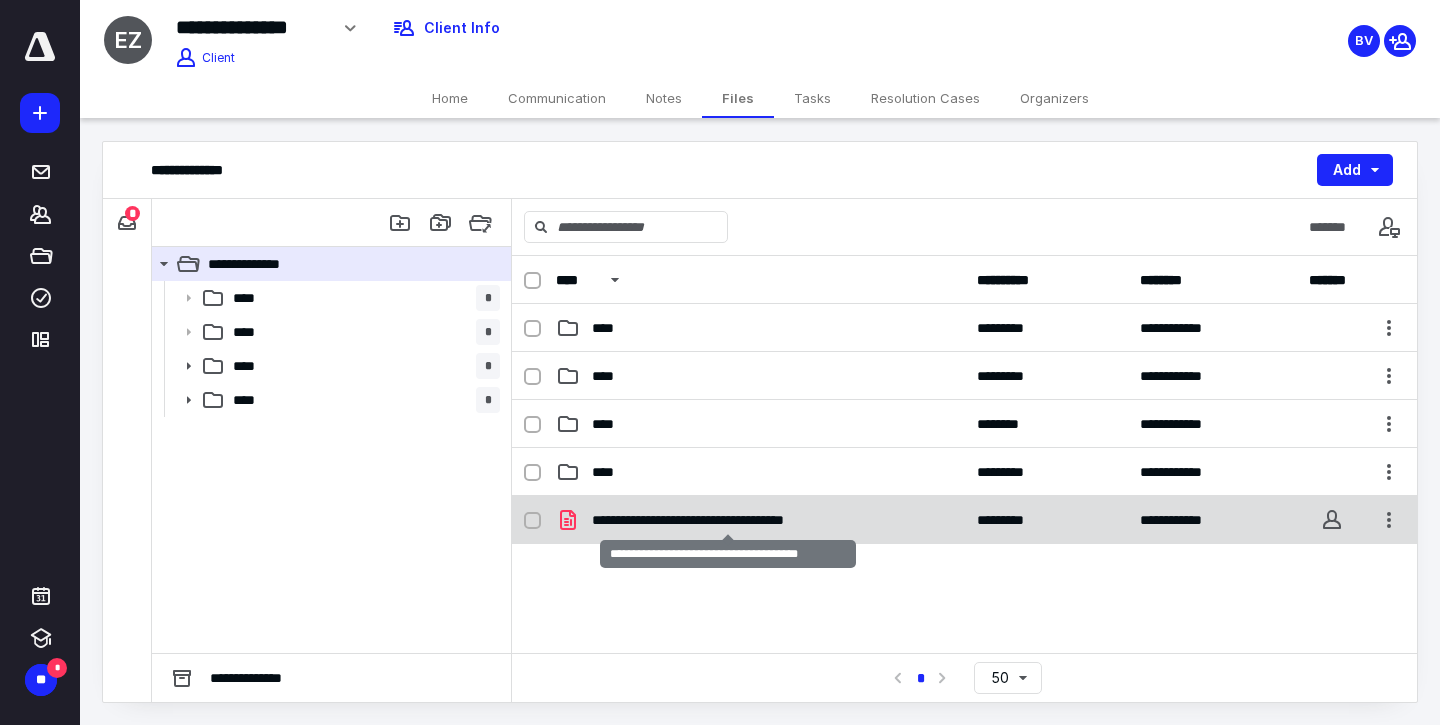 click on "**********" at bounding box center [728, 520] 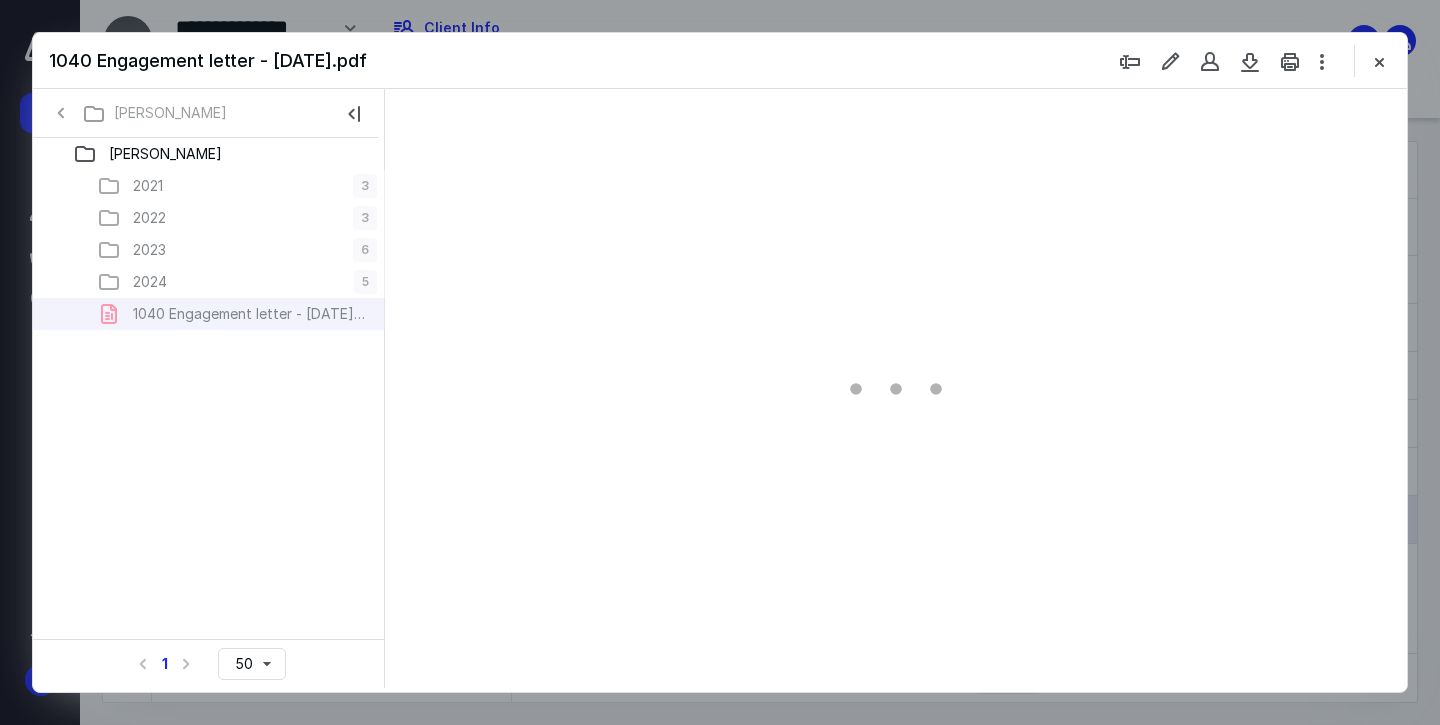 scroll, scrollTop: 0, scrollLeft: 0, axis: both 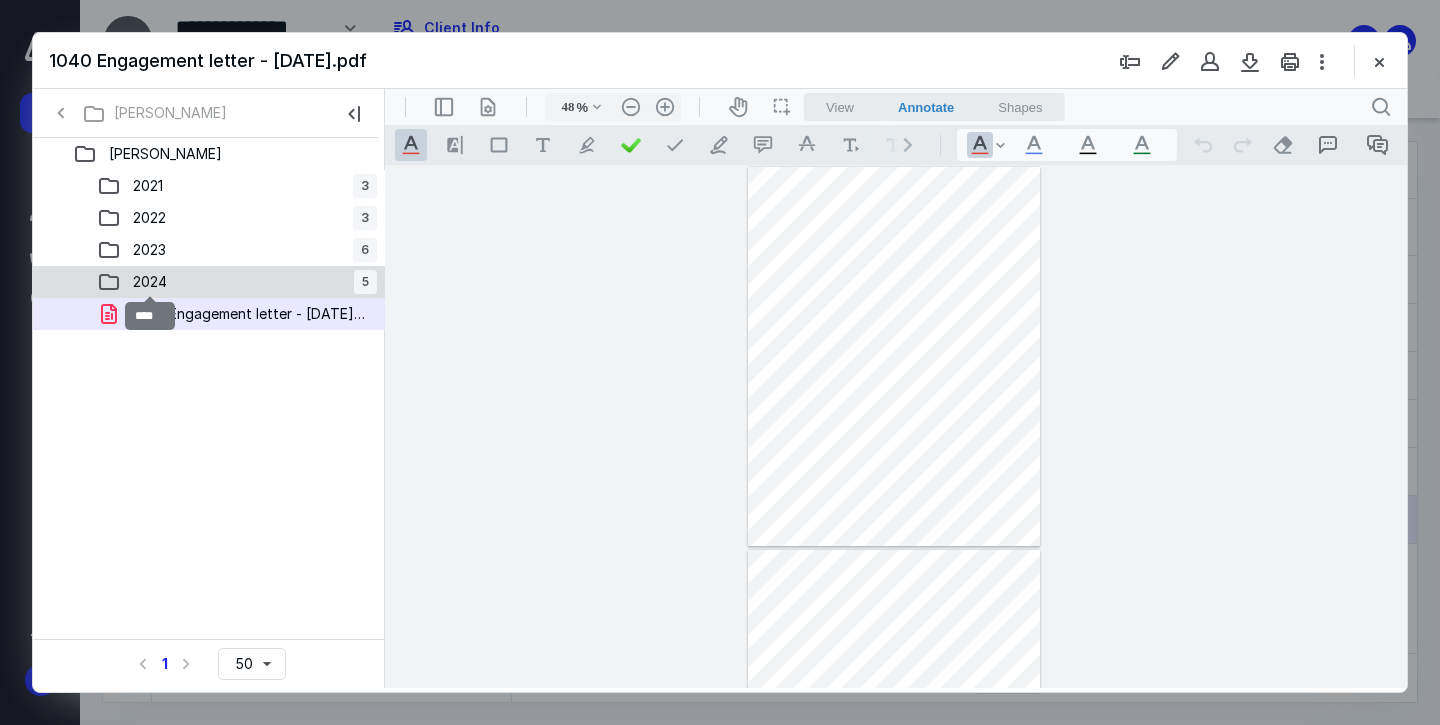 click on "2024" at bounding box center [150, 282] 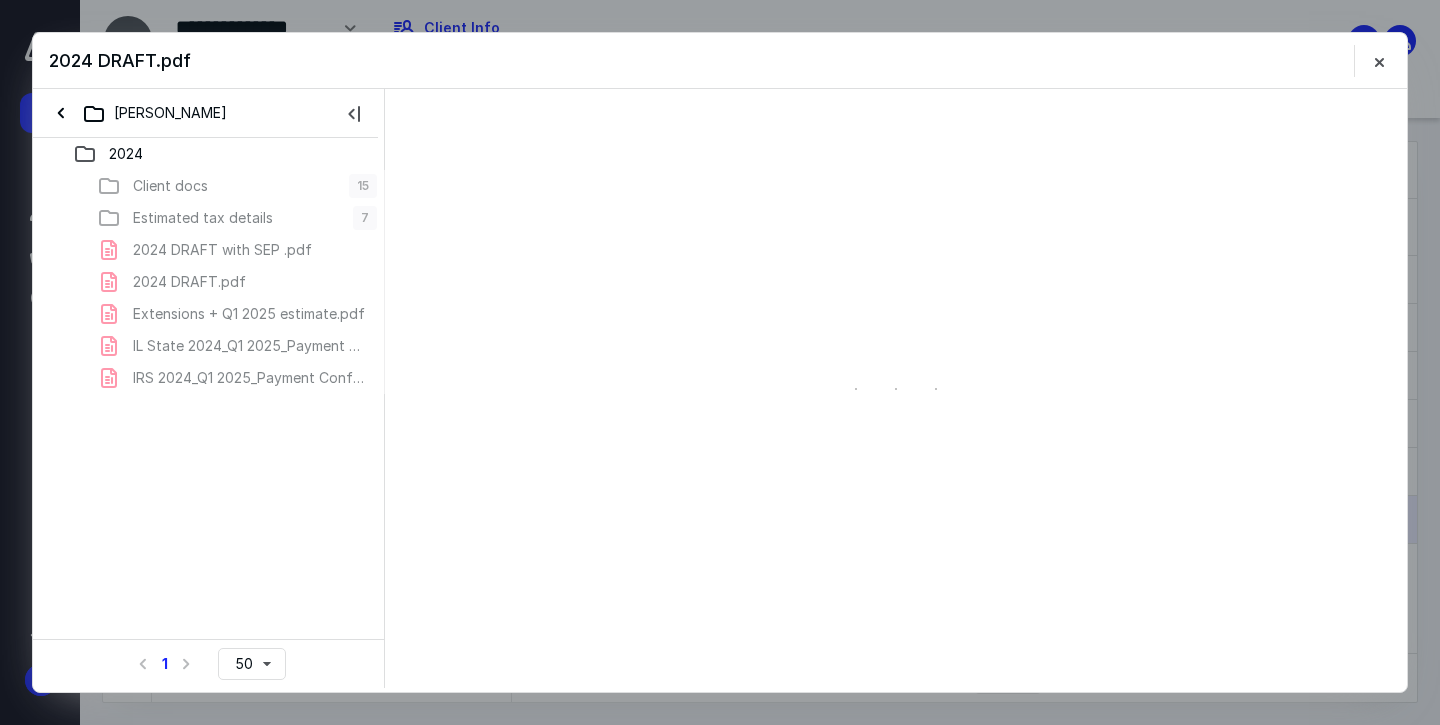click on "Client docs 15 Estimated tax details 7 2024 DRAFT with SEP .pdf 2024 DRAFT.pdf Extensions + Q1 2025 estimate.pdf IL State 2024_Q1 2025_Payment Confirmation.pdf IRS 2024_Q1 2025_Payment Confirmation.pdf" at bounding box center (209, 282) 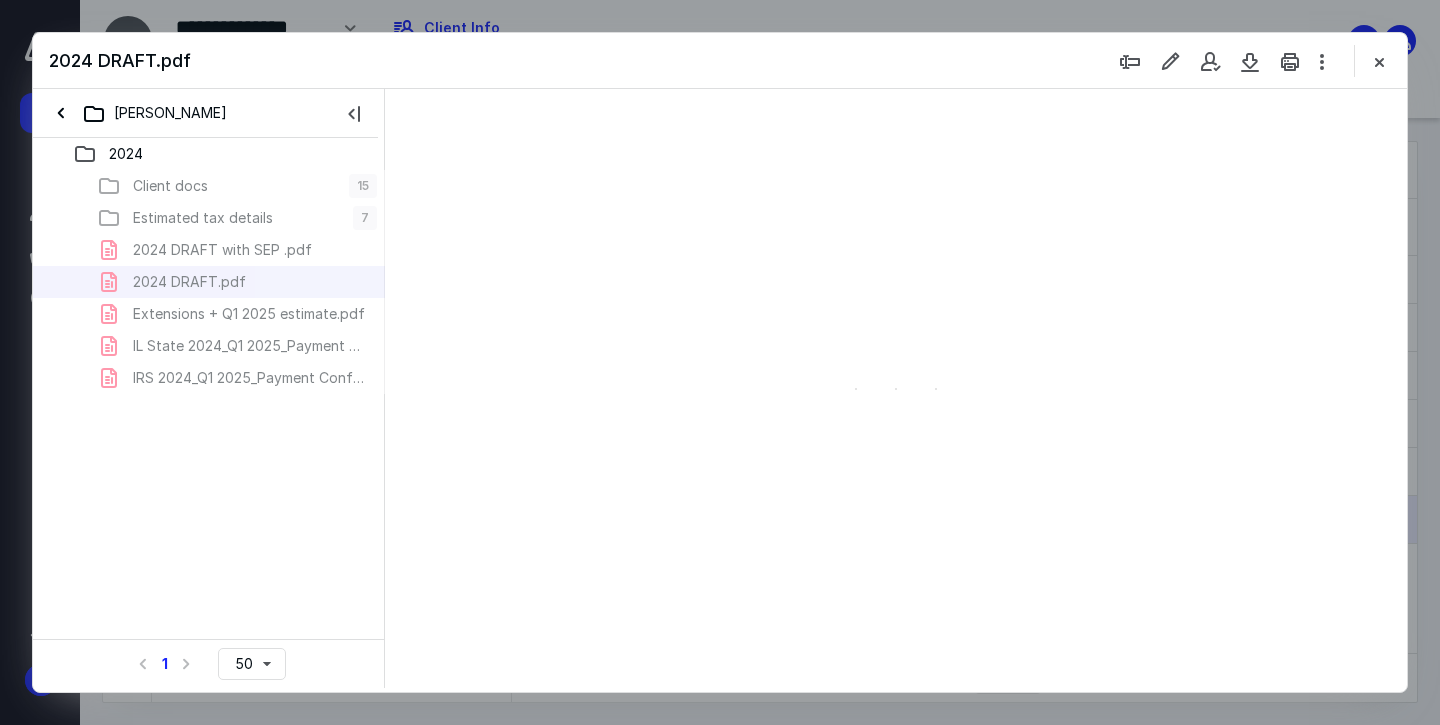 scroll, scrollTop: 79, scrollLeft: 0, axis: vertical 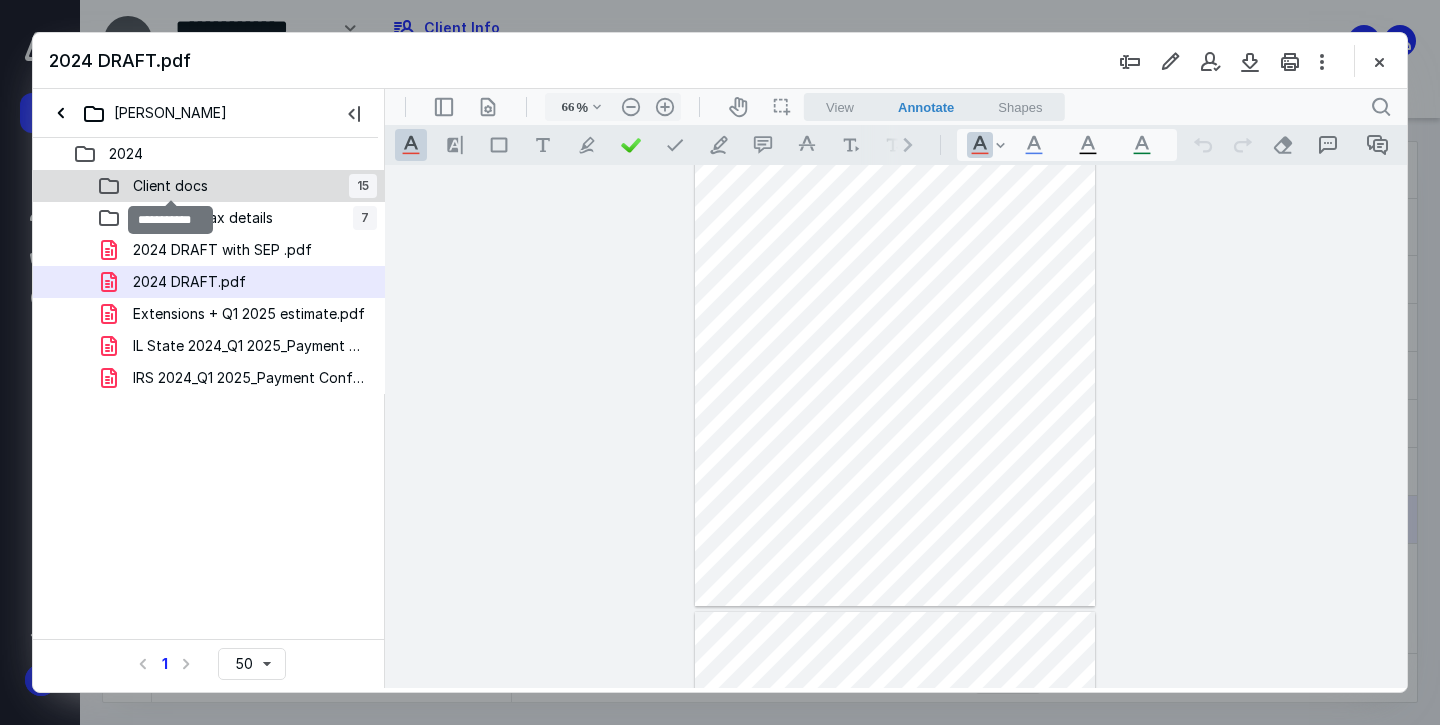 click on "Client docs" at bounding box center (170, 186) 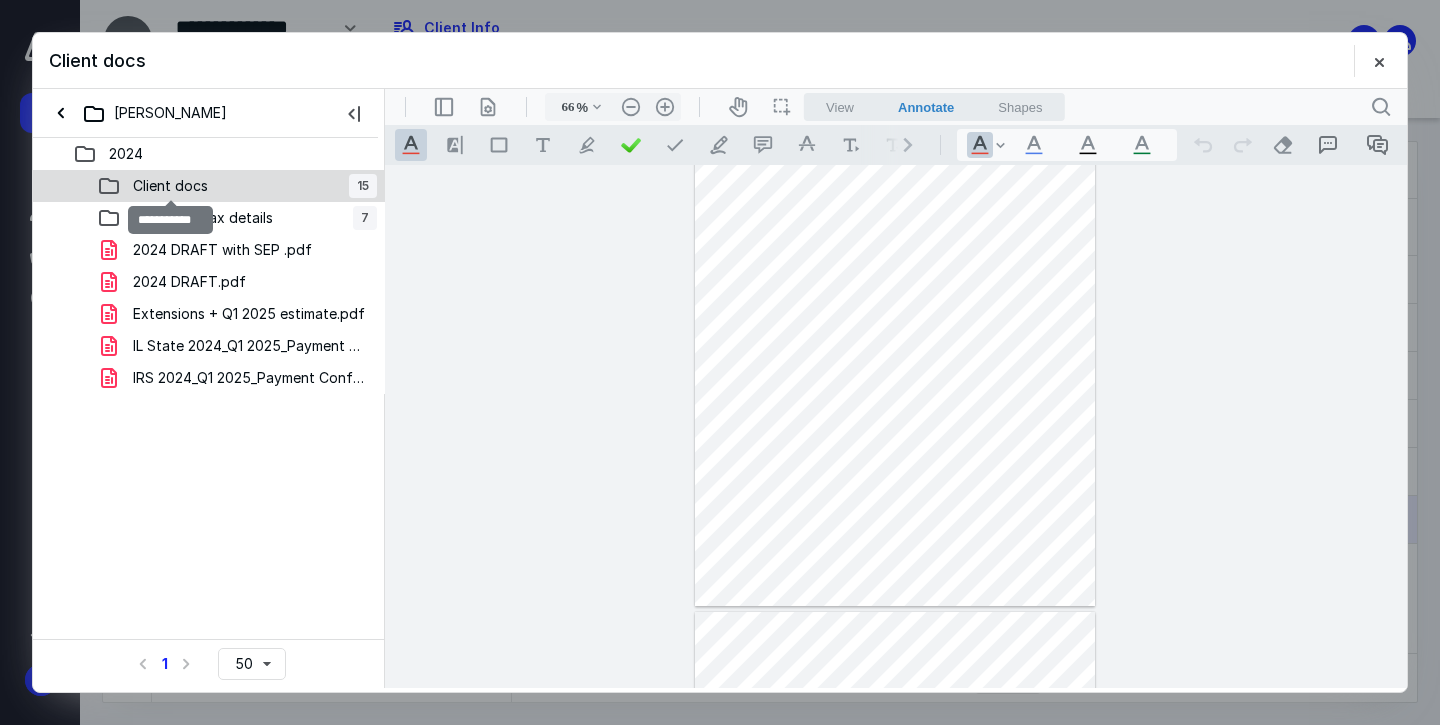 click on "Client docs" at bounding box center [170, 186] 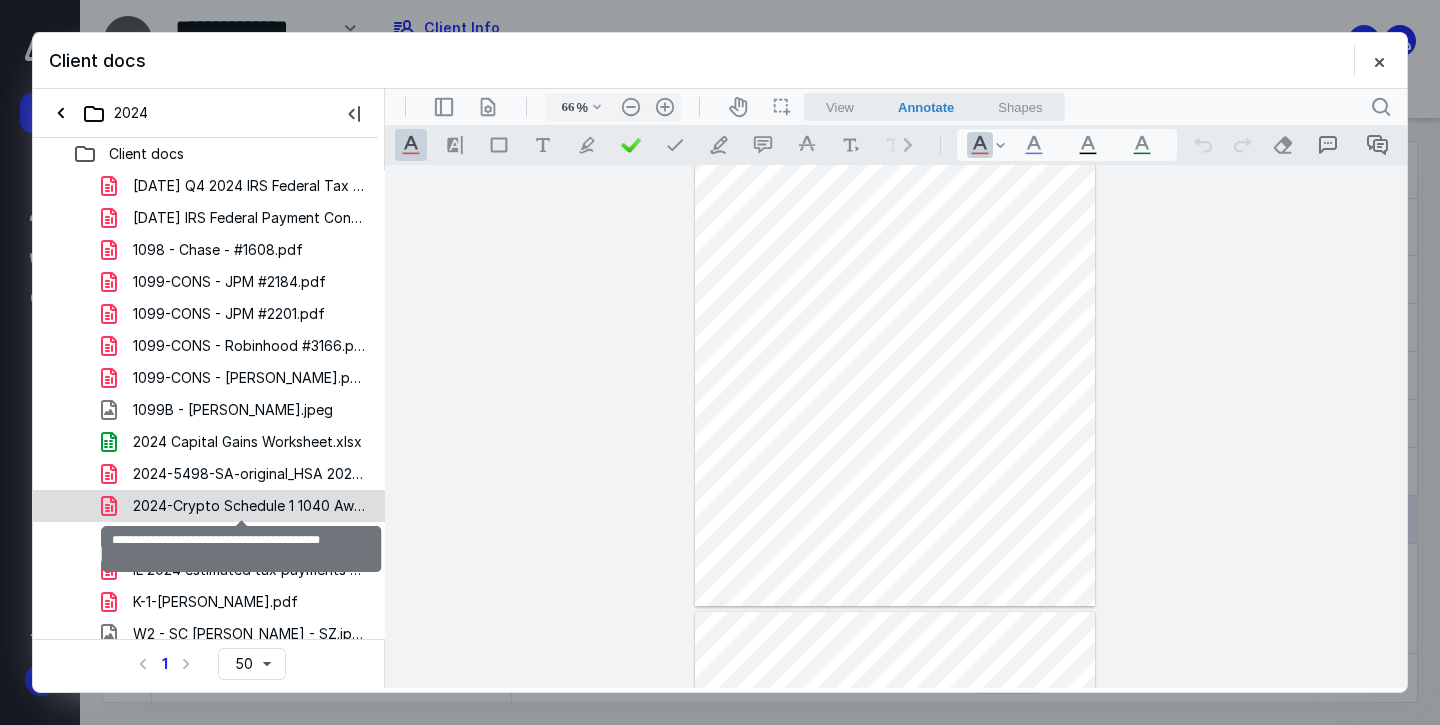 scroll, scrollTop: 11, scrollLeft: 0, axis: vertical 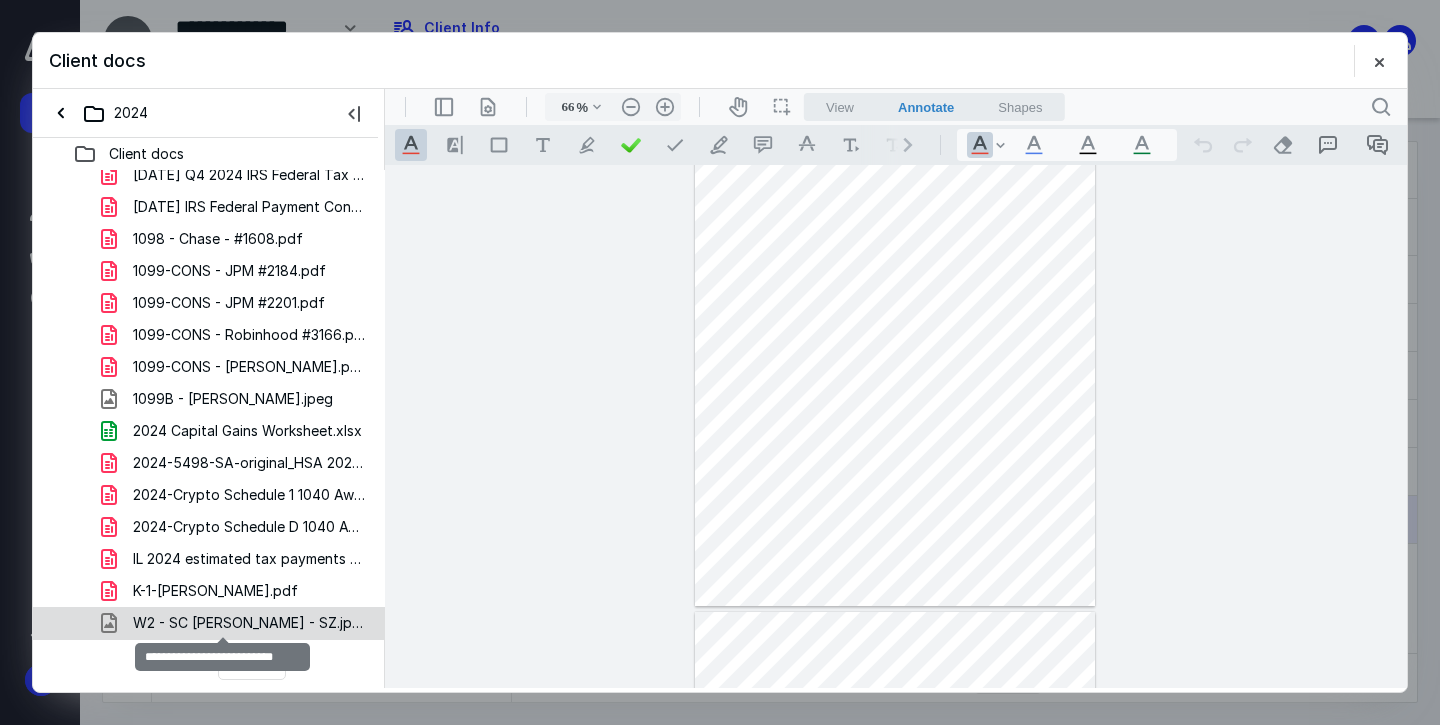 click on "W2  - SC [PERSON_NAME] - SZ.jpeg" at bounding box center (249, 623) 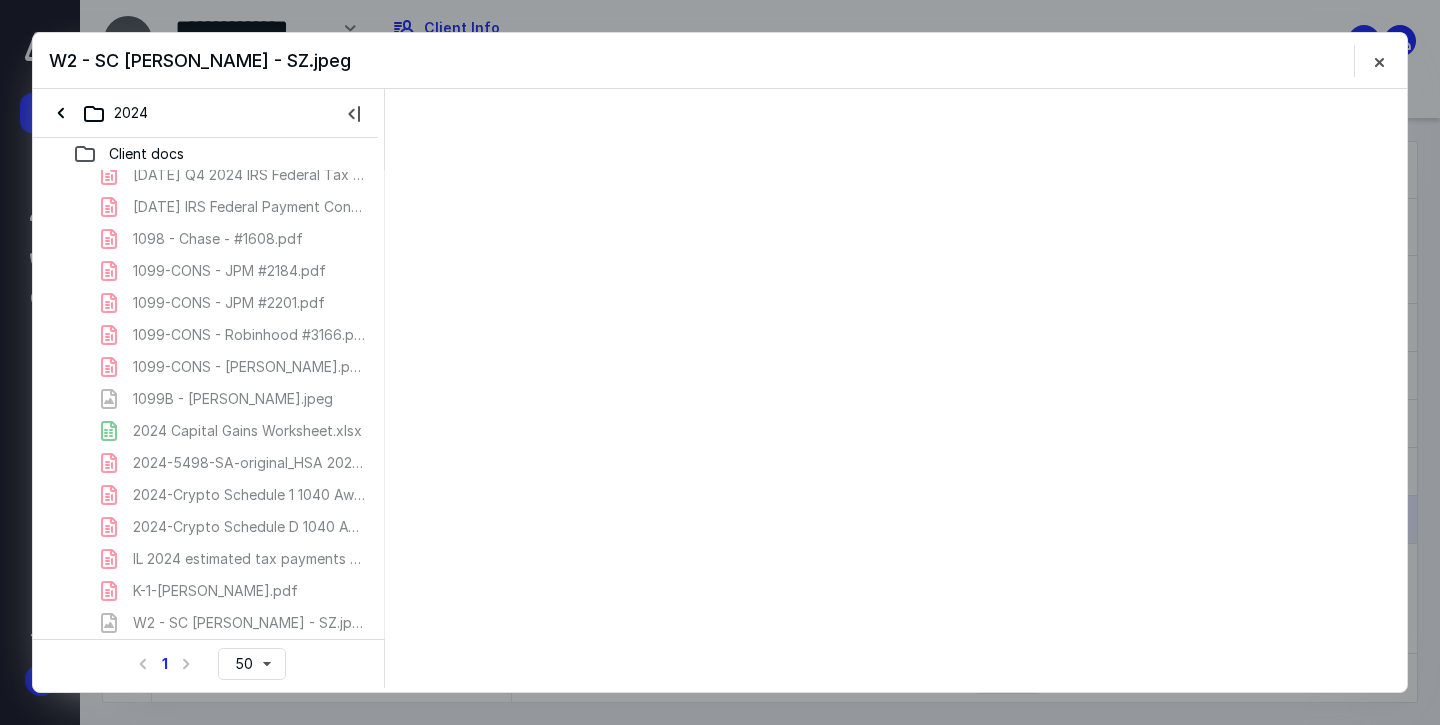 click on "[DATE] Q4 2024 IRS Federal Tax Payment Confirmation.pdf [DATE] IRS Federal Payment Confirmation.pdf 1098 - Chase - #1608.pdf 1099-CONS - JPM #2184.pdf 1099-CONS - JPM #2201.pdf 1099-CONS - Robinhood #3166.pdf 1099-CONS - [PERSON_NAME].pdf 1099B - [PERSON_NAME].jpeg 2024 Capital Gains Worksheet.xlsx 2024-5498-SA-original_HSA 2024.pdf 2024-Crypto Schedule 1 1040 Awaken Tax.pdf 2024-Crypto Schedule D 1040 Awaken Tax.pdf IL 2024 estimated tax payments made.pdf K-1-[PERSON_NAME].pdf W2  - SC [PERSON_NAME] - SZ.jpeg" at bounding box center [209, 399] 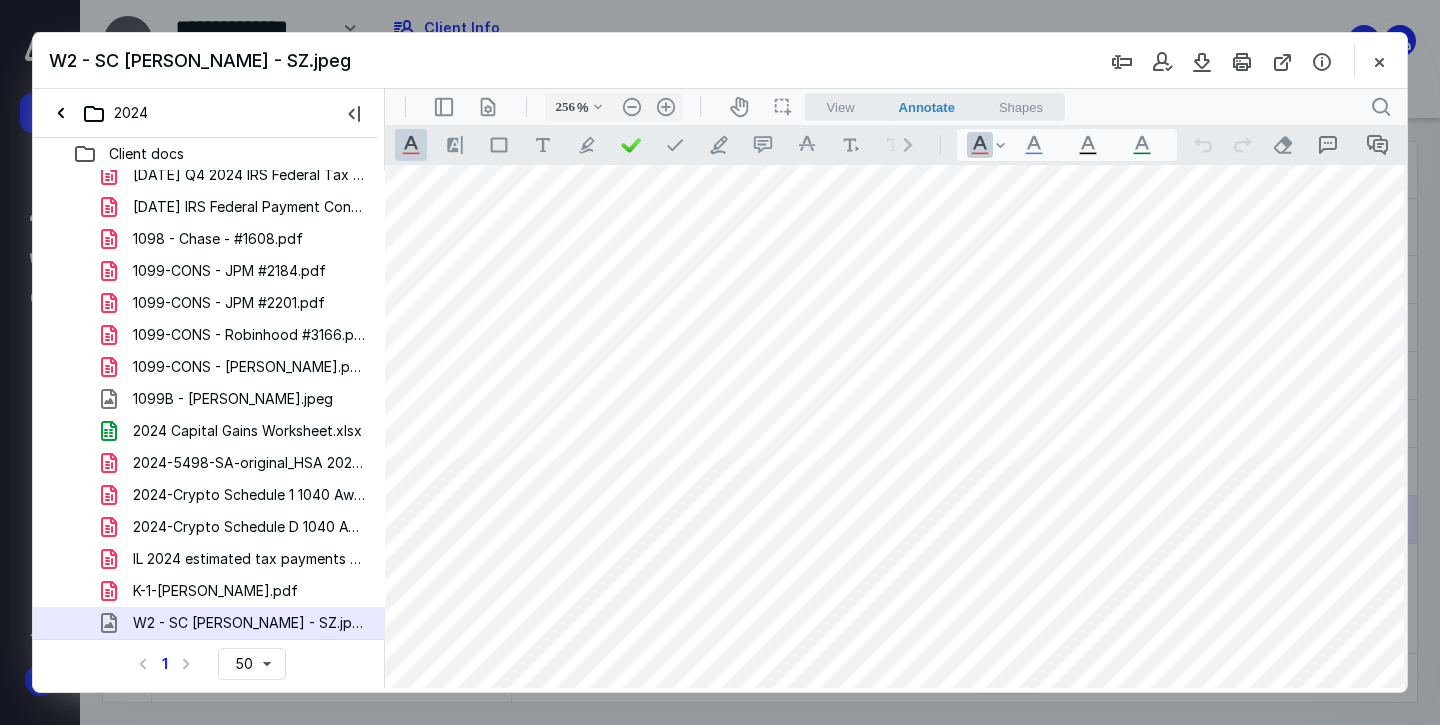 scroll, scrollTop: 0, scrollLeft: 208, axis: horizontal 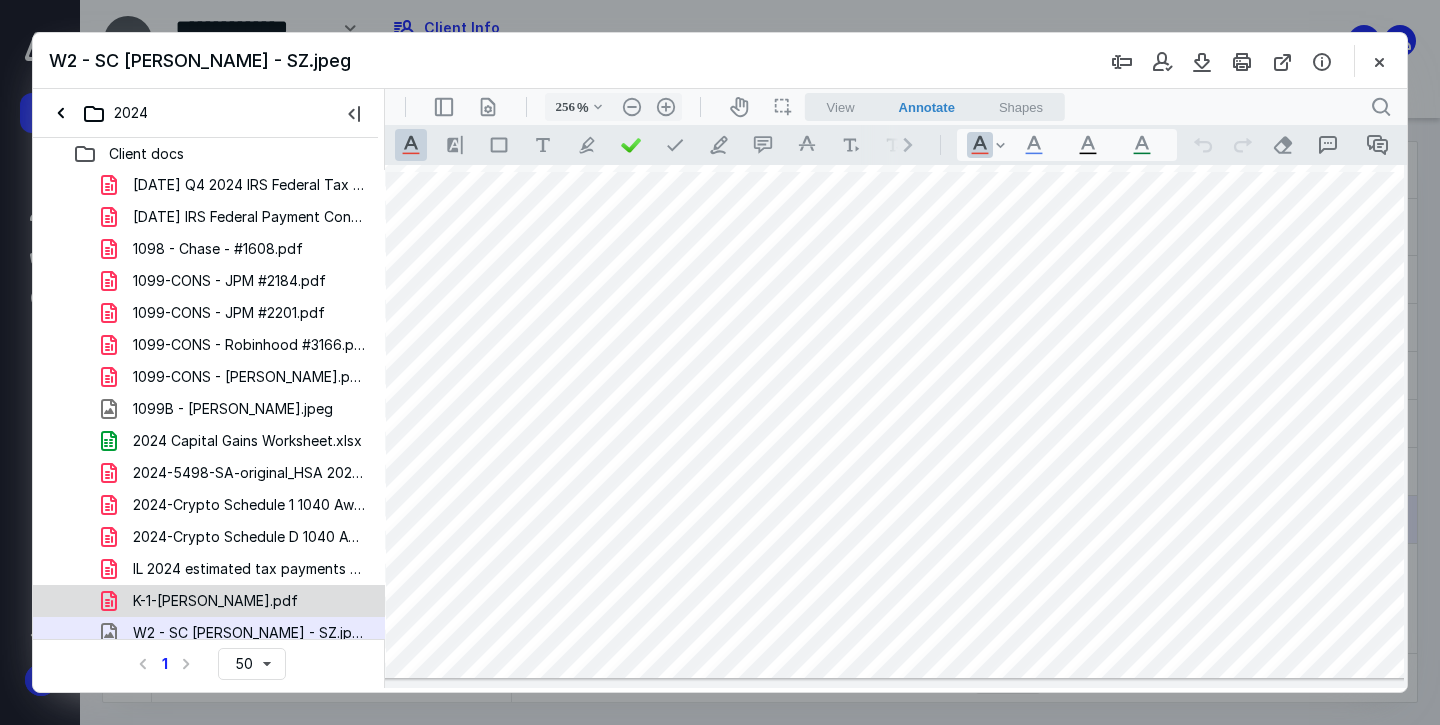 click on "K-1-[PERSON_NAME].pdf" at bounding box center (203, 601) 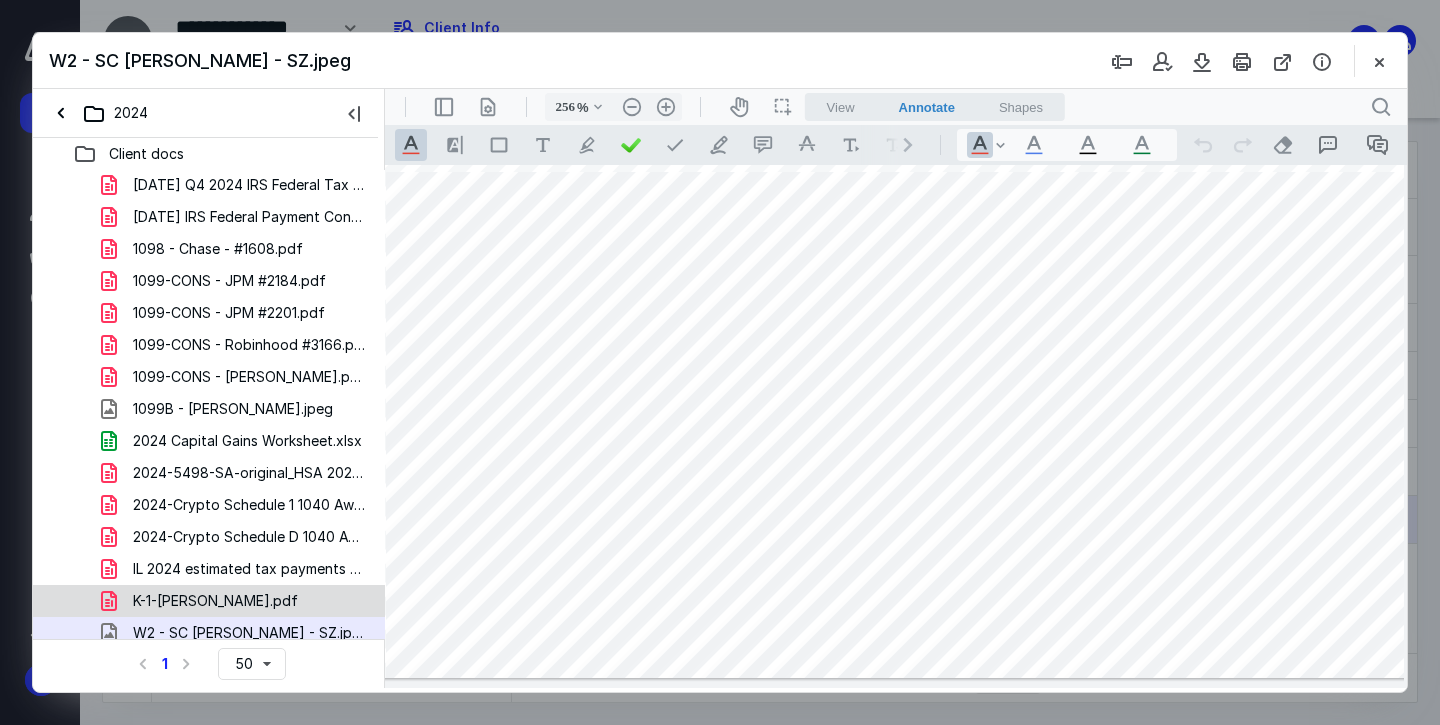 click on "[DATE] Q4 2024 IRS Federal Tax Payment Confirmation.pdf [DATE] IRS Federal Payment Confirmation.pdf 1098 - Chase - #1608.pdf 1099-CONS - JPM #2184.pdf 1099-CONS - JPM #2201.pdf 1099-CONS - Robinhood #3166.pdf 1099-CONS - [PERSON_NAME].pdf 1099B - [PERSON_NAME].jpeg 2024 Capital Gains Worksheet.xlsx 2024-5498-SA-original_HSA 2024.pdf 2024-Crypto Schedule 1 1040 Awaken Tax.pdf 2024-Crypto Schedule D 1040 Awaken Tax.pdf IL 2024 estimated tax payments made.pdf K-1-[PERSON_NAME].pdf W2  - SC [PERSON_NAME] - SZ.jpeg" at bounding box center (209, 409) 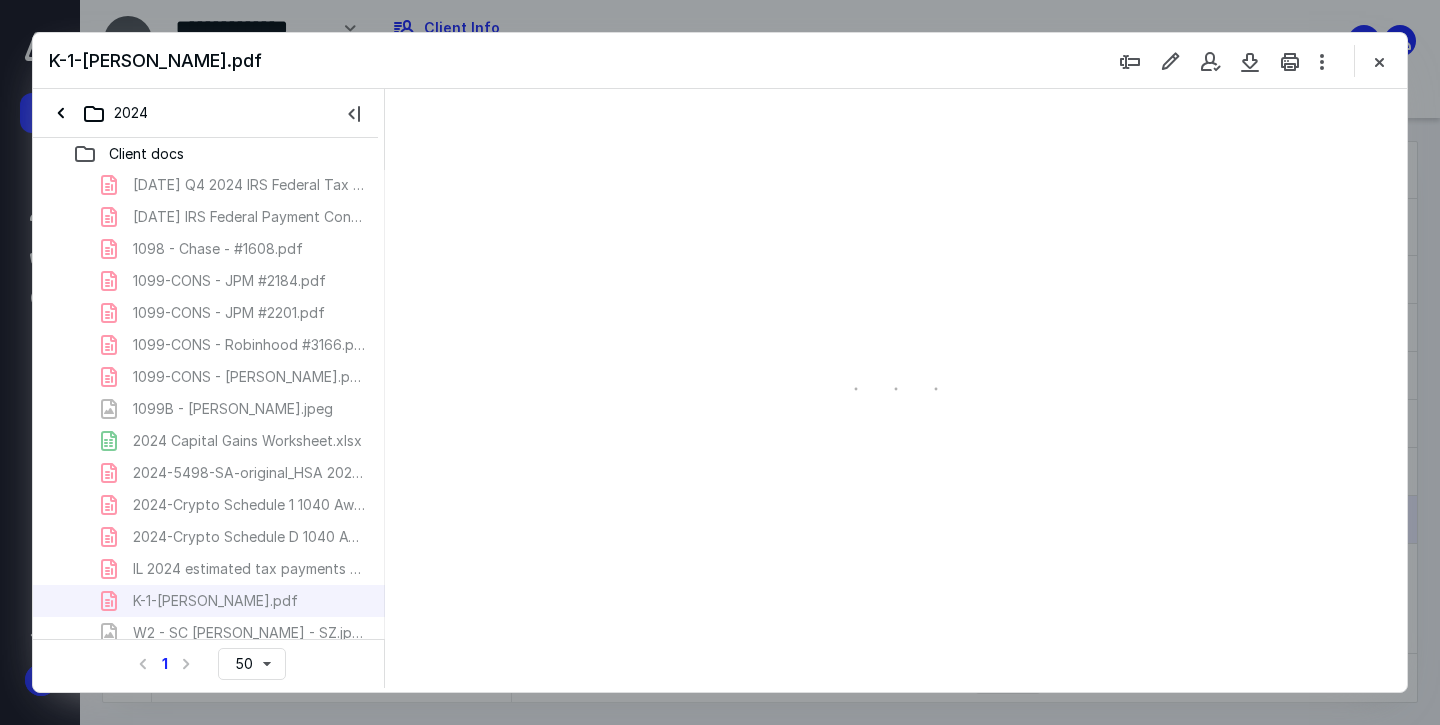 scroll, scrollTop: 79, scrollLeft: 0, axis: vertical 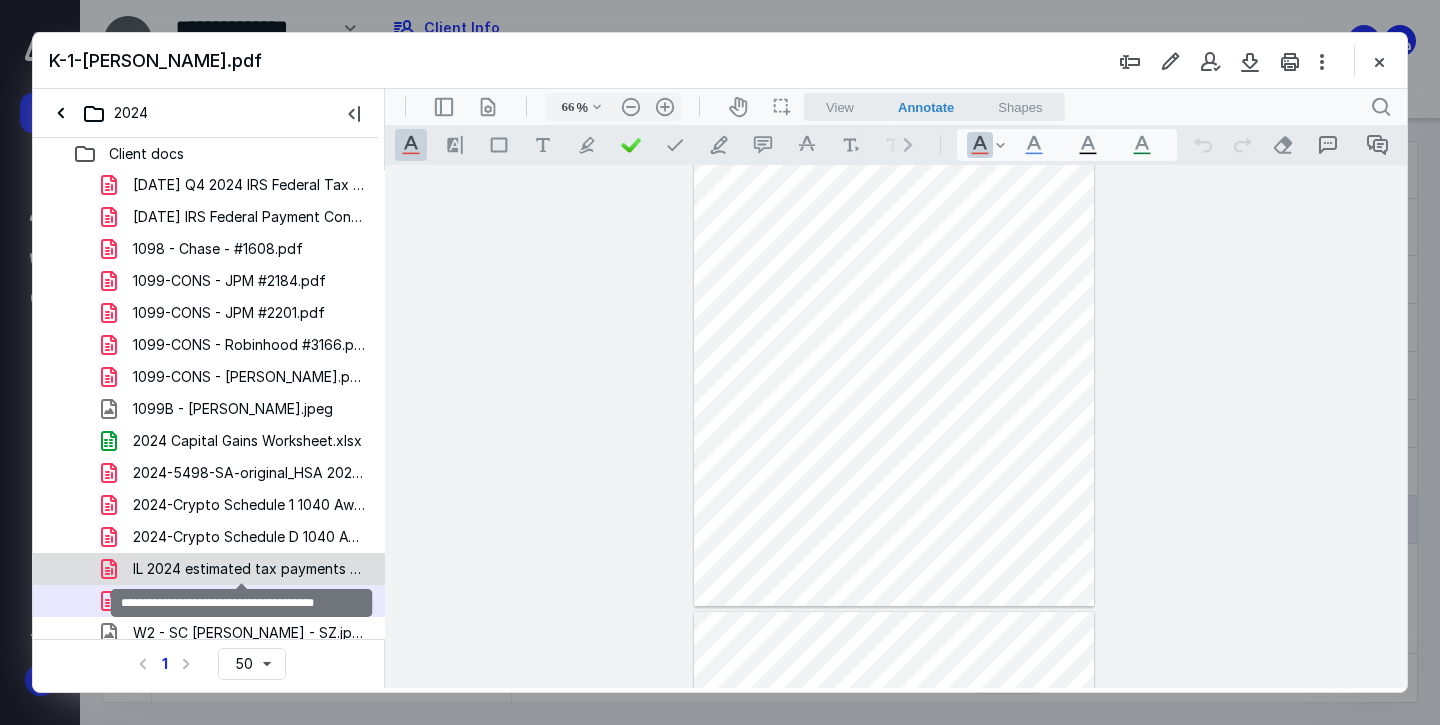 click on "IL 2024 estimated tax payments made.pdf" at bounding box center (249, 569) 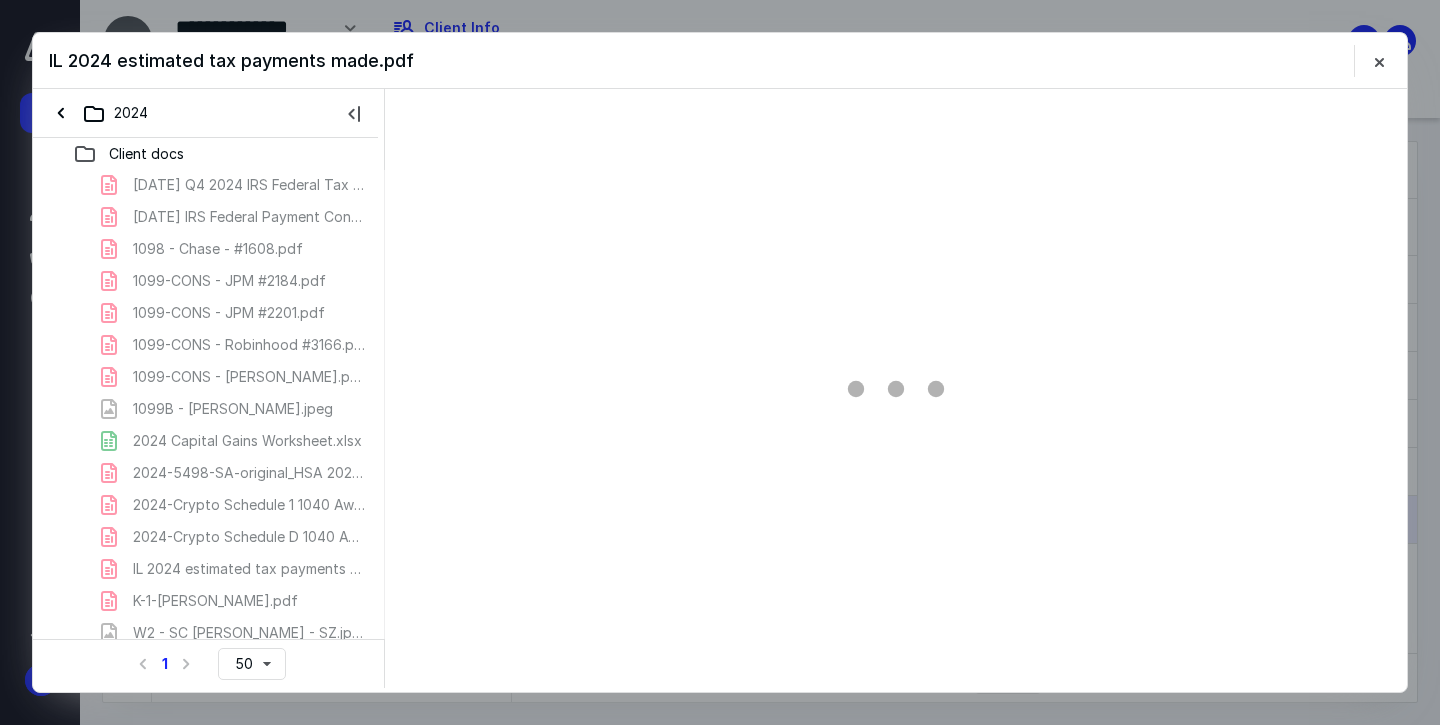 click on "[DATE] Q4 2024 IRS Federal Tax Payment Confirmation.pdf [DATE] IRS Federal Payment Confirmation.pdf 1098 - Chase - #1608.pdf 1099-CONS - JPM #2184.pdf 1099-CONS - JPM #2201.pdf 1099-CONS - Robinhood #3166.pdf 1099-CONS - [PERSON_NAME].pdf 1099B - [PERSON_NAME].jpeg 2024 Capital Gains Worksheet.xlsx 2024-5498-SA-original_HSA 2024.pdf 2024-Crypto Schedule 1 1040 Awaken Tax.pdf 2024-Crypto Schedule D 1040 Awaken Tax.pdf IL 2024 estimated tax payments made.pdf K-1-[PERSON_NAME].pdf W2  - SC [PERSON_NAME] - SZ.jpeg" at bounding box center (209, 409) 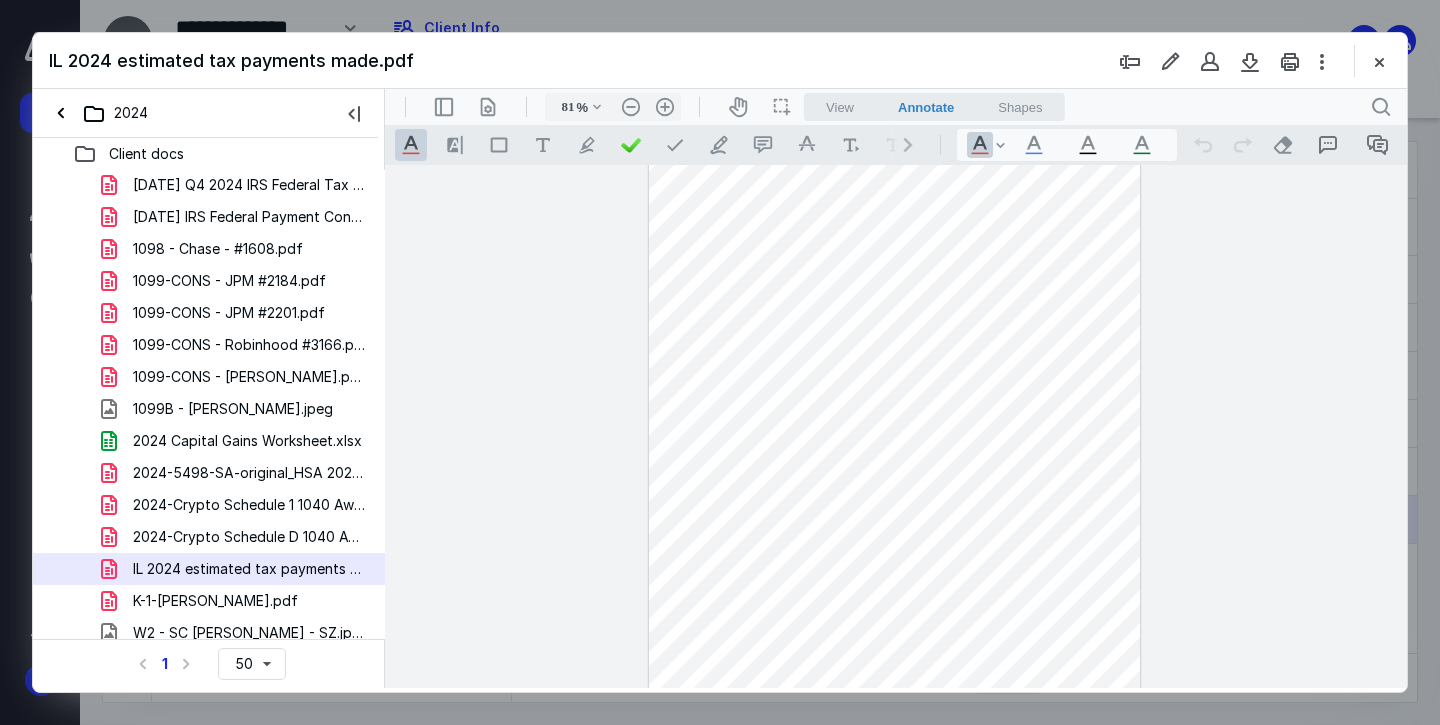 scroll, scrollTop: 119, scrollLeft: 0, axis: vertical 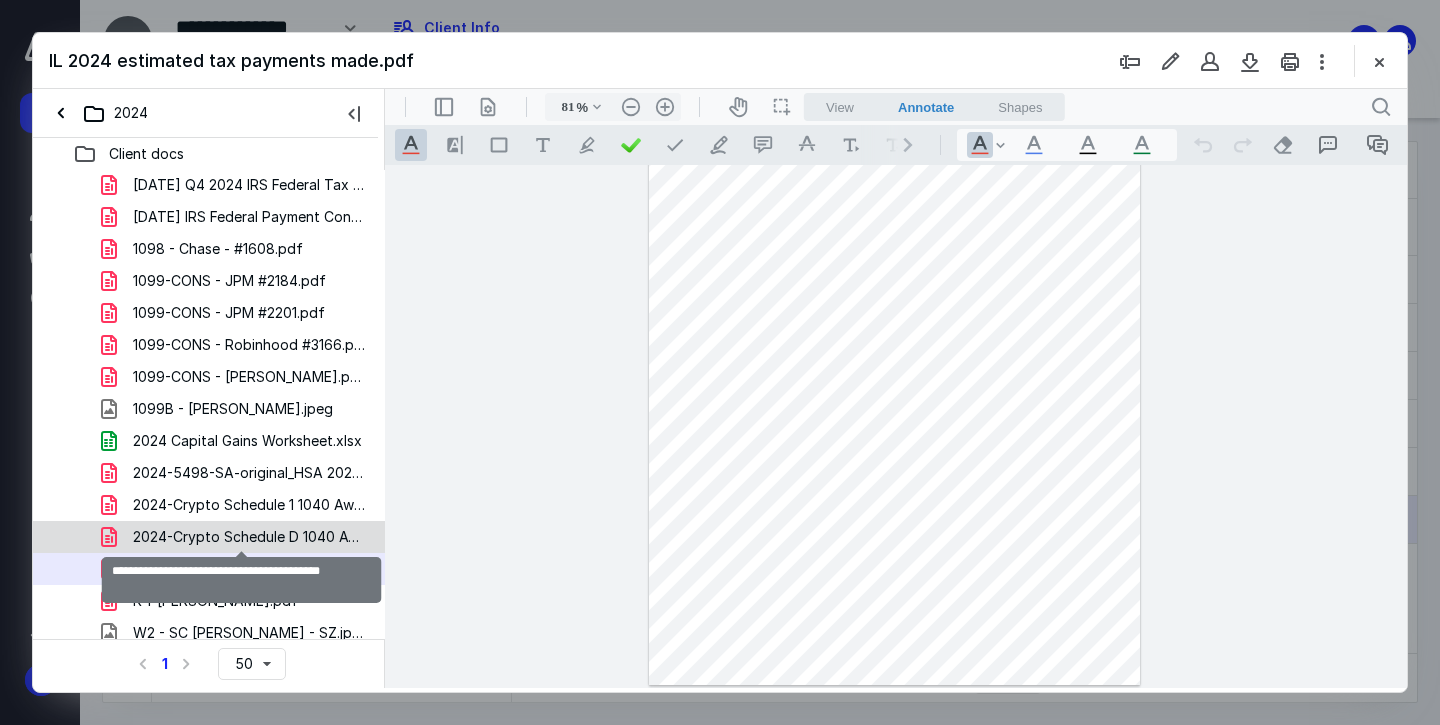 click on "2024-Crypto Schedule D 1040 Awaken Tax.pdf" at bounding box center (249, 537) 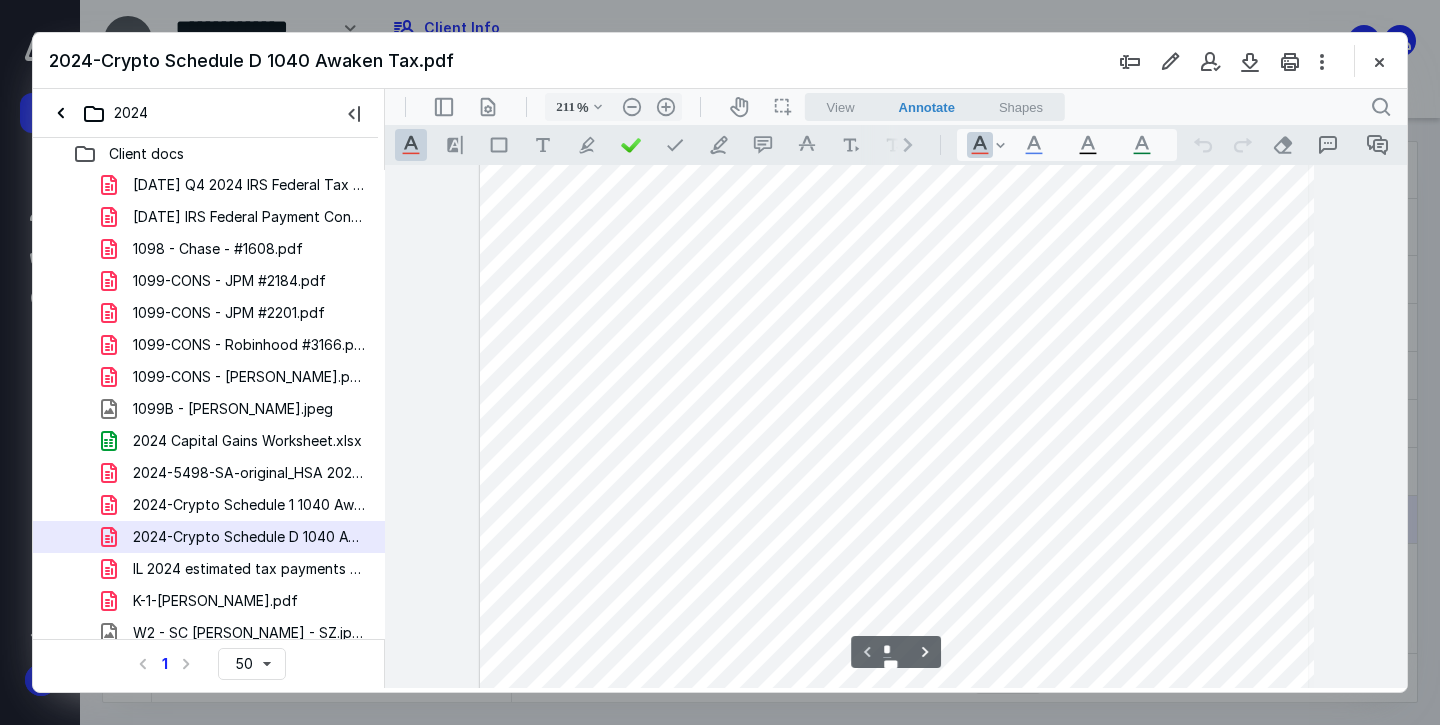 scroll, scrollTop: 1071, scrollLeft: 173, axis: both 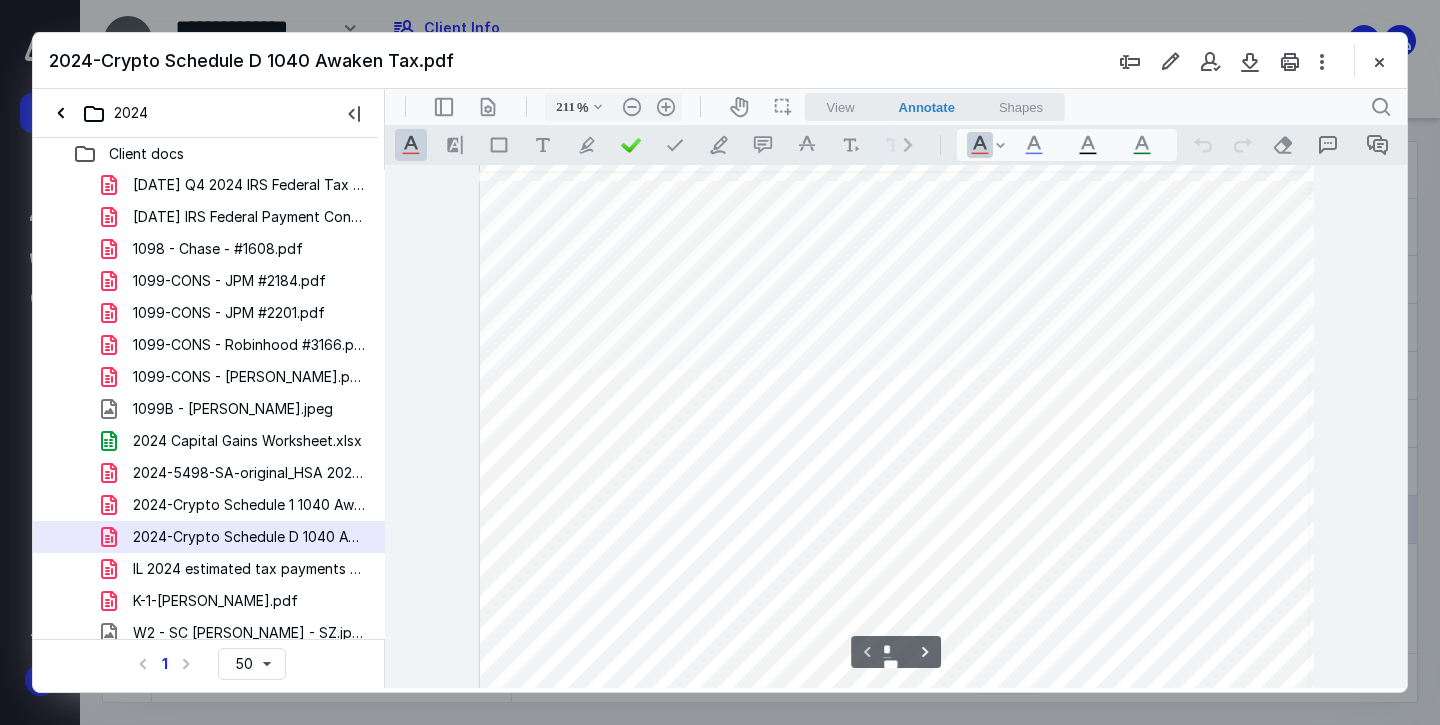 type on "161" 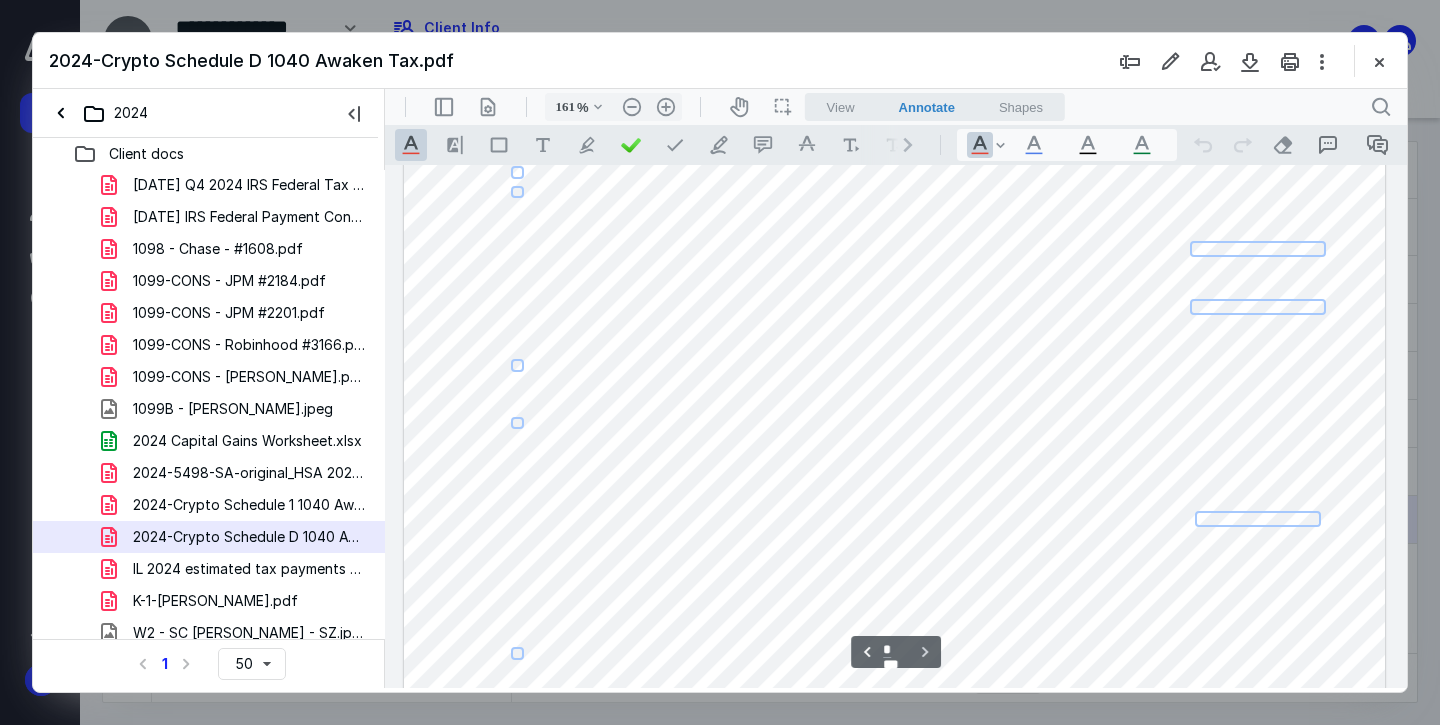 scroll, scrollTop: 1616, scrollLeft: 0, axis: vertical 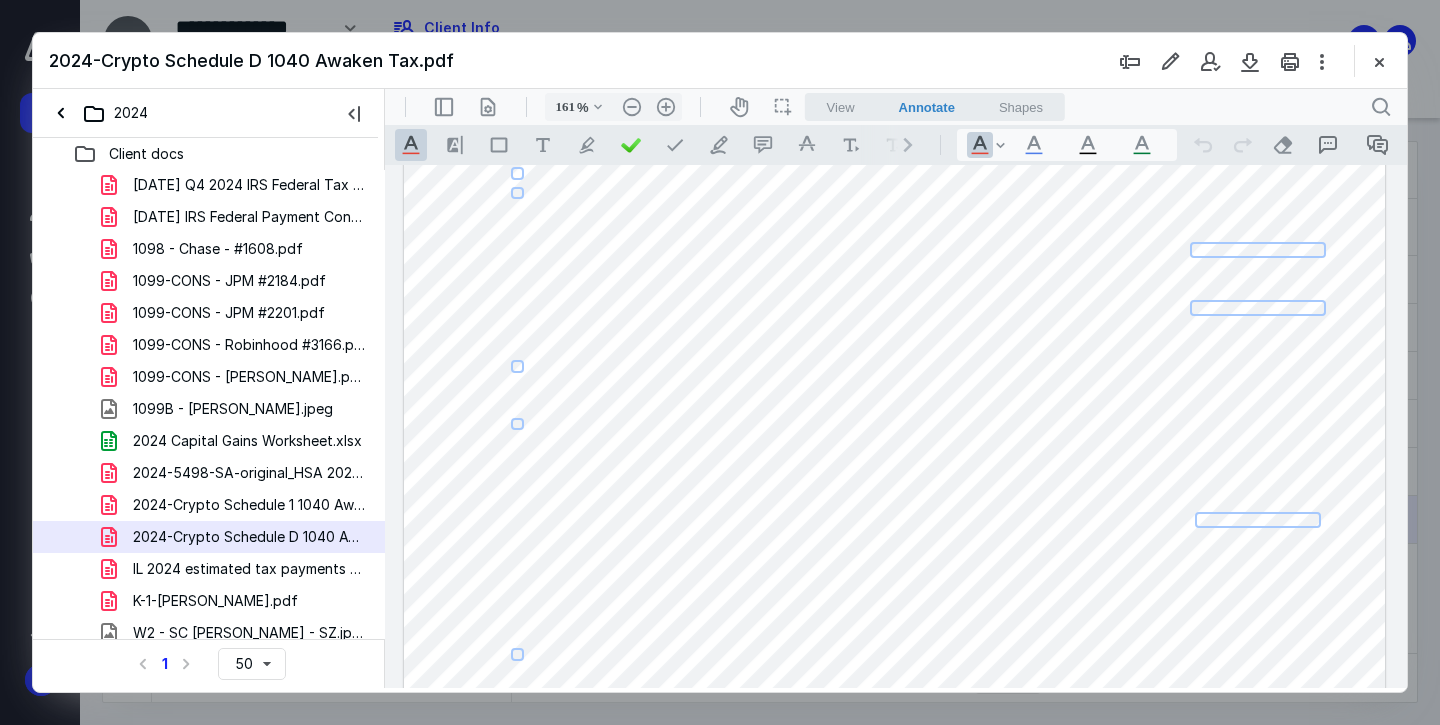 click at bounding box center [894, 472] 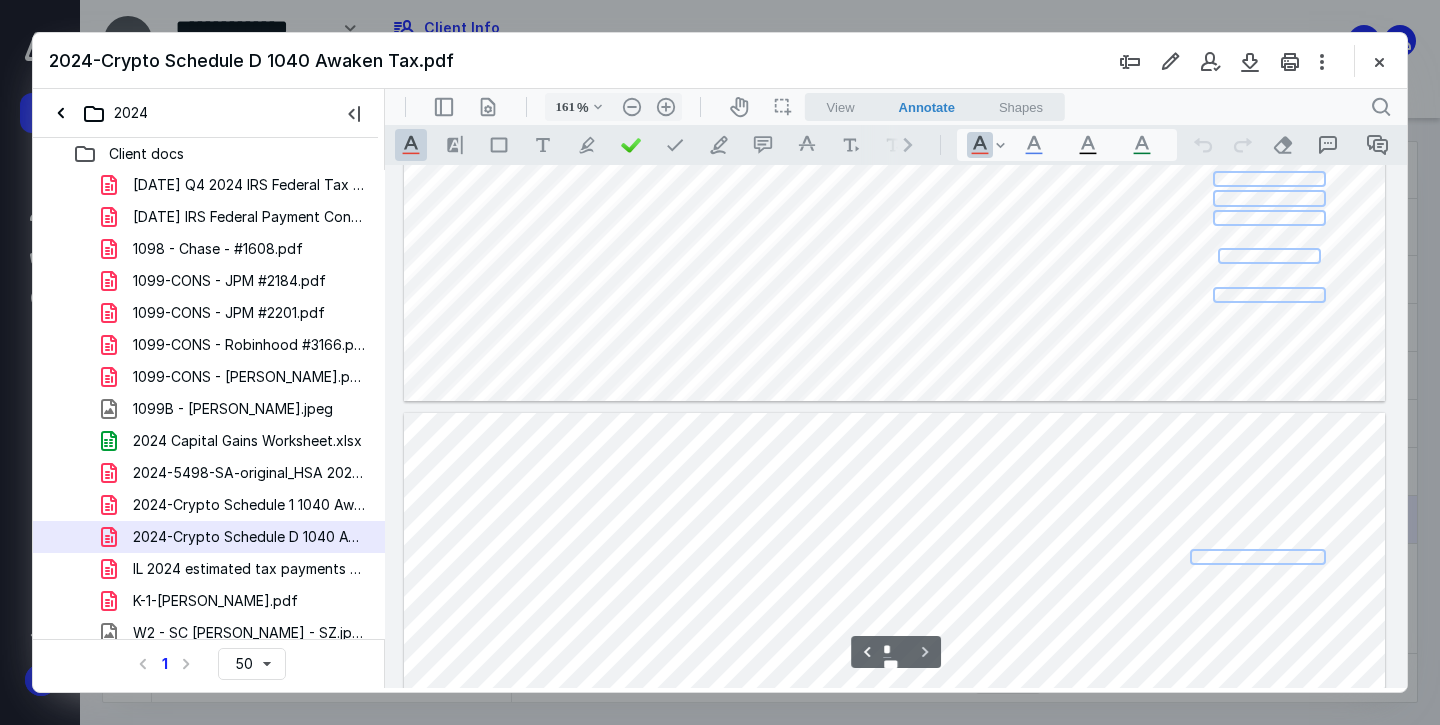 type on "*" 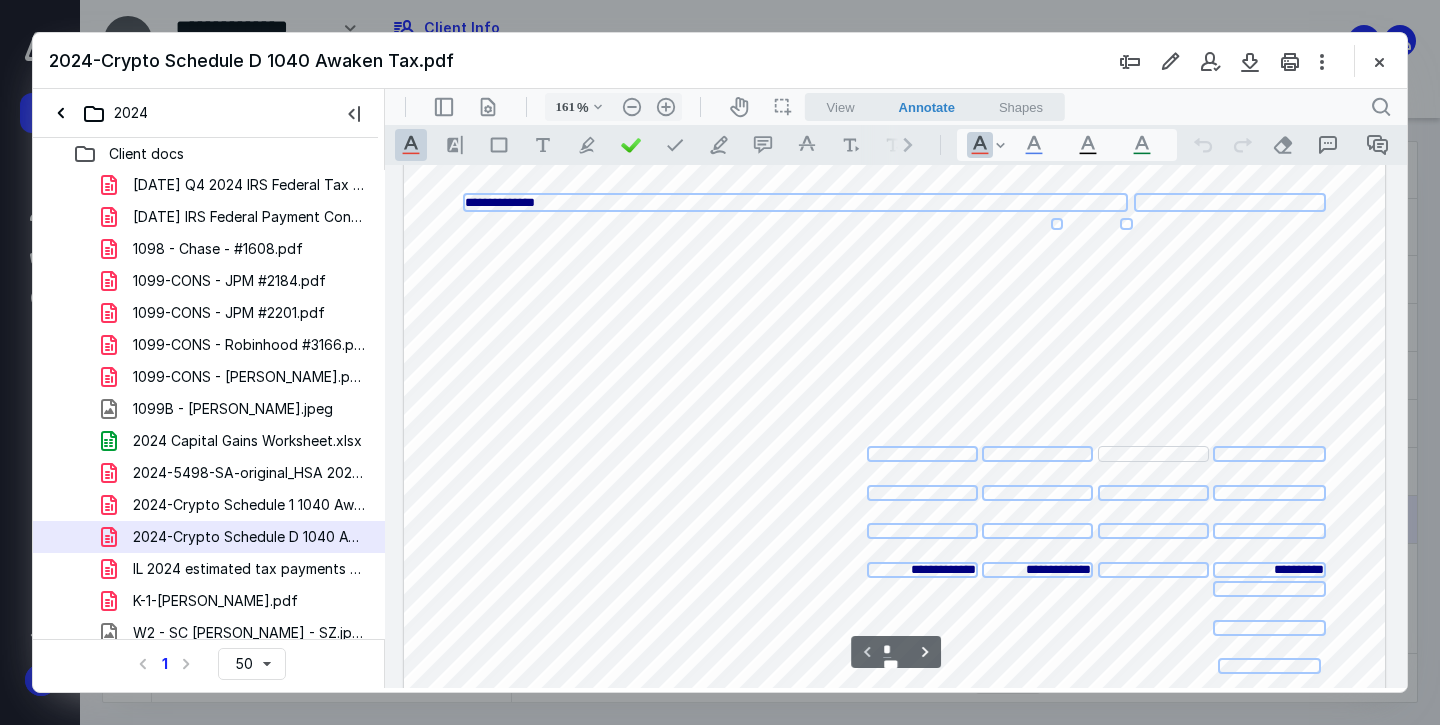 scroll, scrollTop: 151, scrollLeft: 0, axis: vertical 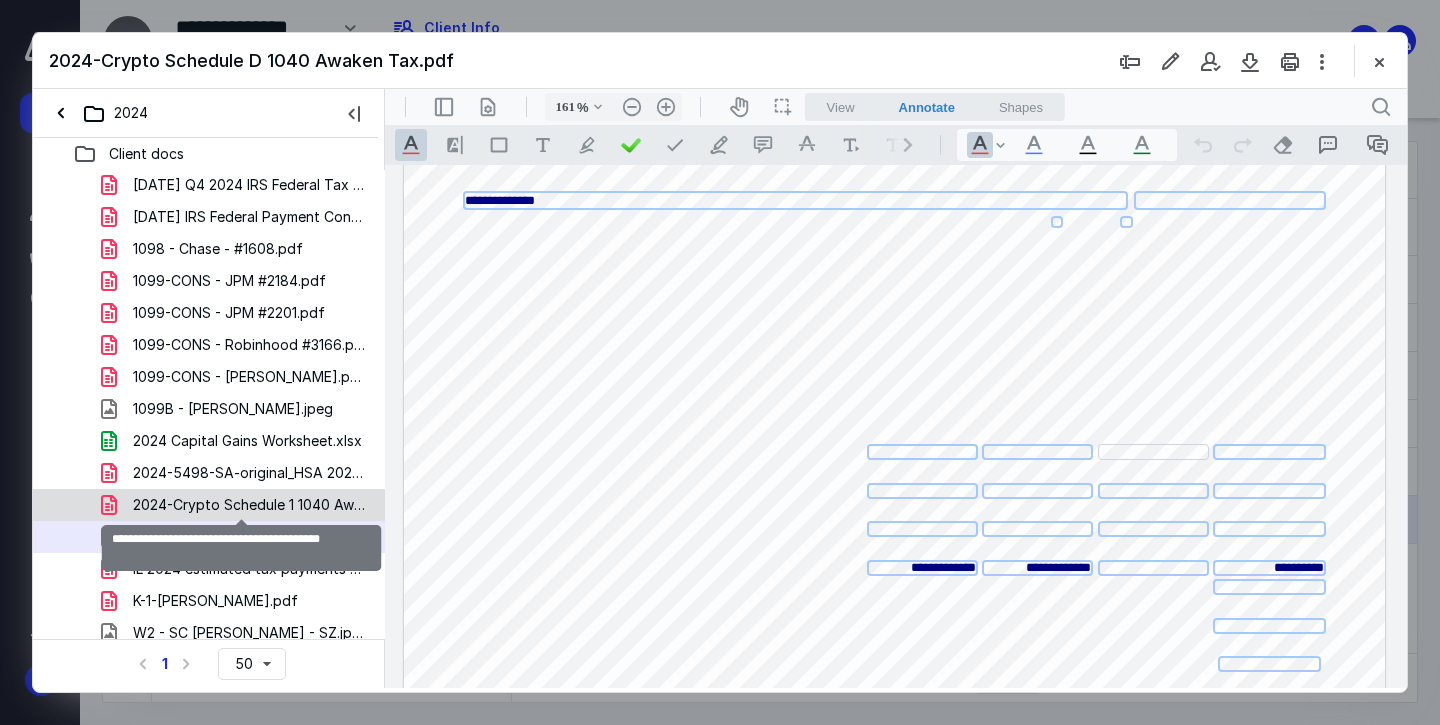 click on "2024-Crypto Schedule 1 1040 Awaken Tax.pdf" at bounding box center (249, 505) 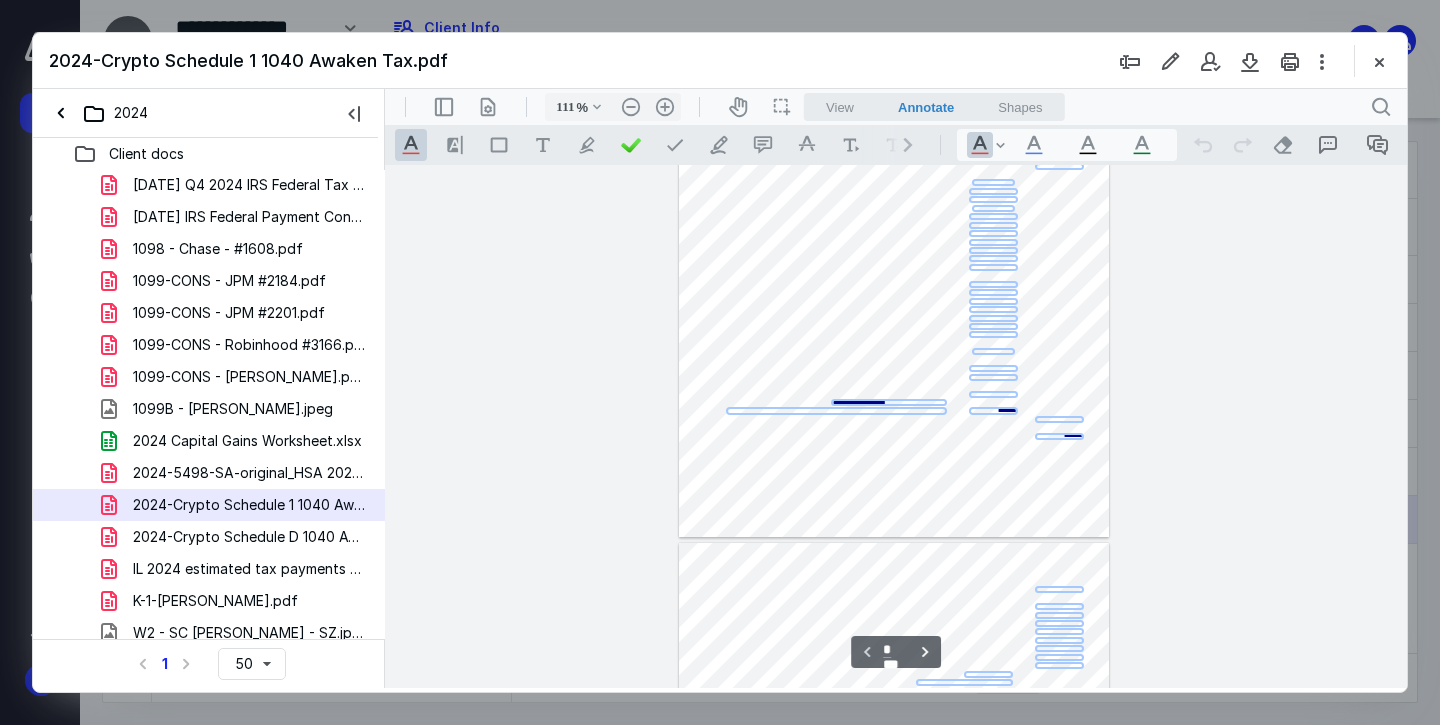 scroll, scrollTop: 594, scrollLeft: 0, axis: vertical 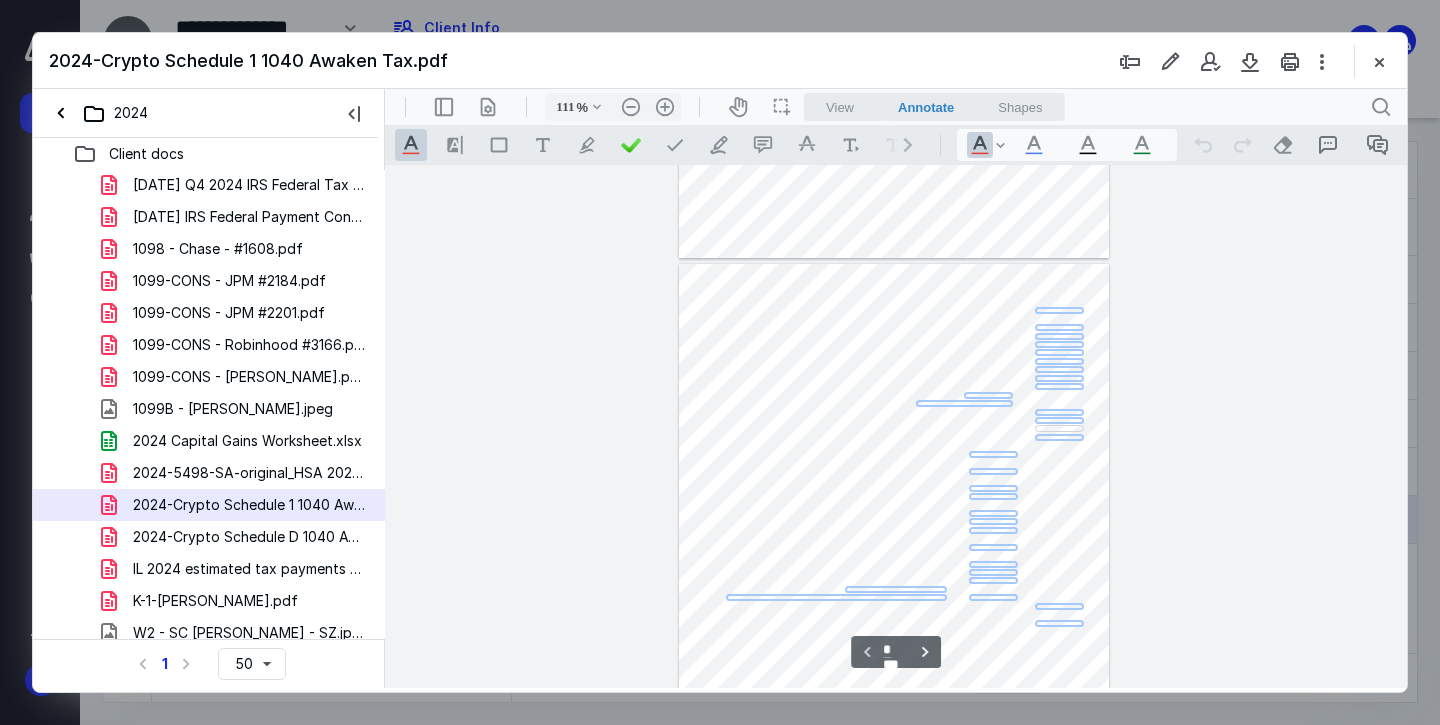 type on "136" 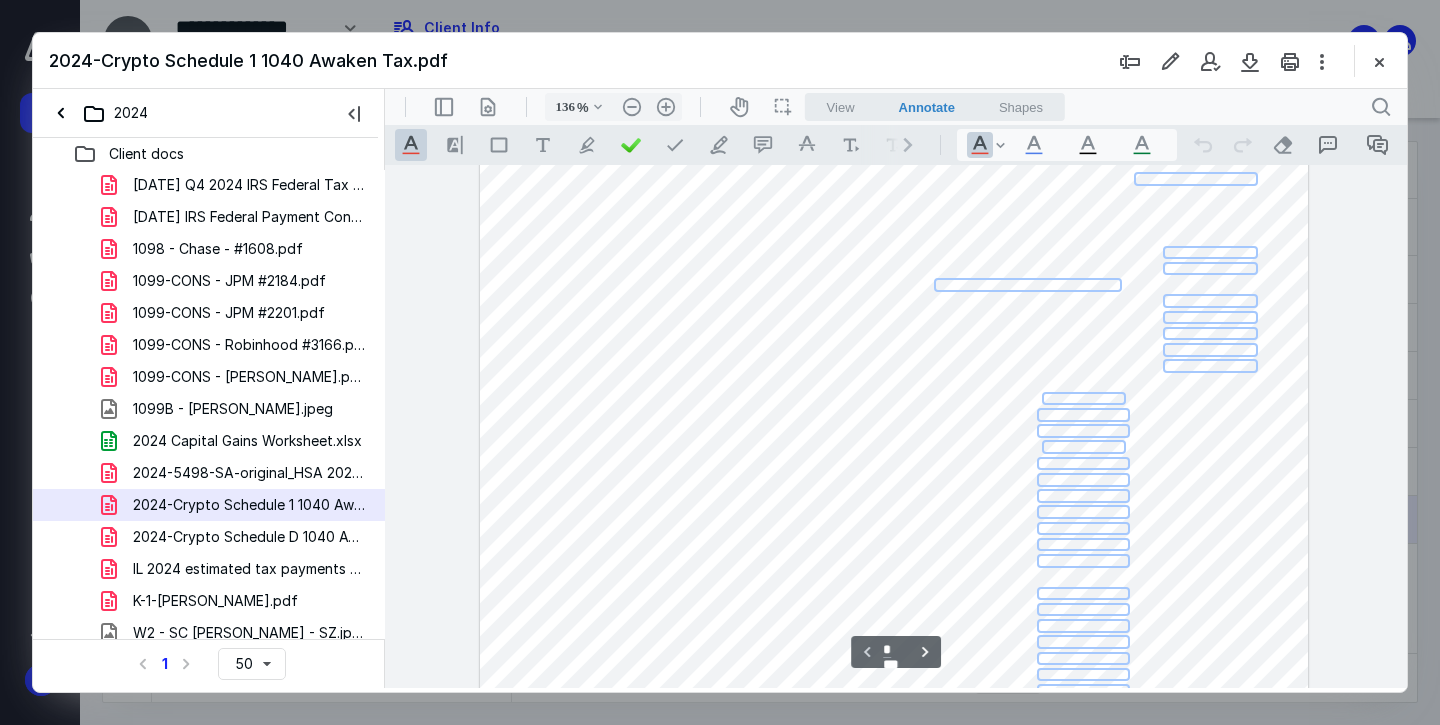 scroll, scrollTop: 0, scrollLeft: 0, axis: both 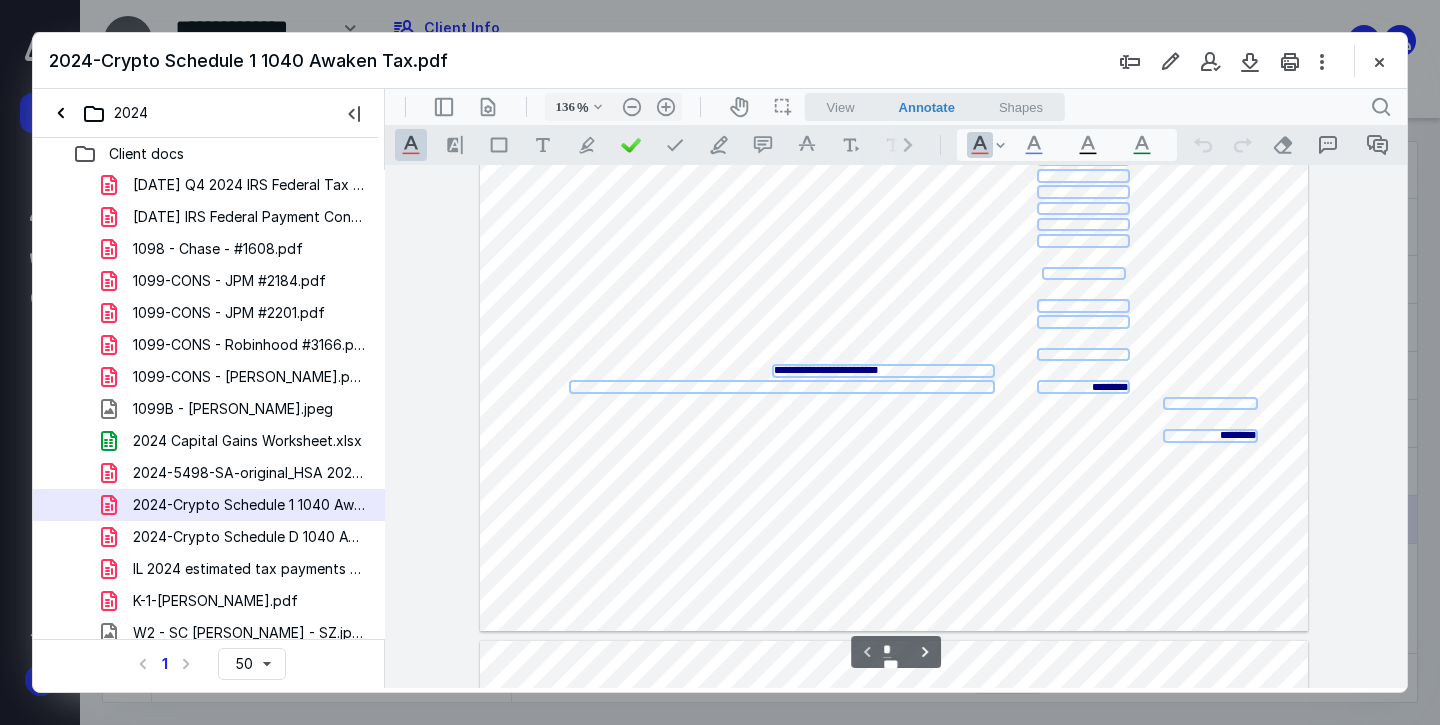 type on "*" 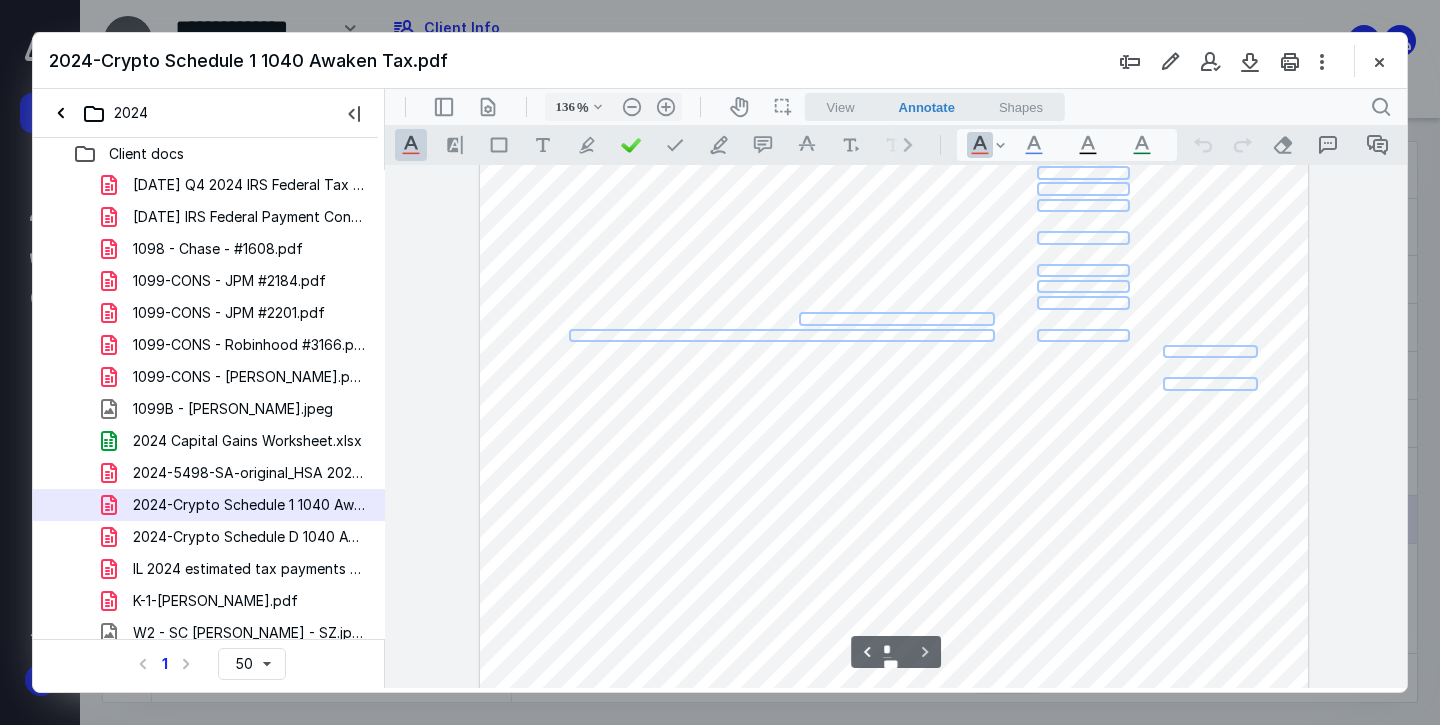scroll, scrollTop: 1641, scrollLeft: 0, axis: vertical 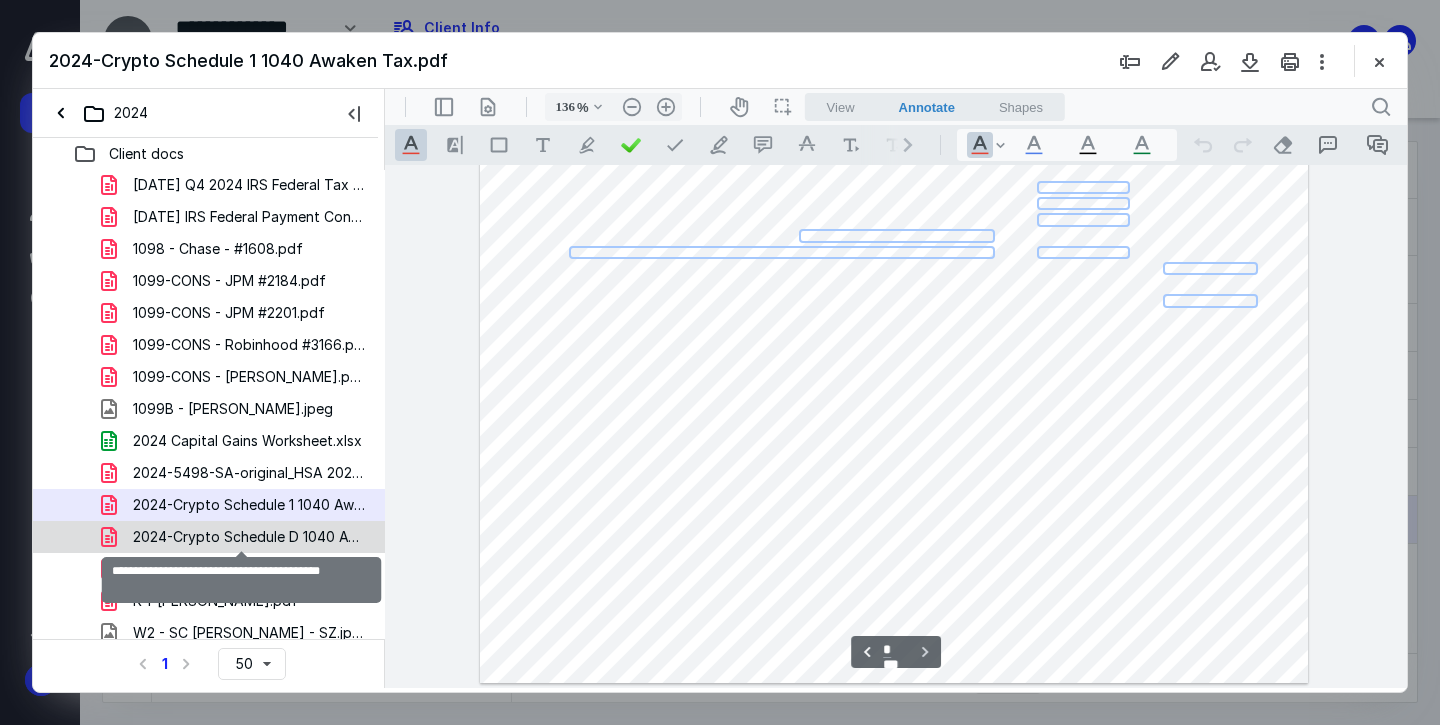 click on "2024-Crypto Schedule D 1040 Awaken Tax.pdf" at bounding box center (249, 537) 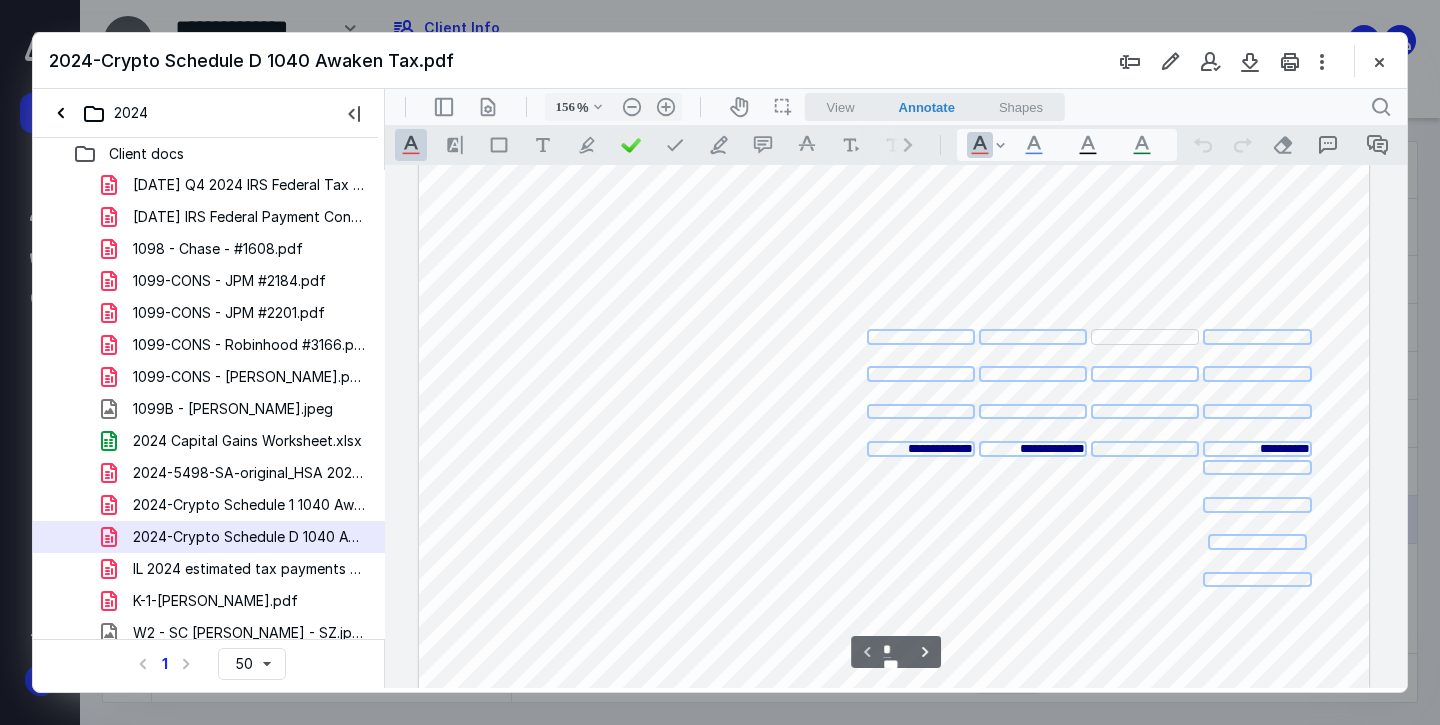 scroll, scrollTop: 254, scrollLeft: 0, axis: vertical 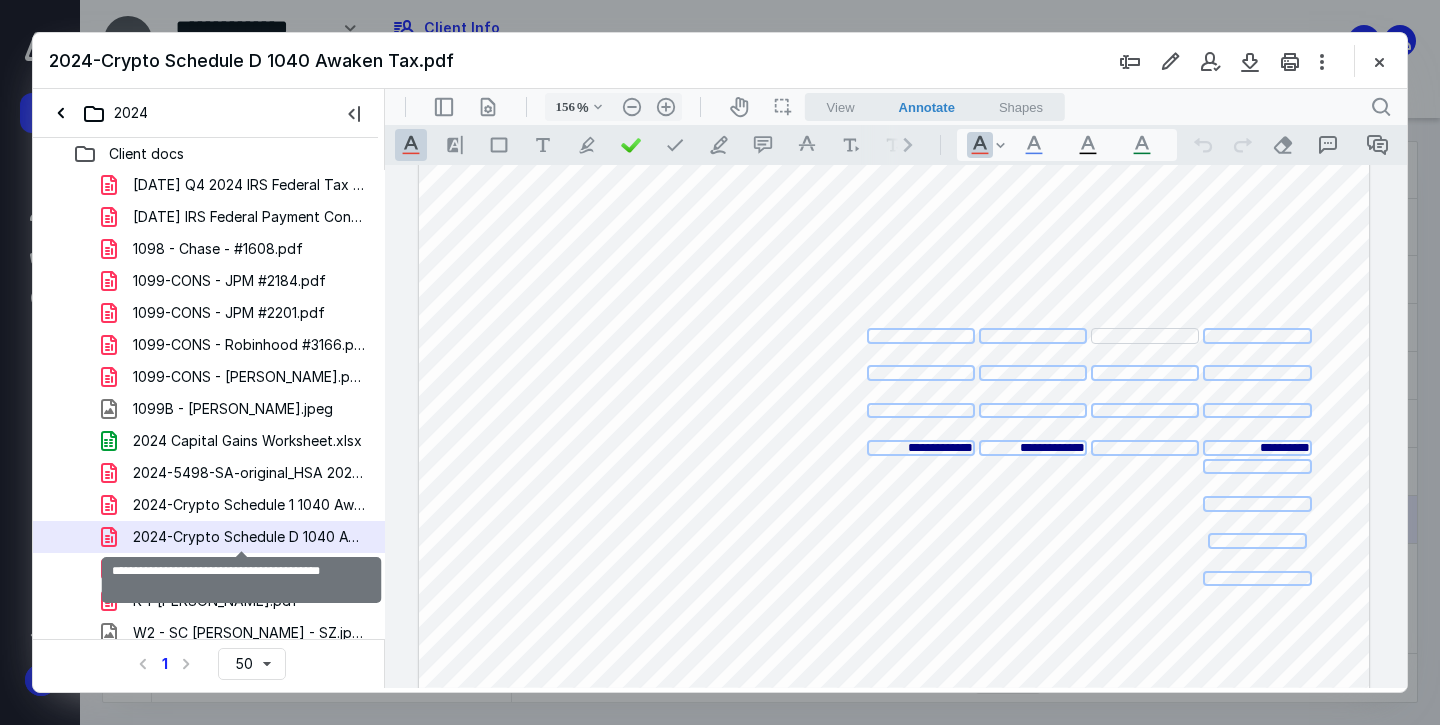 click on "2024-Crypto Schedule D 1040 Awaken Tax.pdf" at bounding box center [249, 537] 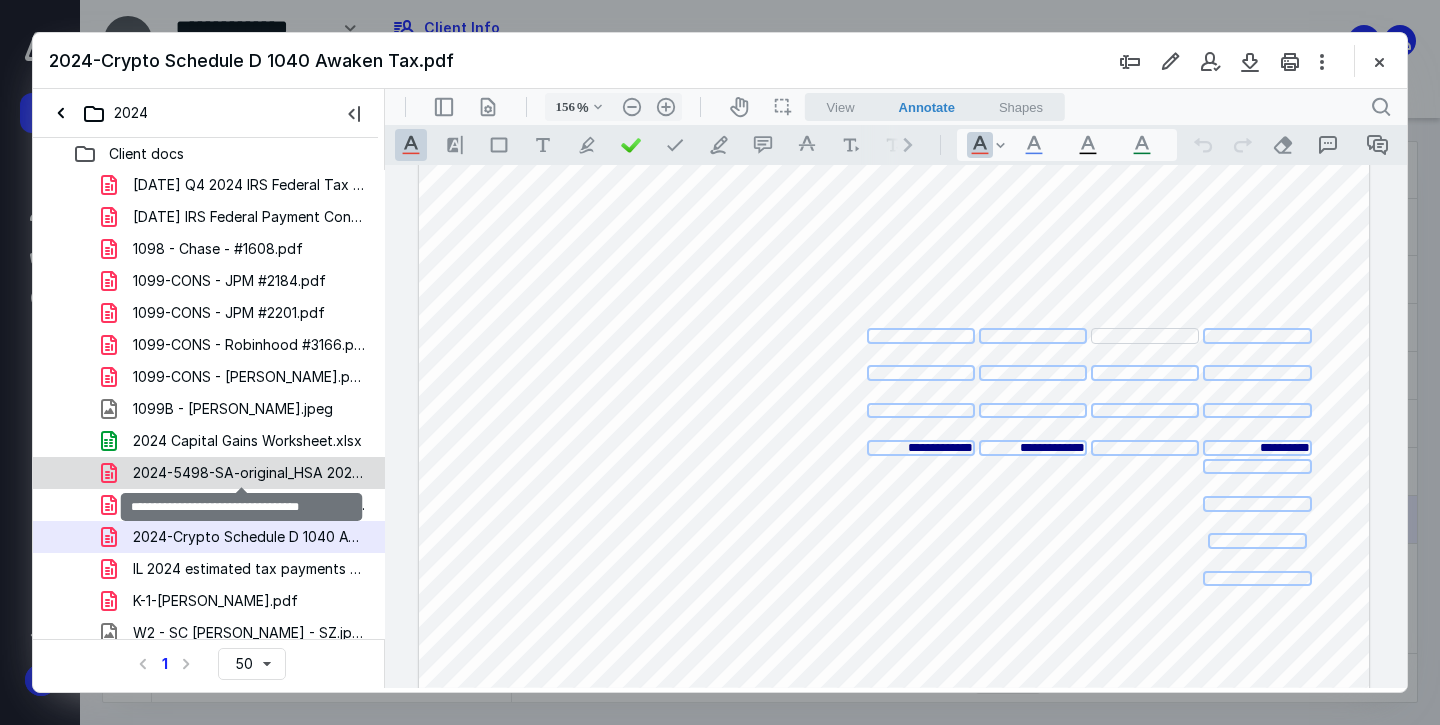 click on "2024-5498-SA-original_HSA 2024.pdf" at bounding box center [249, 473] 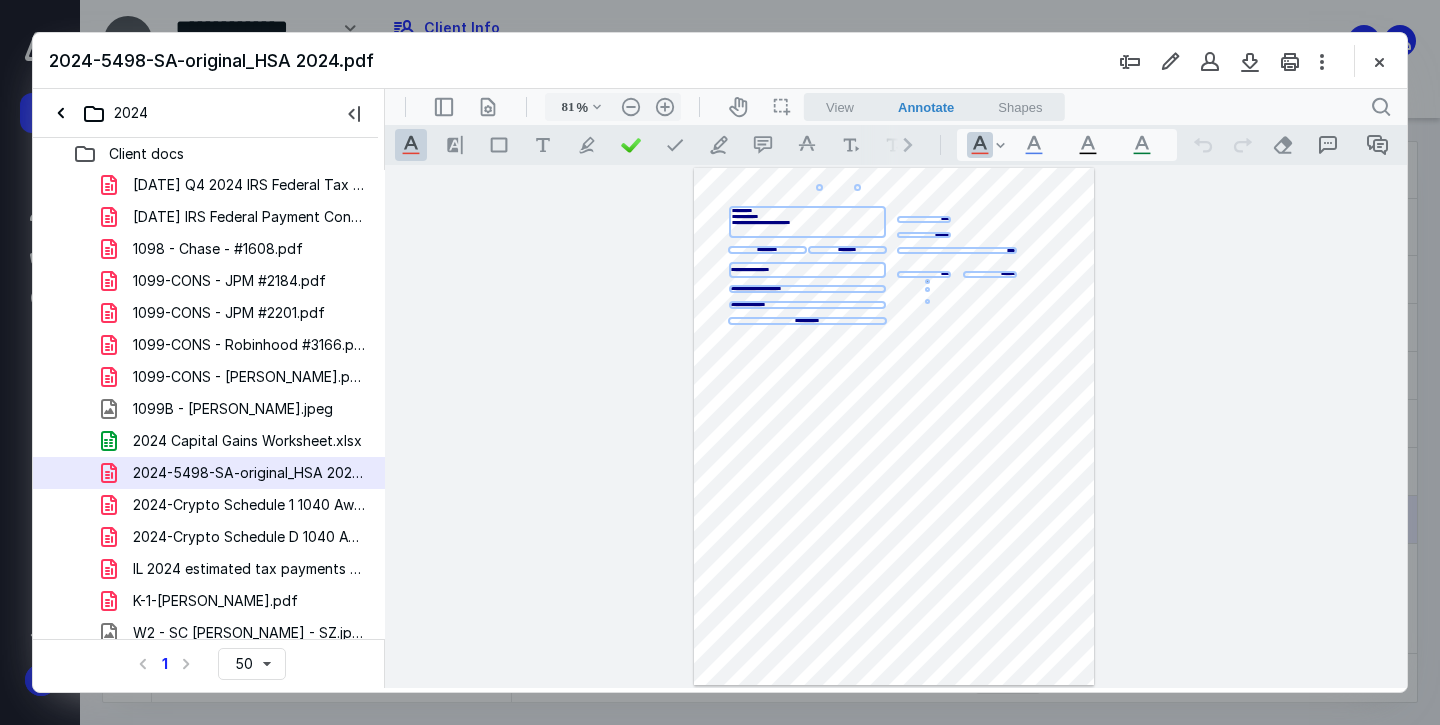 scroll, scrollTop: 46, scrollLeft: 0, axis: vertical 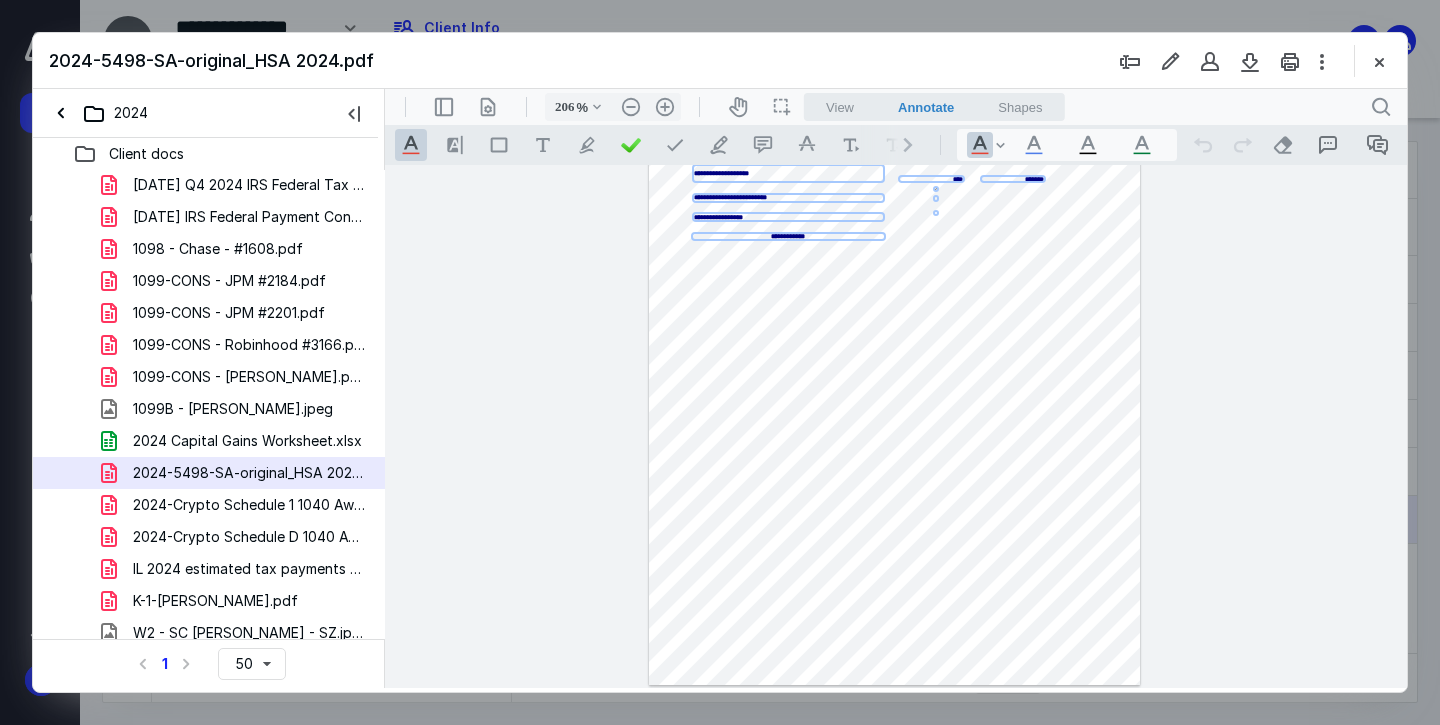 type on "256" 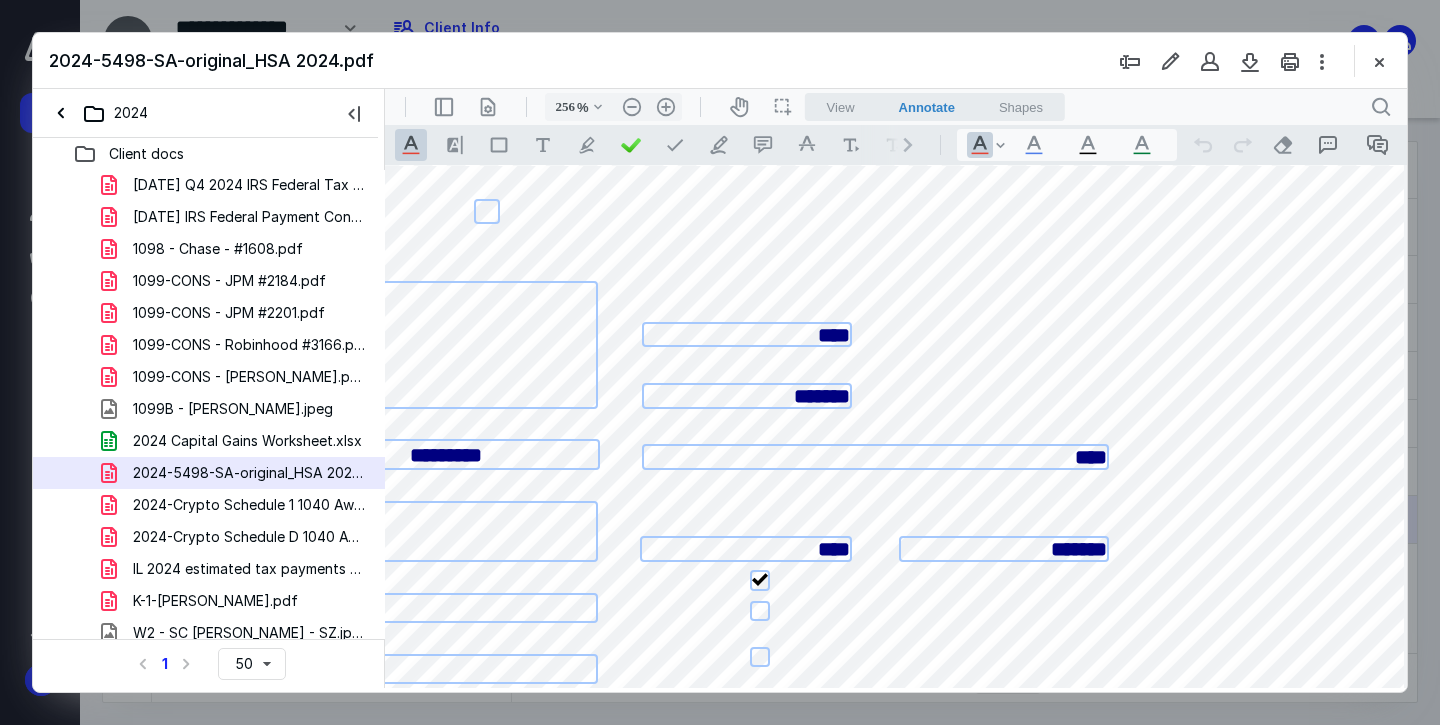scroll, scrollTop: 39, scrollLeft: 569, axis: both 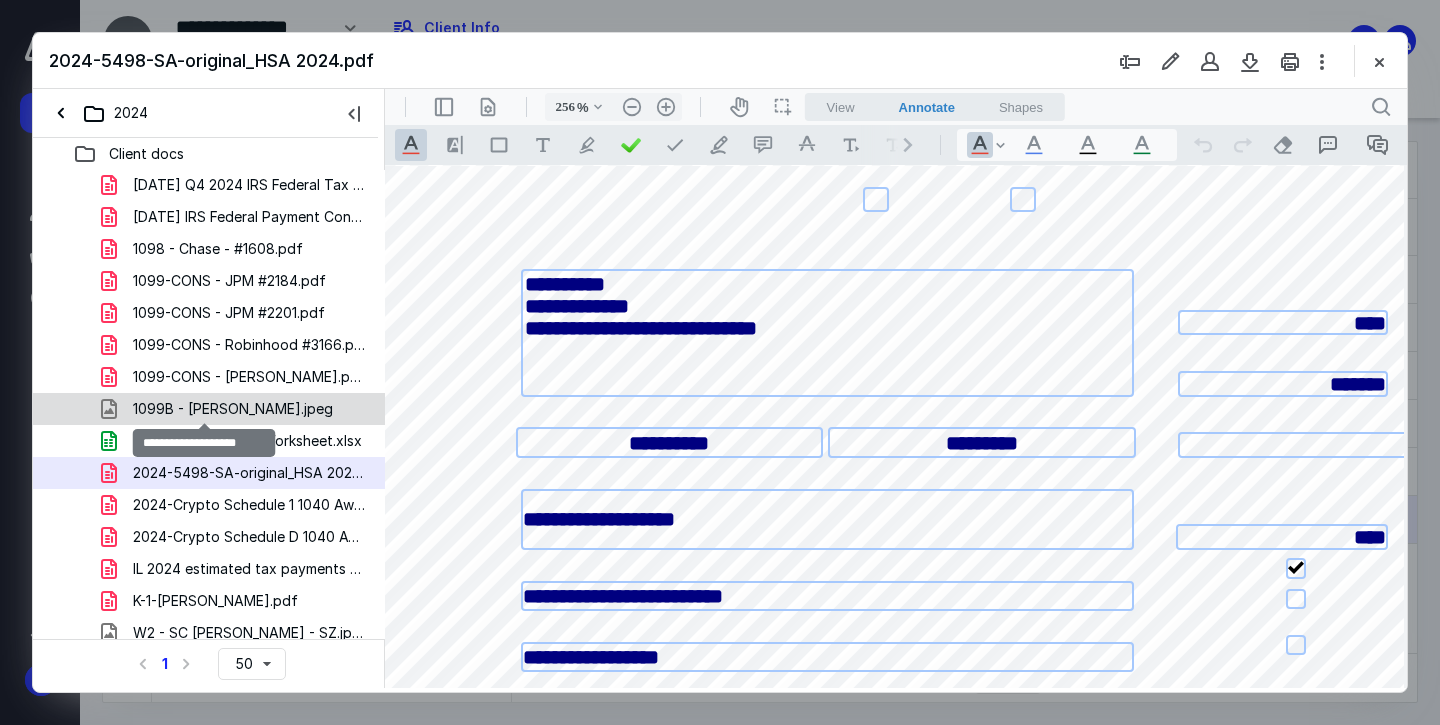 click on "1099B - [PERSON_NAME].jpeg" at bounding box center (233, 409) 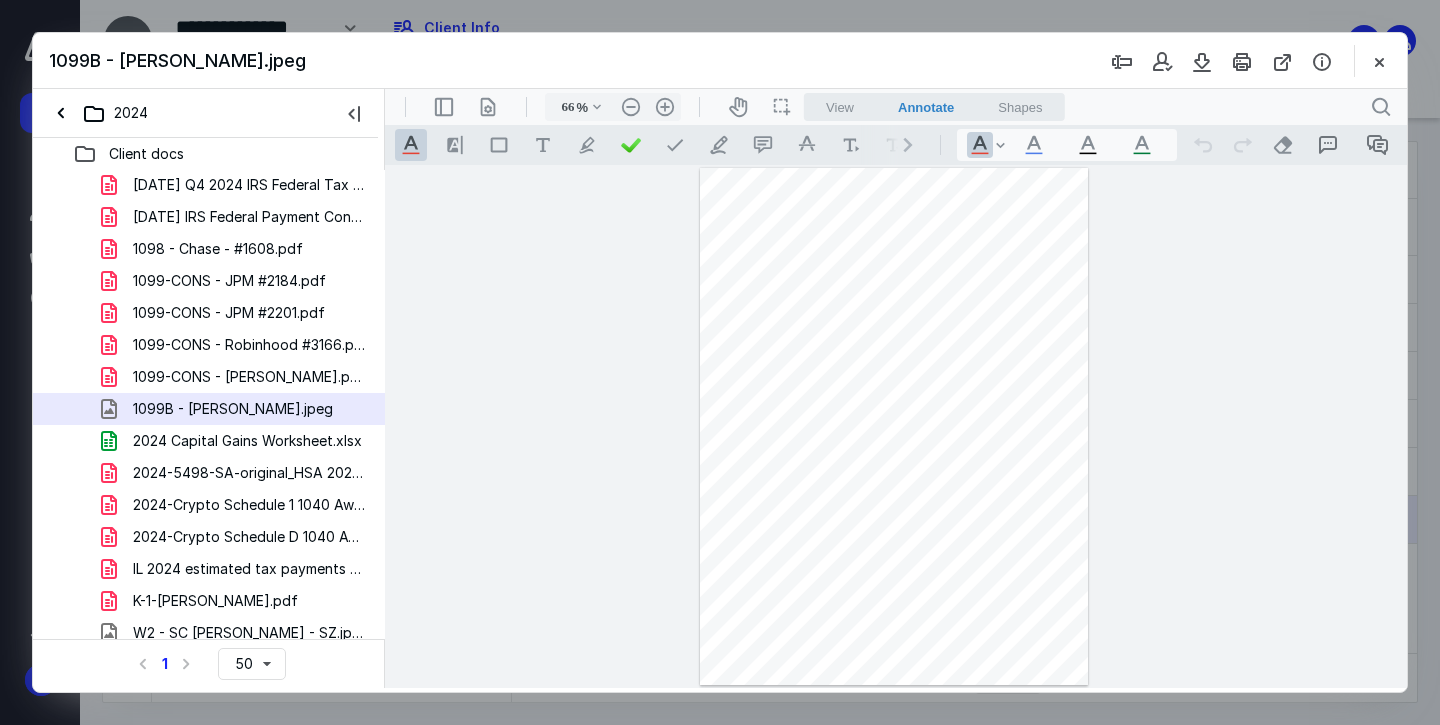 scroll, scrollTop: 0, scrollLeft: 0, axis: both 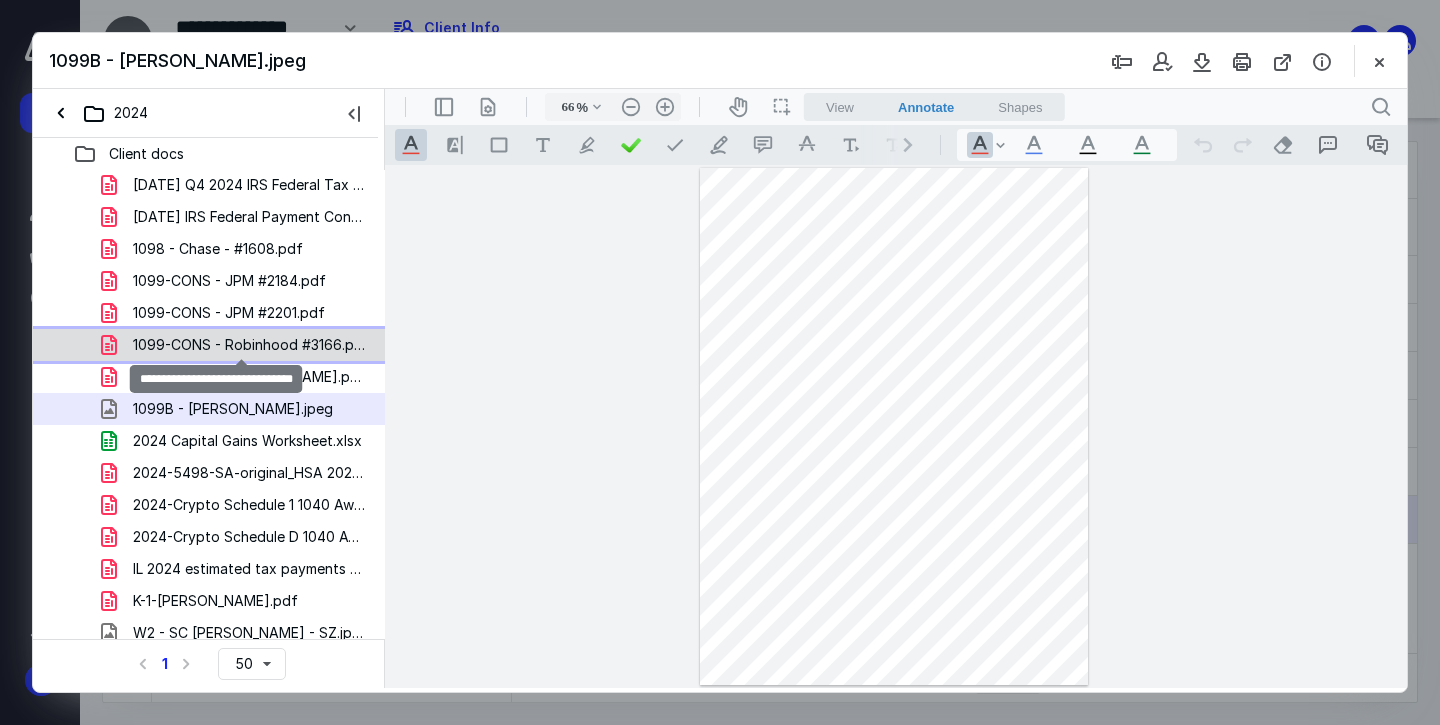 click on "1099-CONS - Robinhood #3166.pdf" at bounding box center (249, 345) 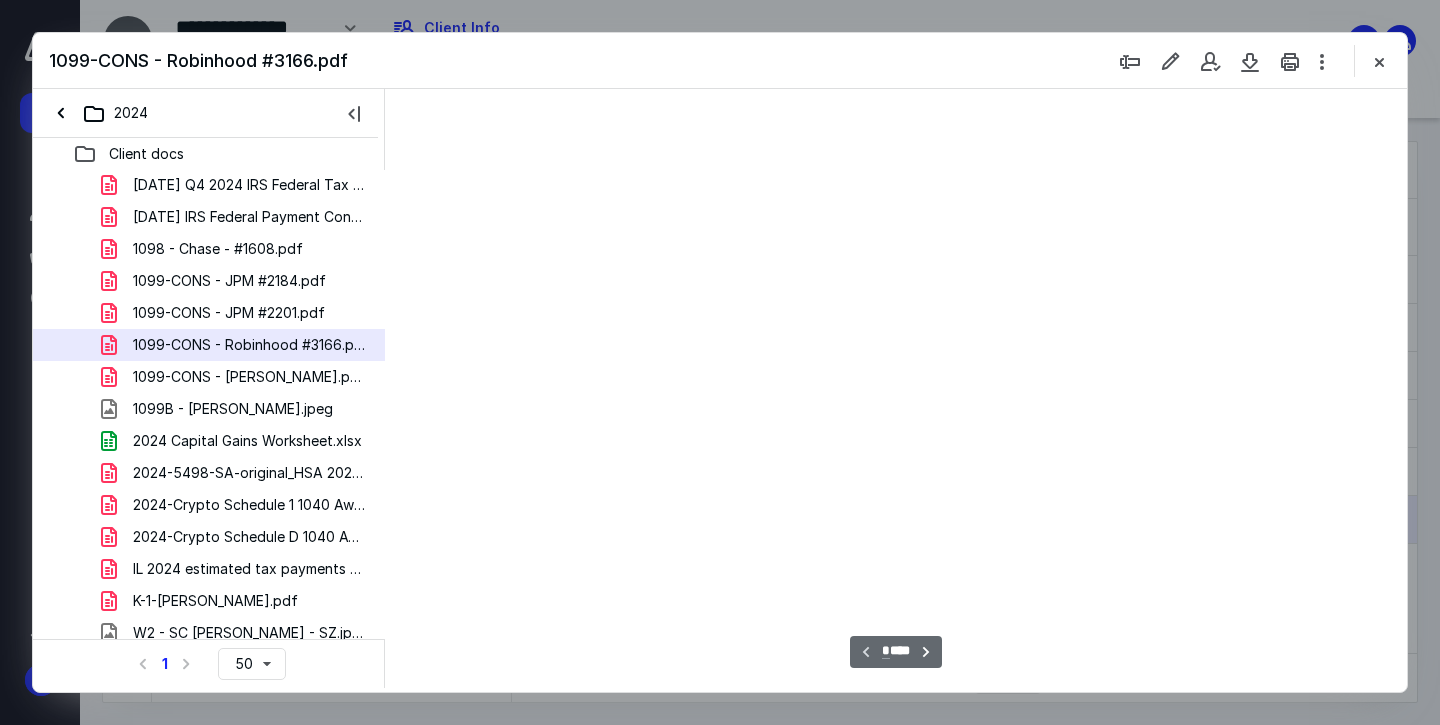 scroll, scrollTop: 79, scrollLeft: 0, axis: vertical 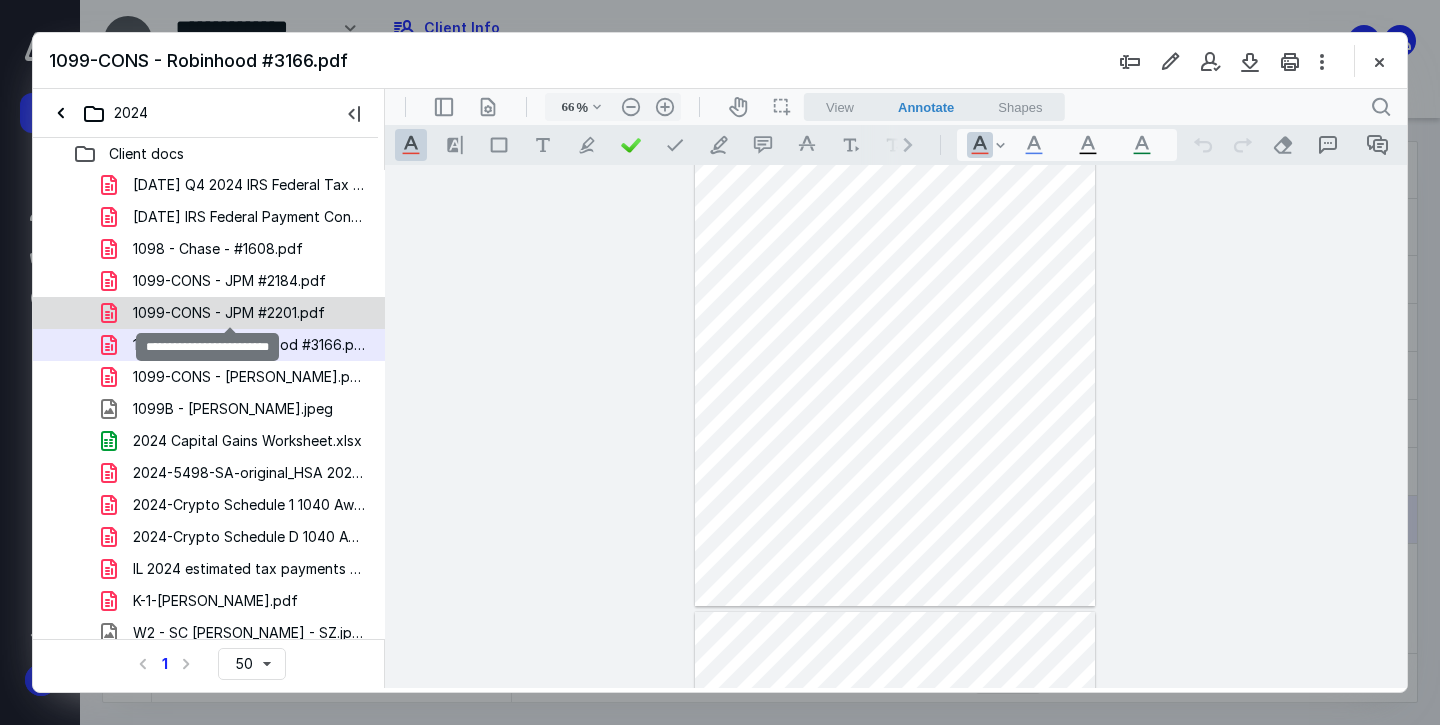 click on "1099-CONS - JPM #2201.pdf" at bounding box center (229, 313) 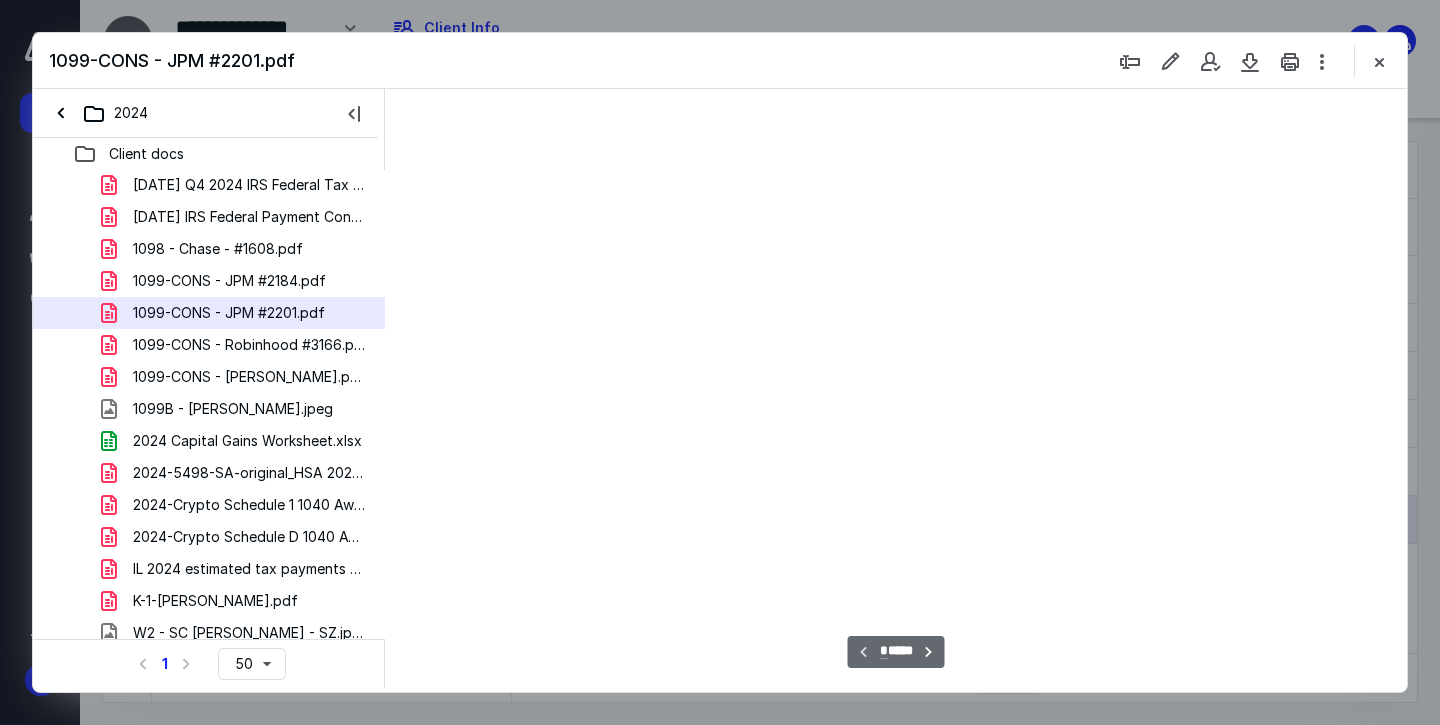 scroll, scrollTop: 79, scrollLeft: 0, axis: vertical 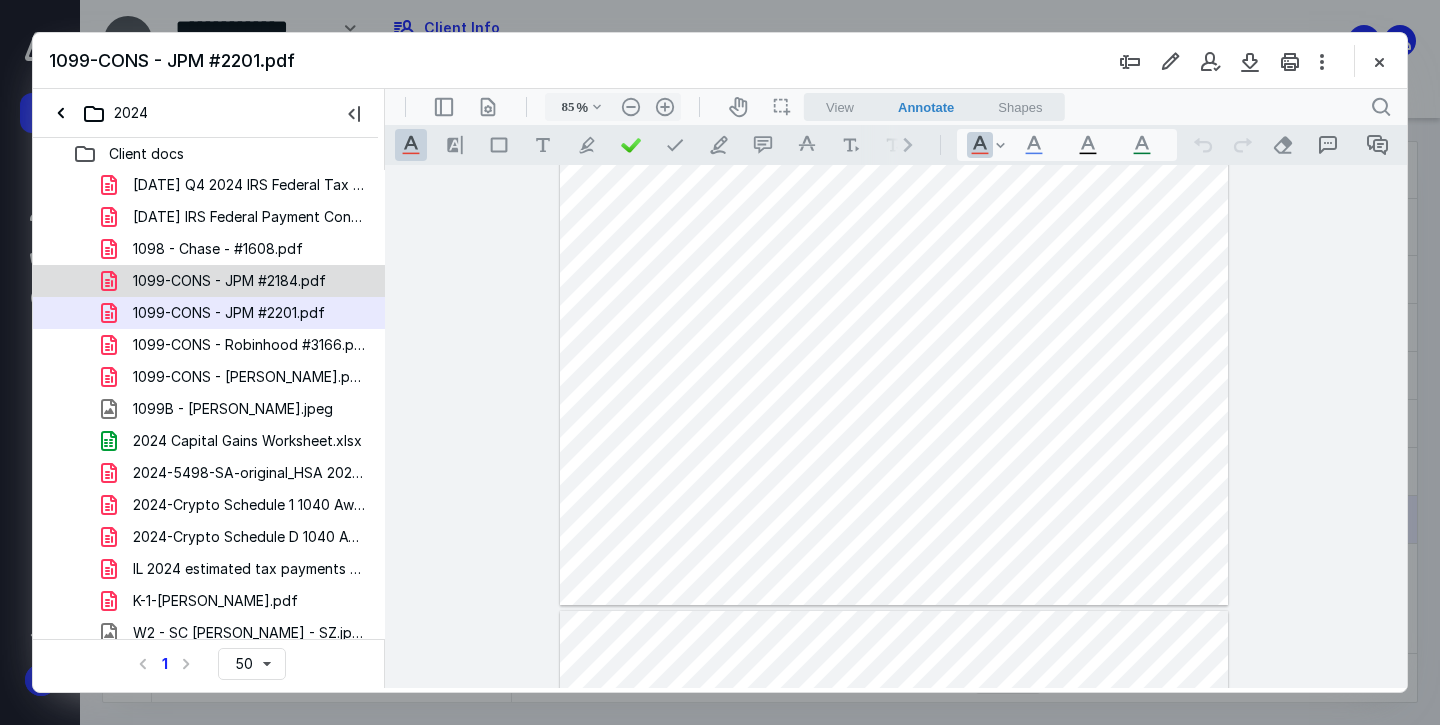 click on "1099-CONS - JPM #2184.pdf" at bounding box center [229, 281] 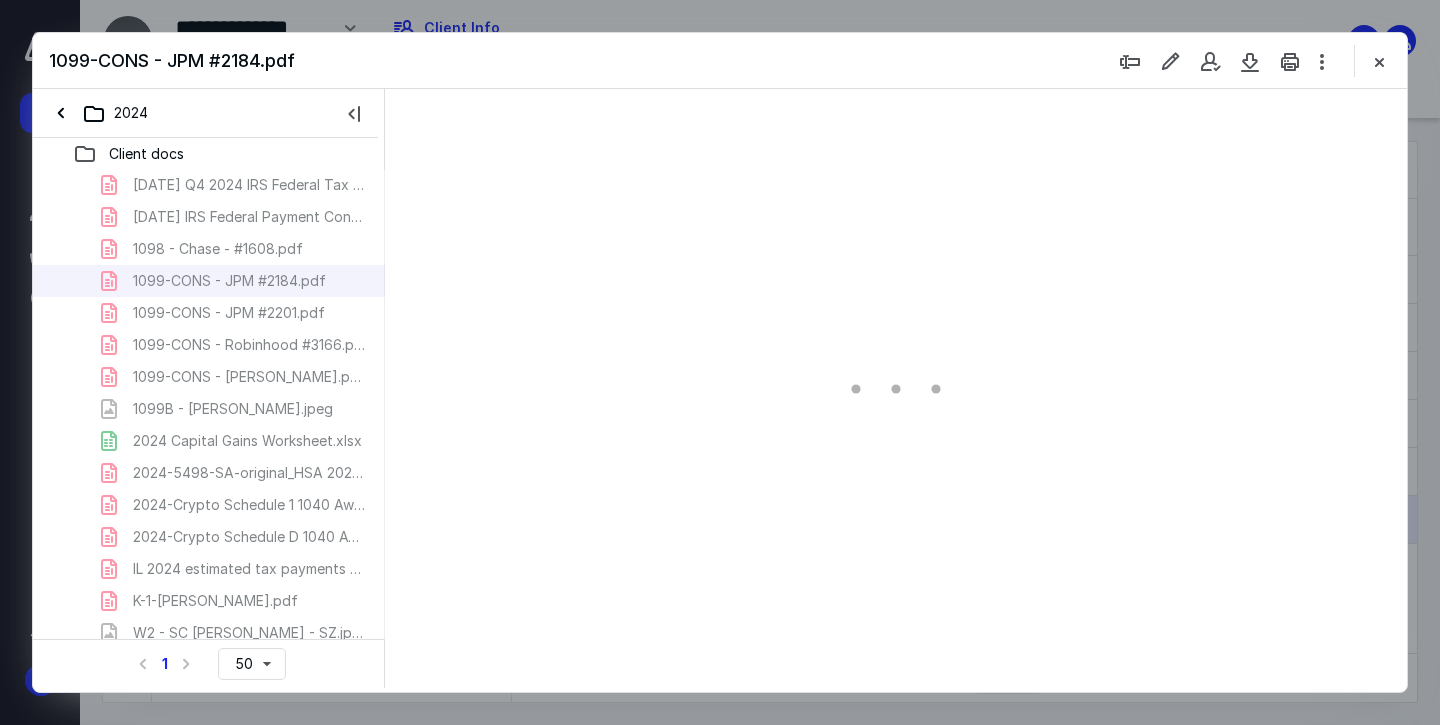 scroll, scrollTop: 79, scrollLeft: 0, axis: vertical 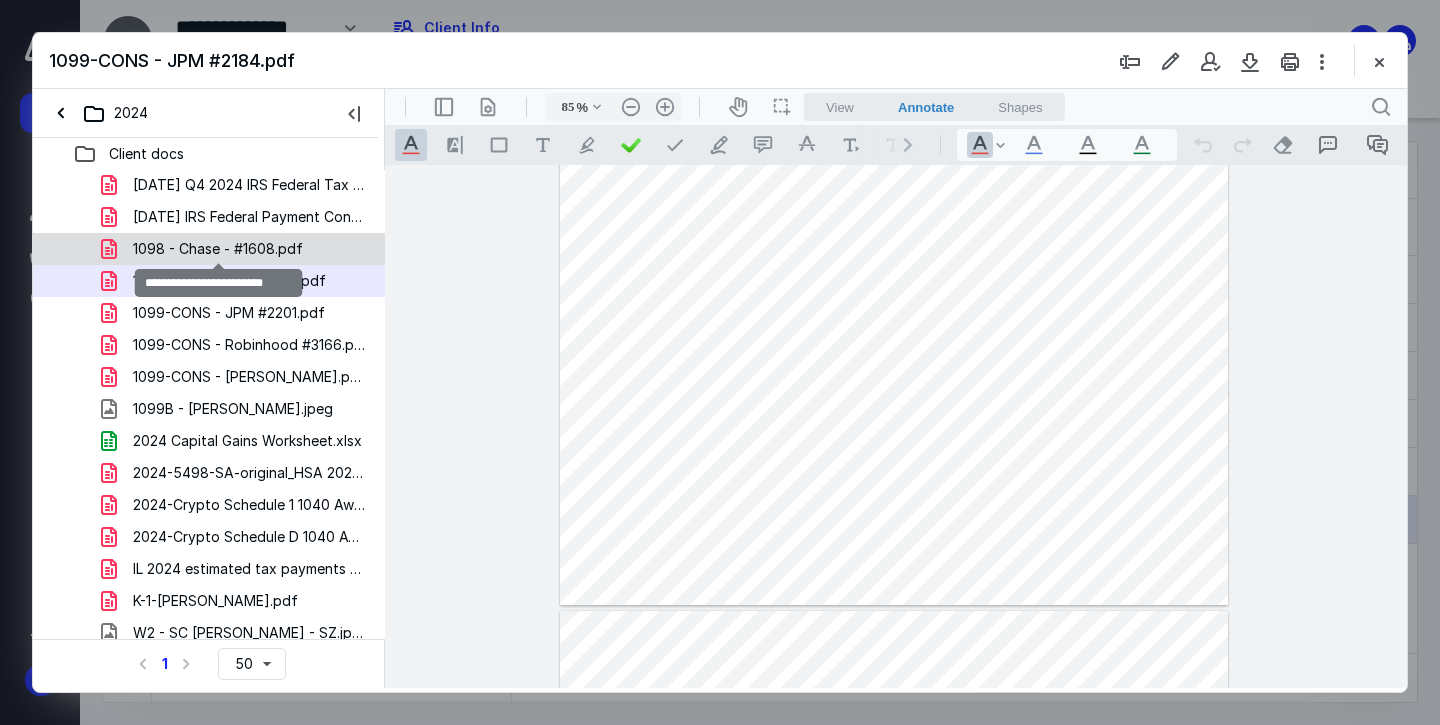 click on "1098 - Chase - #1608.pdf" at bounding box center [218, 249] 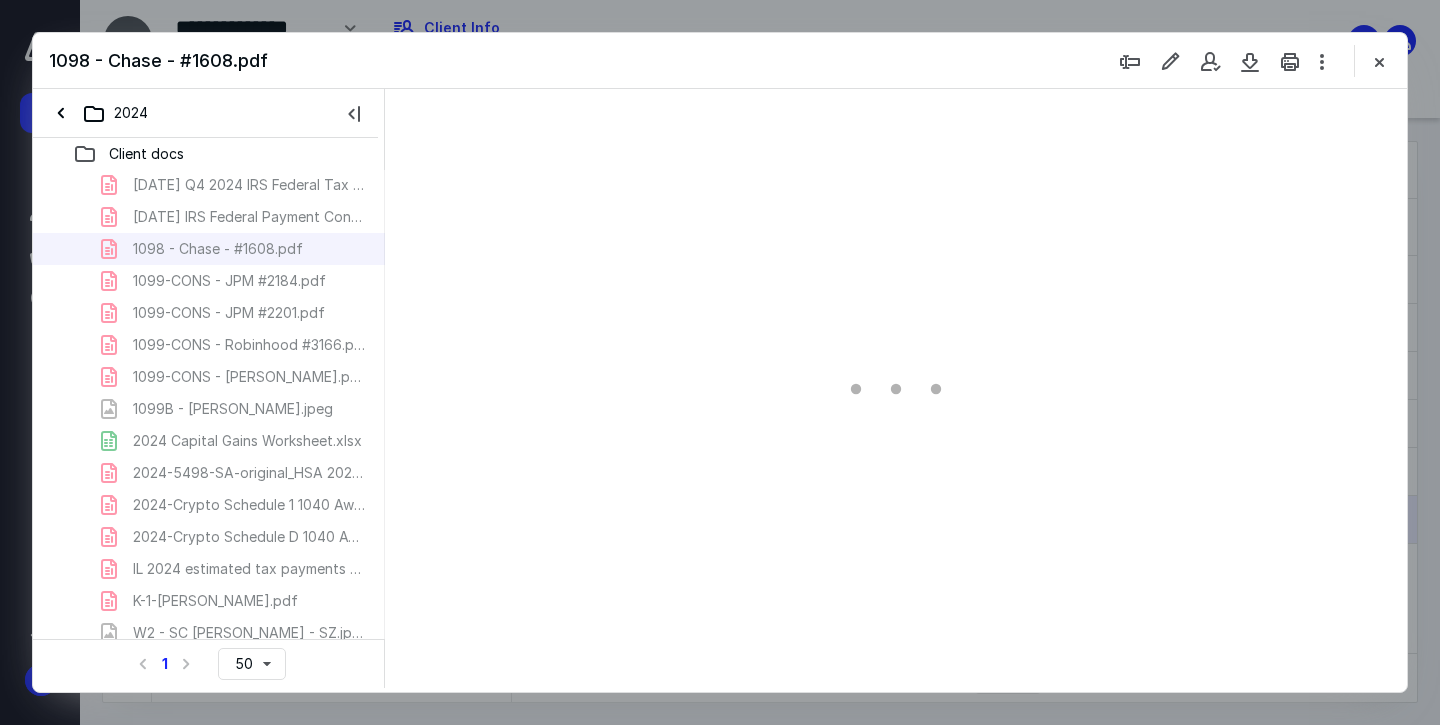 scroll, scrollTop: 79, scrollLeft: 0, axis: vertical 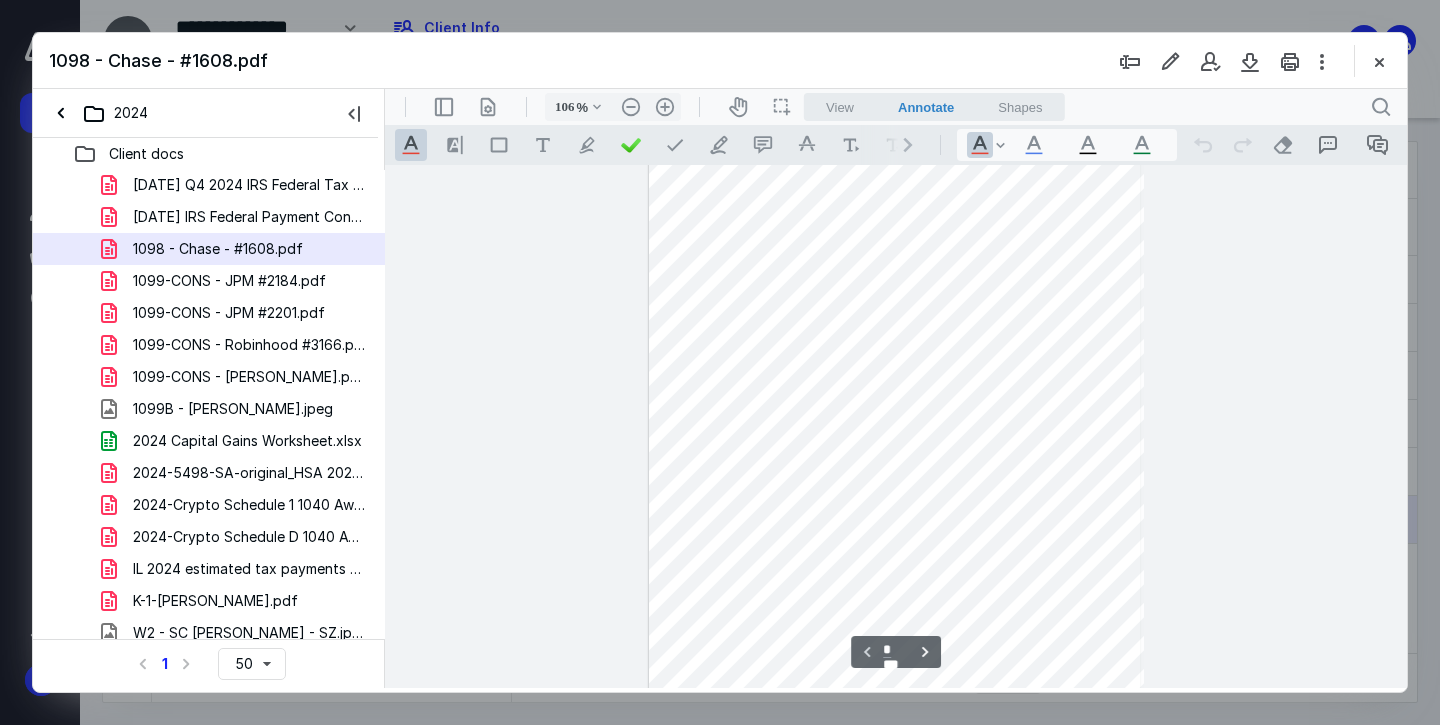 type on "131" 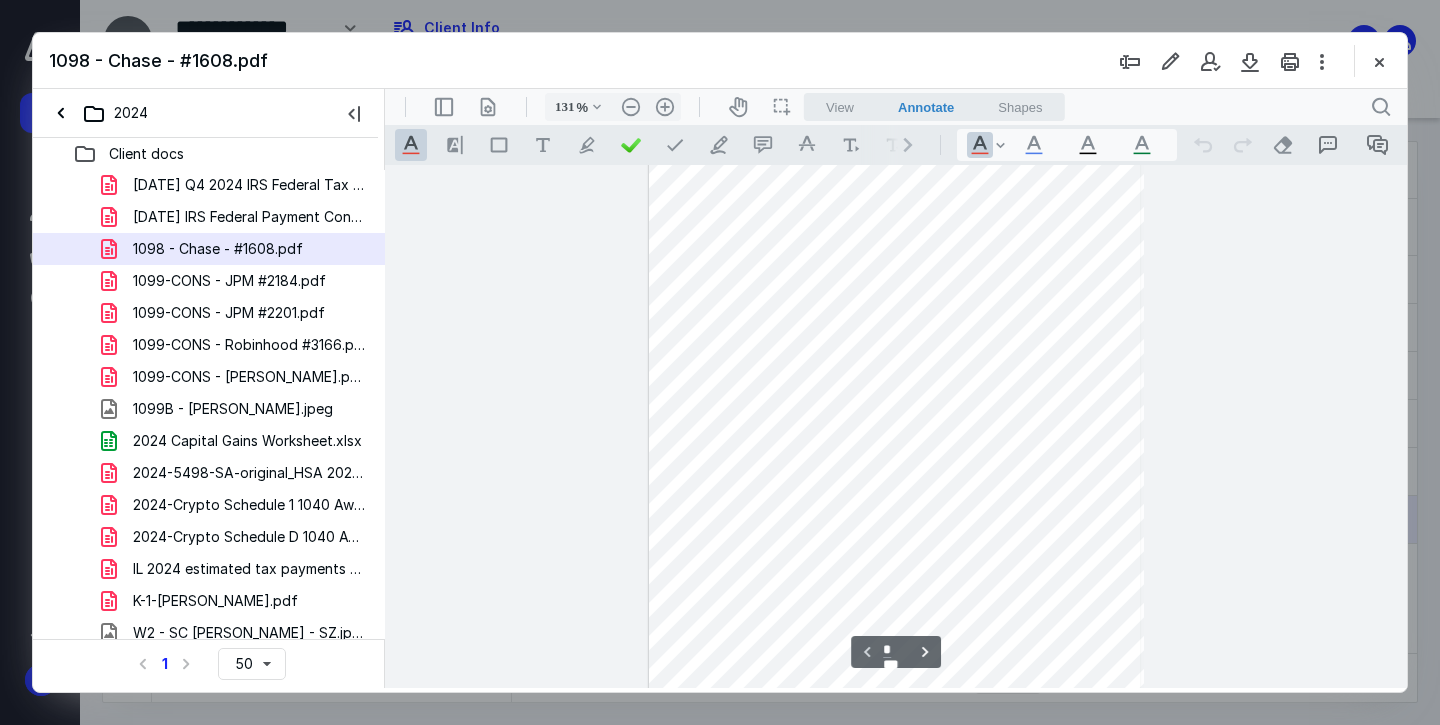 scroll, scrollTop: 339, scrollLeft: 0, axis: vertical 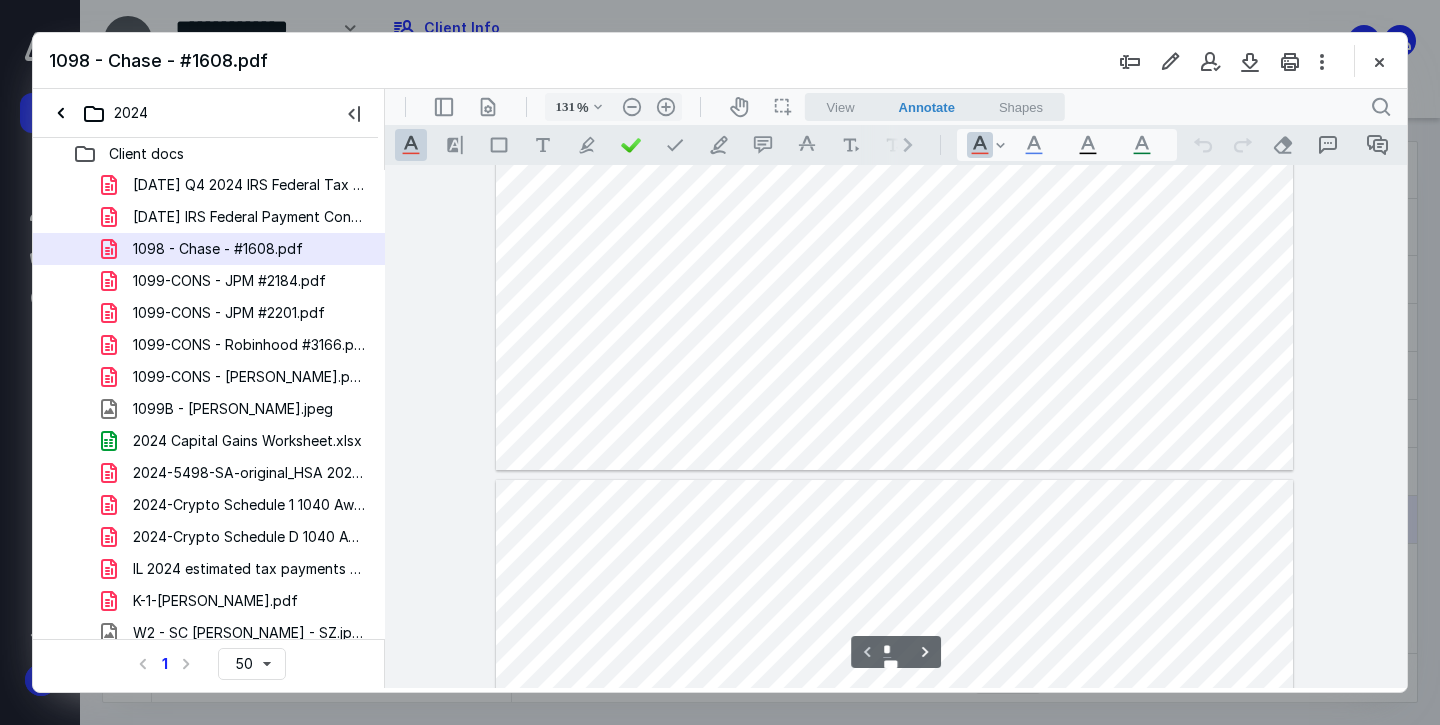 type on "*" 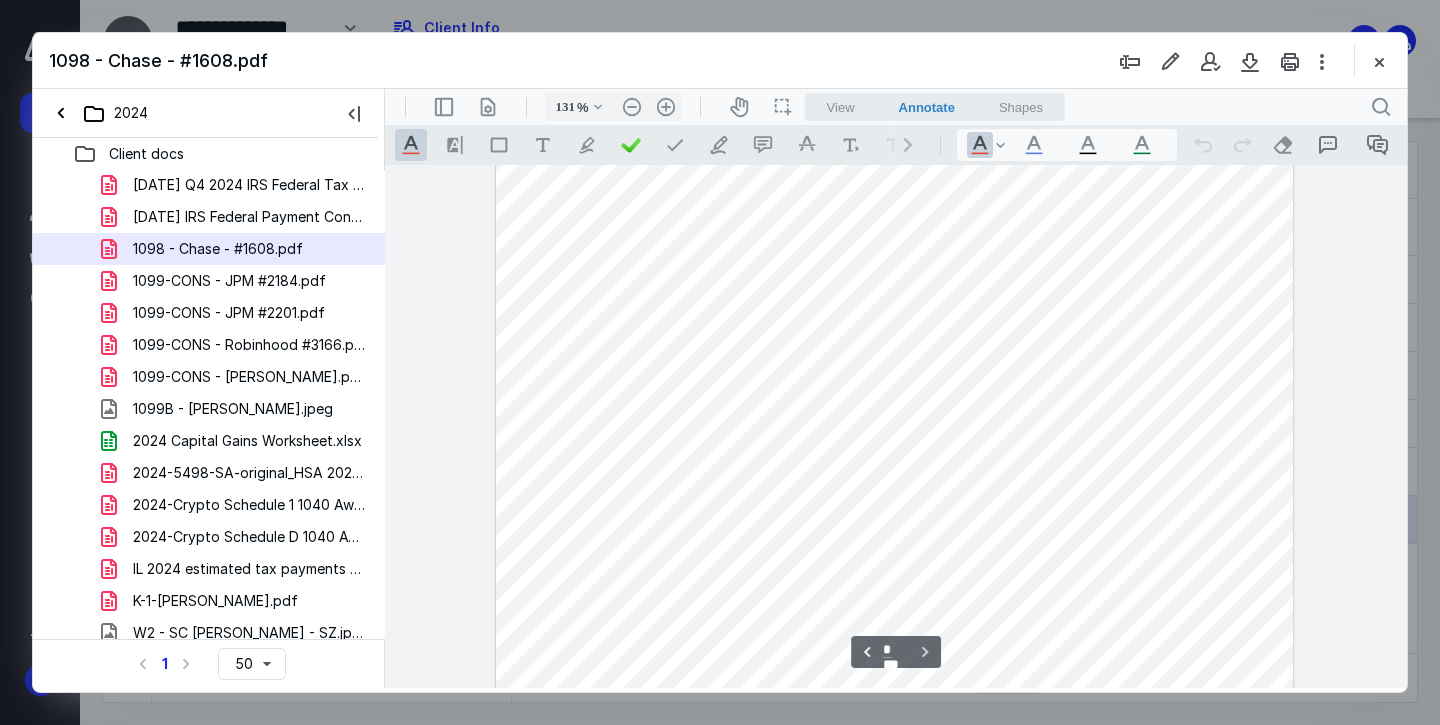 scroll, scrollTop: 1561, scrollLeft: 0, axis: vertical 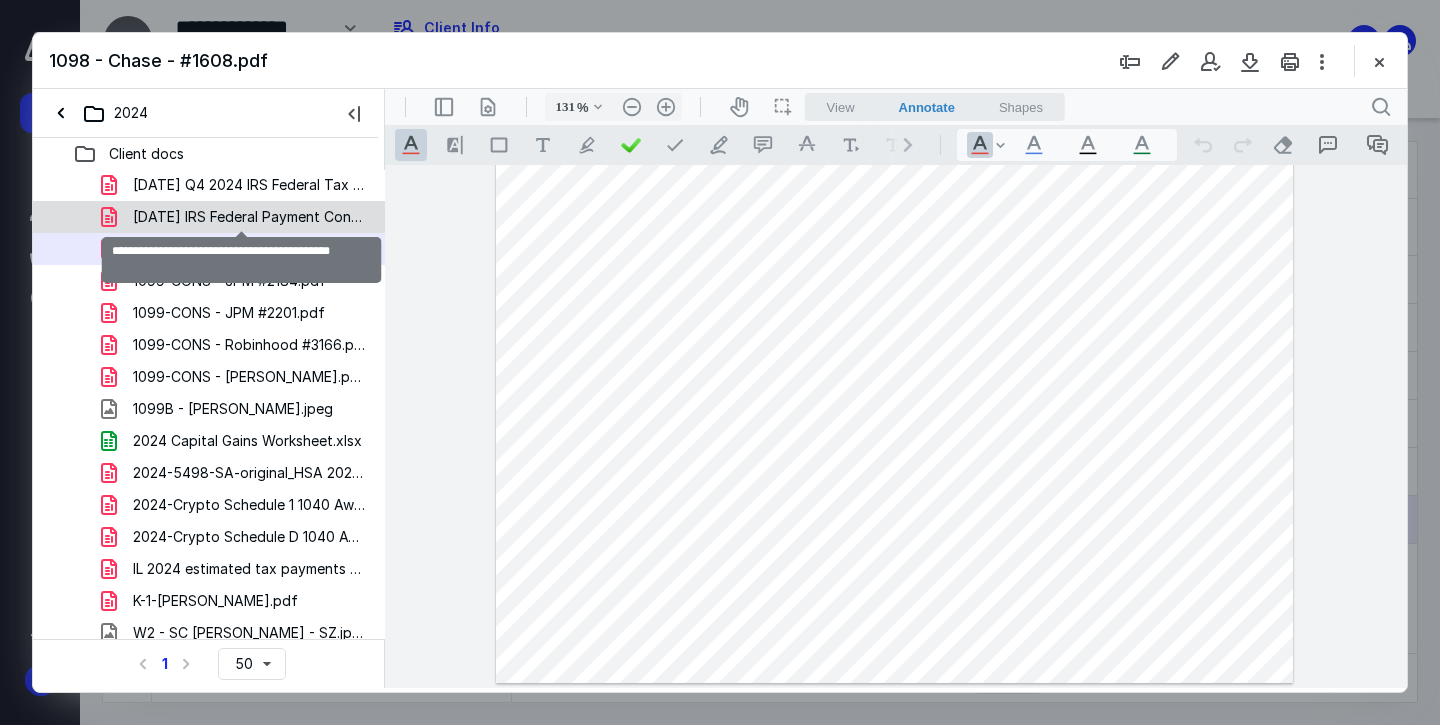 click on "[DATE] IRS Federal Payment Confirmation.pdf" at bounding box center [249, 217] 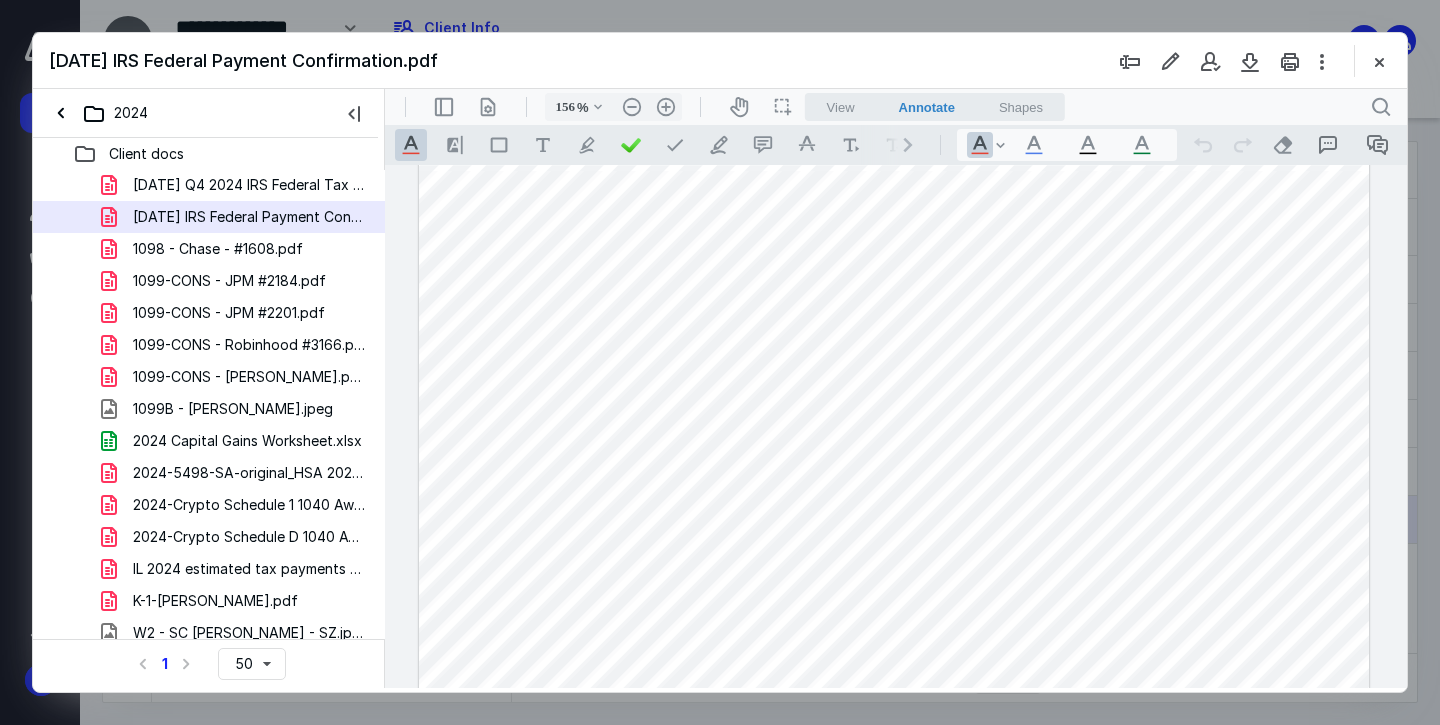 scroll, scrollTop: 100, scrollLeft: 0, axis: vertical 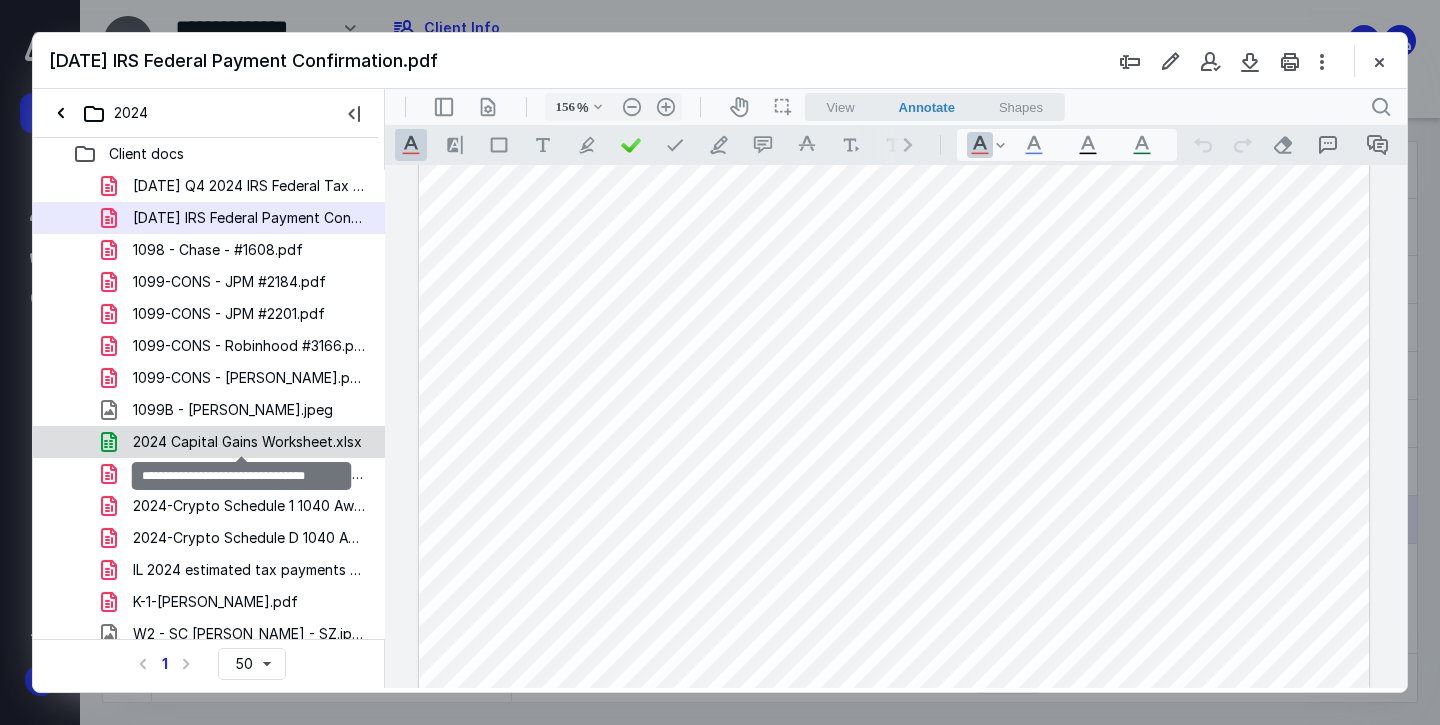 click on "2024 Capital Gains Worksheet.xlsx" at bounding box center (247, 442) 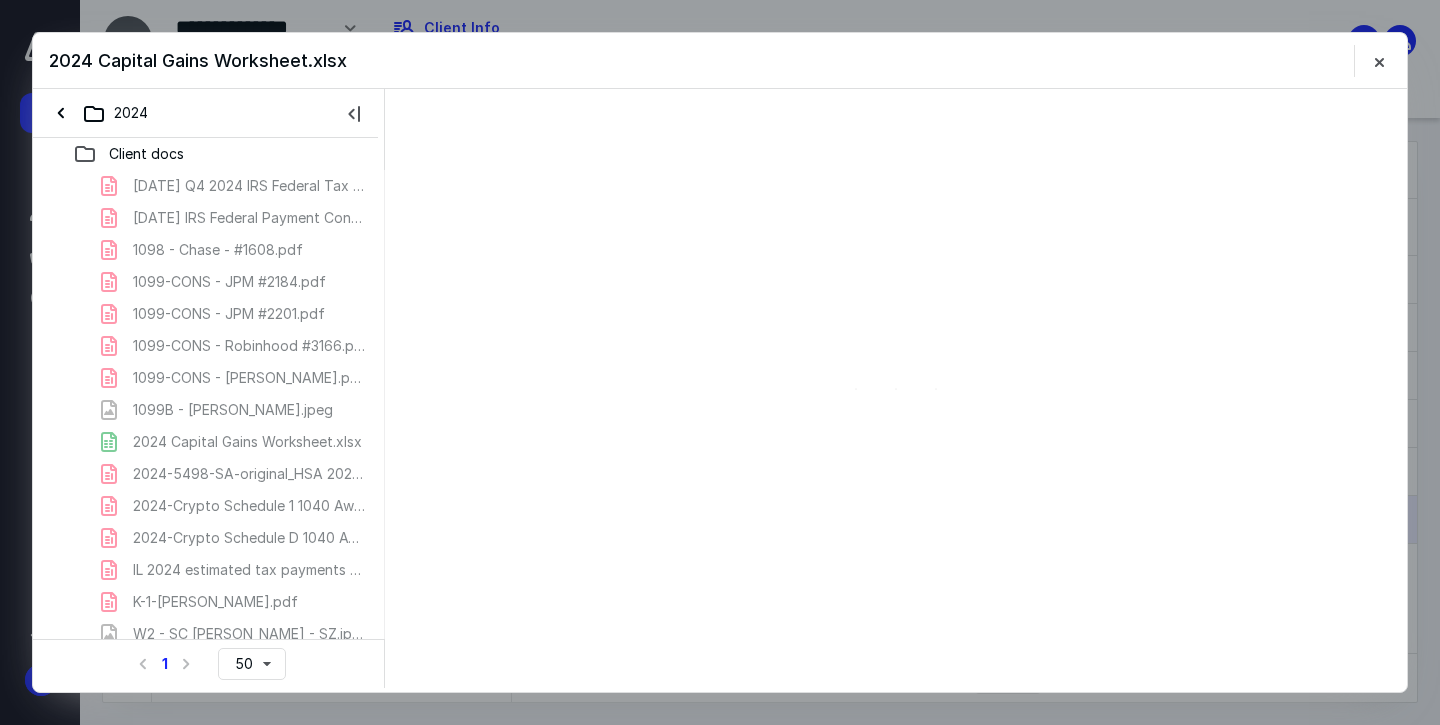 click on "[DATE] Q4 2024 IRS Federal Tax Payment Confirmation.pdf [DATE] IRS Federal Payment Confirmation.pdf 1098 - Chase - #1608.pdf 1099-CONS - JPM #2184.pdf 1099-CONS - JPM #2201.pdf 1099-CONS - Robinhood #3166.pdf 1099-CONS - [PERSON_NAME].pdf 1099B - [PERSON_NAME].jpeg 2024 Capital Gains Worksheet.xlsx 2024-5498-SA-original_HSA 2024.pdf 2024-Crypto Schedule 1 1040 Awaken Tax.pdf 2024-Crypto Schedule D 1040 Awaken Tax.pdf IL 2024 estimated tax payments made.pdf K-1-[PERSON_NAME].pdf W2  - SC [PERSON_NAME] - SZ.jpeg" at bounding box center (209, 410) 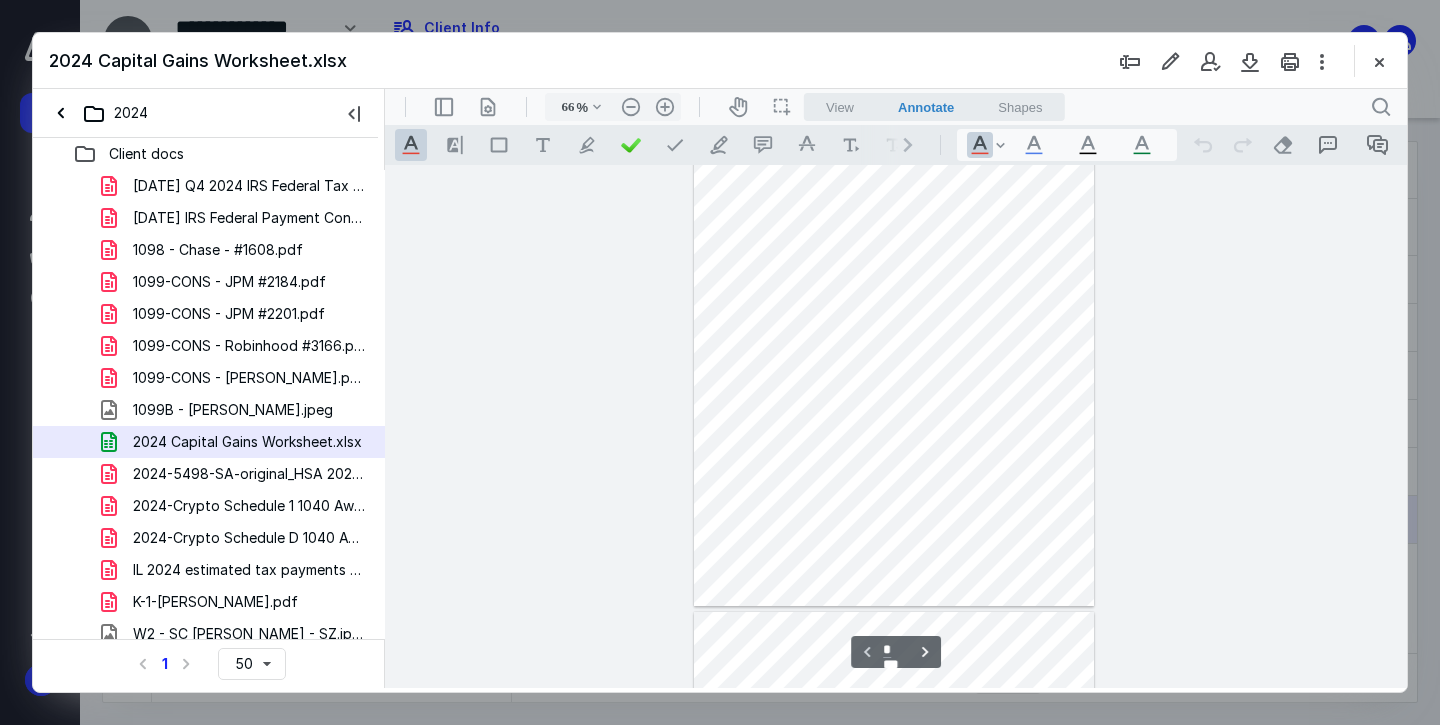 scroll, scrollTop: 0, scrollLeft: 0, axis: both 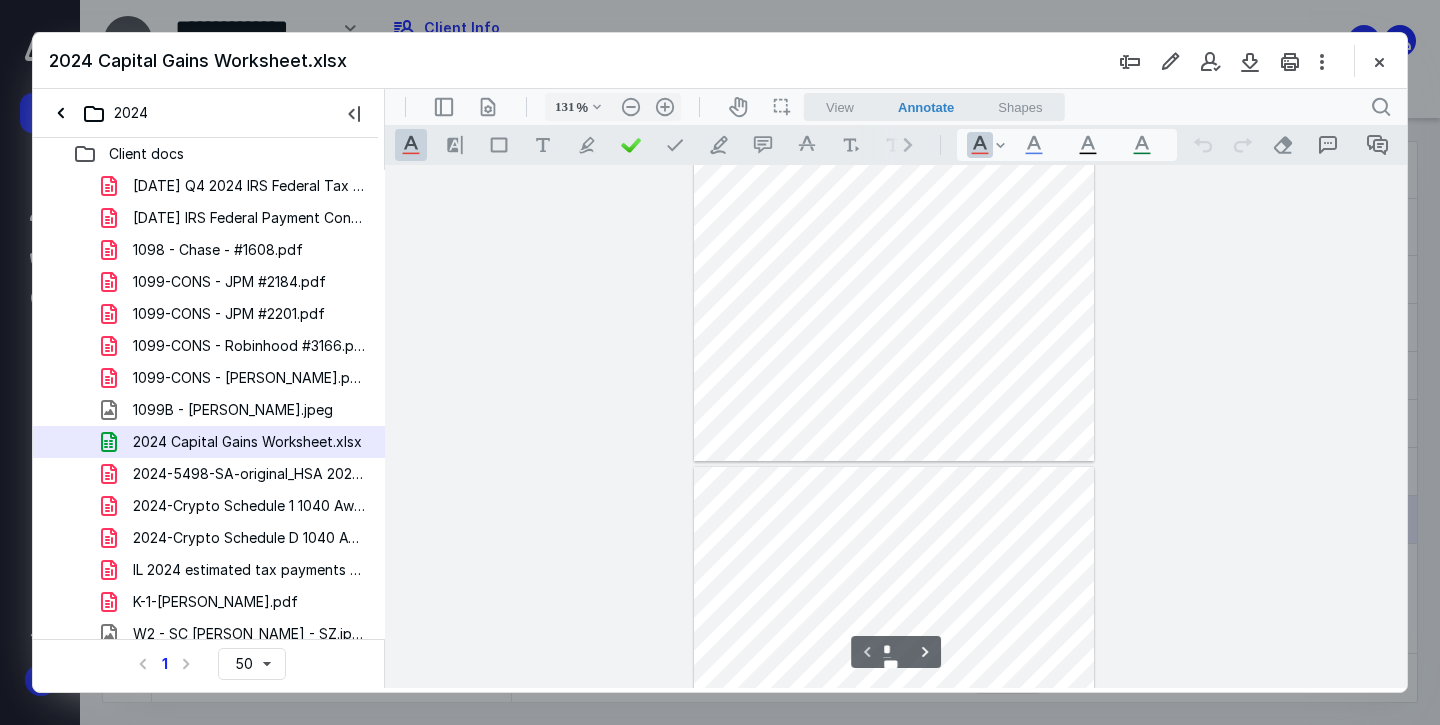 type on "156" 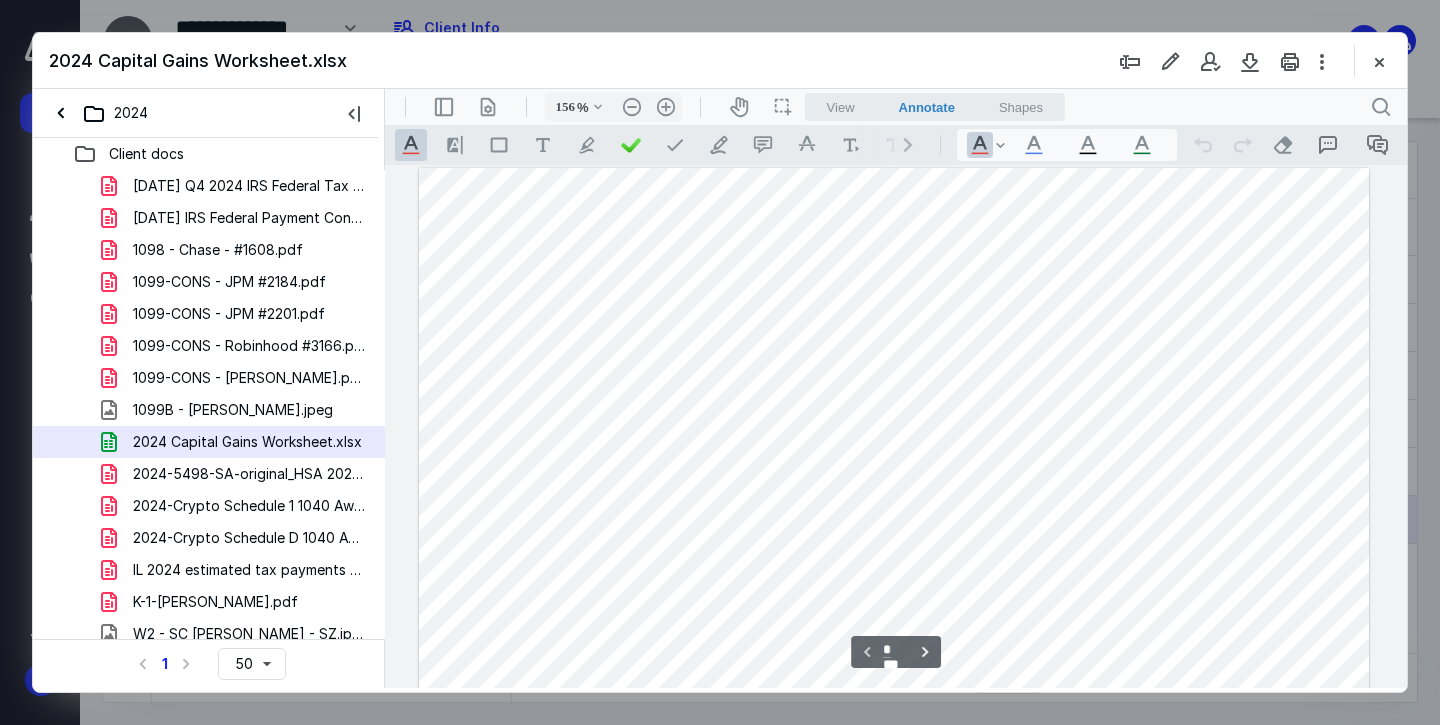 scroll, scrollTop: 0, scrollLeft: 0, axis: both 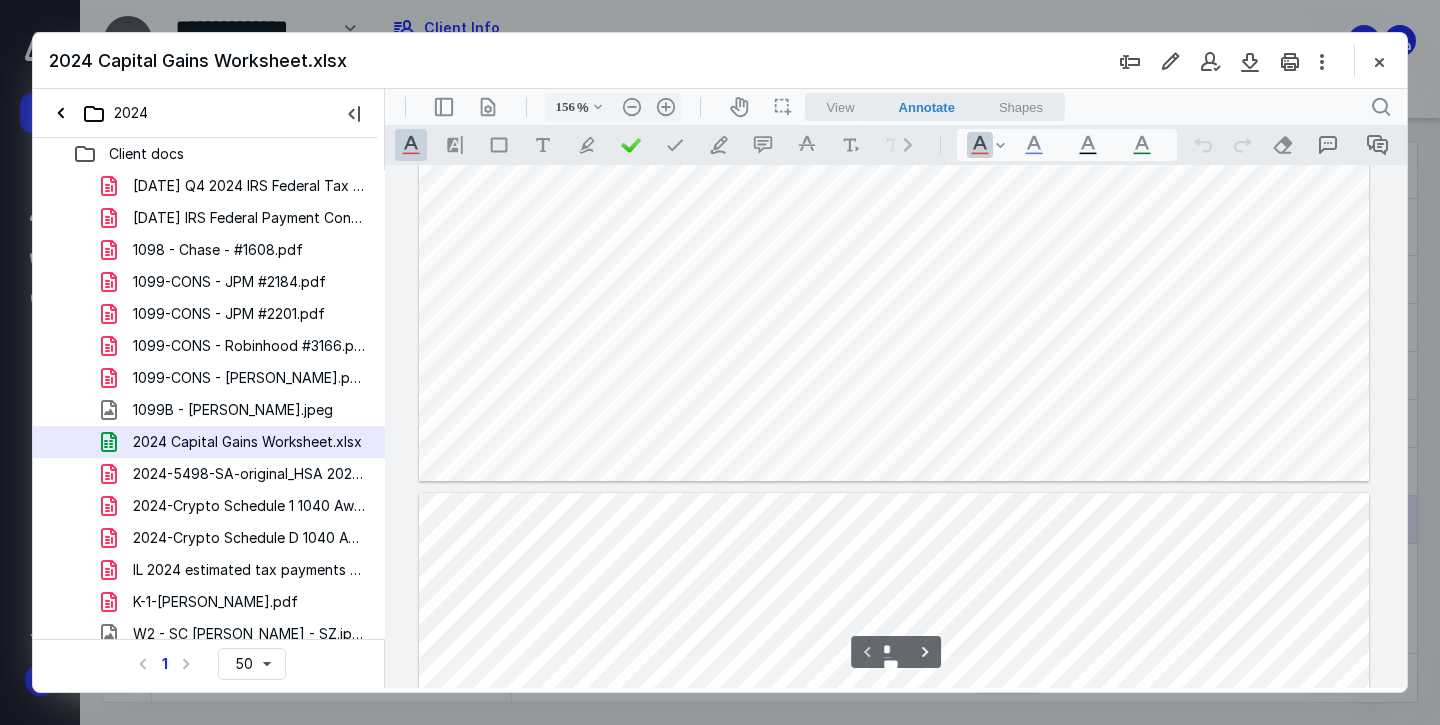 type on "*" 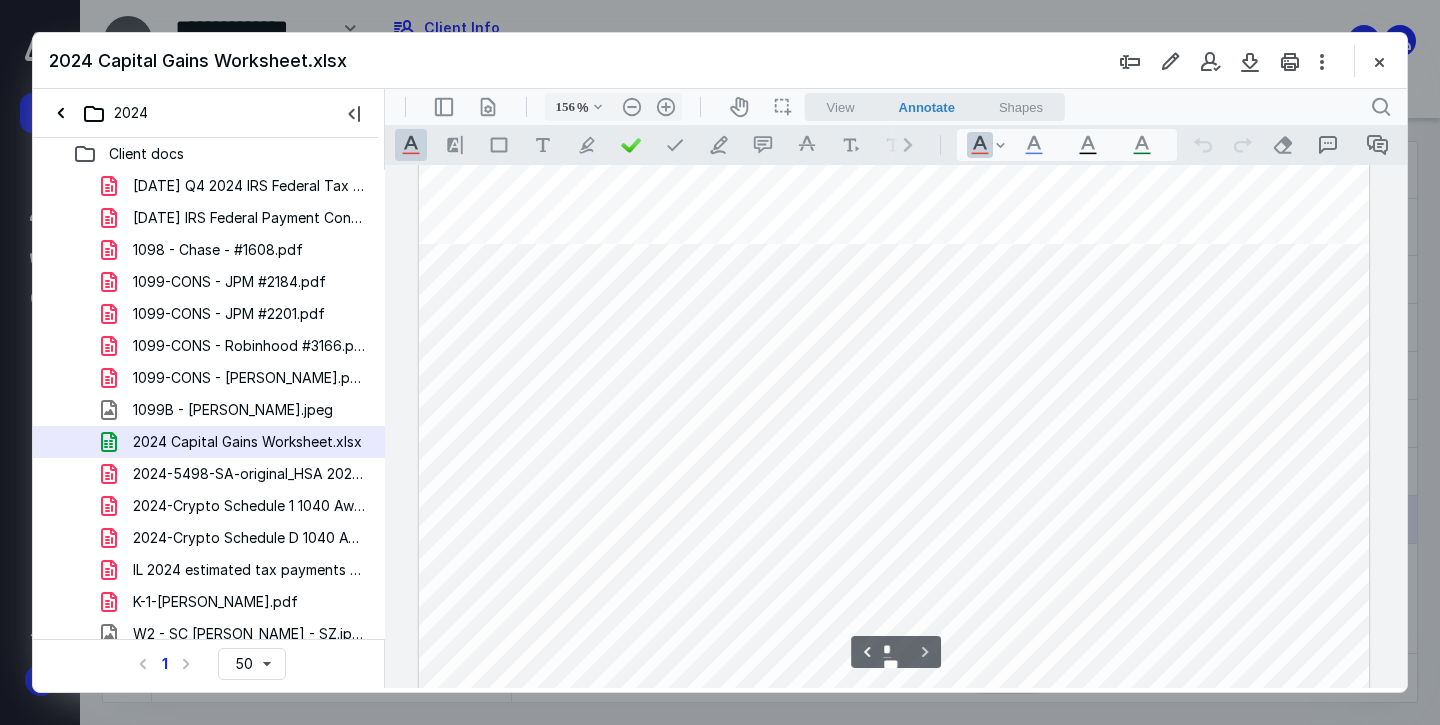 scroll, scrollTop: 1961, scrollLeft: 0, axis: vertical 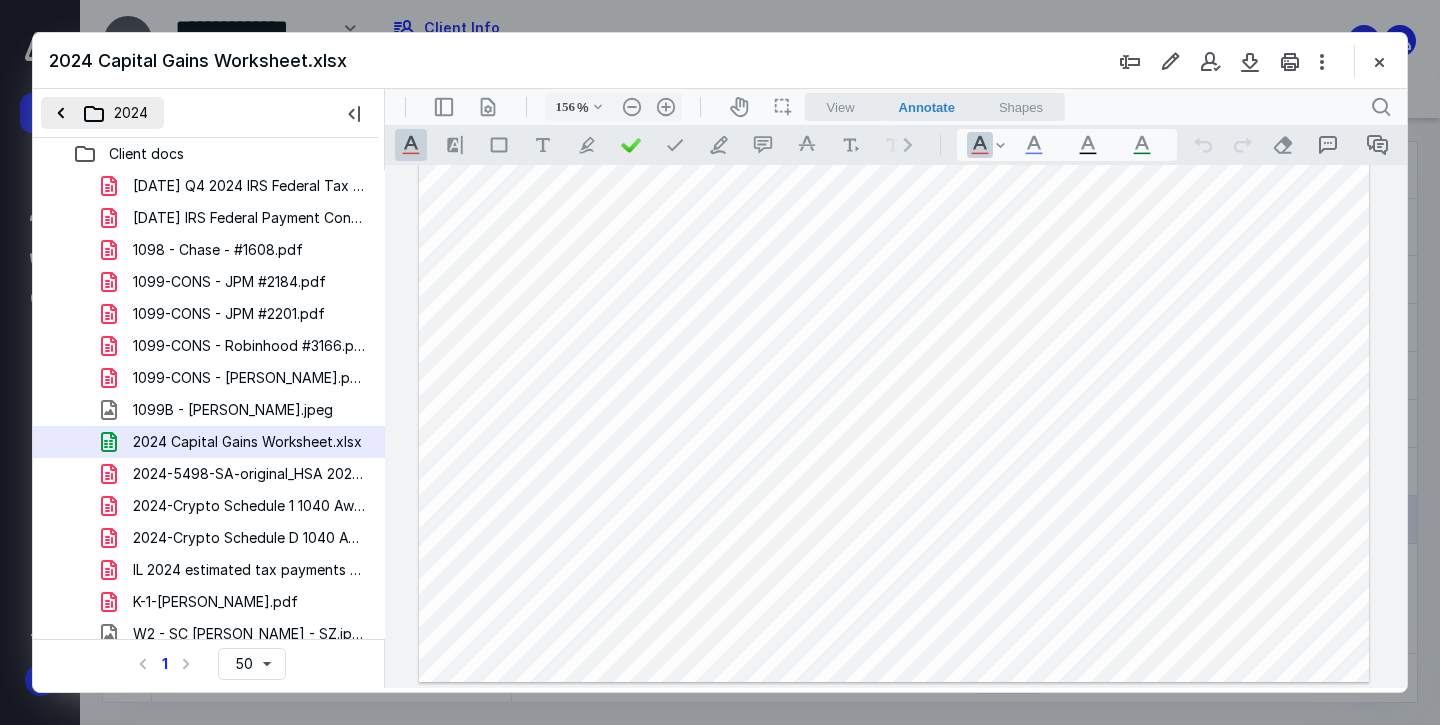 click on "2024" at bounding box center [102, 113] 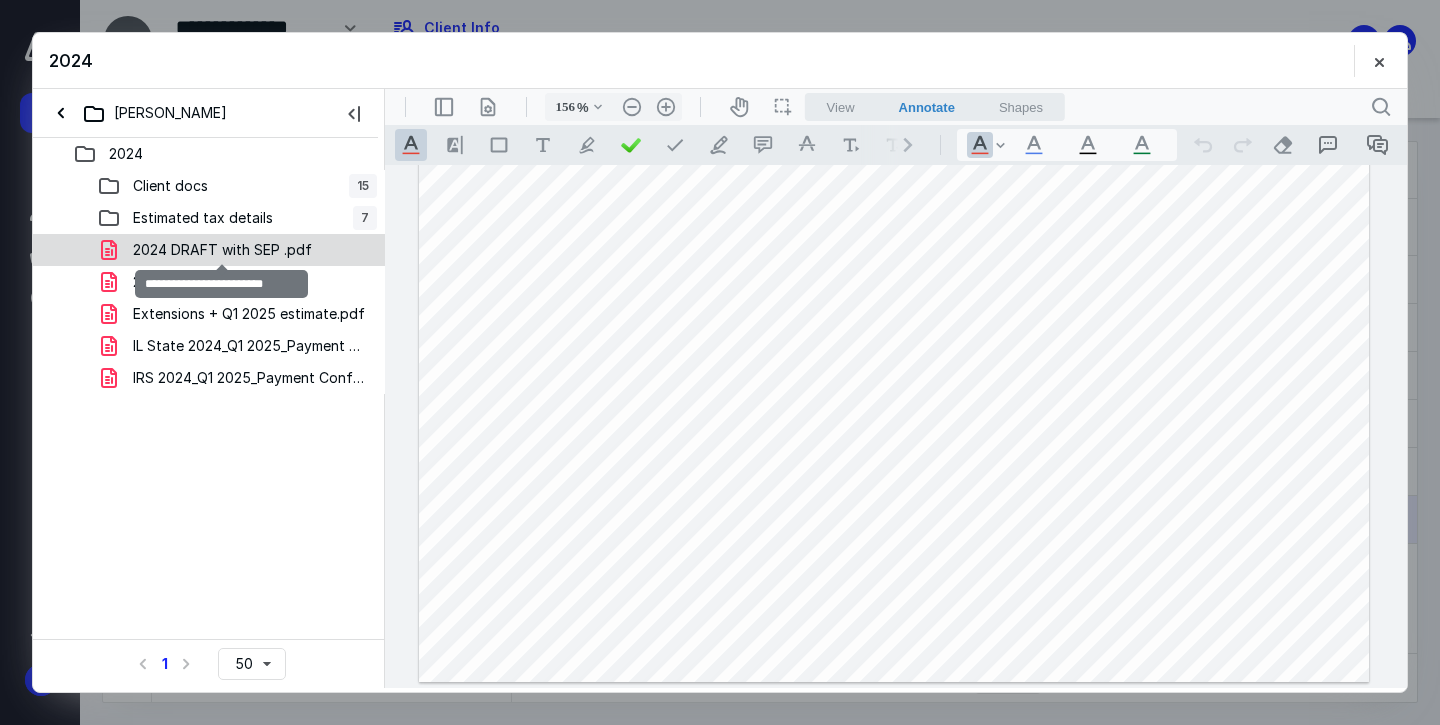 click on "2024 DRAFT with SEP .pdf" at bounding box center [222, 250] 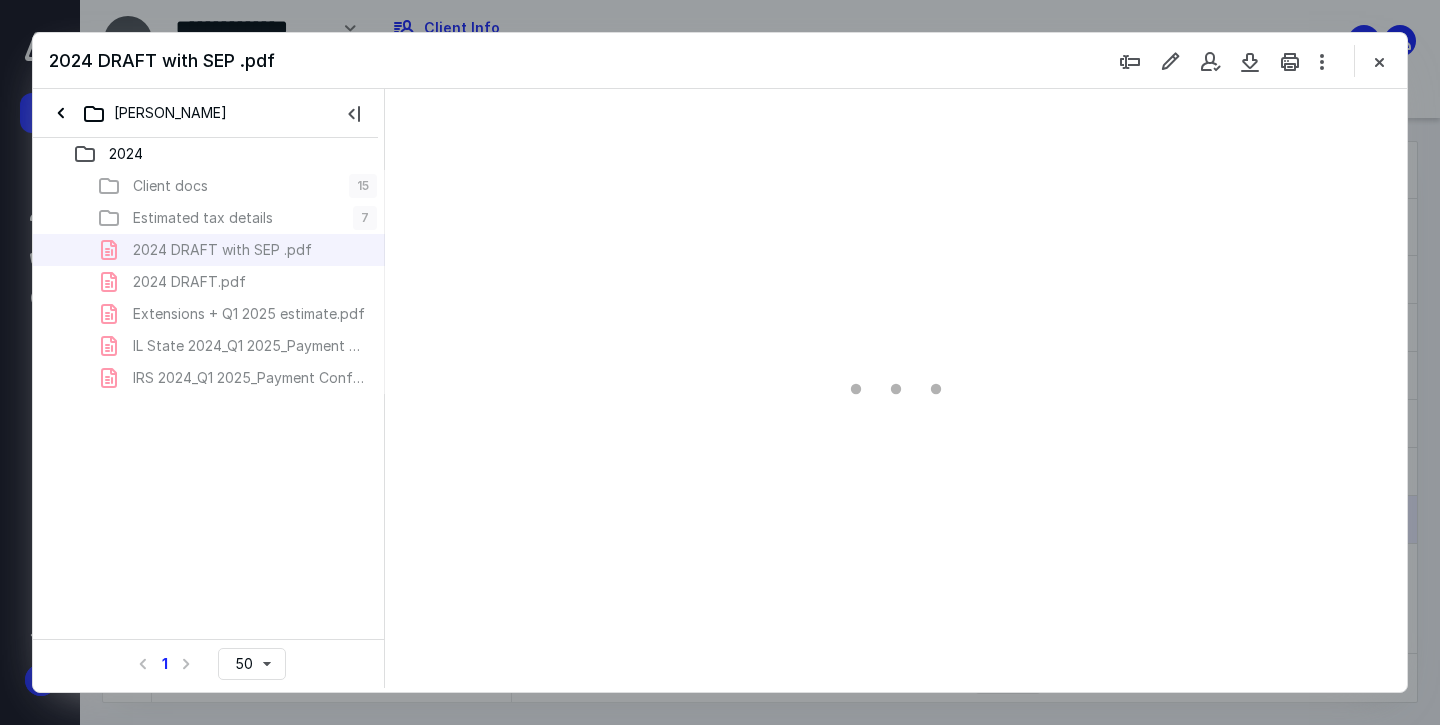 type on "66" 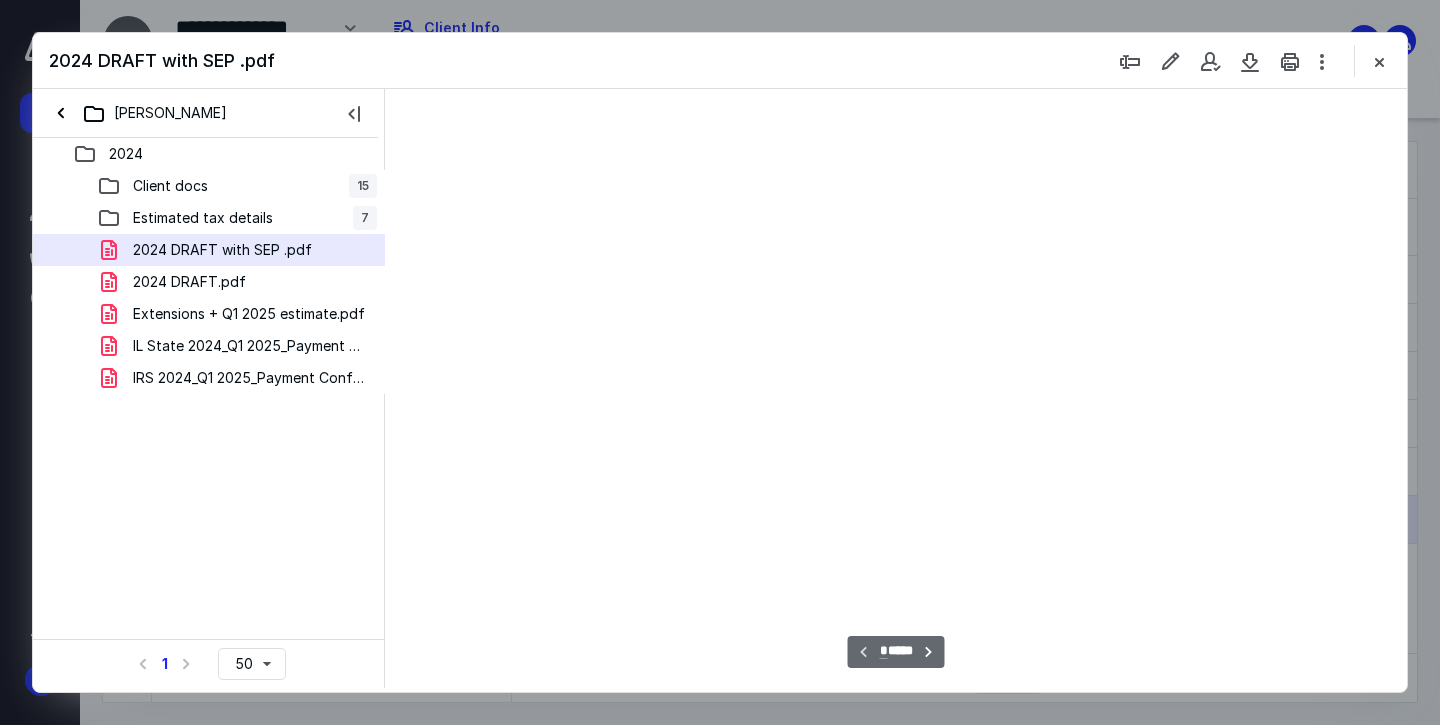 scroll, scrollTop: 79, scrollLeft: 0, axis: vertical 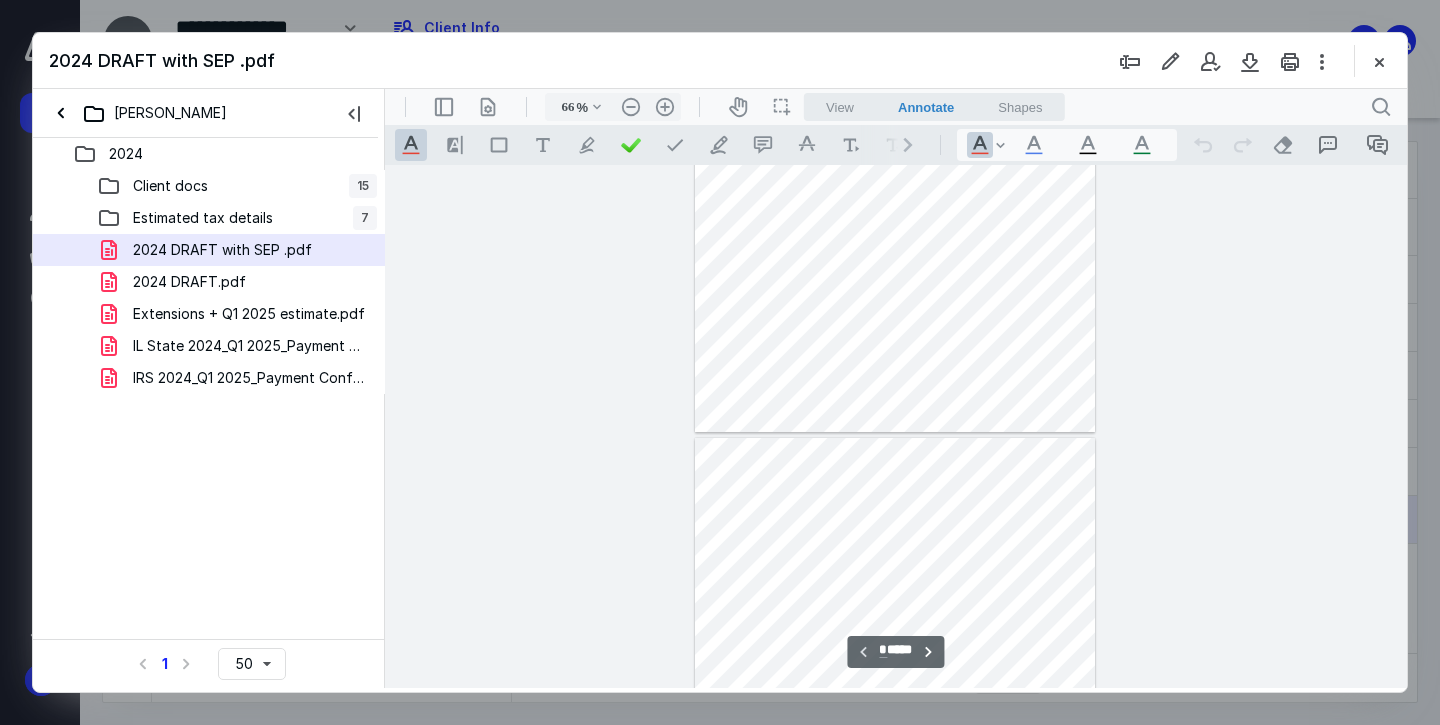 type on "*" 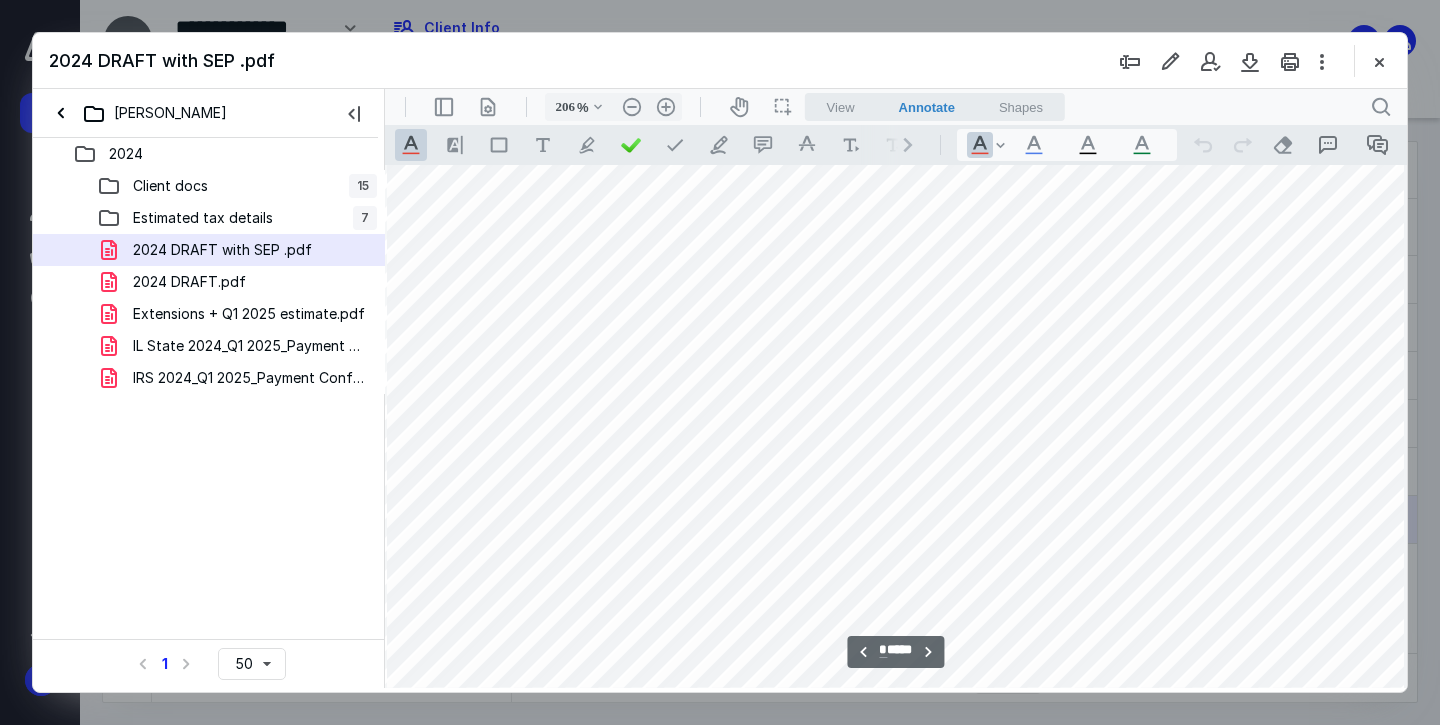 scroll, scrollTop: 1788, scrollLeft: 195, axis: both 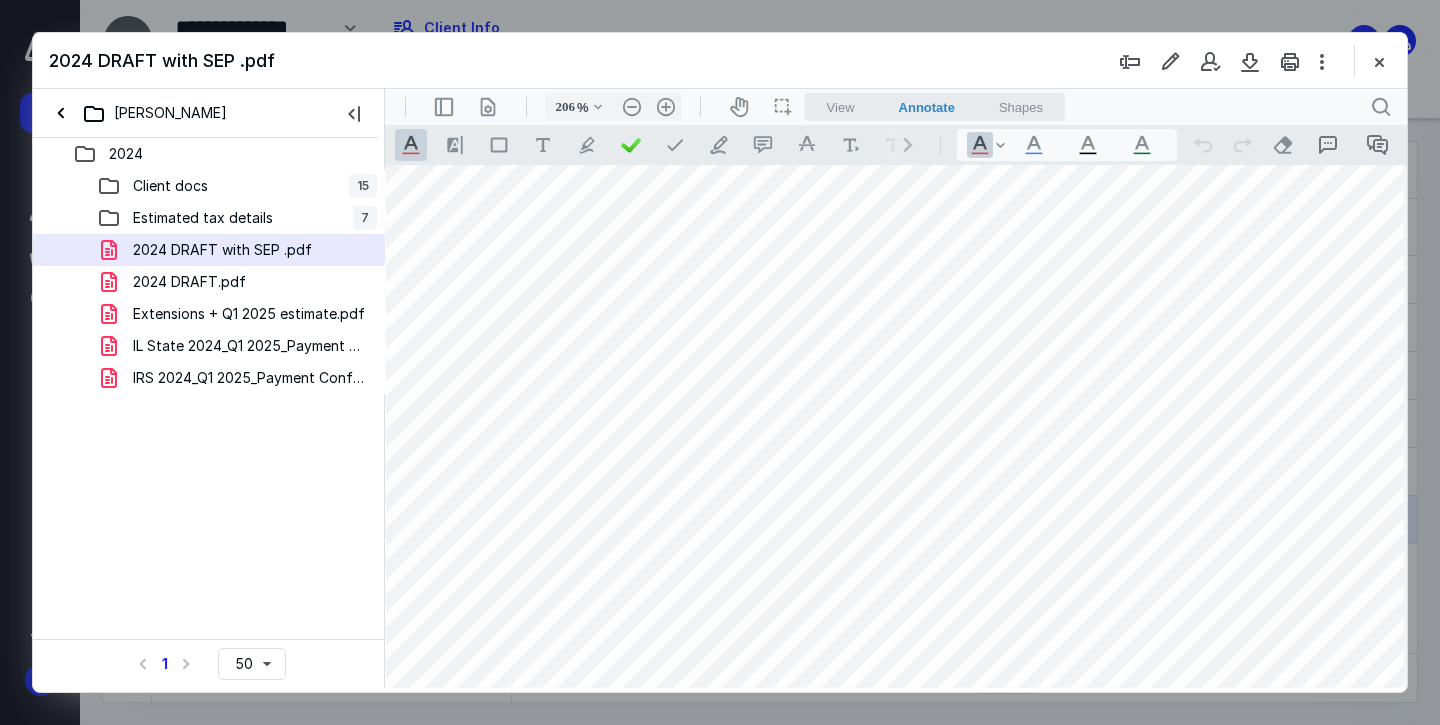 drag, startPoint x: 473, startPoint y: 398, endPoint x: 656, endPoint y: 403, distance: 183.0683 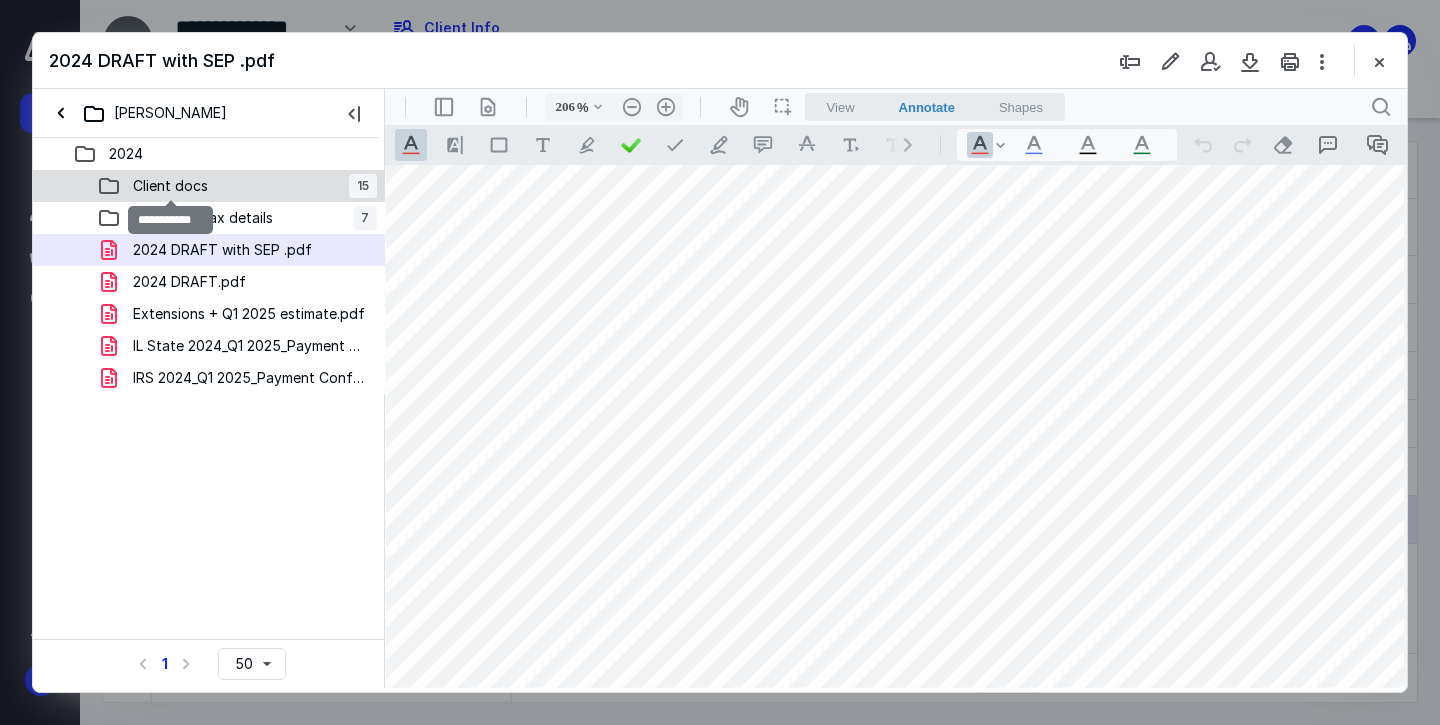 click on "Client docs" at bounding box center [170, 186] 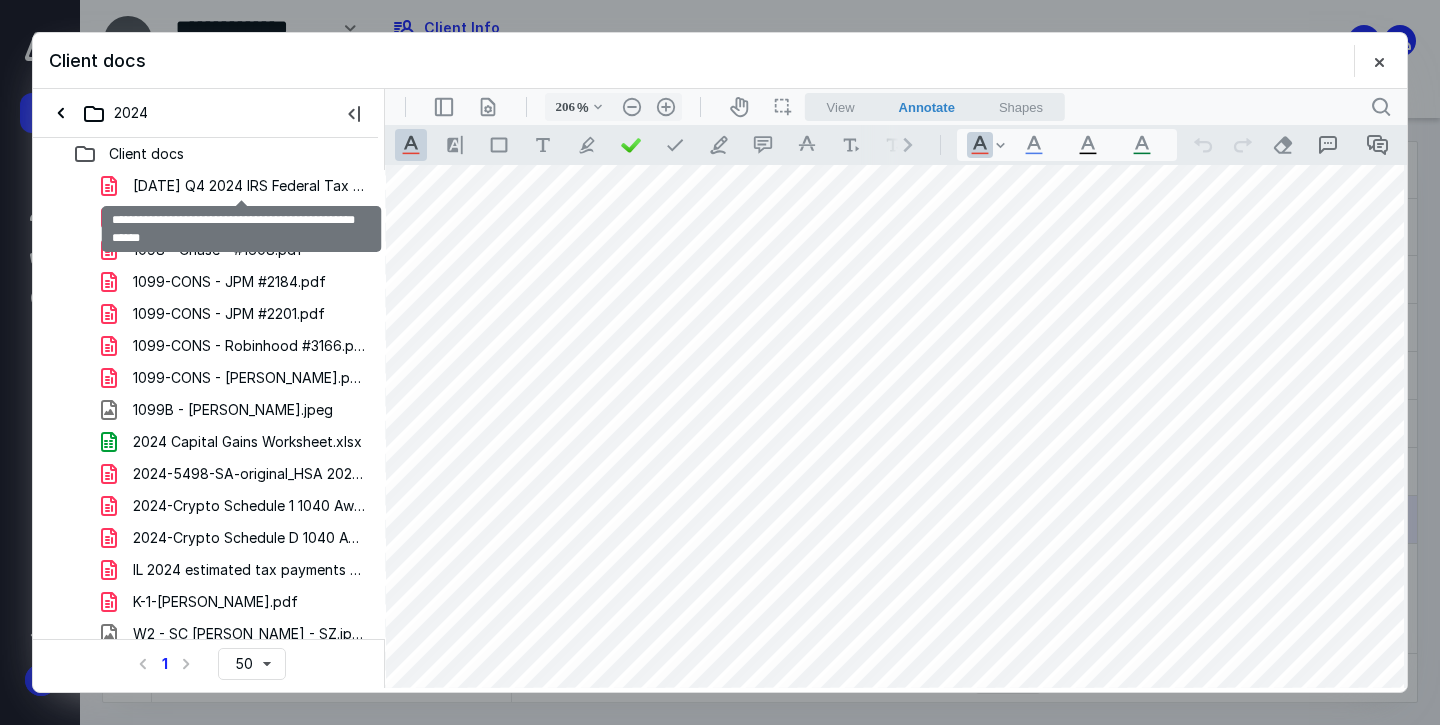 click on "[DATE] Q4 2024 IRS Federal Tax Payment Confirmation.pdf" at bounding box center (249, 186) 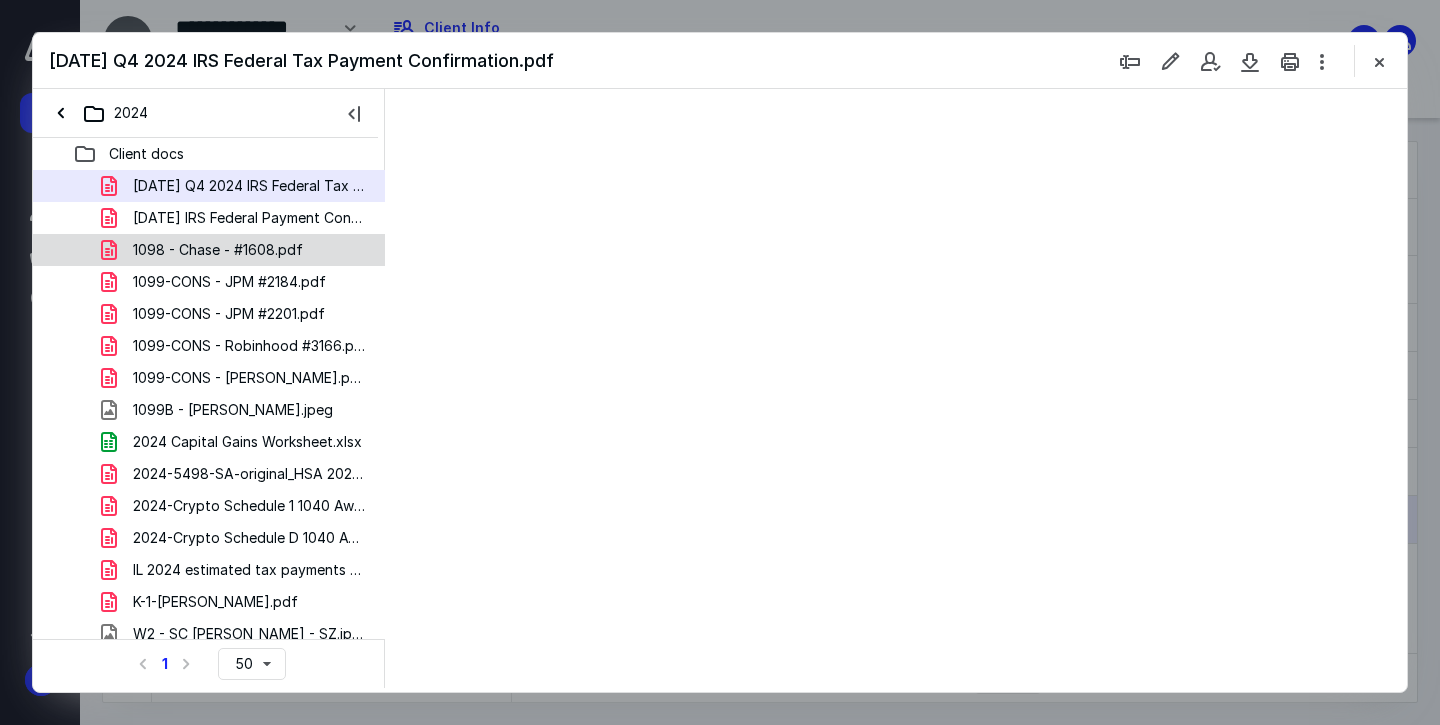 scroll, scrollTop: 0, scrollLeft: 0, axis: both 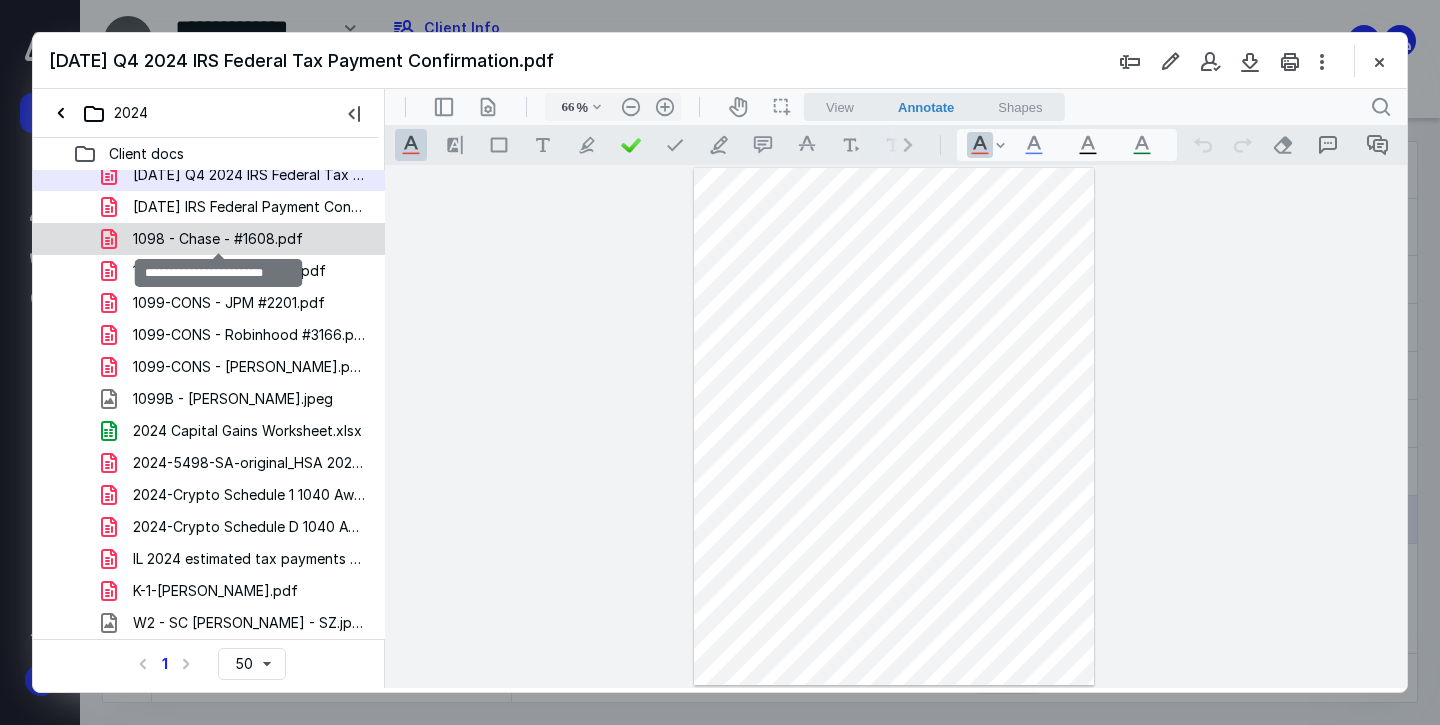 click on "1098 - Chase - #1608.pdf" at bounding box center [218, 239] 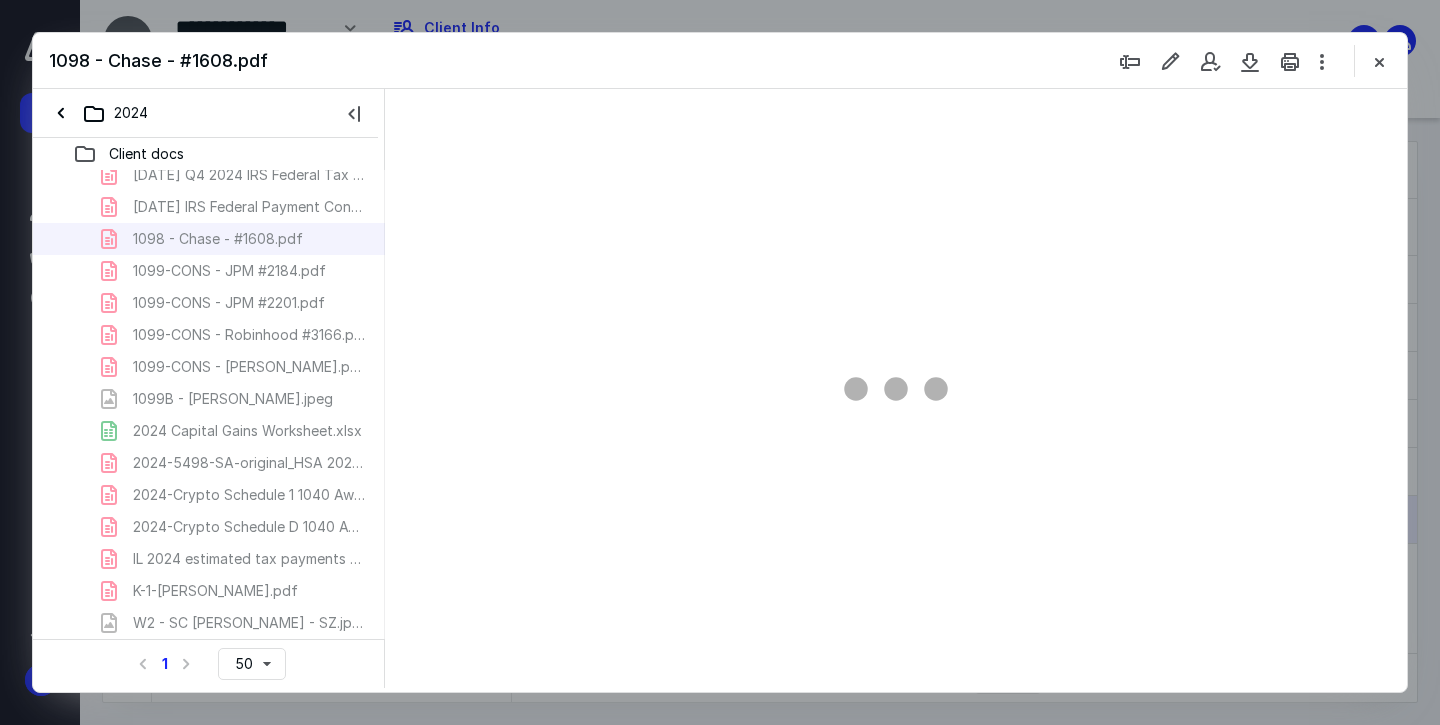 click on "[DATE] Q4 2024 IRS Federal Tax Payment Confirmation.pdf [DATE] IRS Federal Payment Confirmation.pdf 1098 - Chase - #1608.pdf 1099-CONS - JPM #2184.pdf 1099-CONS - JPM #2201.pdf 1099-CONS - Robinhood #3166.pdf 1099-CONS - [PERSON_NAME].pdf 1099B - [PERSON_NAME].jpeg 2024 Capital Gains Worksheet.xlsx 2024-5498-SA-original_HSA 2024.pdf 2024-Crypto Schedule 1 1040 Awaken Tax.pdf 2024-Crypto Schedule D 1040 Awaken Tax.pdf IL 2024 estimated tax payments made.pdf K-1-[PERSON_NAME].pdf W2  - SC [PERSON_NAME] - SZ.jpeg" at bounding box center (209, 399) 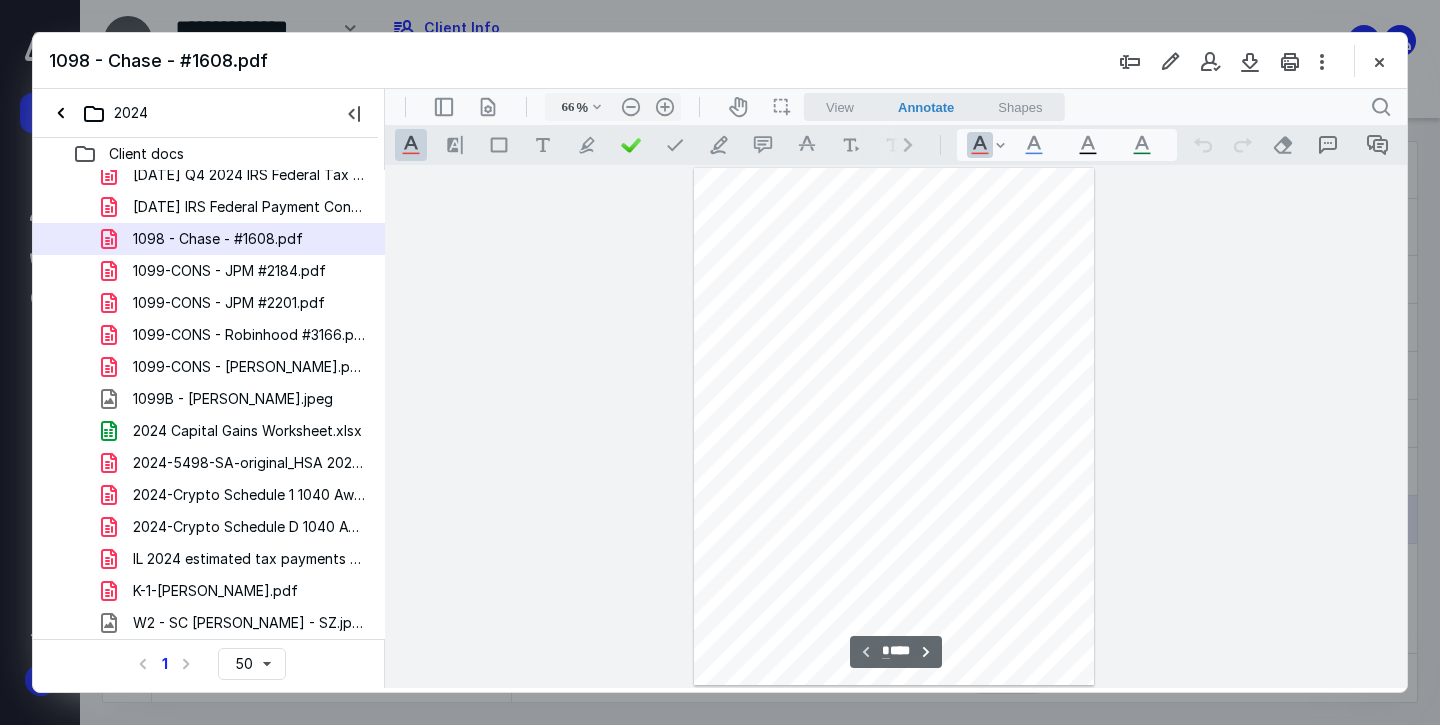 scroll, scrollTop: 79, scrollLeft: 0, axis: vertical 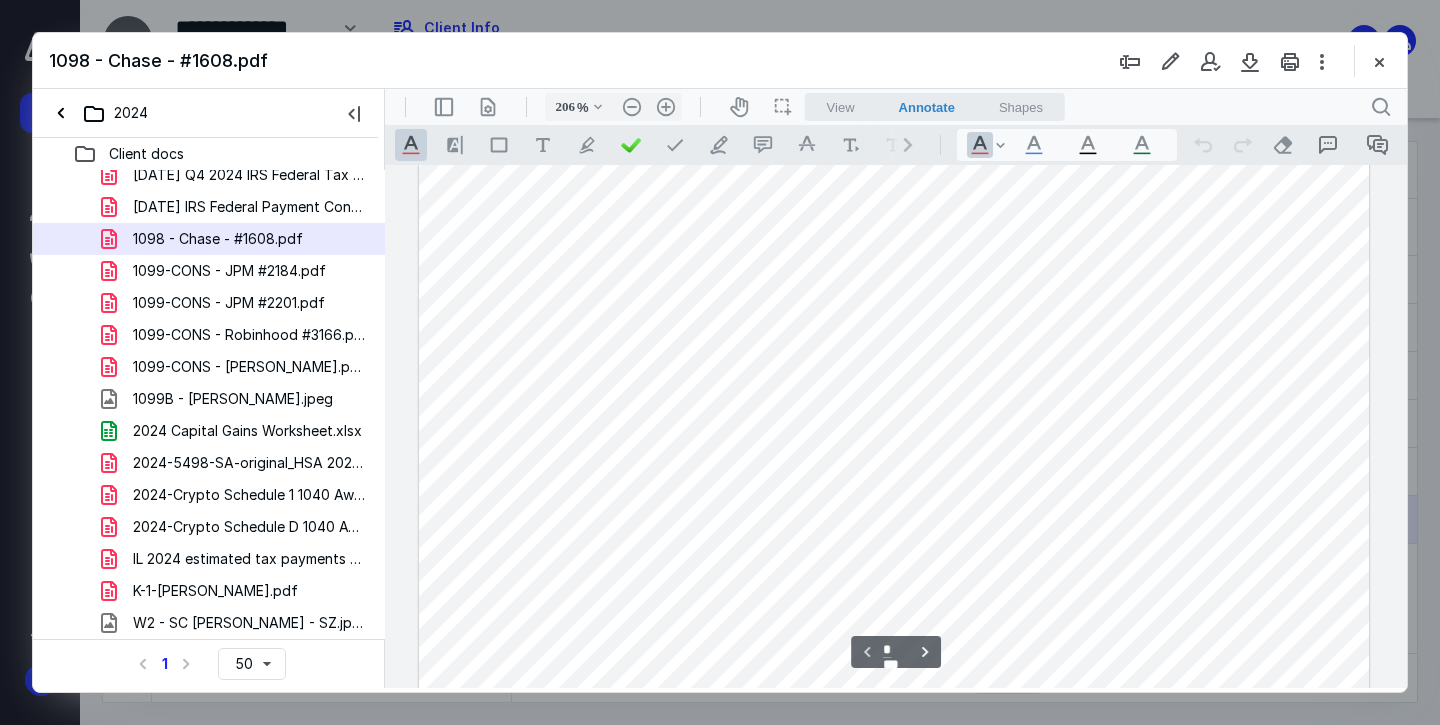 type on "156" 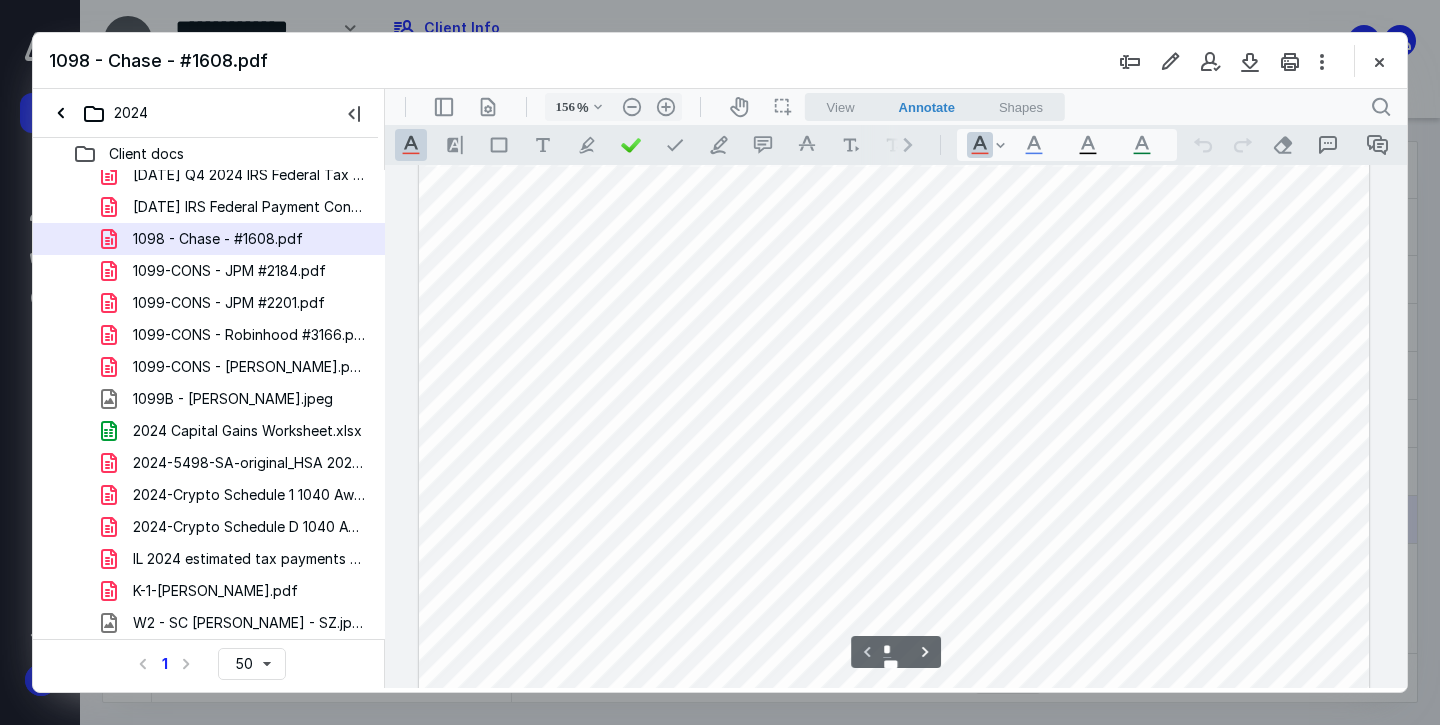 scroll, scrollTop: 379, scrollLeft: 0, axis: vertical 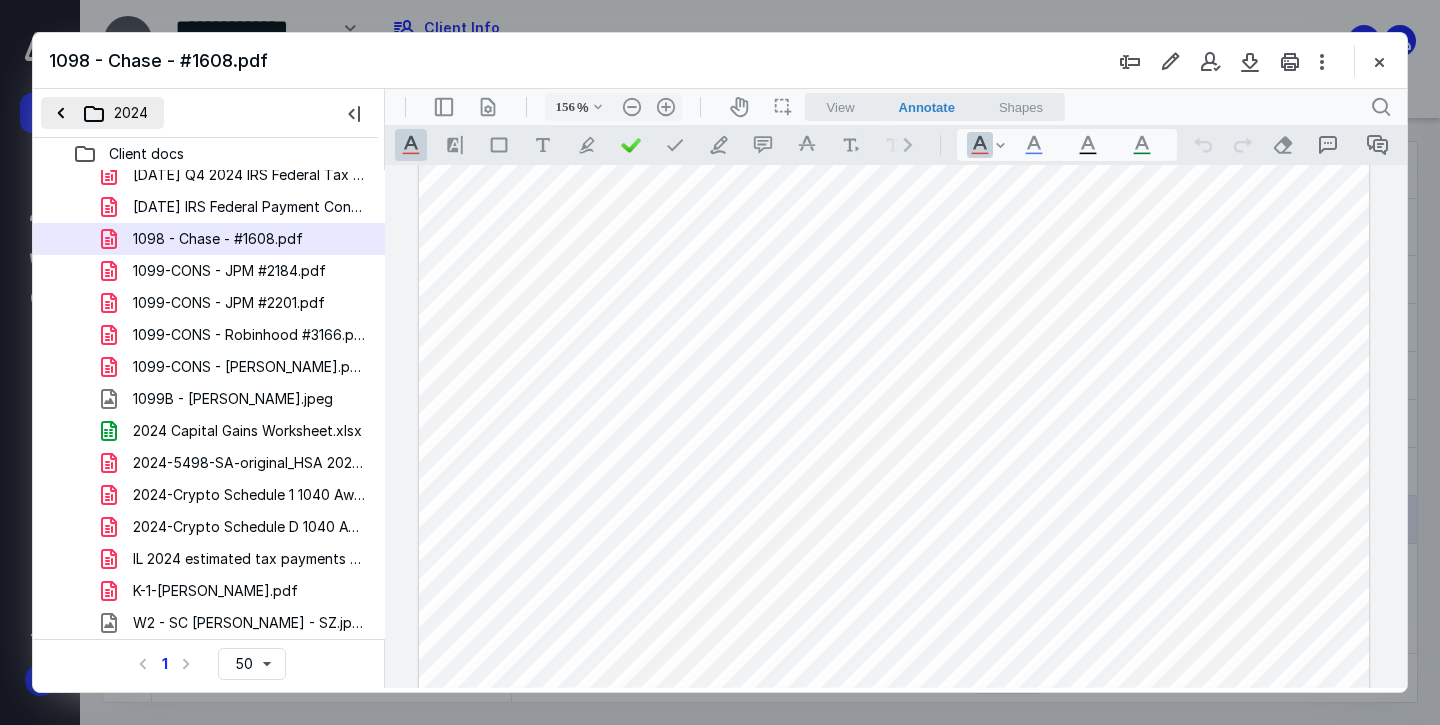 click on "2024" at bounding box center (102, 113) 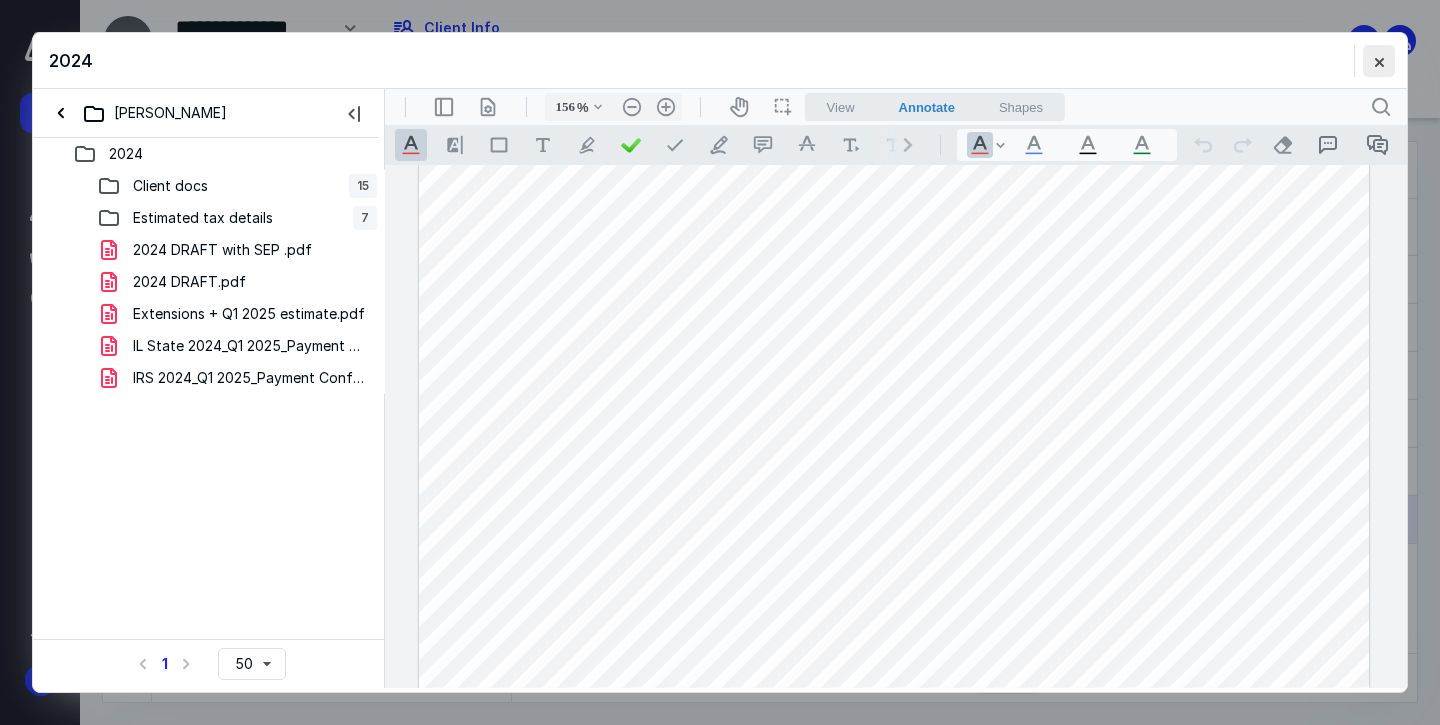 click at bounding box center [1379, 61] 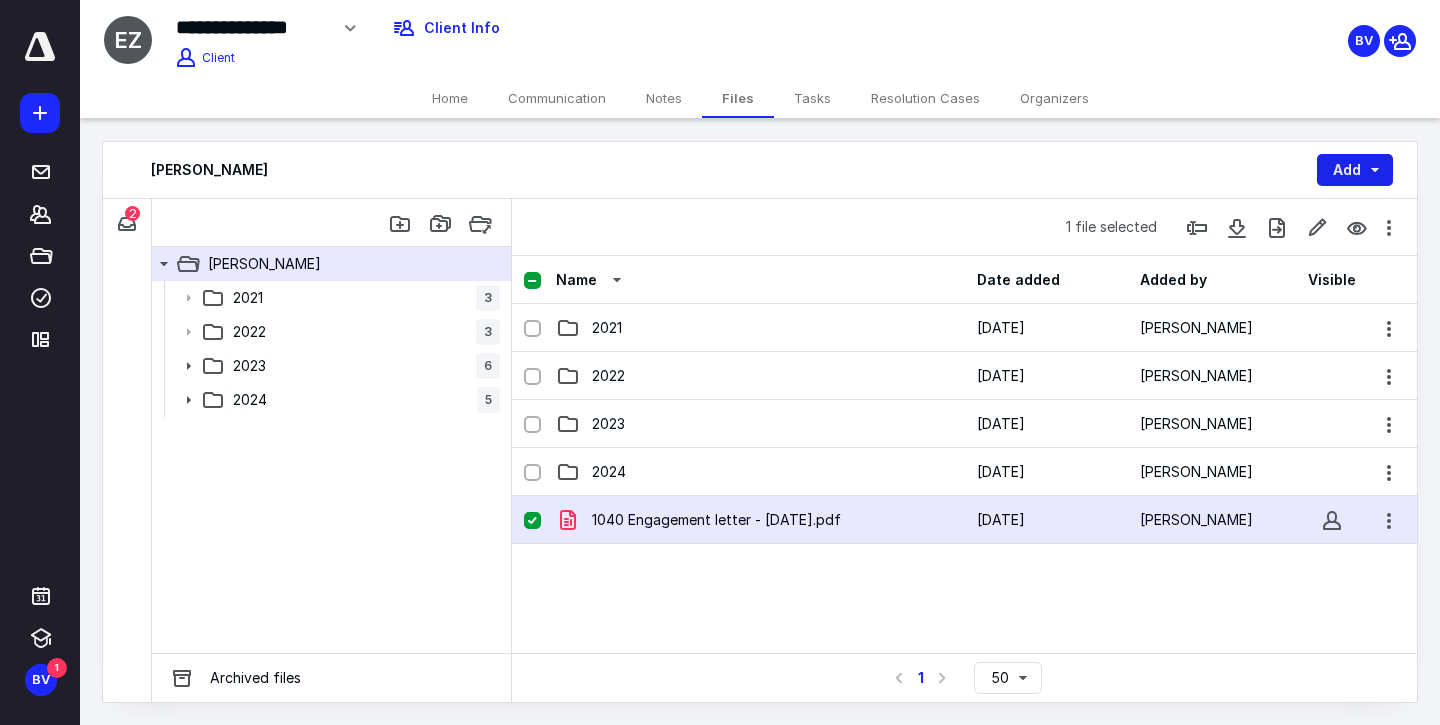 click on "Add" at bounding box center [1355, 170] 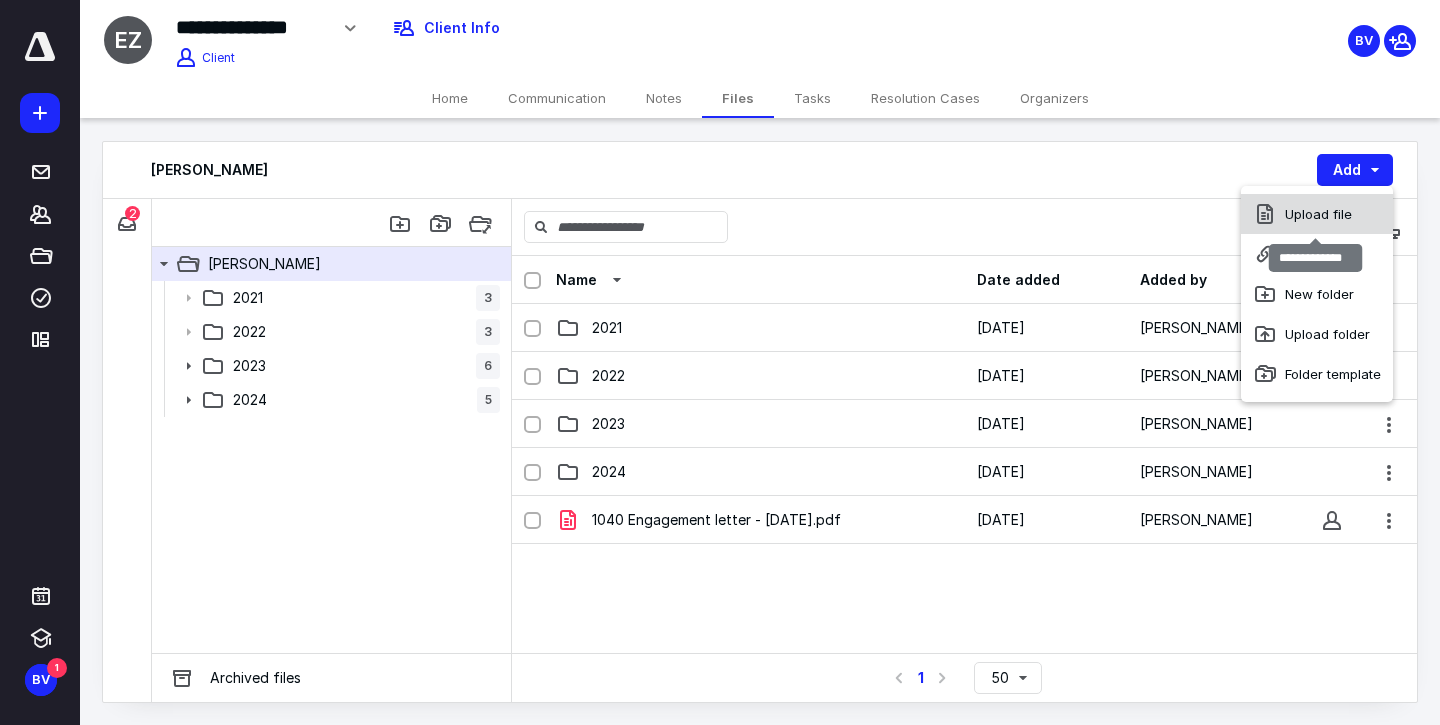 click on "Upload file" at bounding box center [1317, 214] 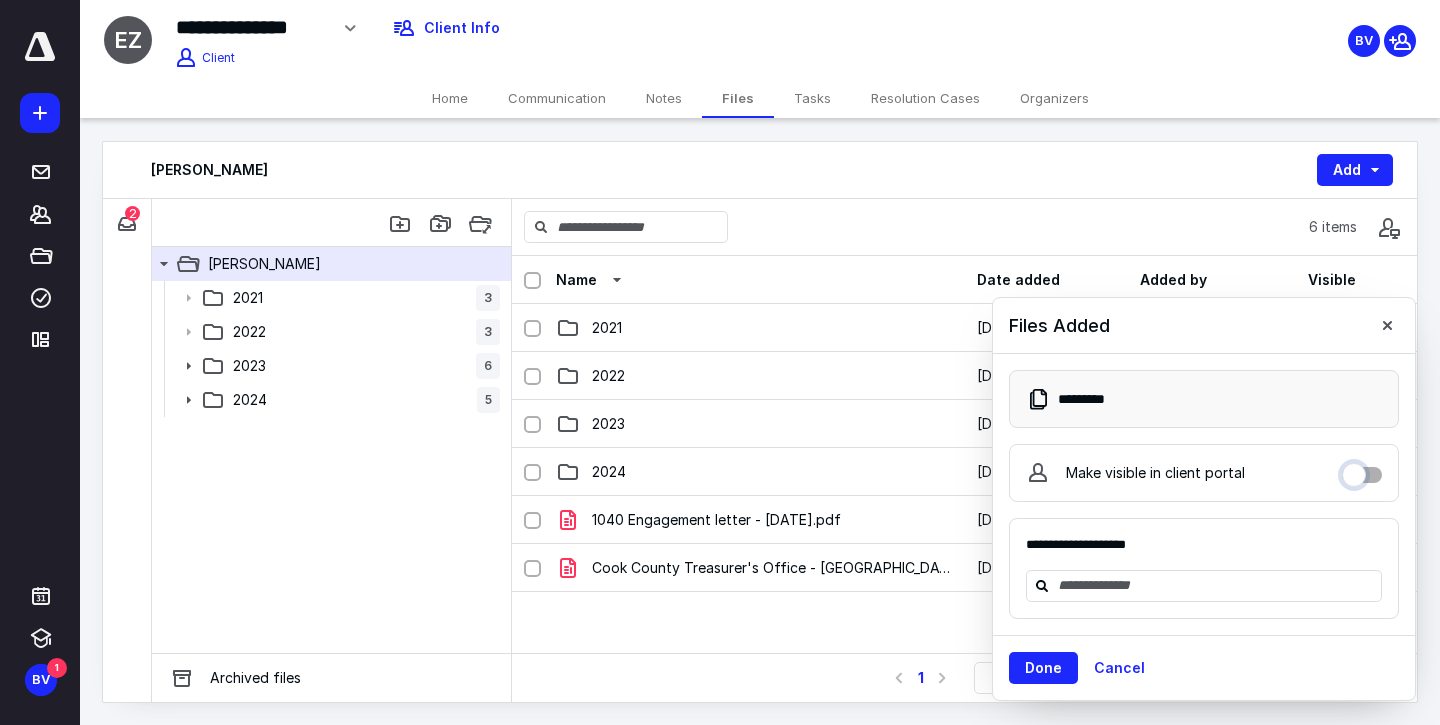 click on "Make visible in client portal" at bounding box center [1362, 470] 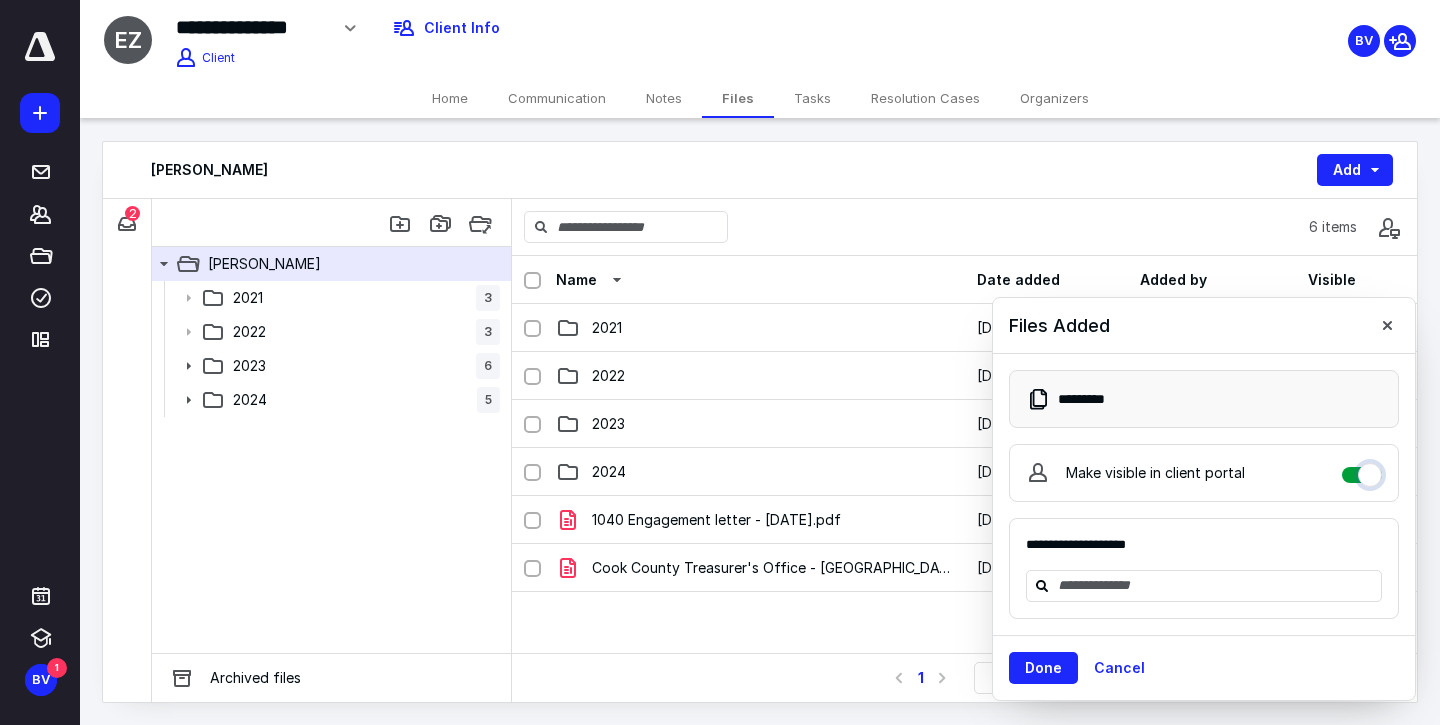 checkbox on "****" 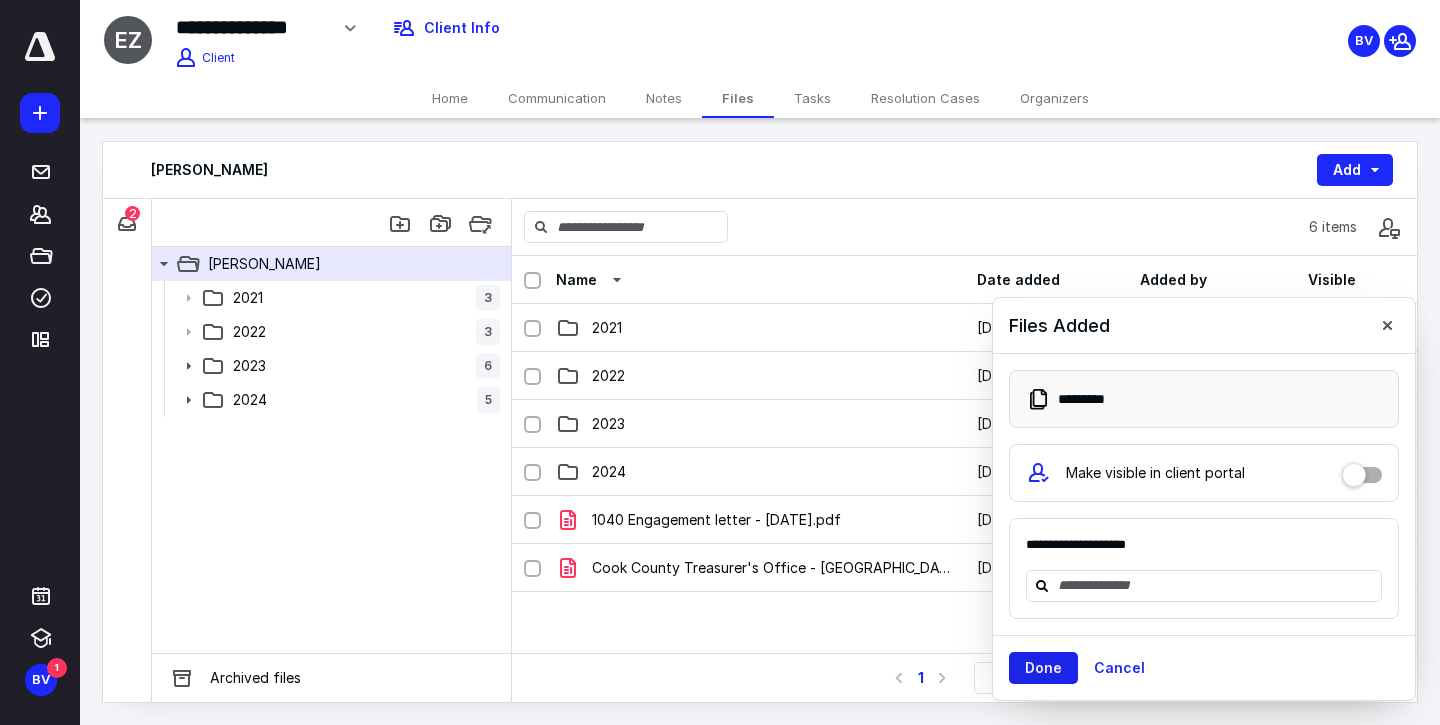 click on "Done" at bounding box center [1043, 668] 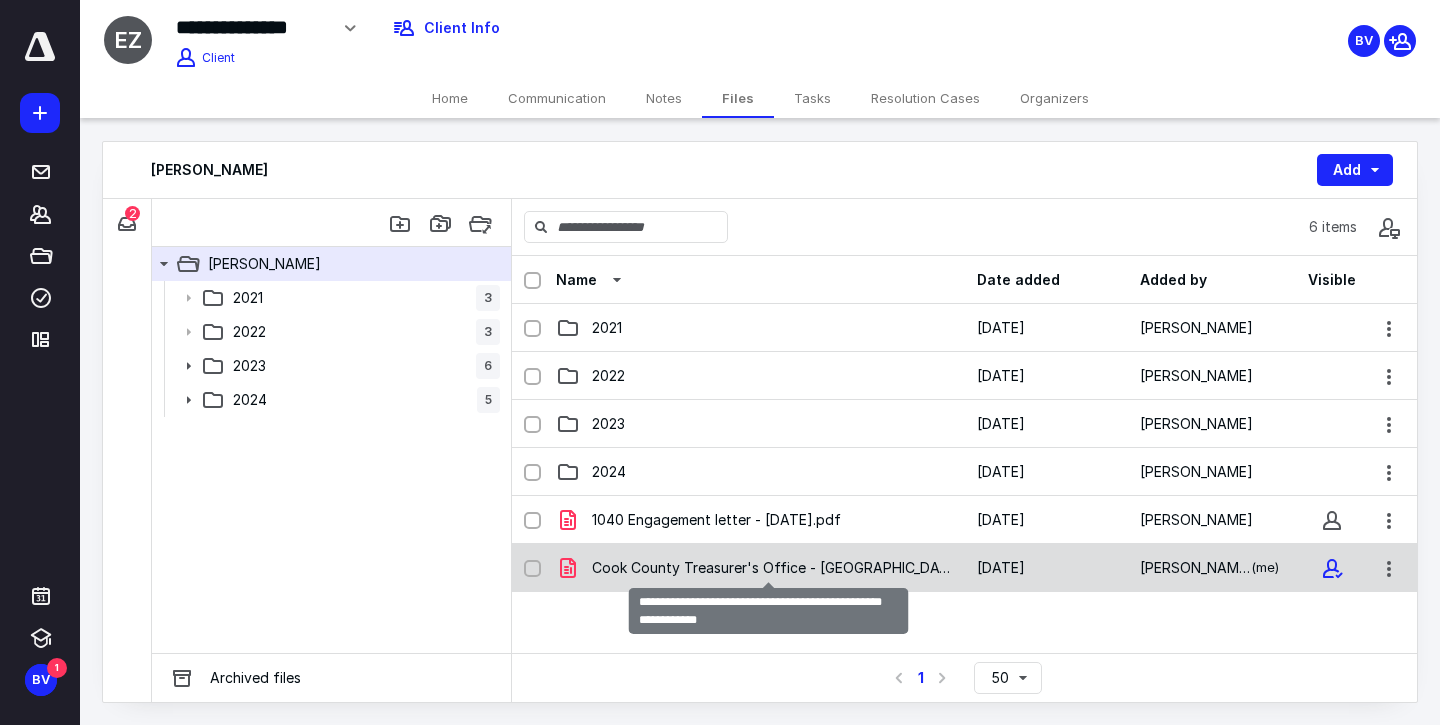 checkbox on "true" 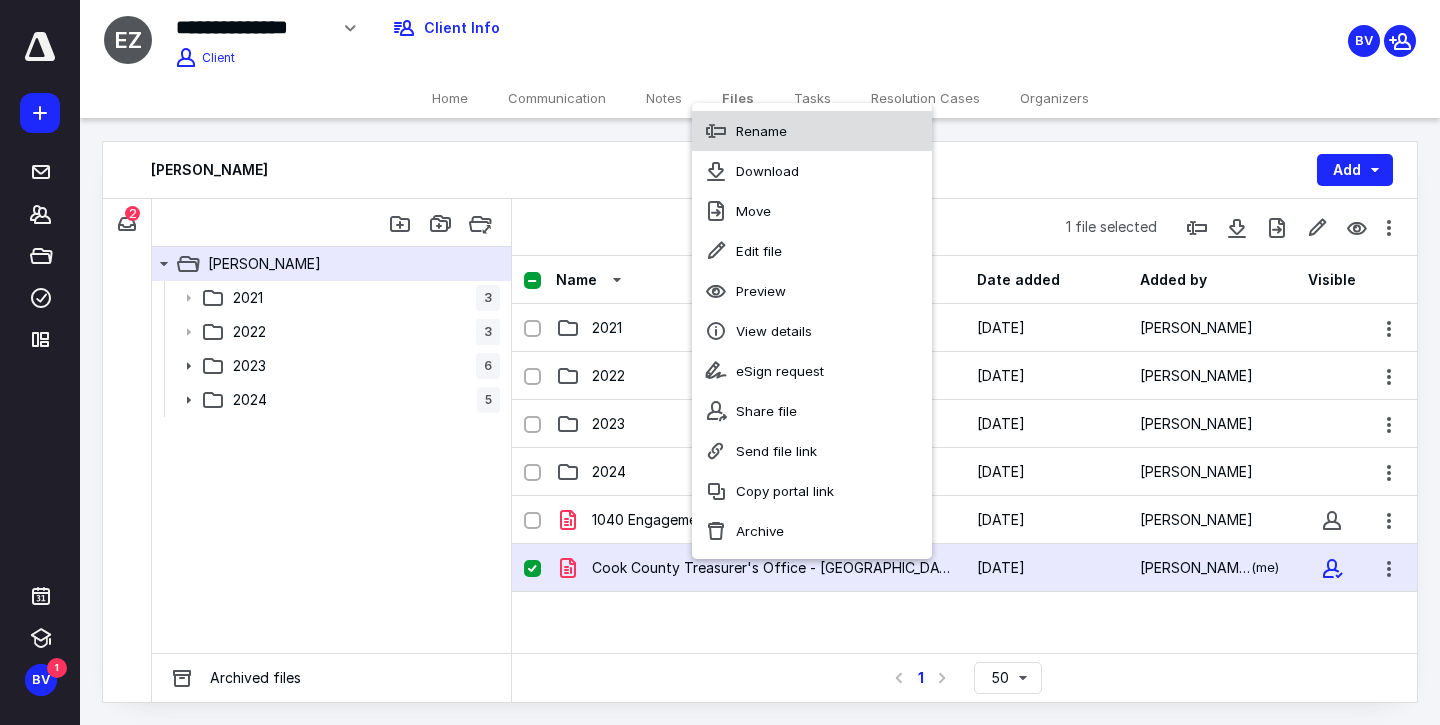 click on "Rename" at bounding box center [812, 131] 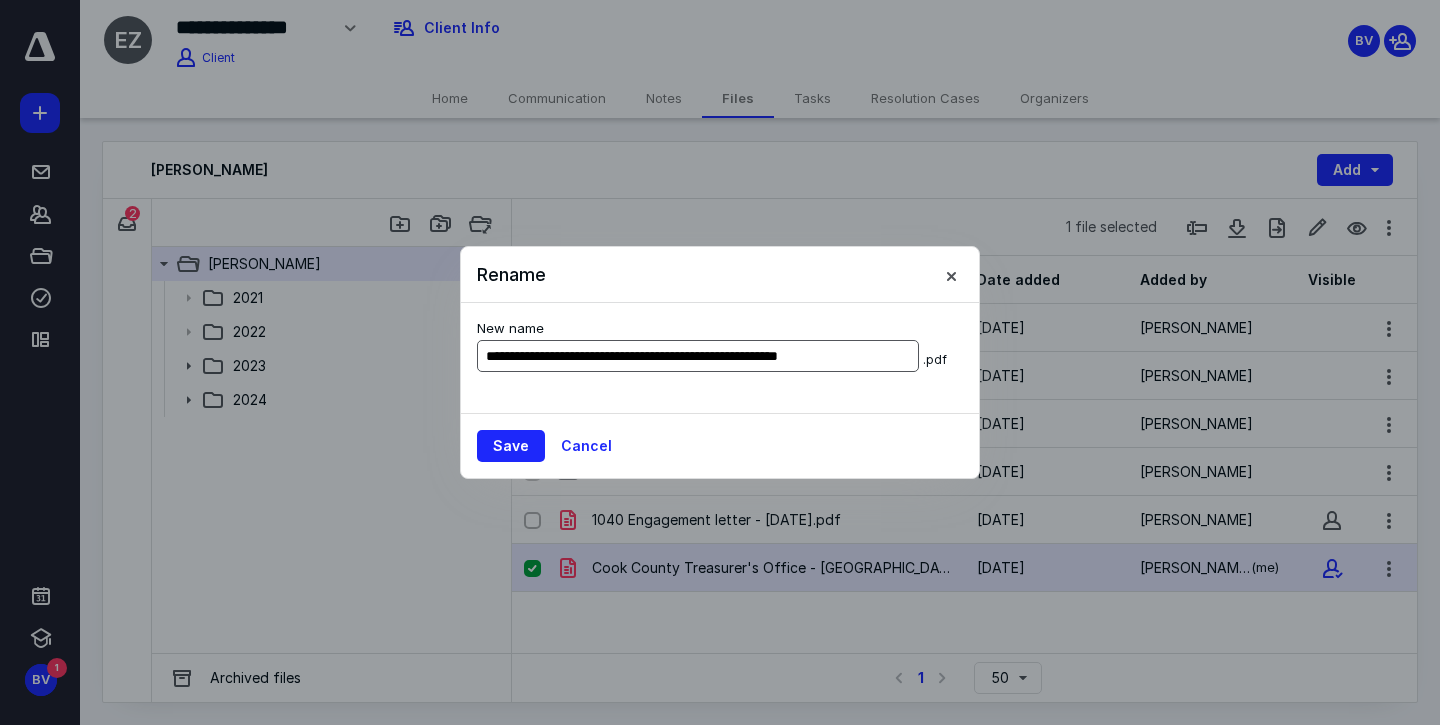 click on "**********" at bounding box center (698, 356) 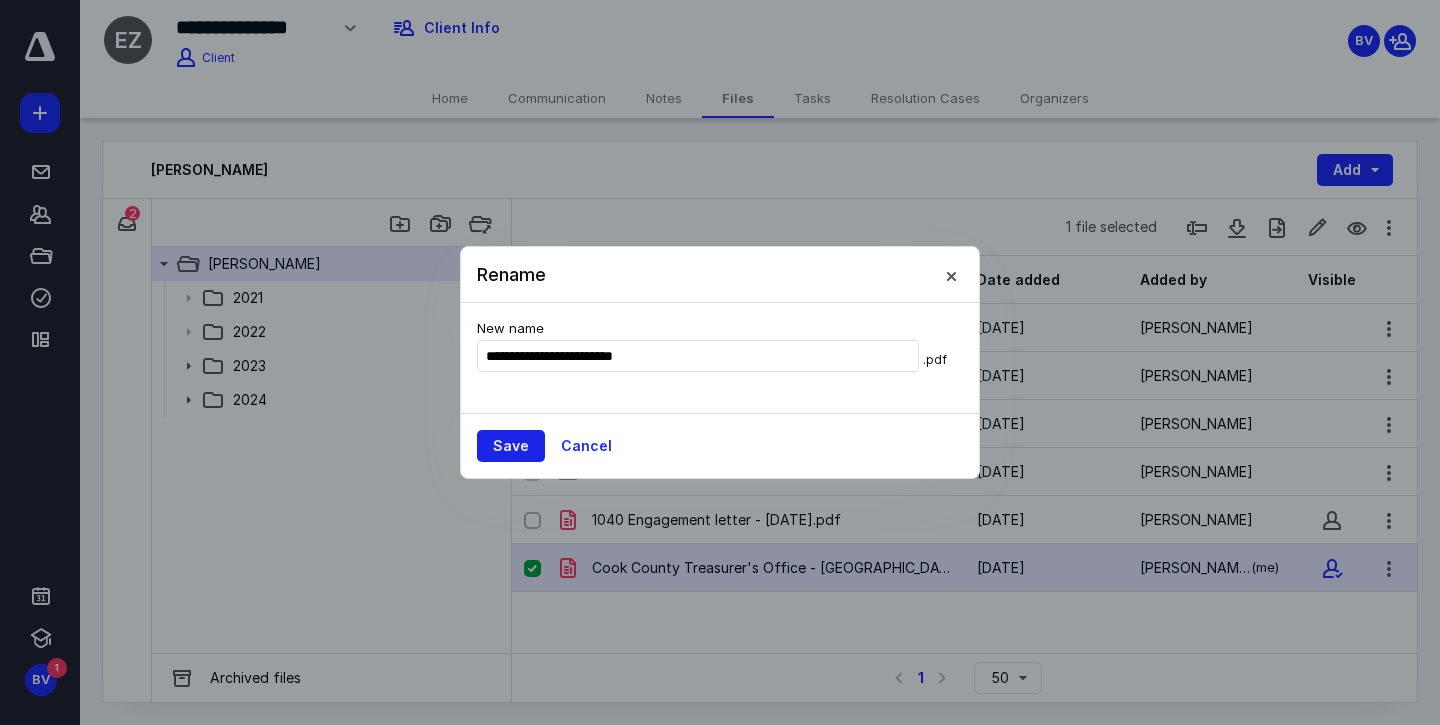 type on "**********" 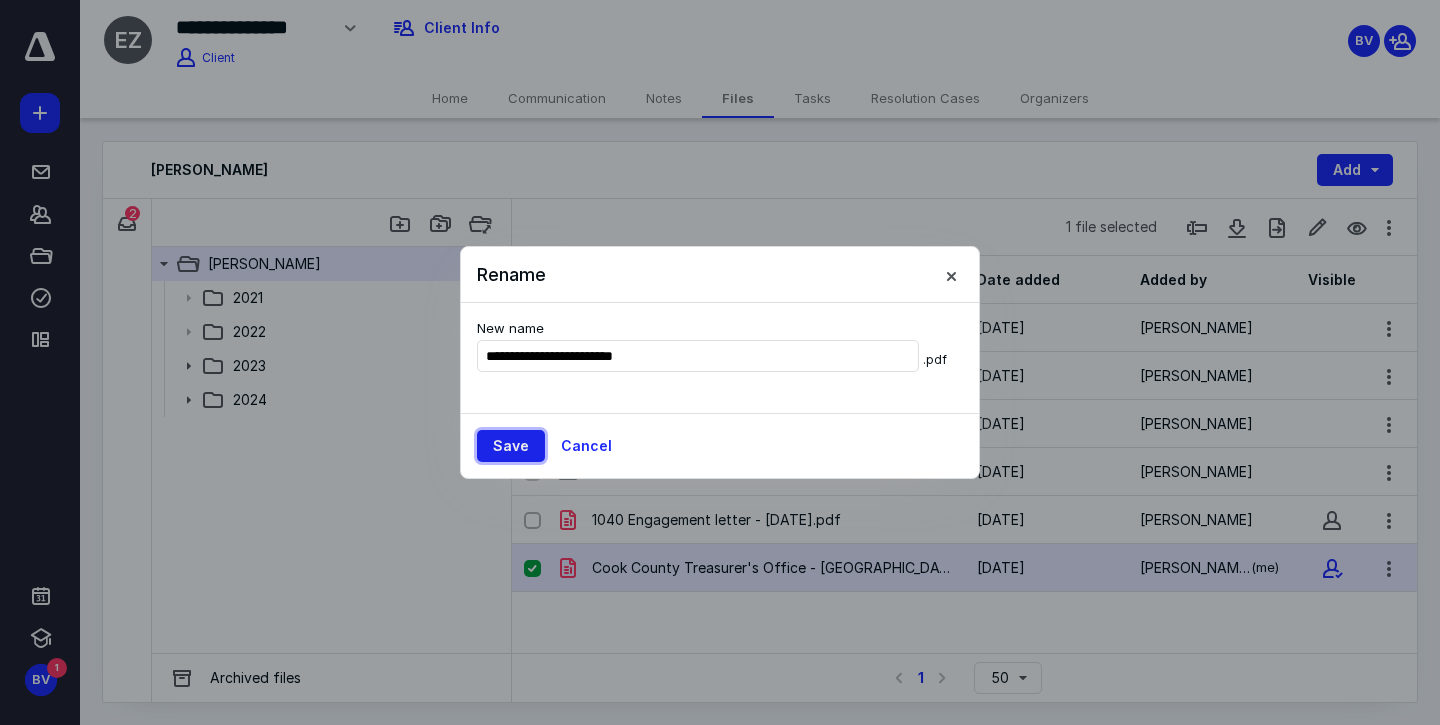 click on "Save" at bounding box center [511, 446] 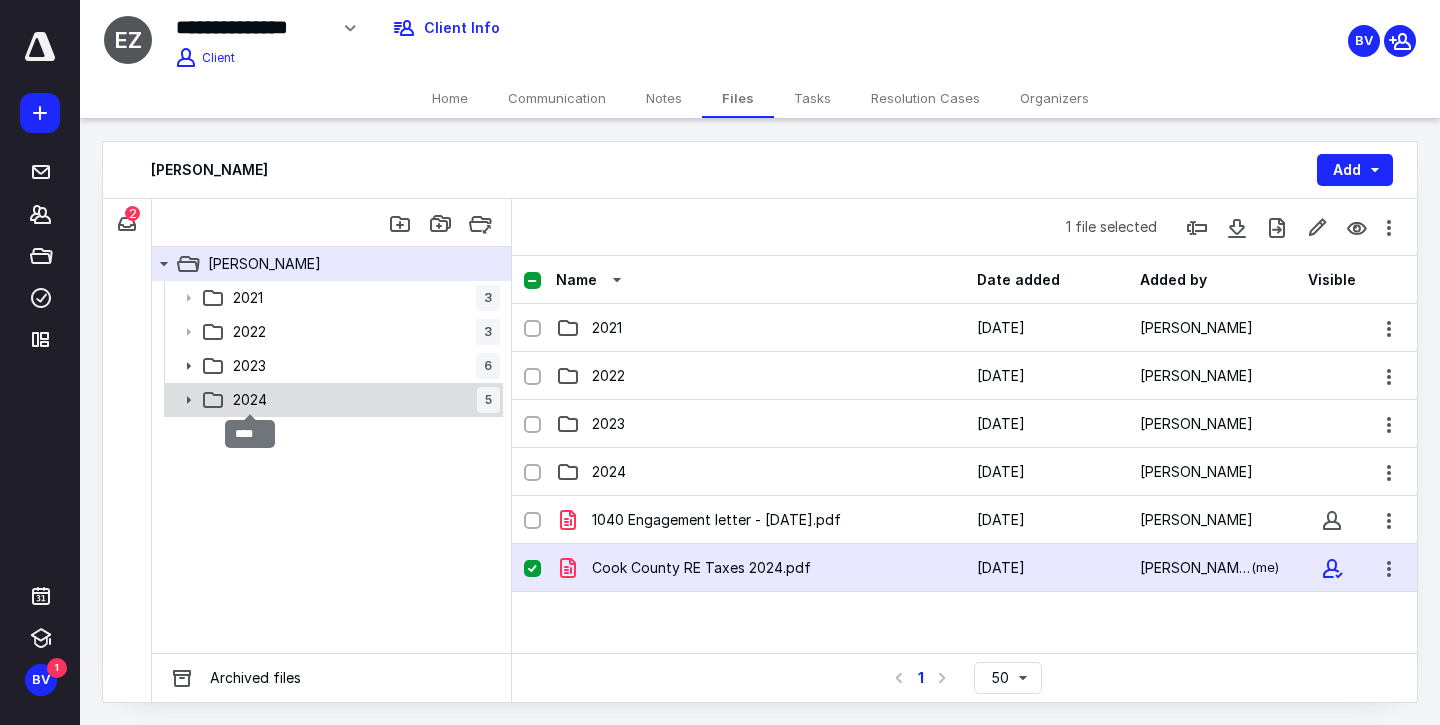 click on "2024" at bounding box center (250, 400) 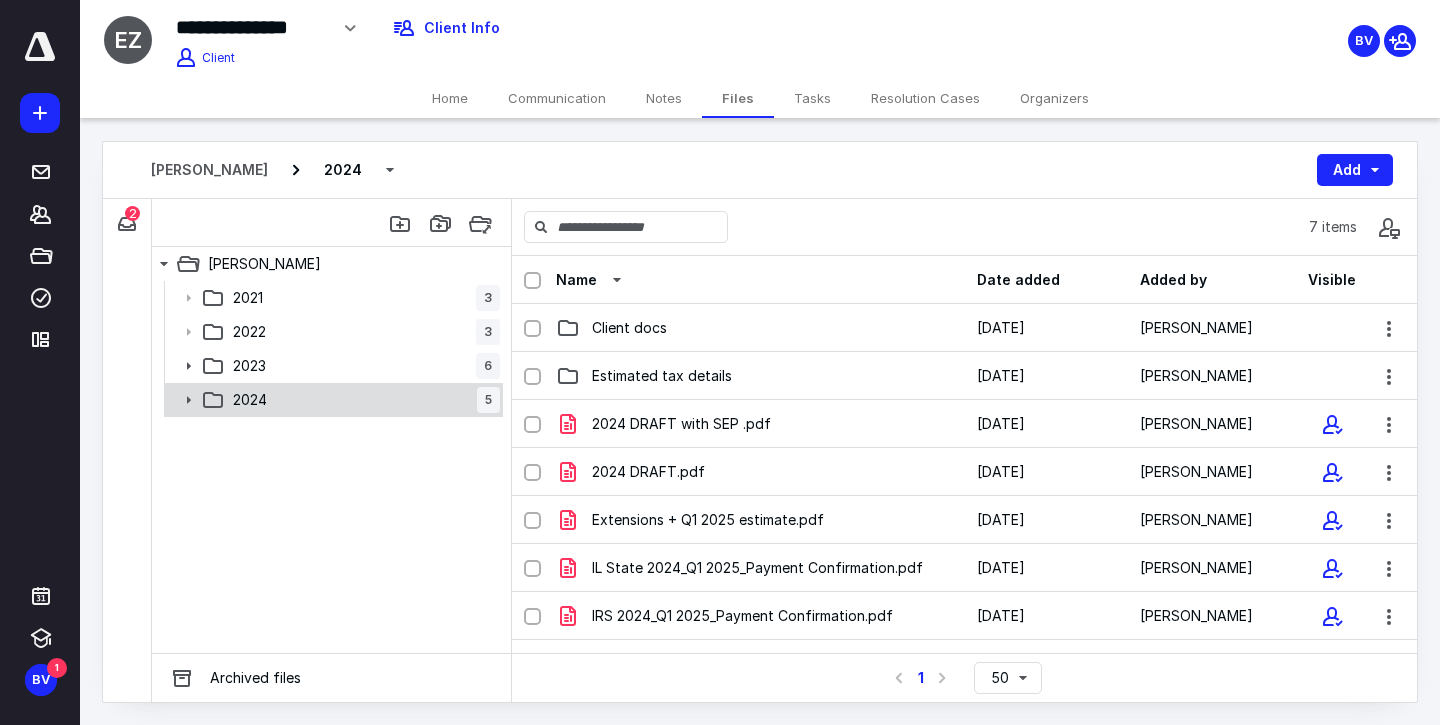 click 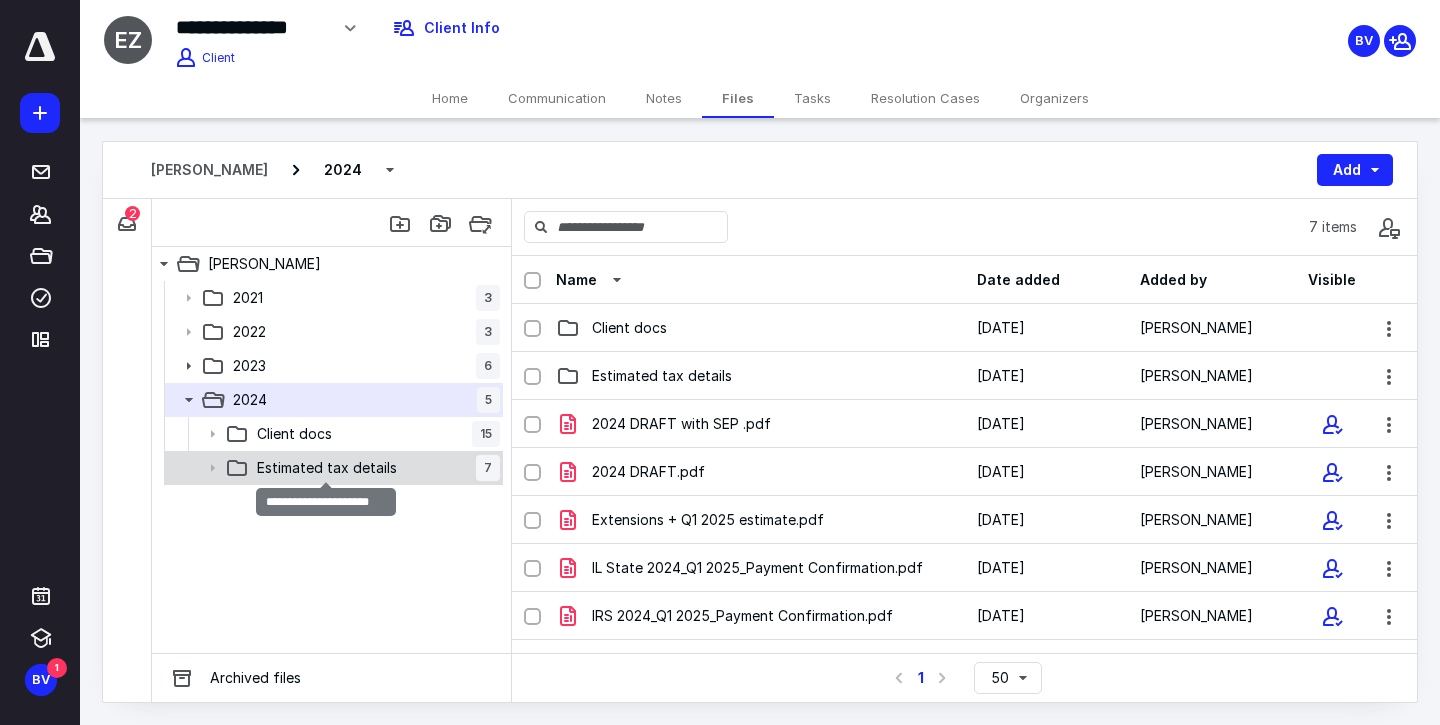 click on "Estimated tax details" at bounding box center [327, 468] 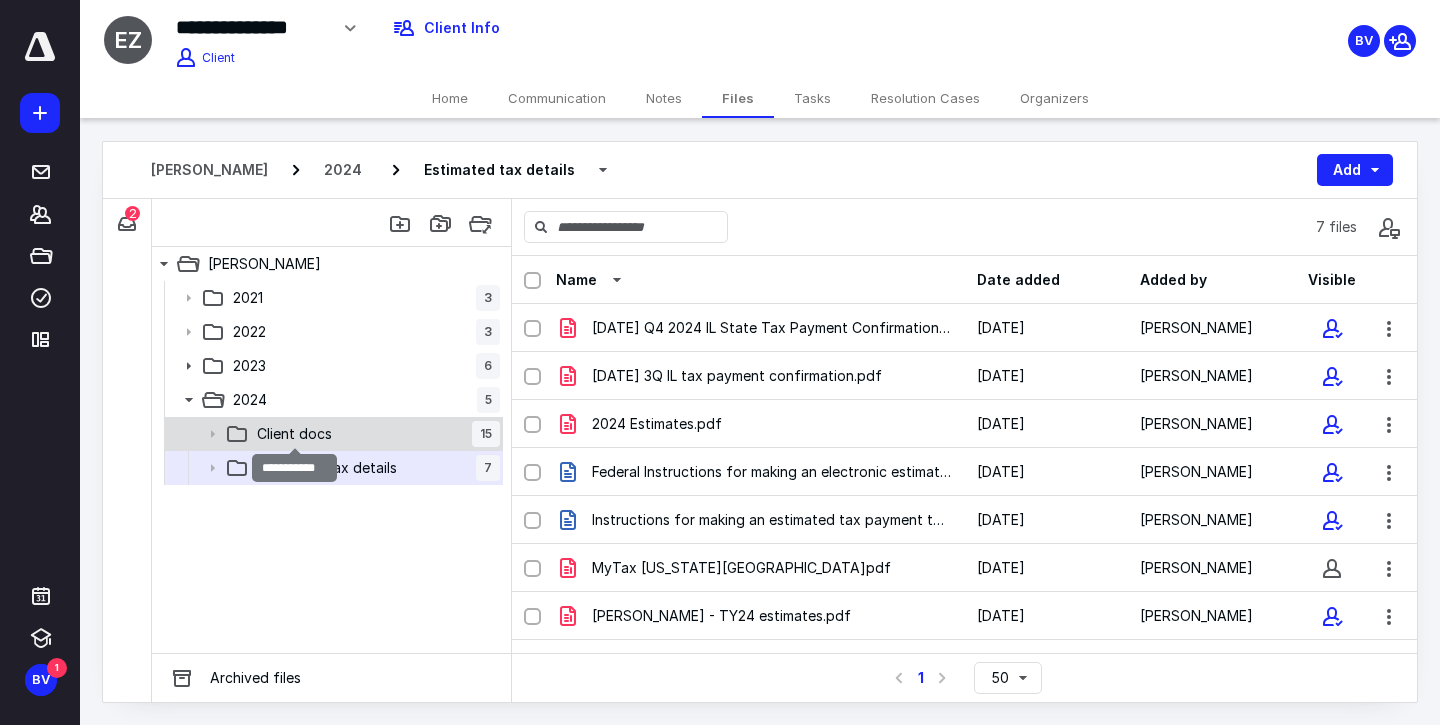 click on "Client docs" at bounding box center [294, 434] 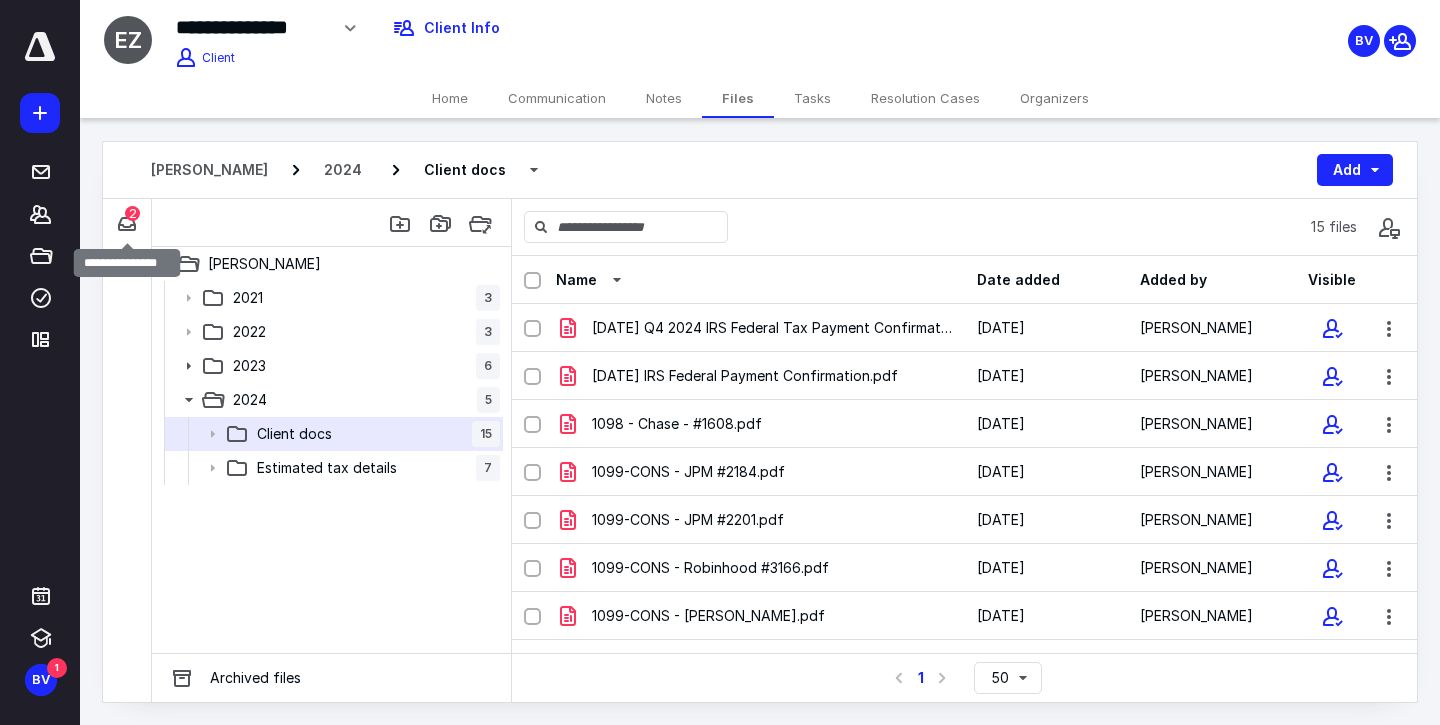 click on "2" at bounding box center (132, 213) 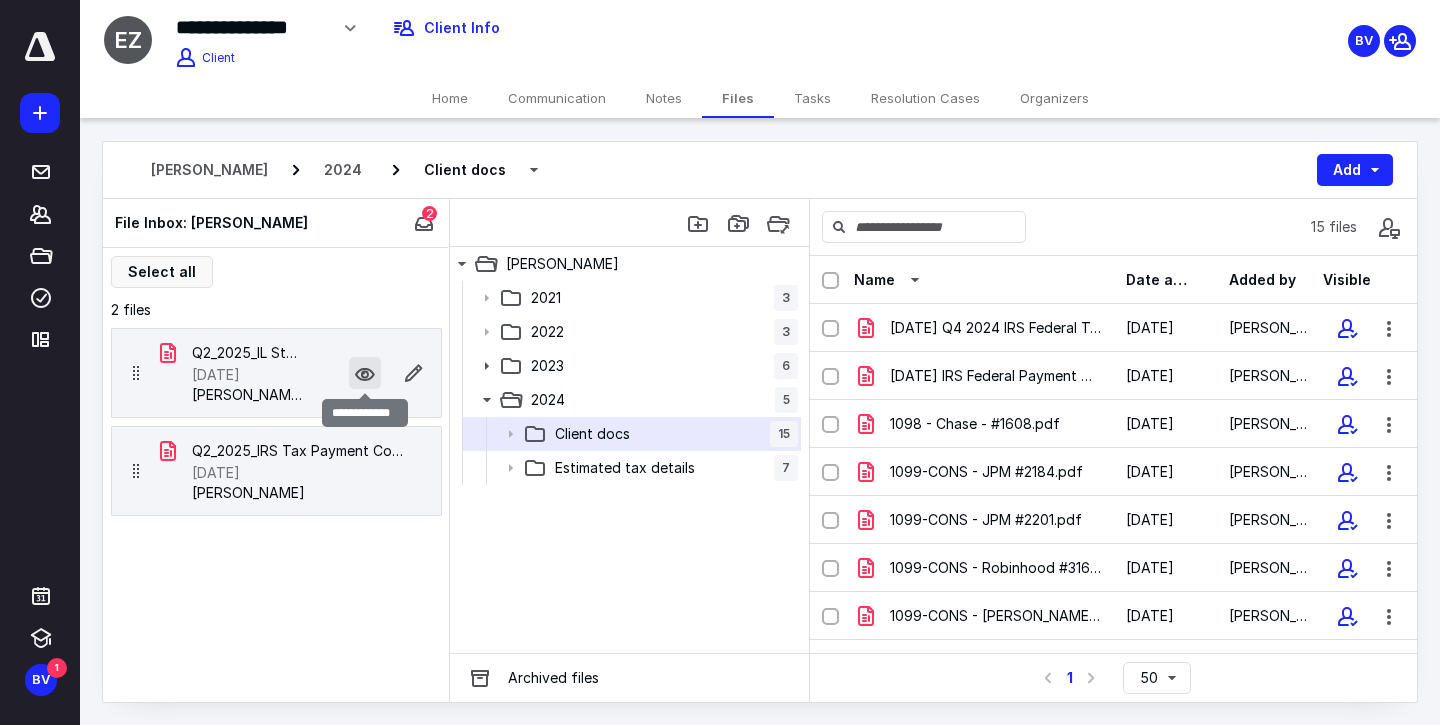 click at bounding box center (365, 373) 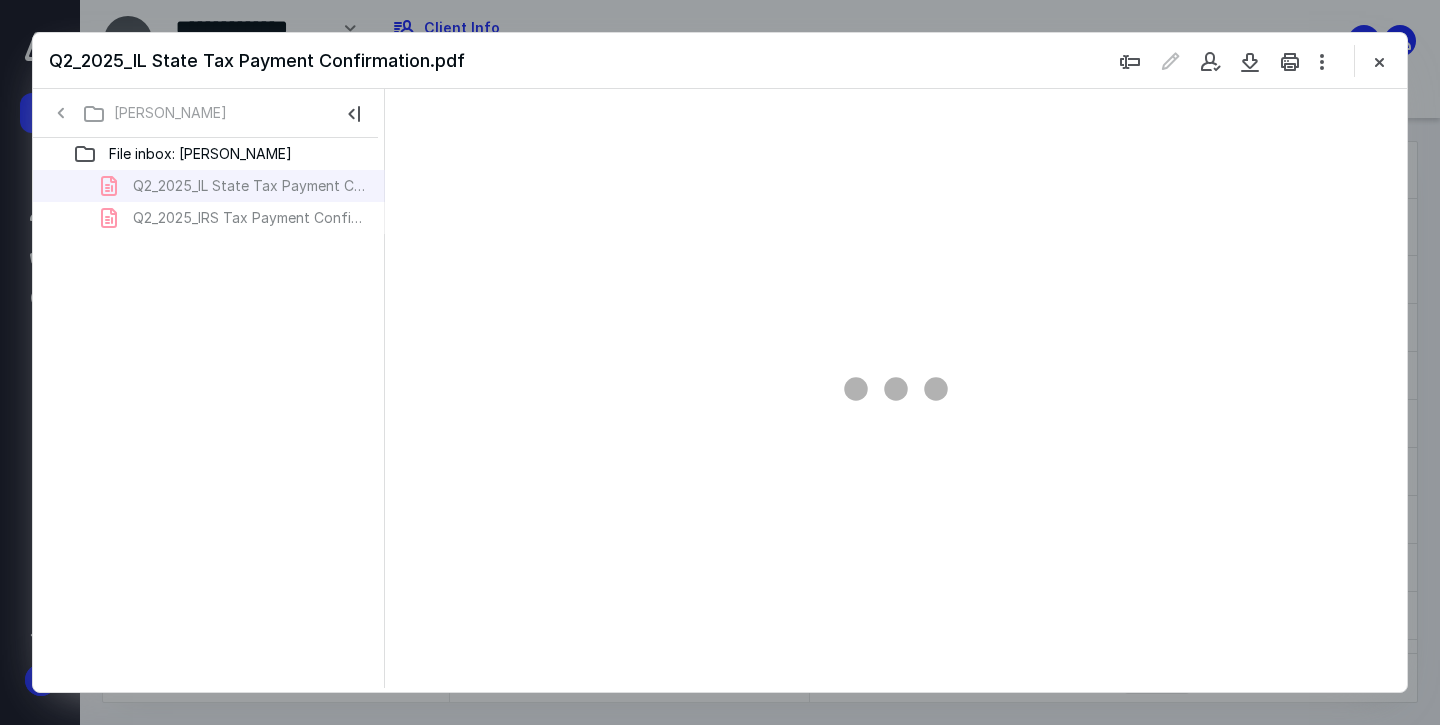 scroll, scrollTop: 0, scrollLeft: 0, axis: both 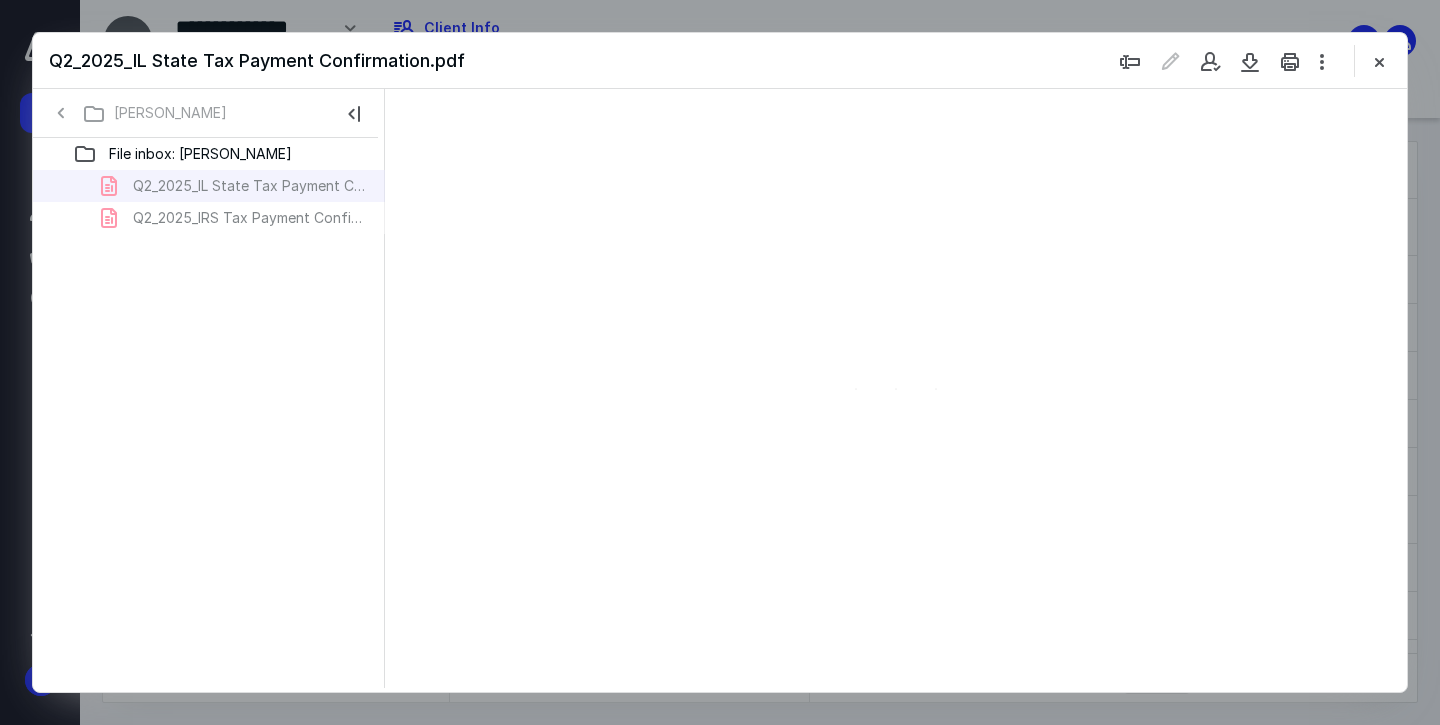 type on "85" 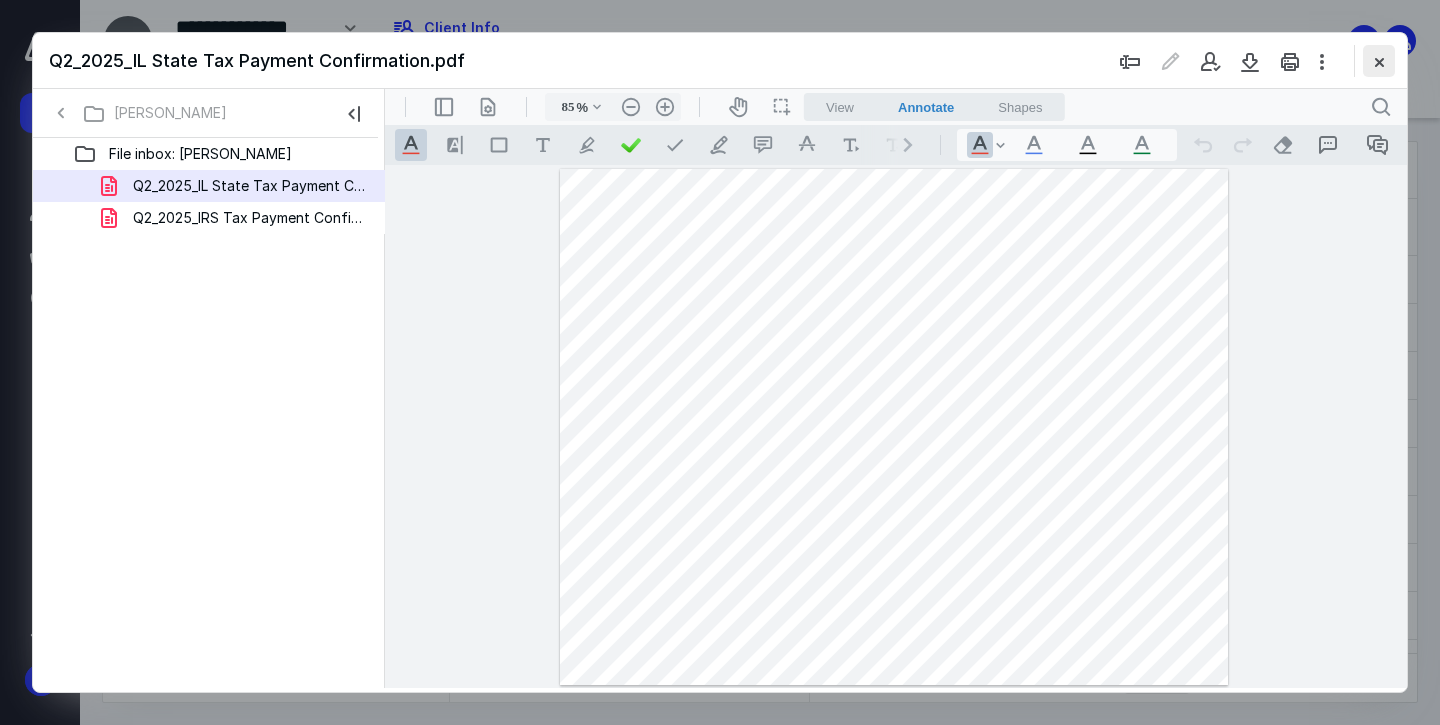 click at bounding box center [1379, 61] 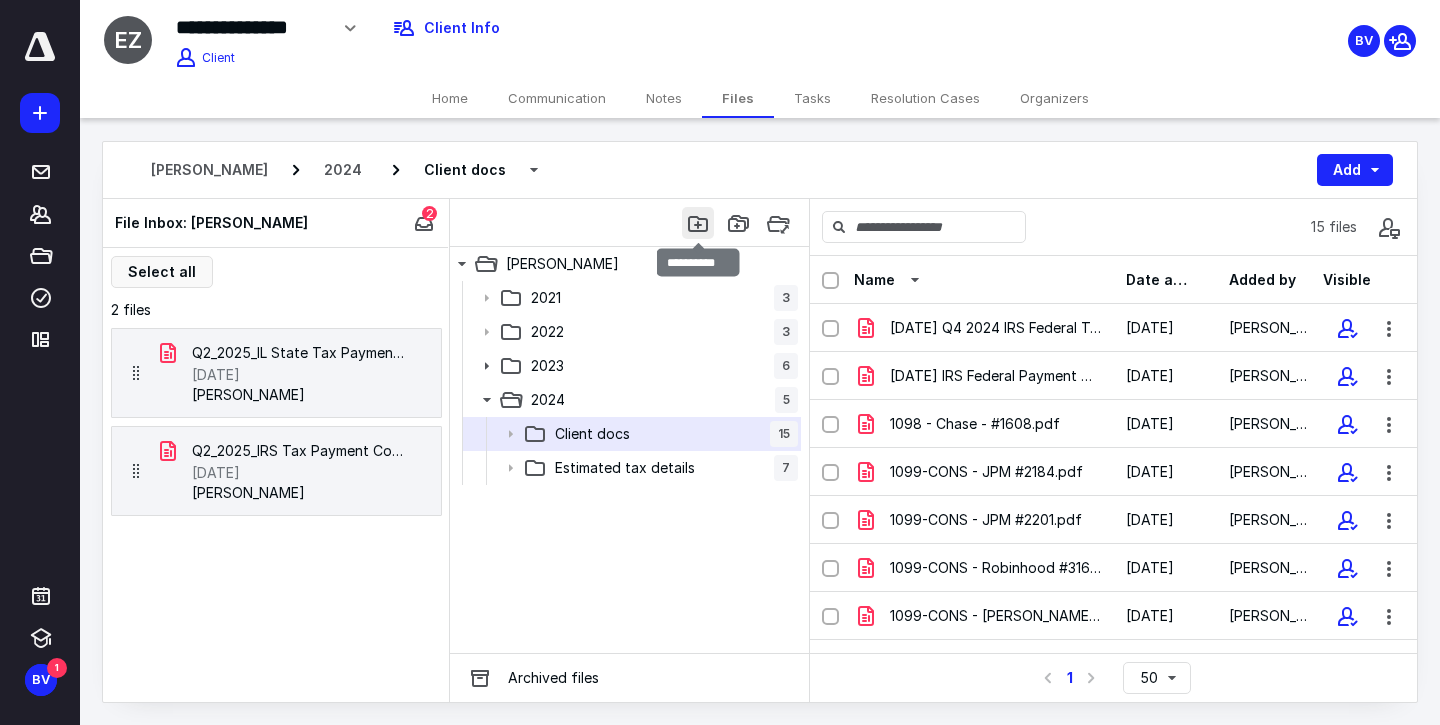 drag, startPoint x: 565, startPoint y: 262, endPoint x: 689, endPoint y: 207, distance: 135.65028 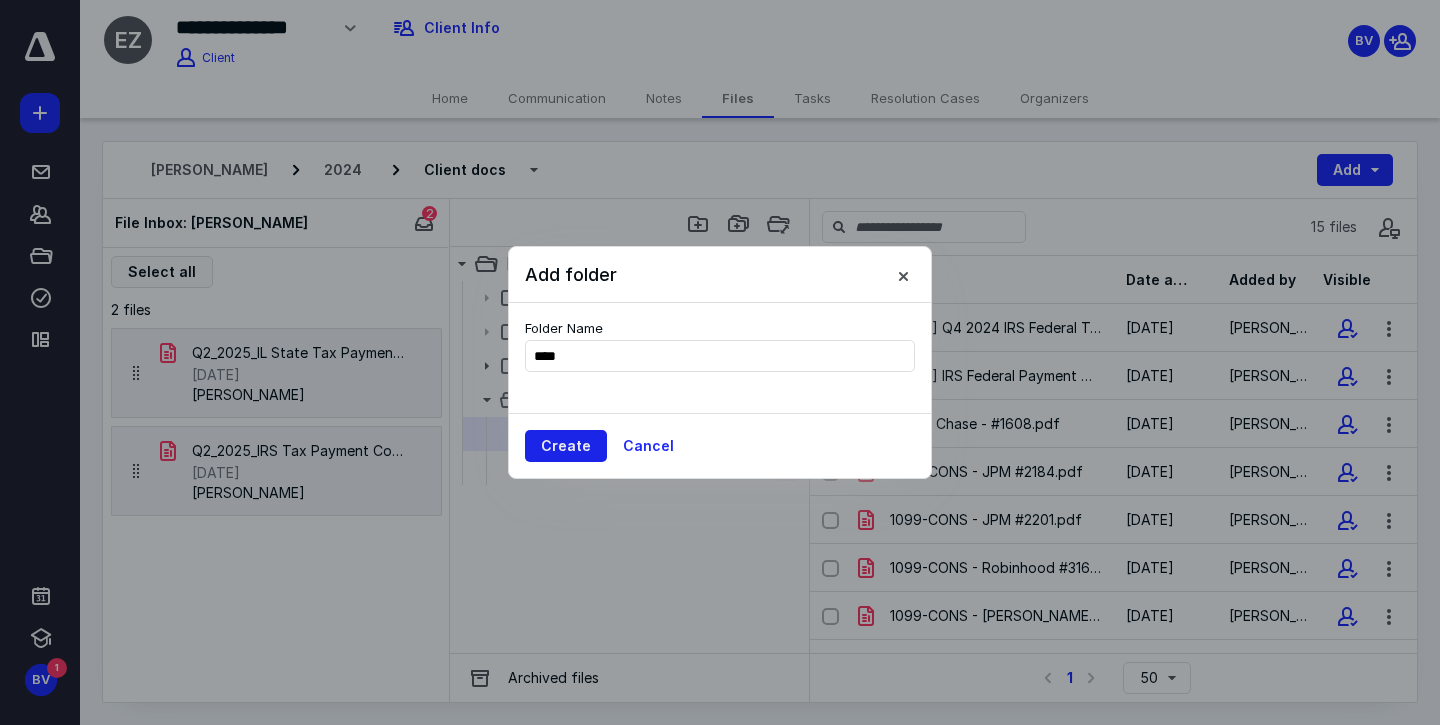 type on "****" 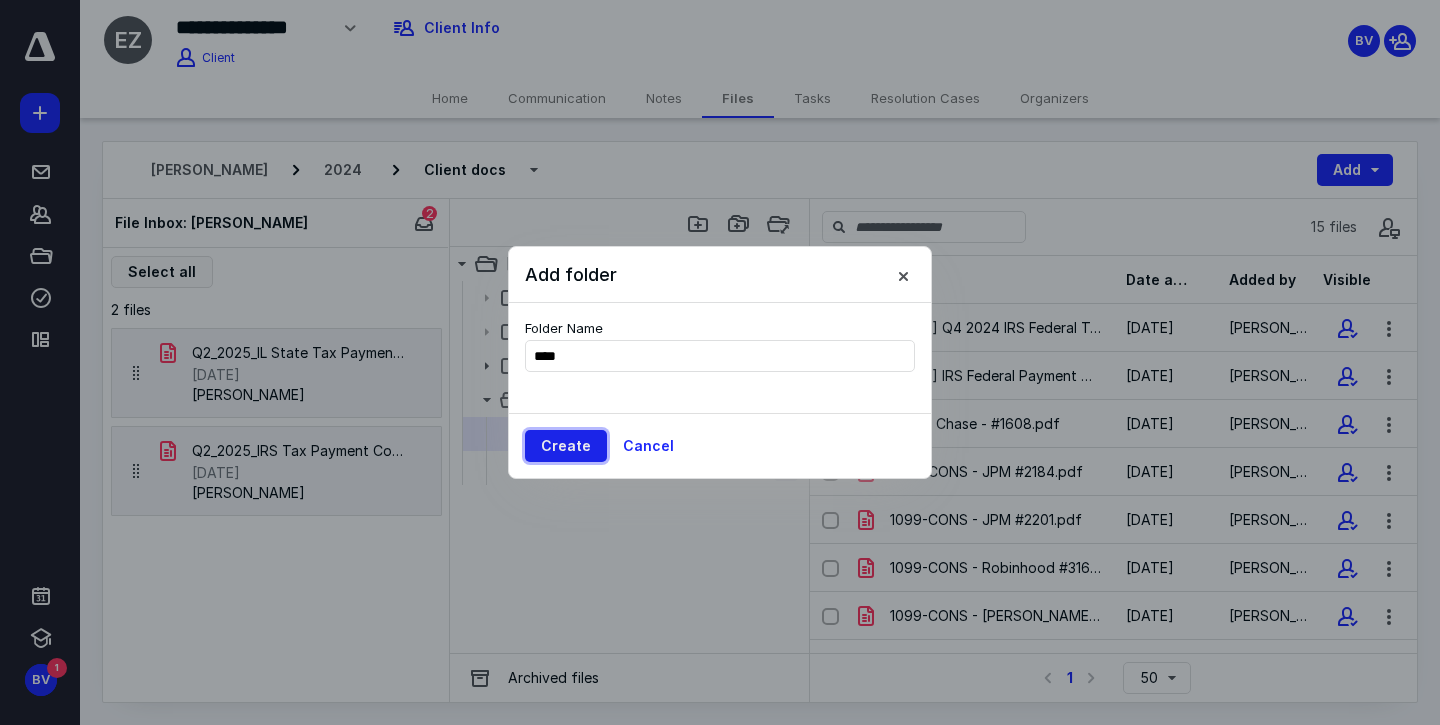 click on "Create" at bounding box center (566, 446) 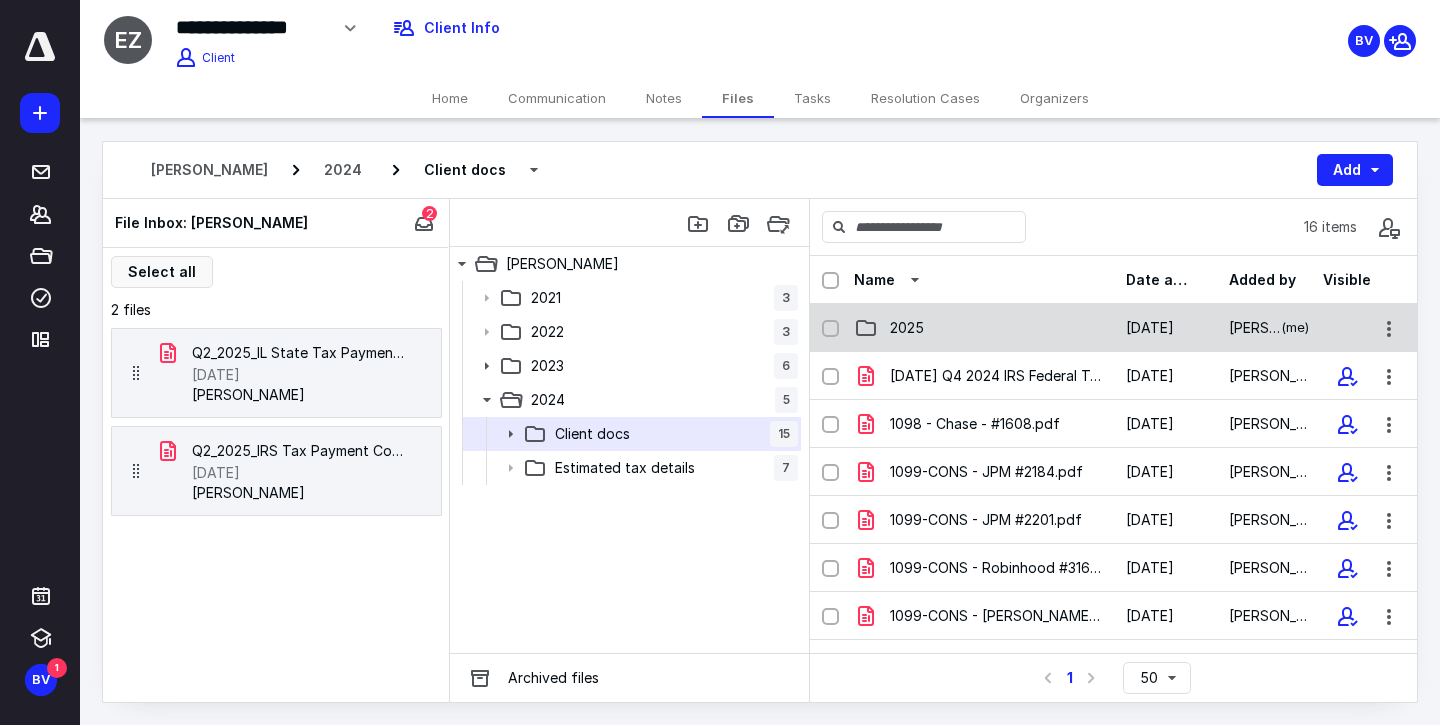 click 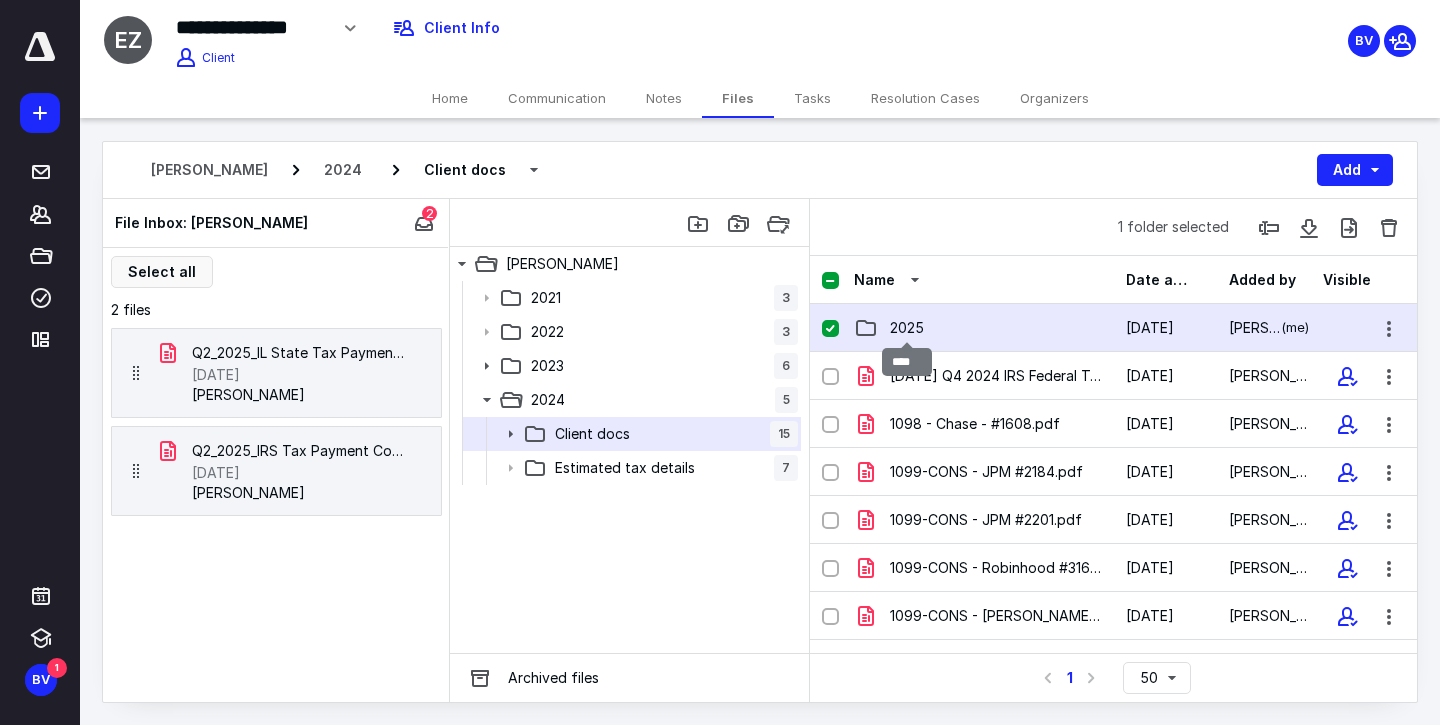 click on "2025" at bounding box center (907, 328) 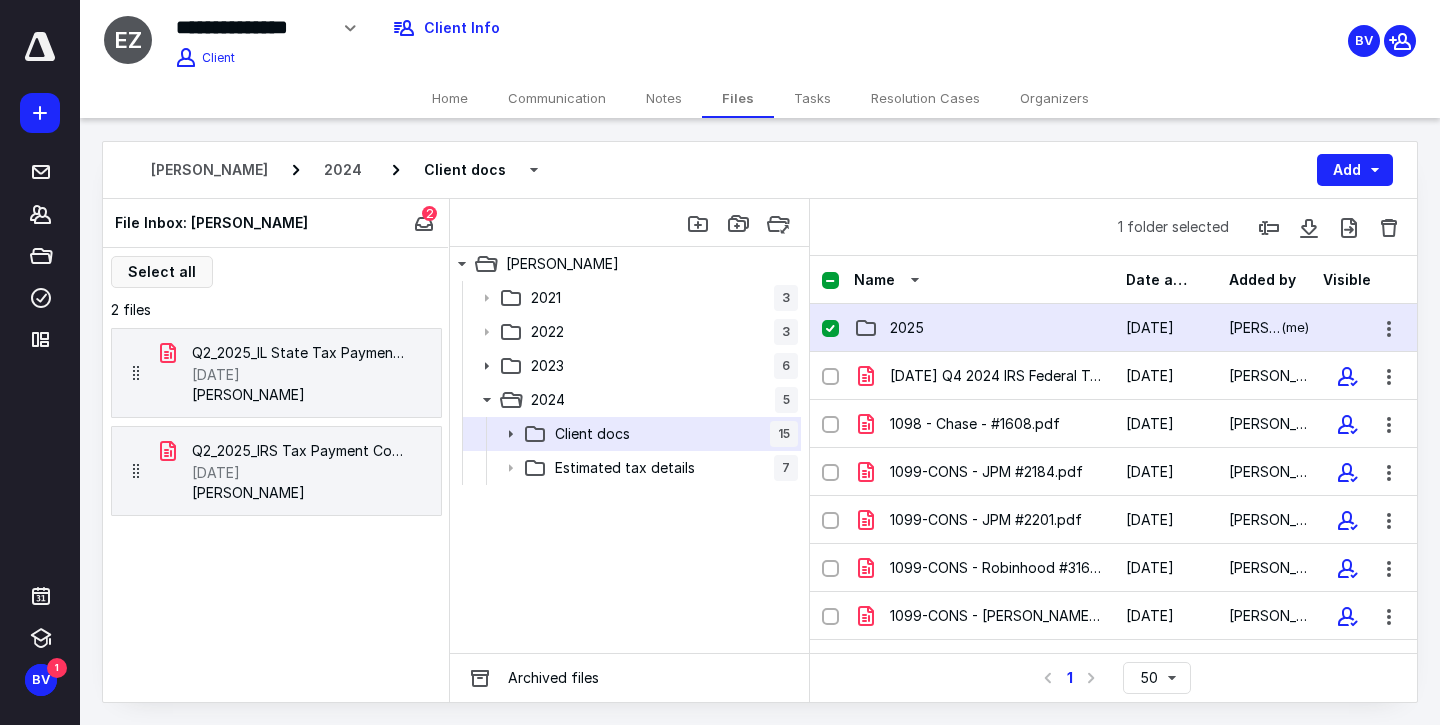 click on "2021 3 2022 3 2023 6 2024 5 Client docs 15 Estimated tax details 7" at bounding box center [629, 467] 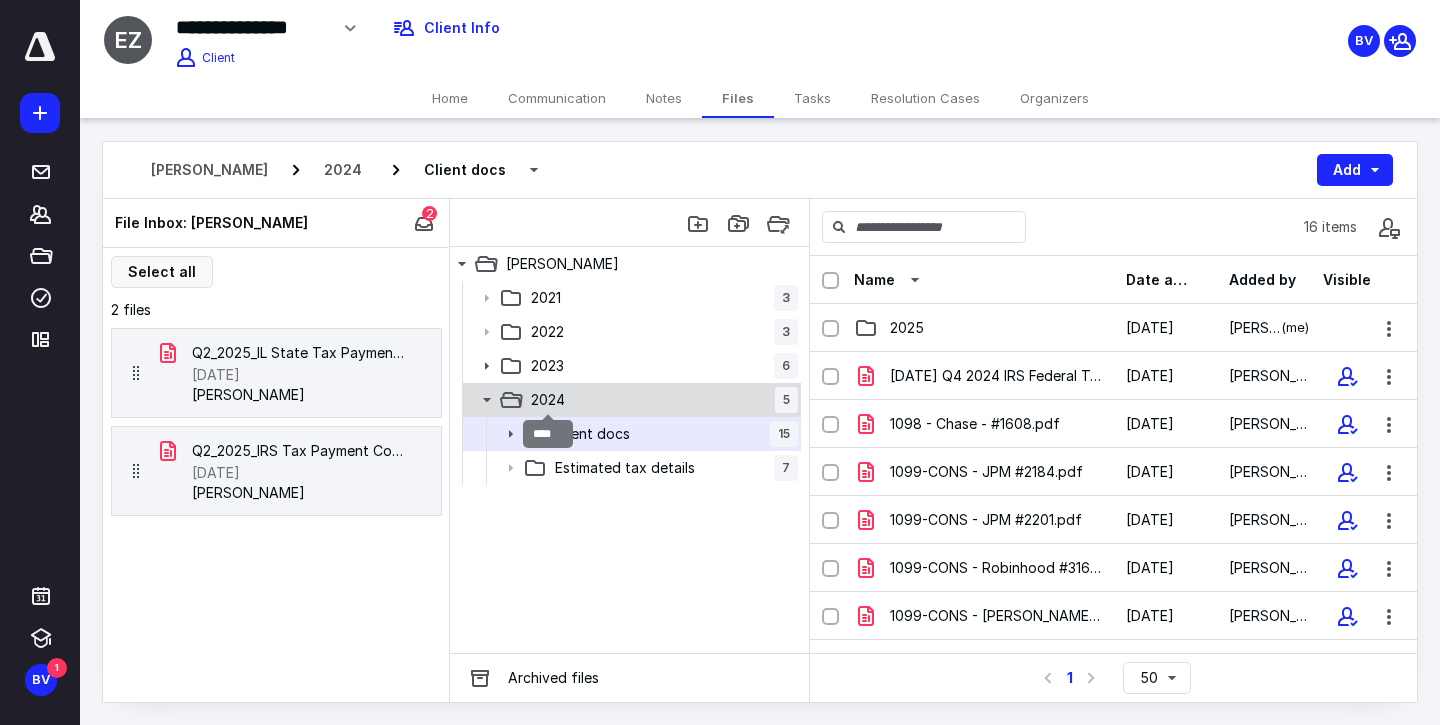 click on "2024" at bounding box center [548, 400] 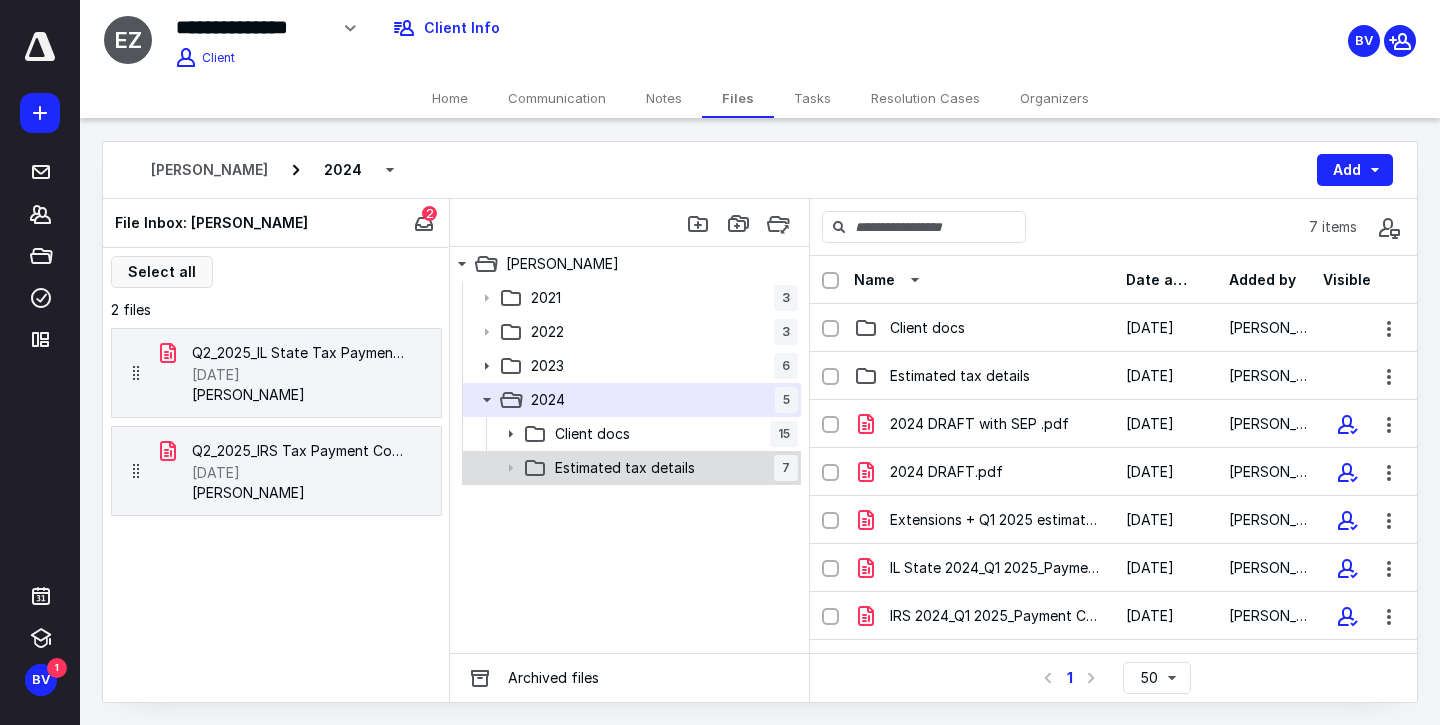 click on "Estimated tax details" at bounding box center (625, 468) 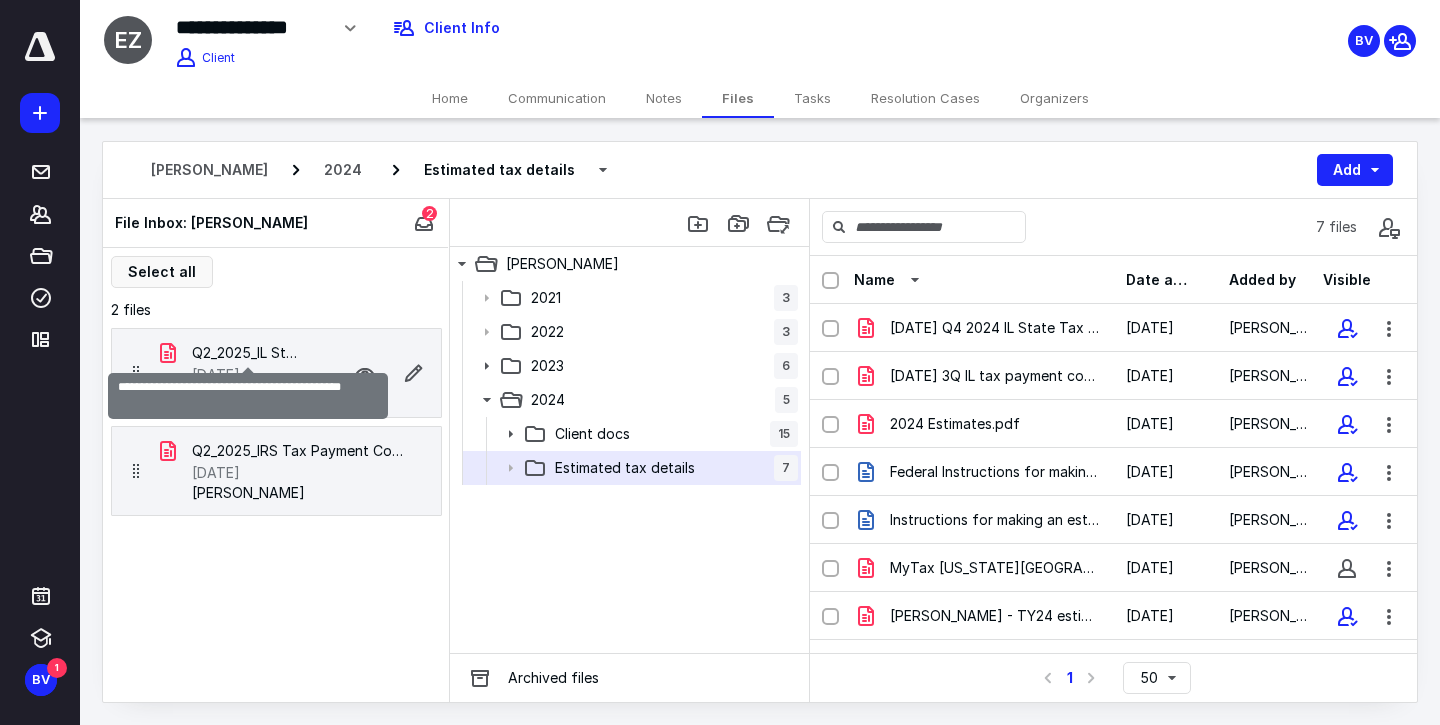 click on "Q2_2025_IL State Tax Payment Confirmation.pdf" at bounding box center (248, 353) 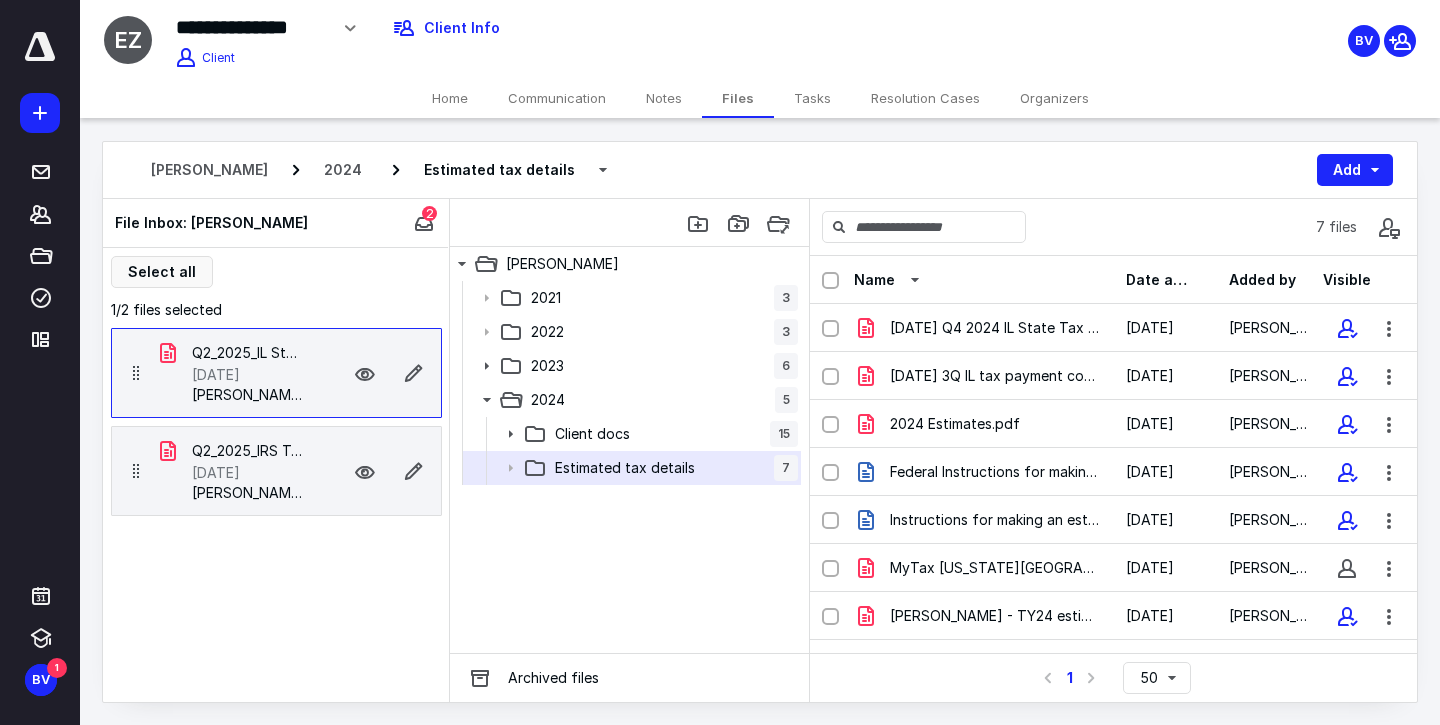 click on "Q2_2025_IRS Tax Payment Confirmation.pdf" at bounding box center (248, 451) 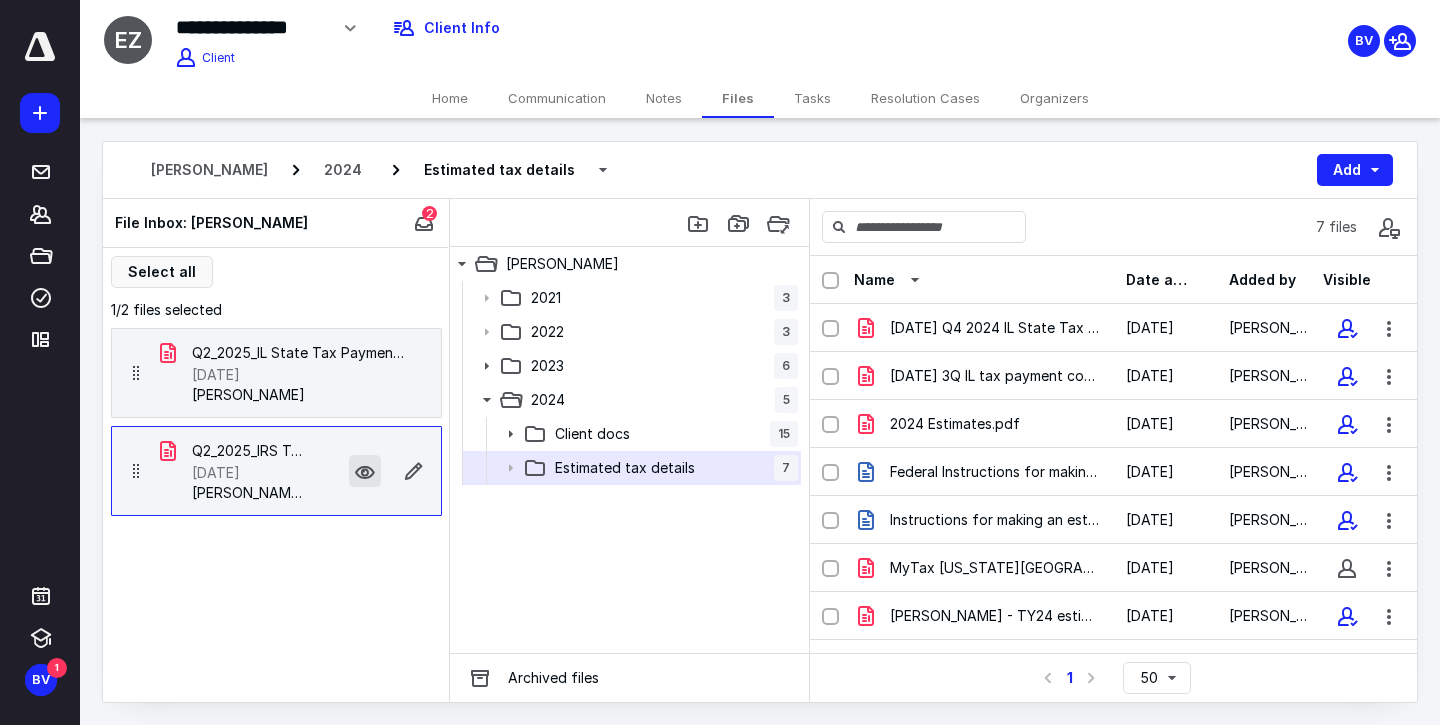 drag, startPoint x: 288, startPoint y: 460, endPoint x: 356, endPoint y: 468, distance: 68.46897 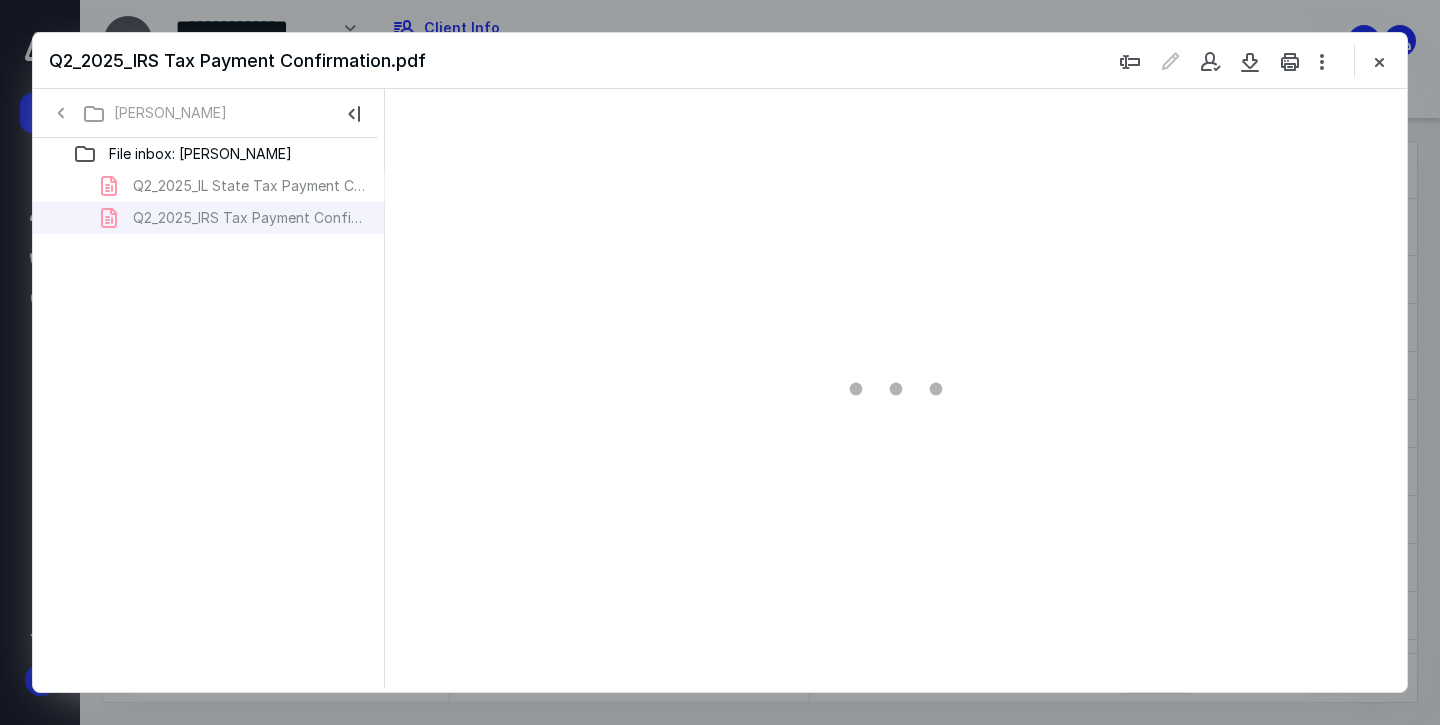 scroll, scrollTop: 0, scrollLeft: 0, axis: both 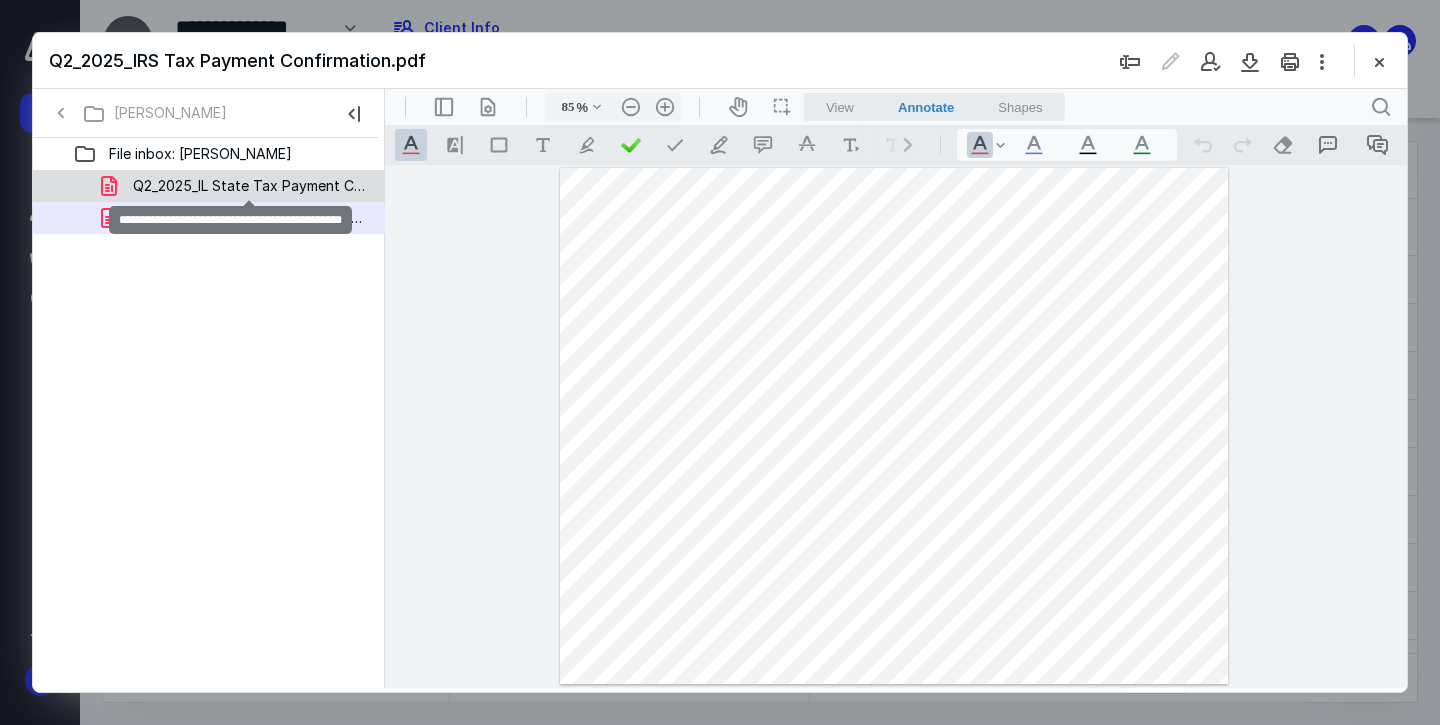 click on "Q2_2025_IL State Tax Payment Confirmation.pdf" at bounding box center [249, 186] 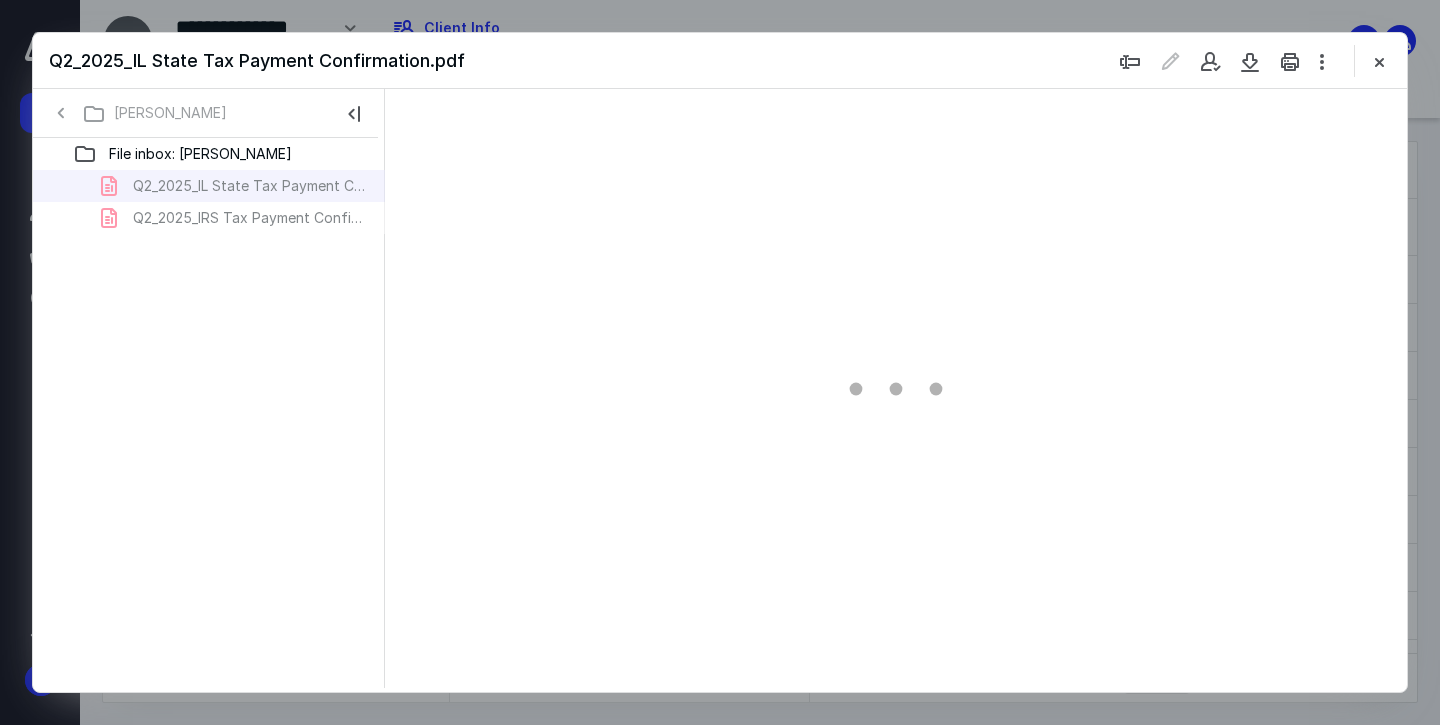 type on "85" 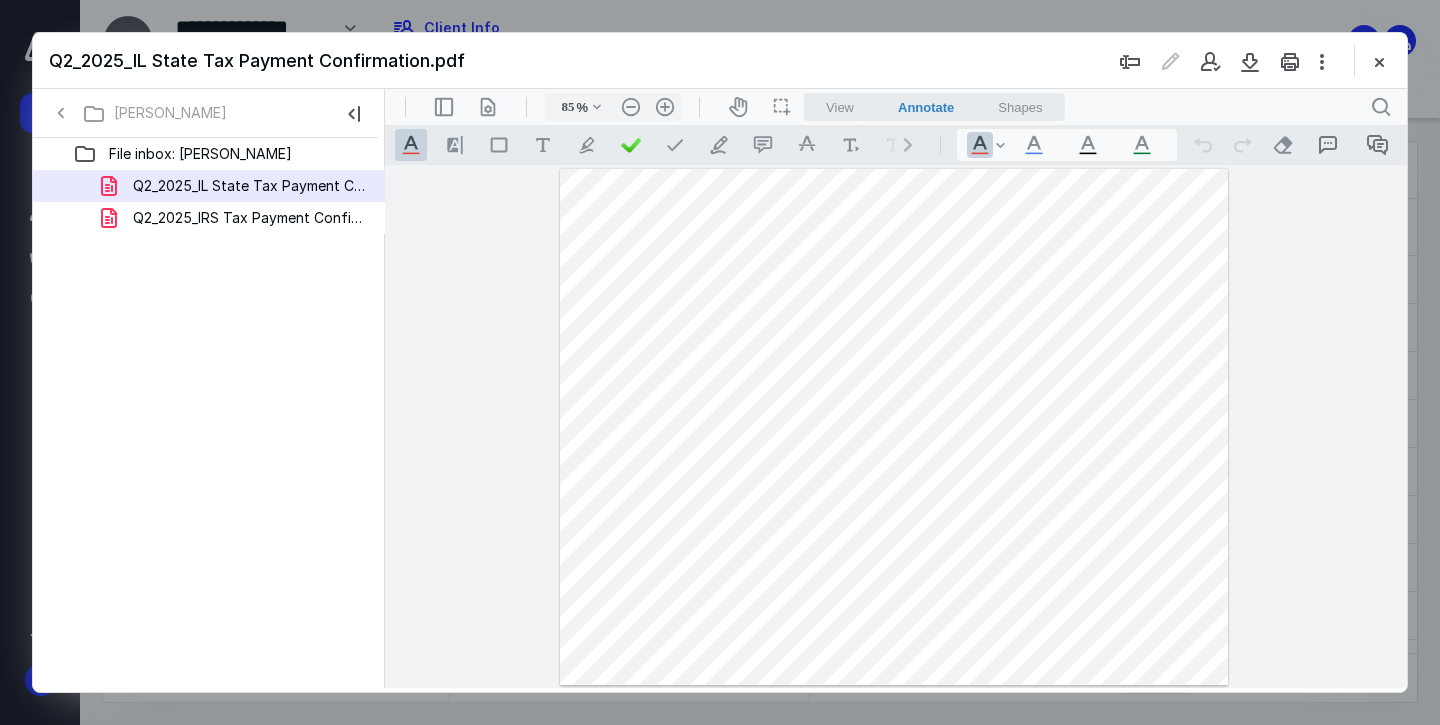 click 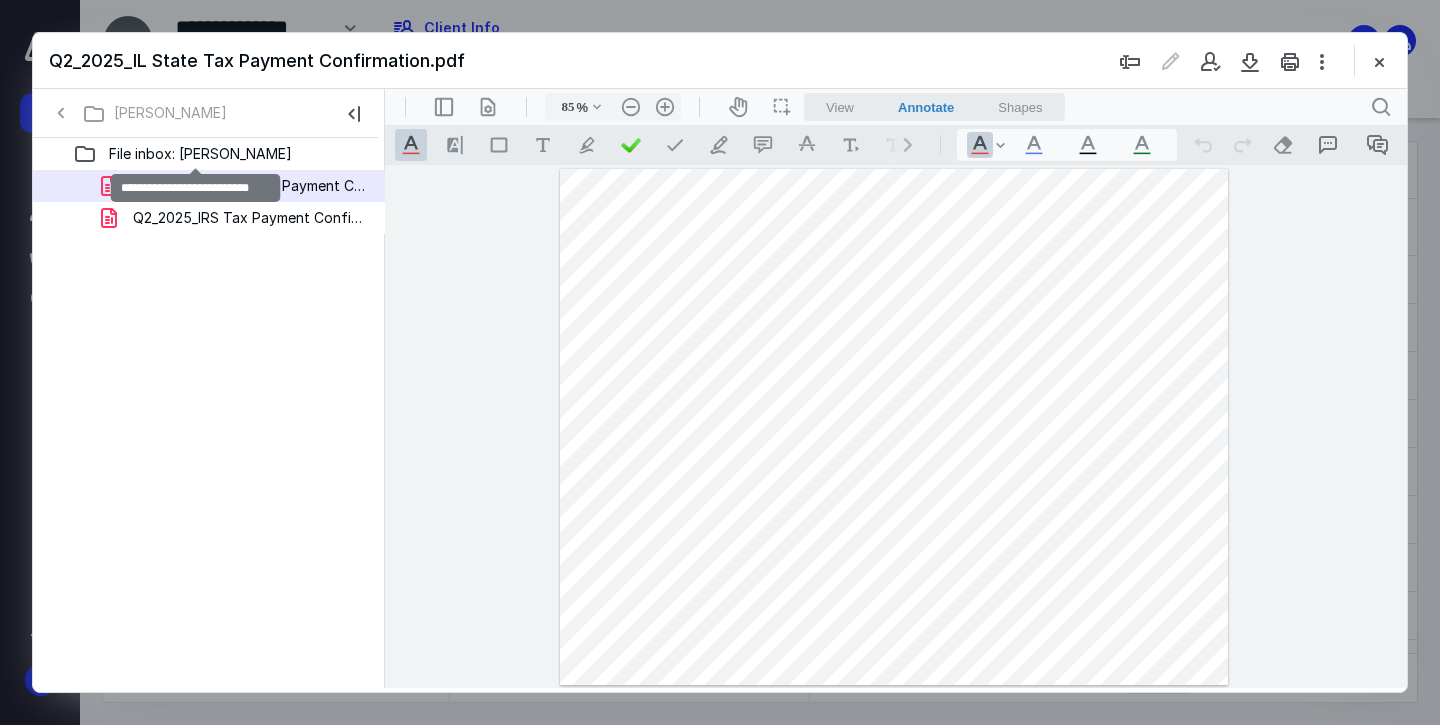 click on "File inbox: Eric Zuckerman" at bounding box center (200, 154) 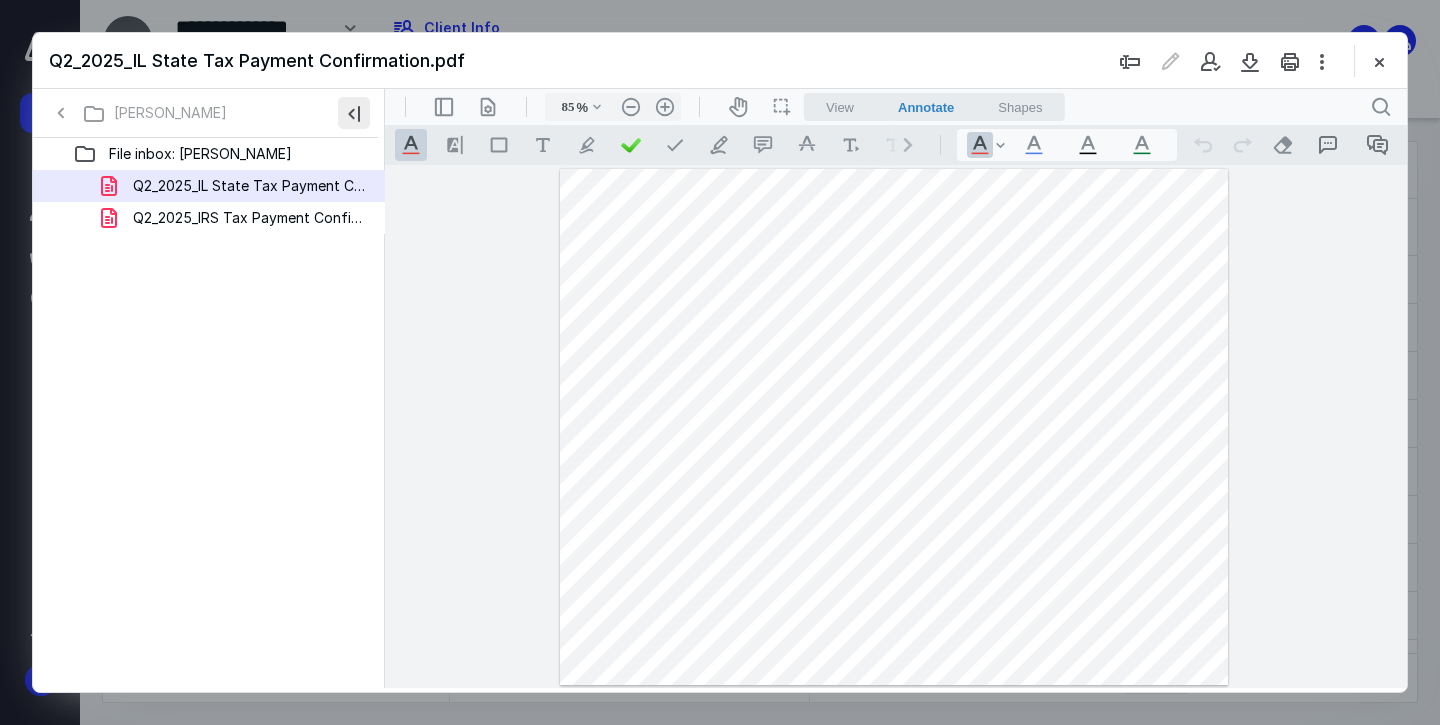 click at bounding box center [354, 113] 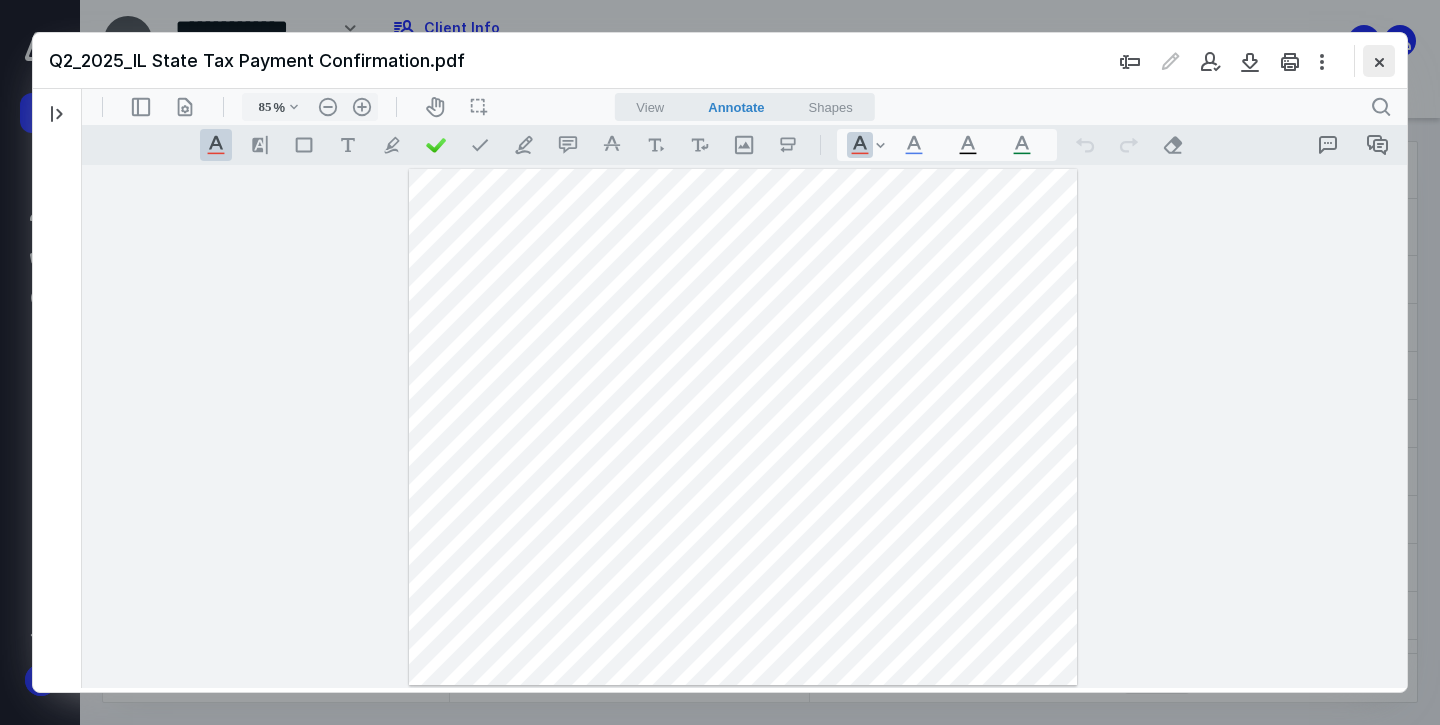 click at bounding box center [1379, 61] 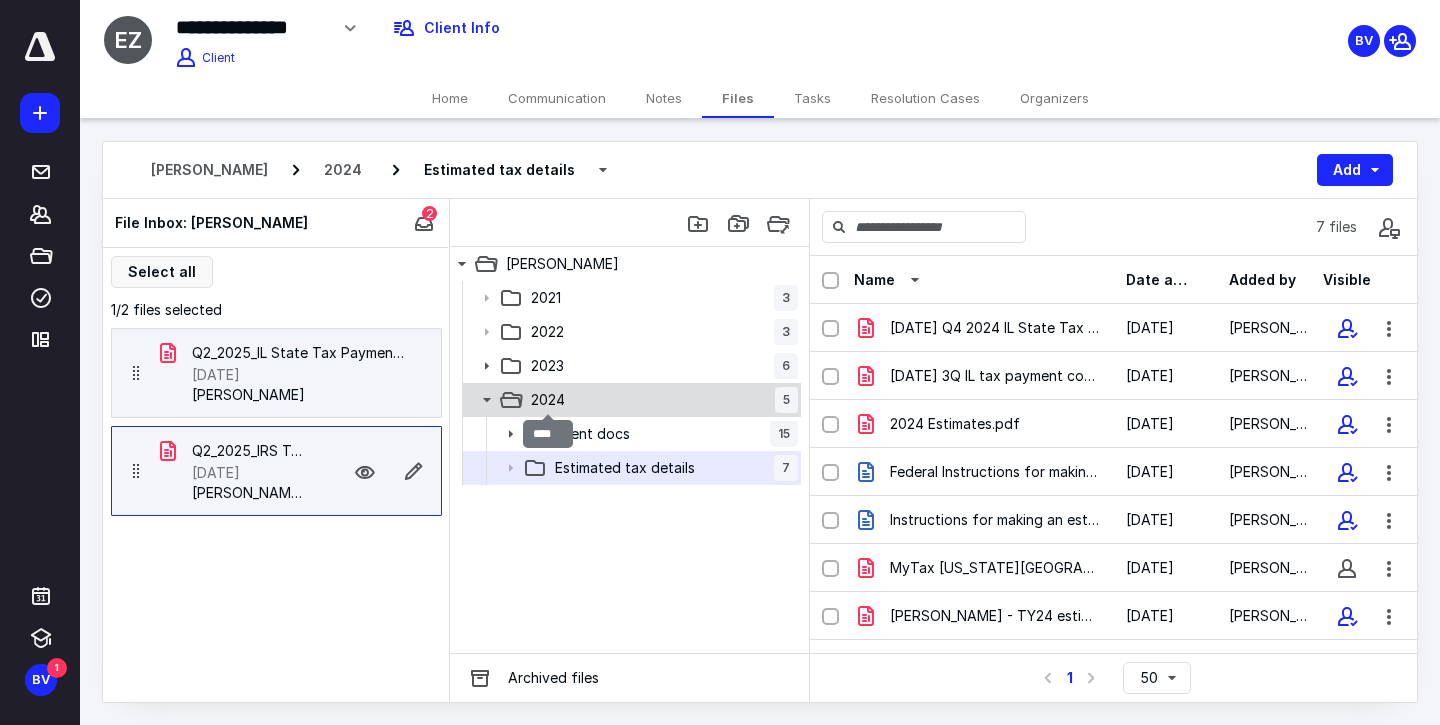 click on "2024" at bounding box center [548, 400] 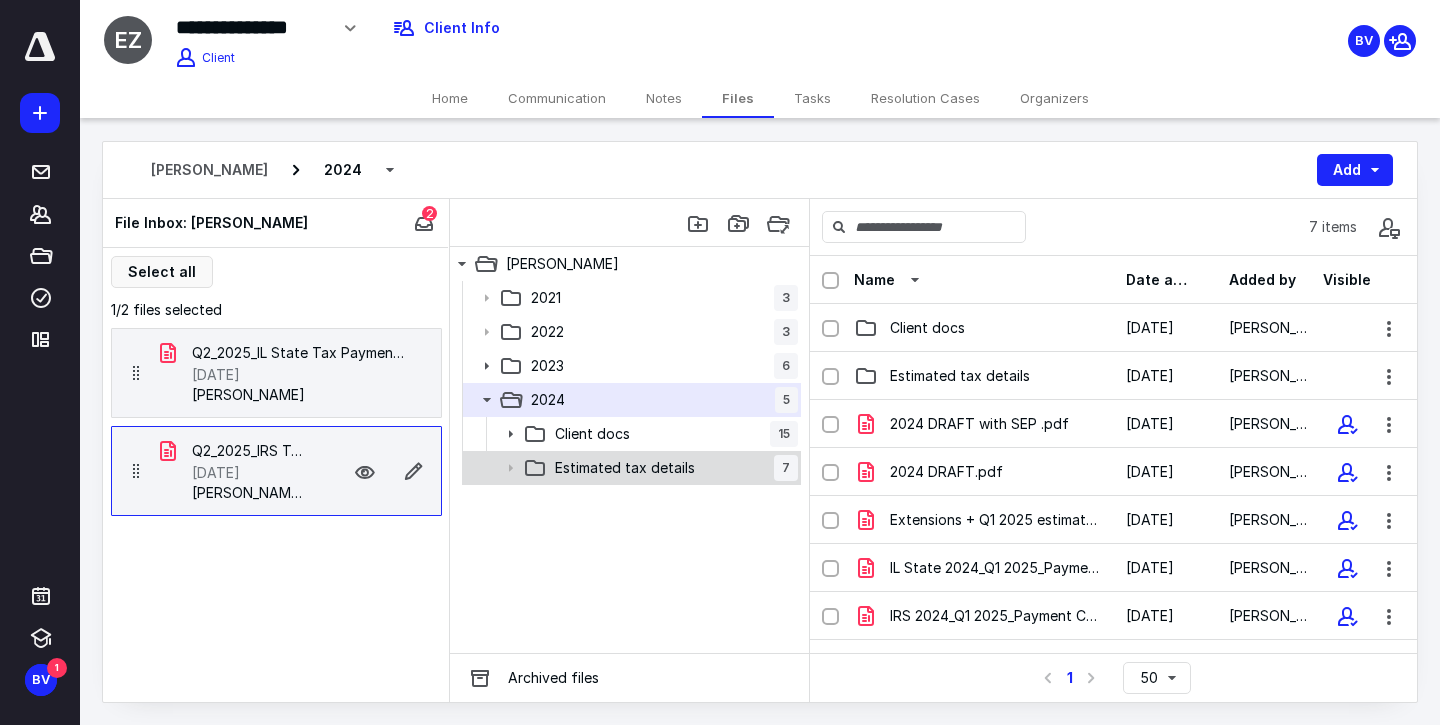 click on "Estimated tax details" at bounding box center (625, 468) 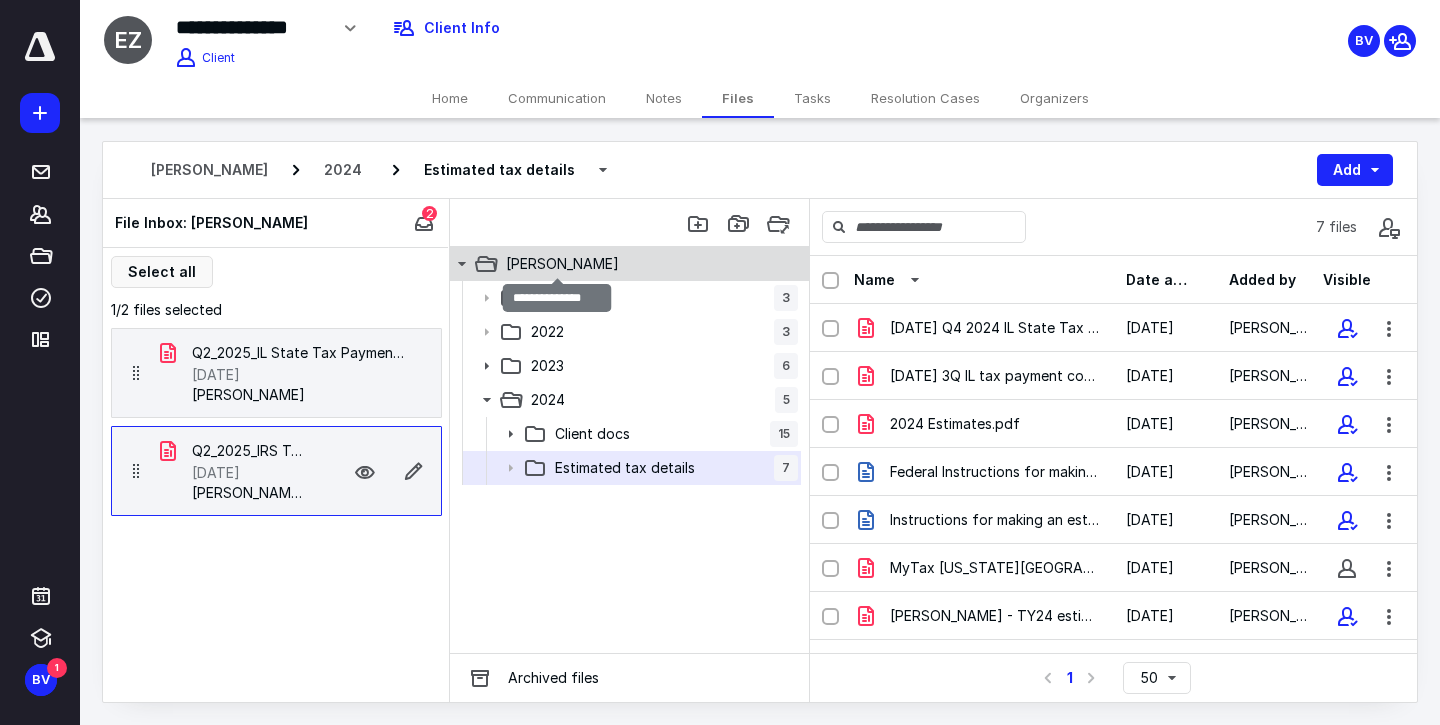 click on "[PERSON_NAME]" at bounding box center [562, 264] 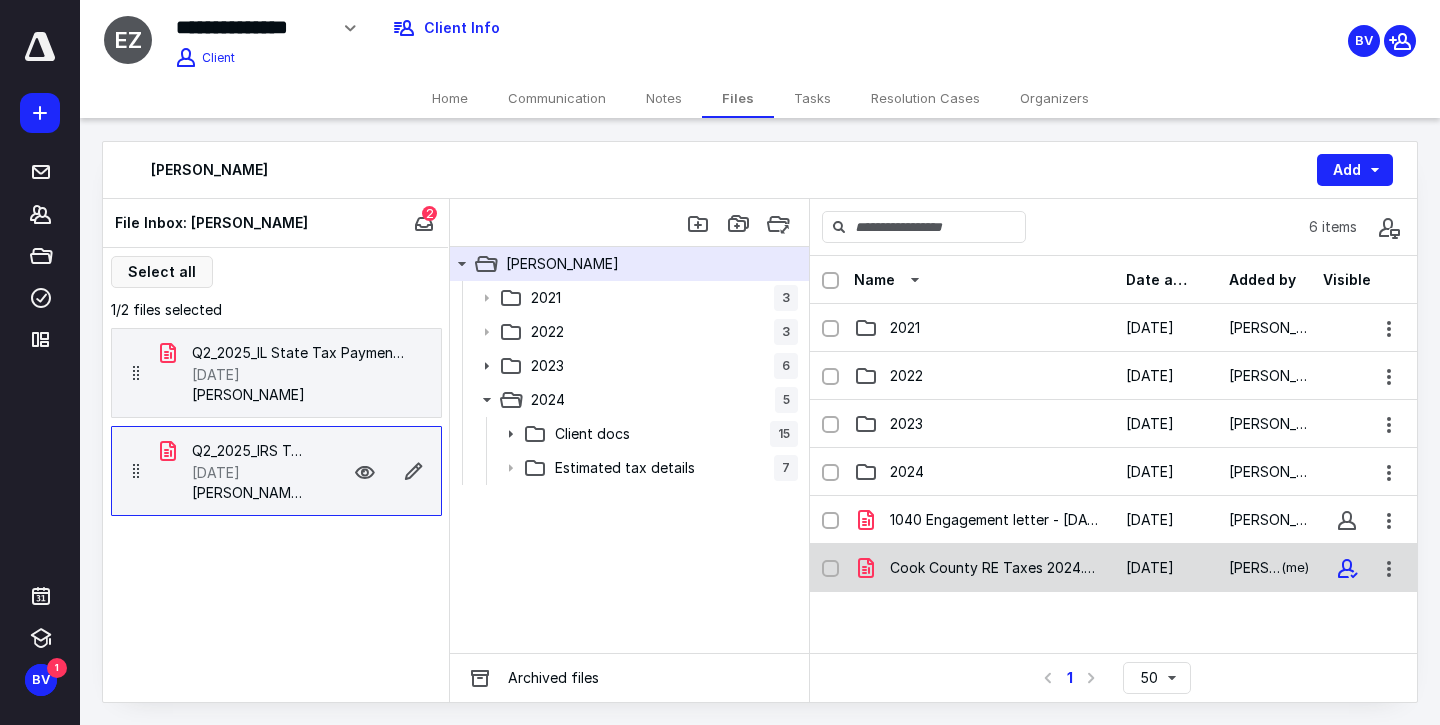 click 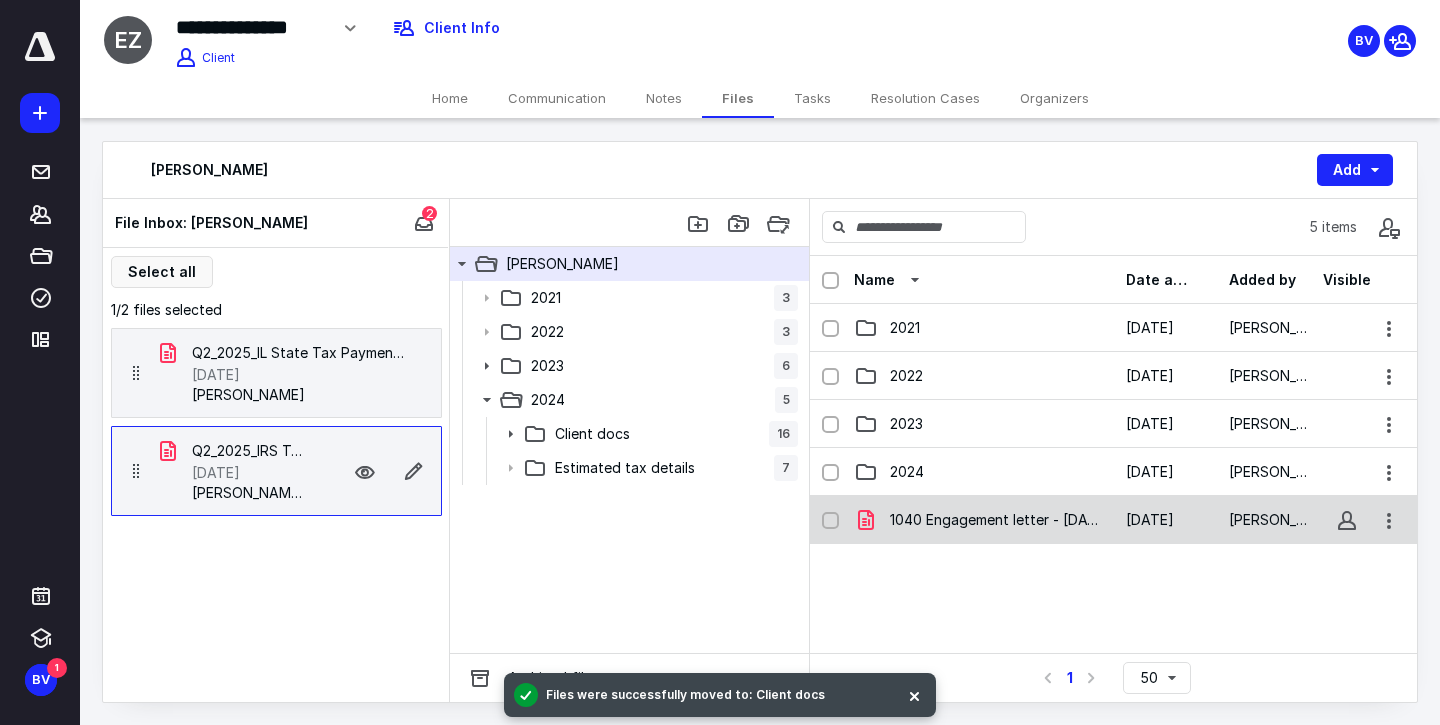 click 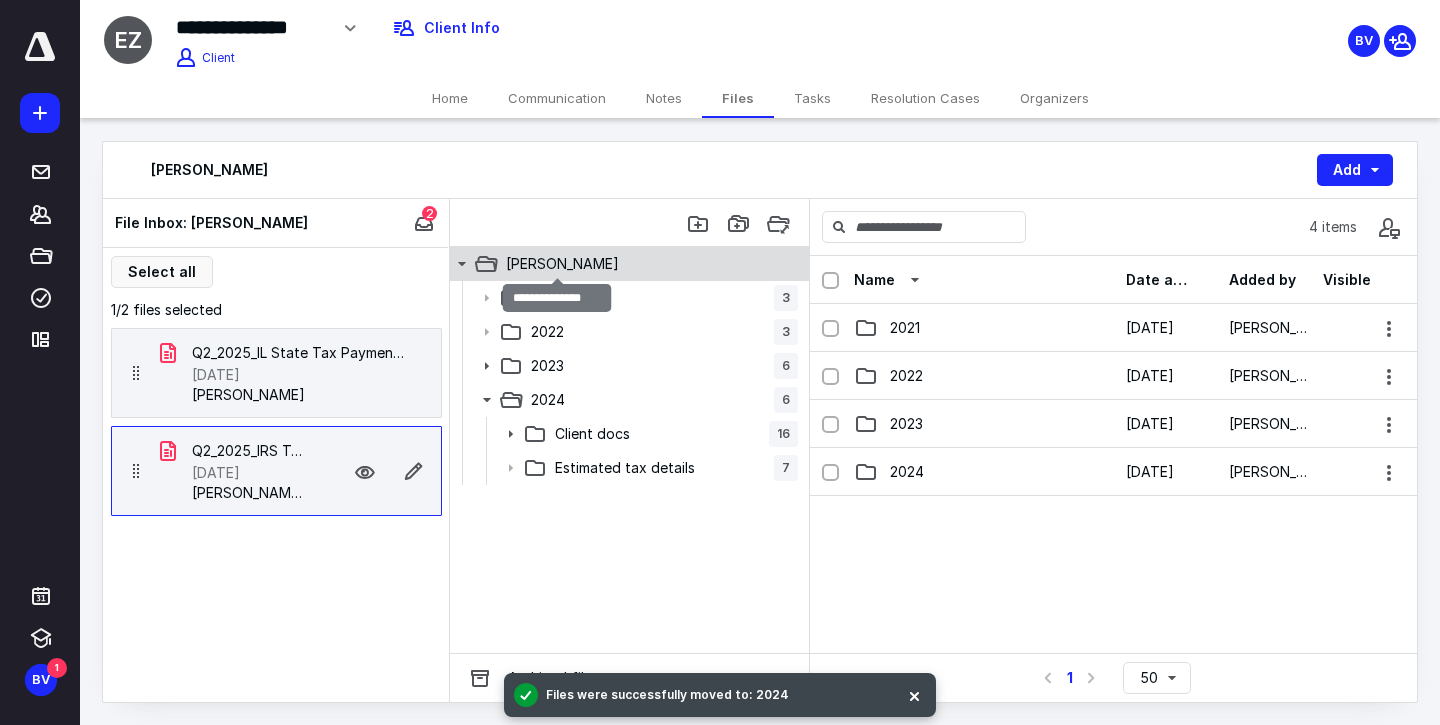 click on "[PERSON_NAME]" at bounding box center (562, 264) 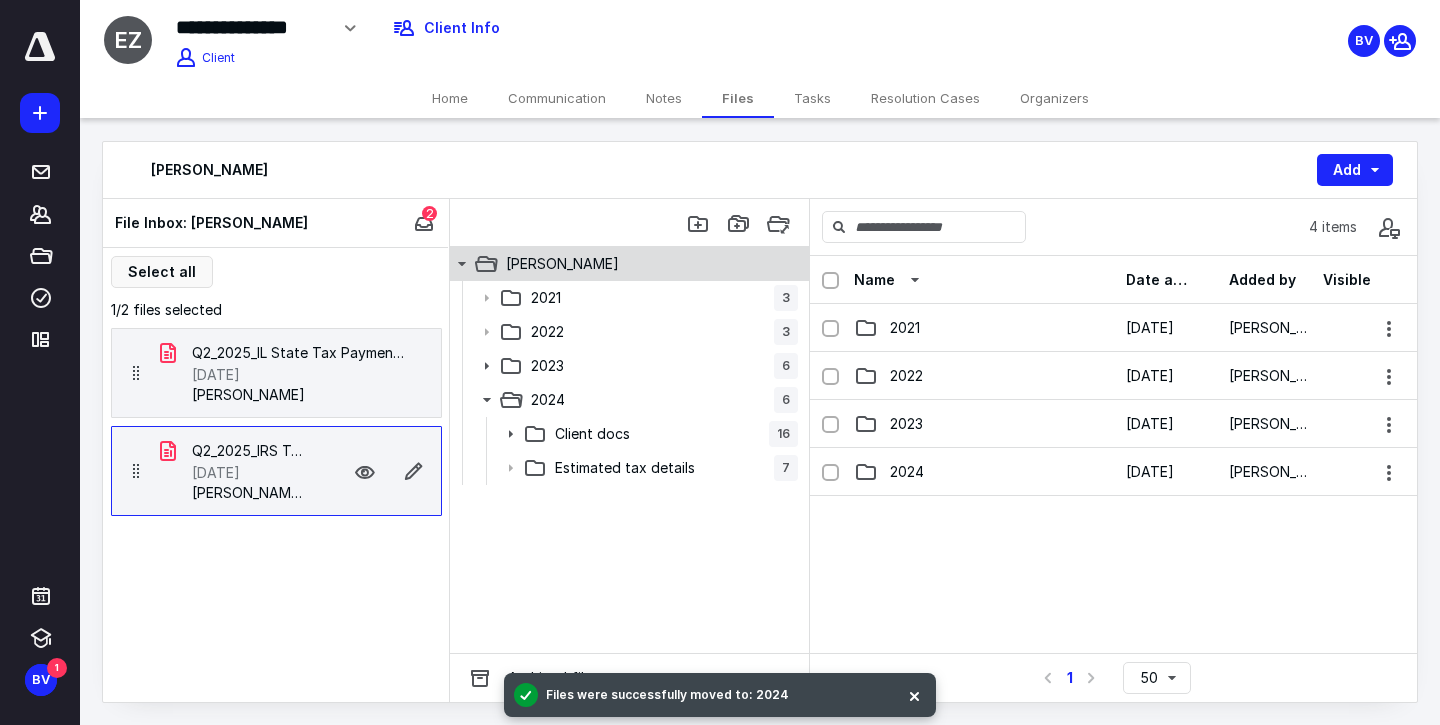 click on "[PERSON_NAME]" at bounding box center (642, 264) 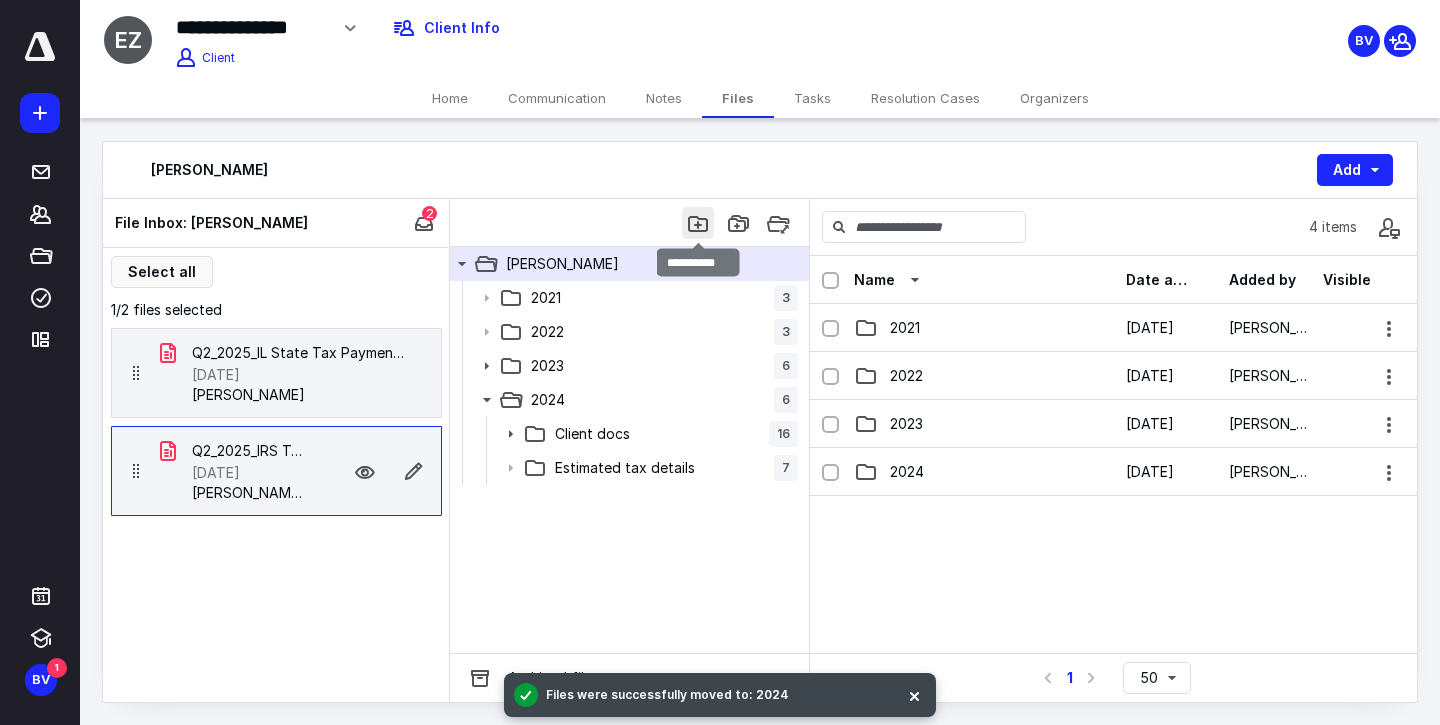 click at bounding box center (698, 223) 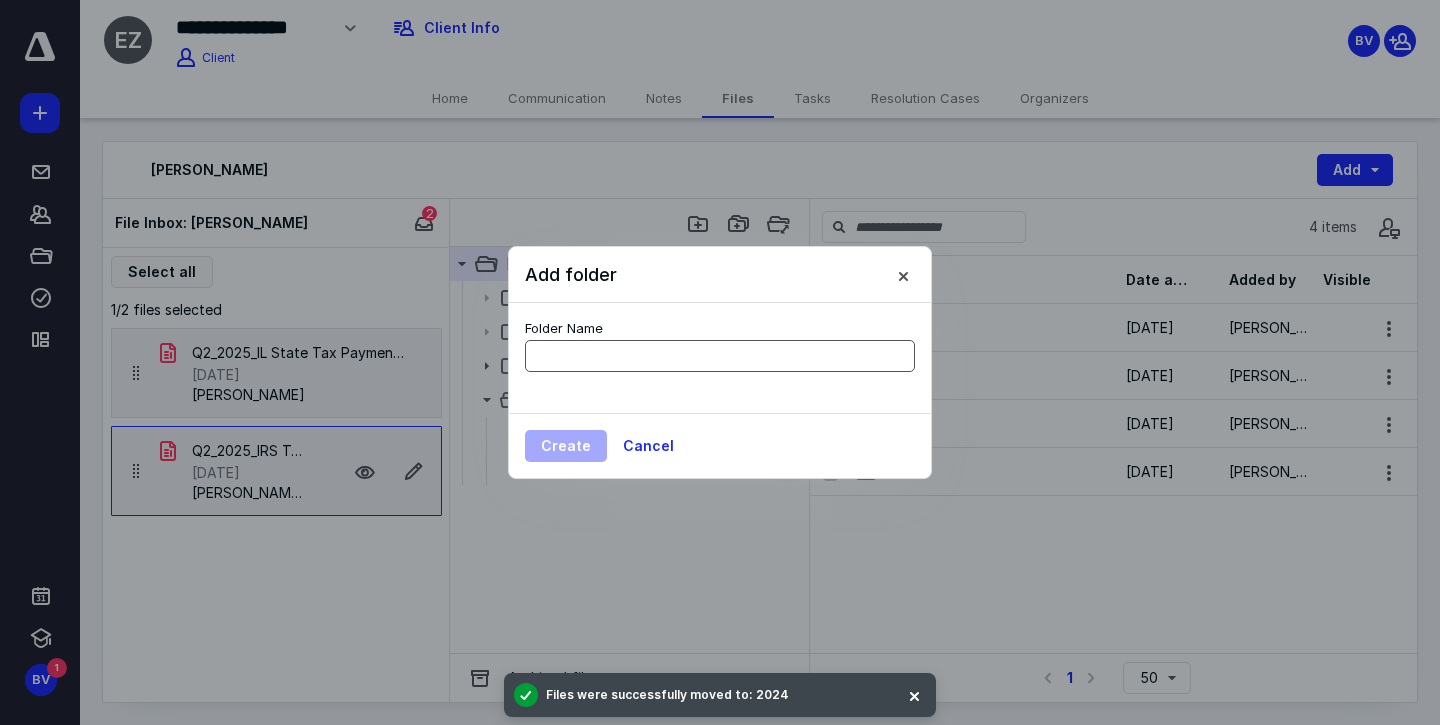 click at bounding box center [720, 356] 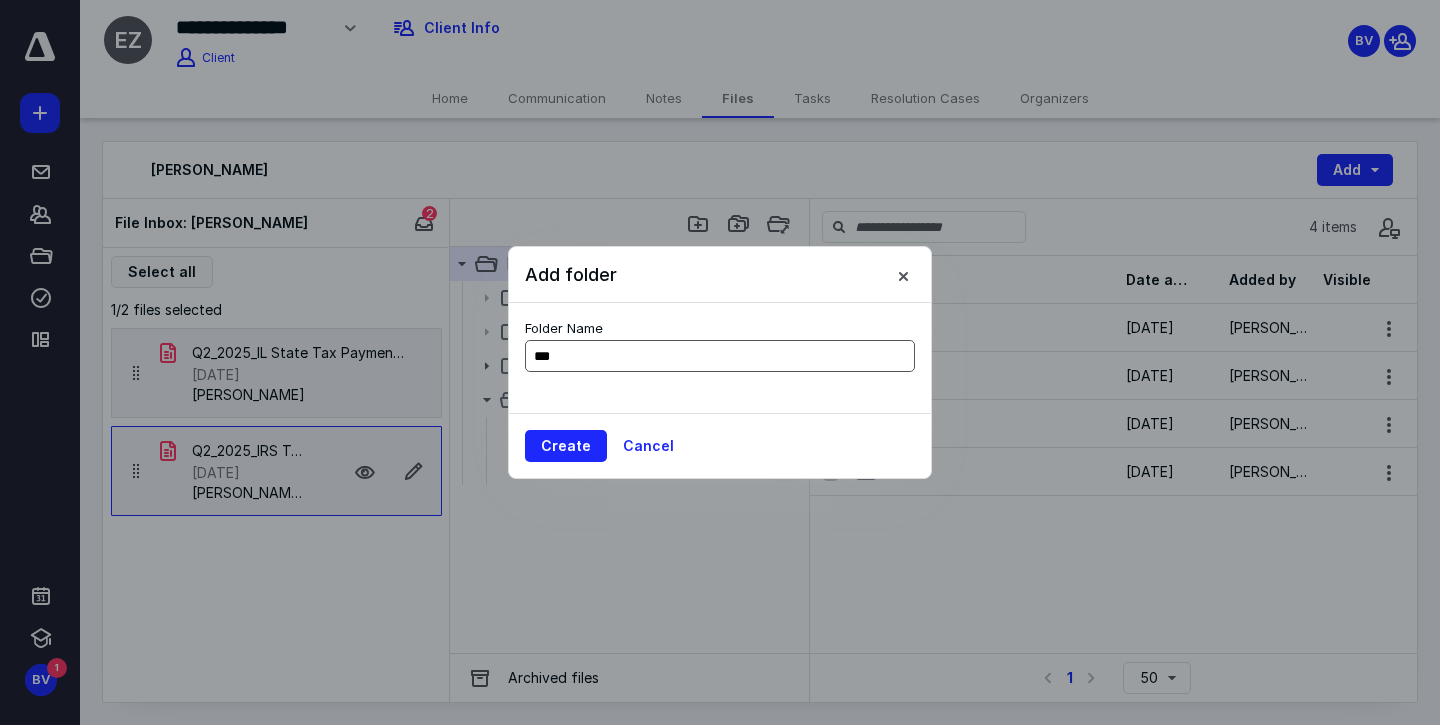 type on "****" 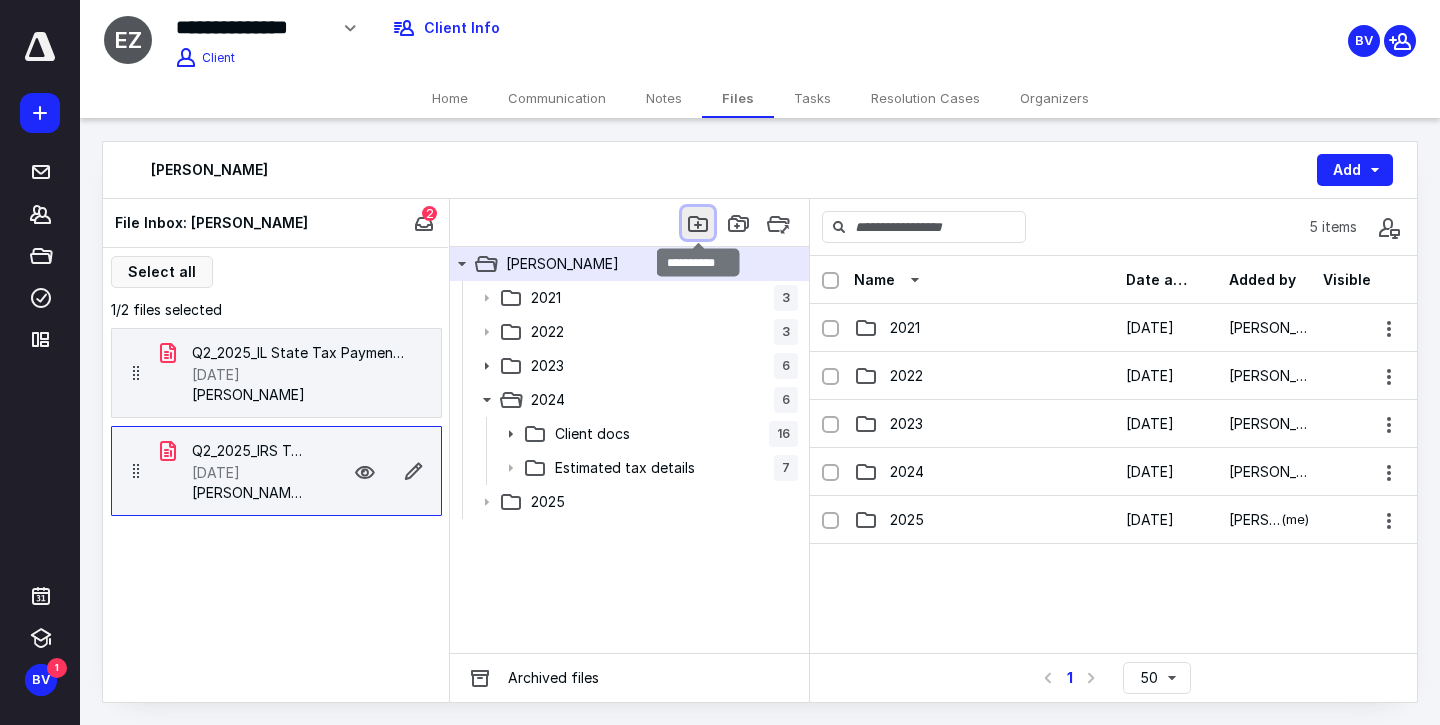 click at bounding box center (698, 223) 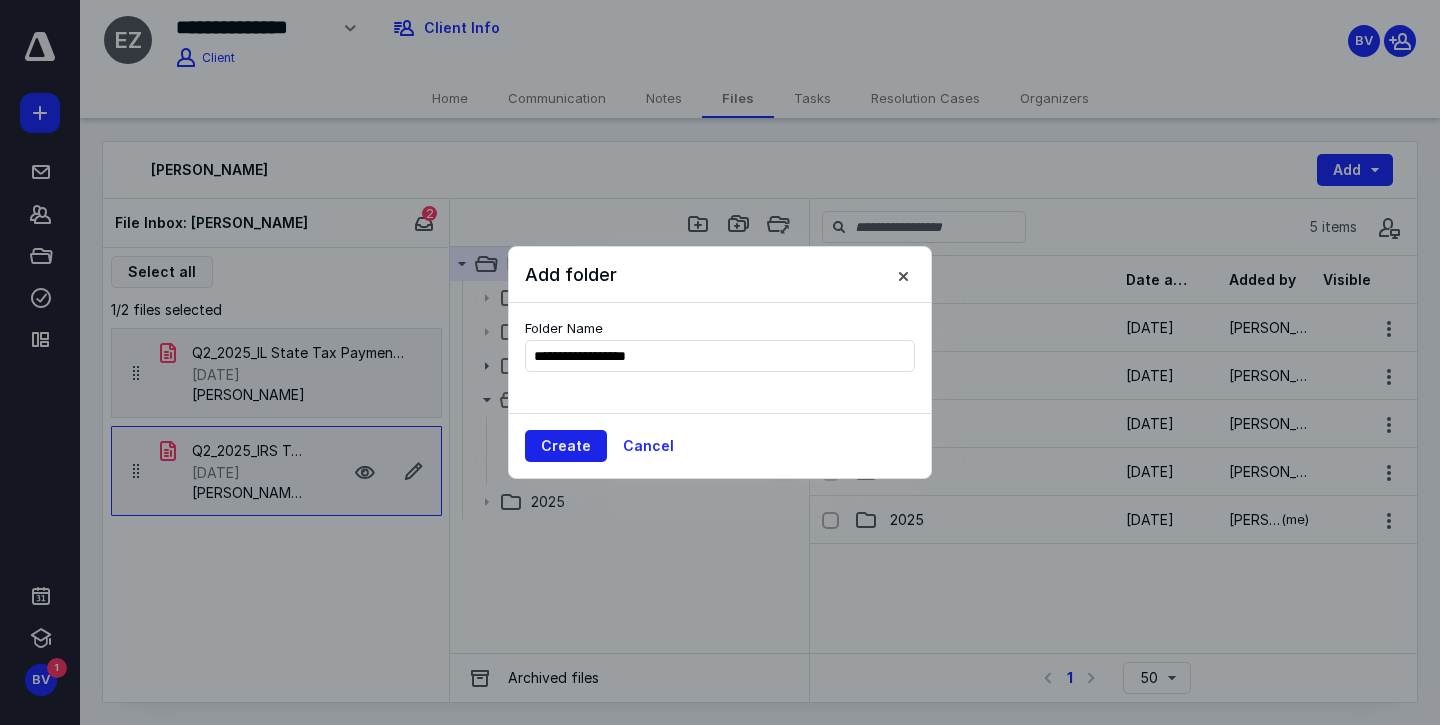 type on "**********" 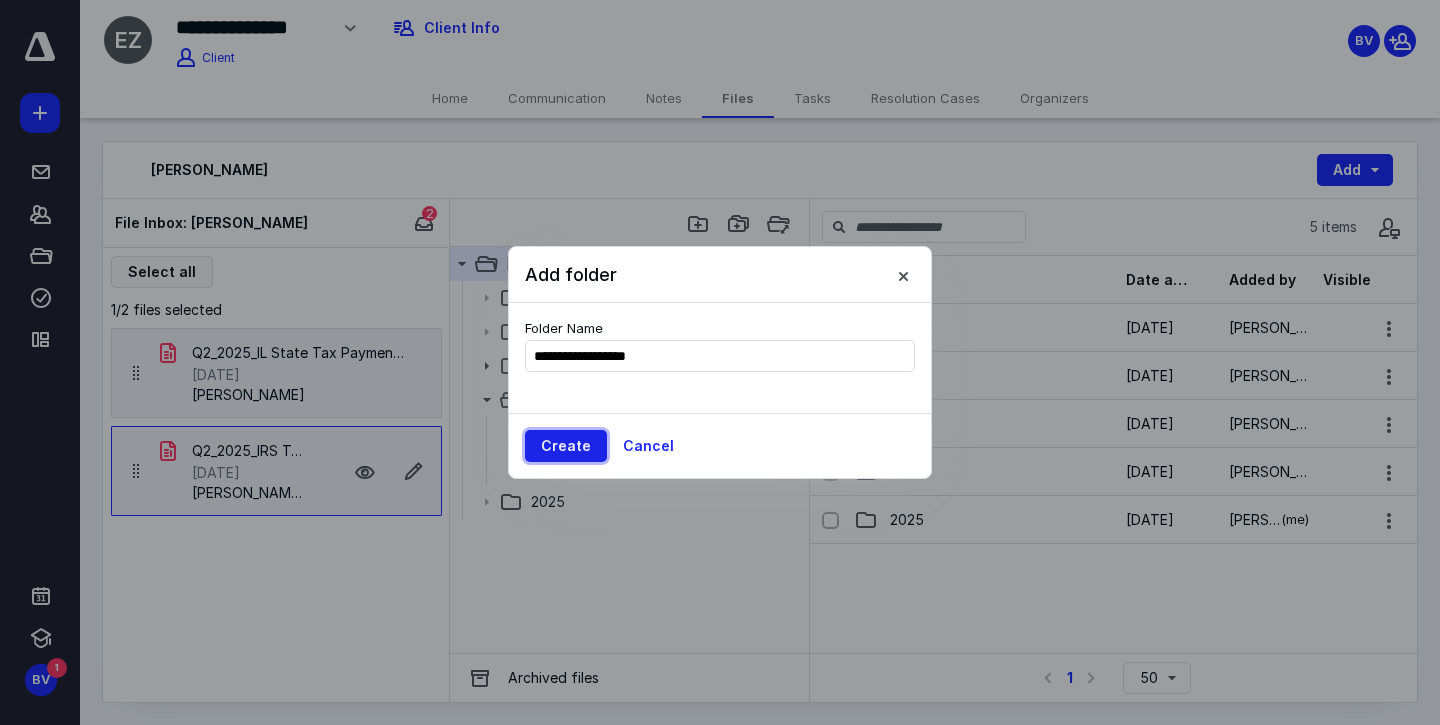 click on "Create" at bounding box center [566, 446] 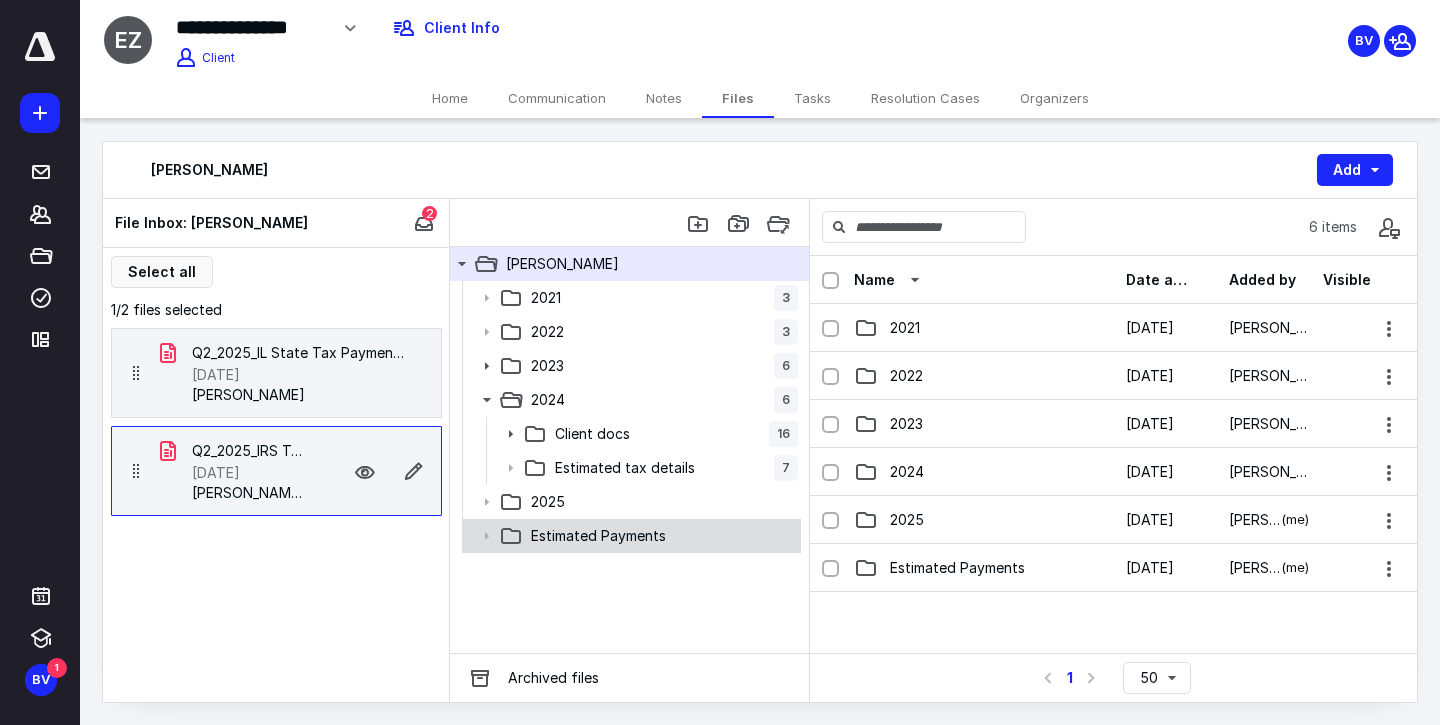 click 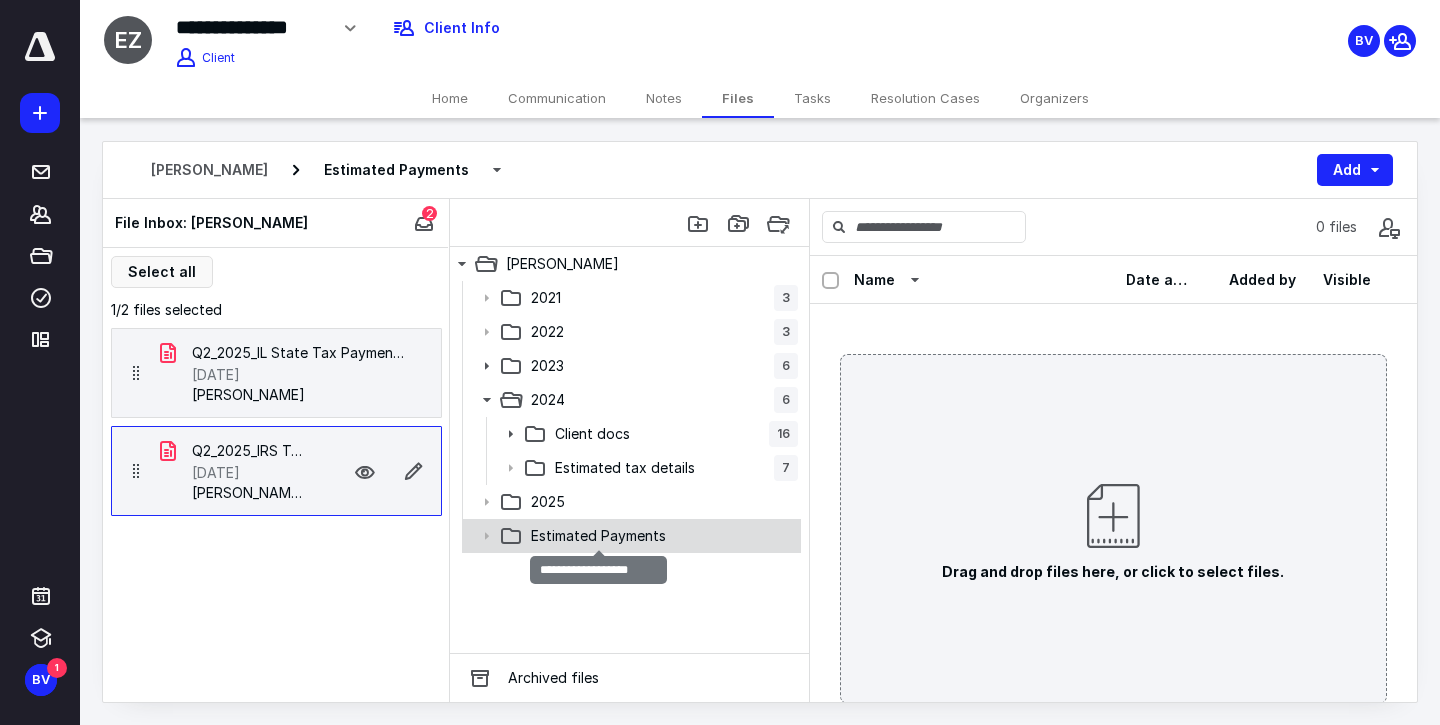 click on "Estimated Payments" at bounding box center [598, 536] 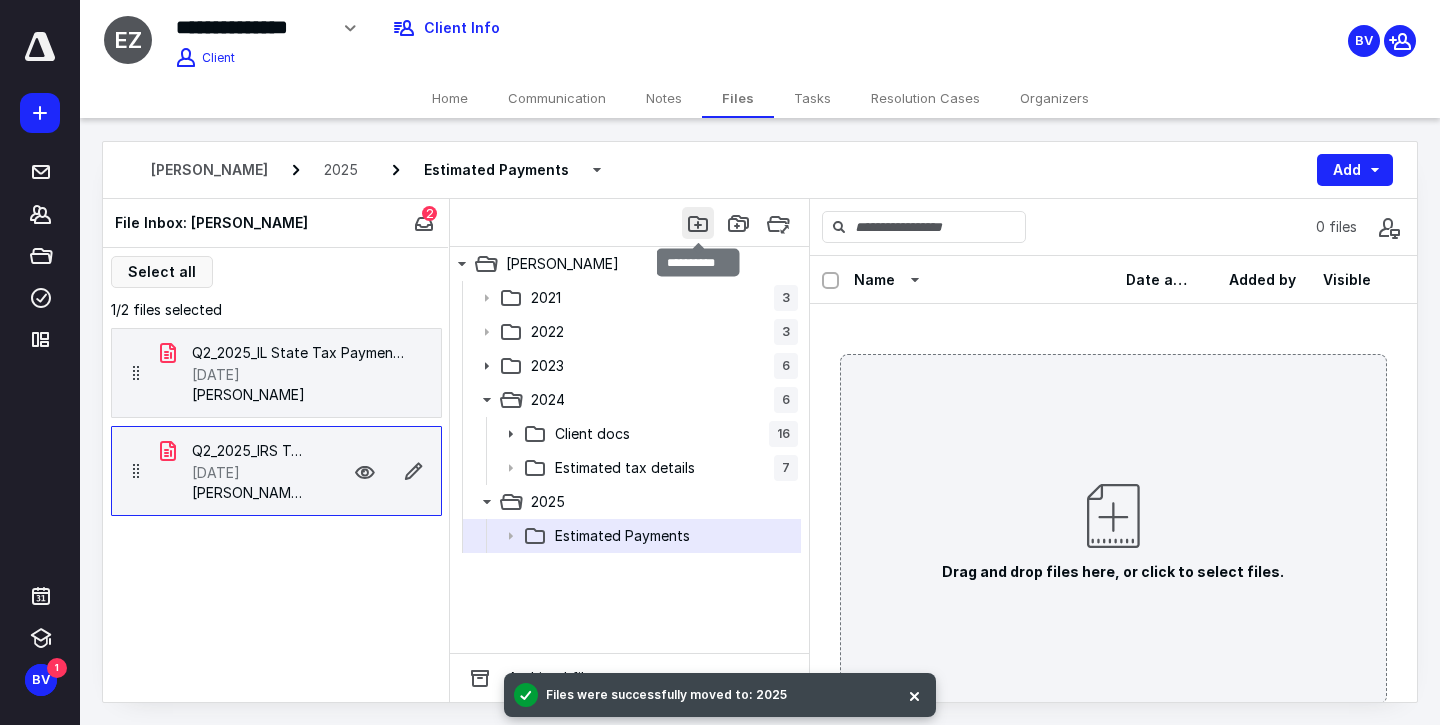 click at bounding box center [698, 223] 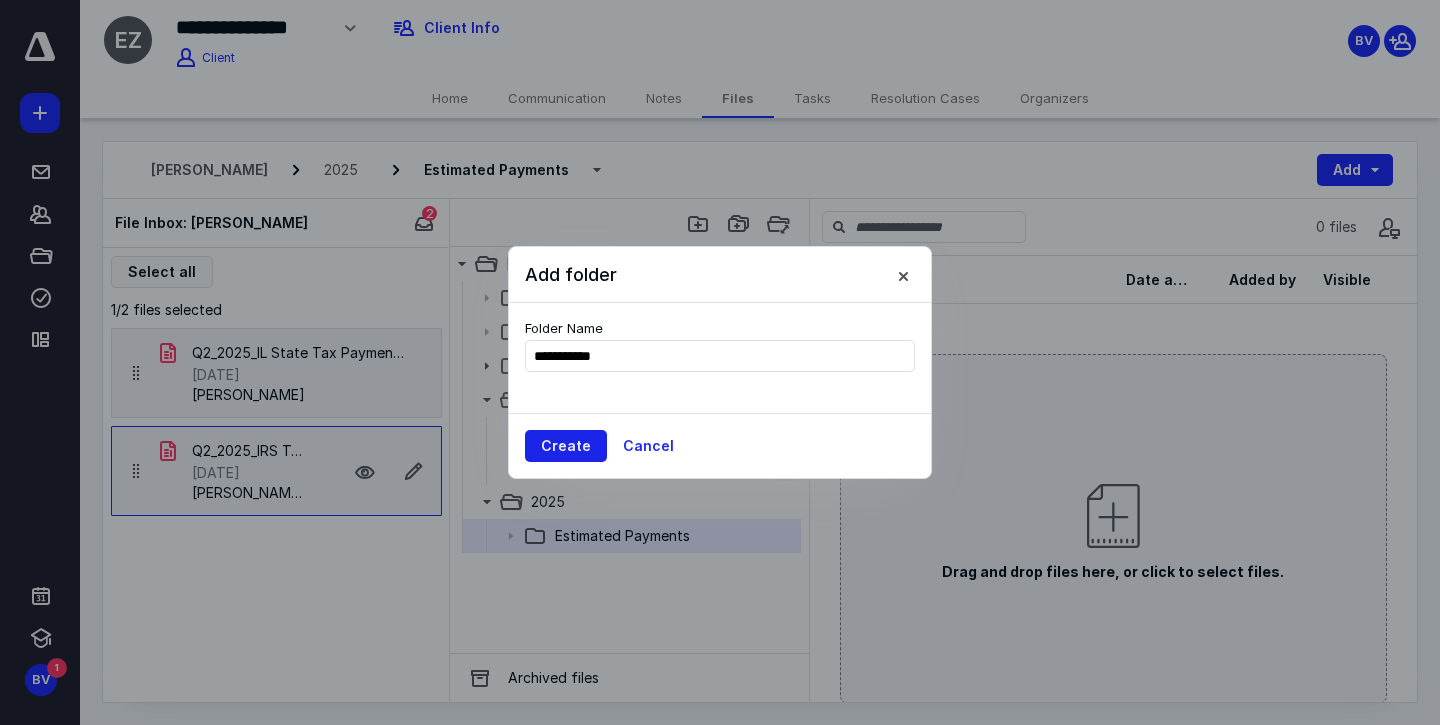 type on "**********" 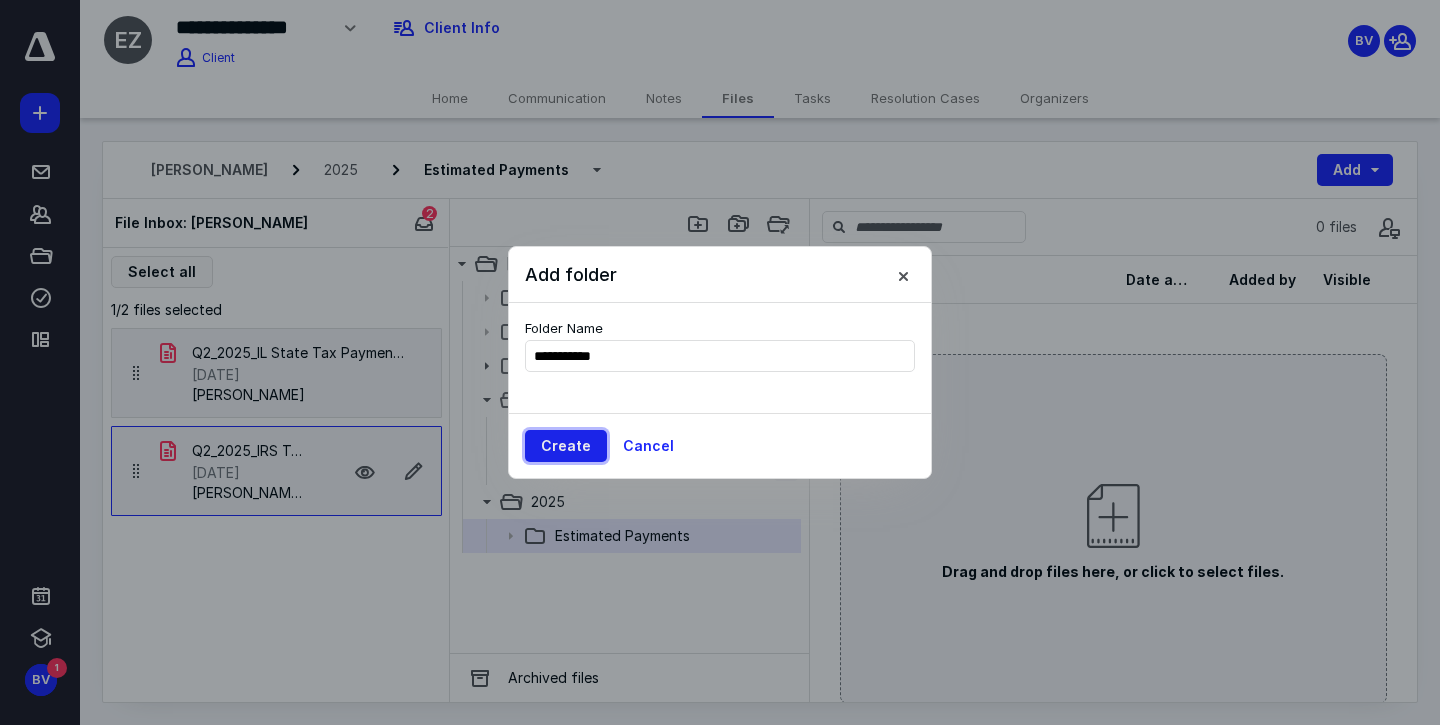 click on "Create" at bounding box center [566, 446] 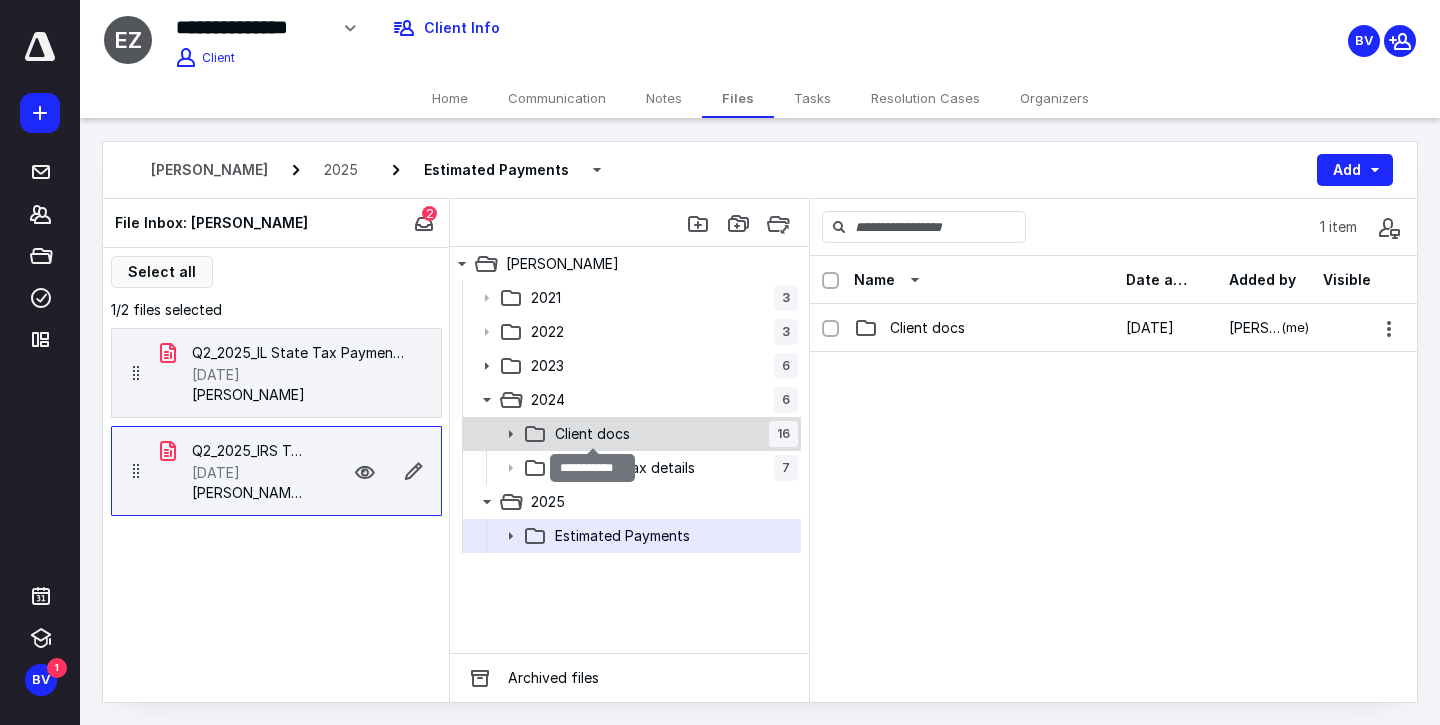 click on "Client docs" at bounding box center (592, 434) 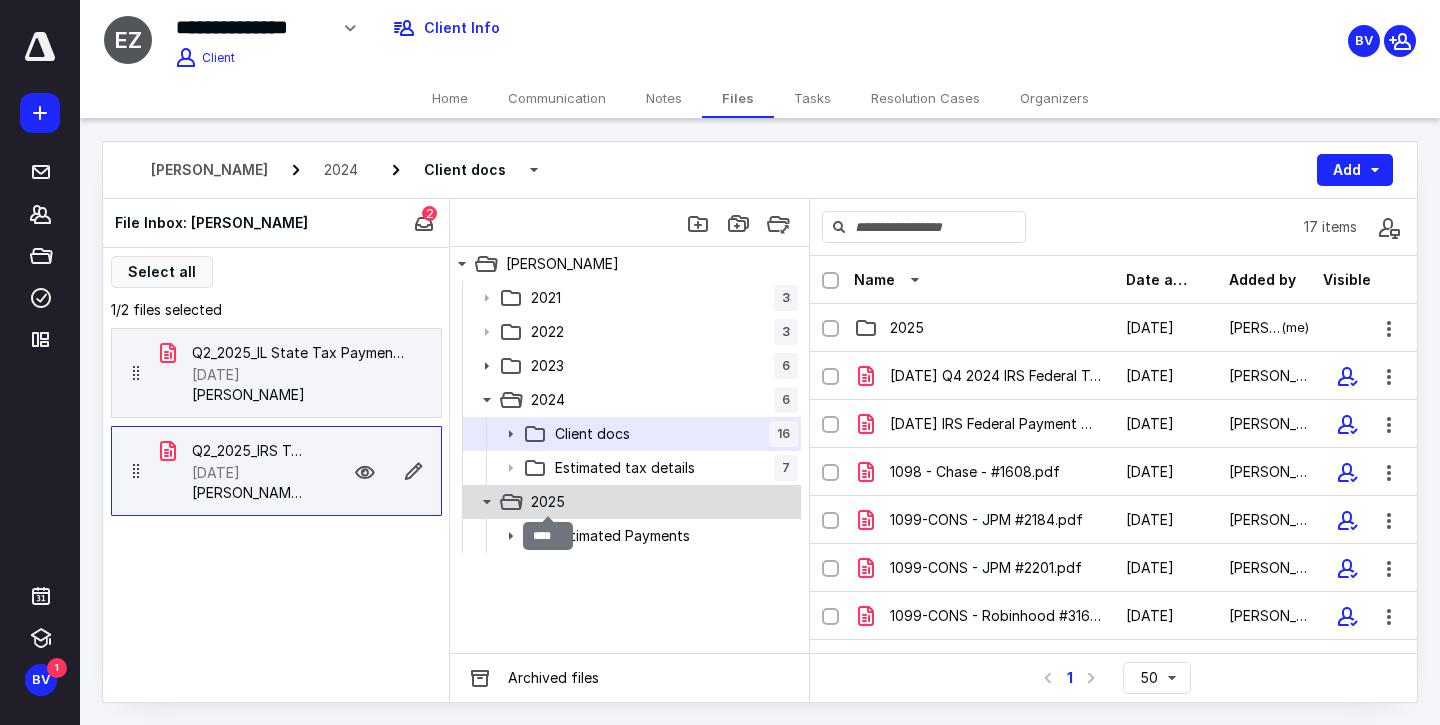 click on "2025" at bounding box center (548, 502) 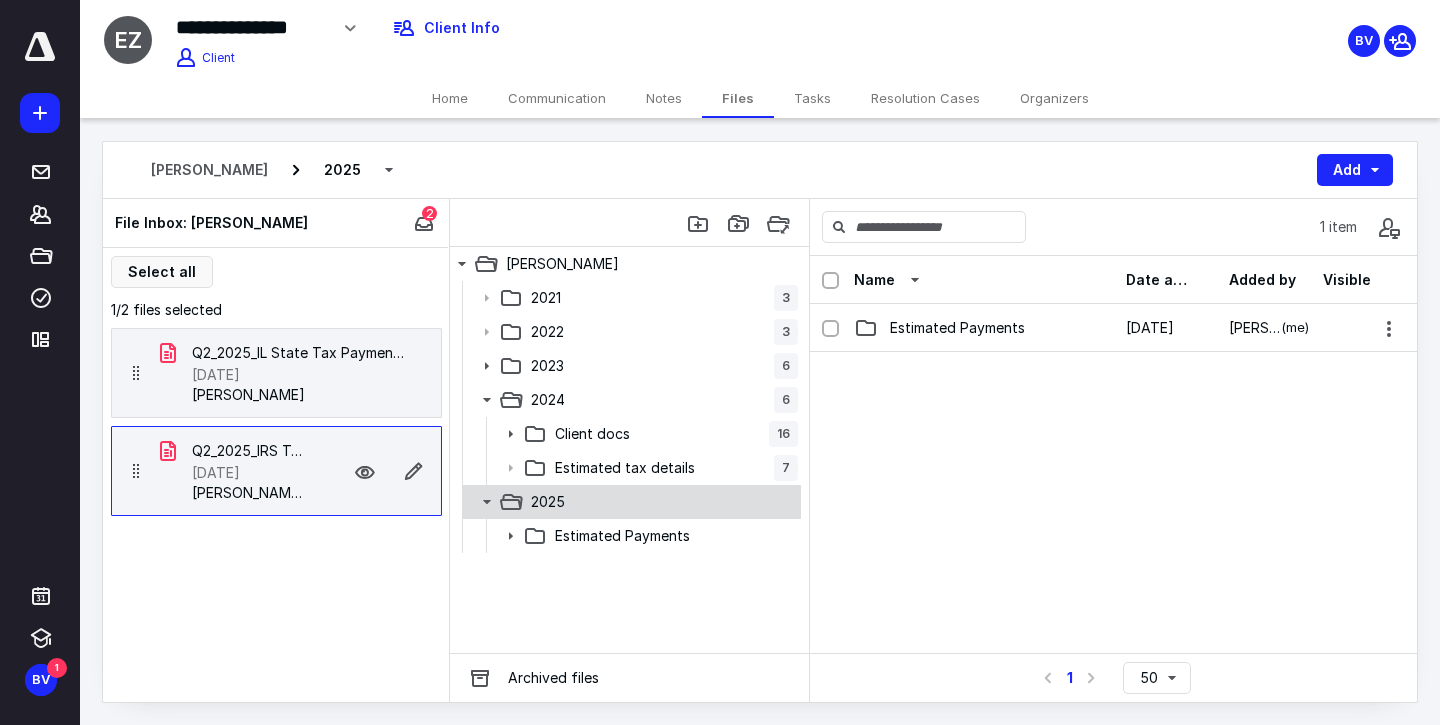 click on "2025" at bounding box center [630, 502] 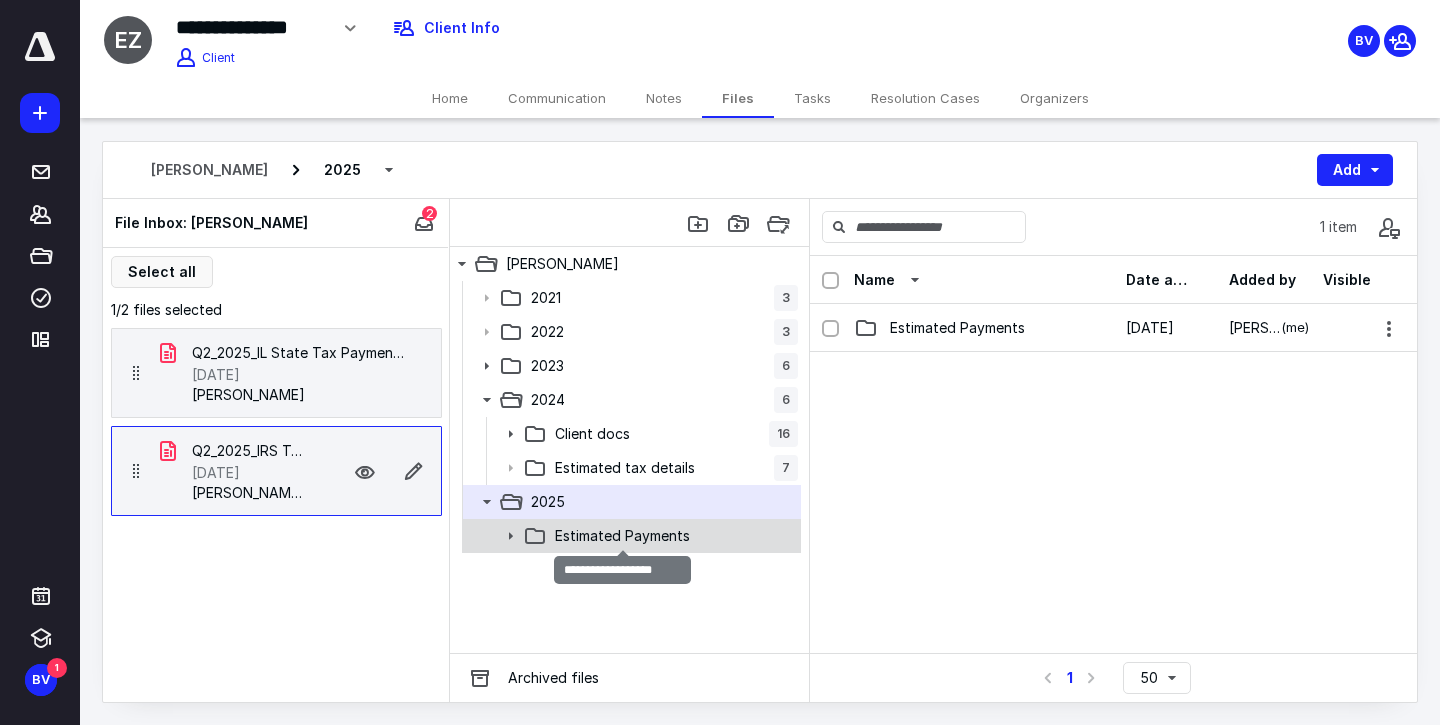 click on "Estimated Payments" at bounding box center (622, 536) 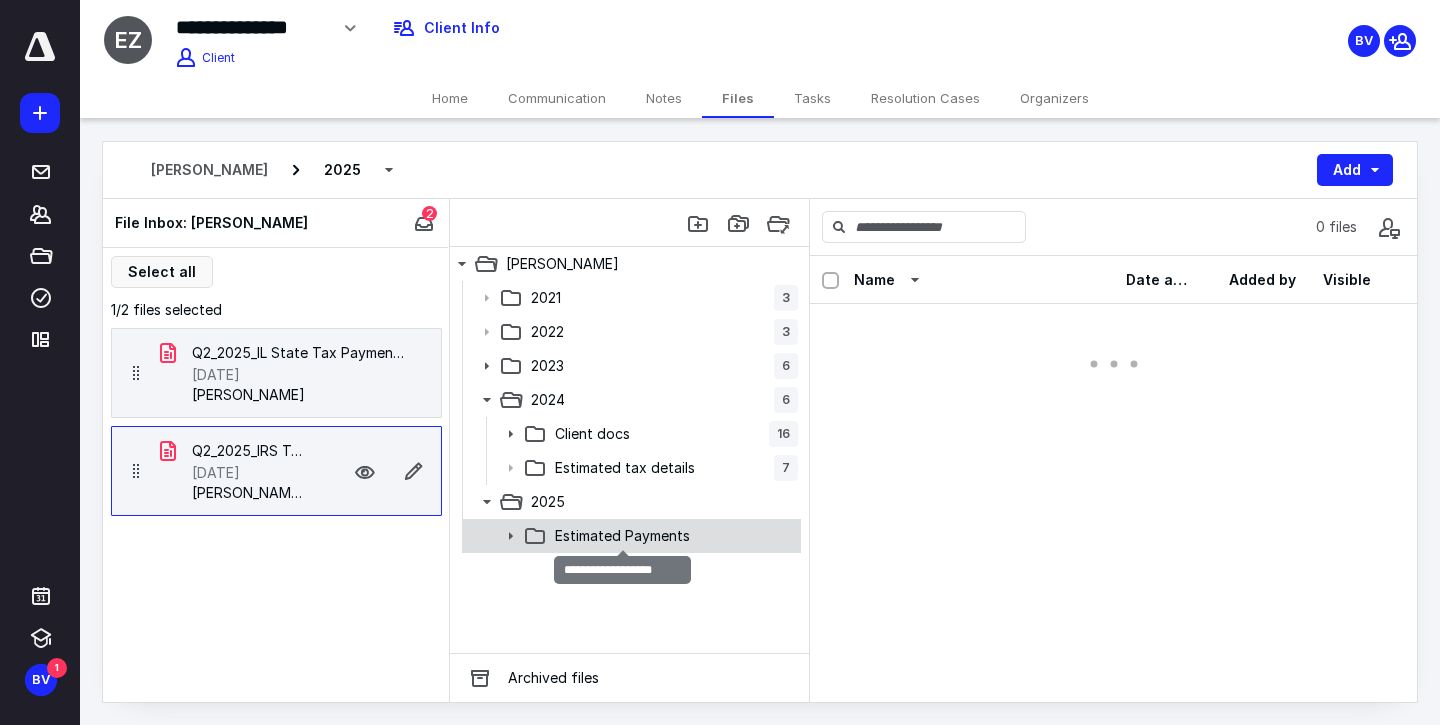 click on "Estimated Payments" at bounding box center [622, 536] 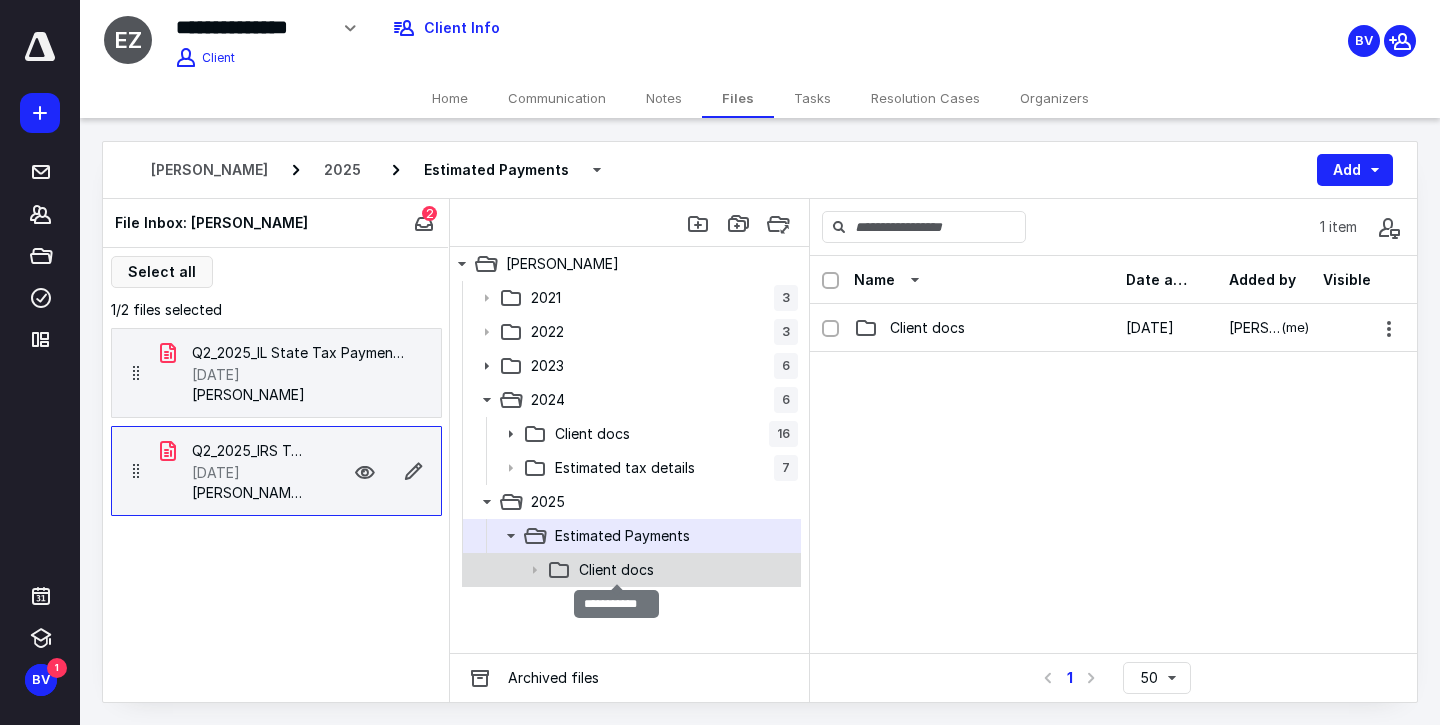 click on "Client docs" at bounding box center [616, 570] 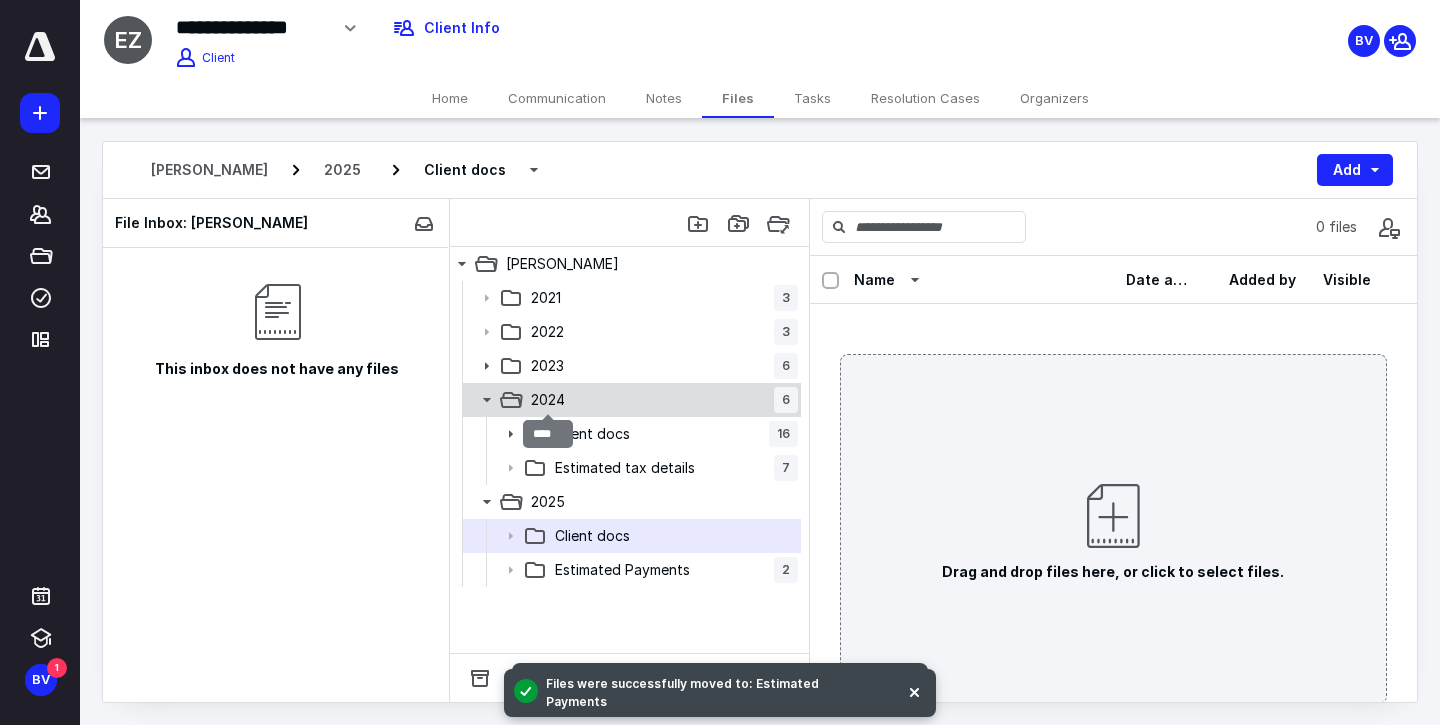 click on "2024" at bounding box center (548, 400) 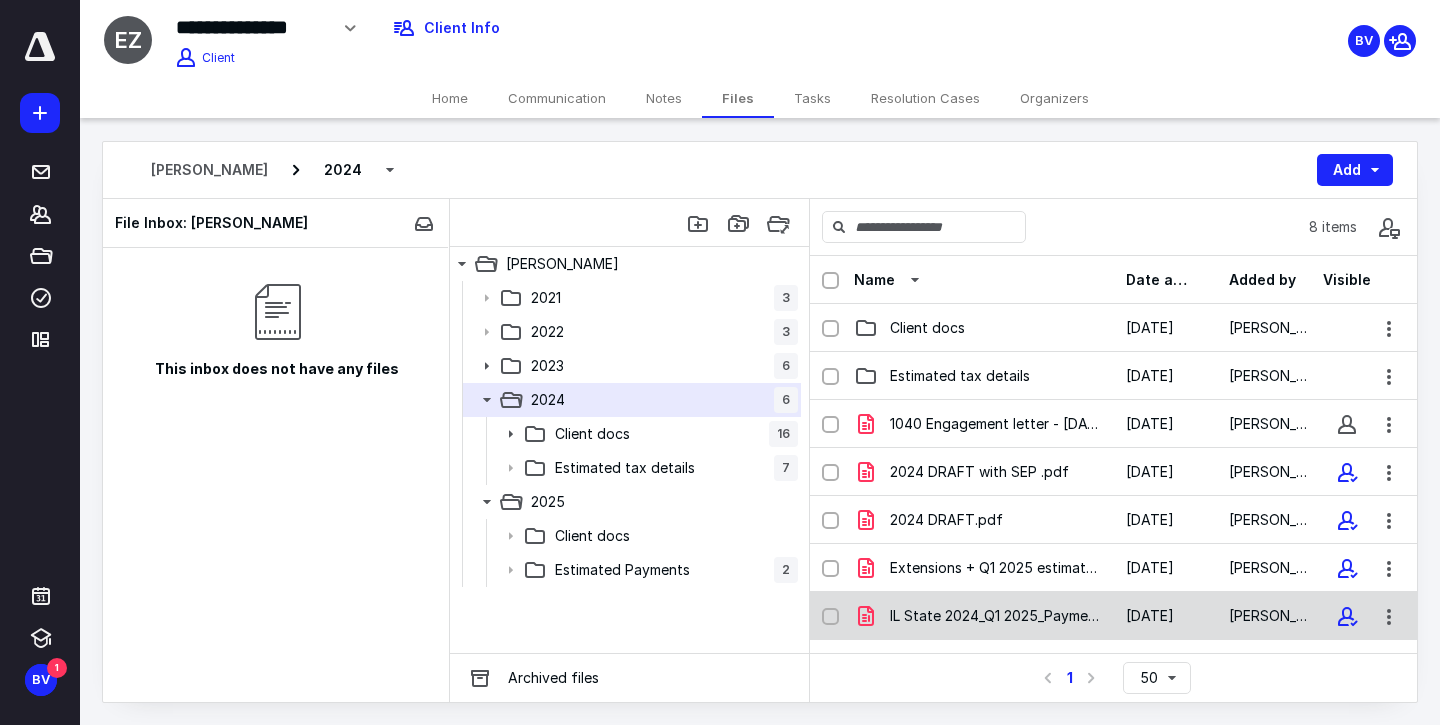 click 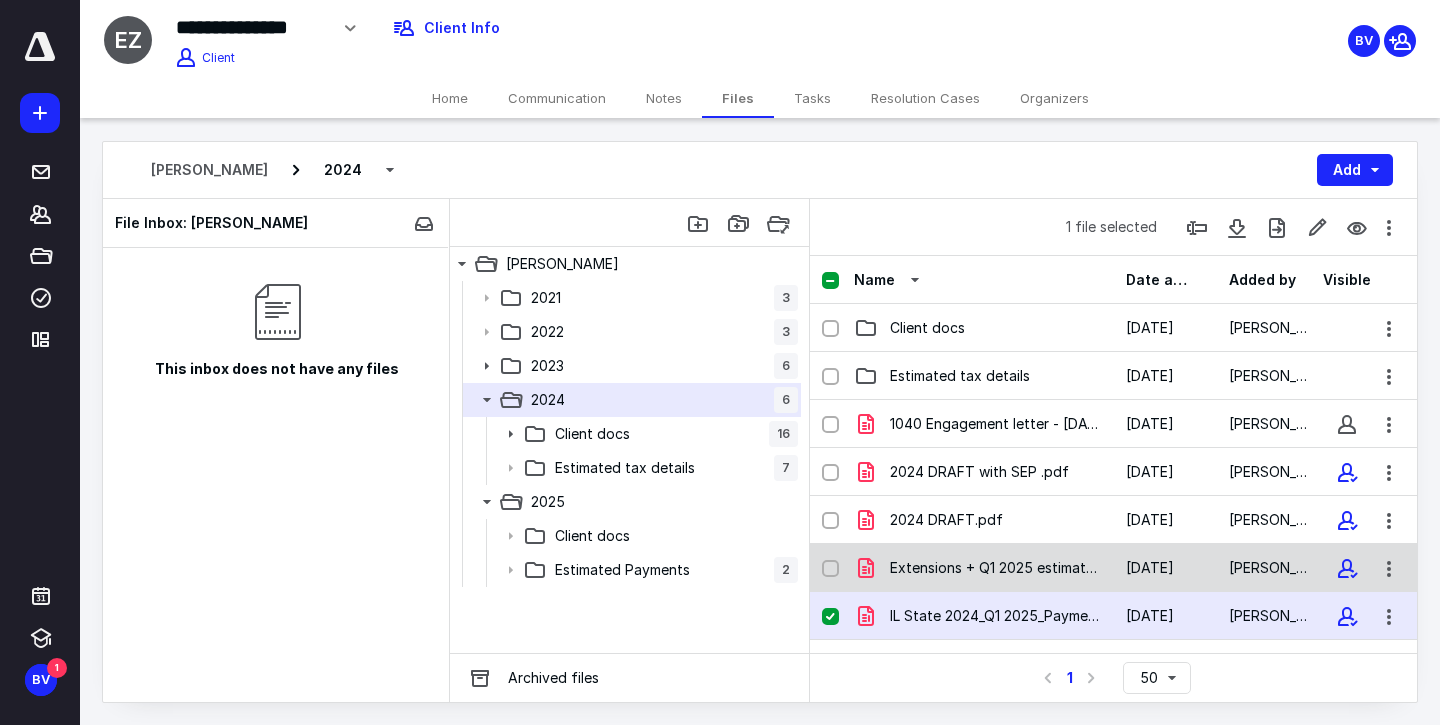 click 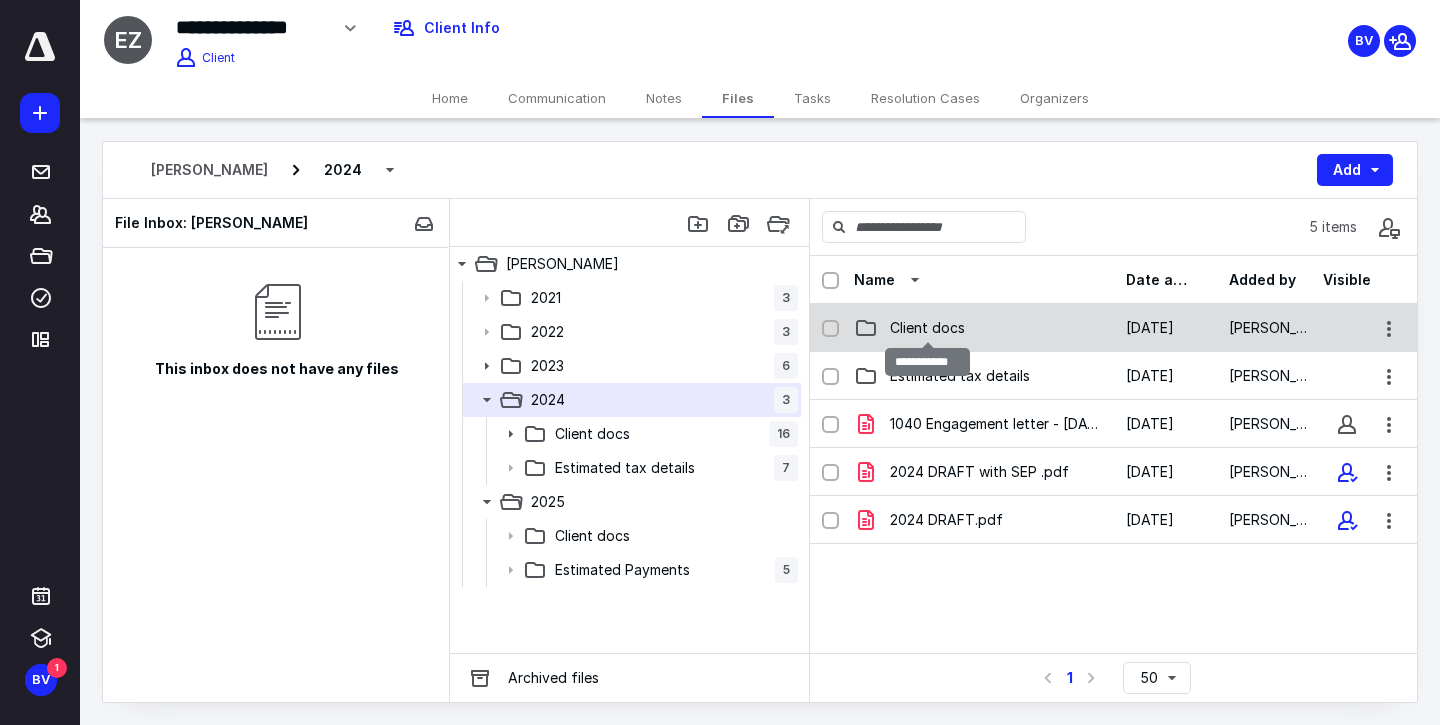 click on "Client docs" at bounding box center (927, 328) 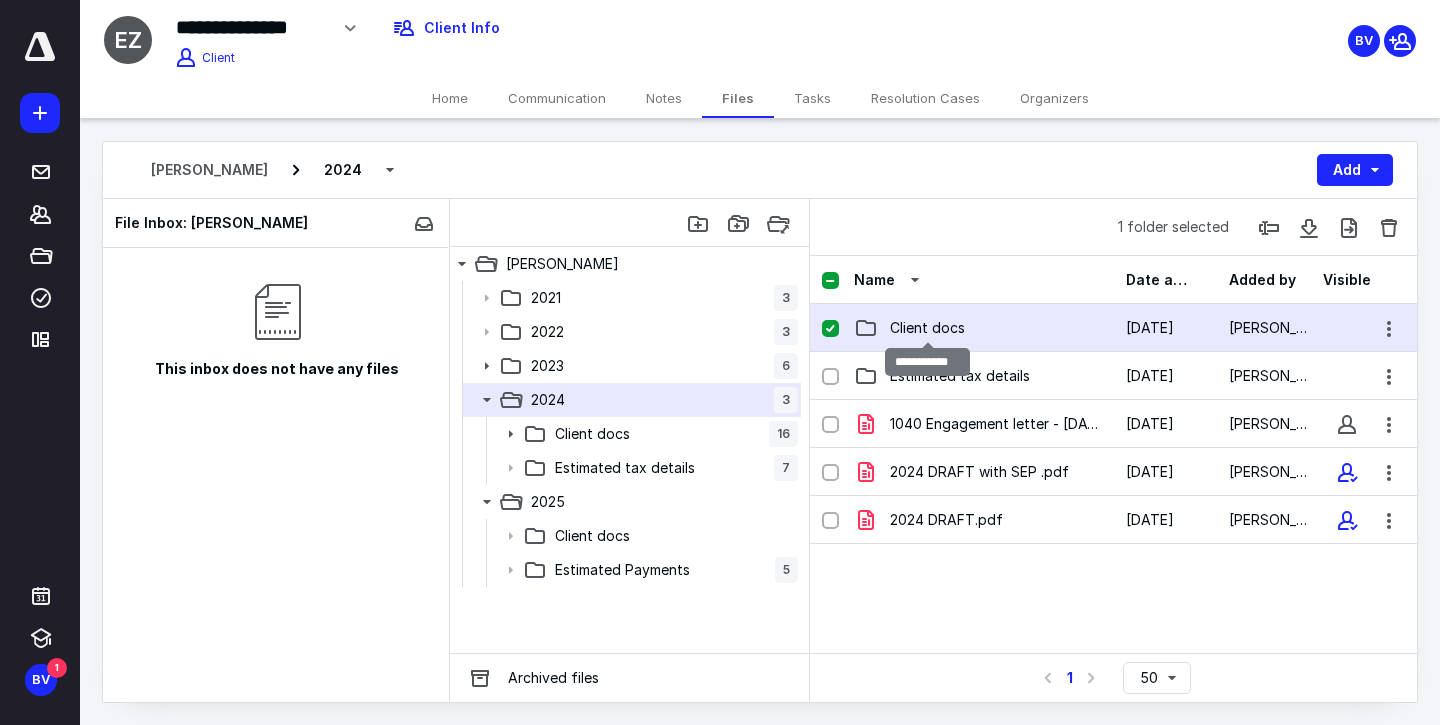 click on "Client docs" at bounding box center [927, 328] 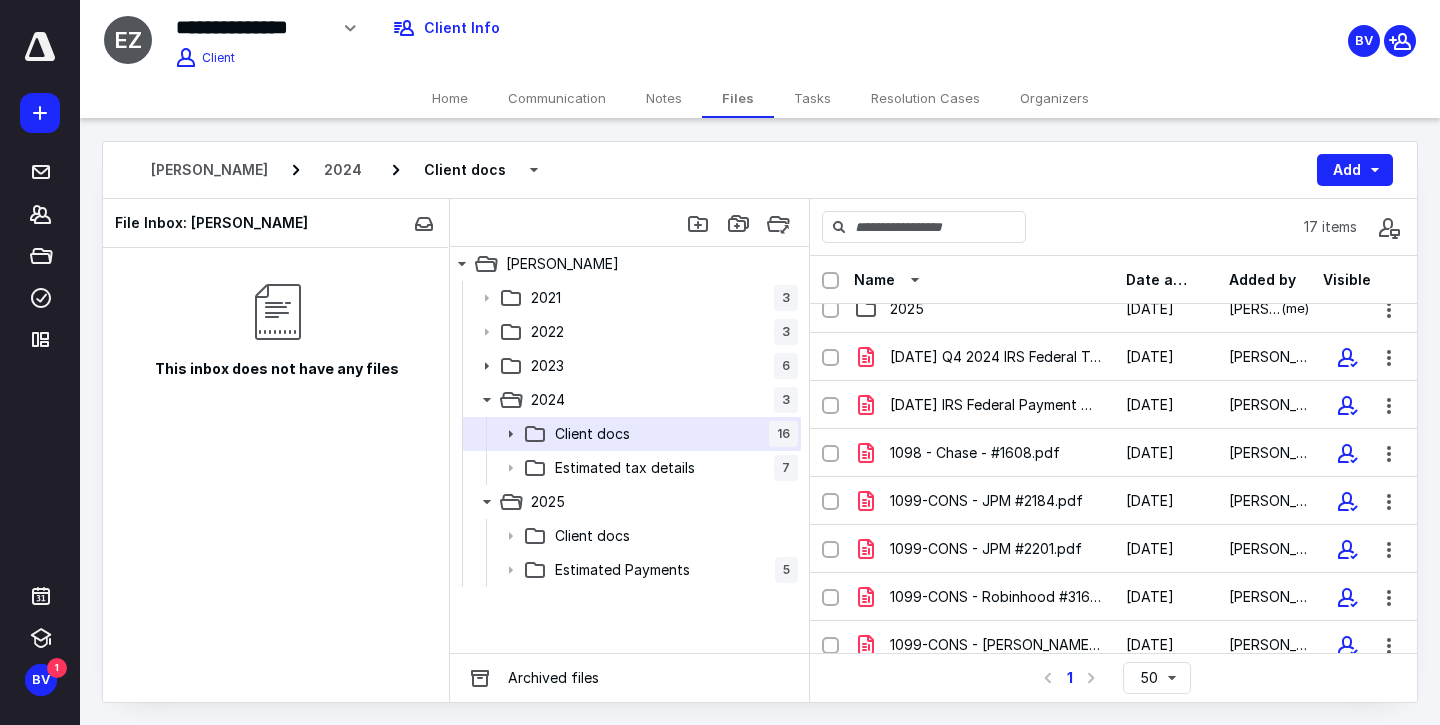scroll, scrollTop: 5, scrollLeft: 0, axis: vertical 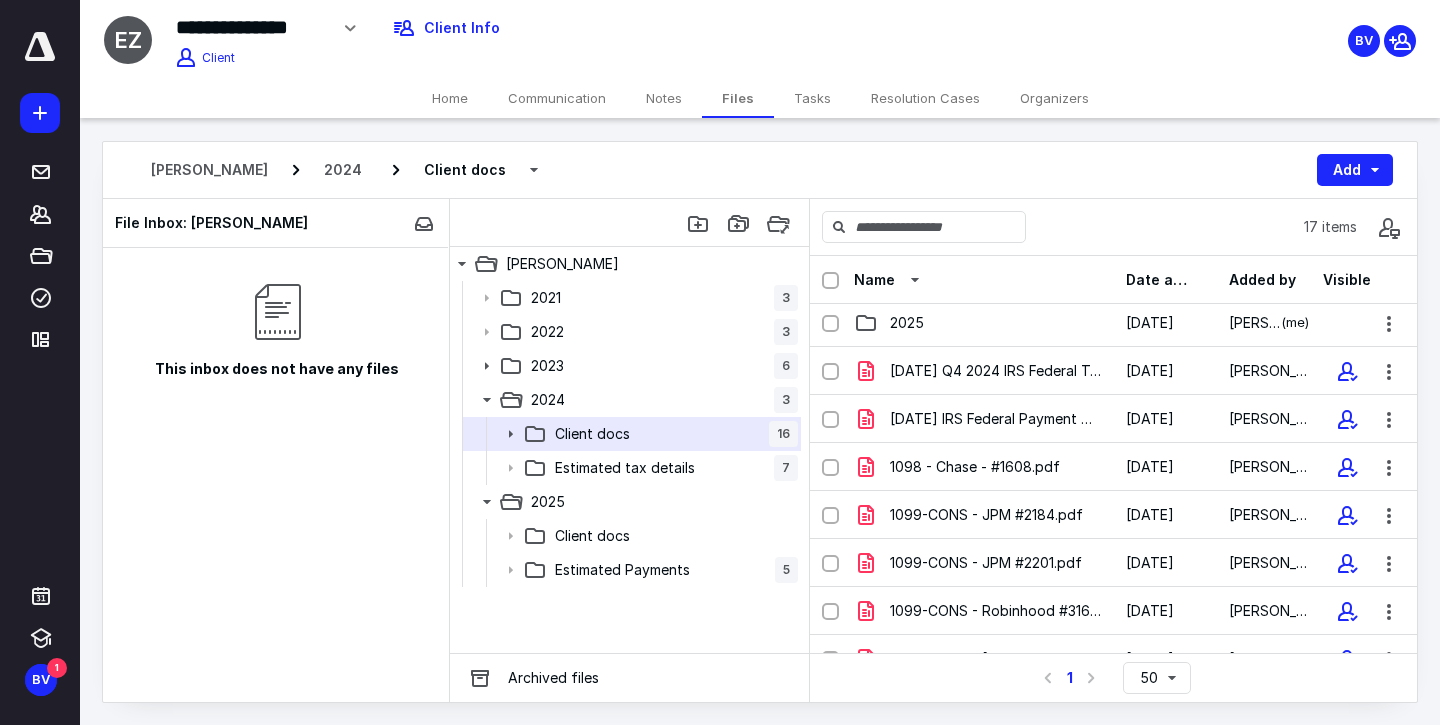 click on "Communication" at bounding box center [557, 98] 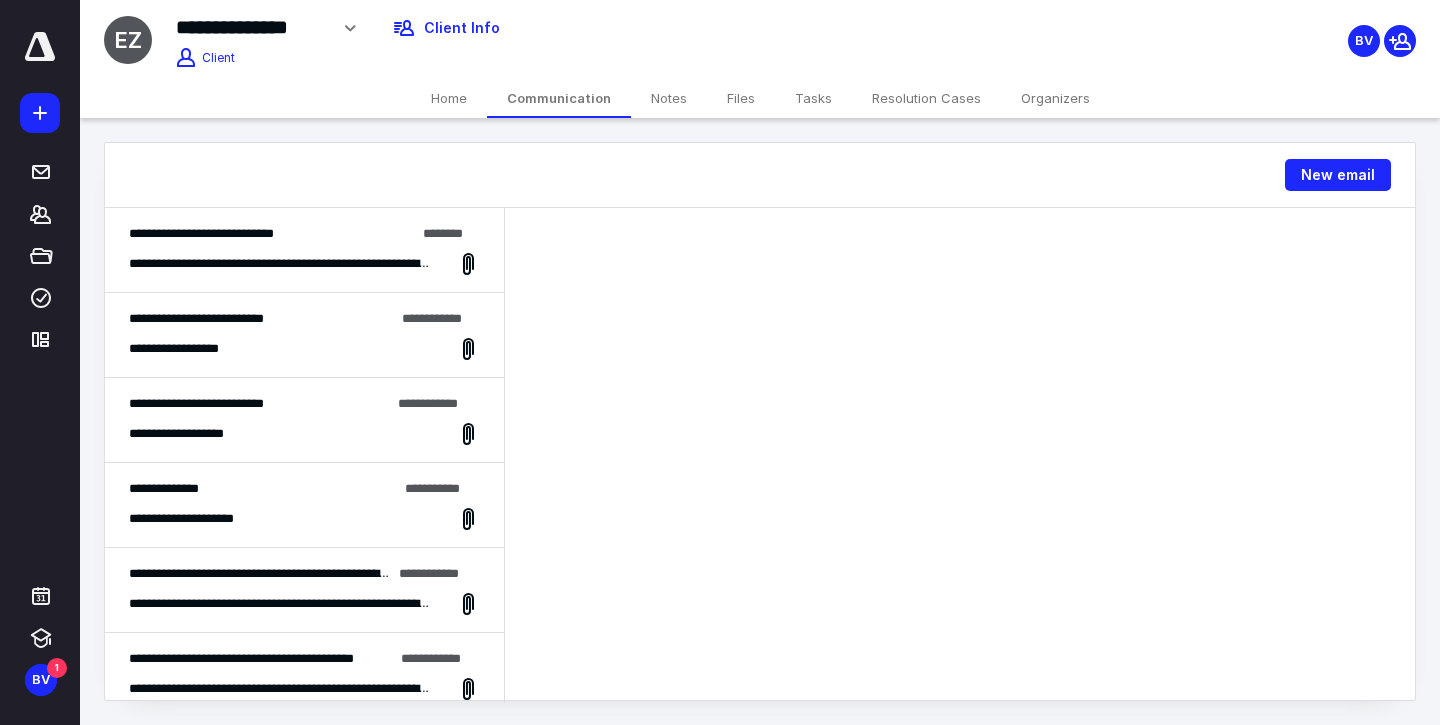 click on "**********" at bounding box center (272, 234) 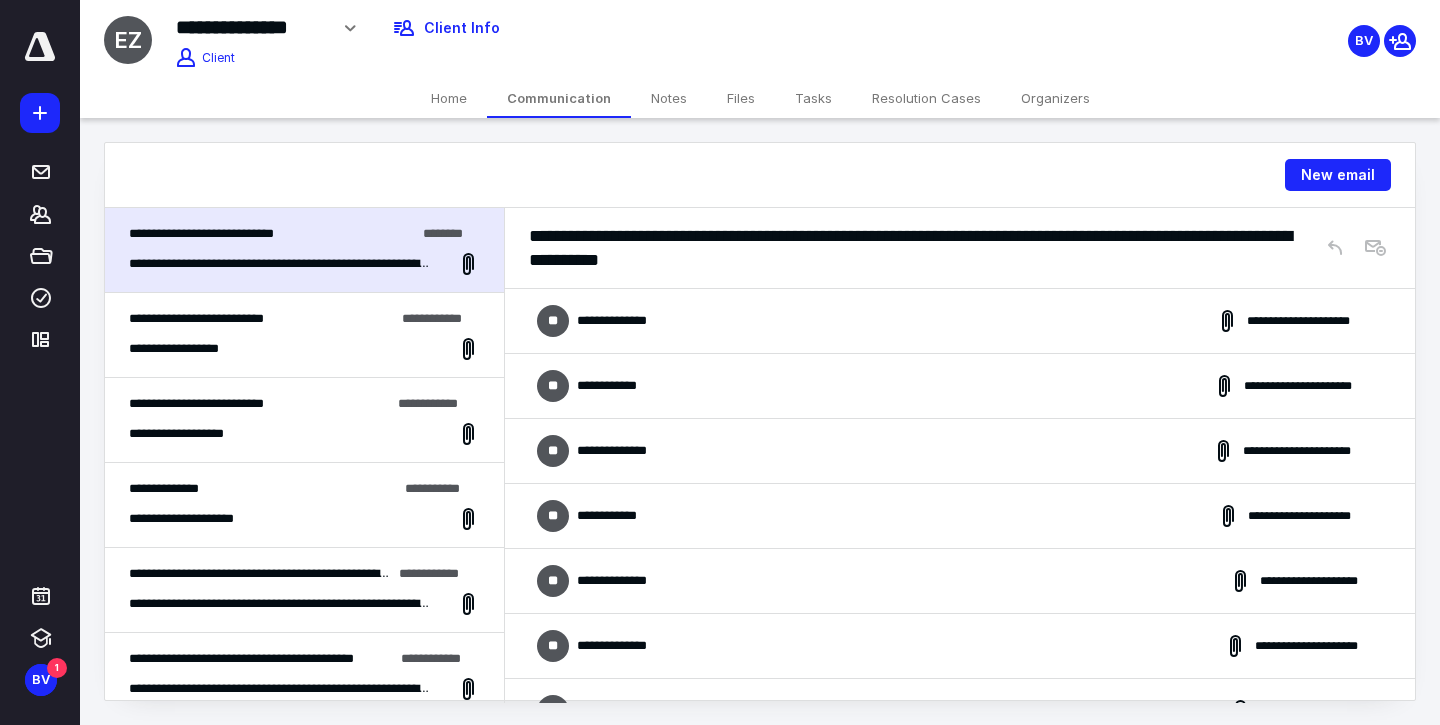 scroll, scrollTop: 473, scrollLeft: 0, axis: vertical 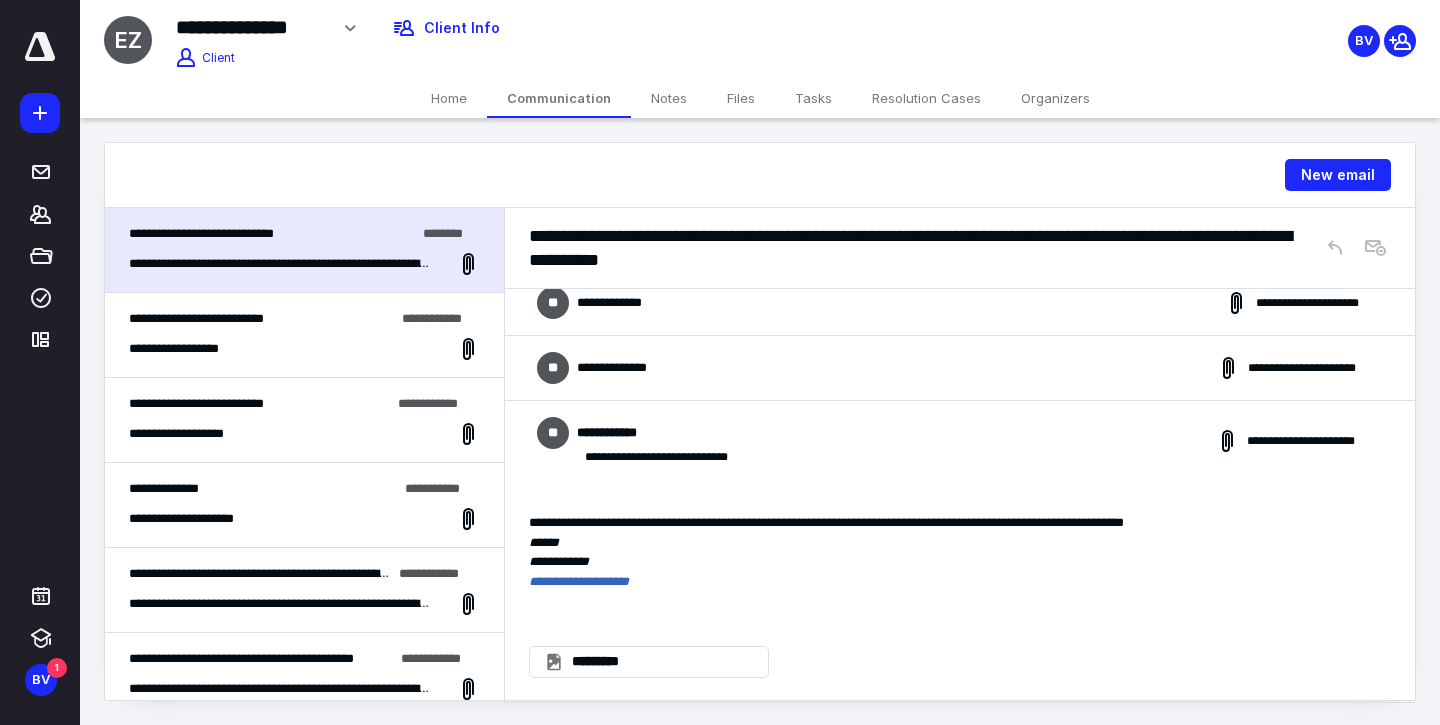 click on "**********" at bounding box center [196, 318] 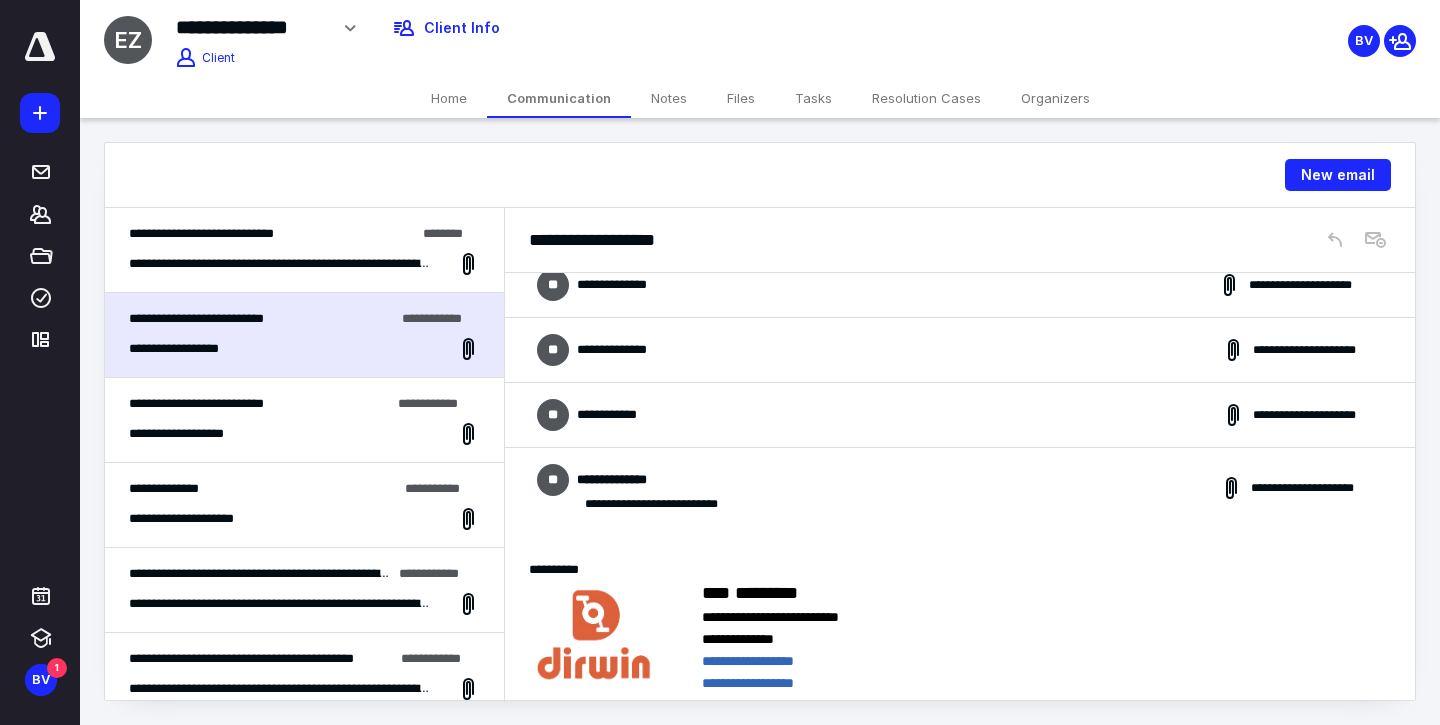 scroll, scrollTop: 921, scrollLeft: 0, axis: vertical 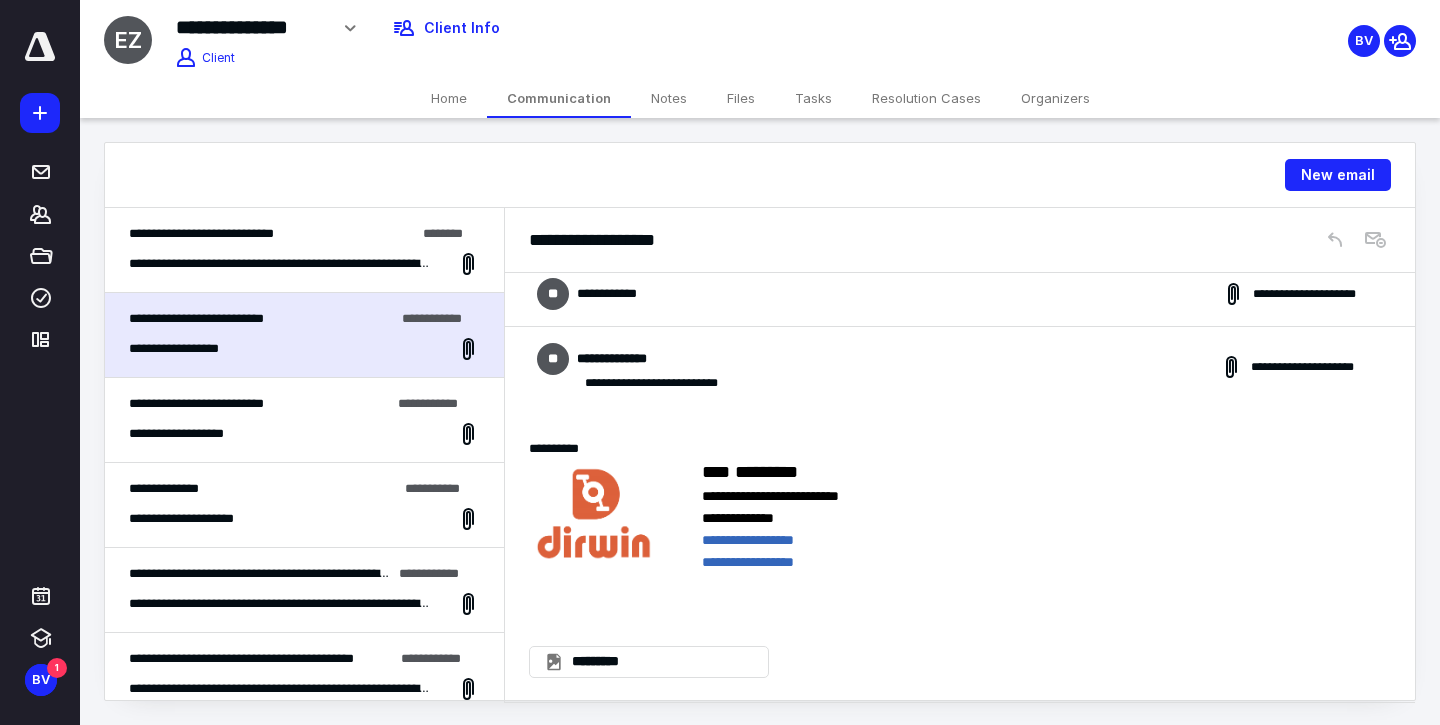click on "**********" at bounding box center [304, 519] 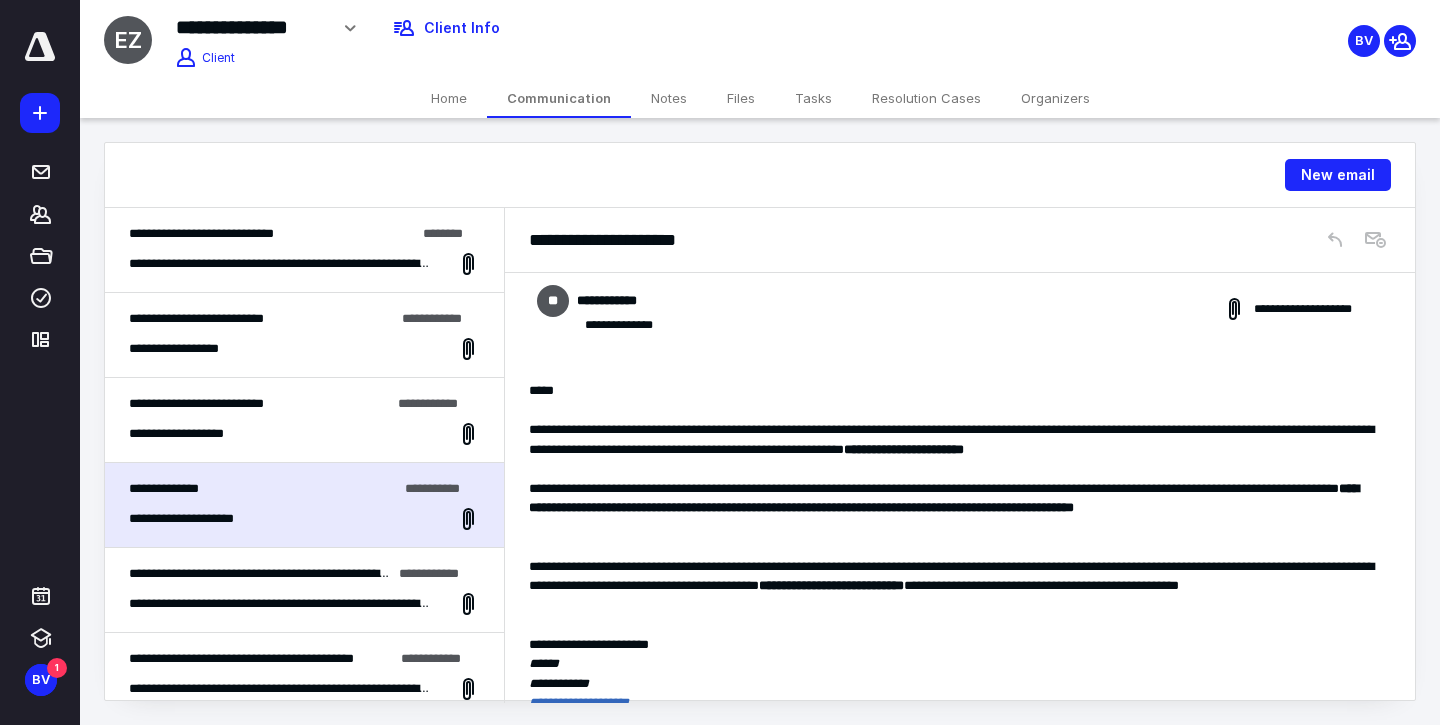 scroll, scrollTop: 330, scrollLeft: 0, axis: vertical 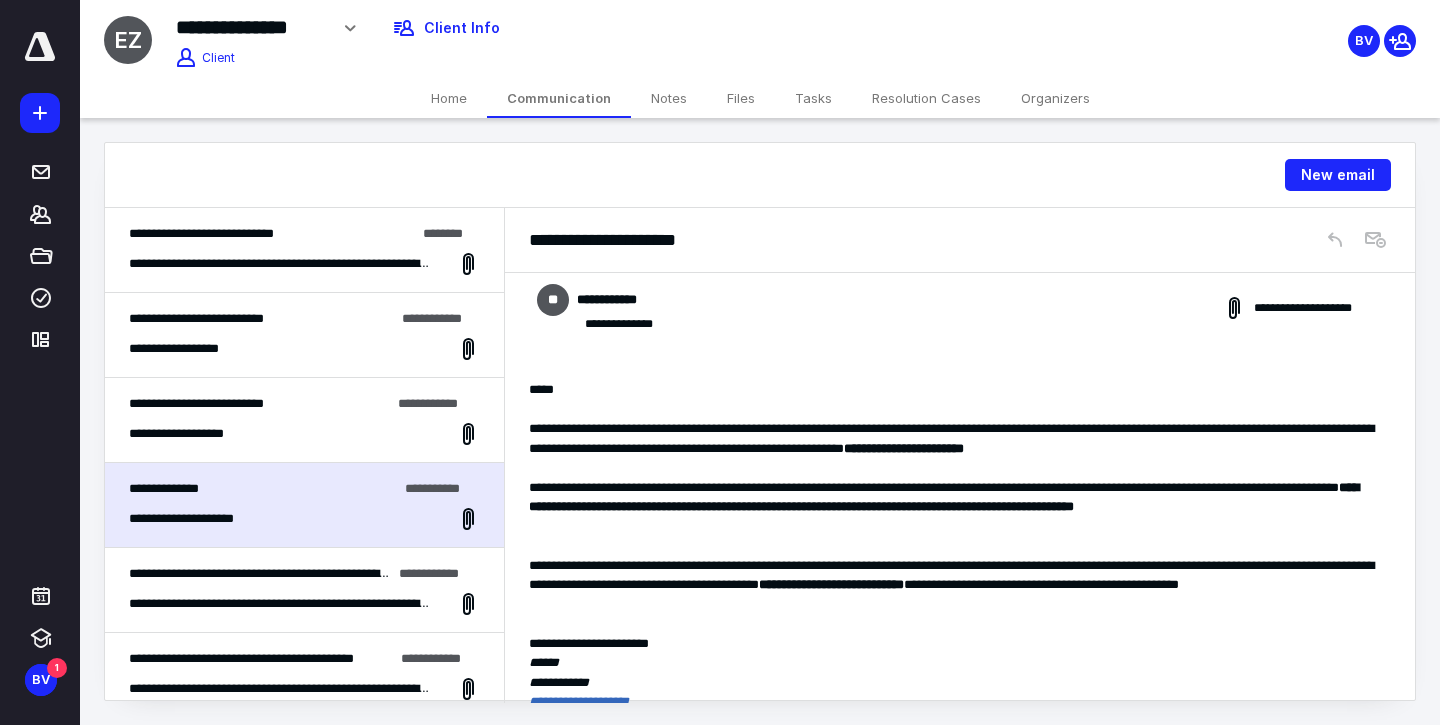 click on "**********" at bounding box center (952, 585) 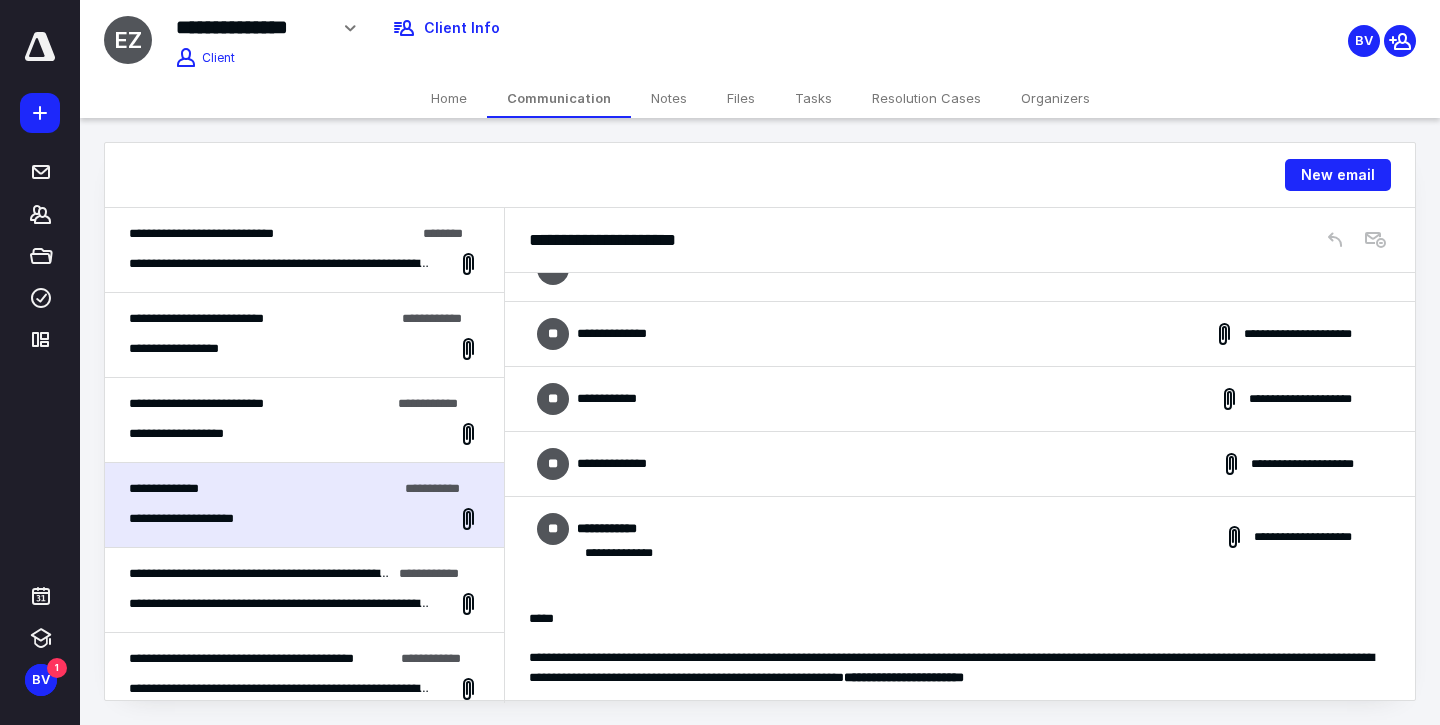 scroll, scrollTop: 450, scrollLeft: 0, axis: vertical 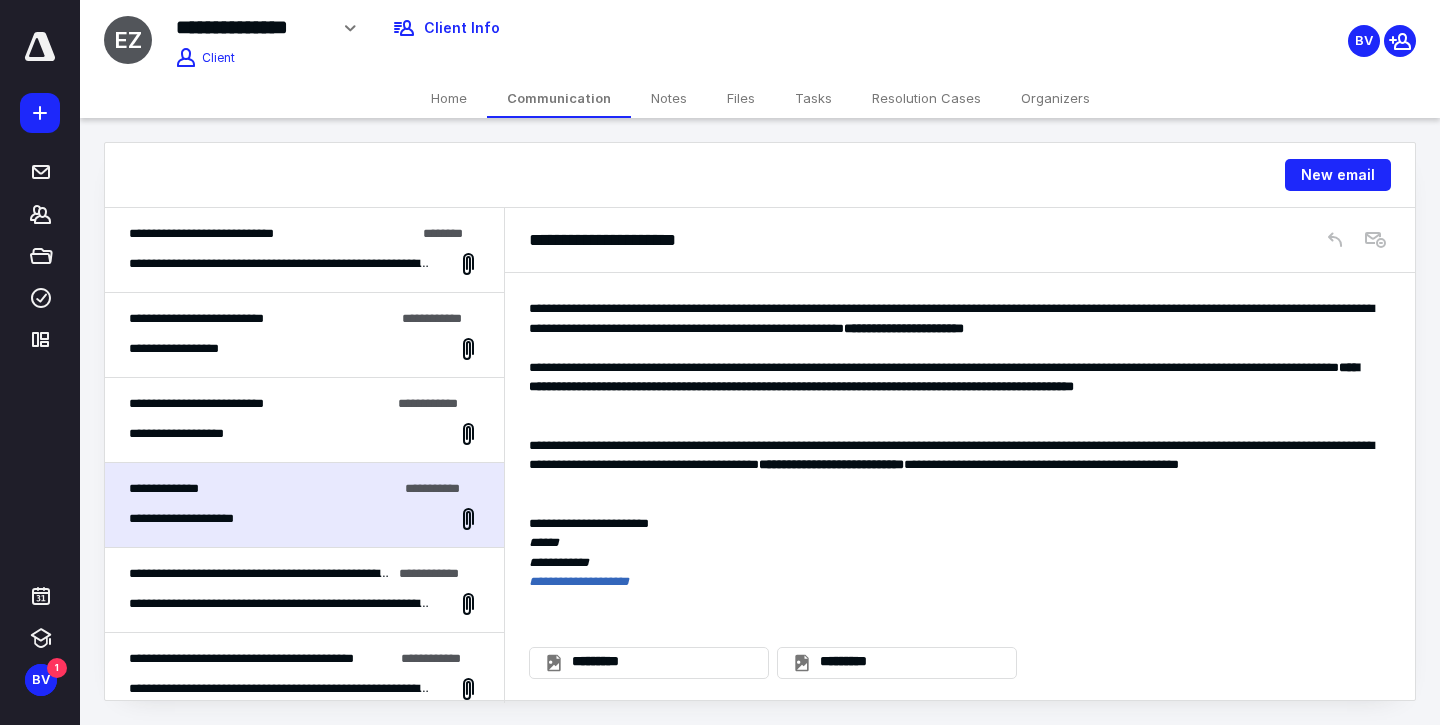 click on "**********" at bounding box center (304, 420) 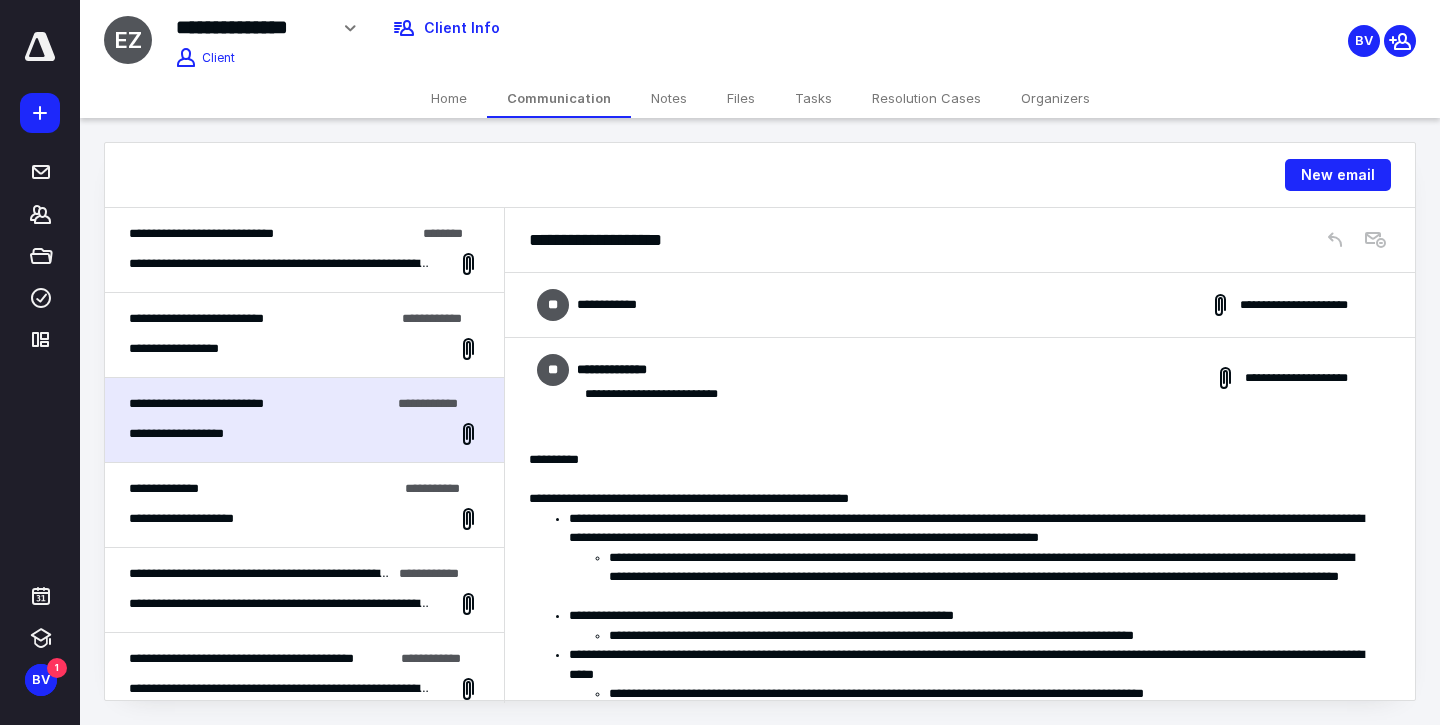 scroll, scrollTop: 892, scrollLeft: 0, axis: vertical 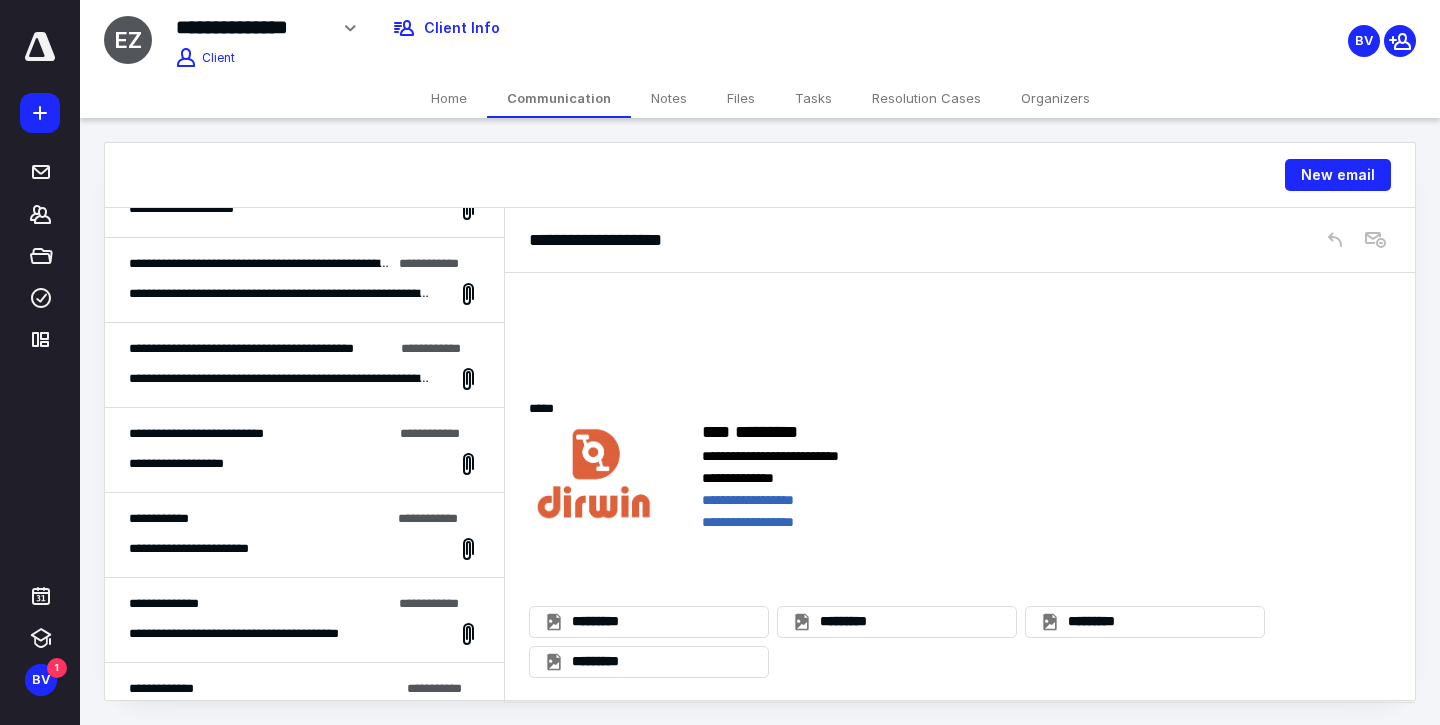 click on "**********" at bounding box center [304, 620] 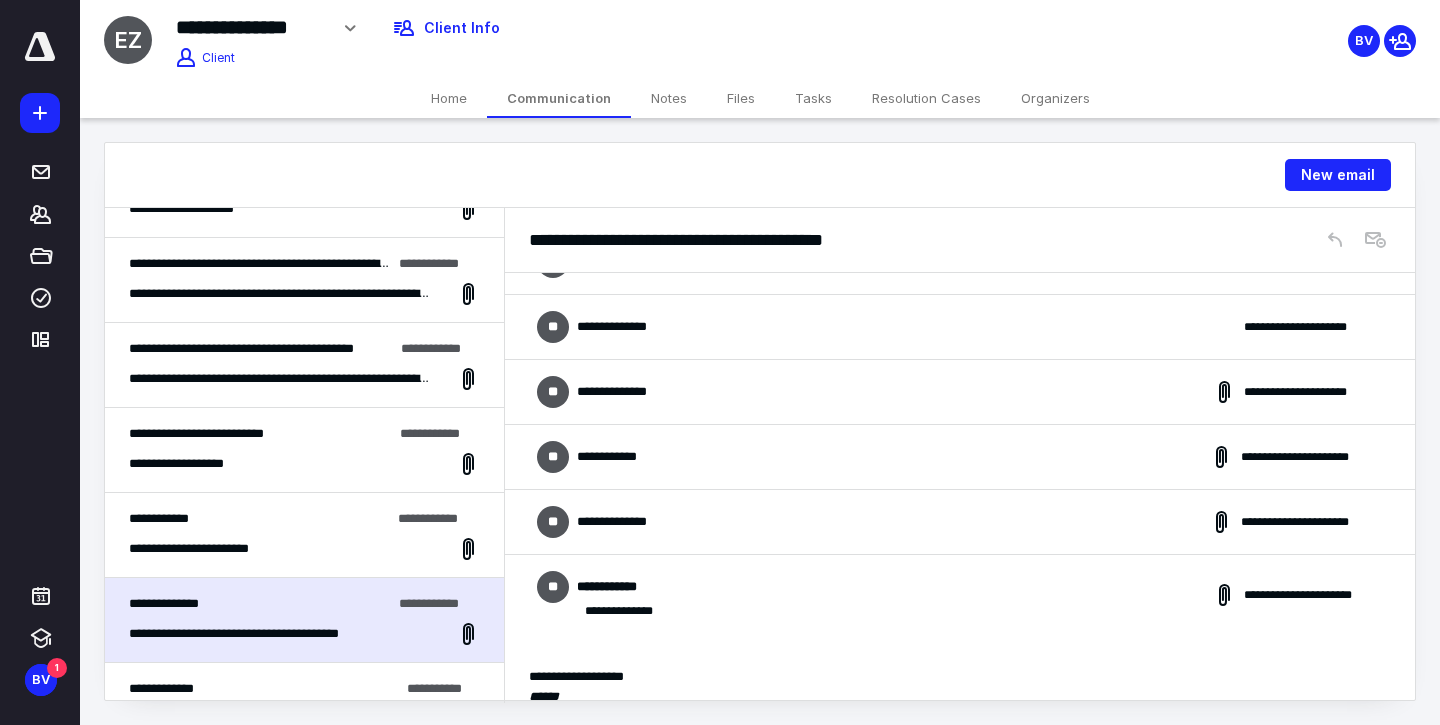 scroll, scrollTop: 307, scrollLeft: 0, axis: vertical 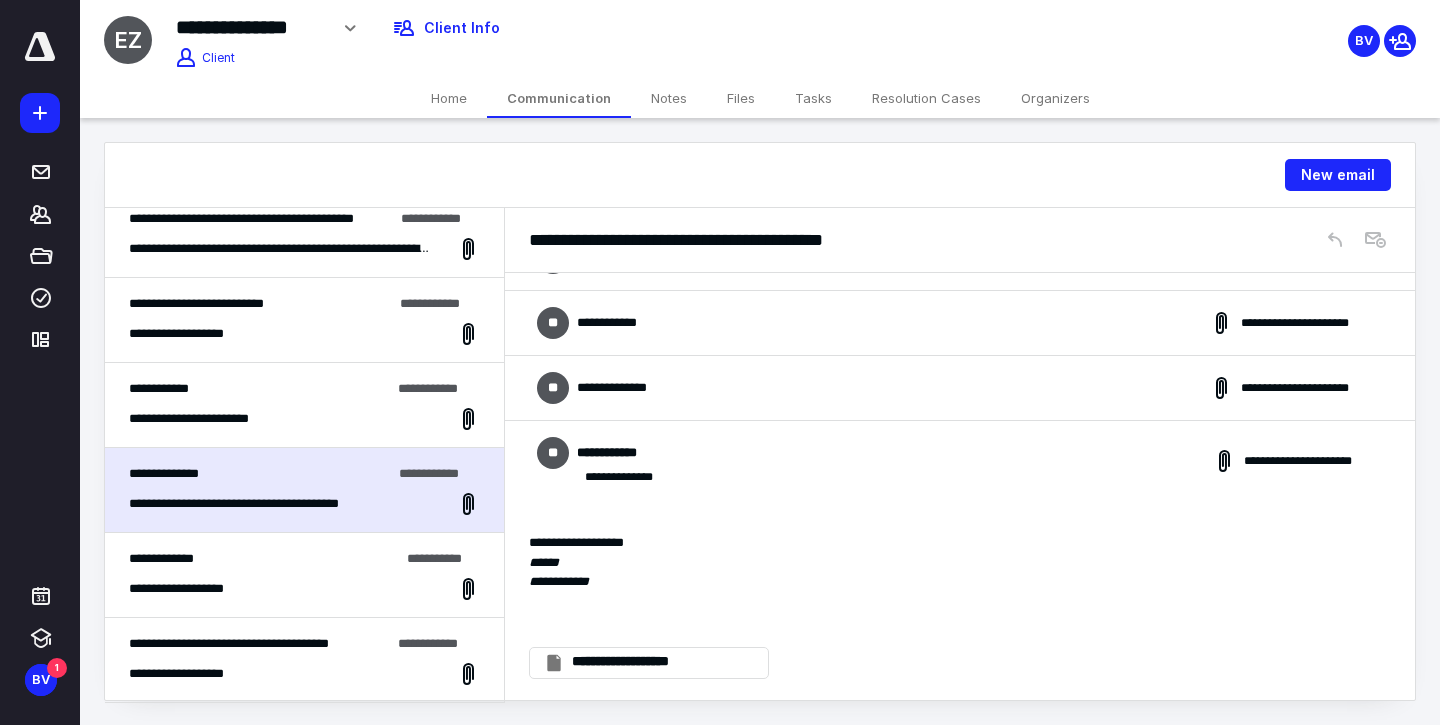 click on "**********" at bounding box center [304, 559] 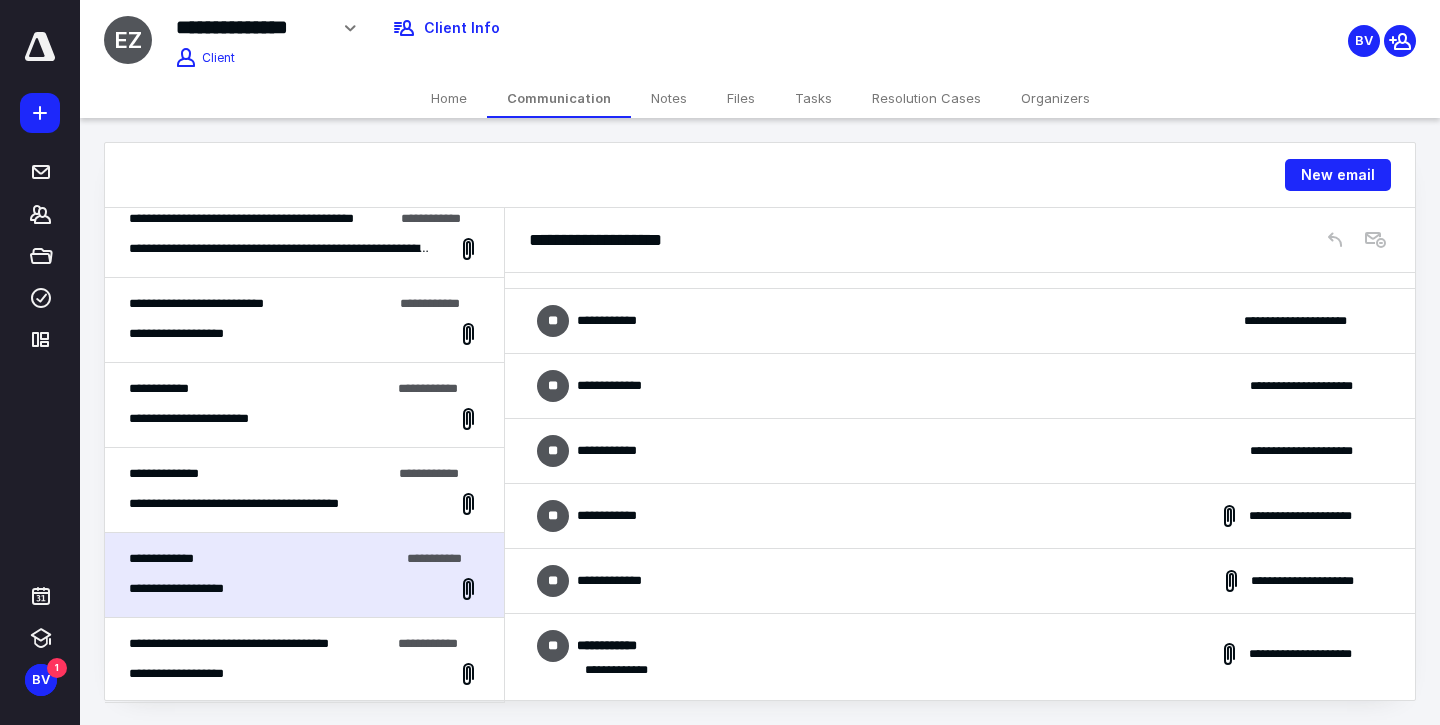 scroll, scrollTop: 243, scrollLeft: 0, axis: vertical 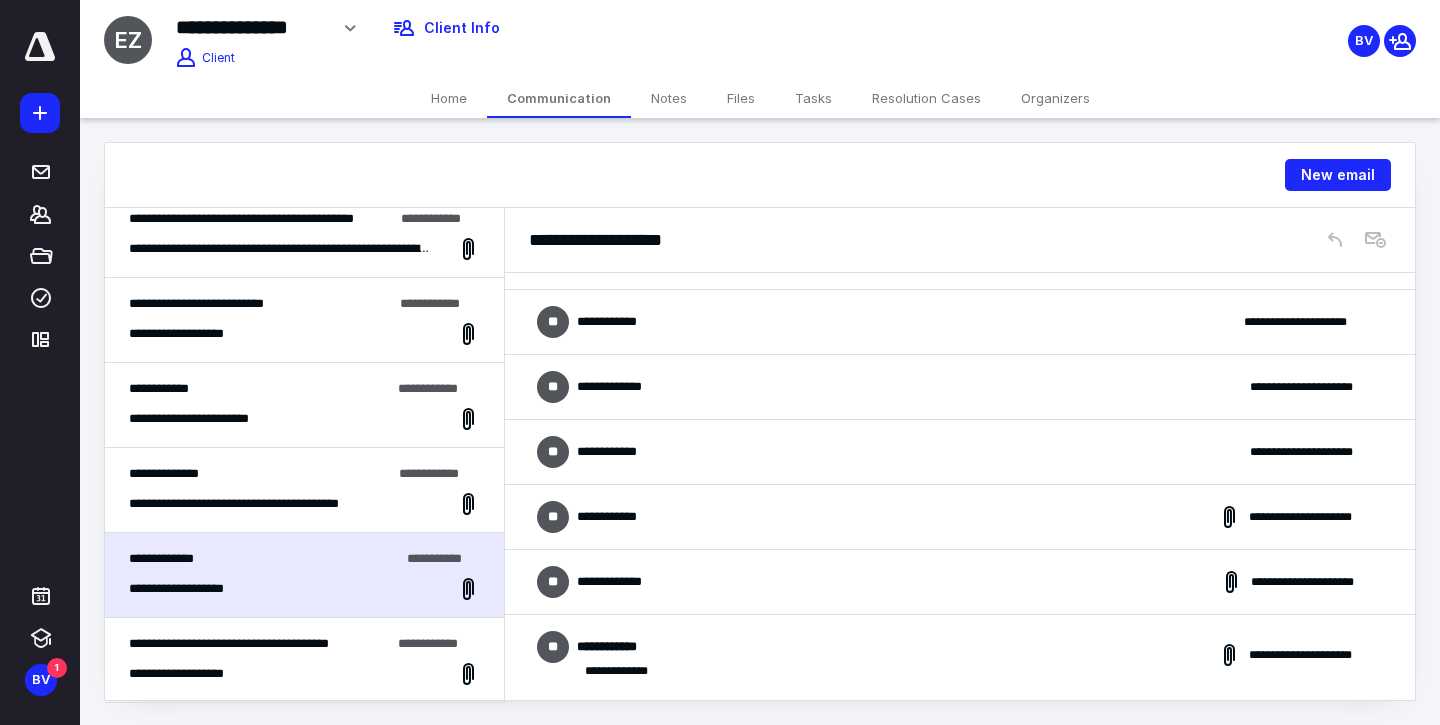 click on "**********" at bounding box center [960, 582] 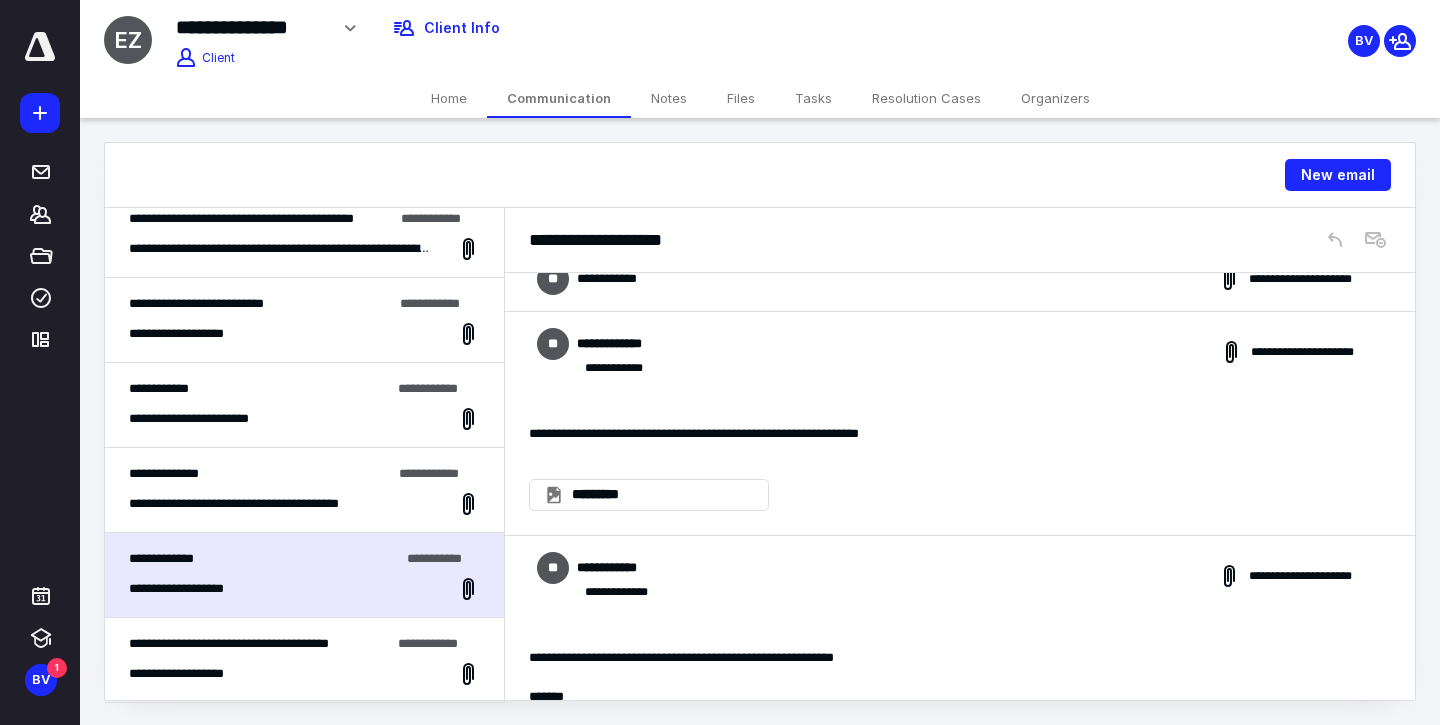scroll, scrollTop: 635, scrollLeft: 0, axis: vertical 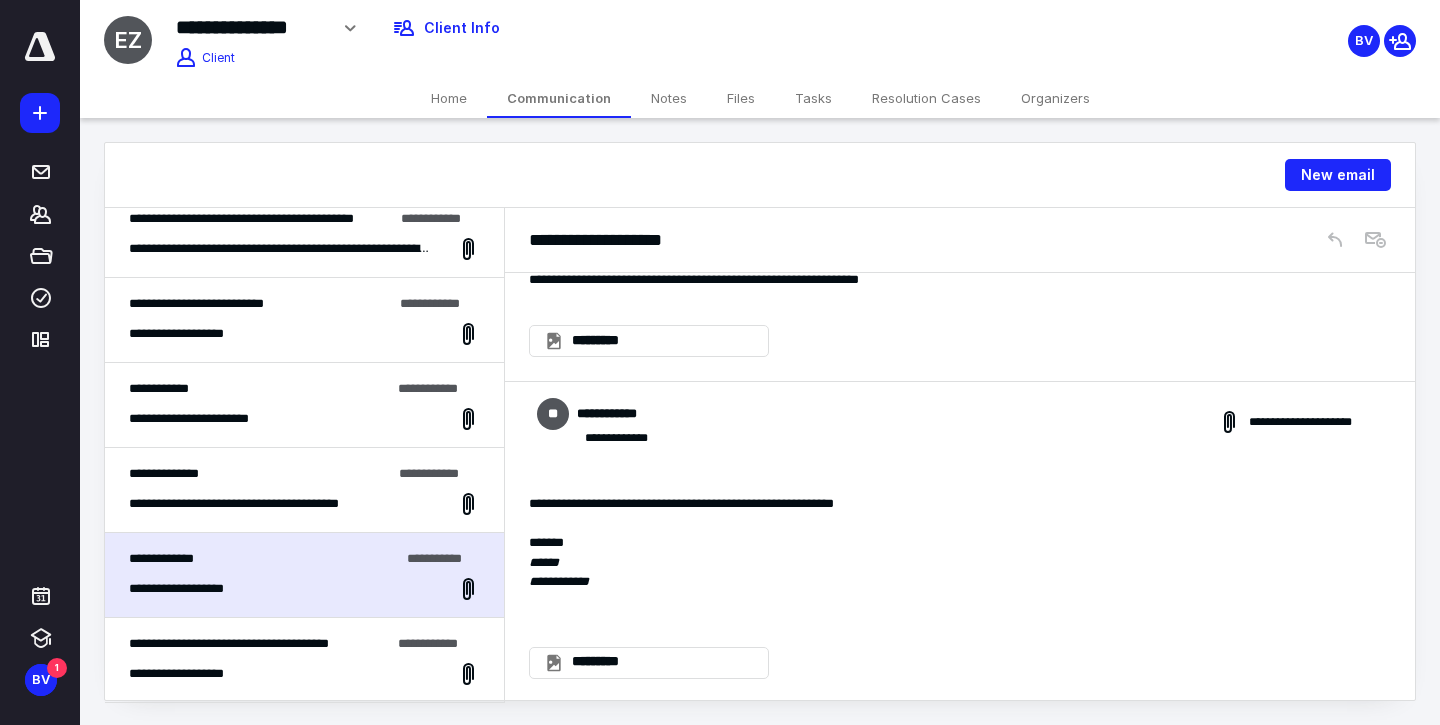 click on "**********" at bounding box center (260, 474) 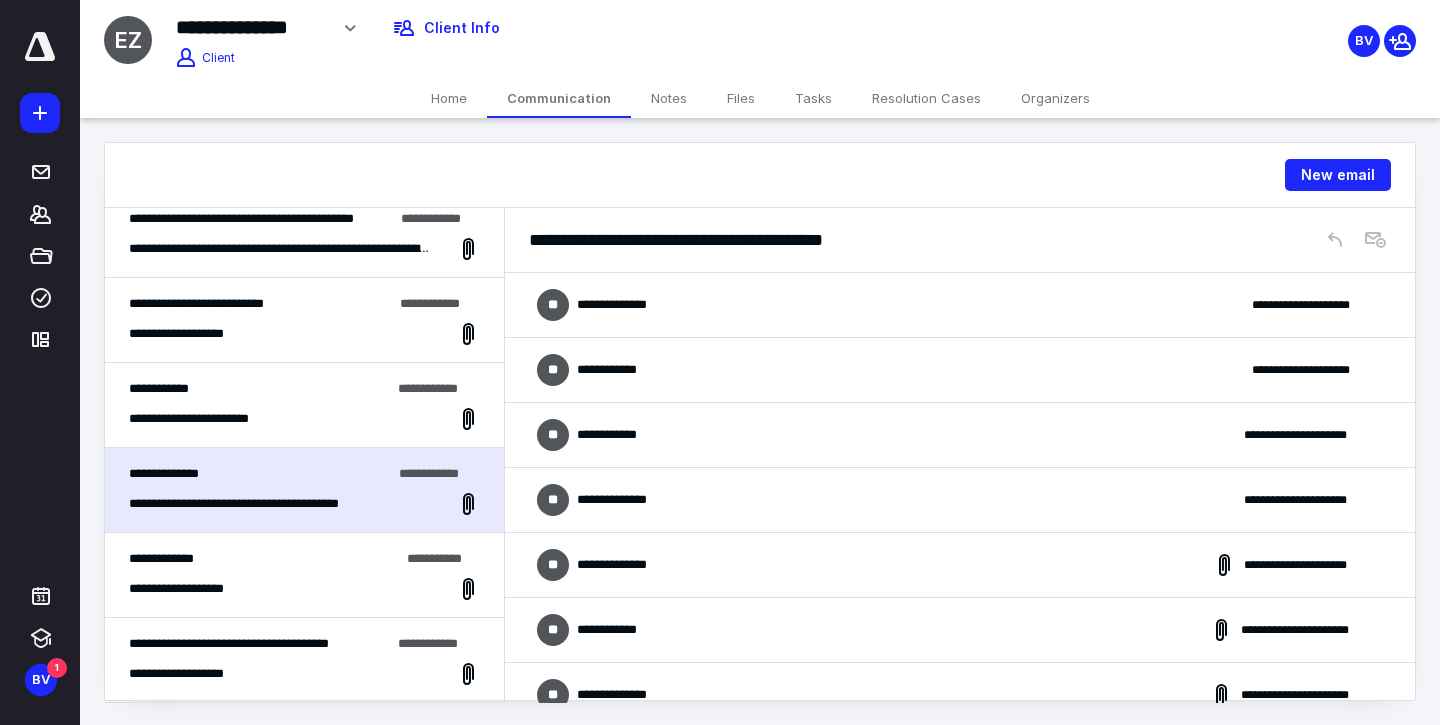 scroll, scrollTop: 0, scrollLeft: 0, axis: both 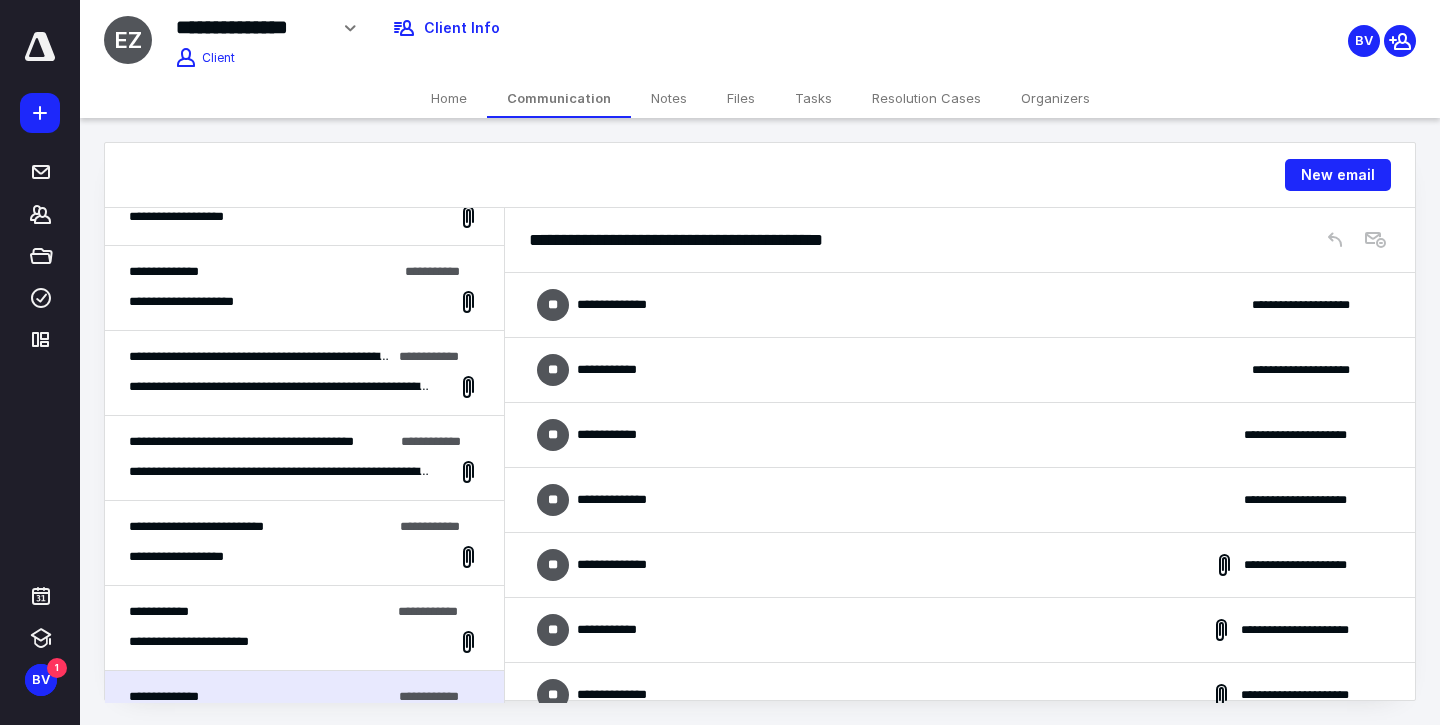 click on "**********" at bounding box center (281, 387) 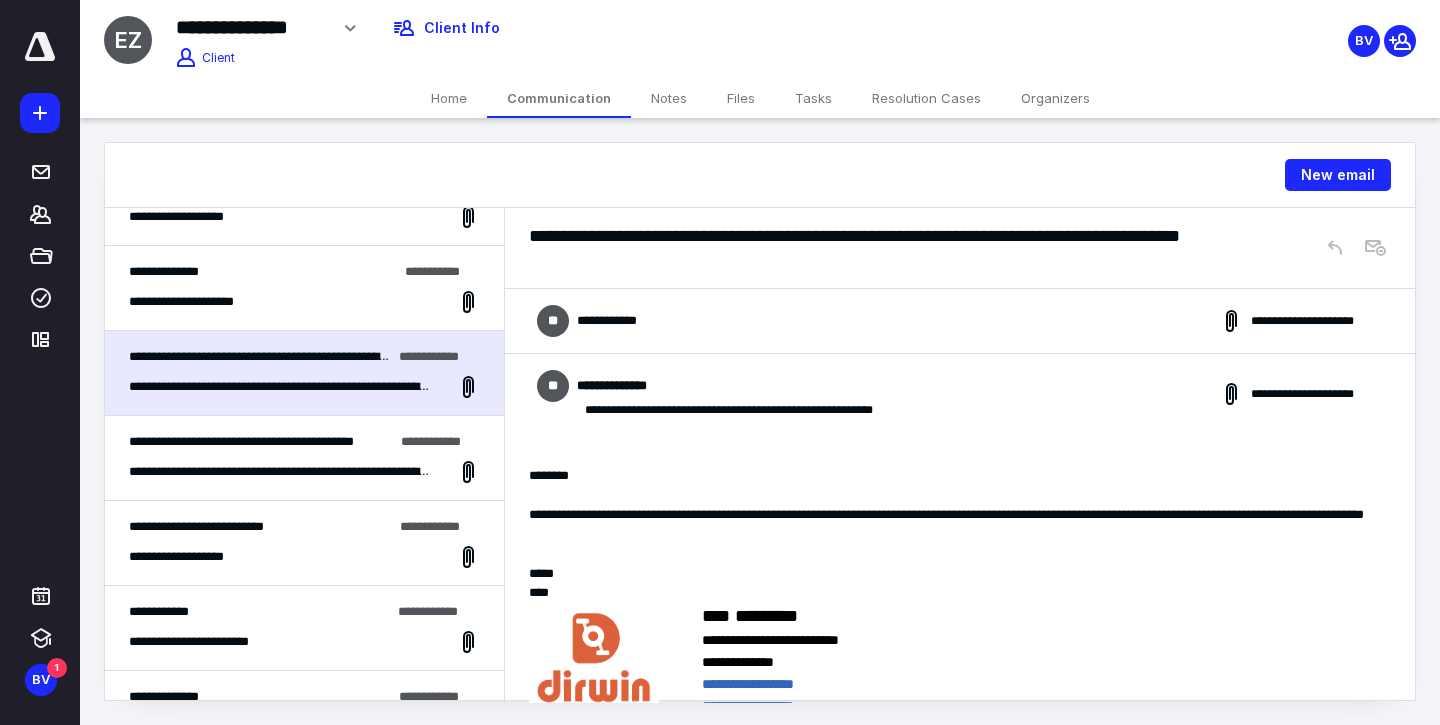 scroll, scrollTop: 184, scrollLeft: 0, axis: vertical 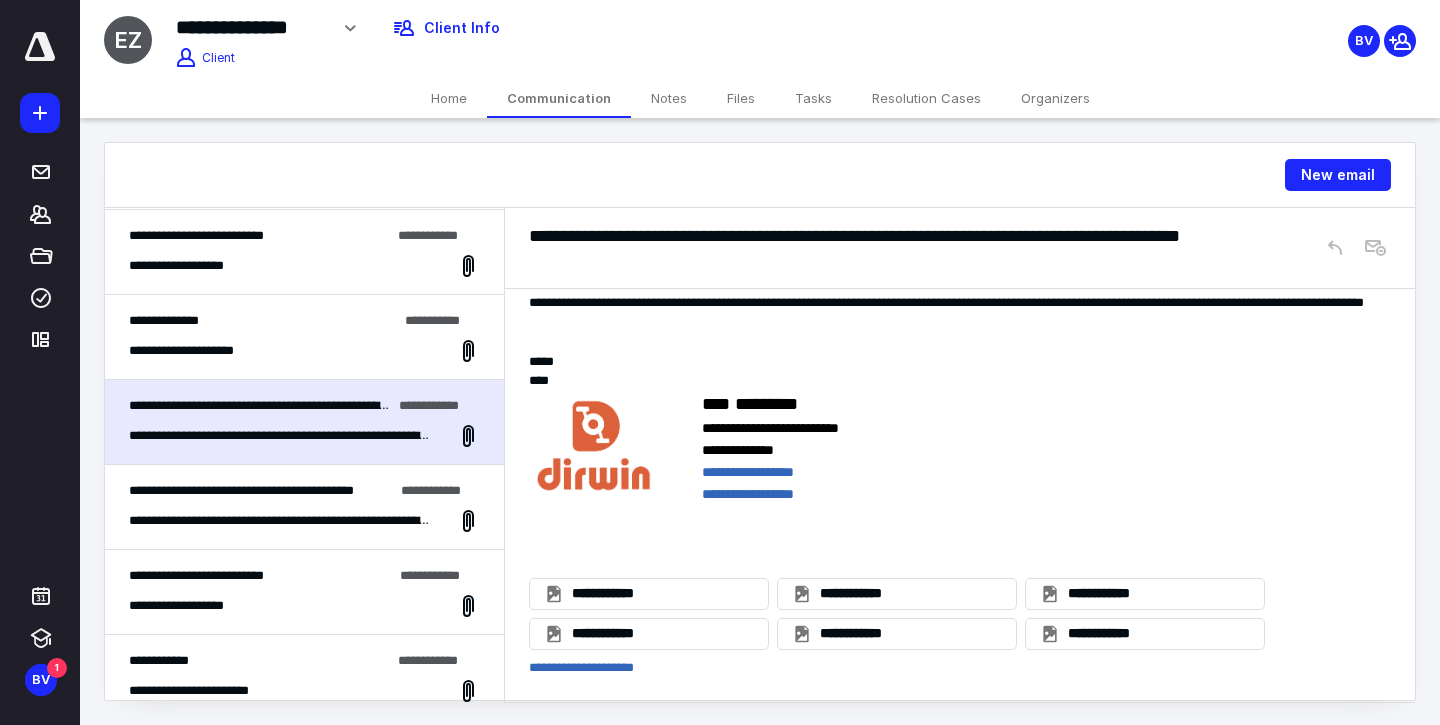 click on "**********" at bounding box center (960, 470) 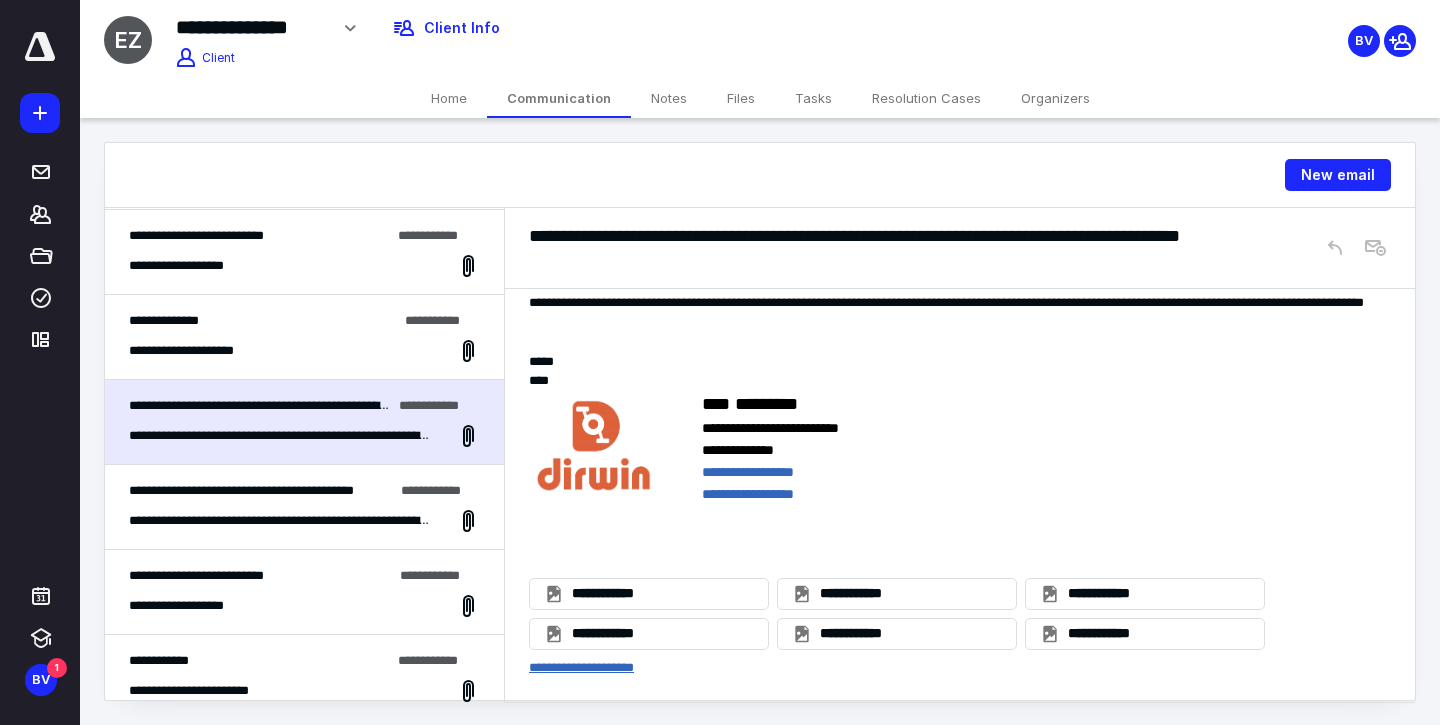 click on "**********" at bounding box center [581, 667] 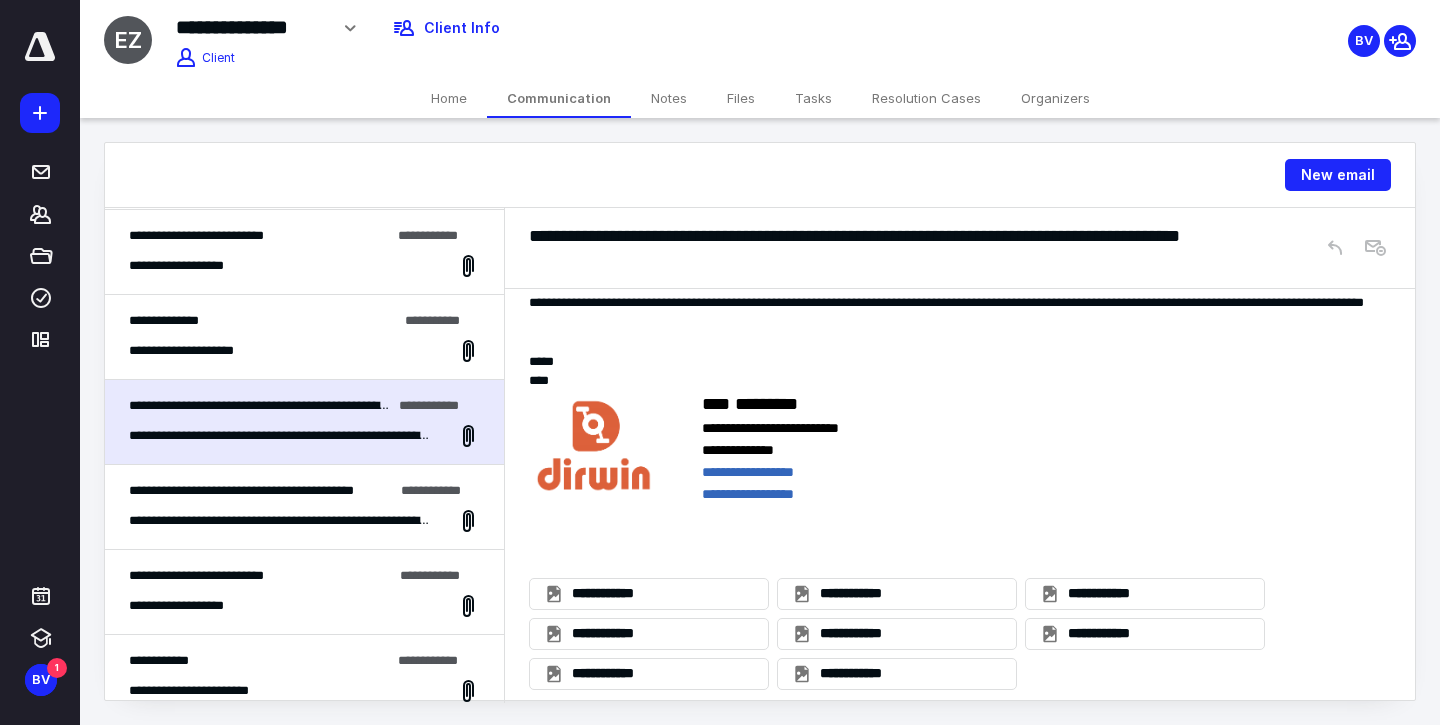 scroll, scrollTop: 252, scrollLeft: 0, axis: vertical 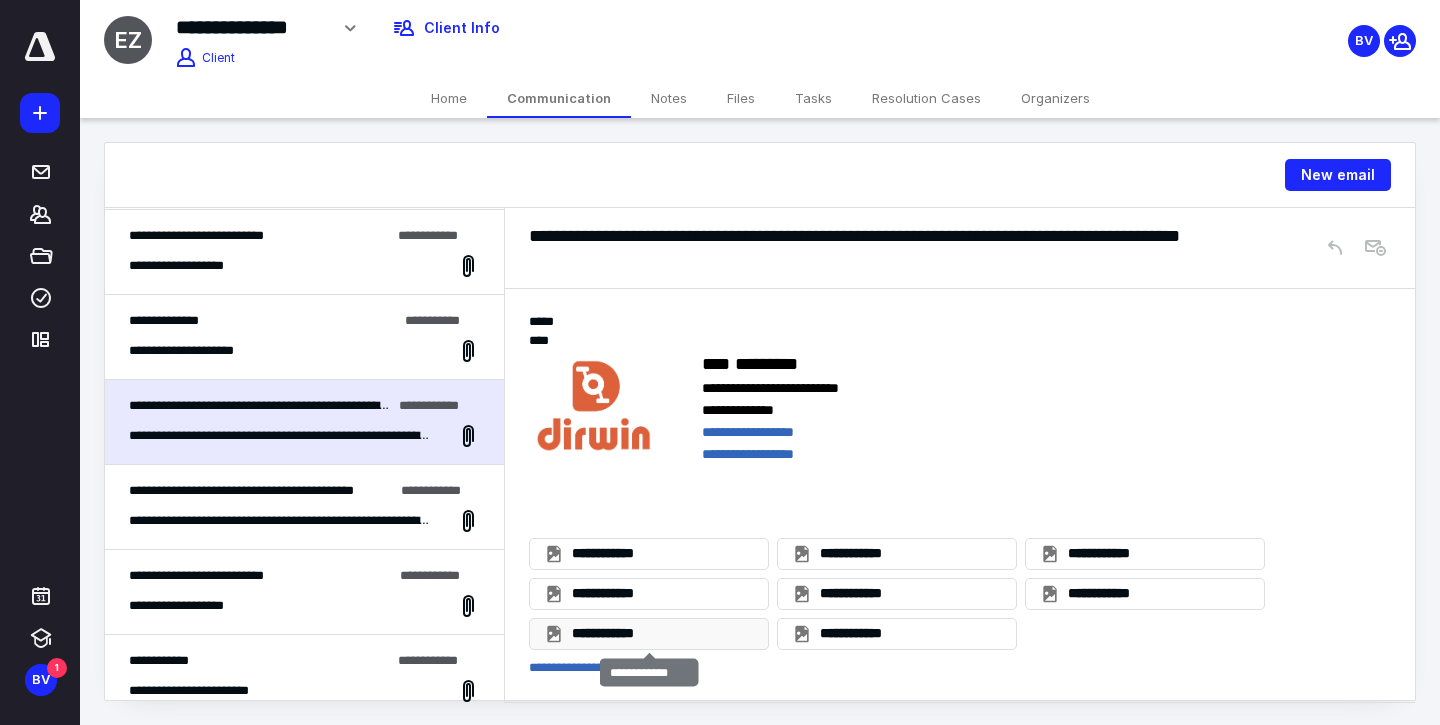 click on "**********" at bounding box center (661, 634) 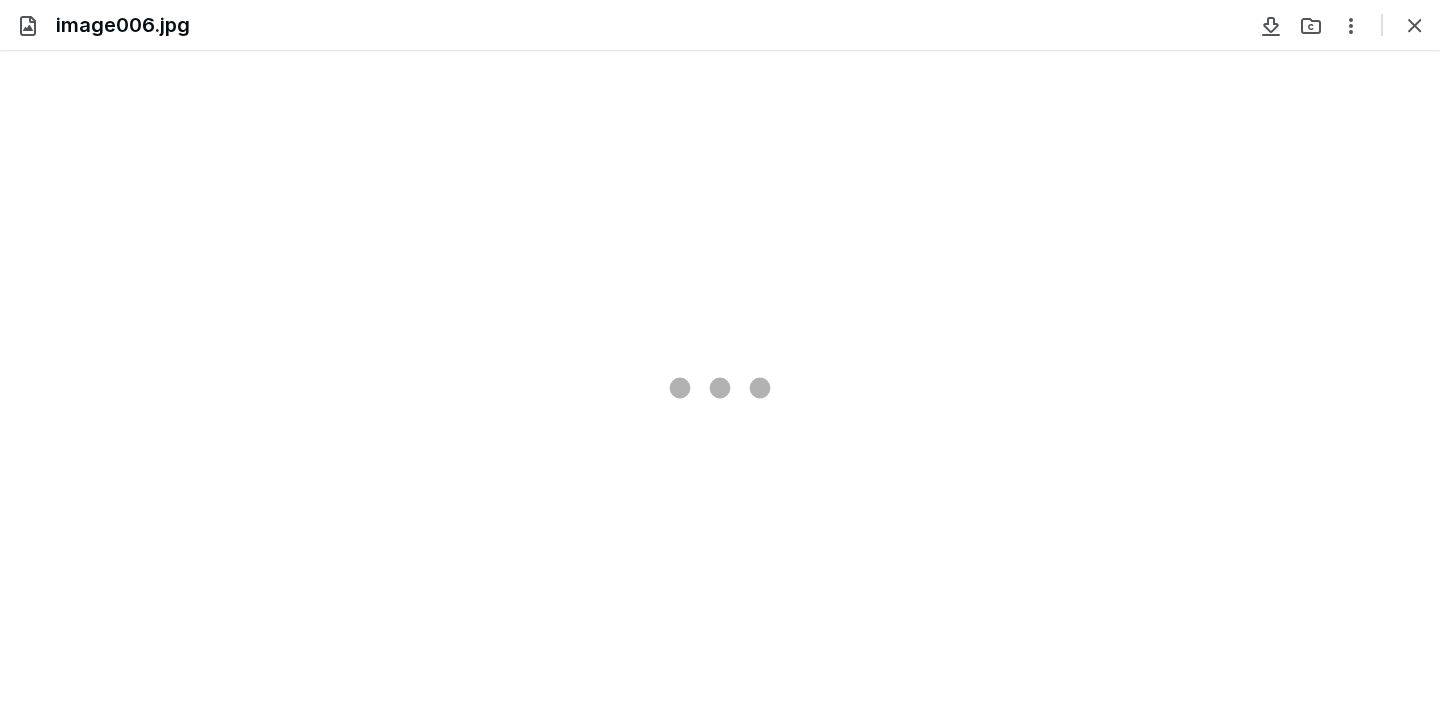 scroll, scrollTop: 0, scrollLeft: 0, axis: both 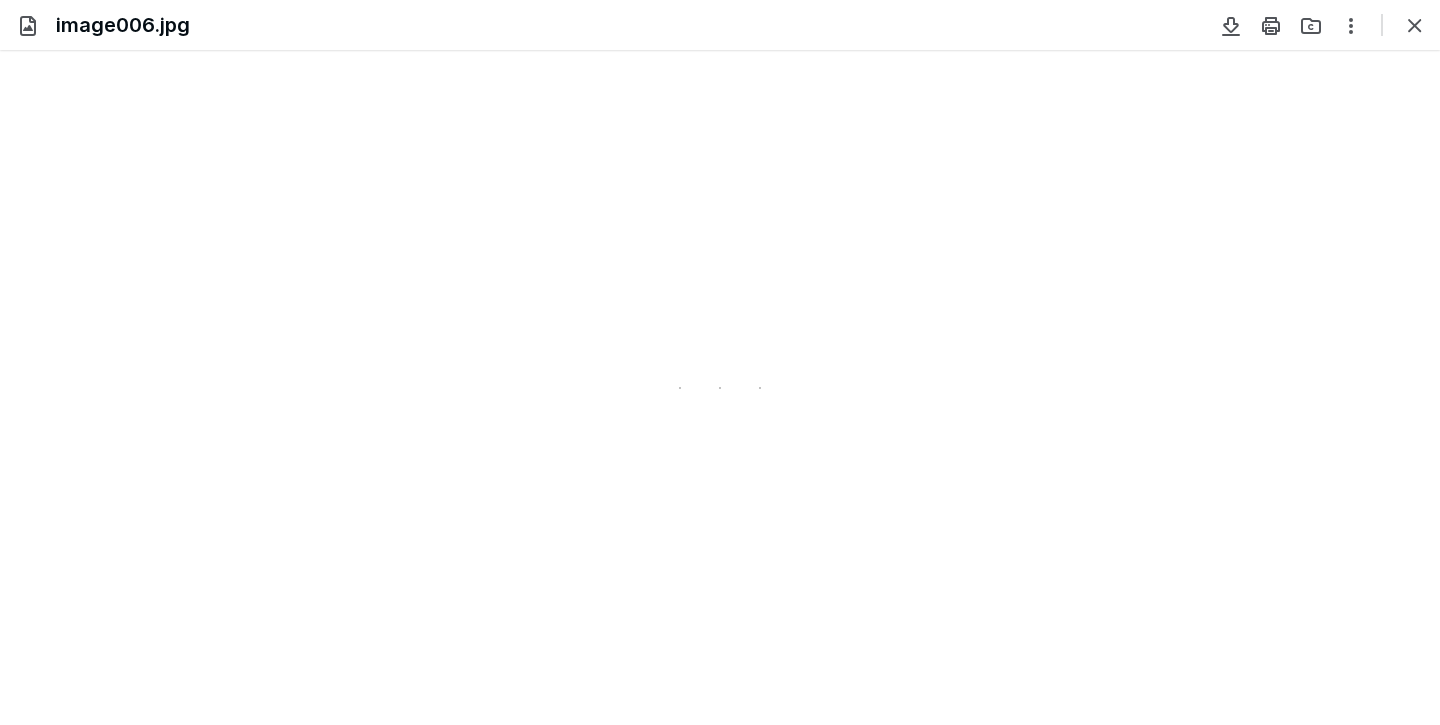 type on "104" 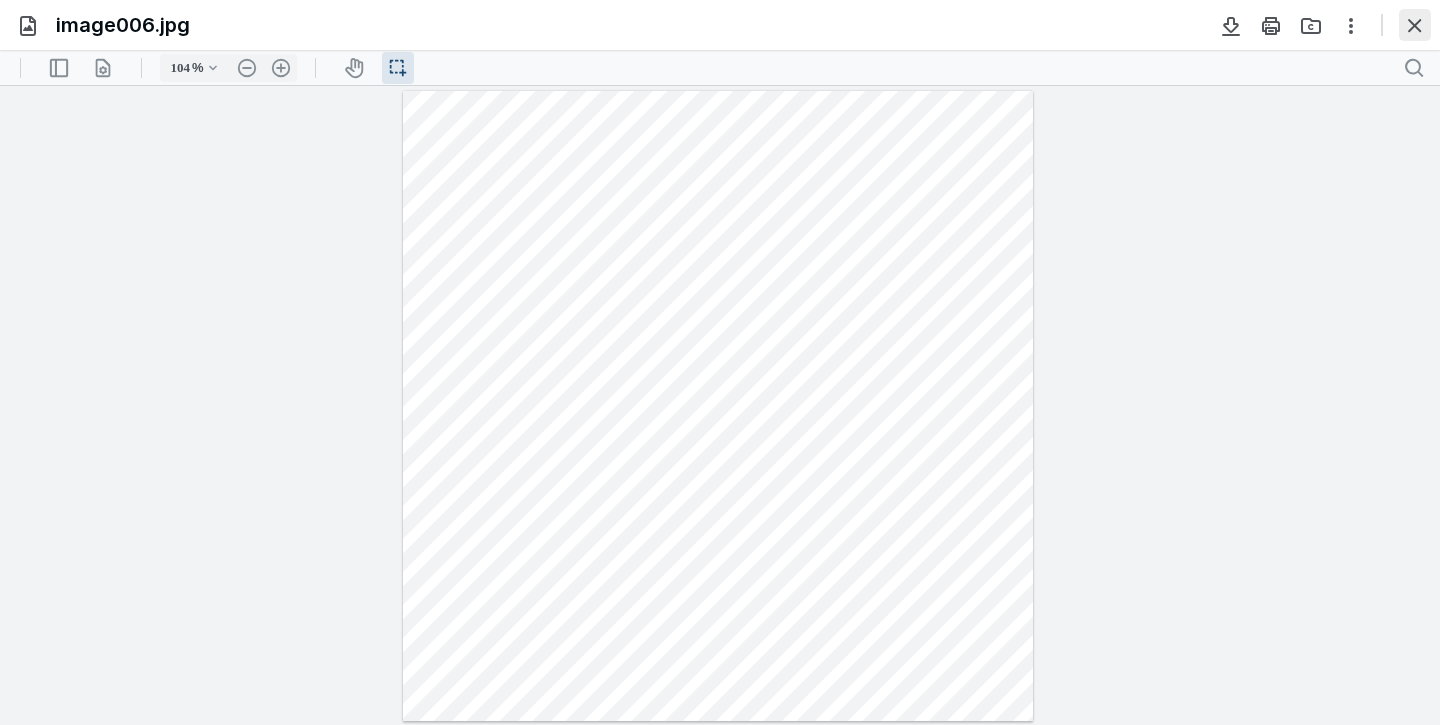 click at bounding box center [1415, 25] 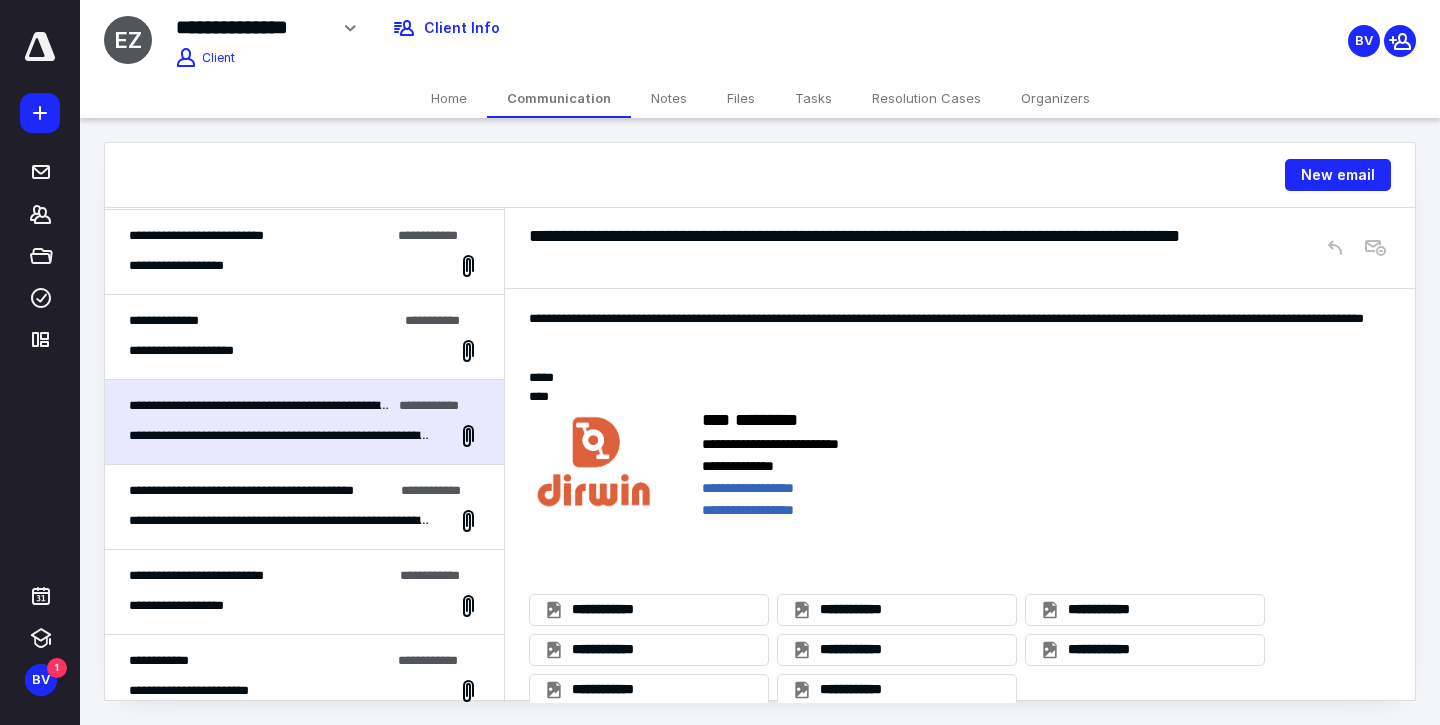 scroll, scrollTop: 195, scrollLeft: 0, axis: vertical 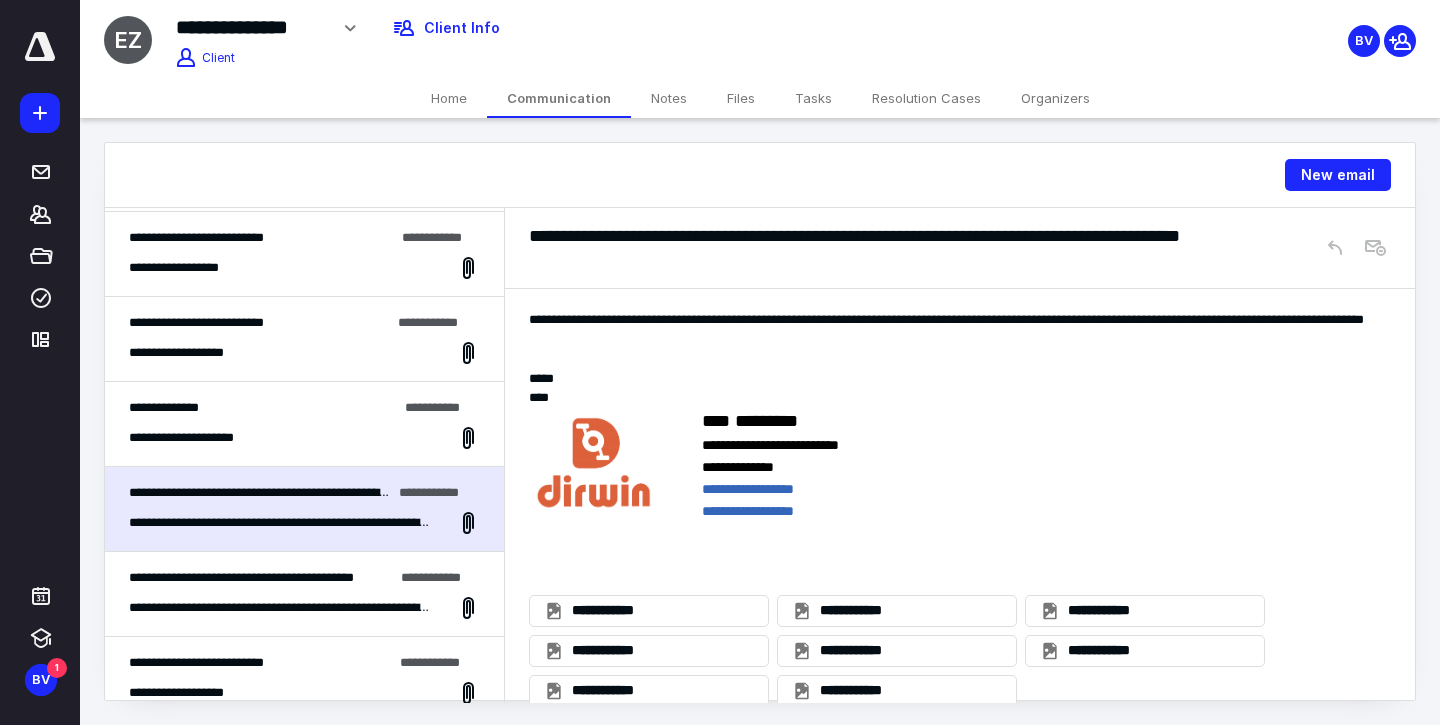 click on "**********" at bounding box center [259, 323] 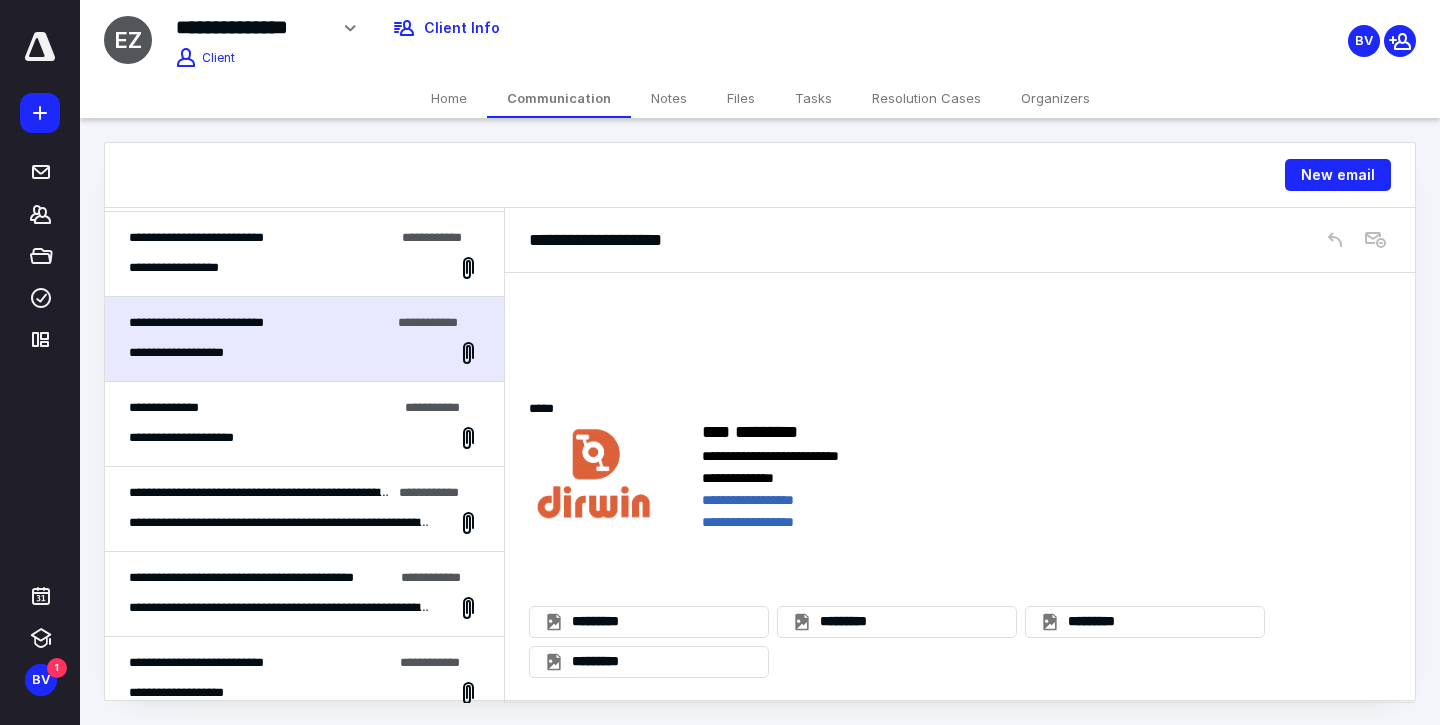 click on "**********" at bounding box center [261, 238] 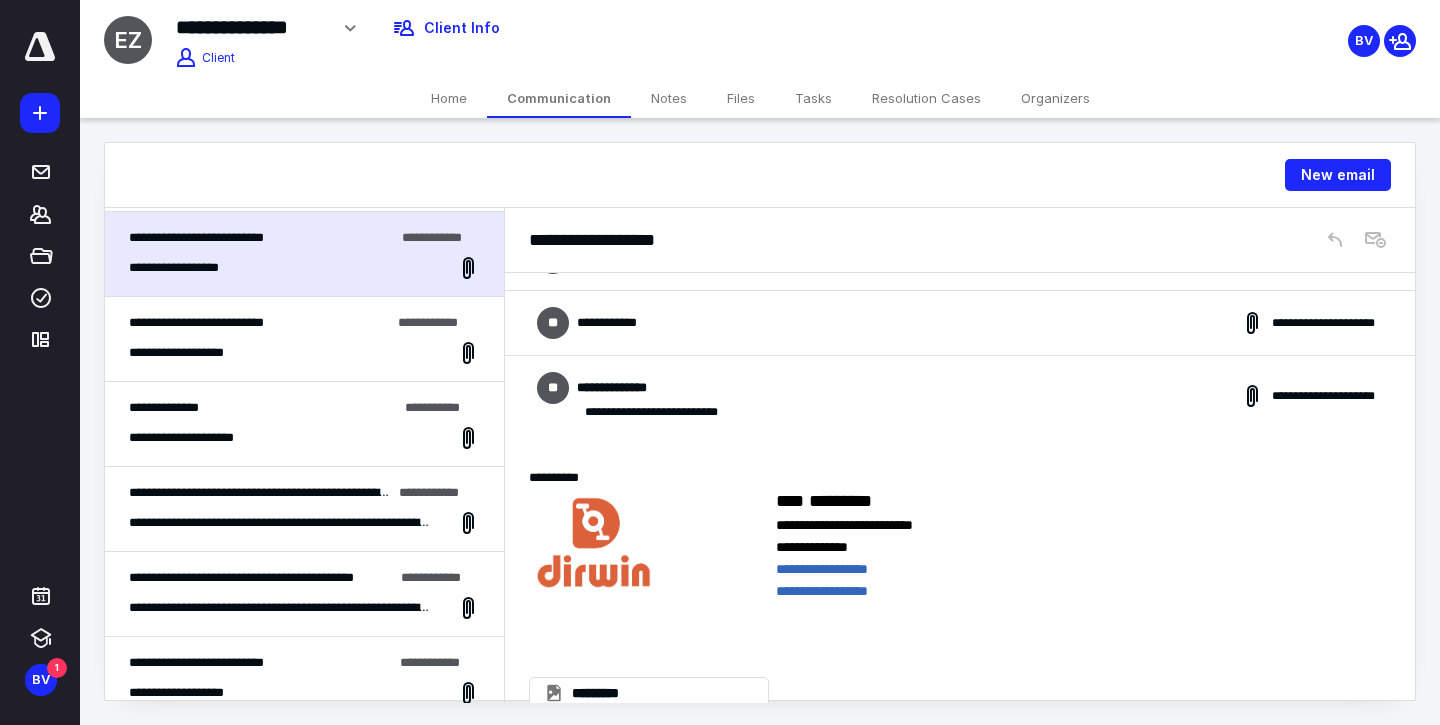 scroll, scrollTop: 921, scrollLeft: 0, axis: vertical 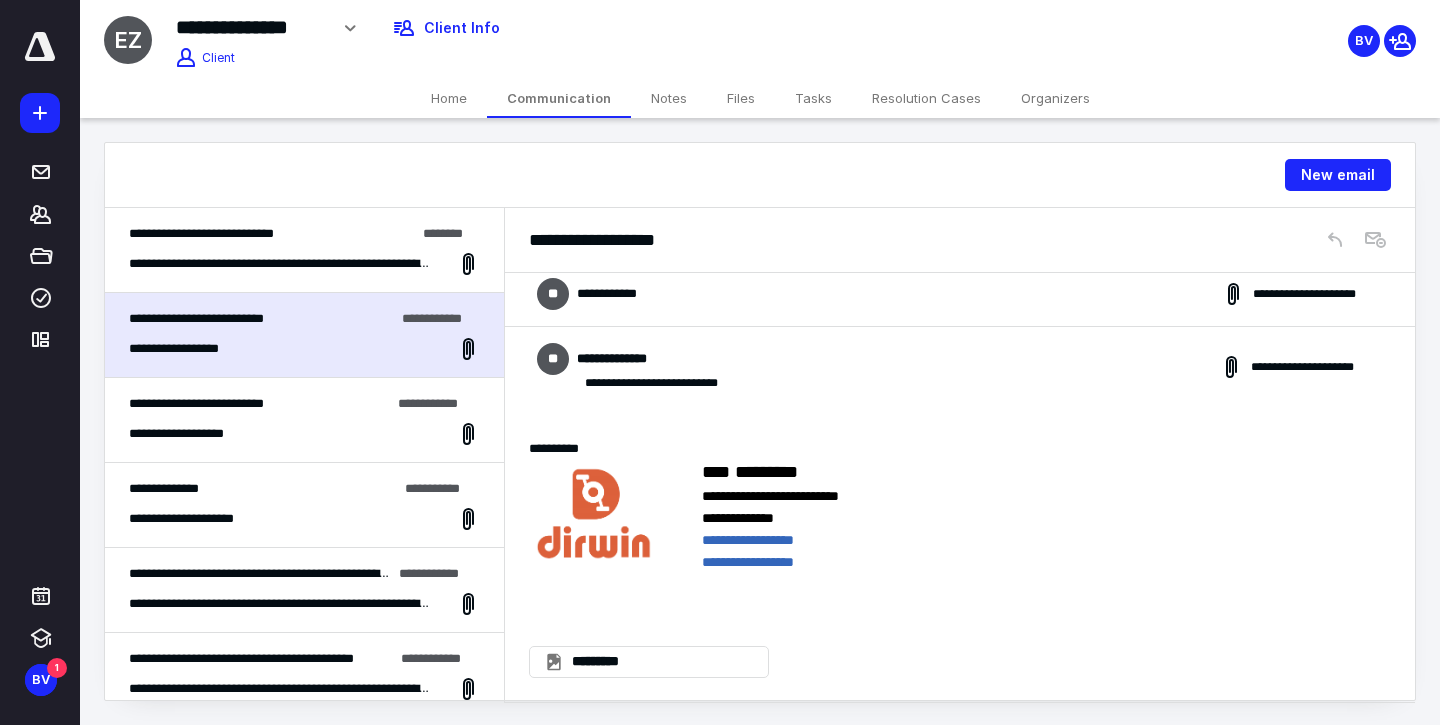 click on "**********" at bounding box center [272, 234] 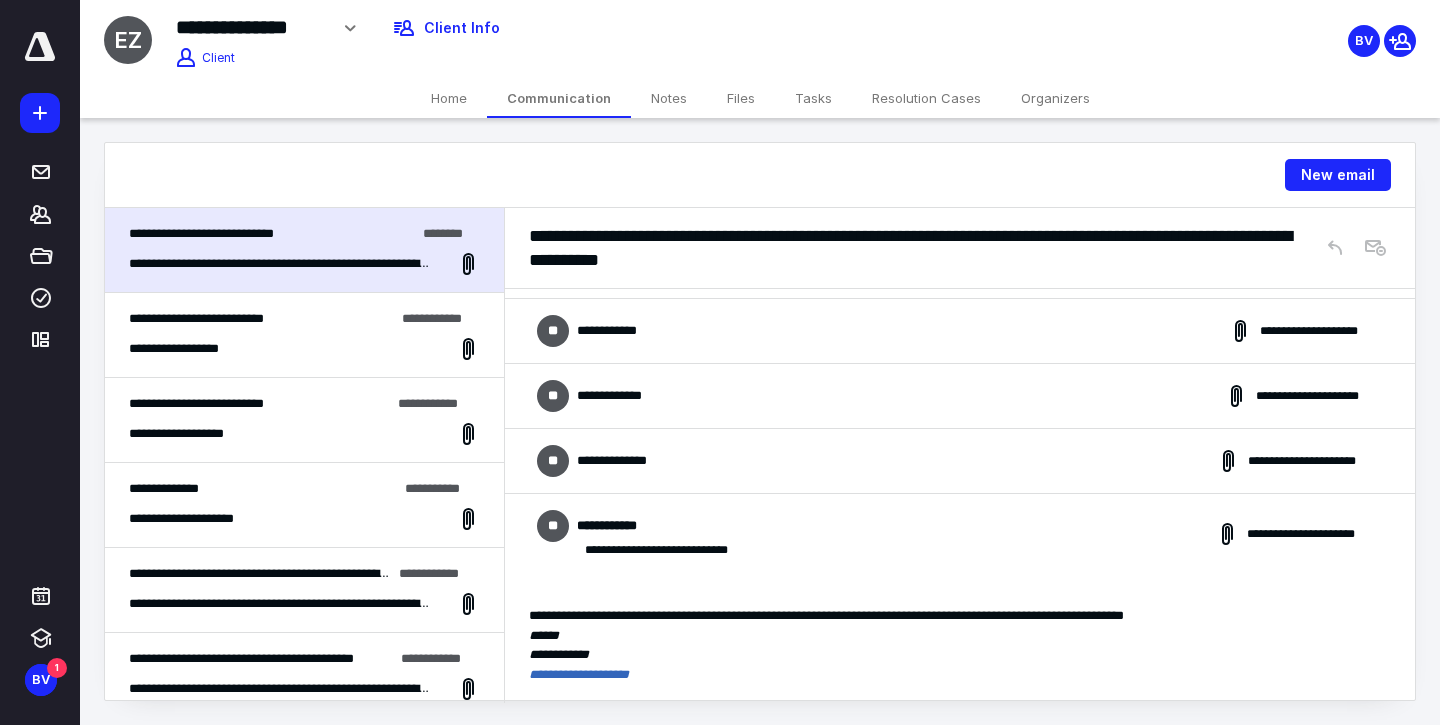 scroll, scrollTop: 380, scrollLeft: 0, axis: vertical 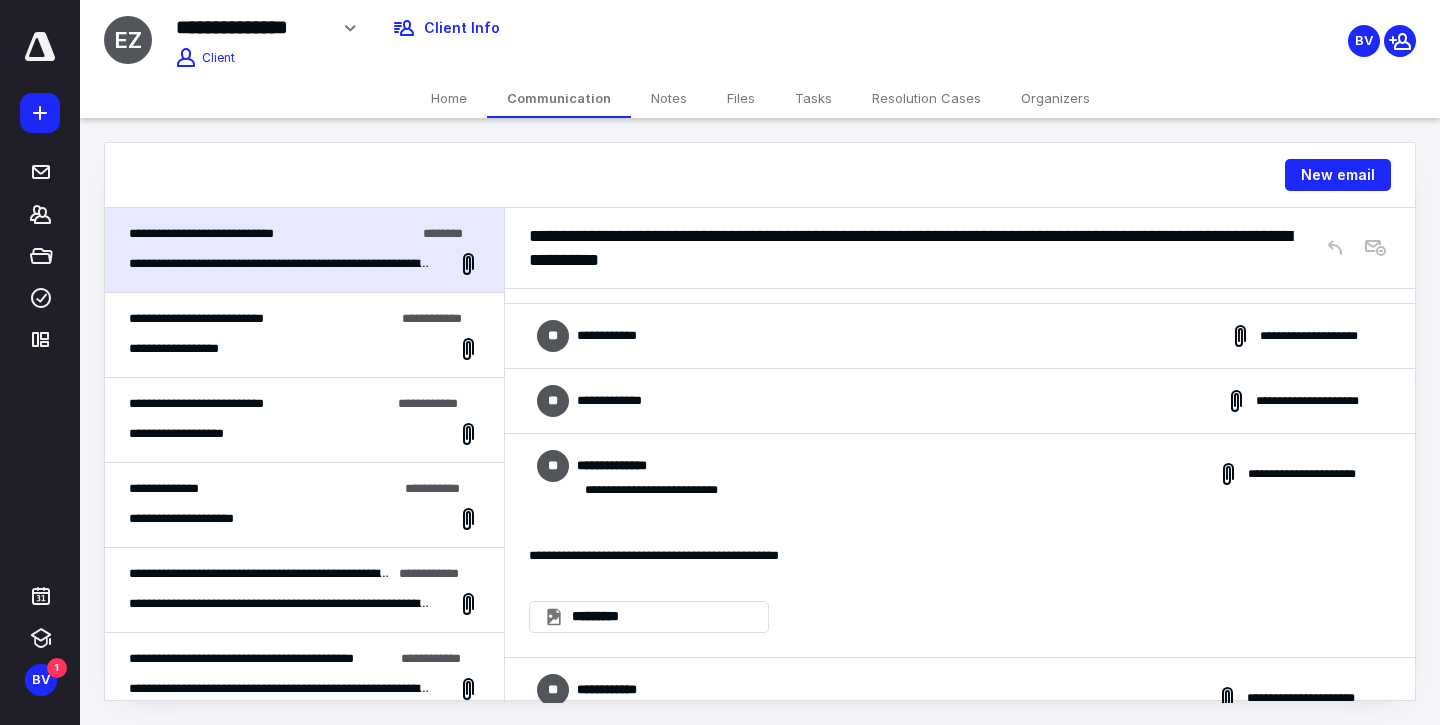 click on "**********" at bounding box center [960, 401] 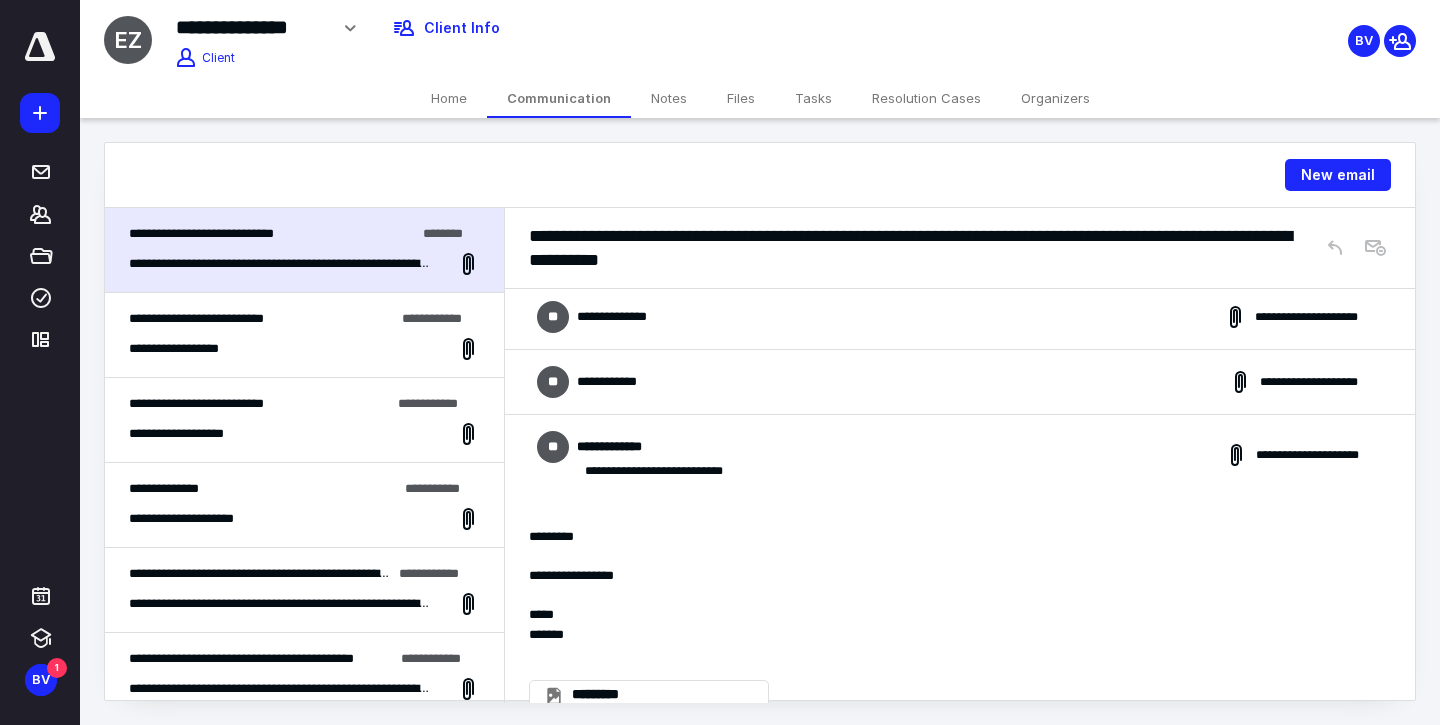 scroll, scrollTop: 320, scrollLeft: 0, axis: vertical 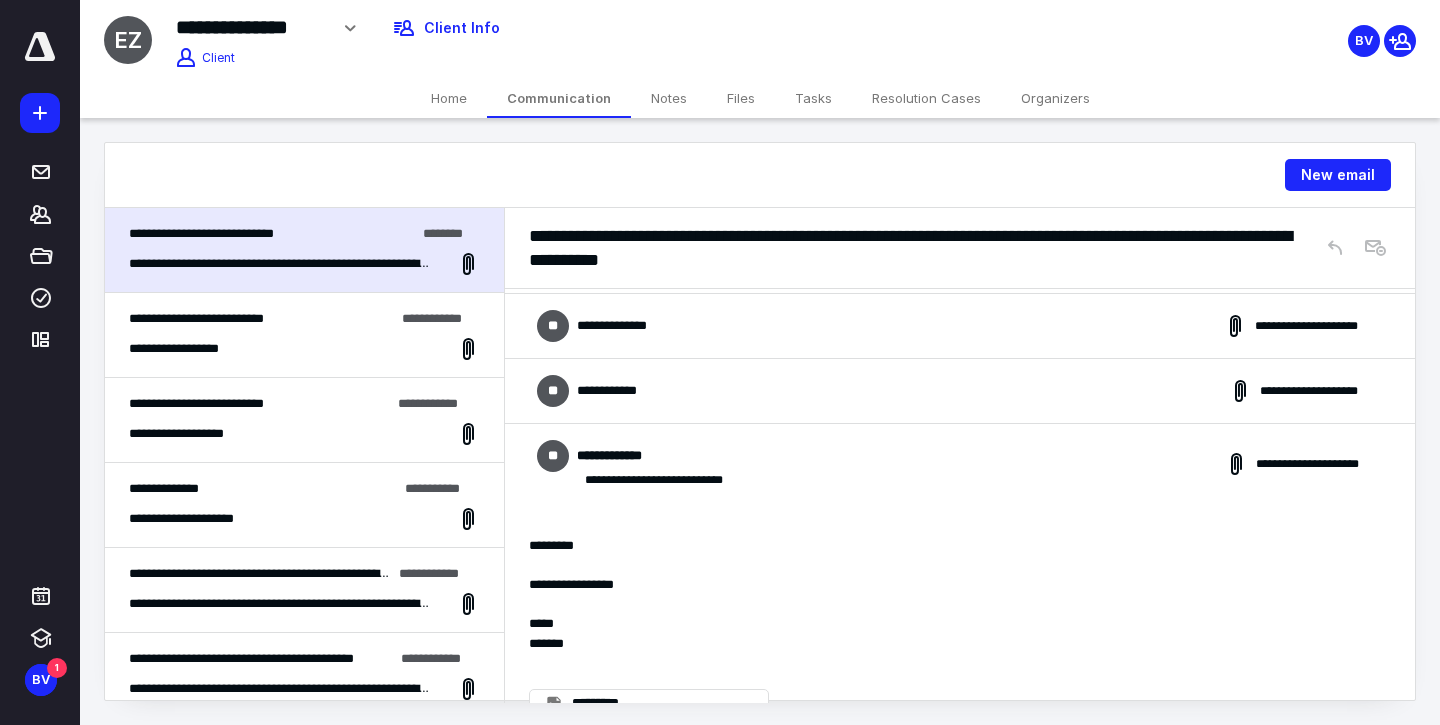 click on "**********" at bounding box center [960, 391] 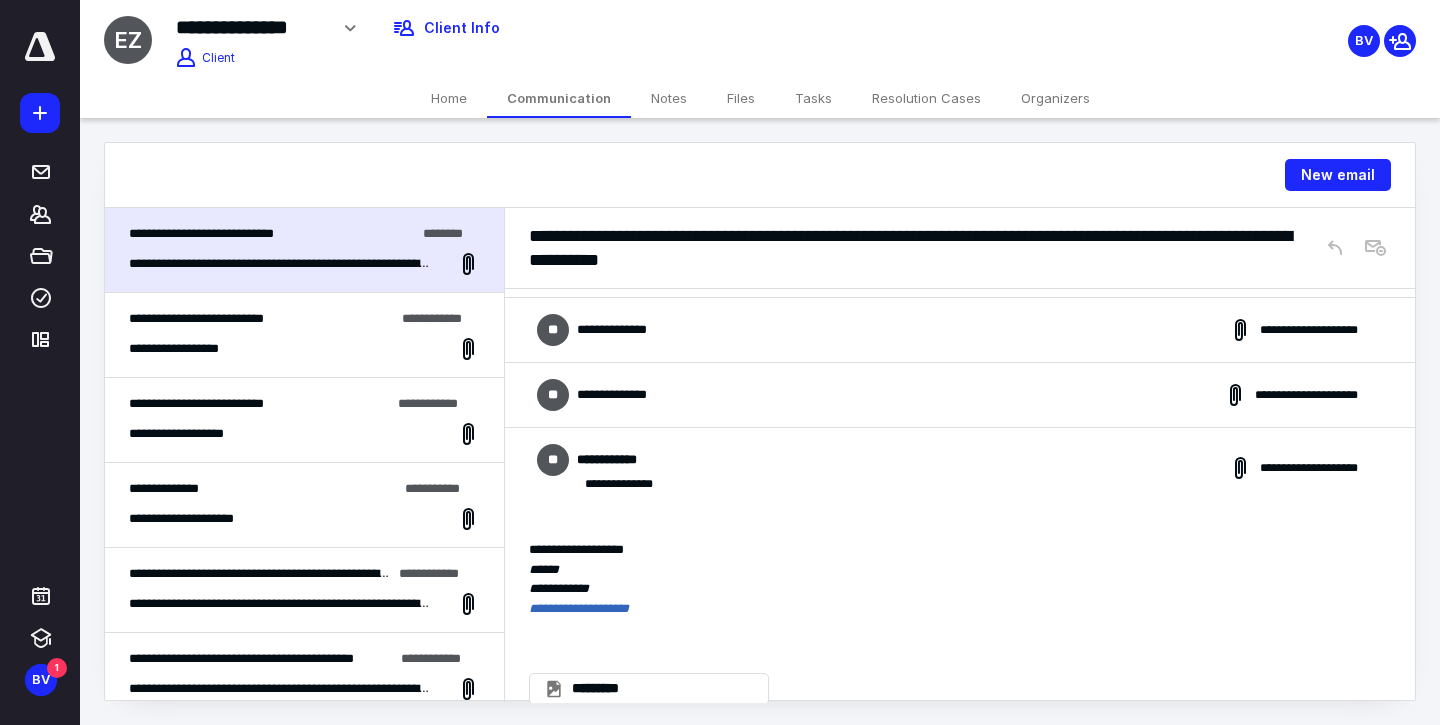 scroll, scrollTop: 243, scrollLeft: 0, axis: vertical 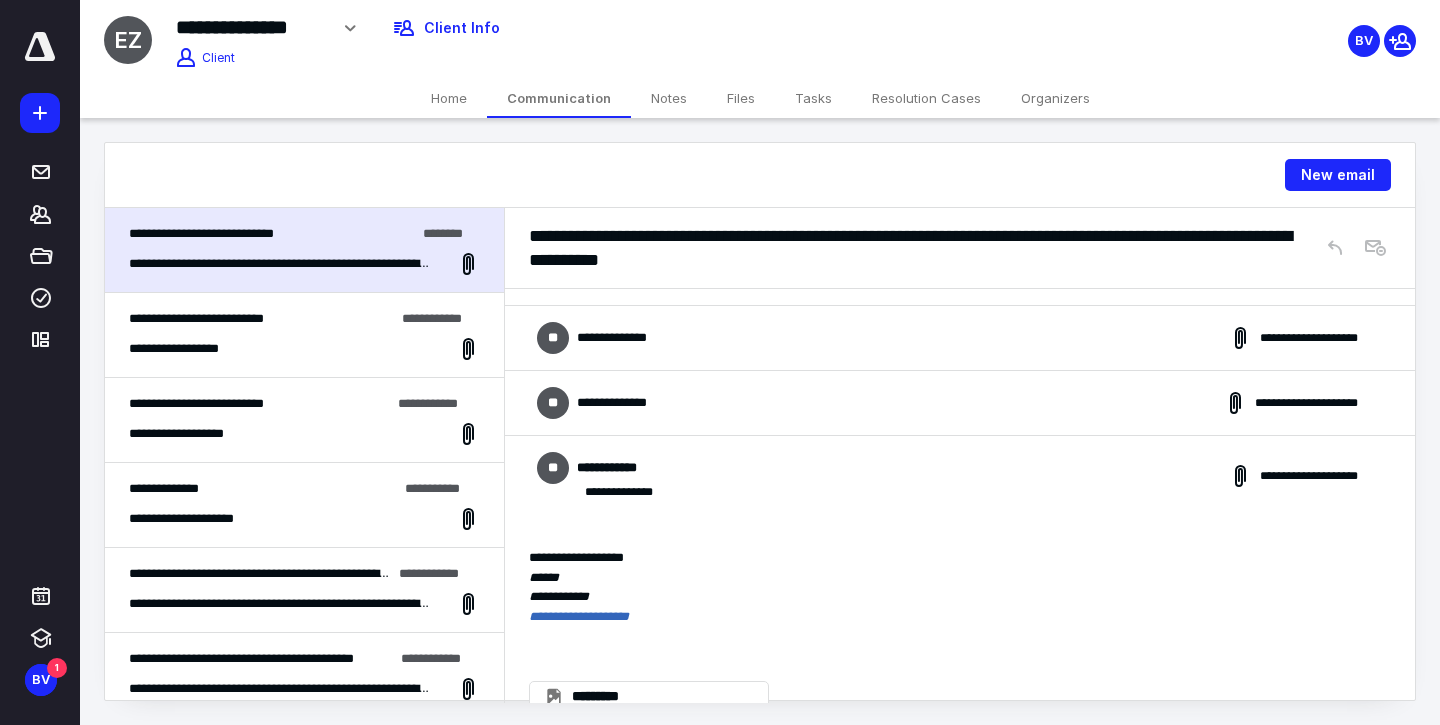 click on "**********" at bounding box center [960, 403] 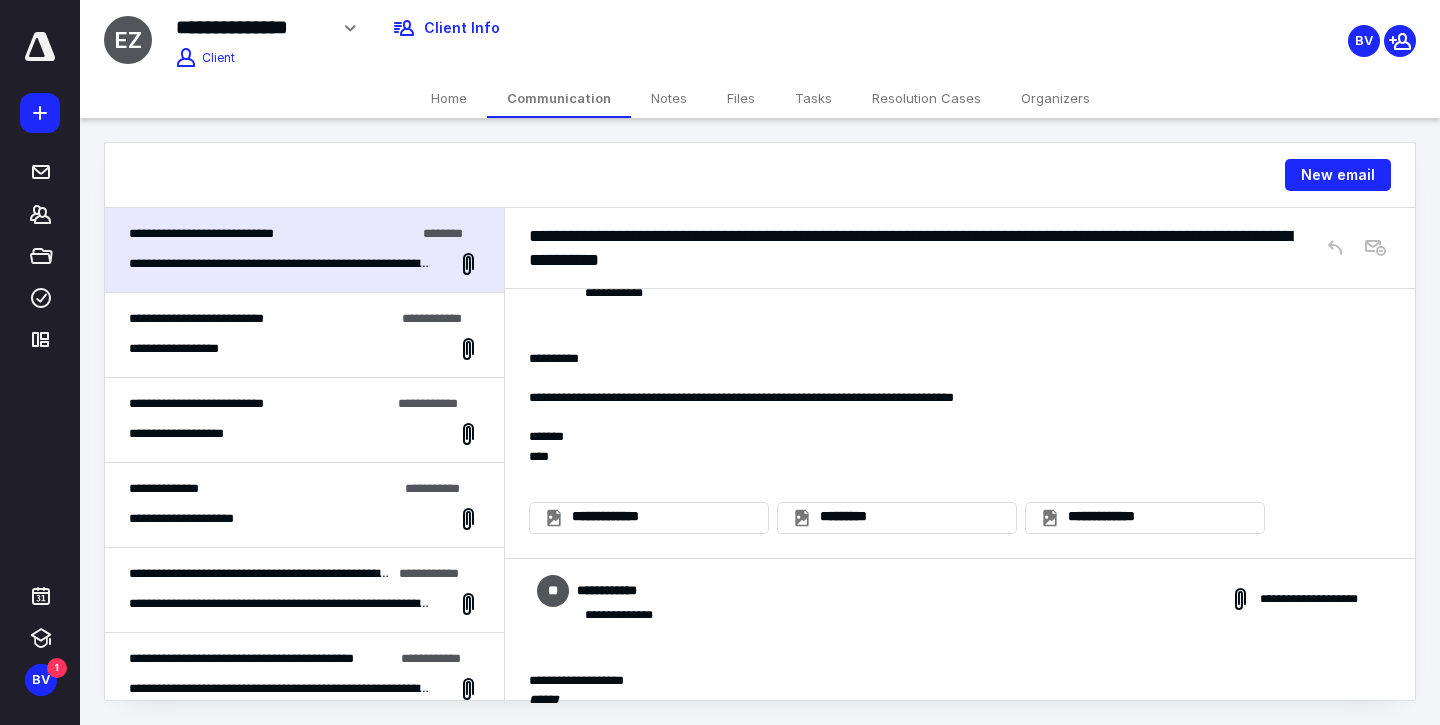 scroll, scrollTop: 376, scrollLeft: 0, axis: vertical 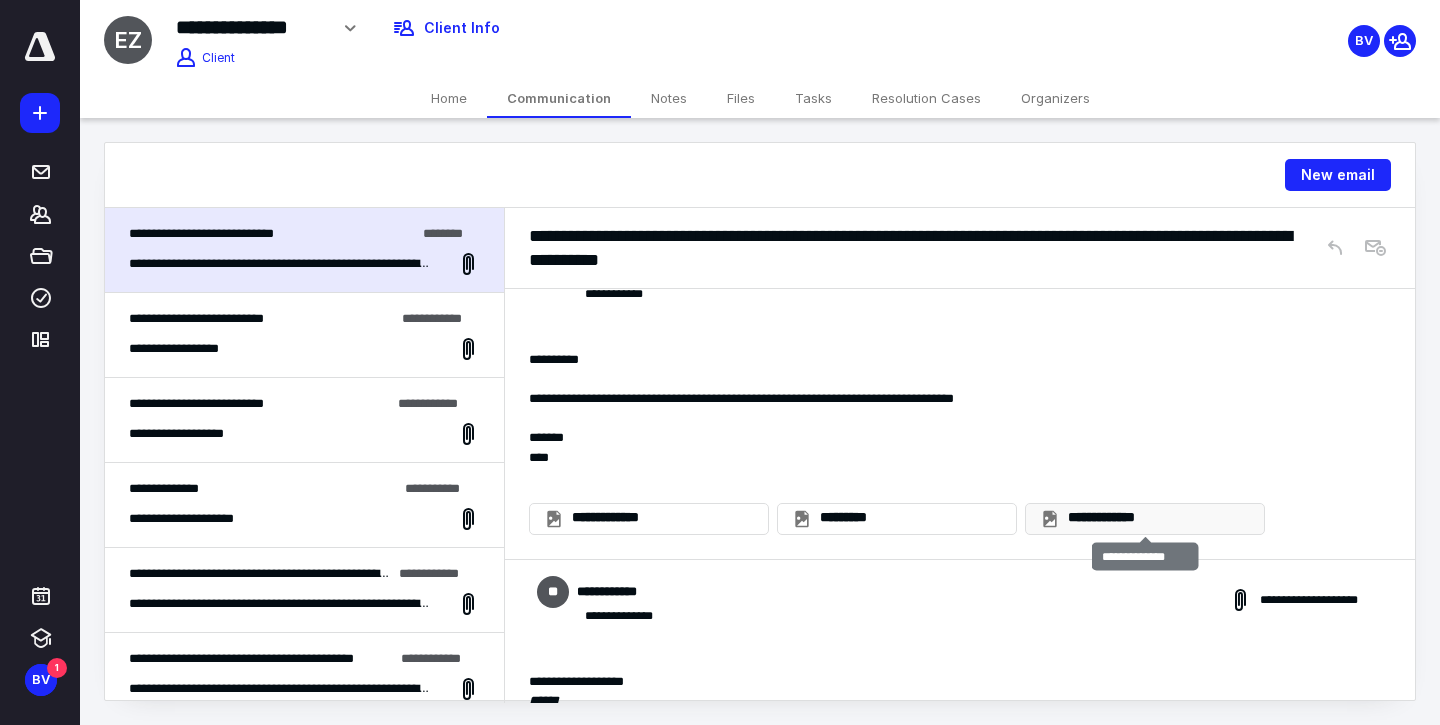 click on "**********" at bounding box center (1157, 518) 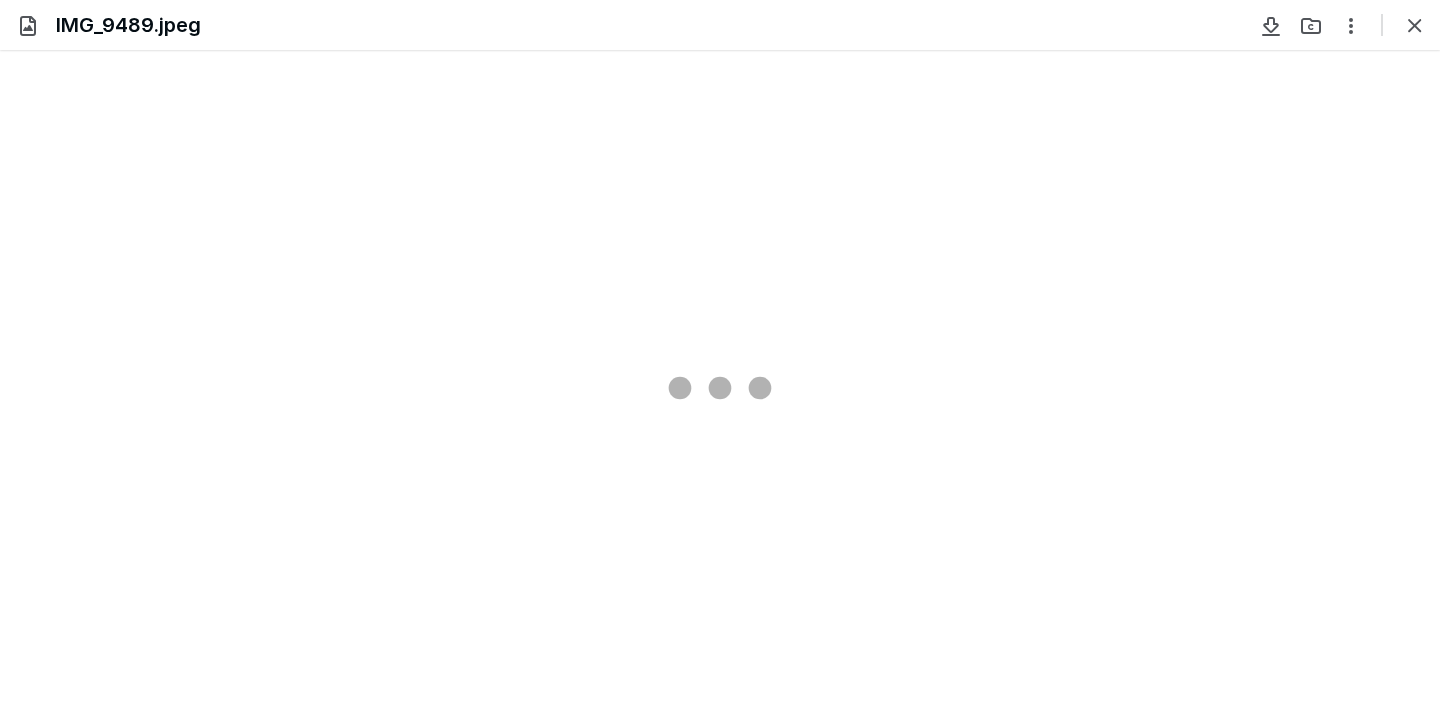 scroll, scrollTop: 0, scrollLeft: 0, axis: both 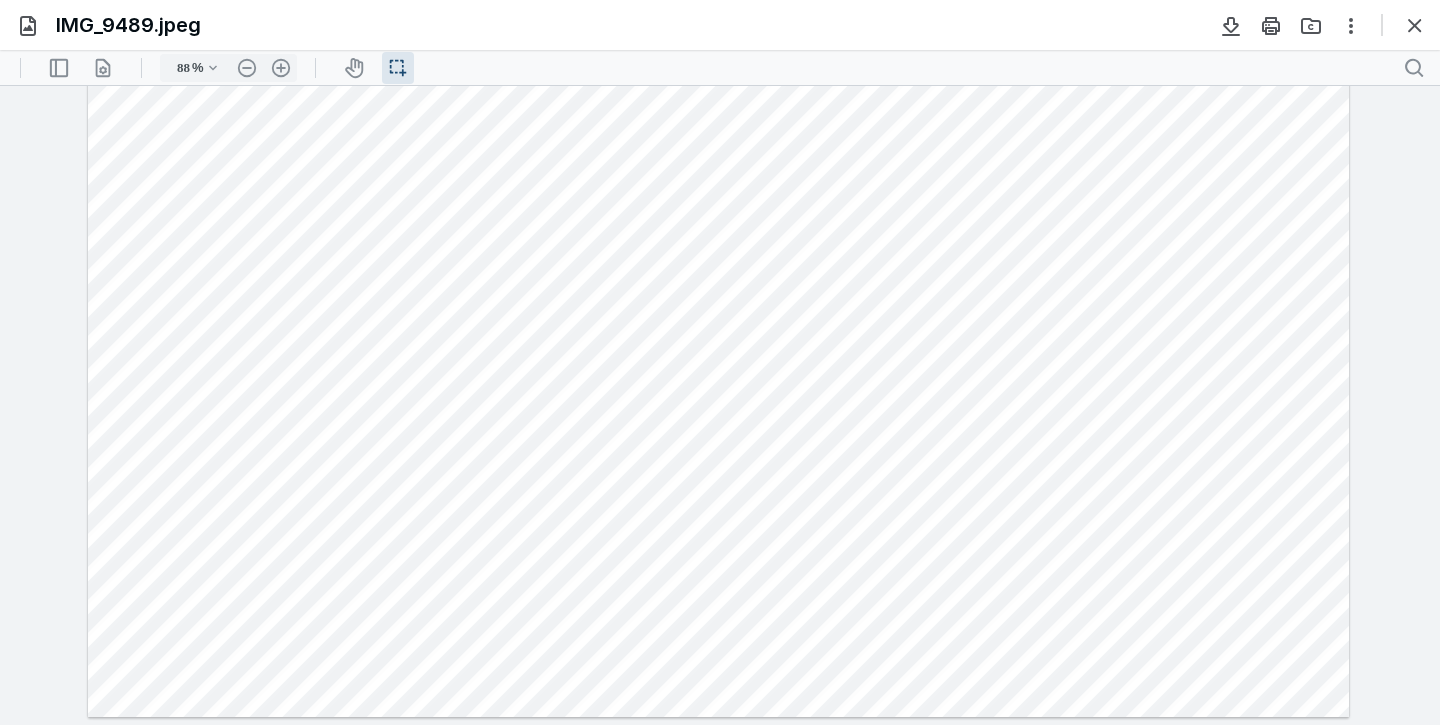 type on "63" 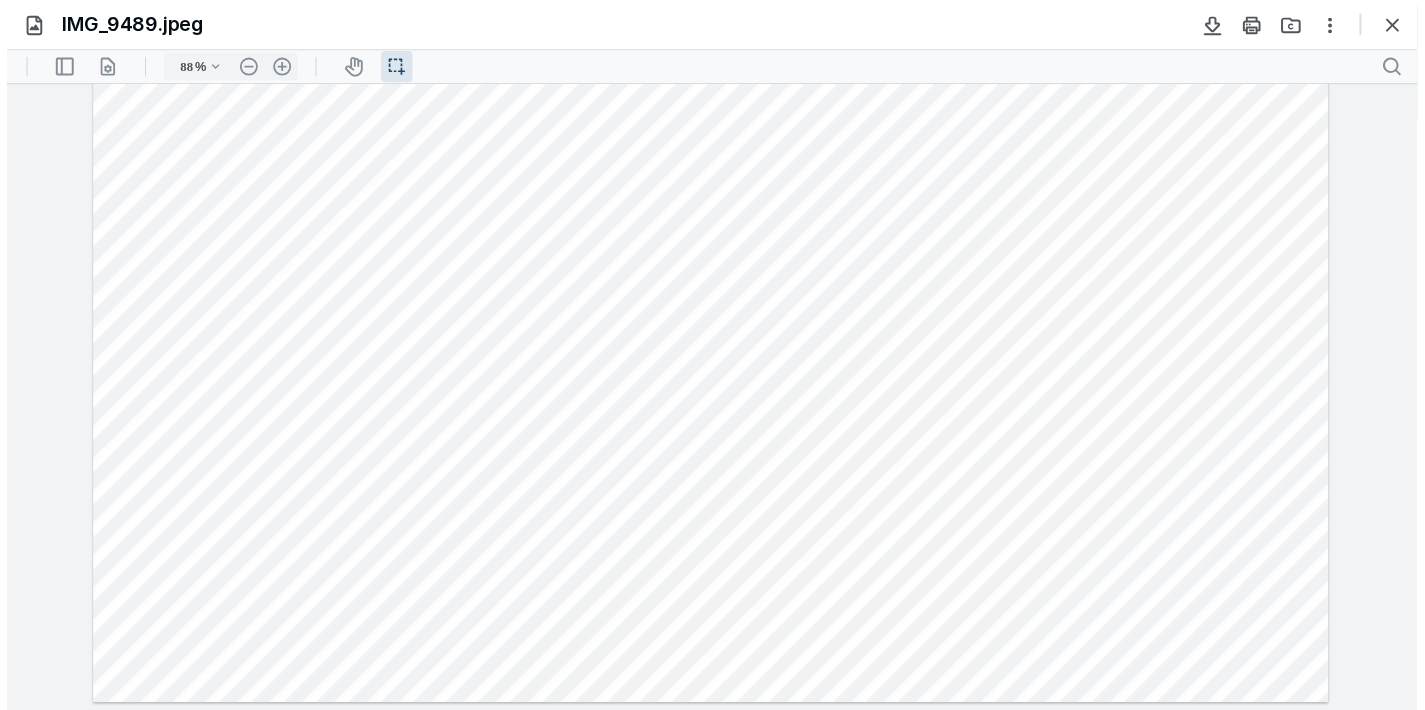 scroll, scrollTop: 0, scrollLeft: 0, axis: both 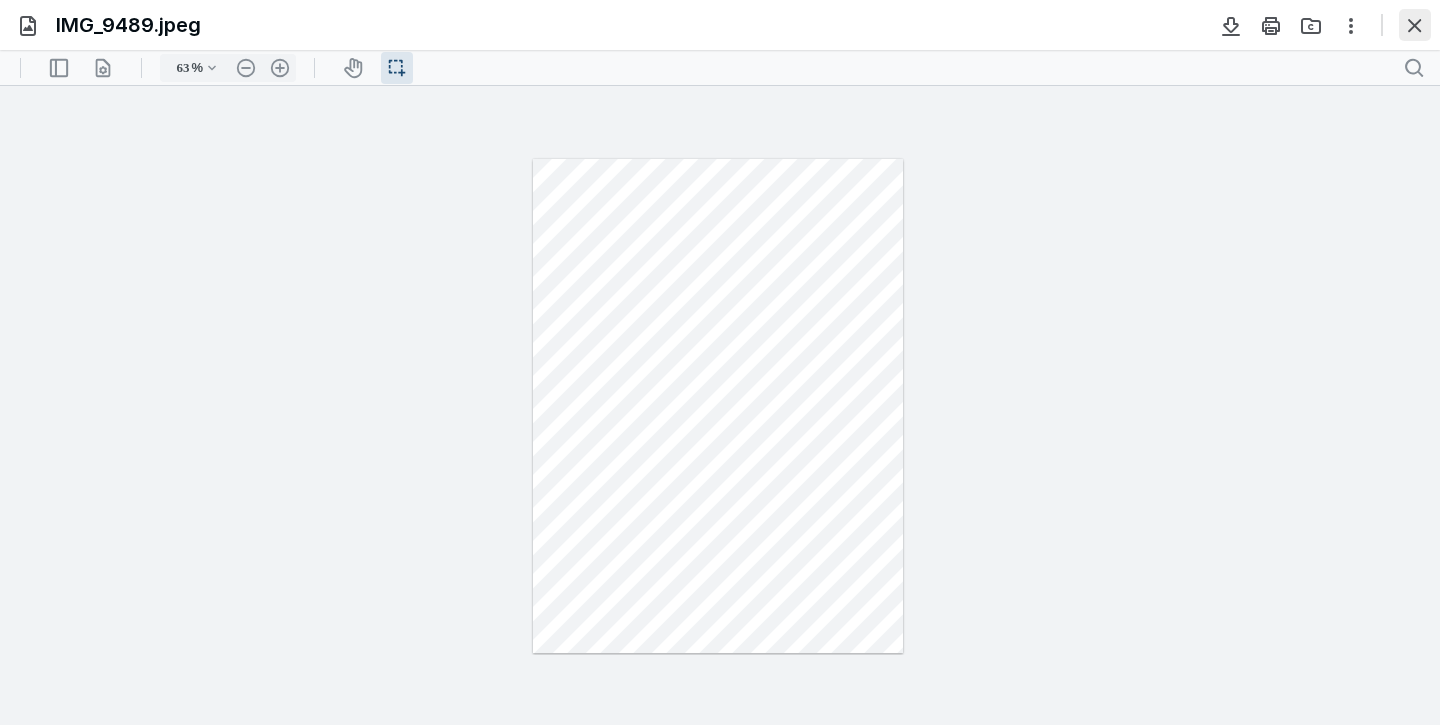 click at bounding box center (1415, 25) 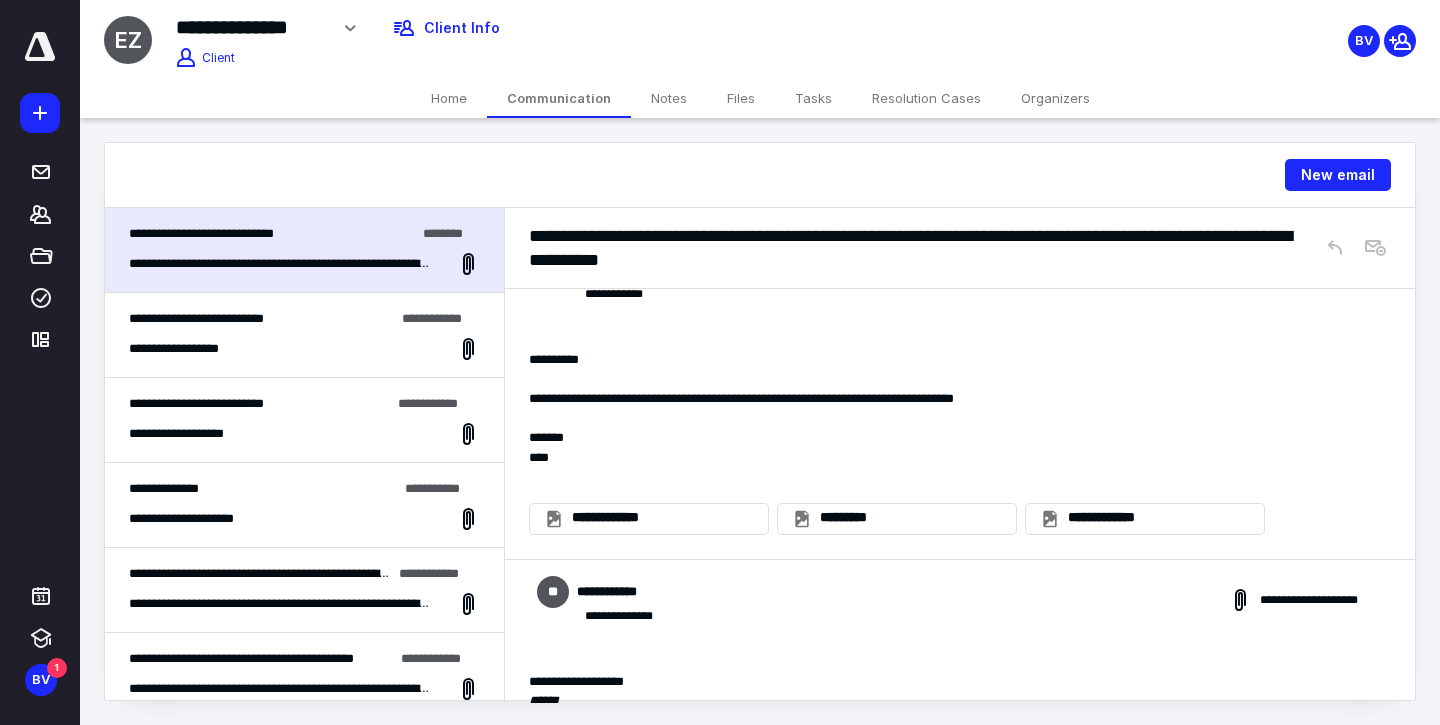 click on "Notes" at bounding box center [669, 98] 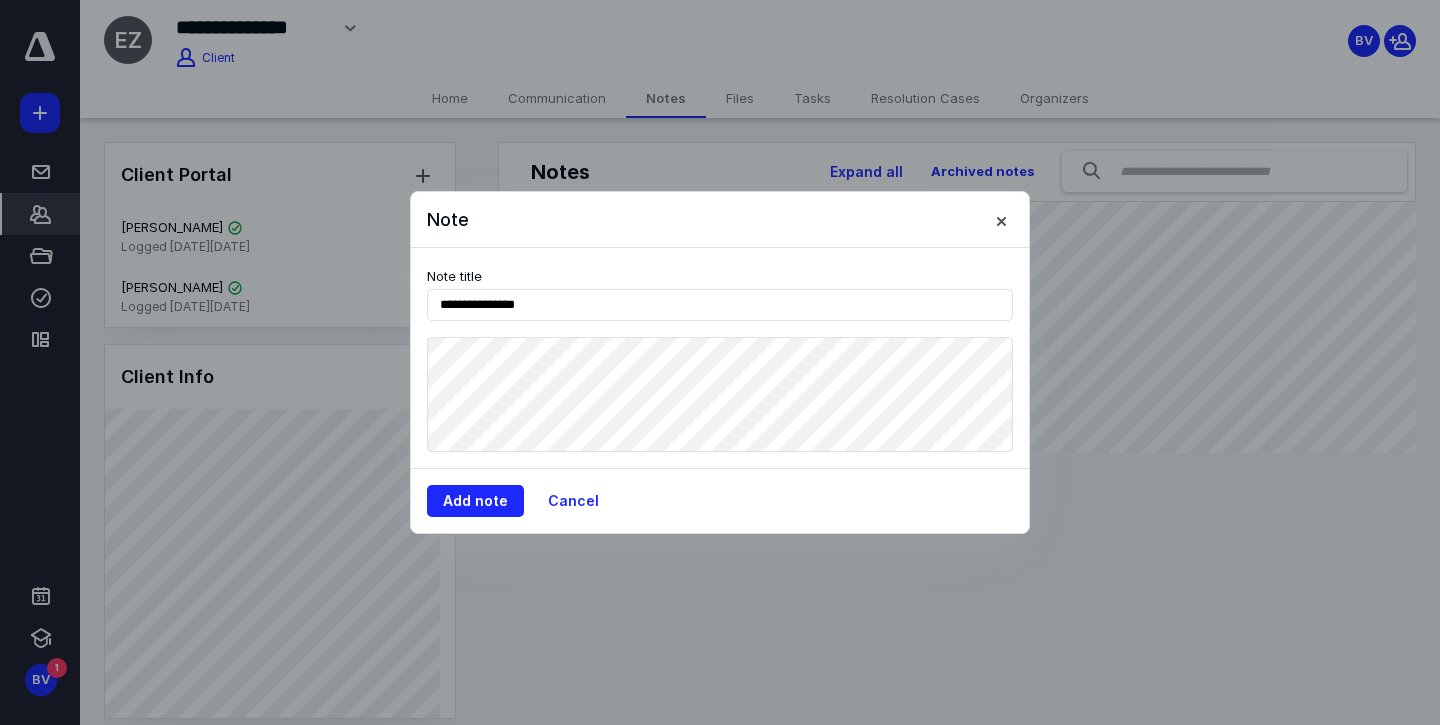 type on "**********" 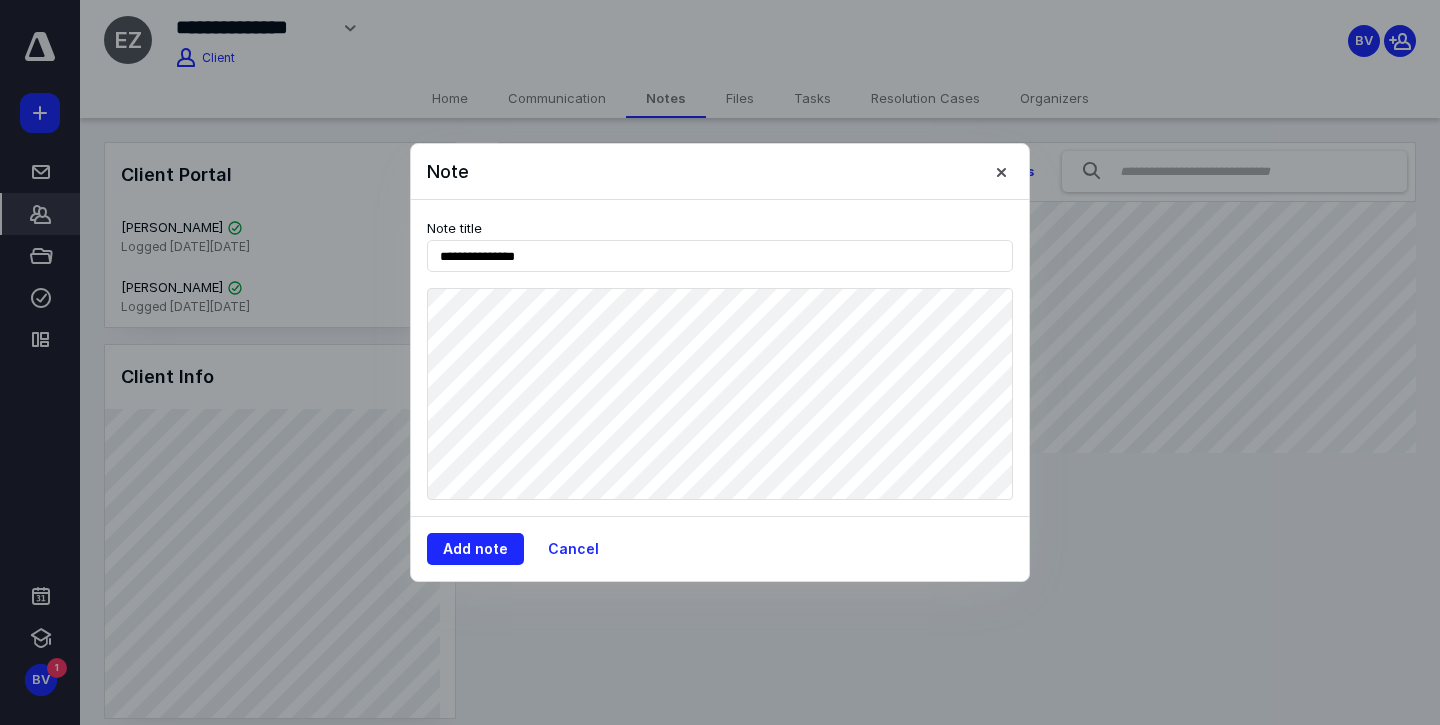 click on "**********" at bounding box center (720, 358) 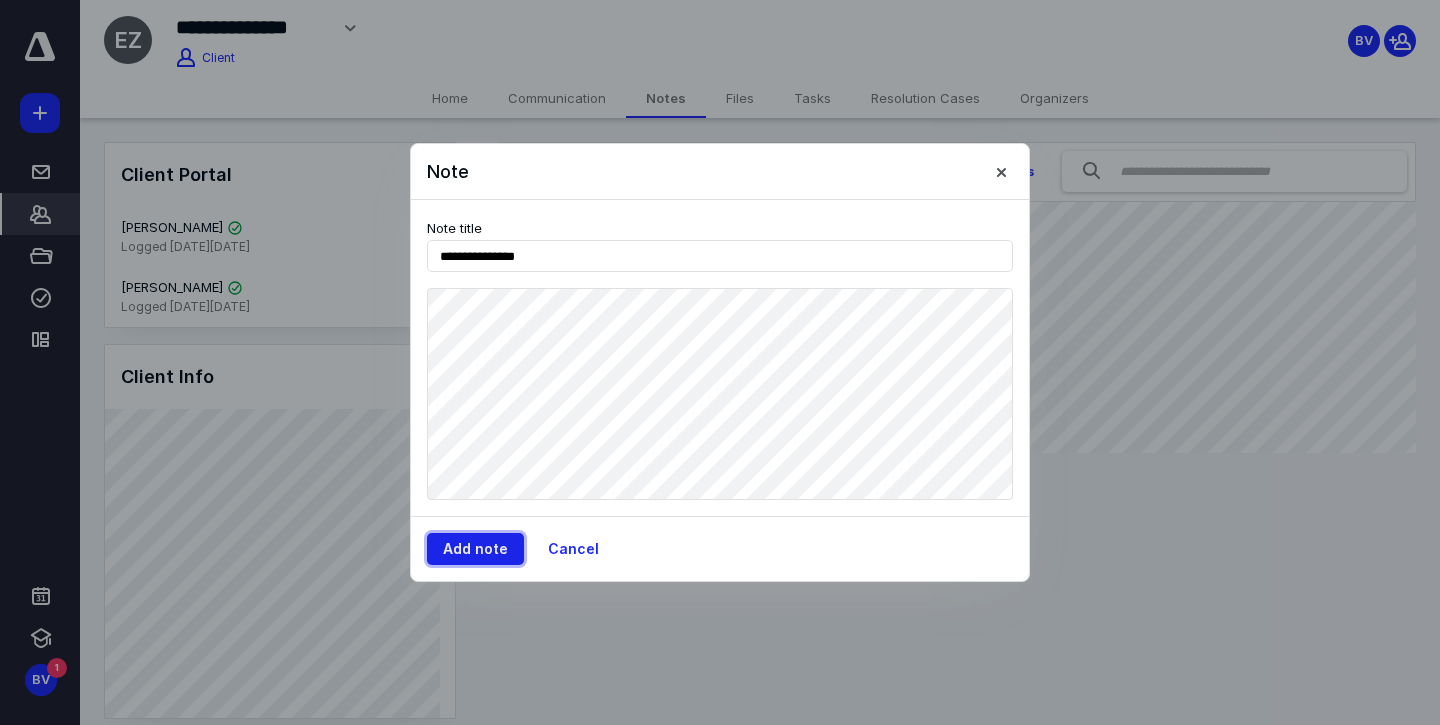 drag, startPoint x: 486, startPoint y: 564, endPoint x: 466, endPoint y: 550, distance: 24.41311 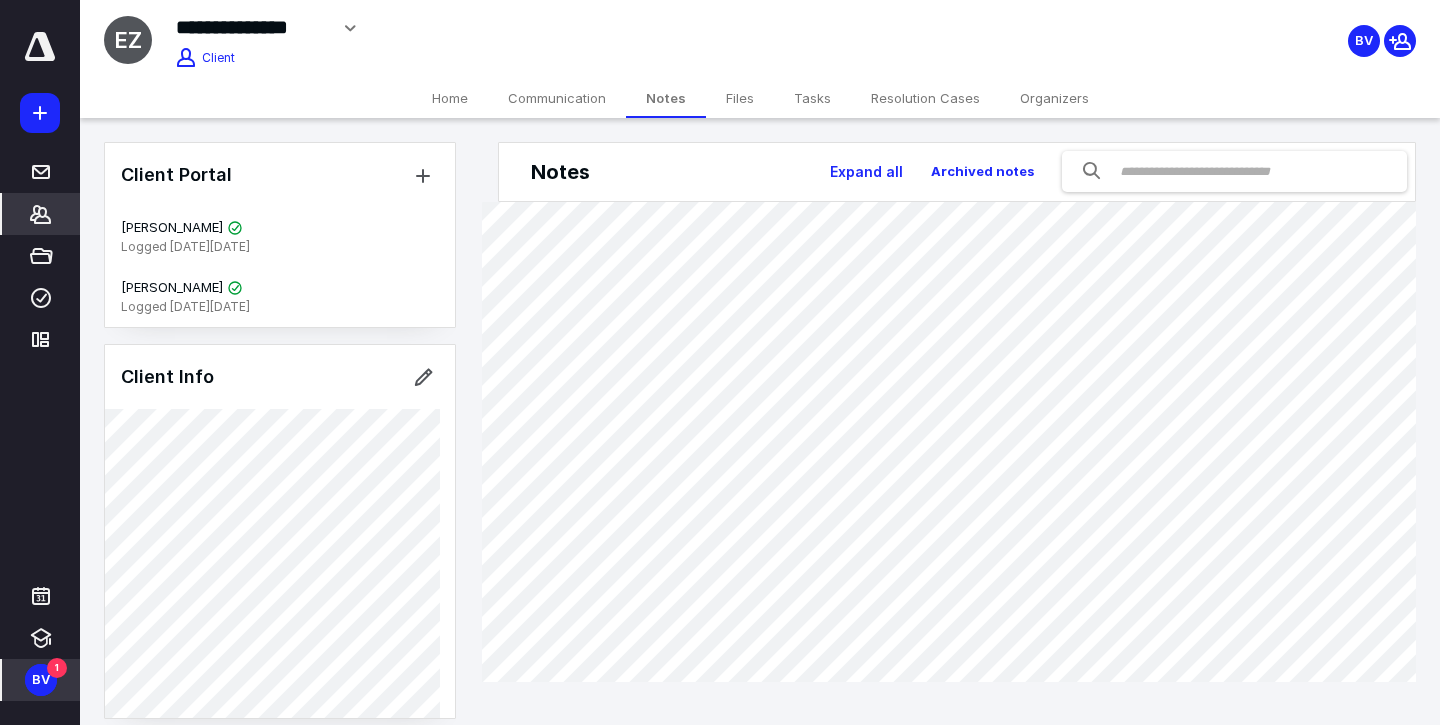 click on "BV" at bounding box center (41, 680) 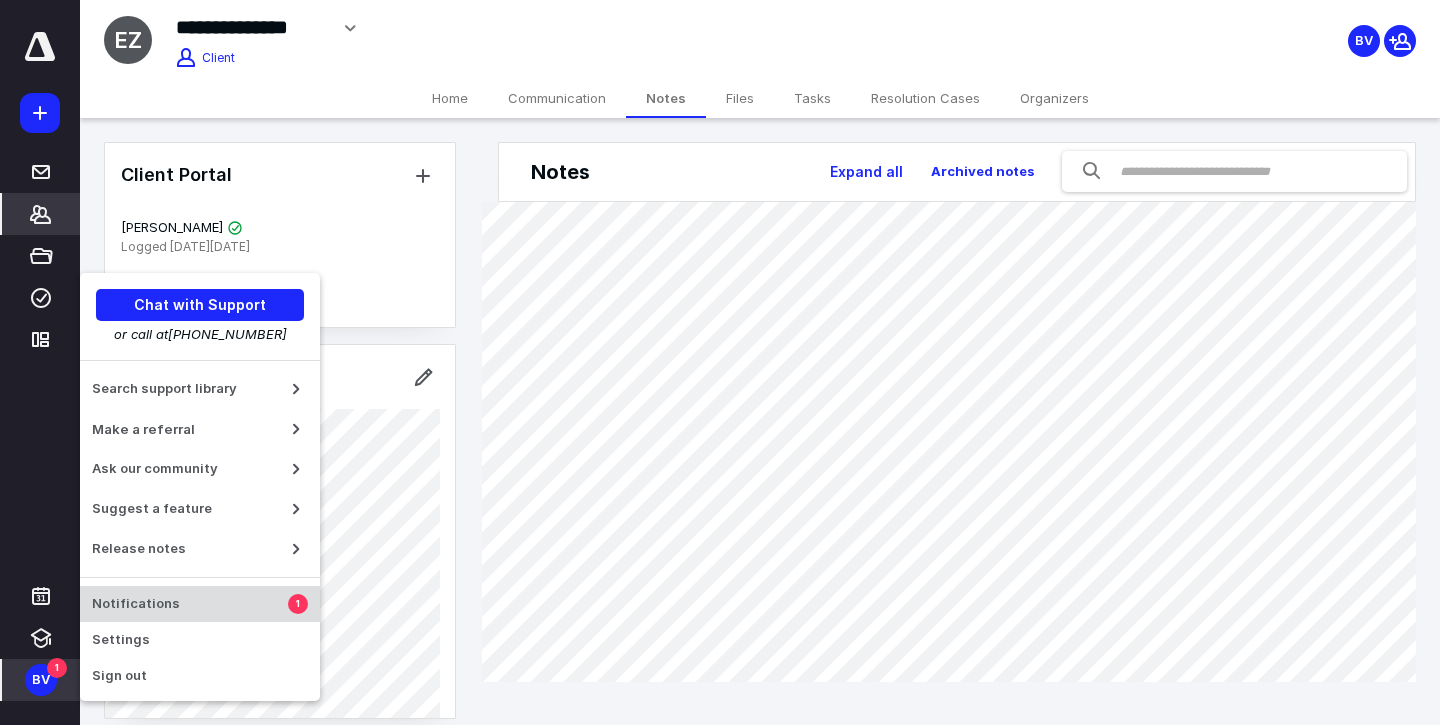 click on "Notifications" at bounding box center (190, 604) 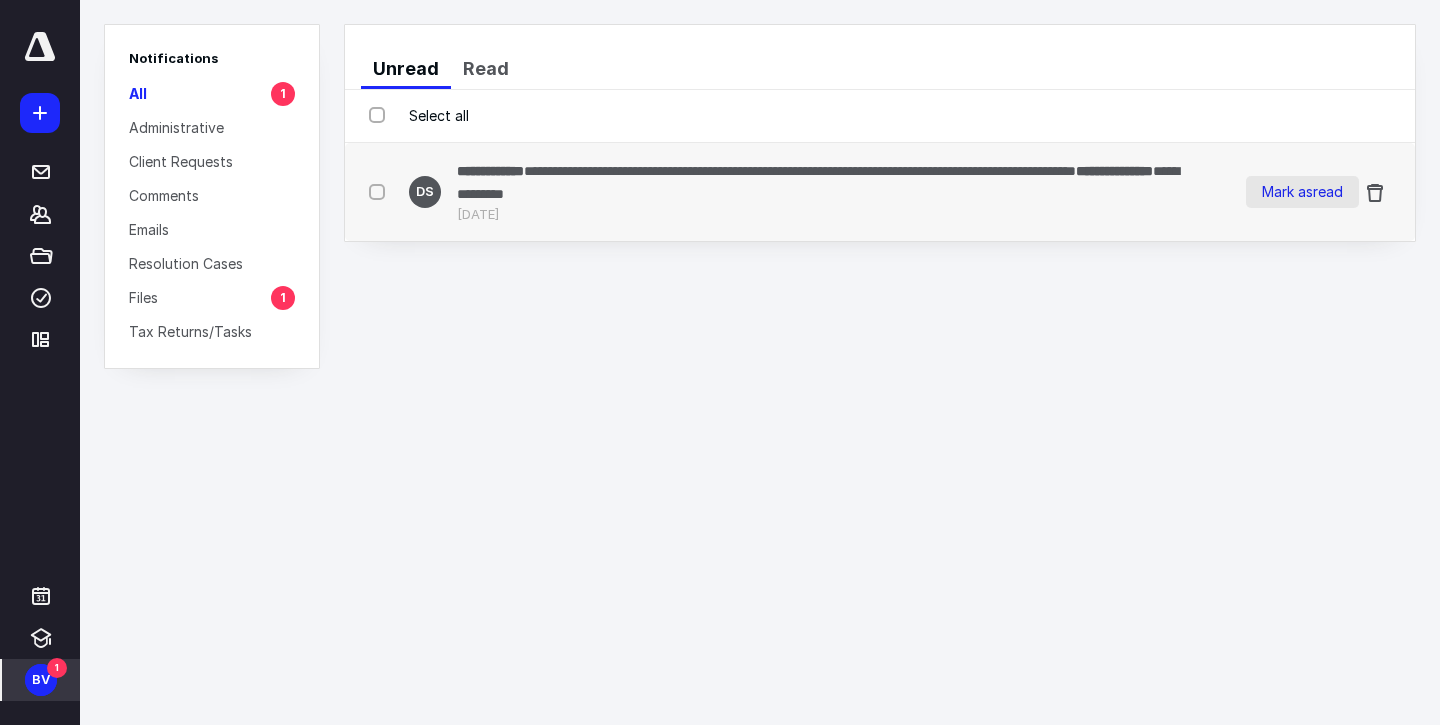 click on "Mark as  read" at bounding box center [1302, 192] 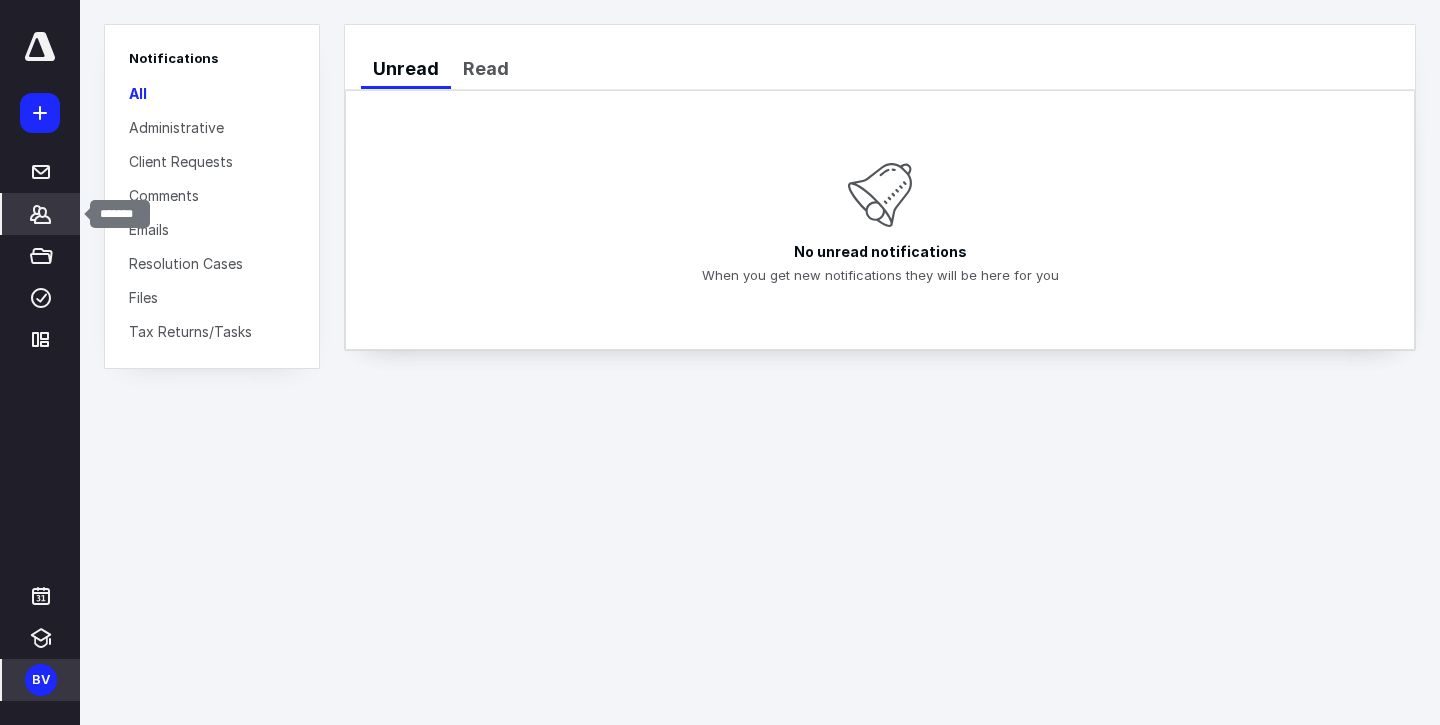 click 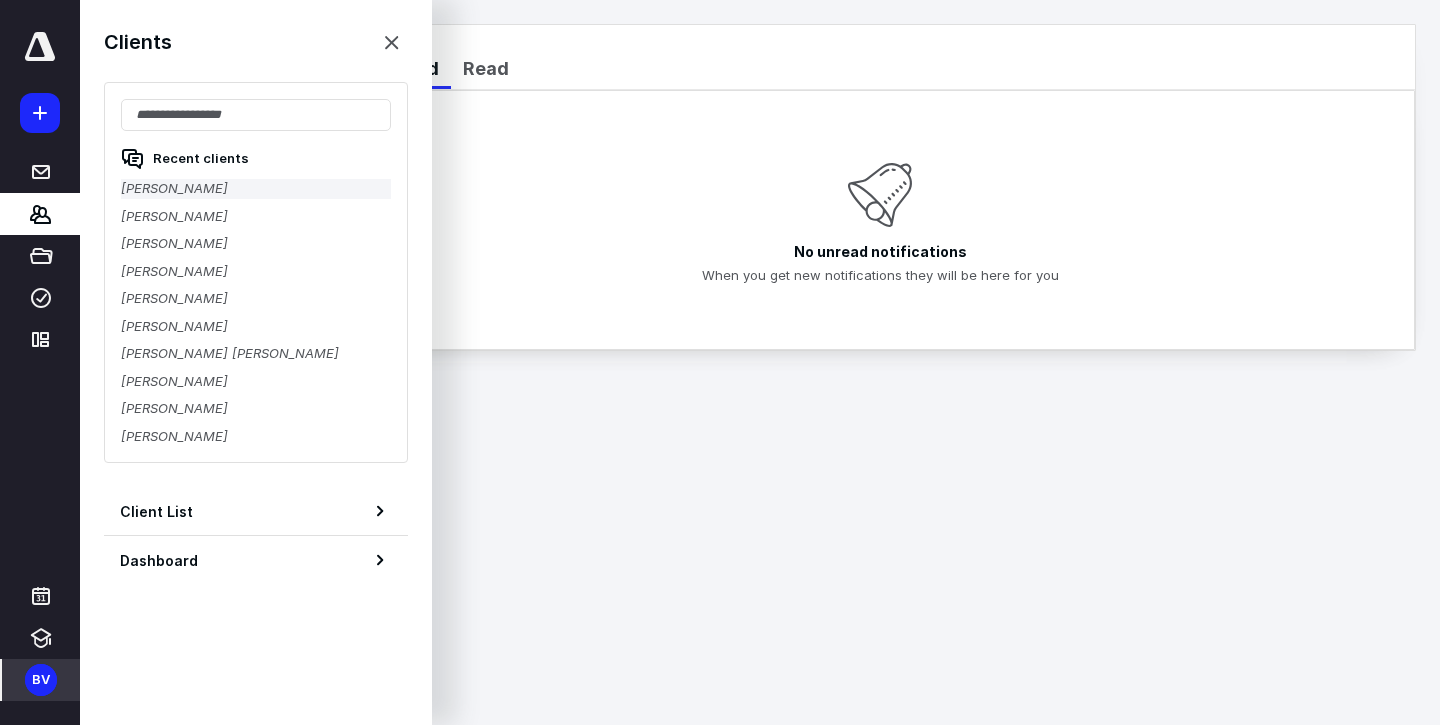 click on "[PERSON_NAME]" at bounding box center (256, 189) 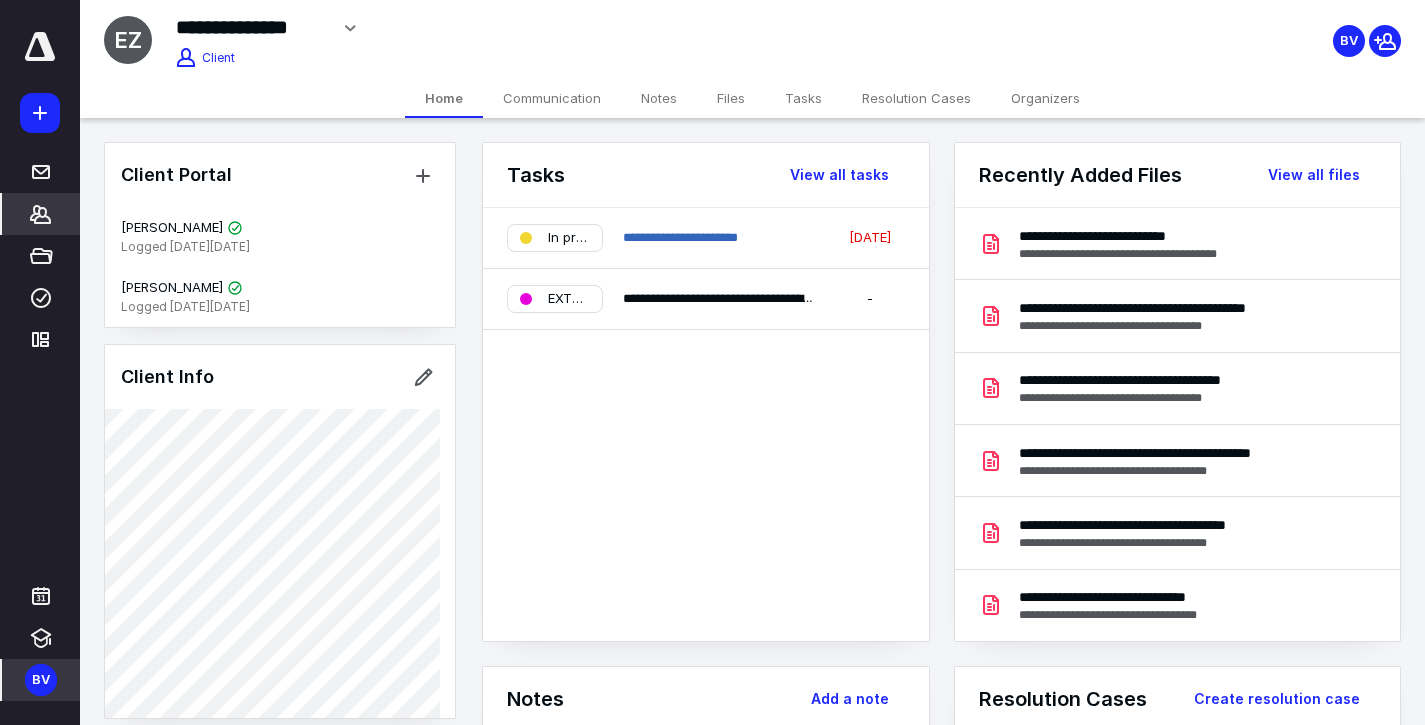 click on "Tasks" at bounding box center (803, 98) 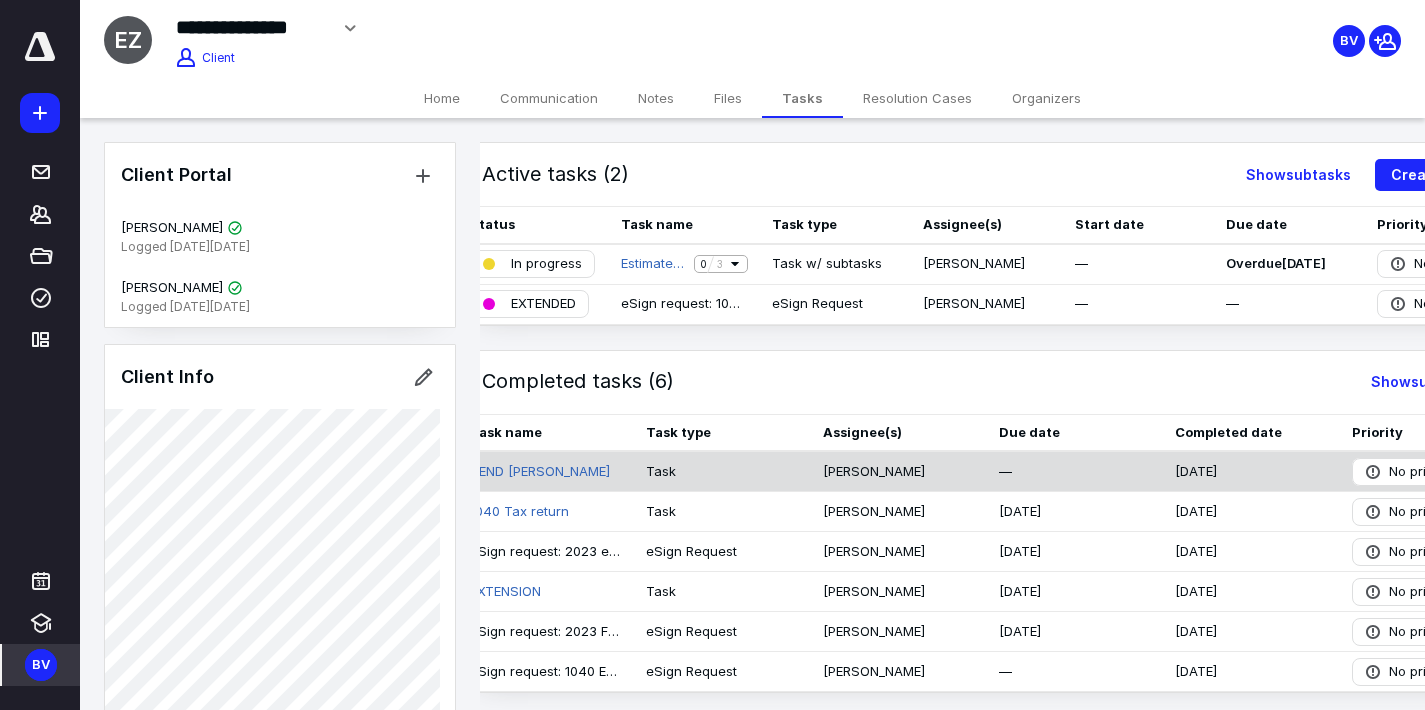 scroll, scrollTop: 0, scrollLeft: 117, axis: horizontal 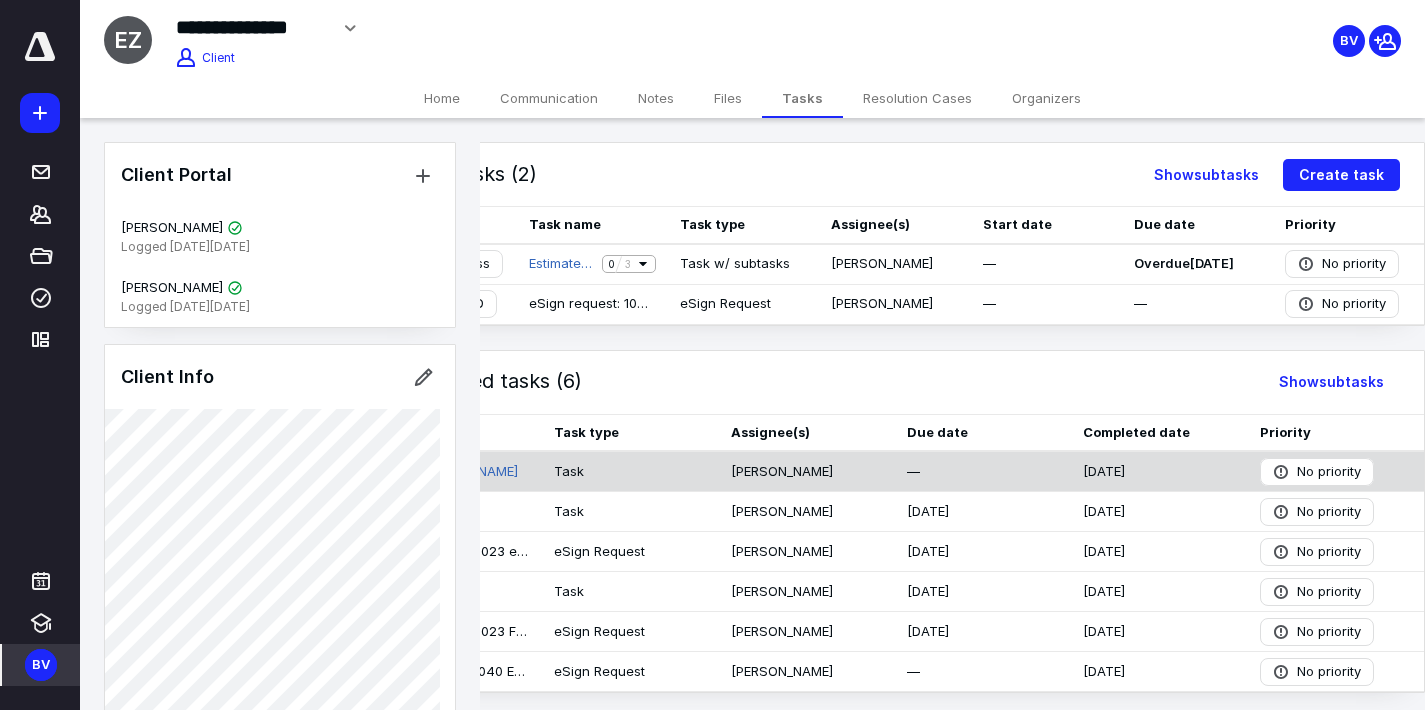 click on "[PERSON_NAME]" at bounding box center [807, 471] 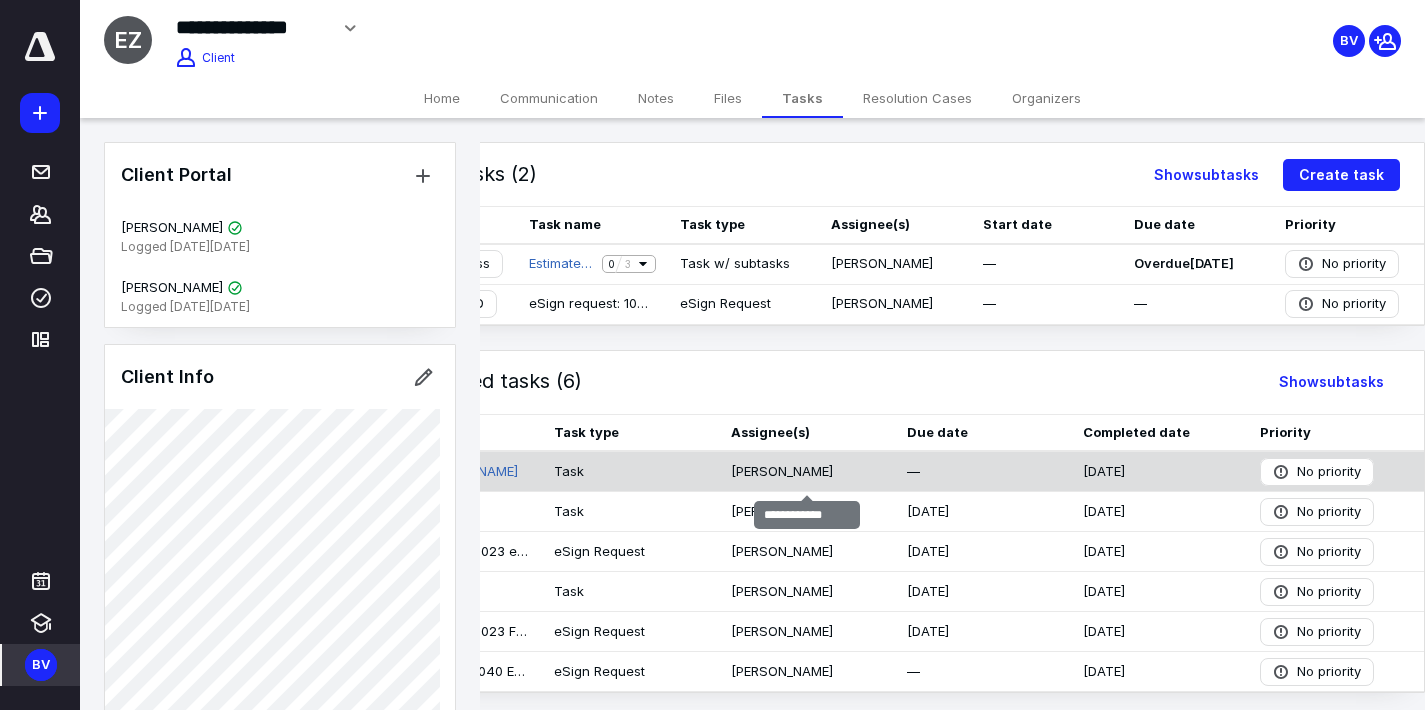 scroll, scrollTop: 0, scrollLeft: 0, axis: both 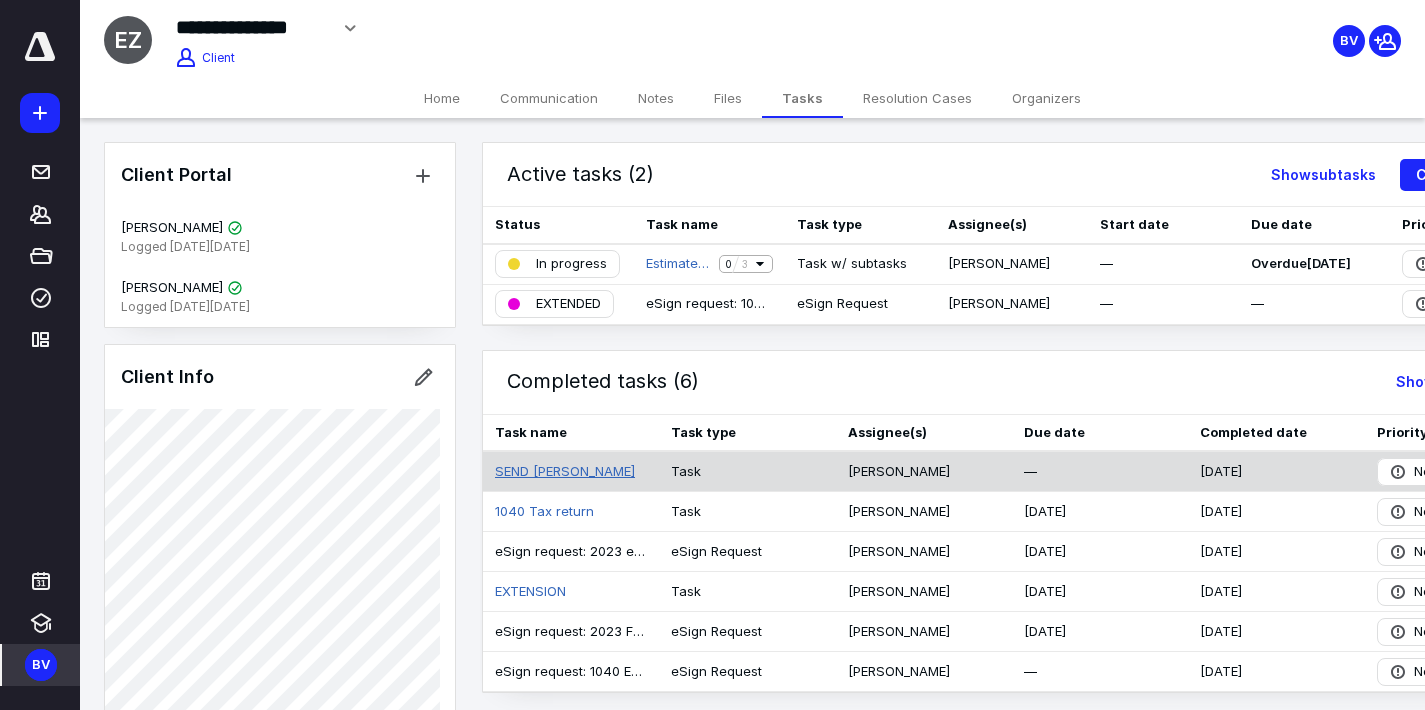 click on "SEND [PERSON_NAME]" at bounding box center [565, 472] 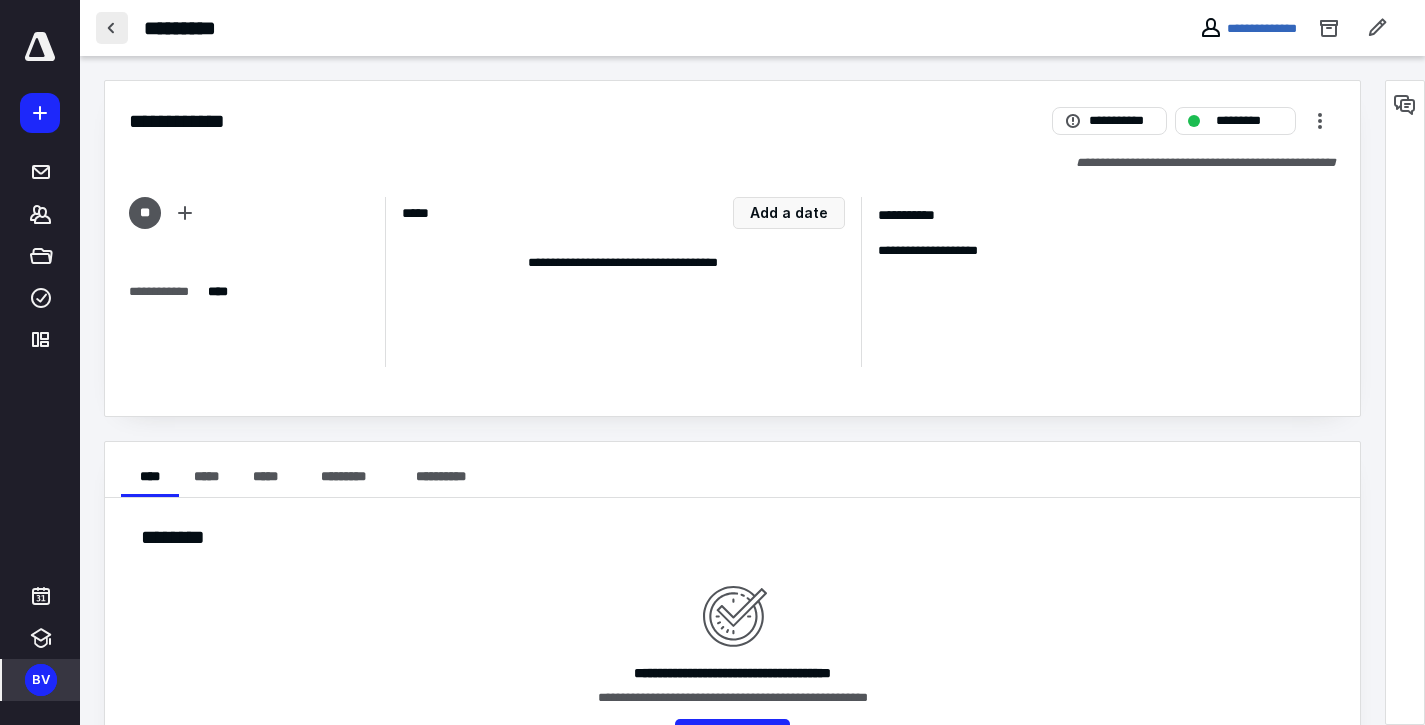 click at bounding box center [112, 28] 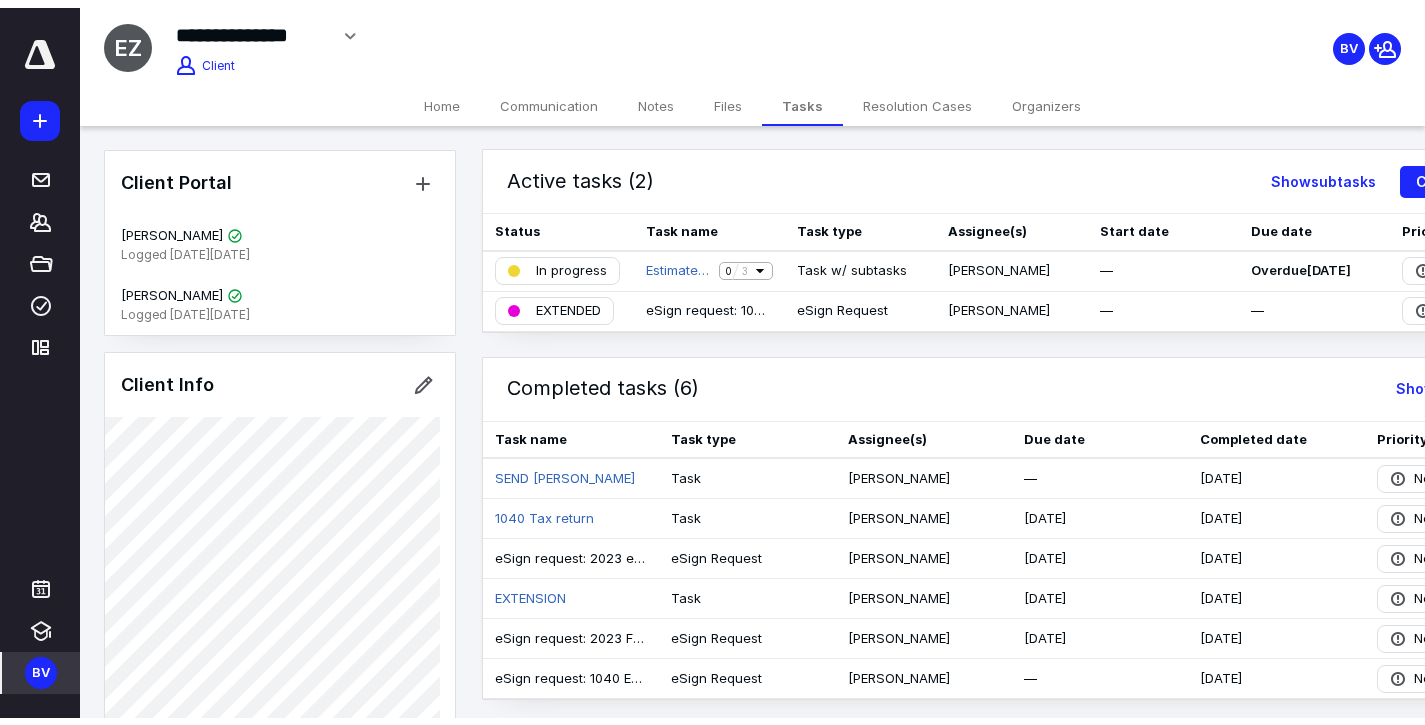 scroll, scrollTop: 0, scrollLeft: 0, axis: both 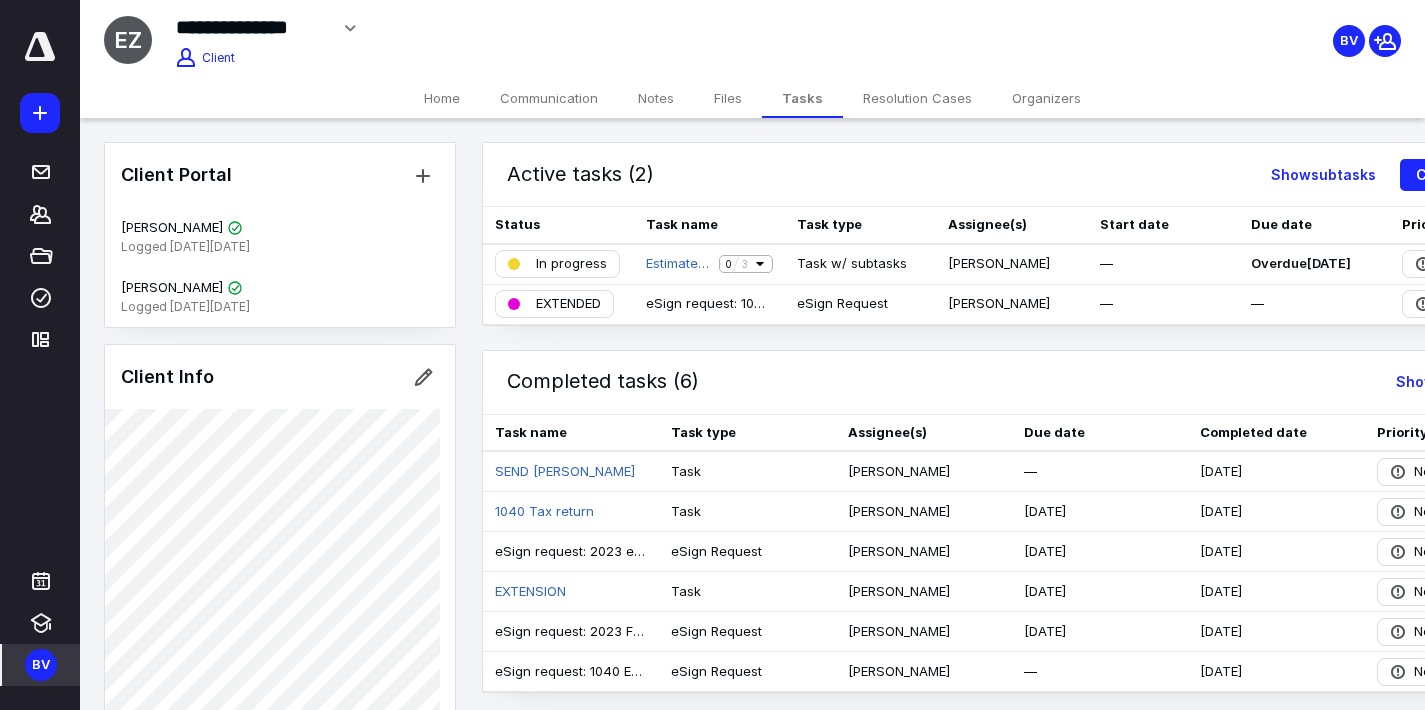 click on "Organizers" at bounding box center (1046, 98) 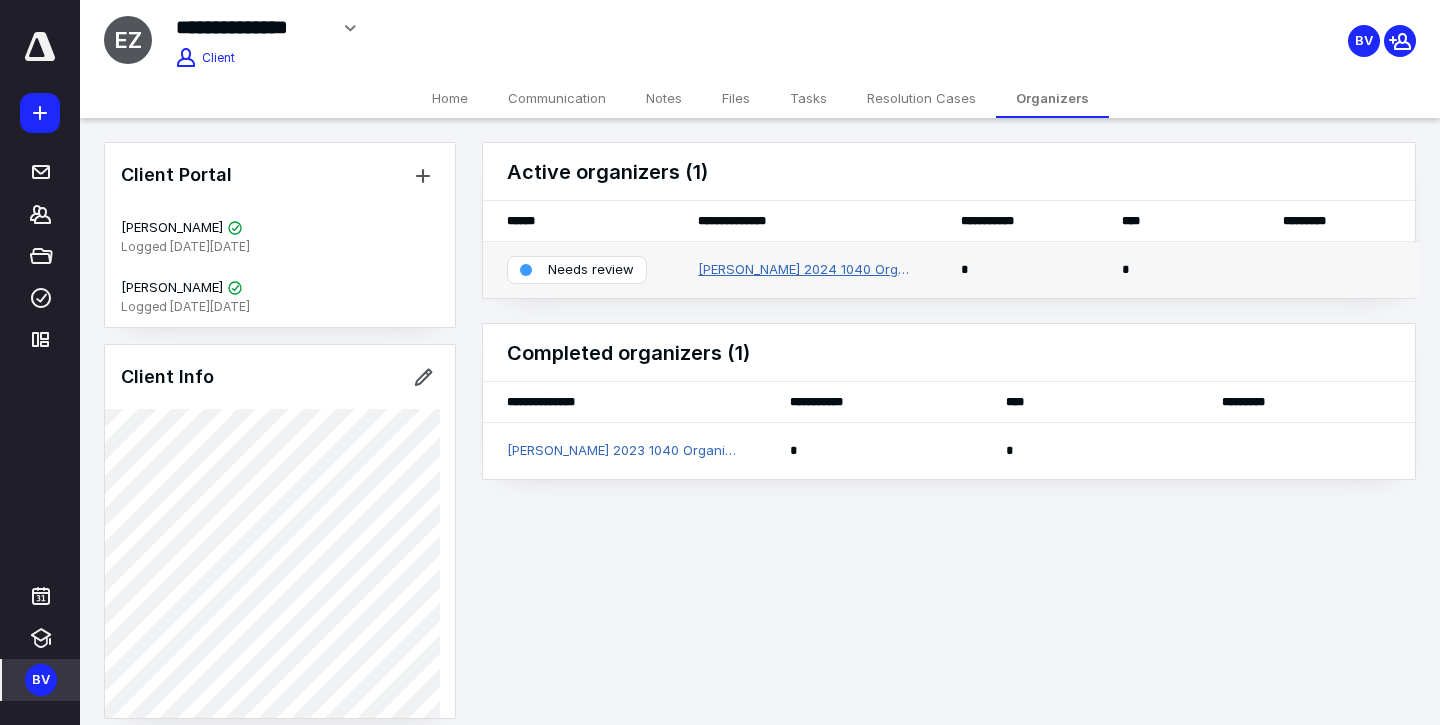 click on "Eric Zuckerman 2024 1040 Organizer" at bounding box center (805, 270) 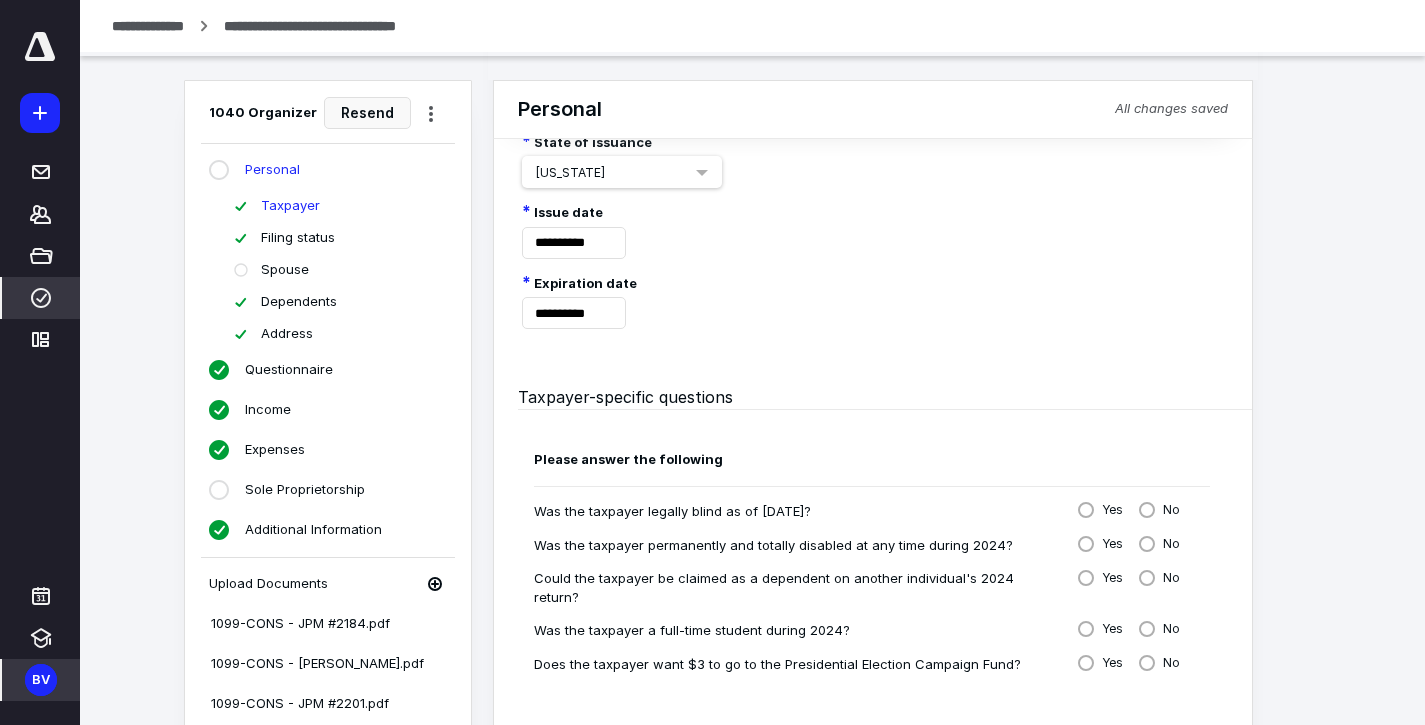 scroll, scrollTop: 1398, scrollLeft: 0, axis: vertical 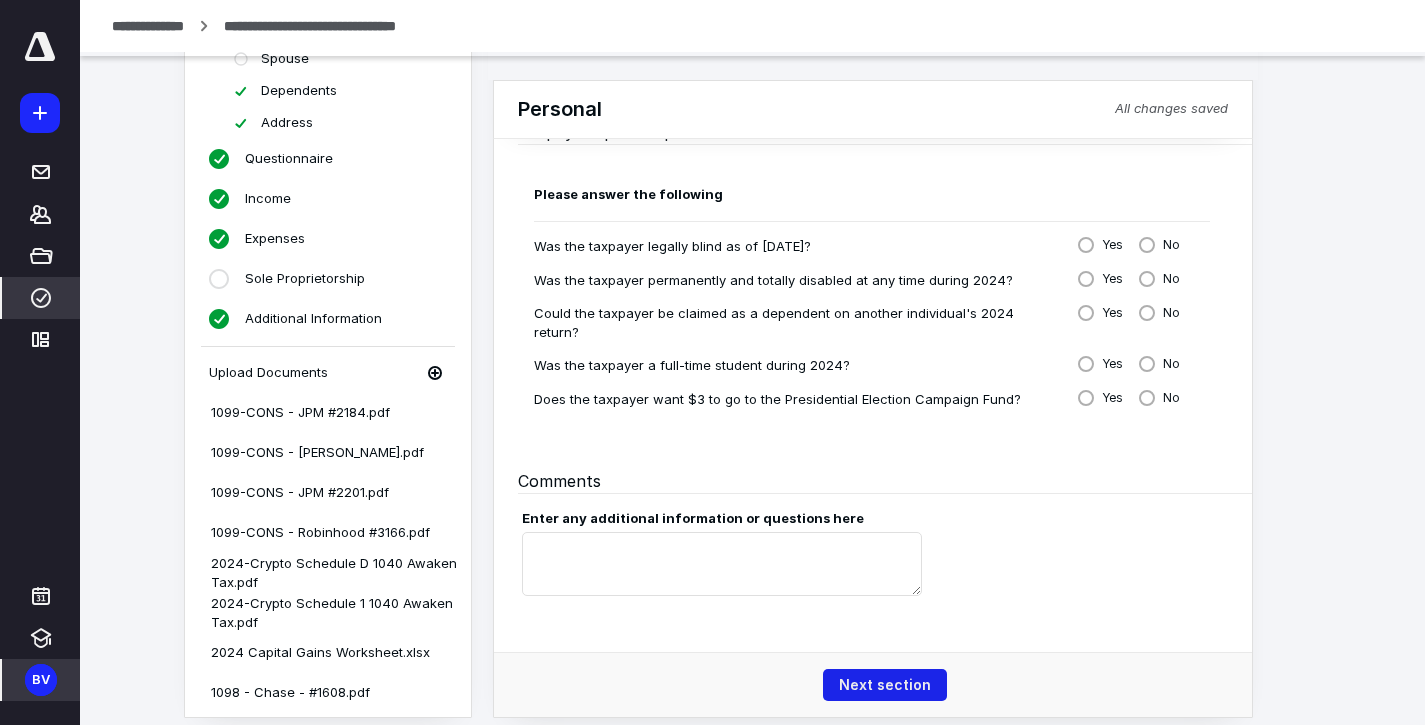 click on "Next section" at bounding box center (885, 685) 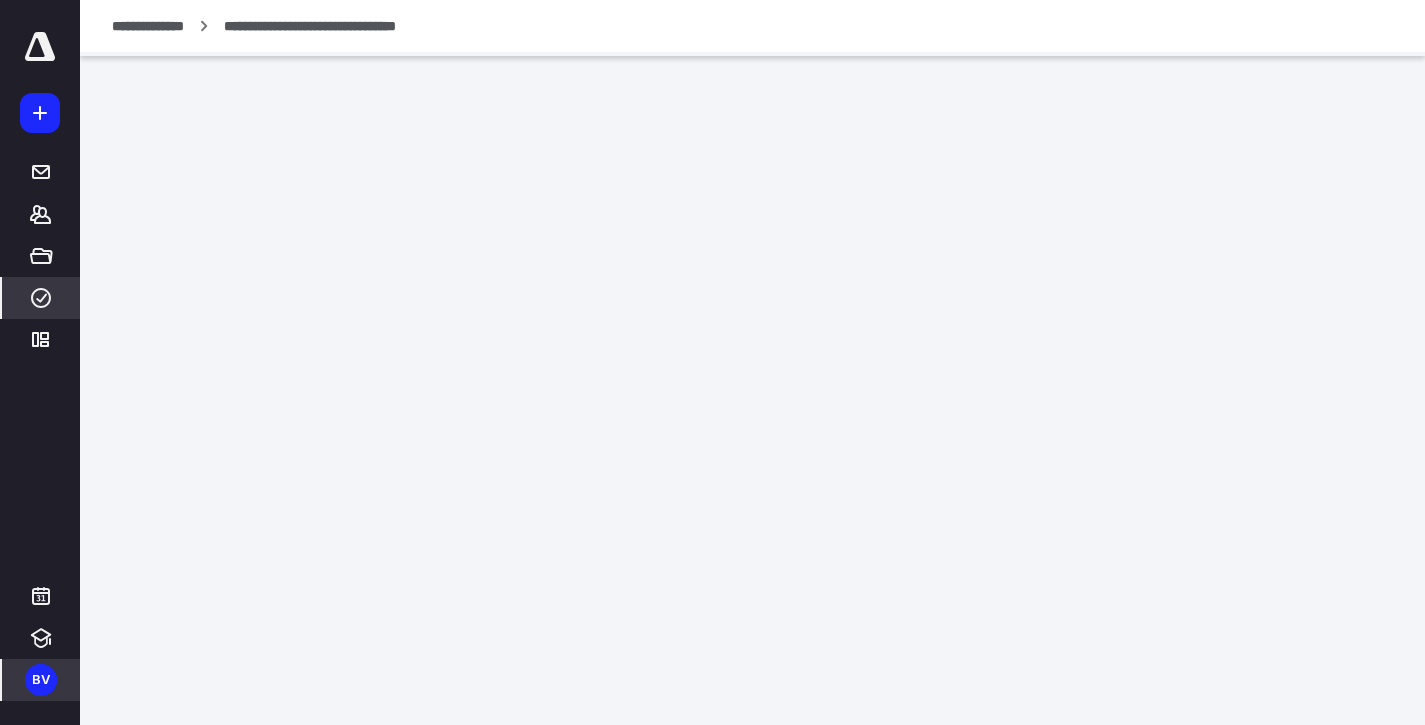 scroll, scrollTop: 228, scrollLeft: 0, axis: vertical 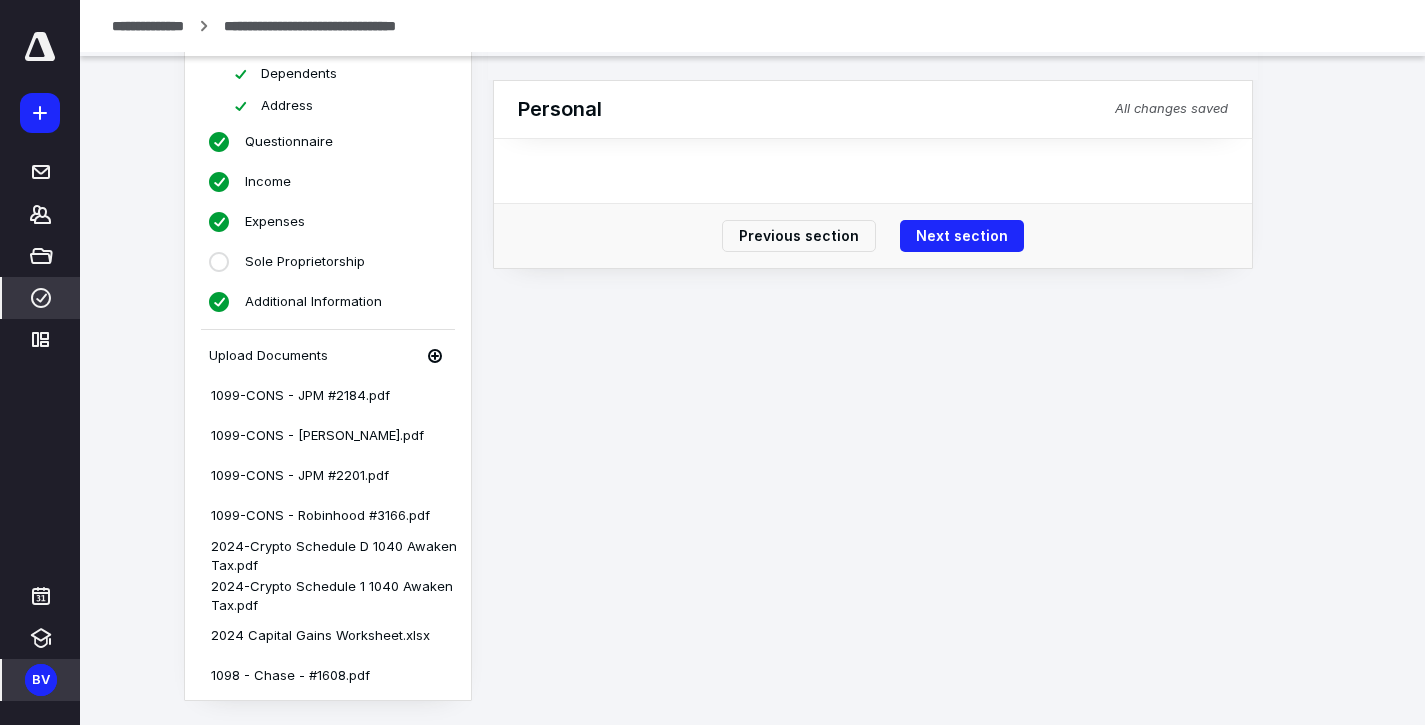 click at bounding box center (0, -228) 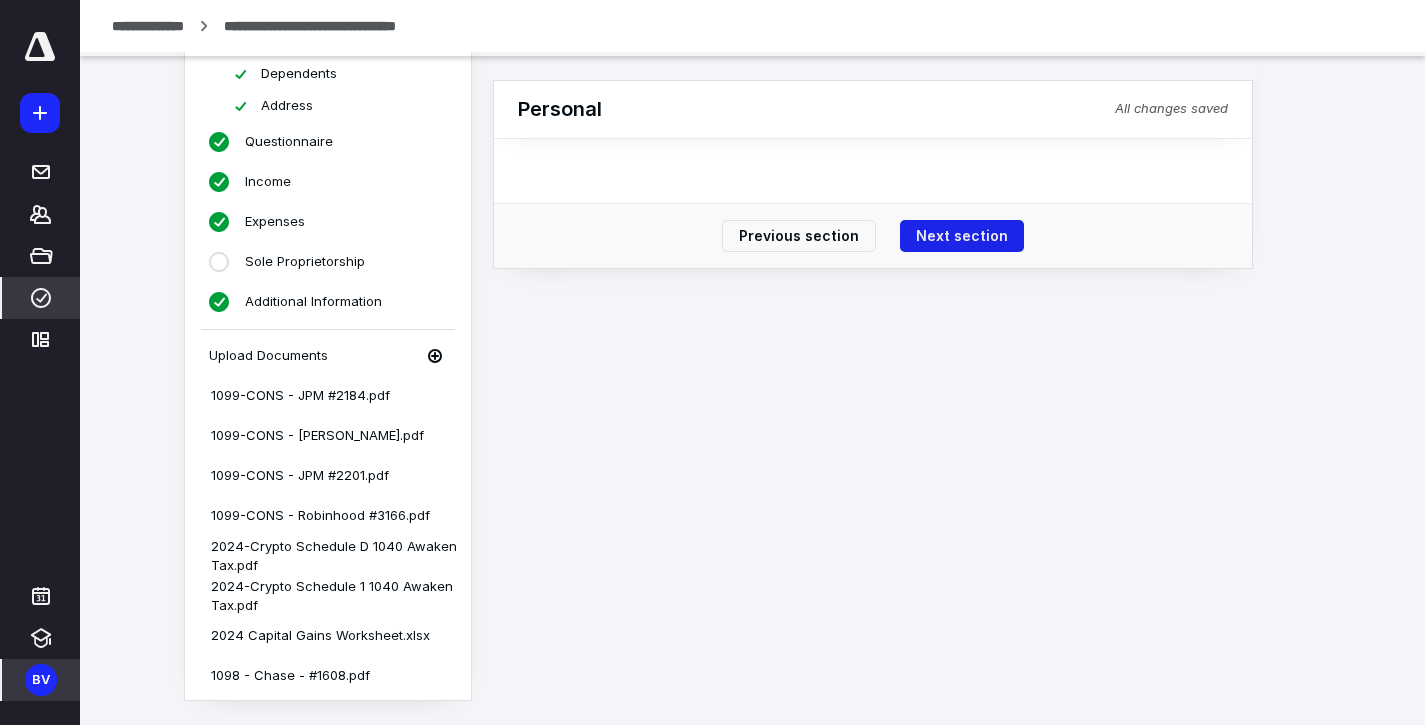 click on "Next section" at bounding box center [962, 236] 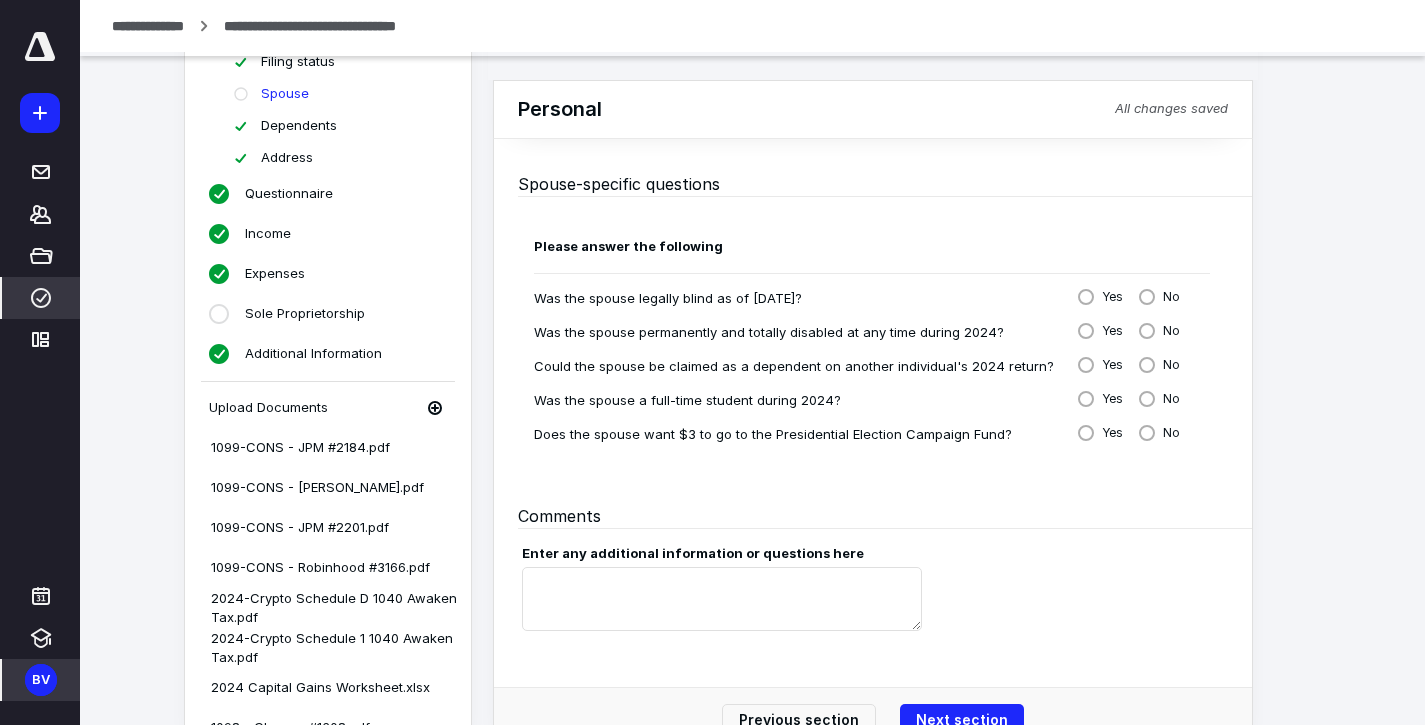 scroll, scrollTop: 1116, scrollLeft: 0, axis: vertical 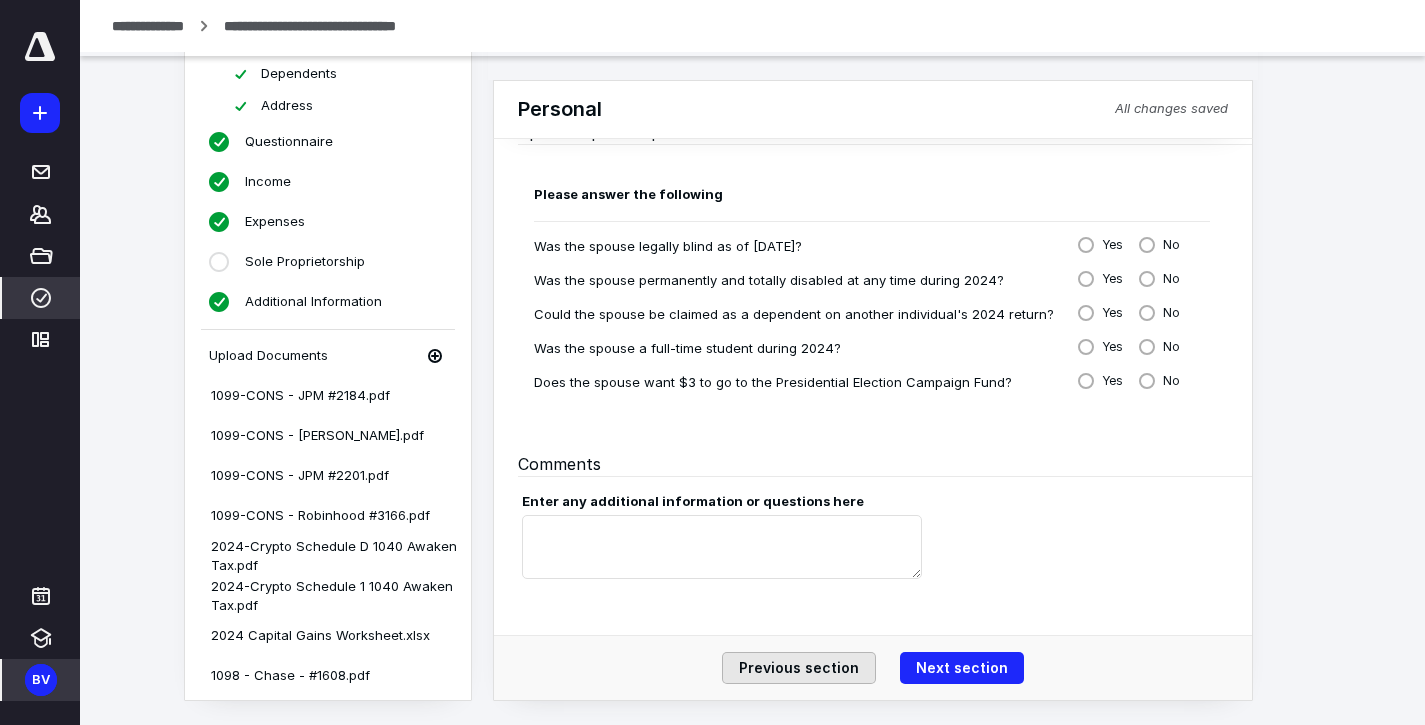 click on "Previous section" at bounding box center (799, 668) 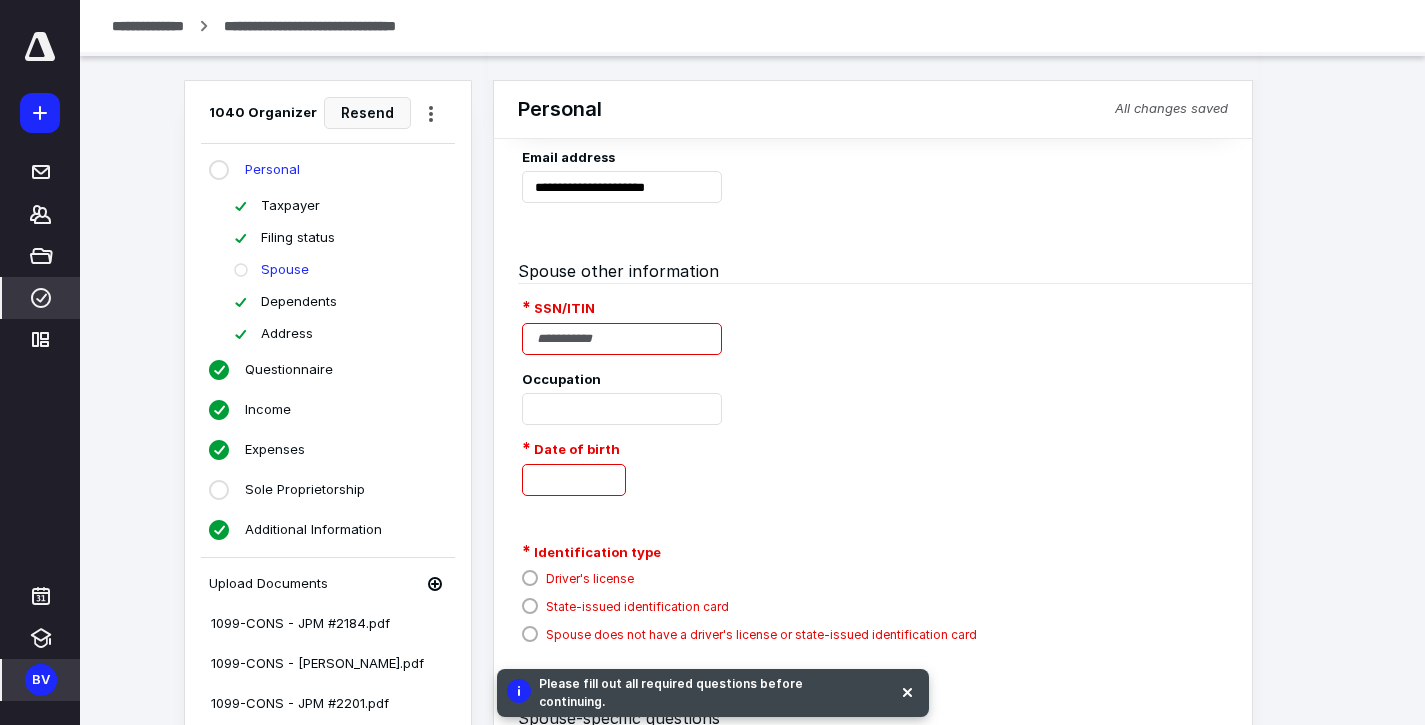 scroll, scrollTop: 525, scrollLeft: 0, axis: vertical 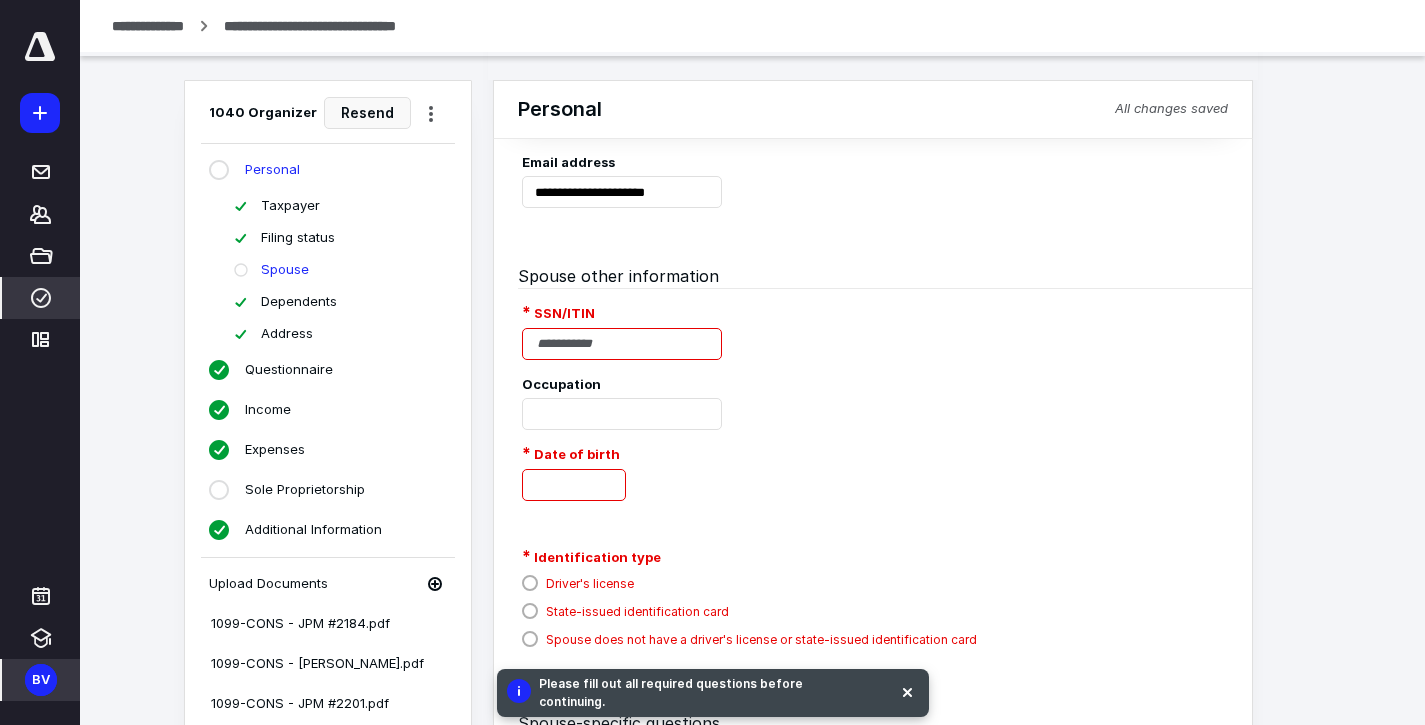 click on "Personal" at bounding box center (272, 170) 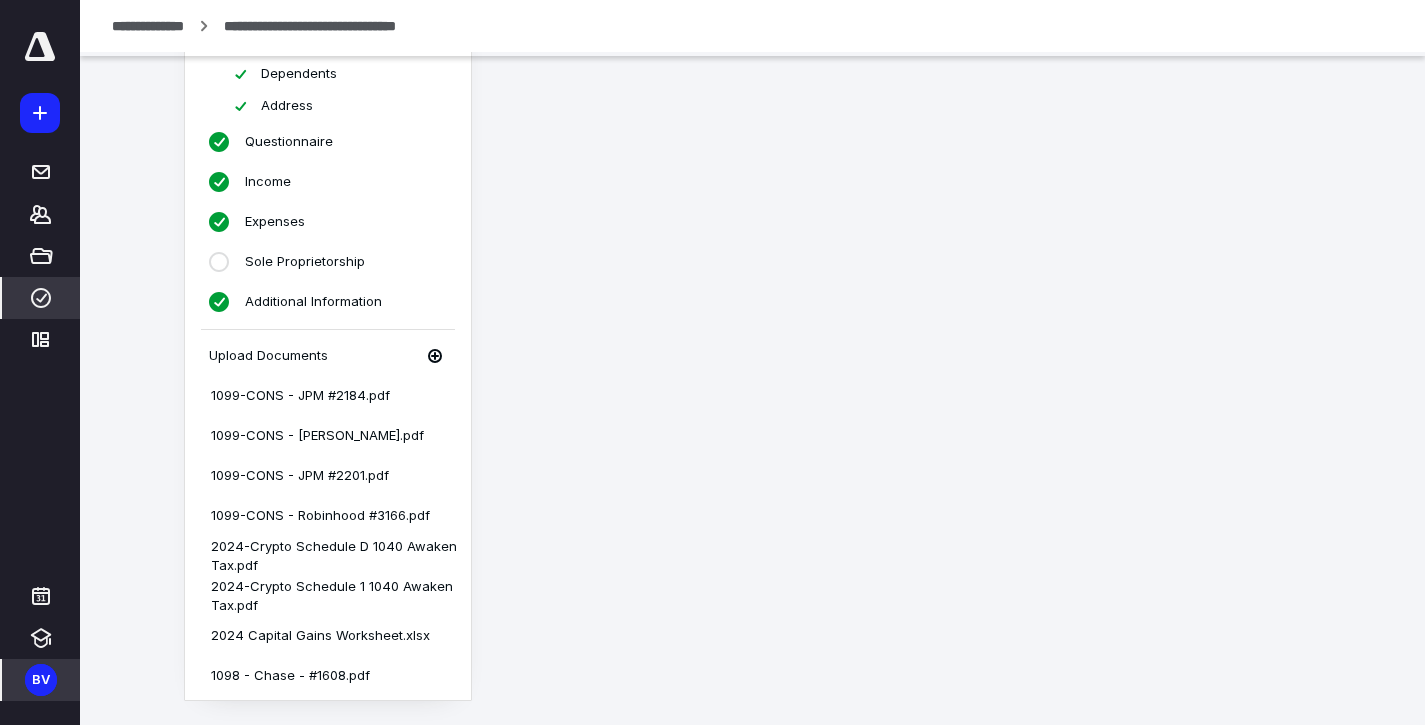 scroll, scrollTop: 228, scrollLeft: 0, axis: vertical 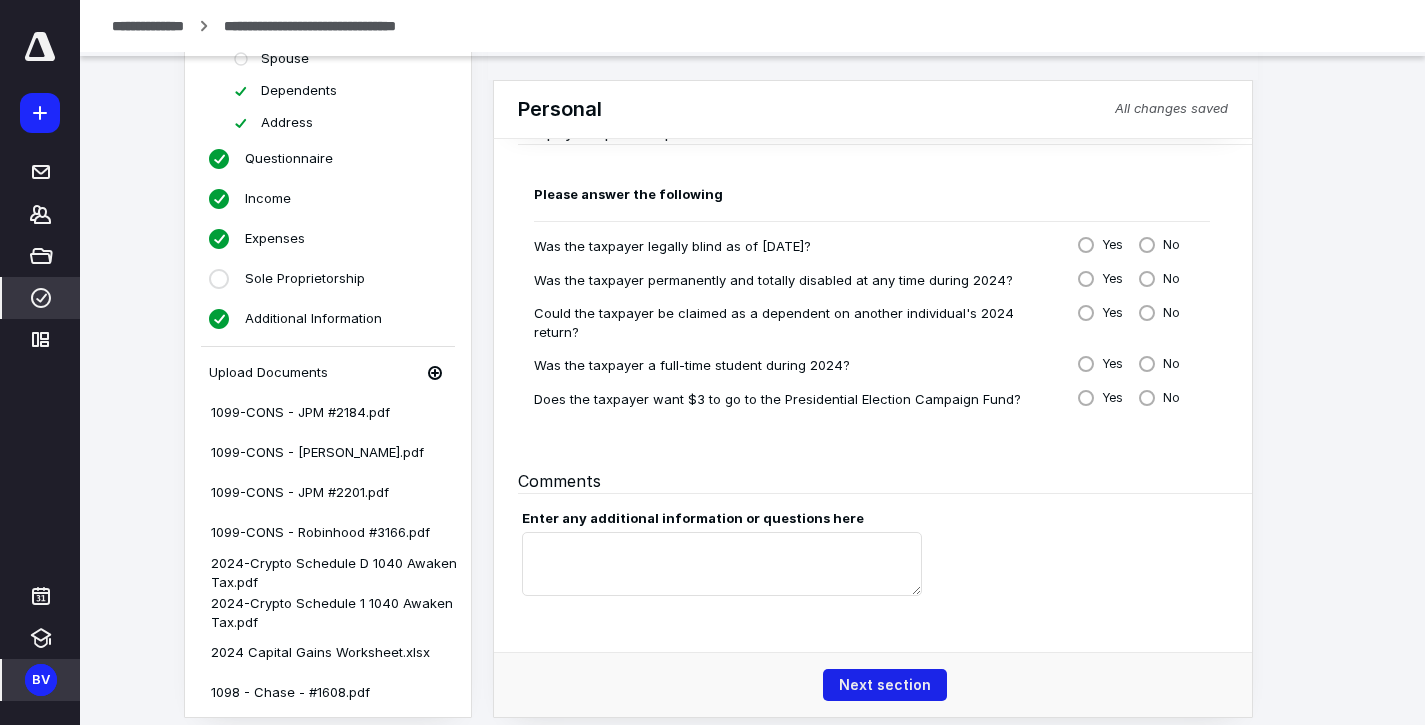 type on "**********" 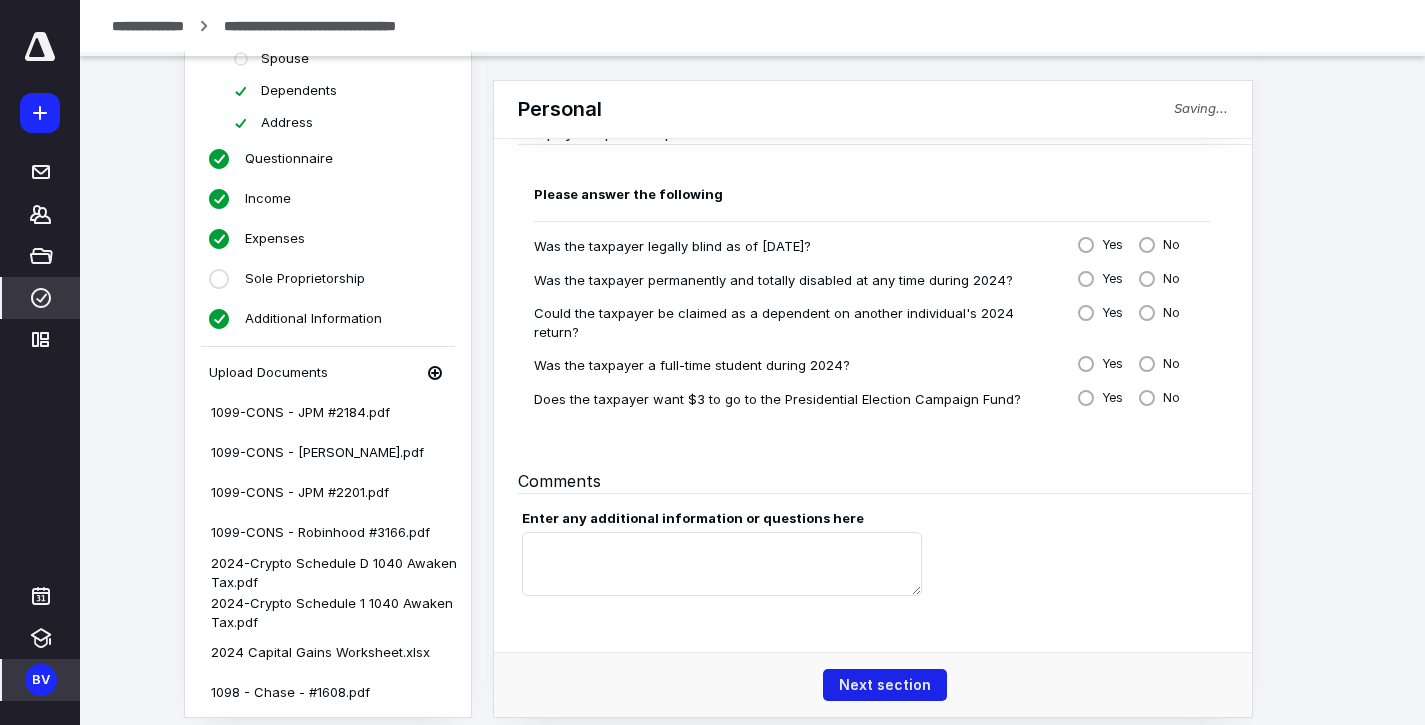 click on "Next section" at bounding box center (885, 685) 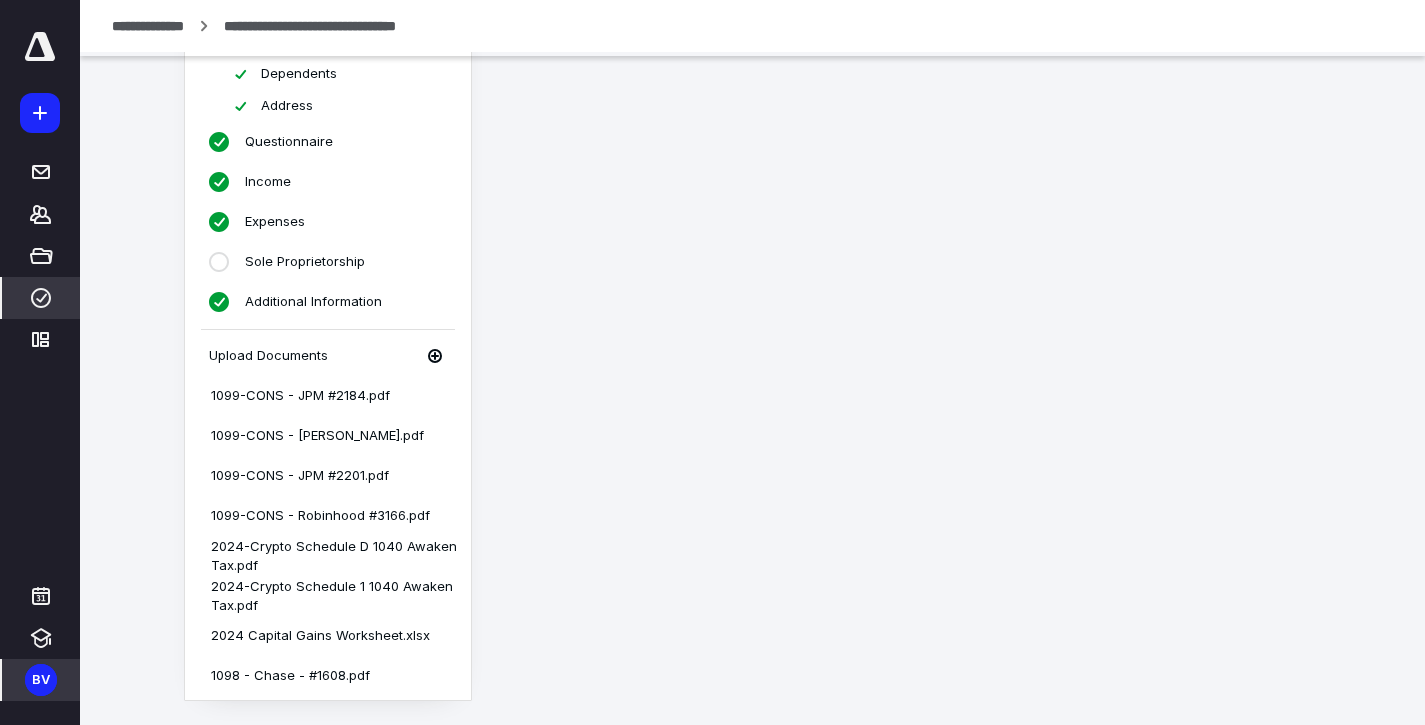 scroll, scrollTop: 228, scrollLeft: 0, axis: vertical 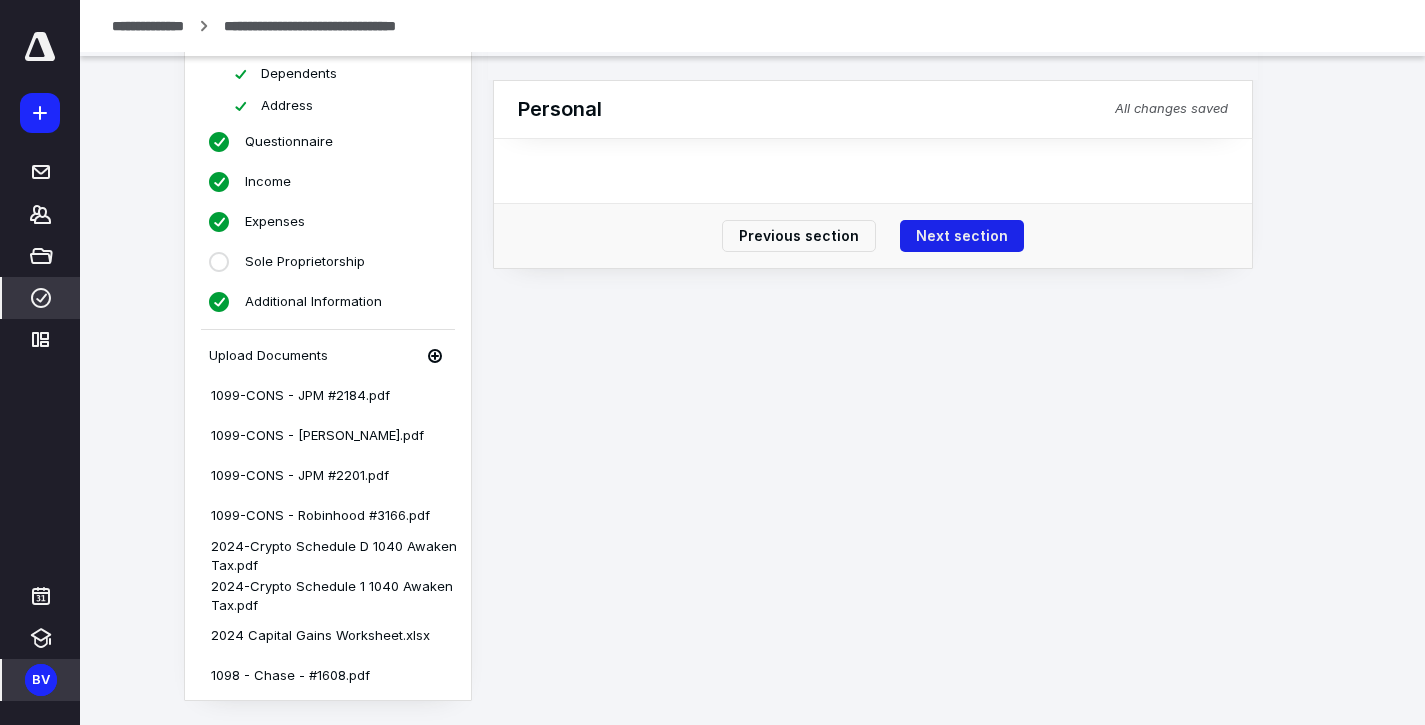 click on "Next section" at bounding box center [962, 236] 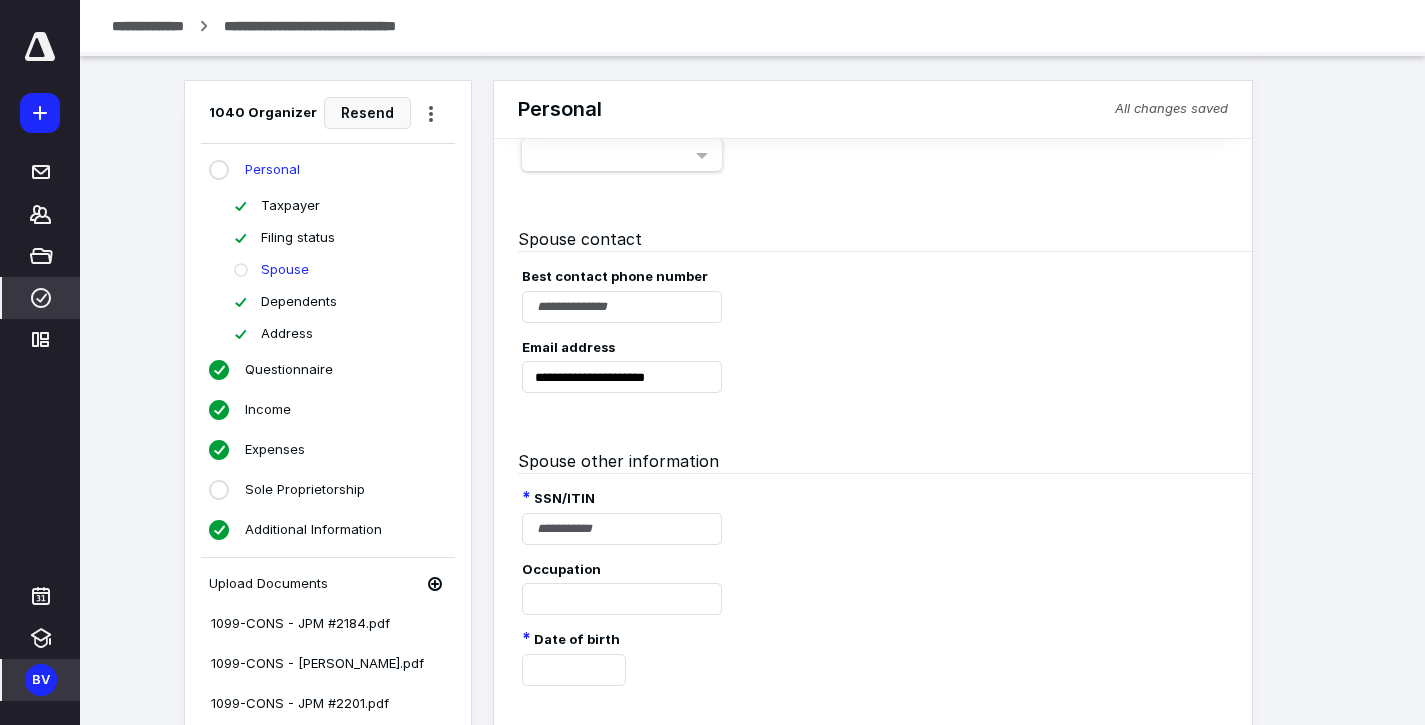 scroll, scrollTop: 342, scrollLeft: 0, axis: vertical 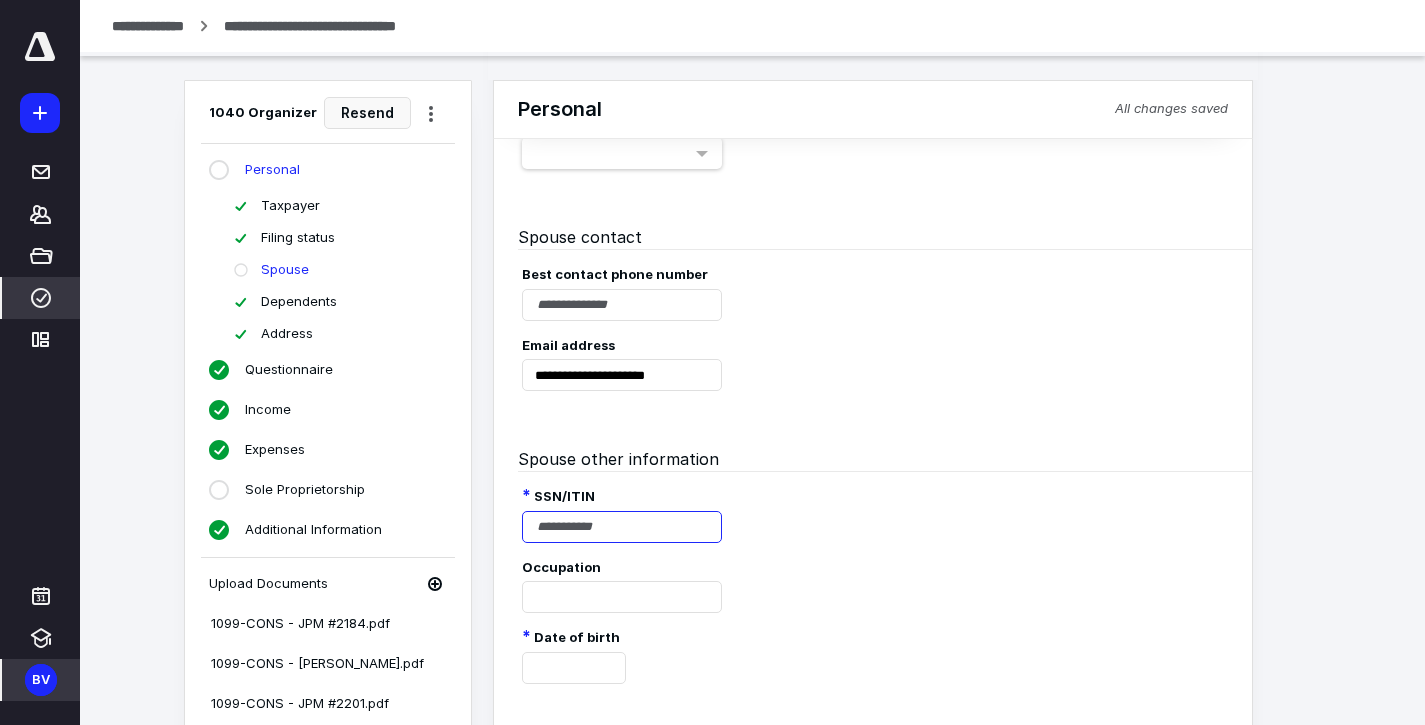 click at bounding box center (622, 527) 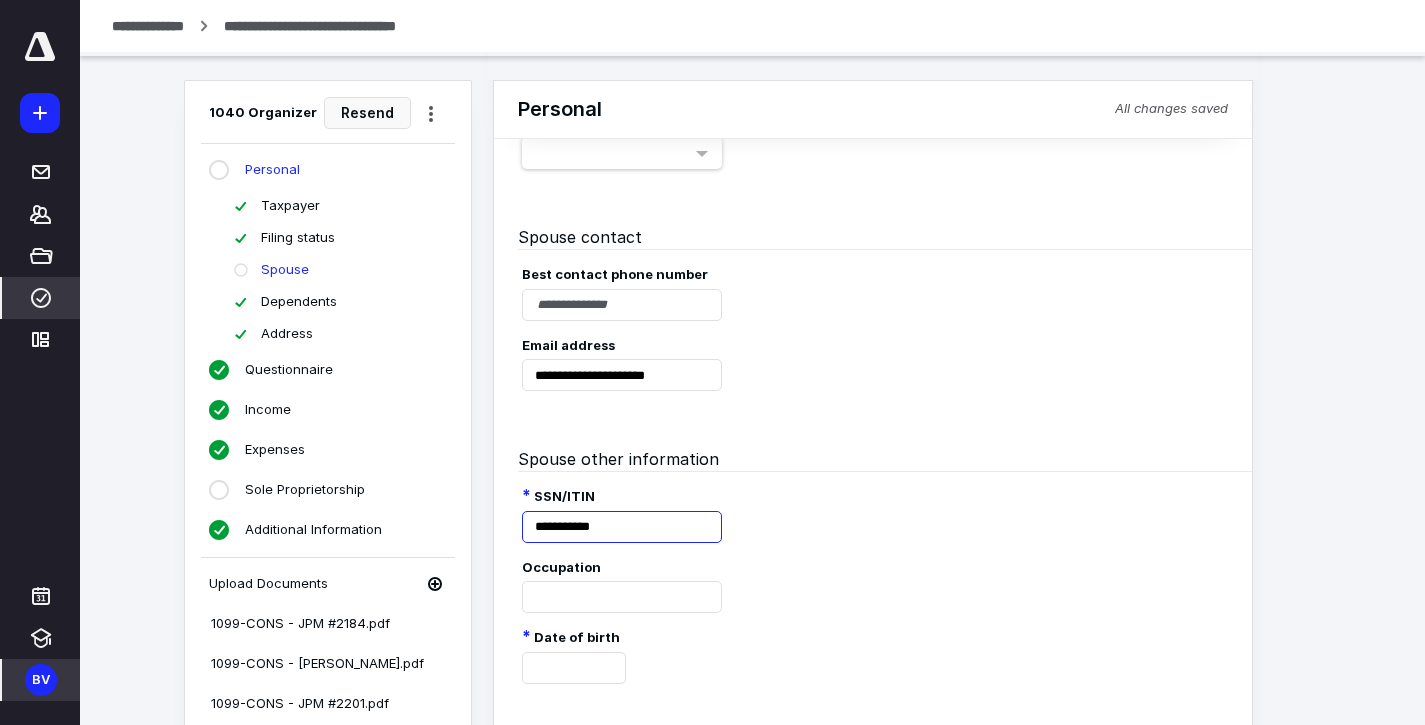 type on "**********" 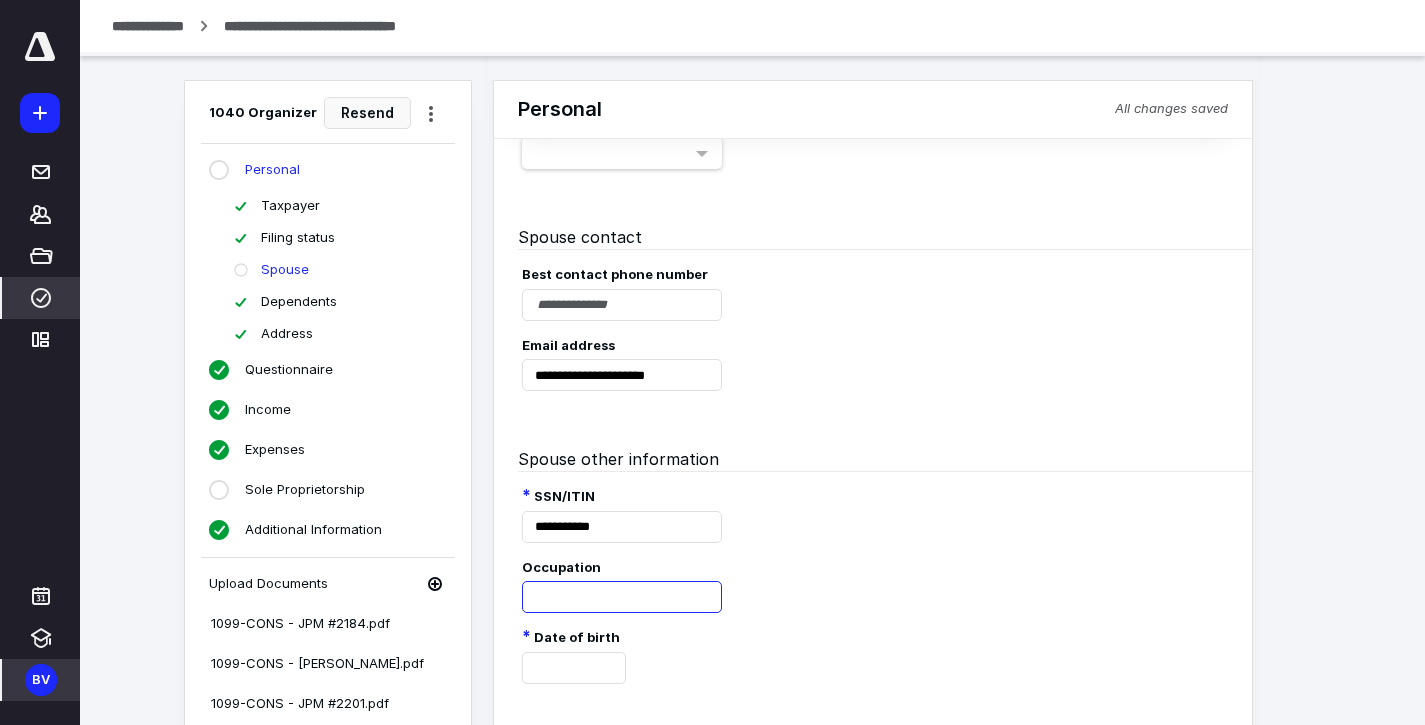 click at bounding box center (622, 597) 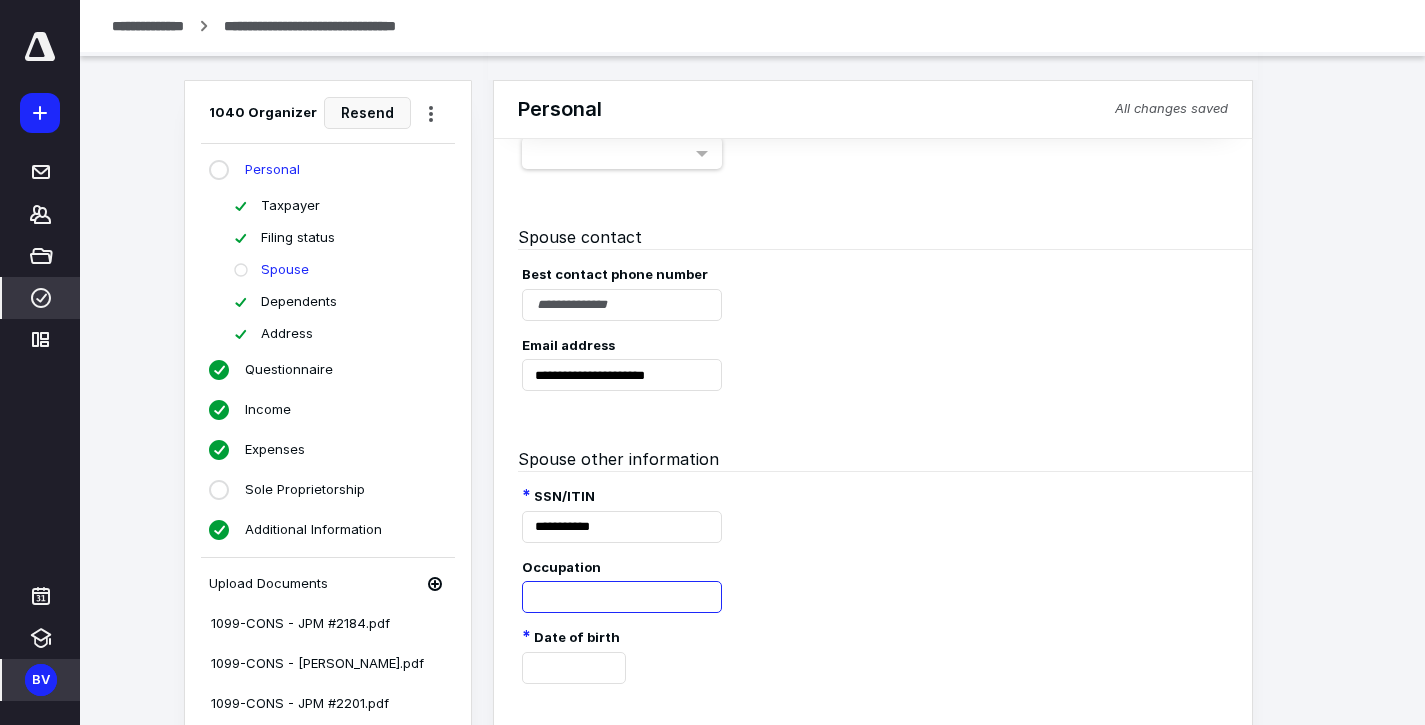 paste on "**********" 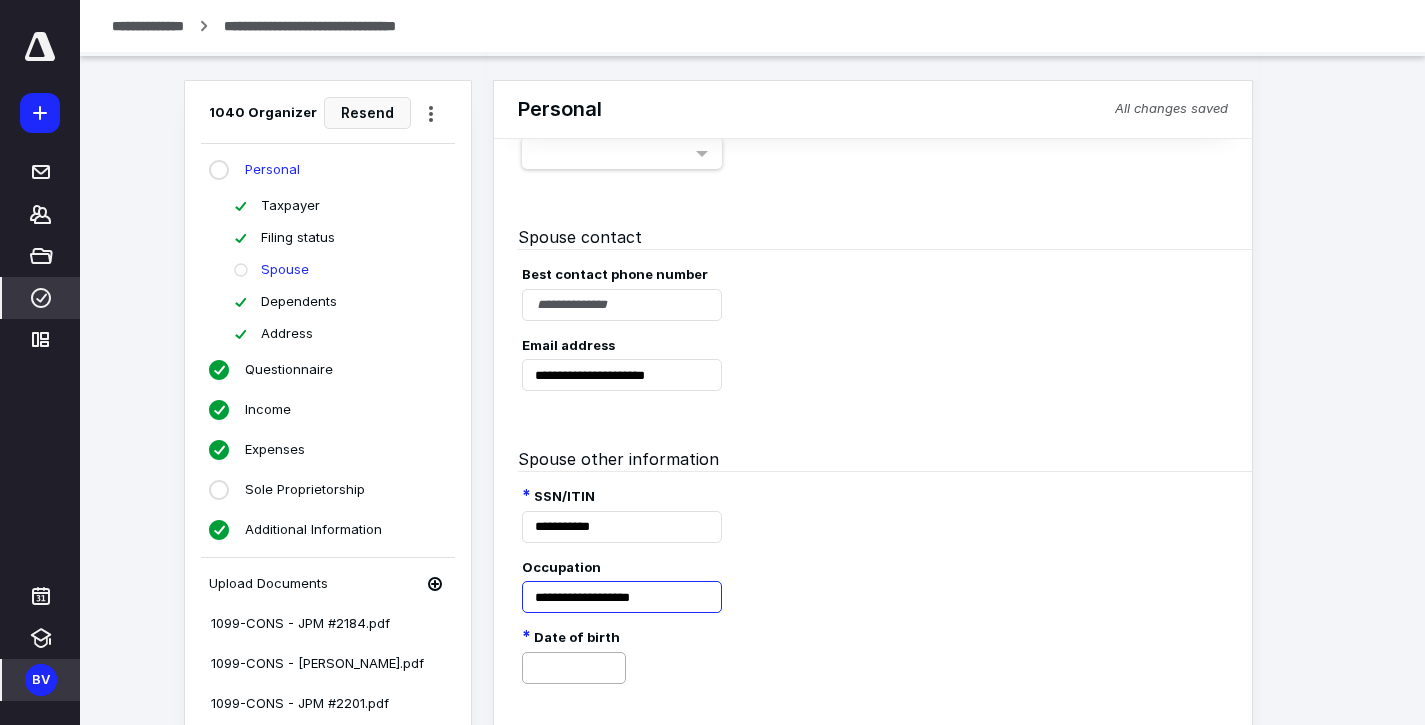 type on "**********" 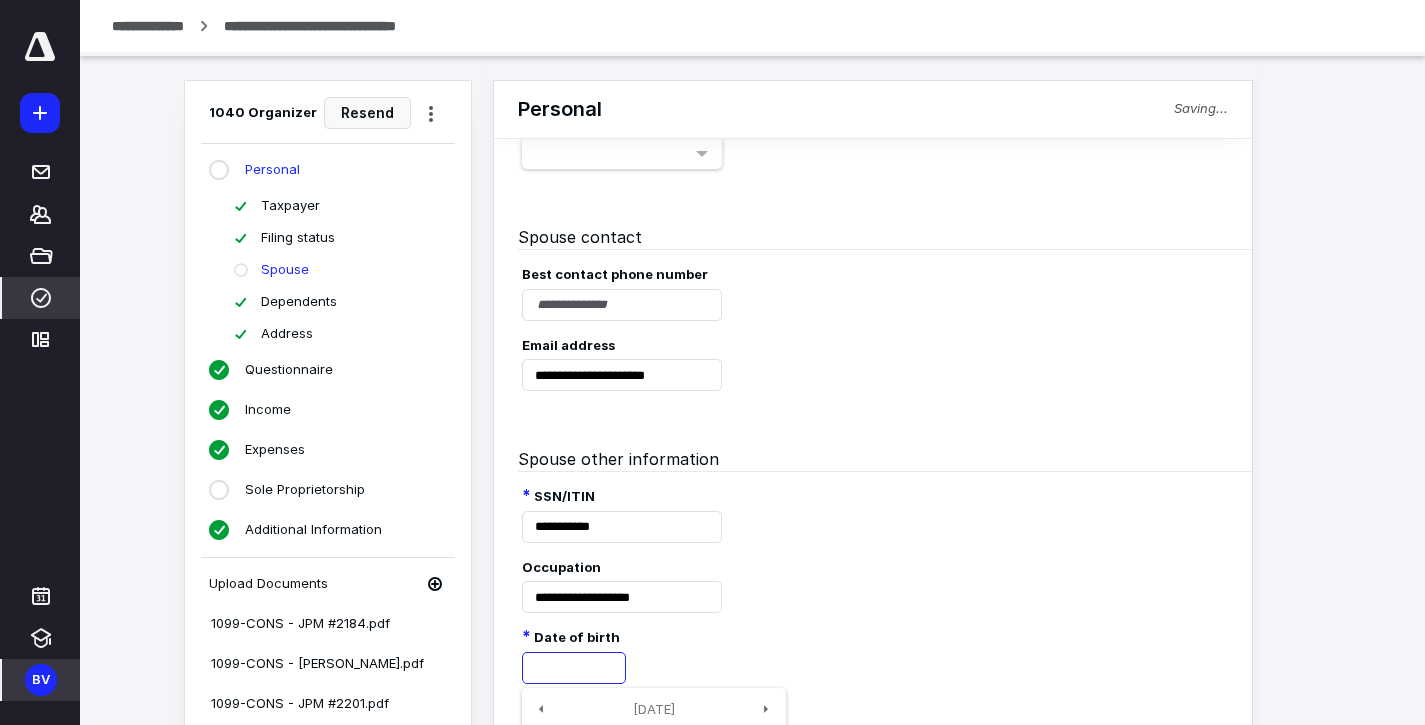 click at bounding box center [574, 668] 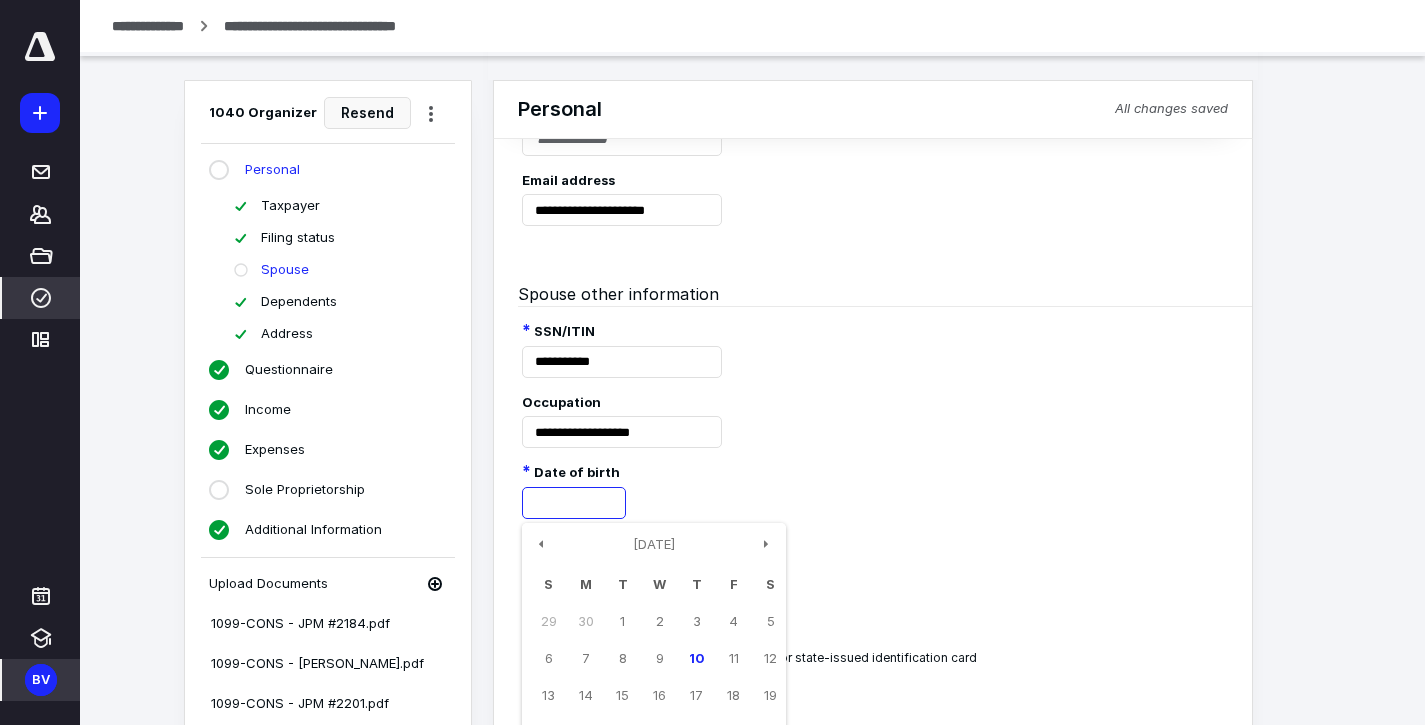 scroll, scrollTop: 508, scrollLeft: 0, axis: vertical 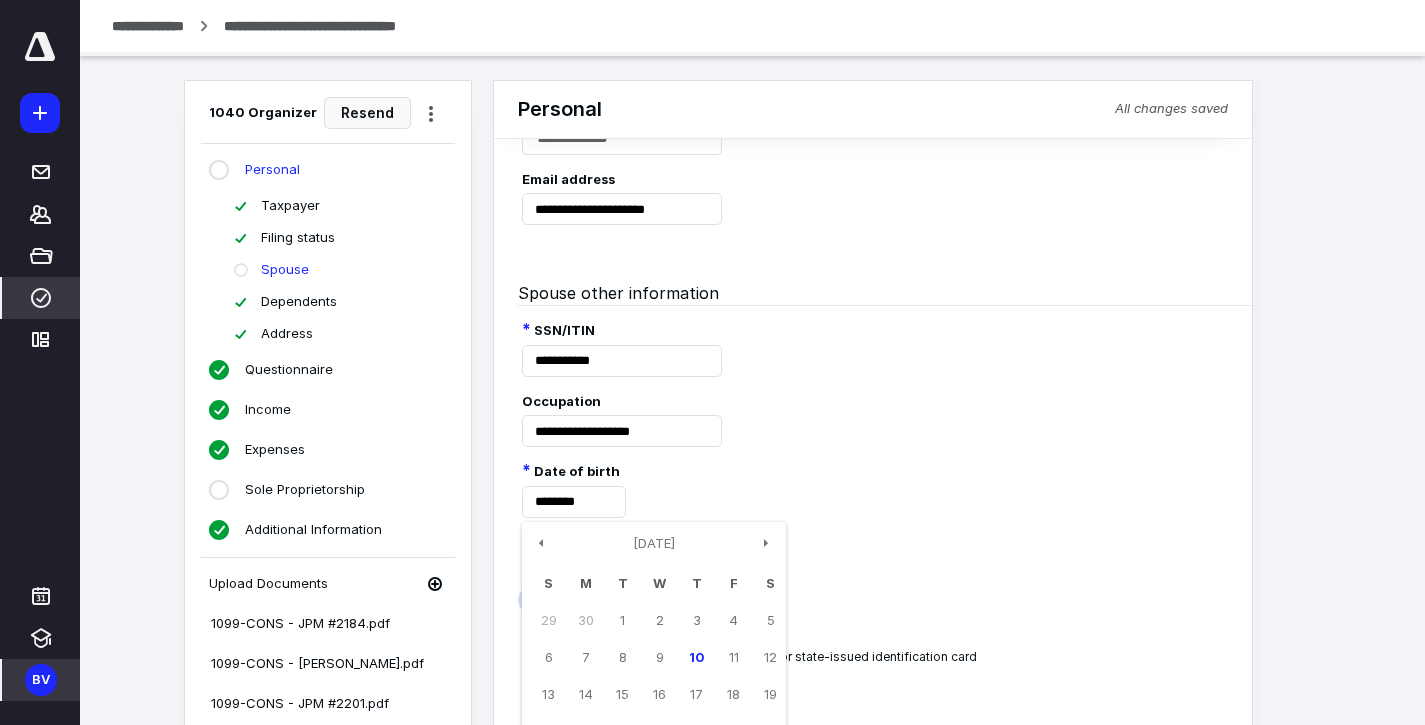 type on "**********" 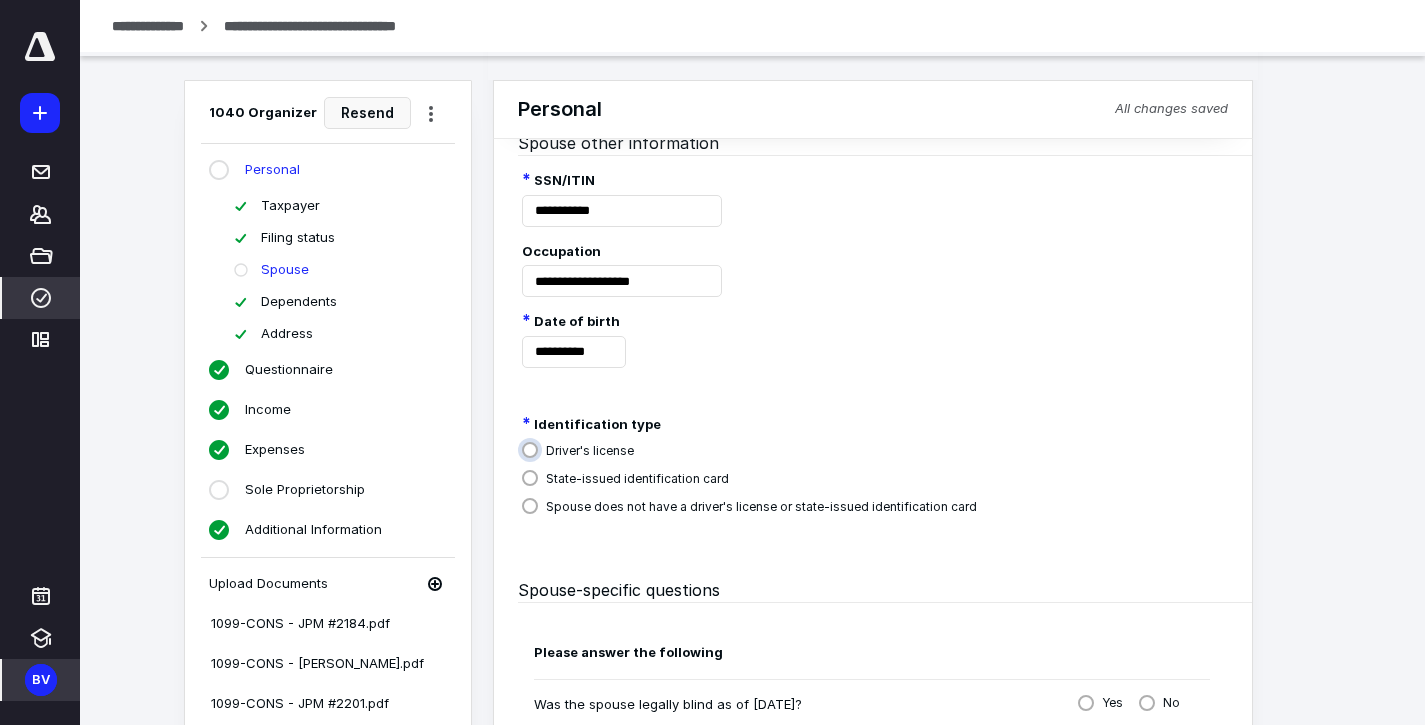 scroll, scrollTop: 664, scrollLeft: 0, axis: vertical 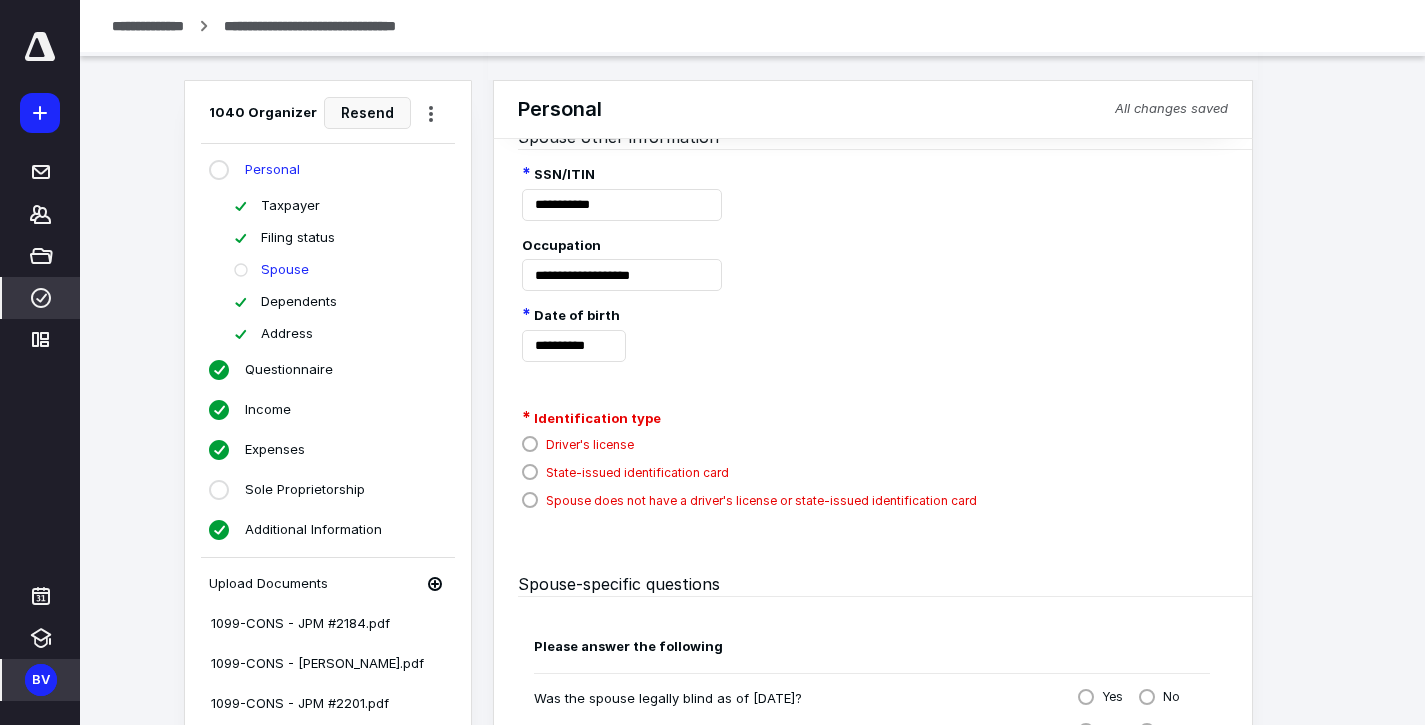 click on "Spouse does not have a driver's license or state-issued identification card" at bounding box center [749, 499] 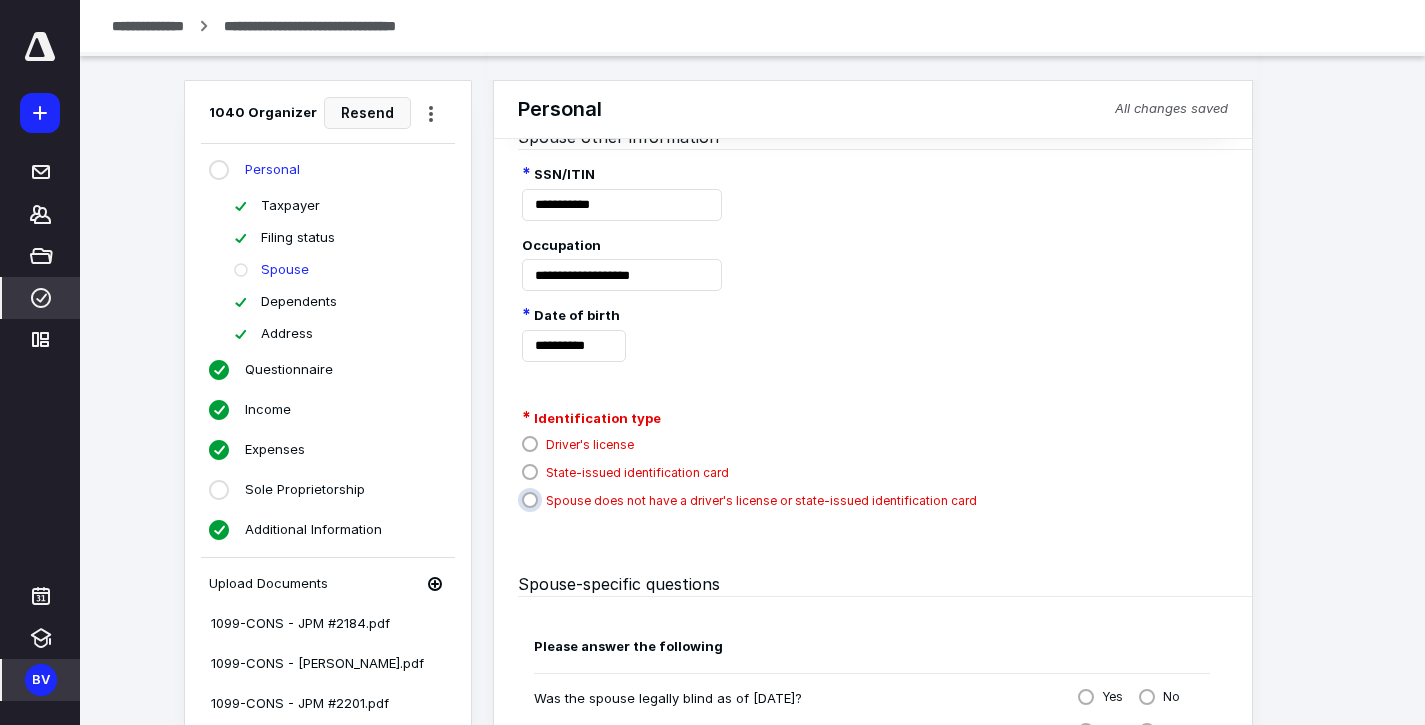 radio on "****" 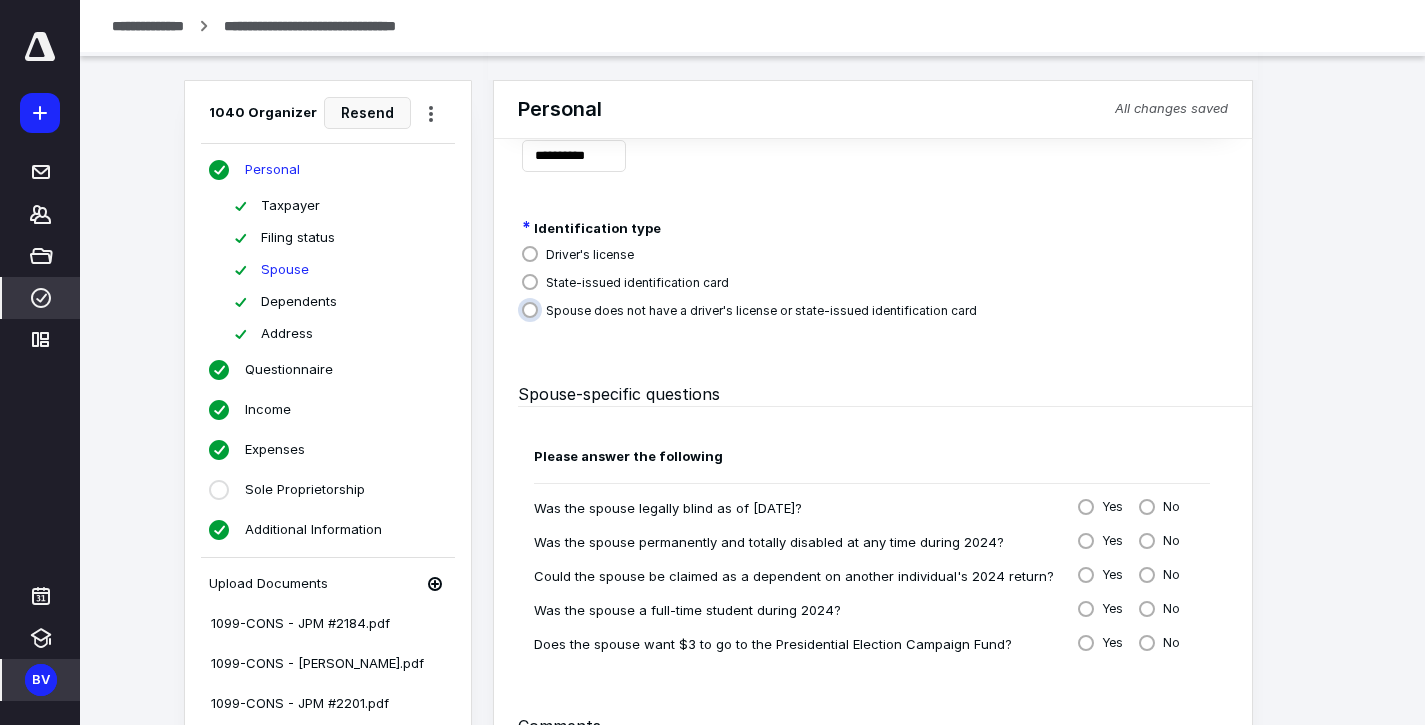 scroll, scrollTop: 879, scrollLeft: 0, axis: vertical 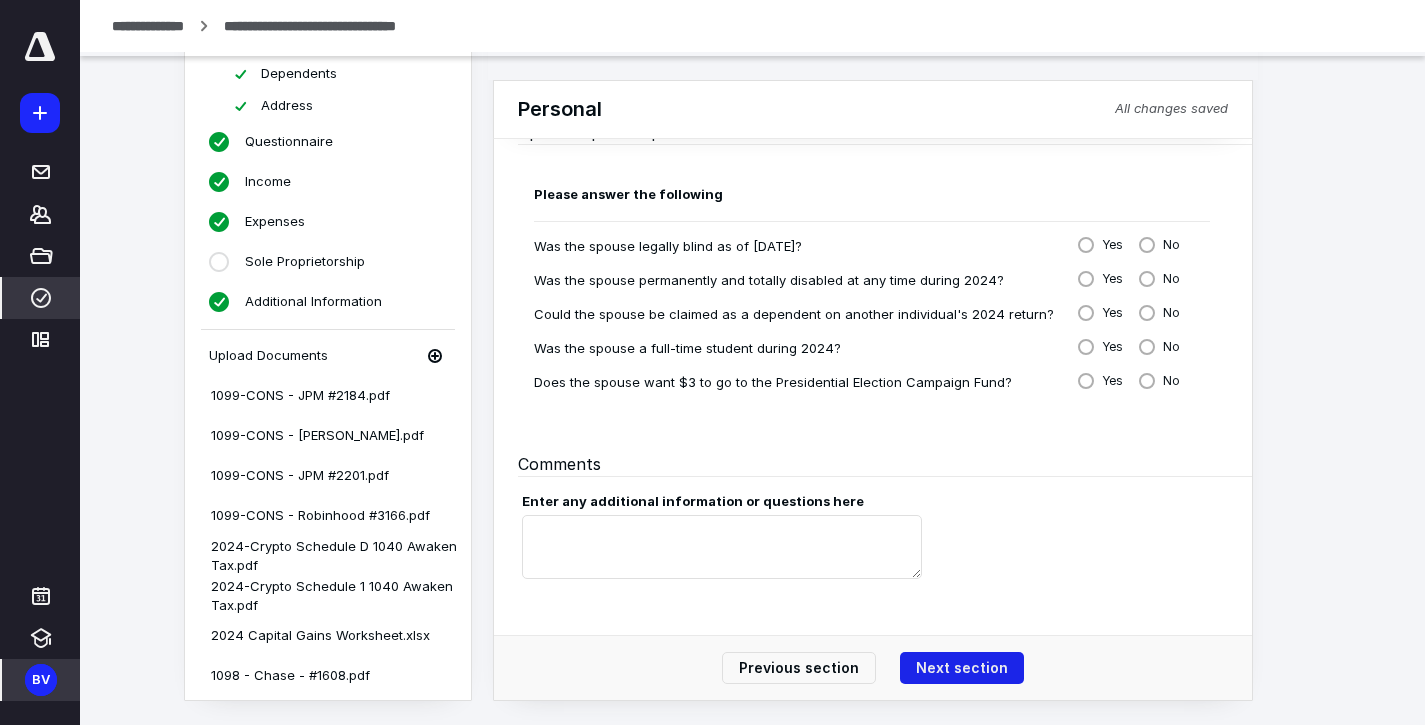 click on "Next section" at bounding box center (962, 668) 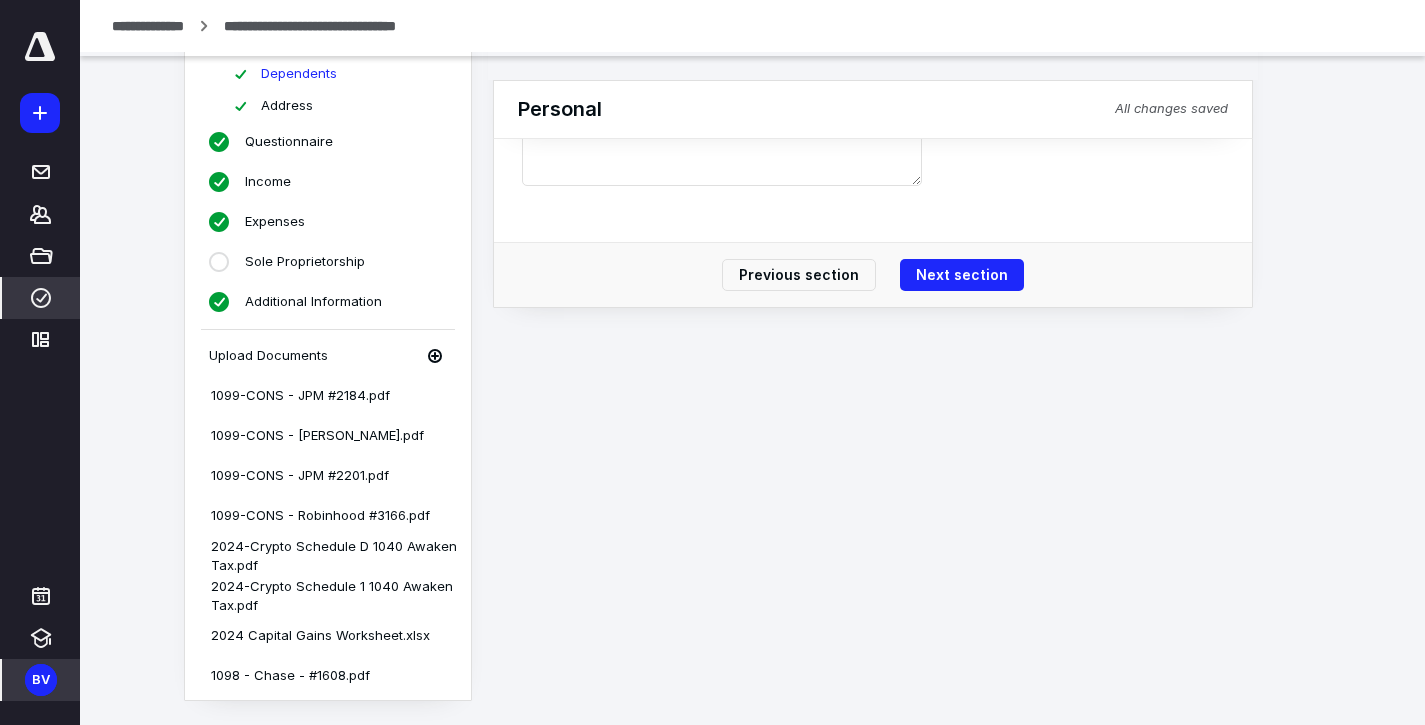 scroll, scrollTop: 0, scrollLeft: 0, axis: both 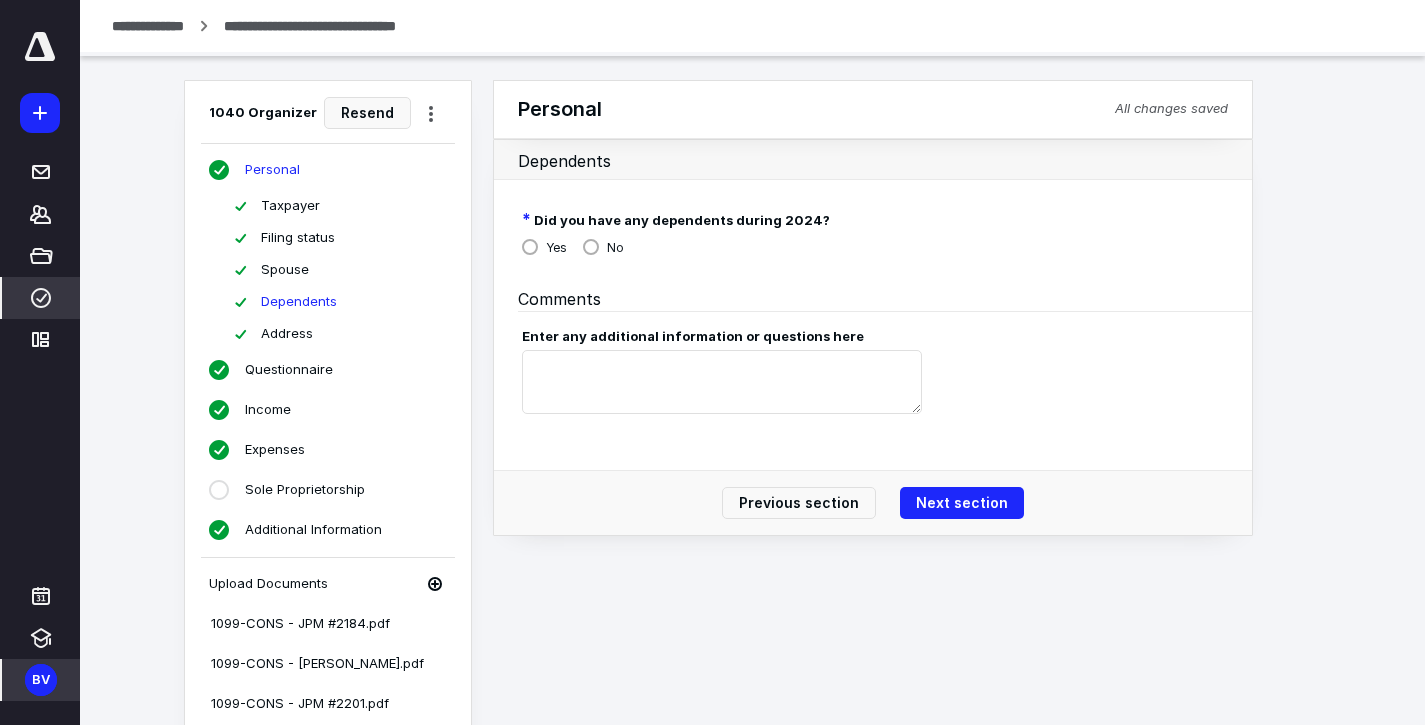 click on "Previous section Next section" at bounding box center (873, 502) 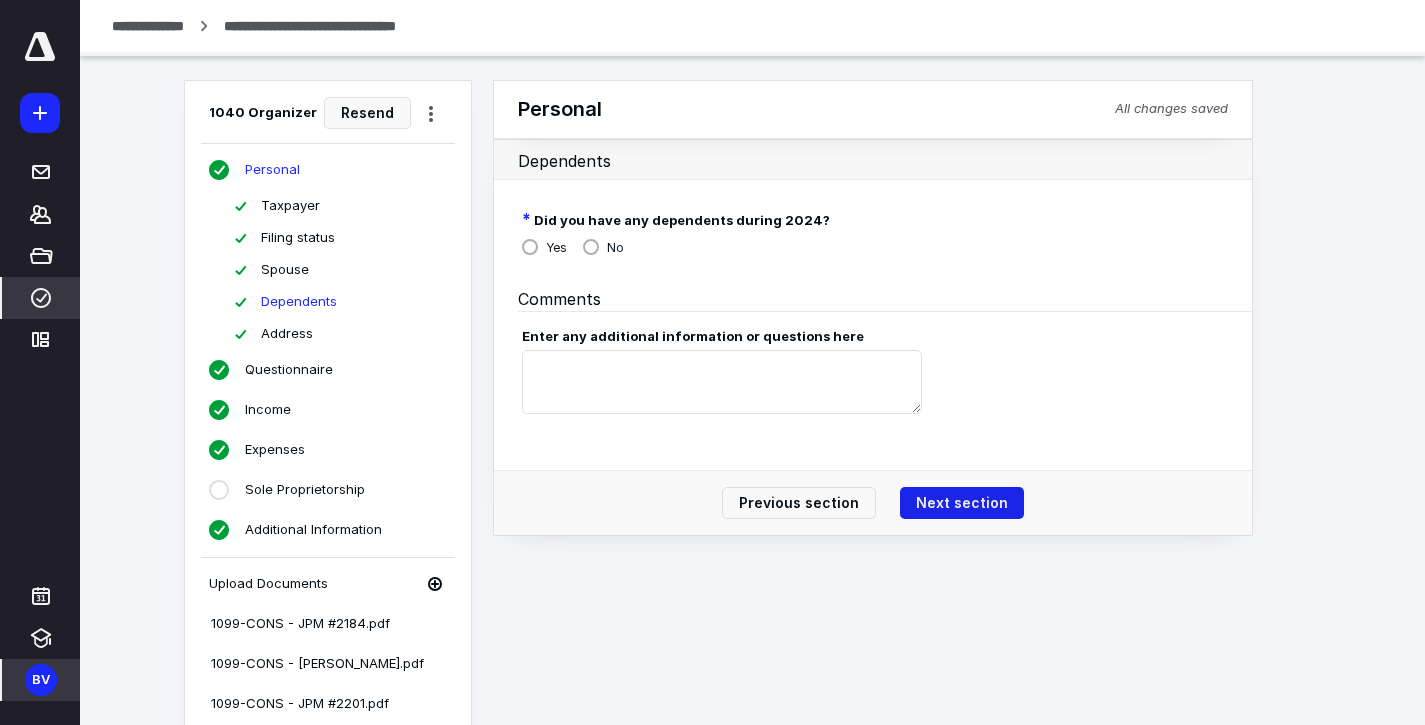 click on "Next section" at bounding box center [962, 503] 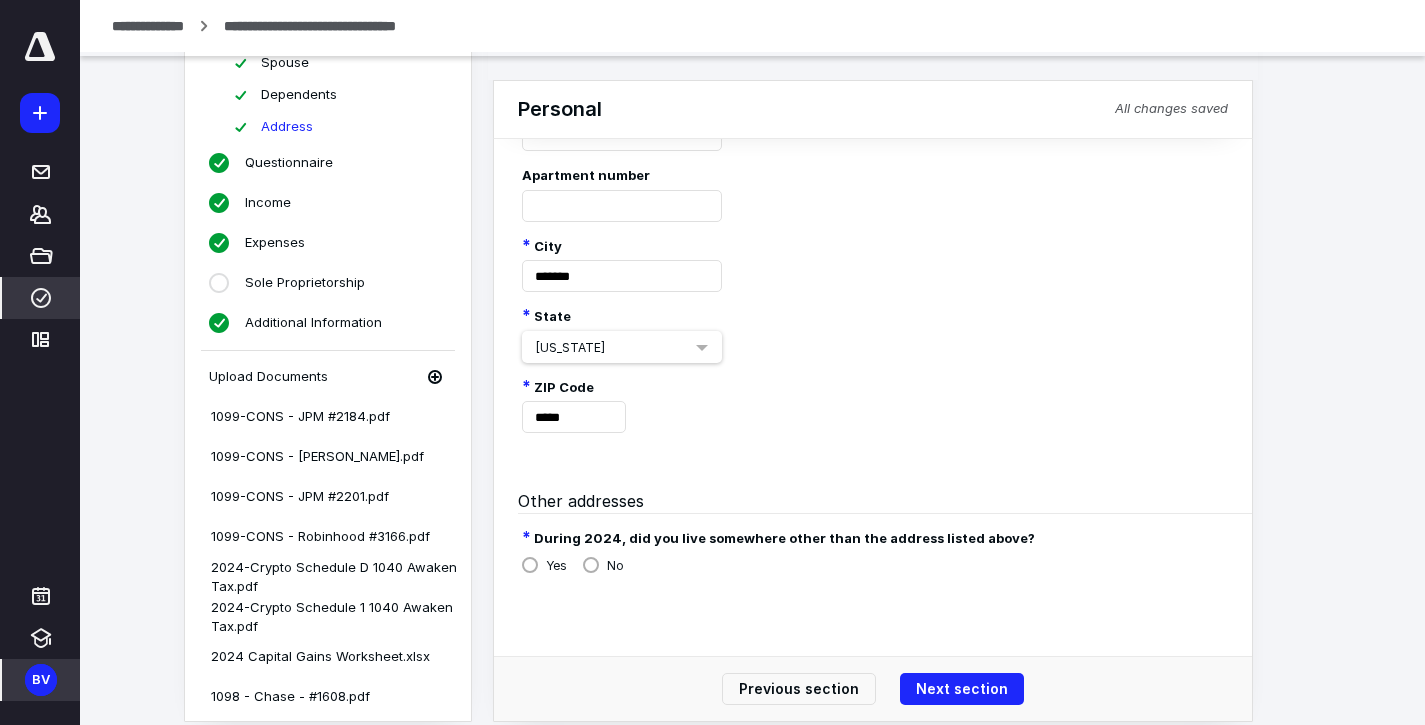 scroll, scrollTop: 236, scrollLeft: 0, axis: vertical 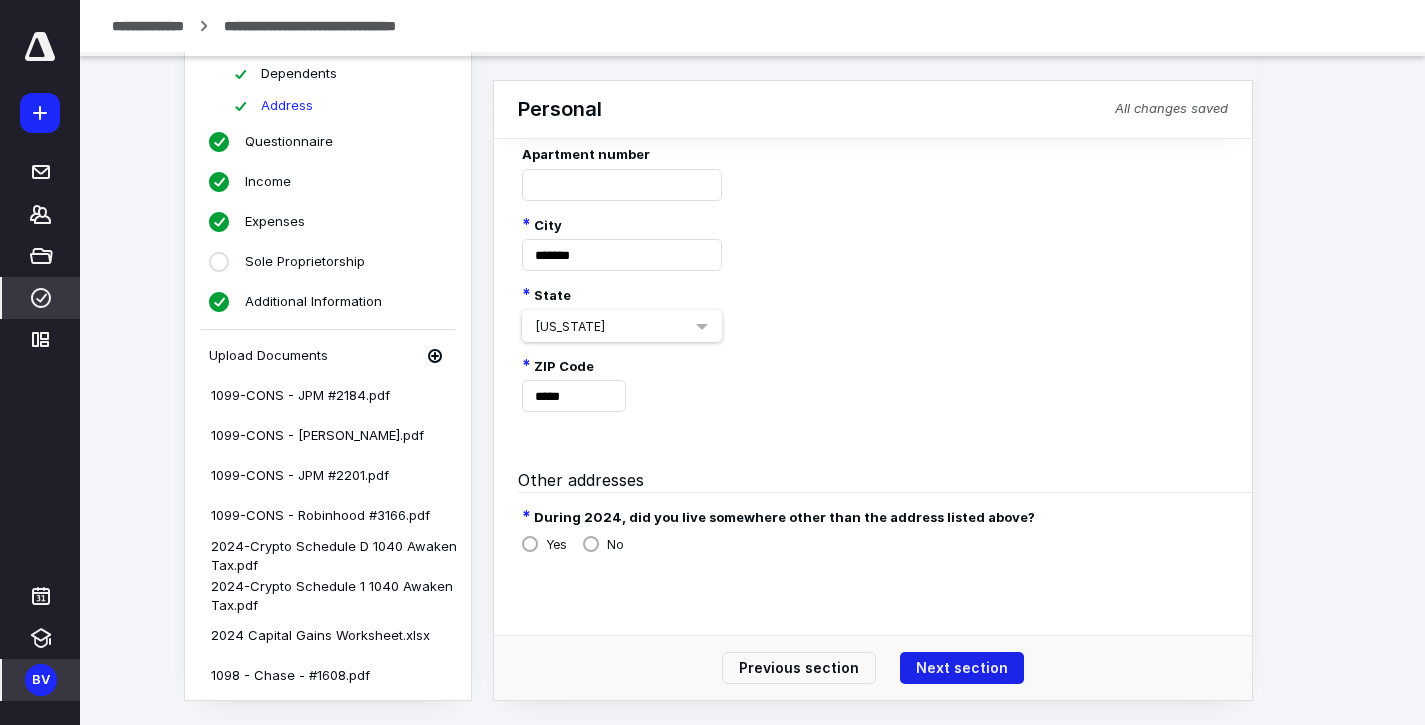 click on "Next section" at bounding box center [962, 668] 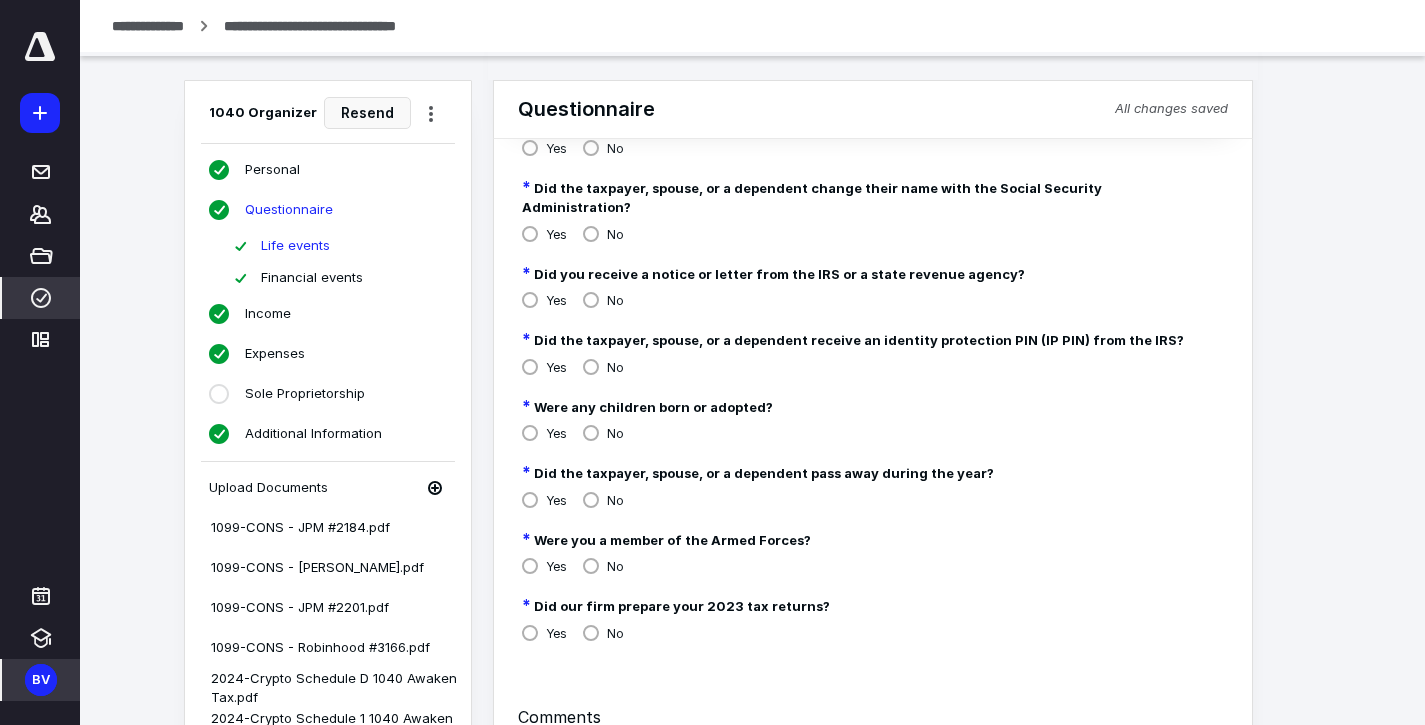 scroll, scrollTop: 236, scrollLeft: 0, axis: vertical 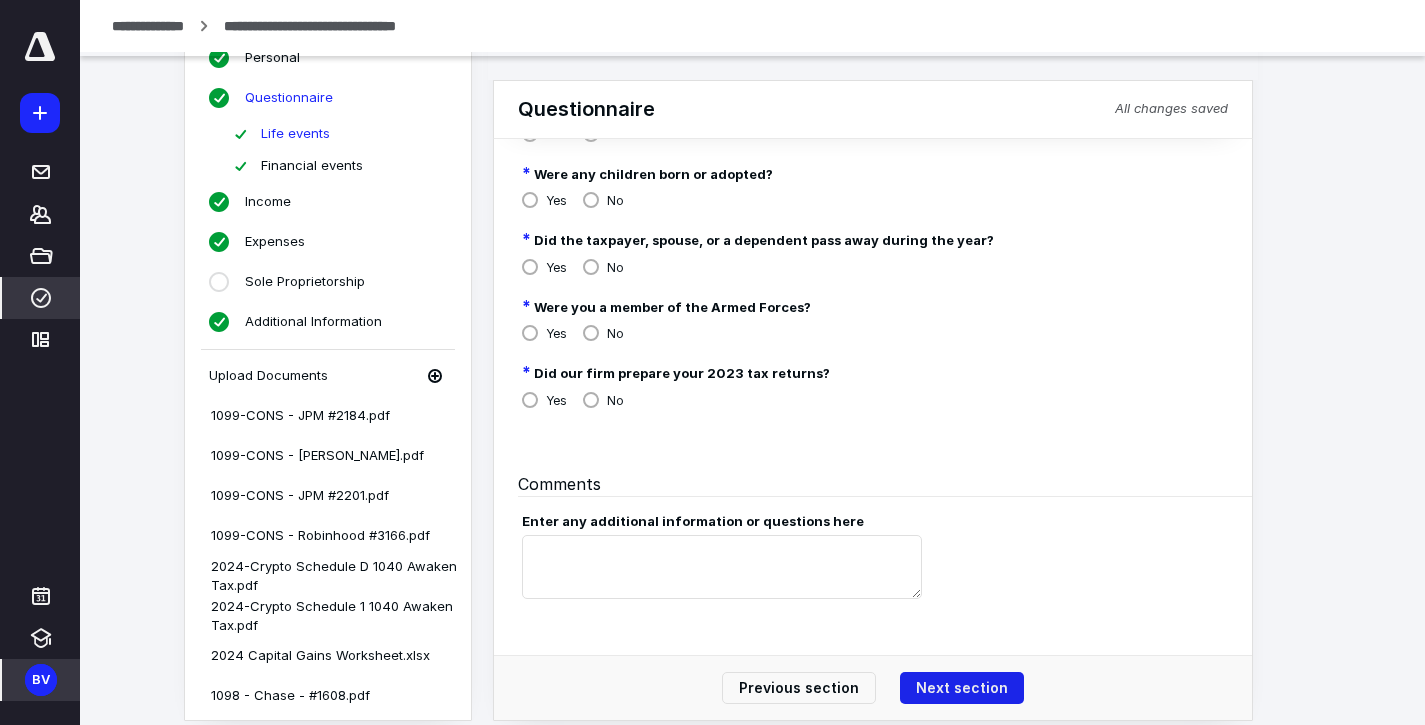 click on "Next section" at bounding box center (962, 688) 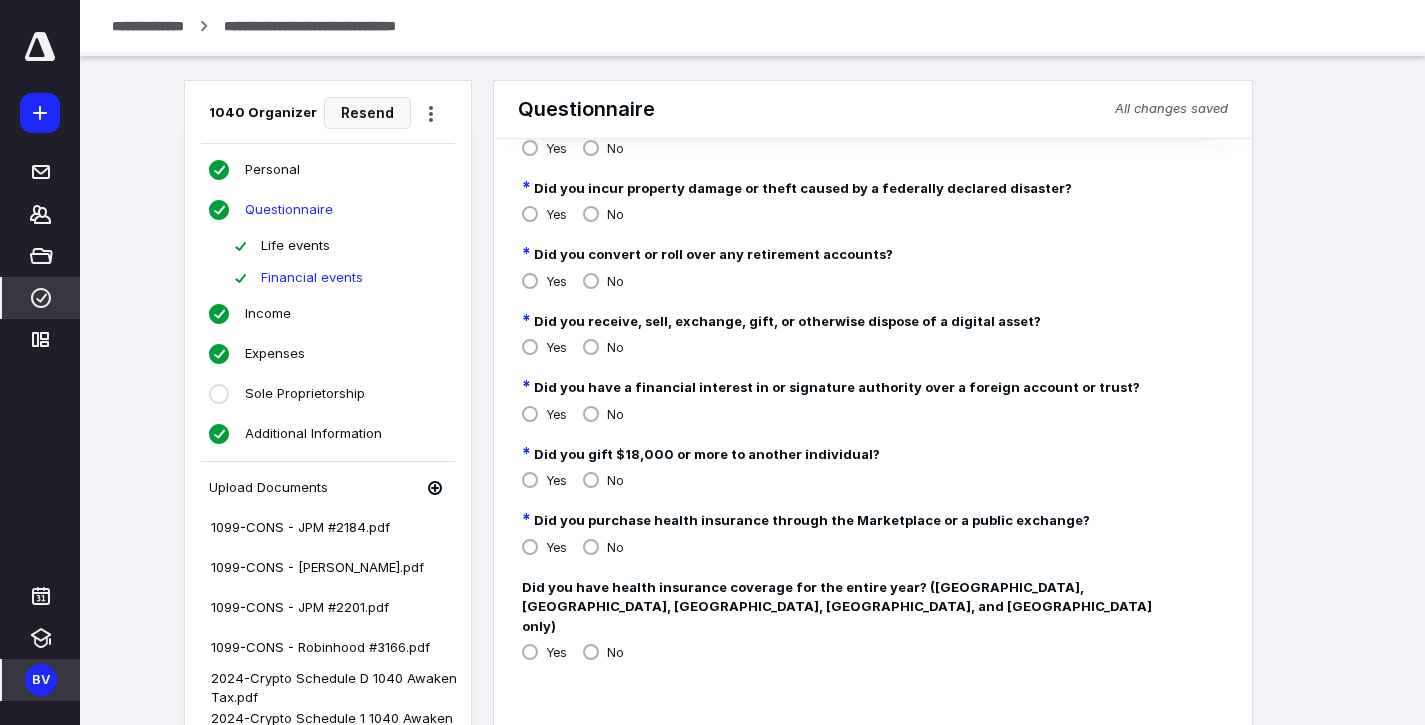 scroll, scrollTop: 365, scrollLeft: 0, axis: vertical 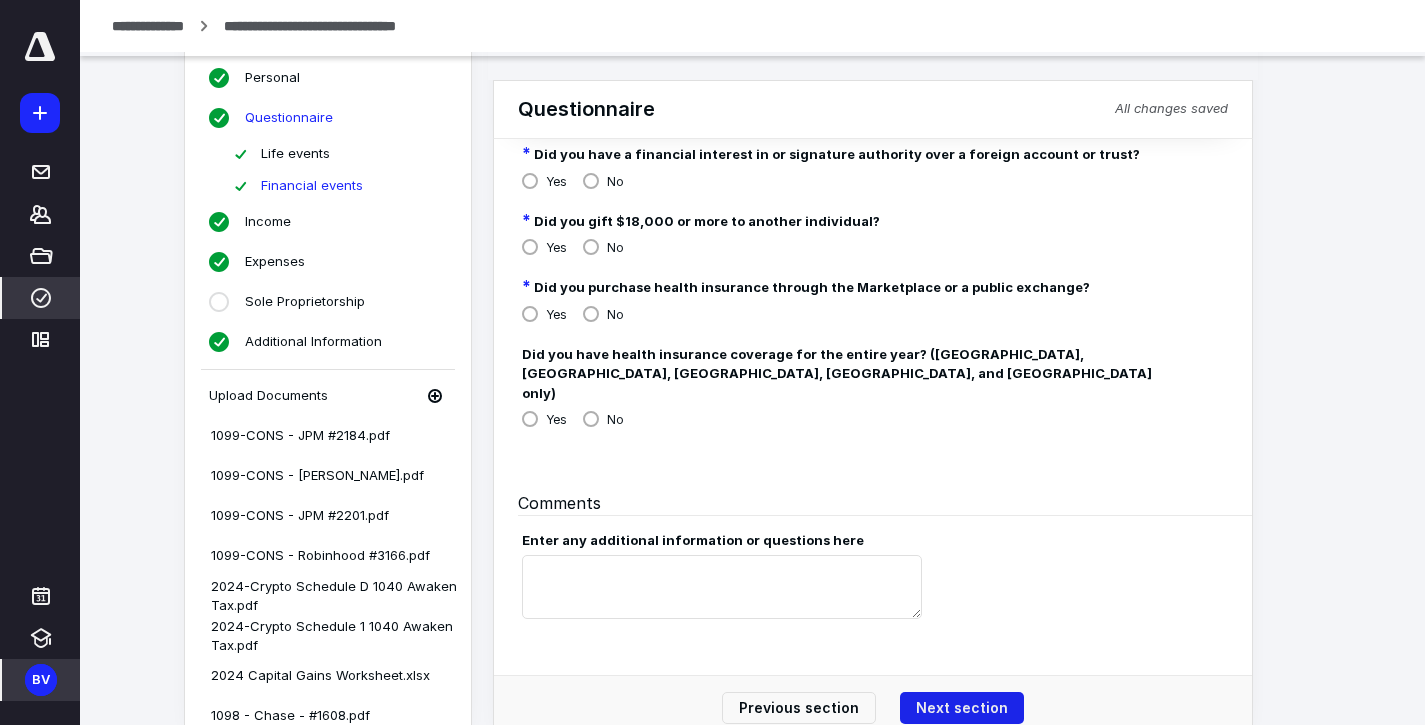 click on "Next section" at bounding box center [962, 708] 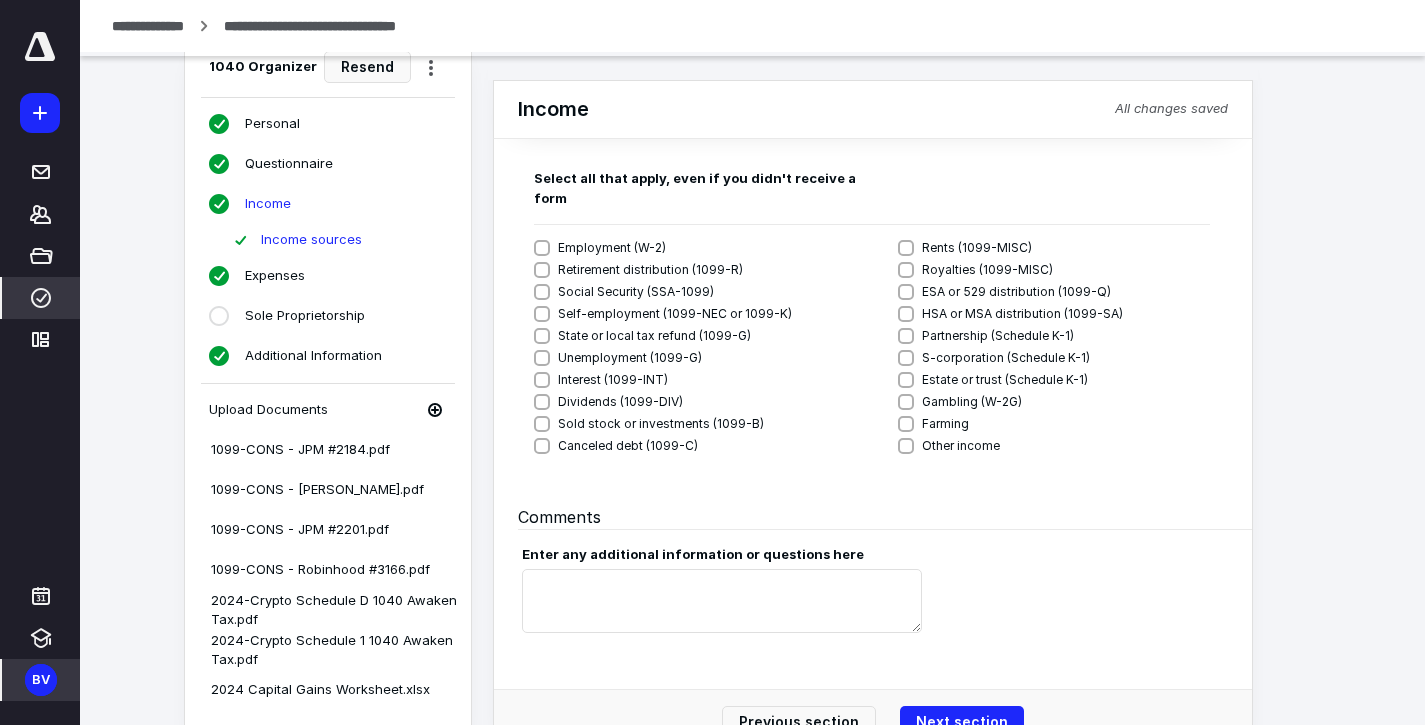 scroll, scrollTop: 134, scrollLeft: 0, axis: vertical 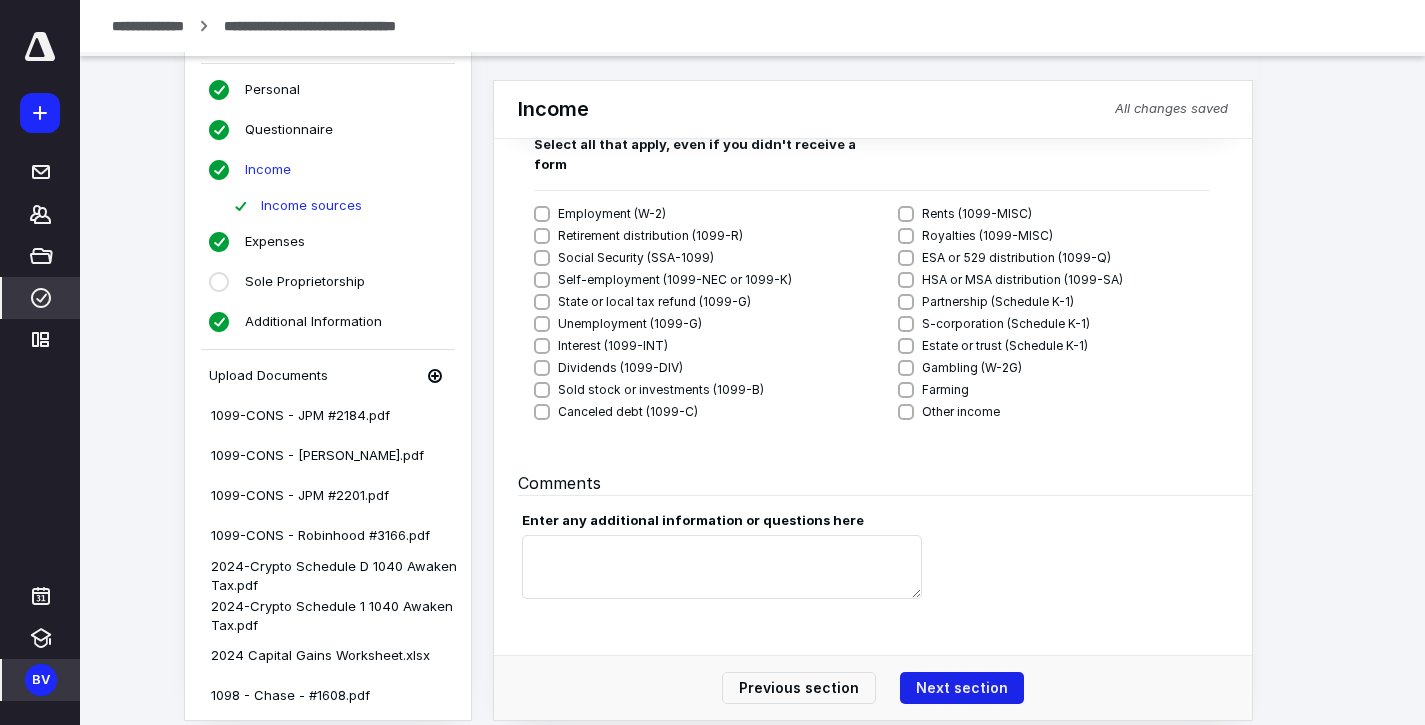 click on "Next section" at bounding box center [962, 688] 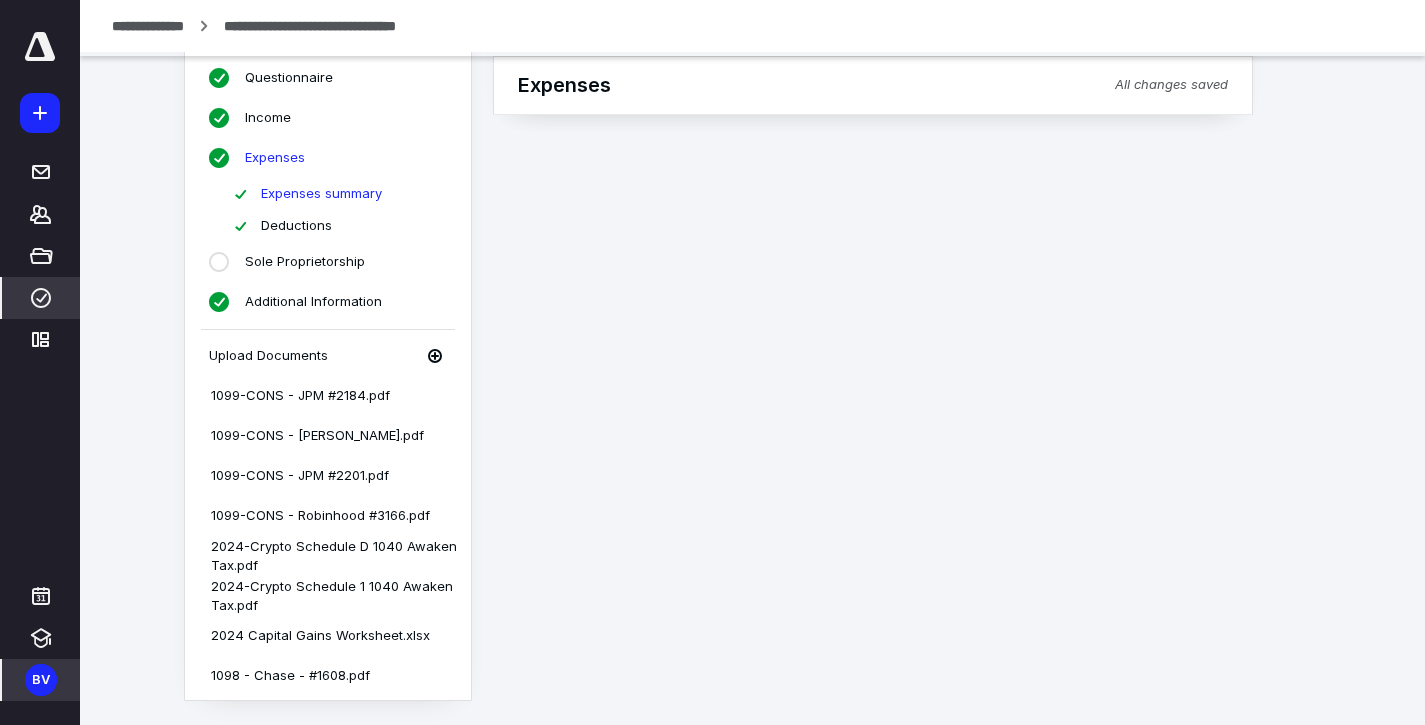 scroll, scrollTop: 134, scrollLeft: 0, axis: vertical 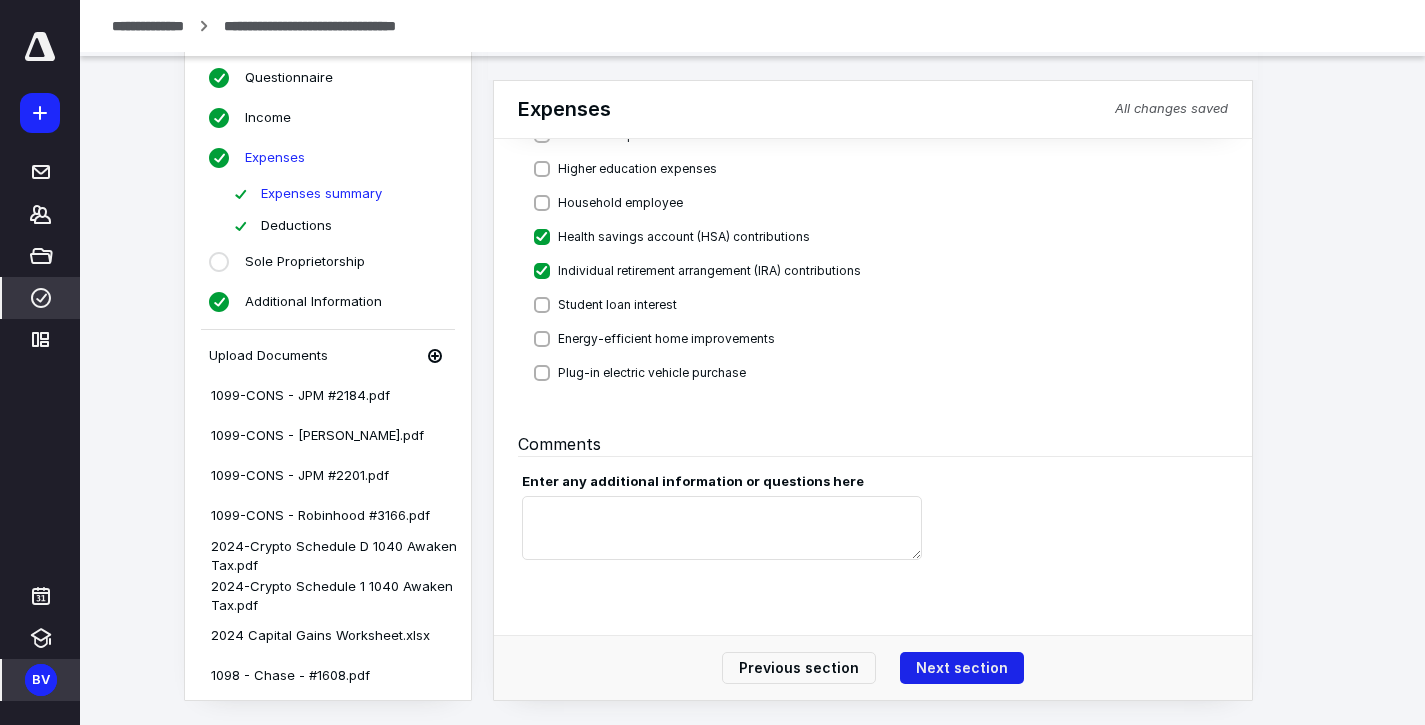 click on "Next section" at bounding box center [962, 668] 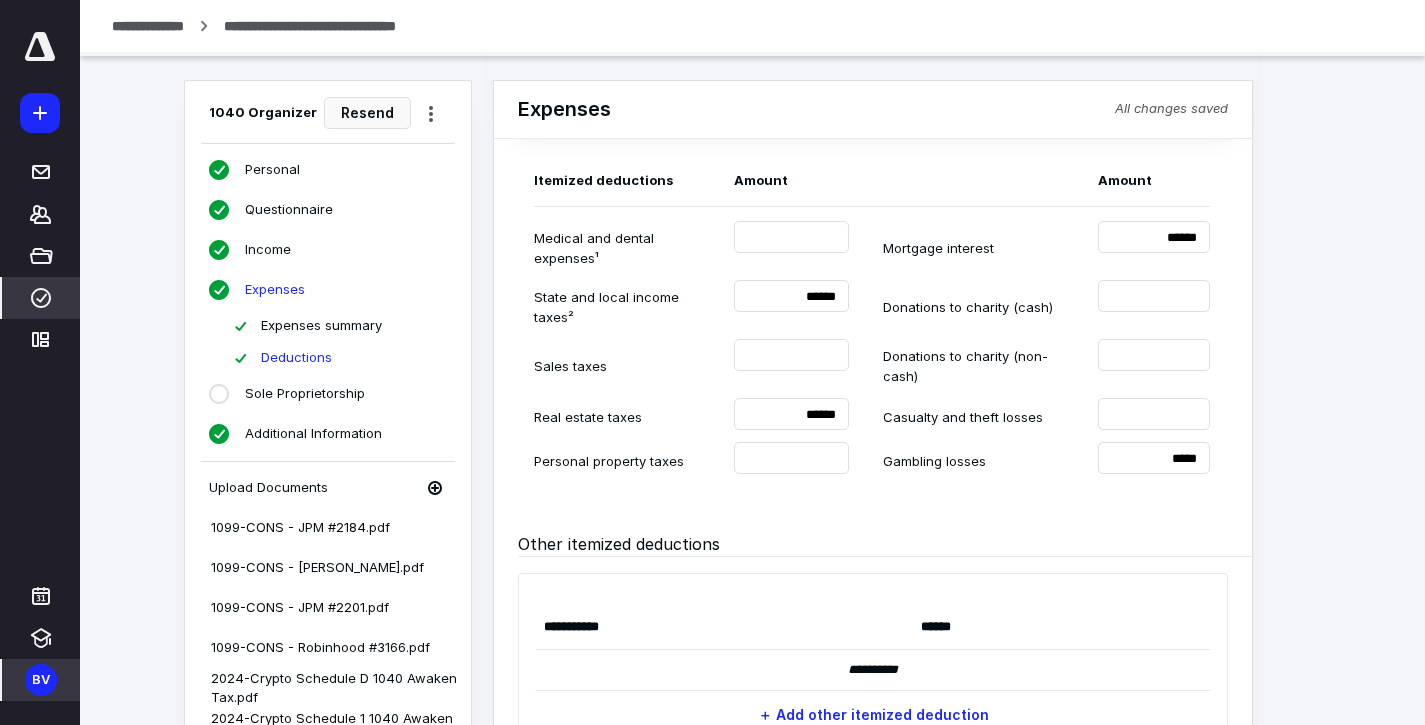 scroll, scrollTop: 329, scrollLeft: 0, axis: vertical 